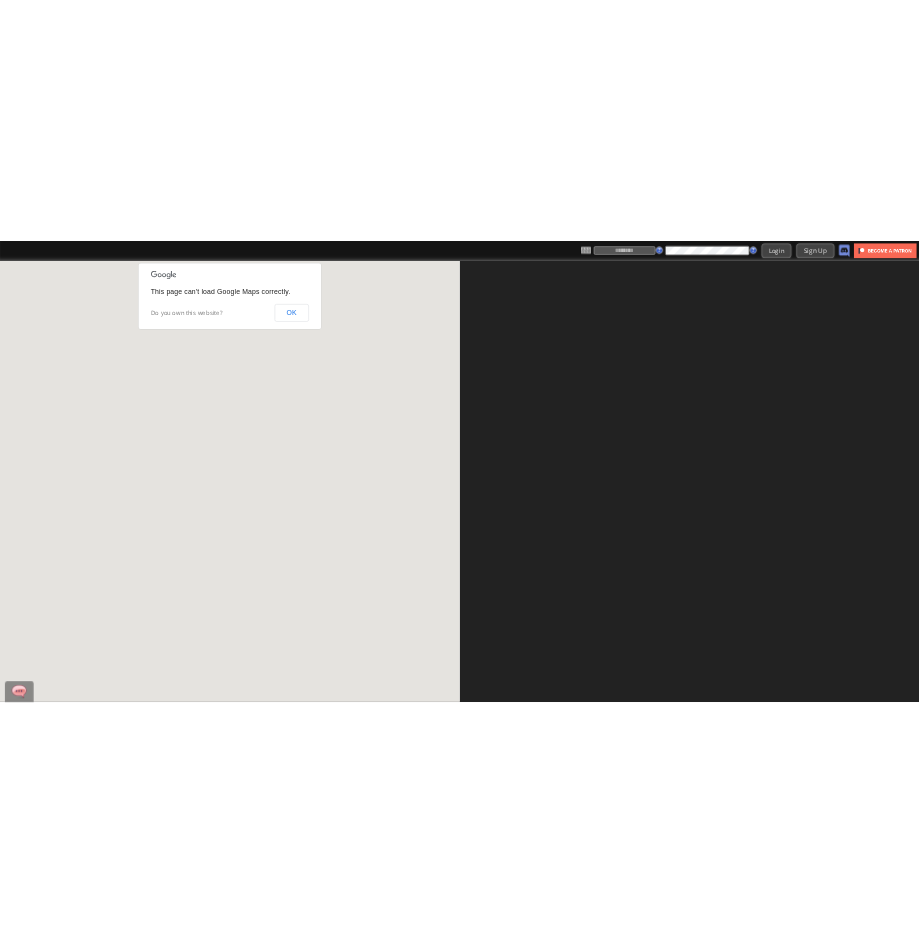 scroll, scrollTop: 0, scrollLeft: 0, axis: both 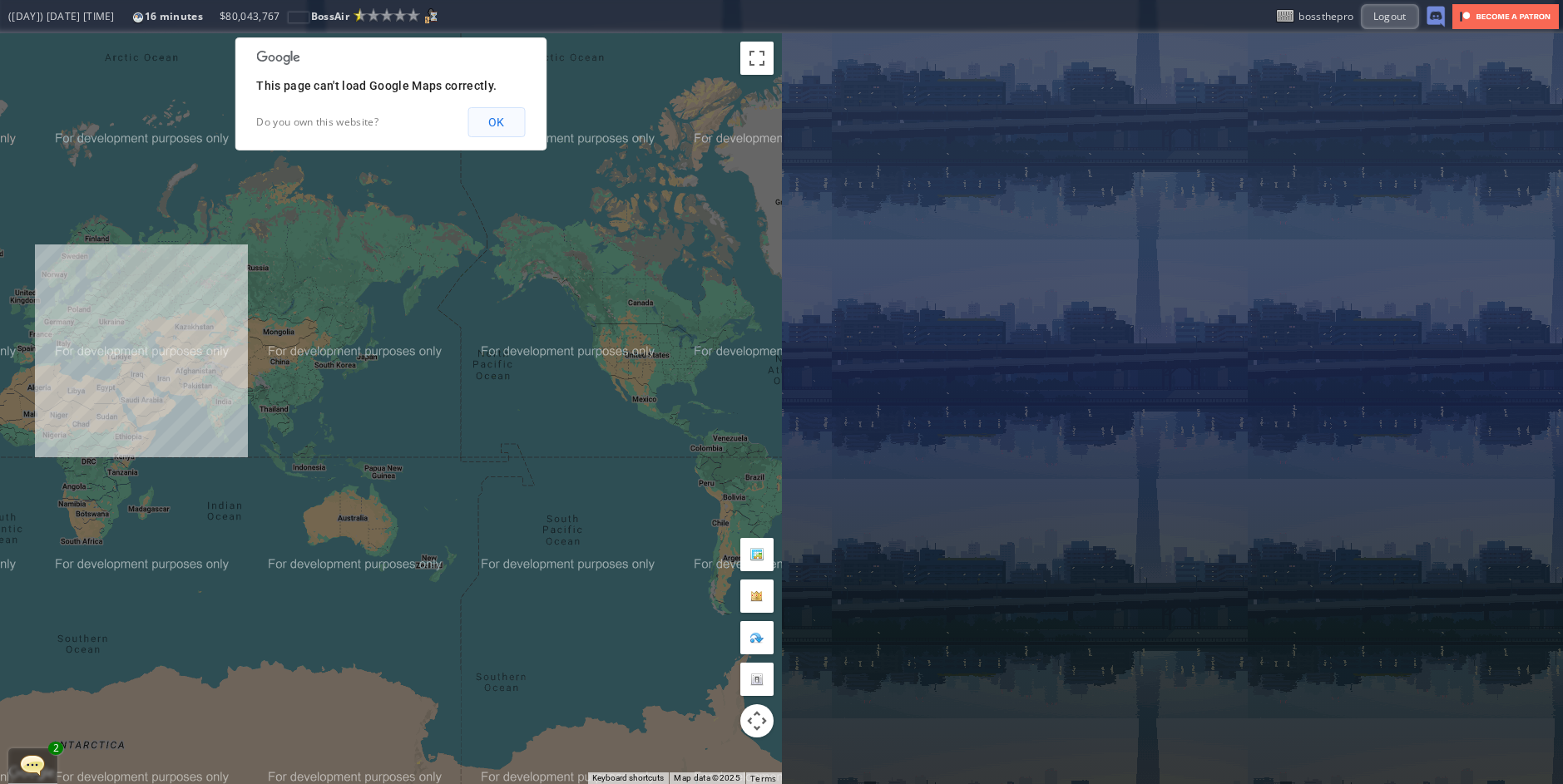 click on "OK" at bounding box center [496, 122] 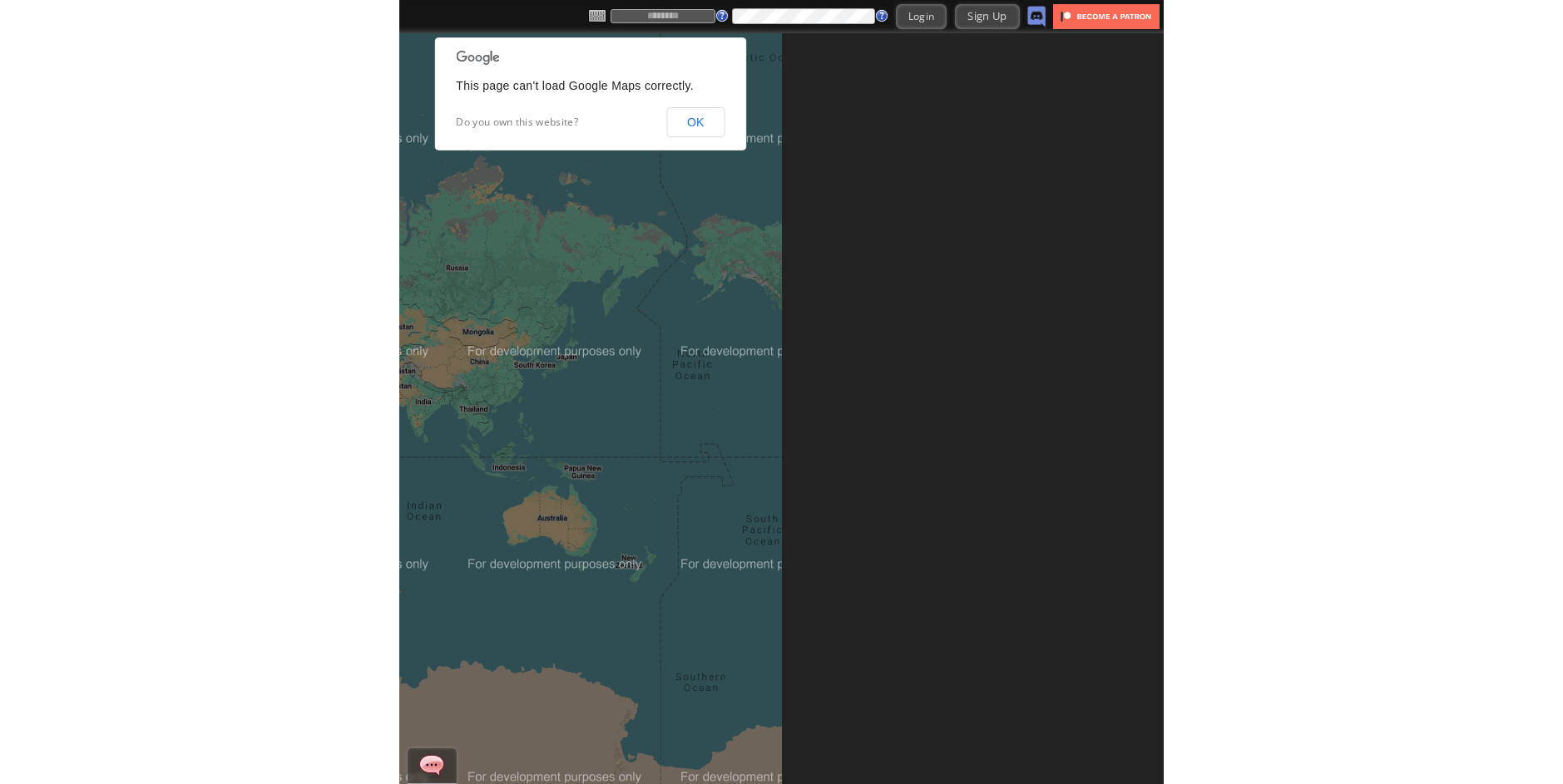 scroll, scrollTop: 0, scrollLeft: 0, axis: both 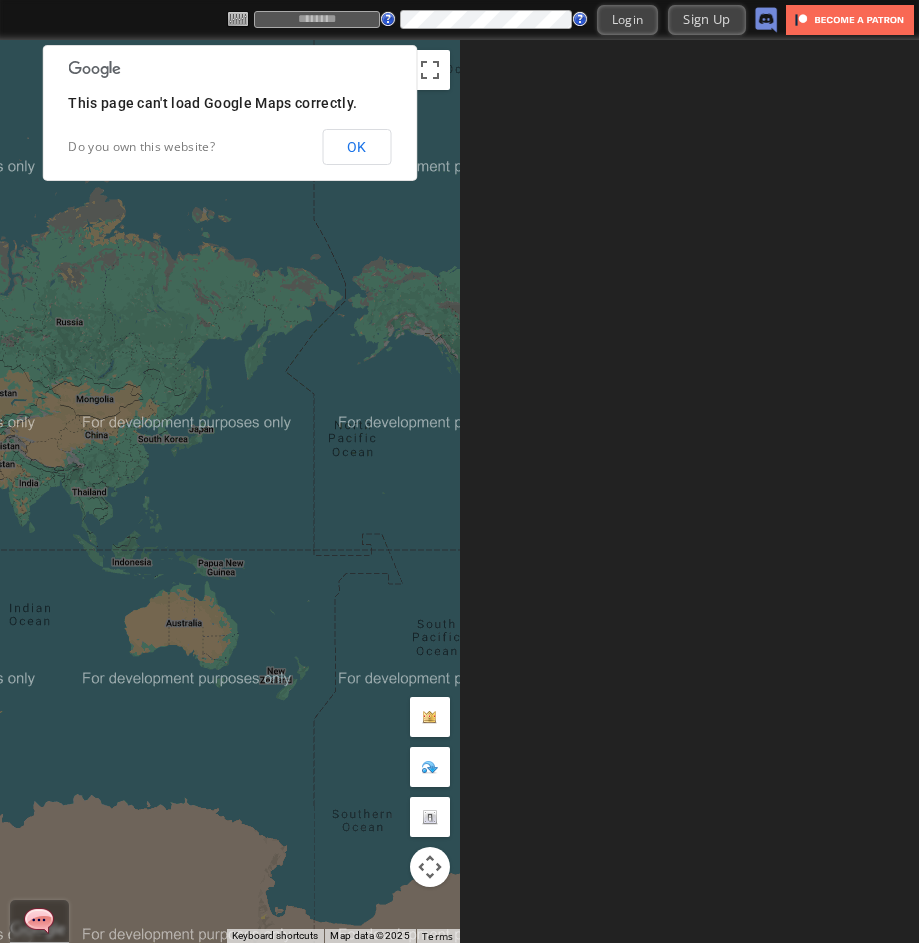 click at bounding box center [0, 0] 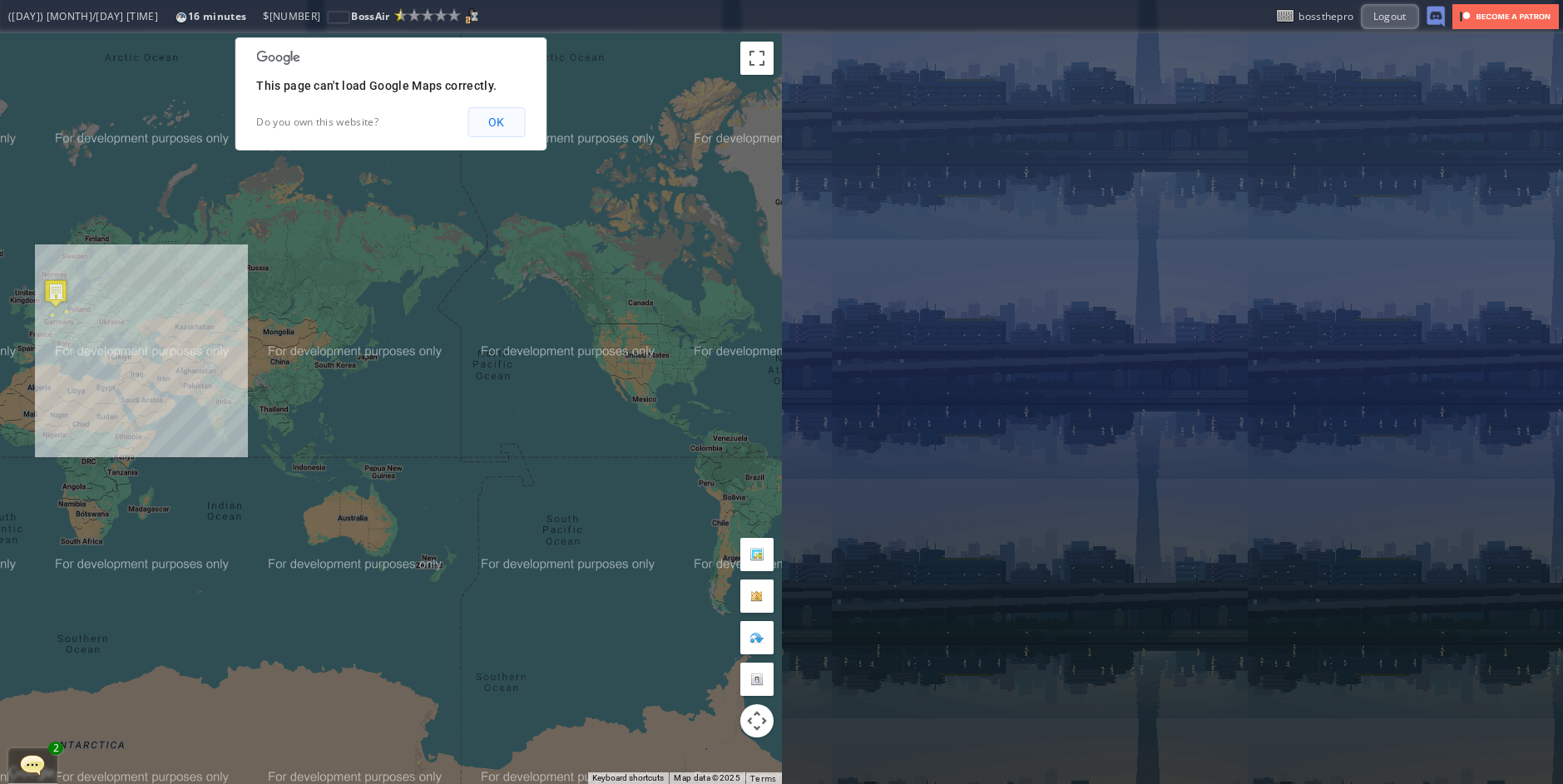 click on "OK" at bounding box center [496, 122] 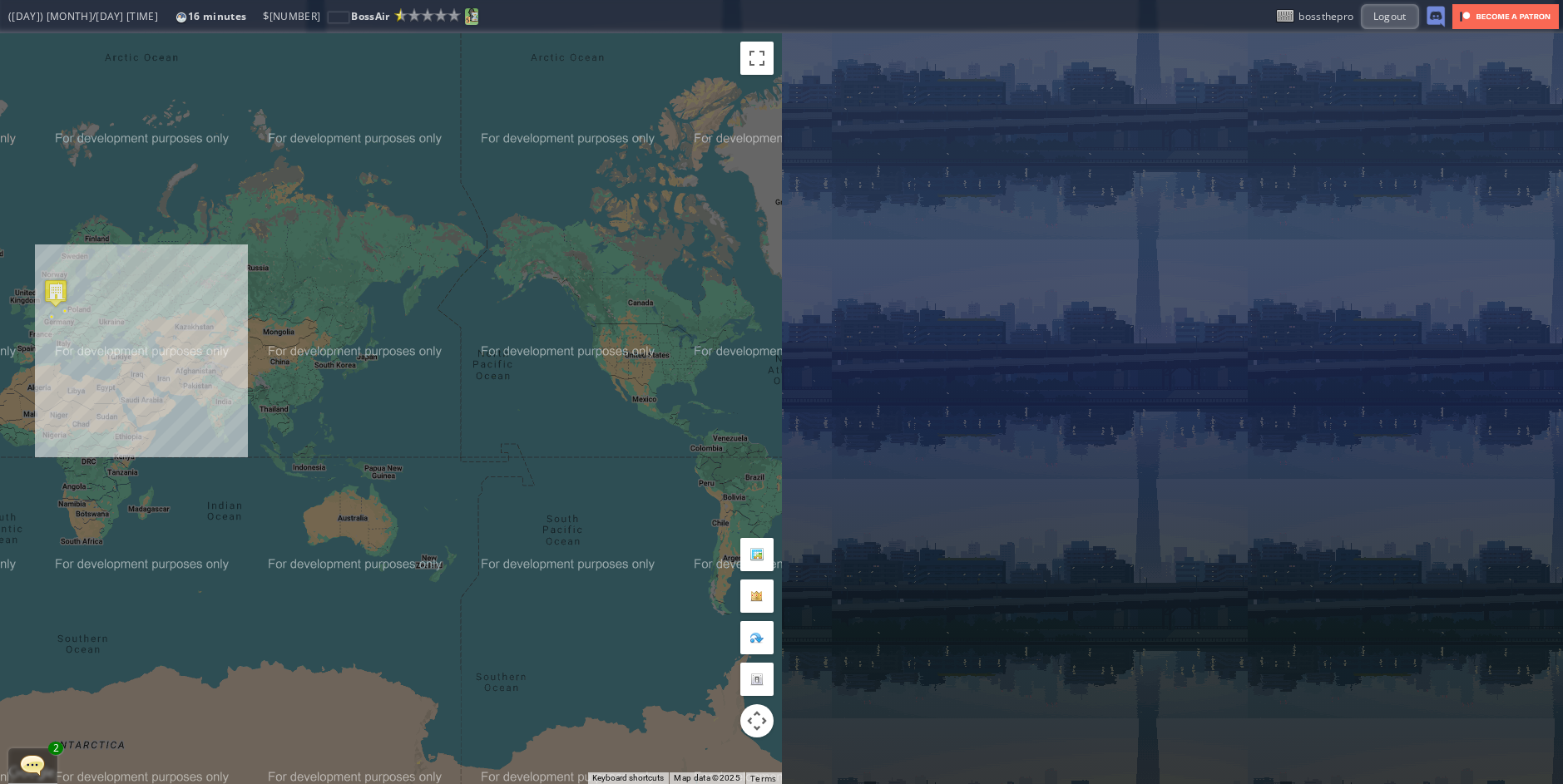 click at bounding box center (472, 15) 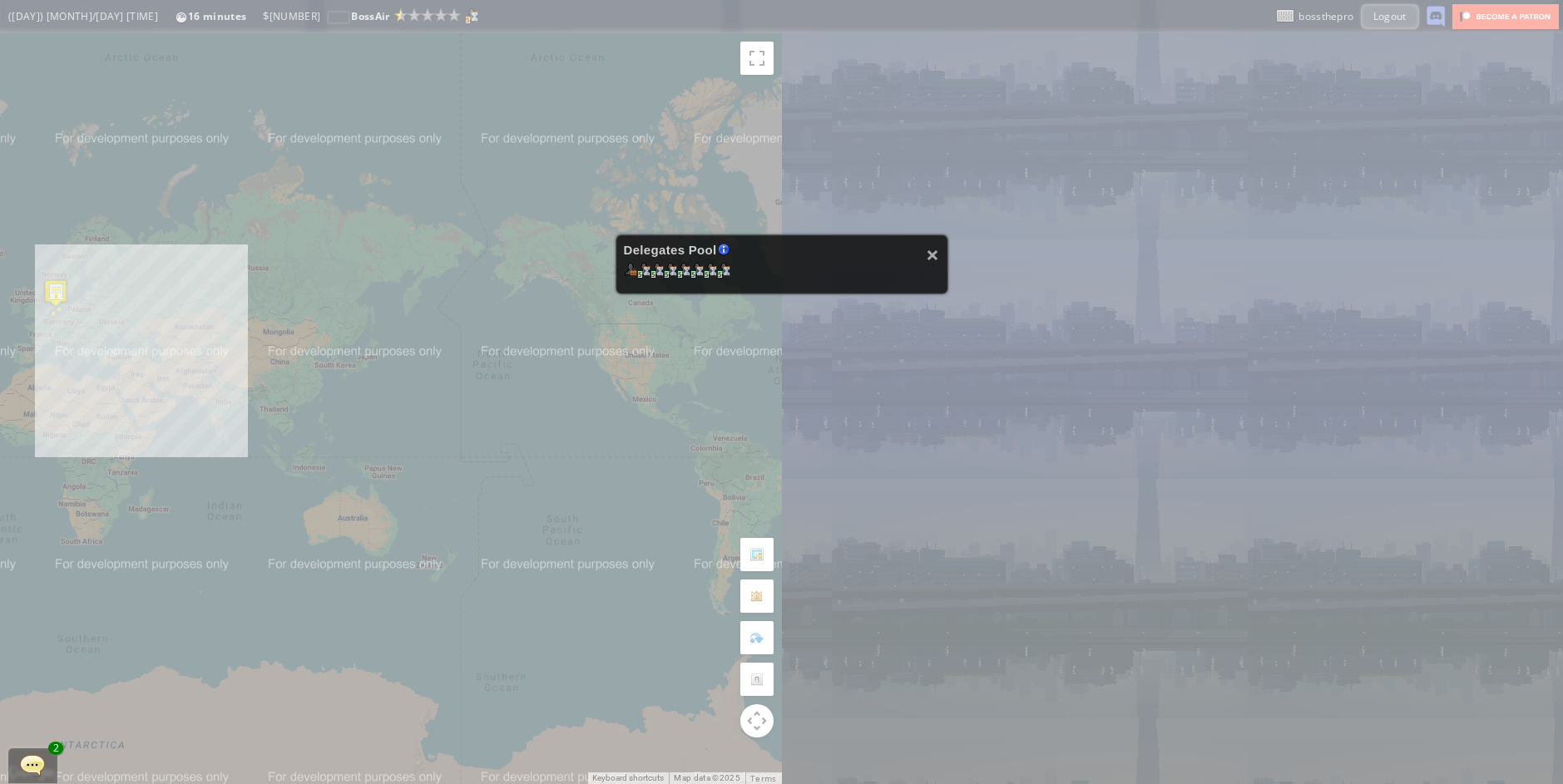 click on "×
Delegates Pool Gained by leveling up your airline. Airline grade is determined by reputation points. Delegates conduct various tasks, such as Flight negotiations, Country relationship improvements, Advertisement campaigns etc.
5 5 5 5 5 5 5" at bounding box center (781, 392) 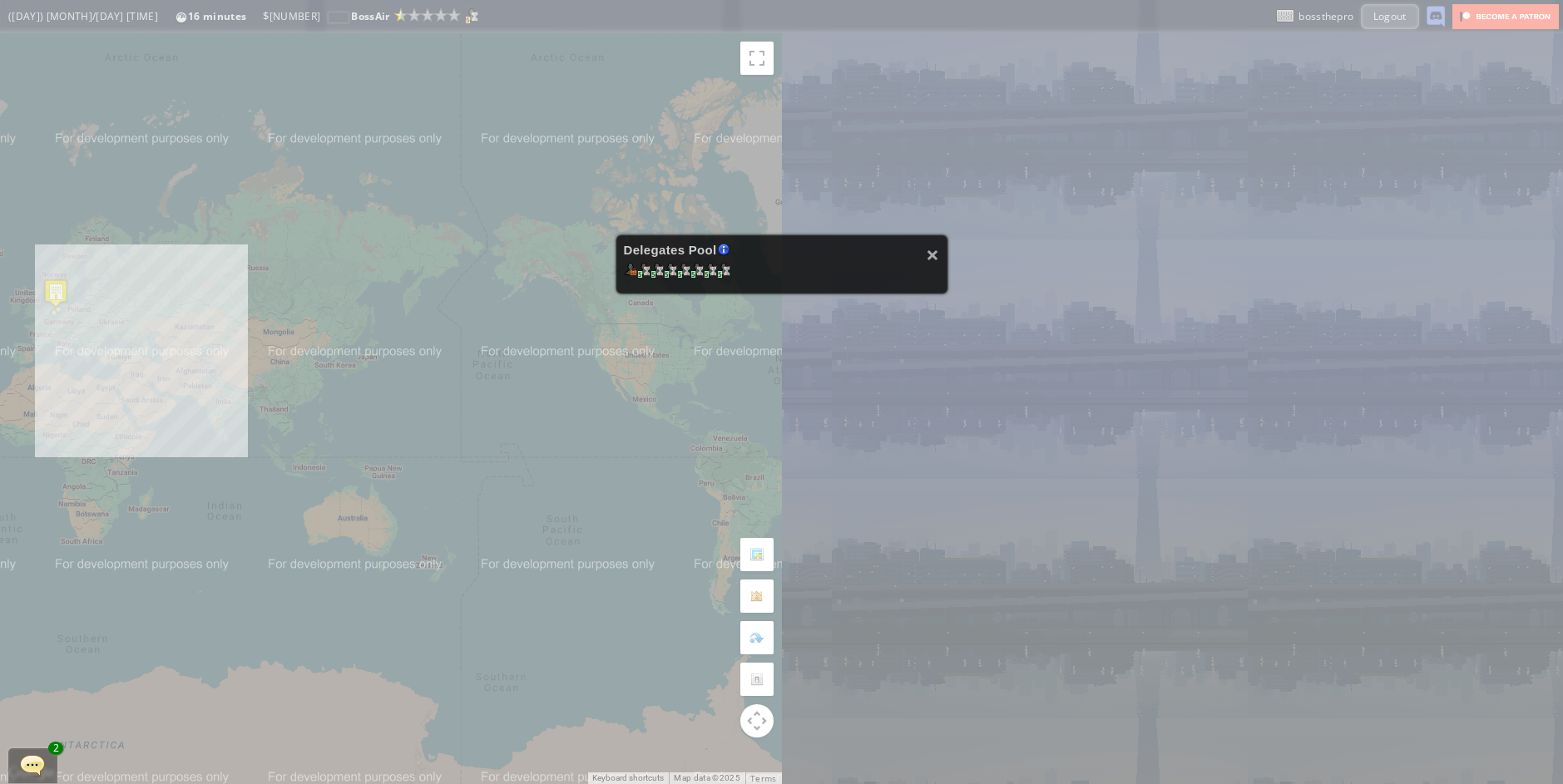 click on "×
Delegates Pool Gained by leveling up your airline. Airline grade is determined by reputation points. Delegates conduct various tasks, such as Flight negotiations, Country relationship improvements, Advertisement campaigns etc.
5 5 5 5 5 5 5" at bounding box center (781, 392) 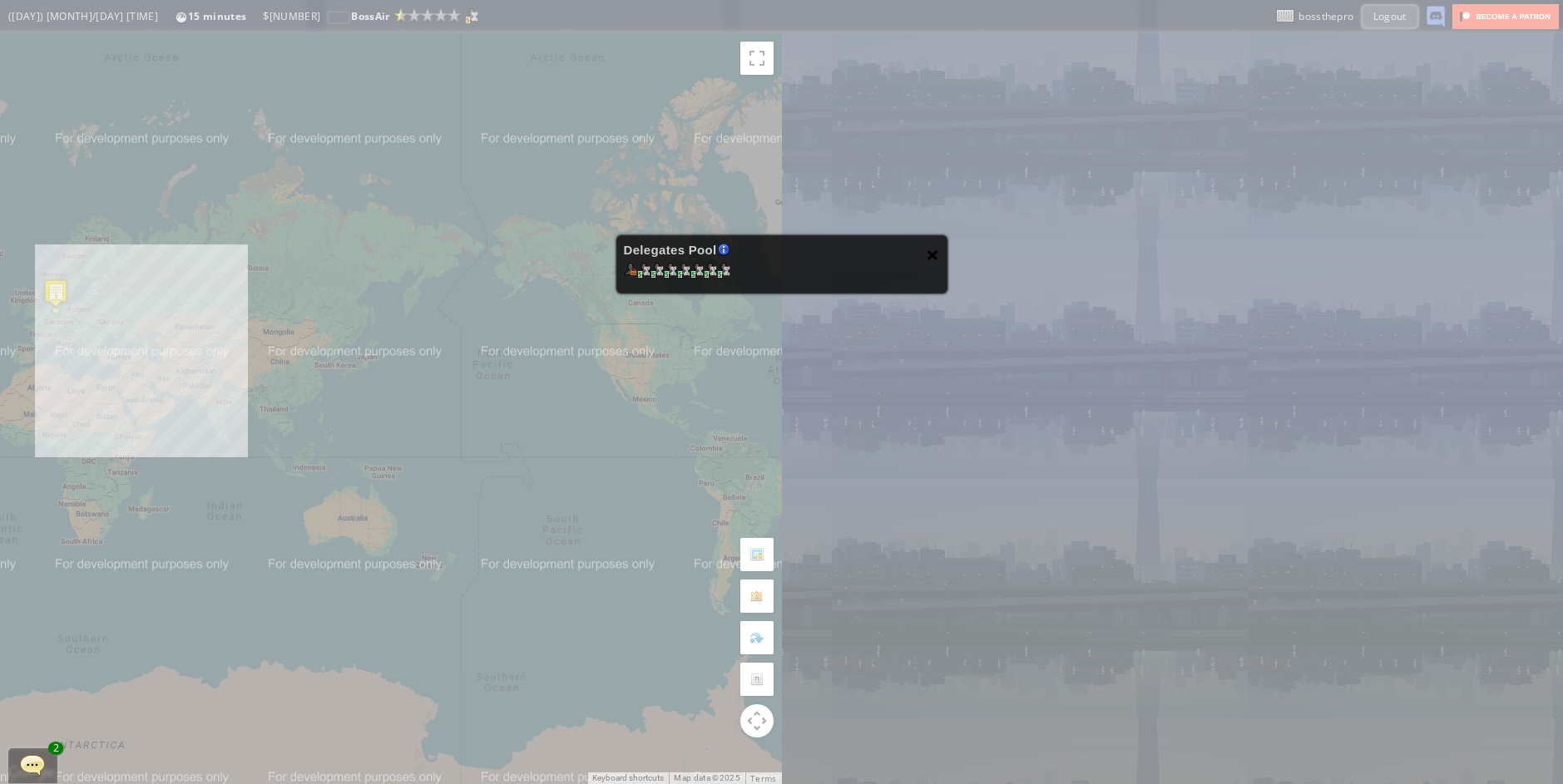 click on "×" at bounding box center [932, 254] 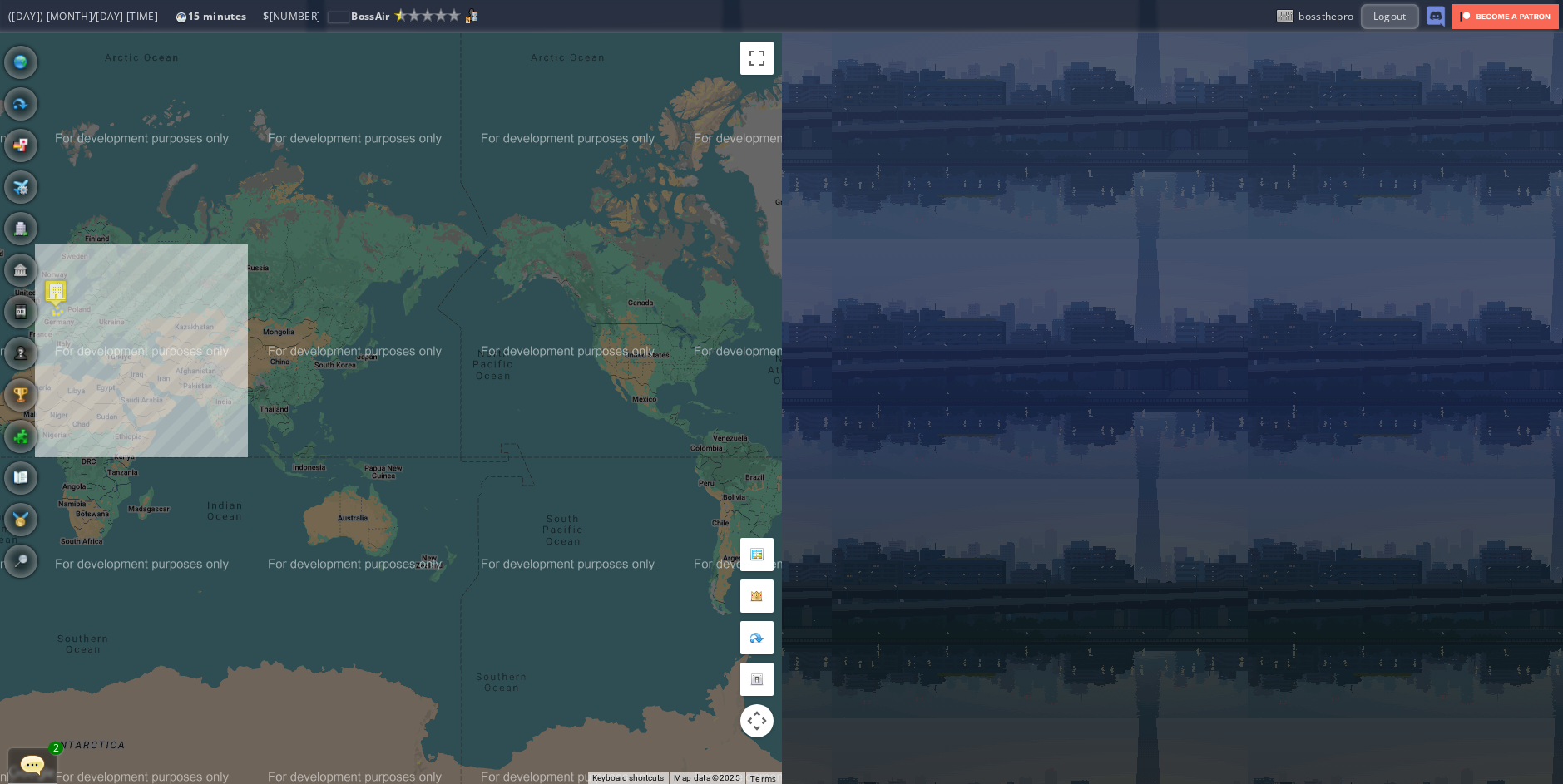 click at bounding box center (56, 293) 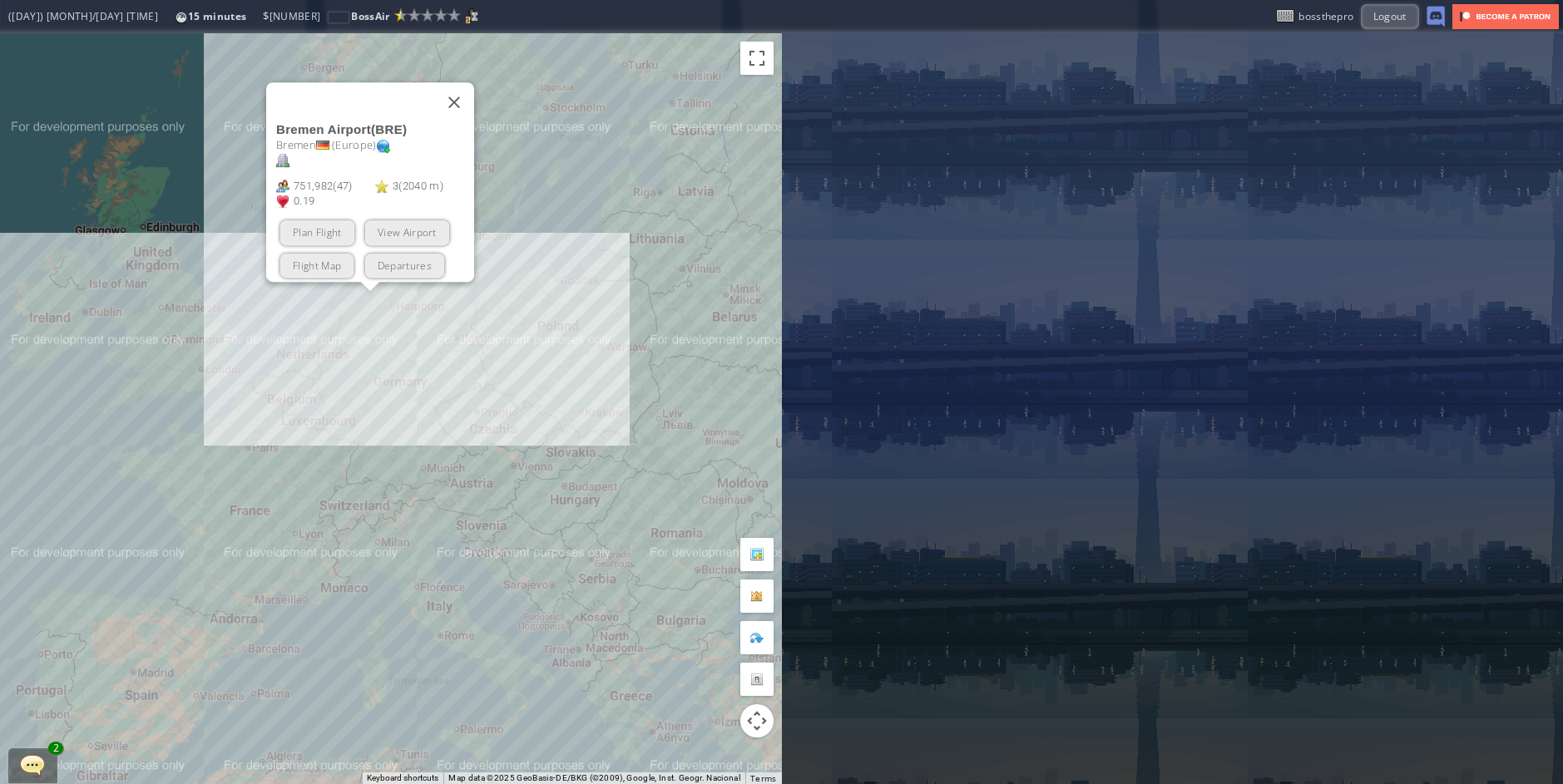 drag, startPoint x: 150, startPoint y: 297, endPoint x: 273, endPoint y: 496, distance: 233.94444 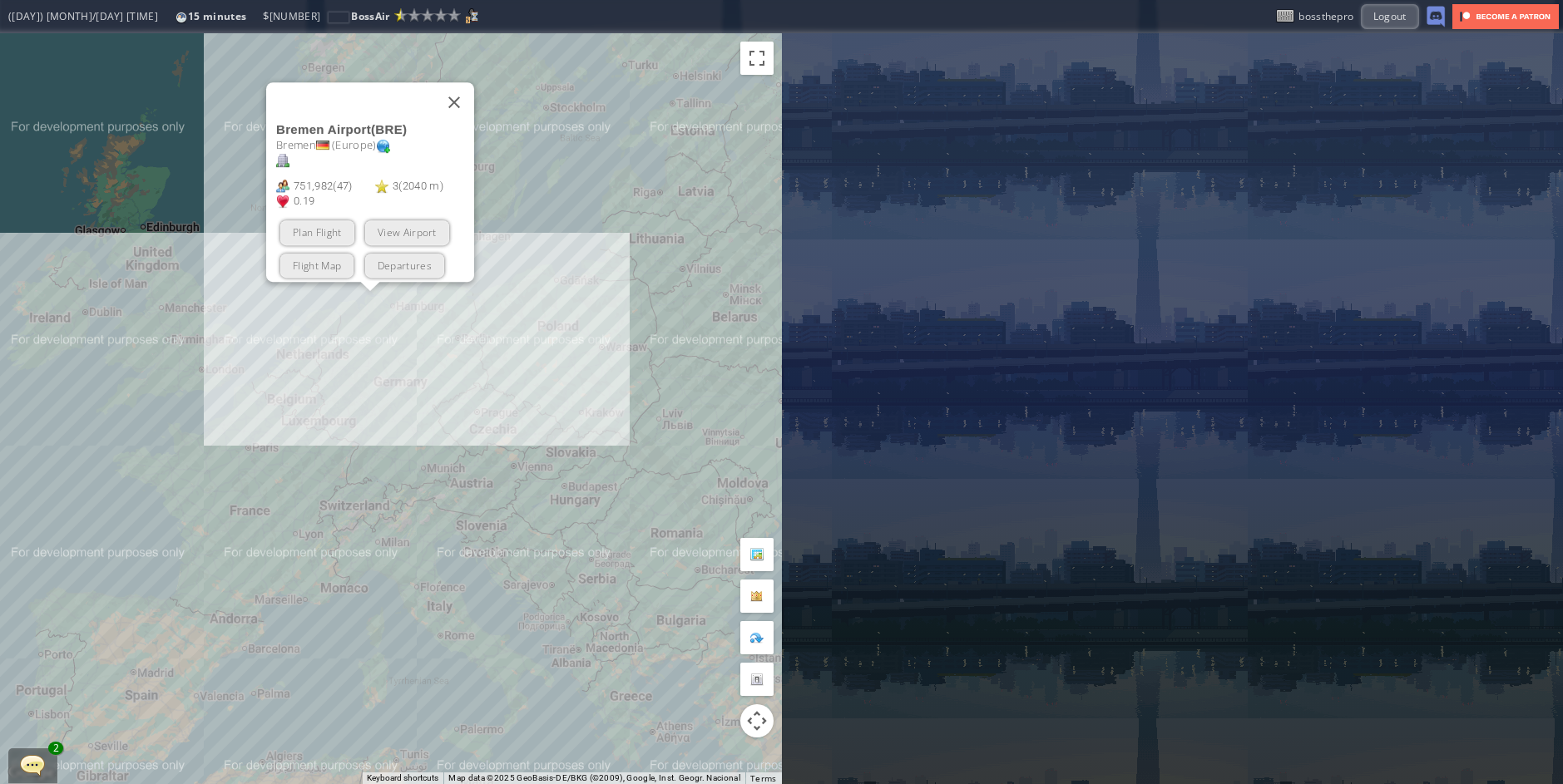 click on "To navigate, press the arrow keys.
Bremen Airport  ( BRE )
Bremen  ( Europe )
751,982  ( 47 )
3  ( 2040 m )
0.19
Plan Flight
View Airport
Flight Map
Departures" at bounding box center [391, 408] 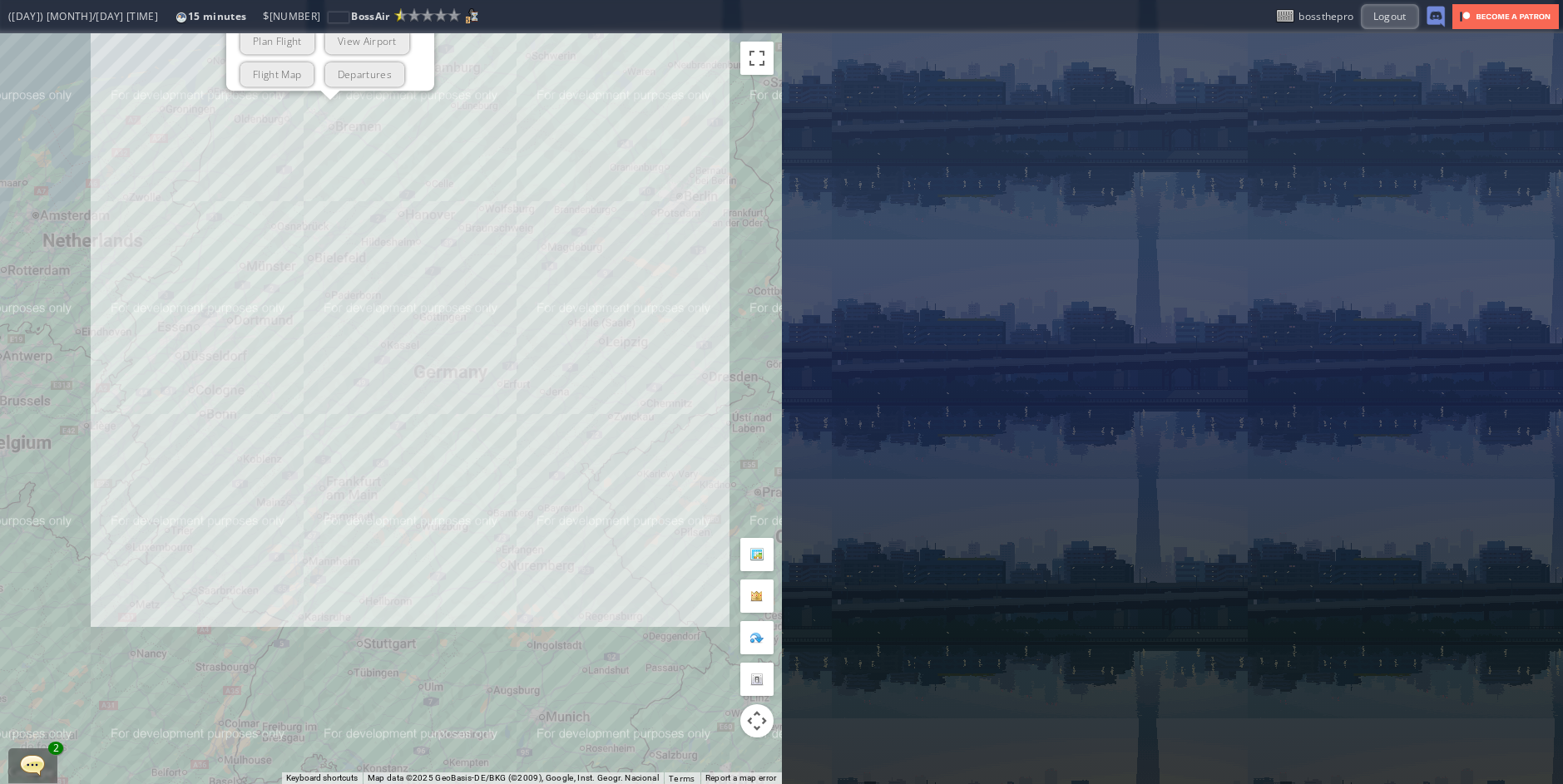 drag, startPoint x: 467, startPoint y: 437, endPoint x: 529, endPoint y: 481, distance: 76.02631 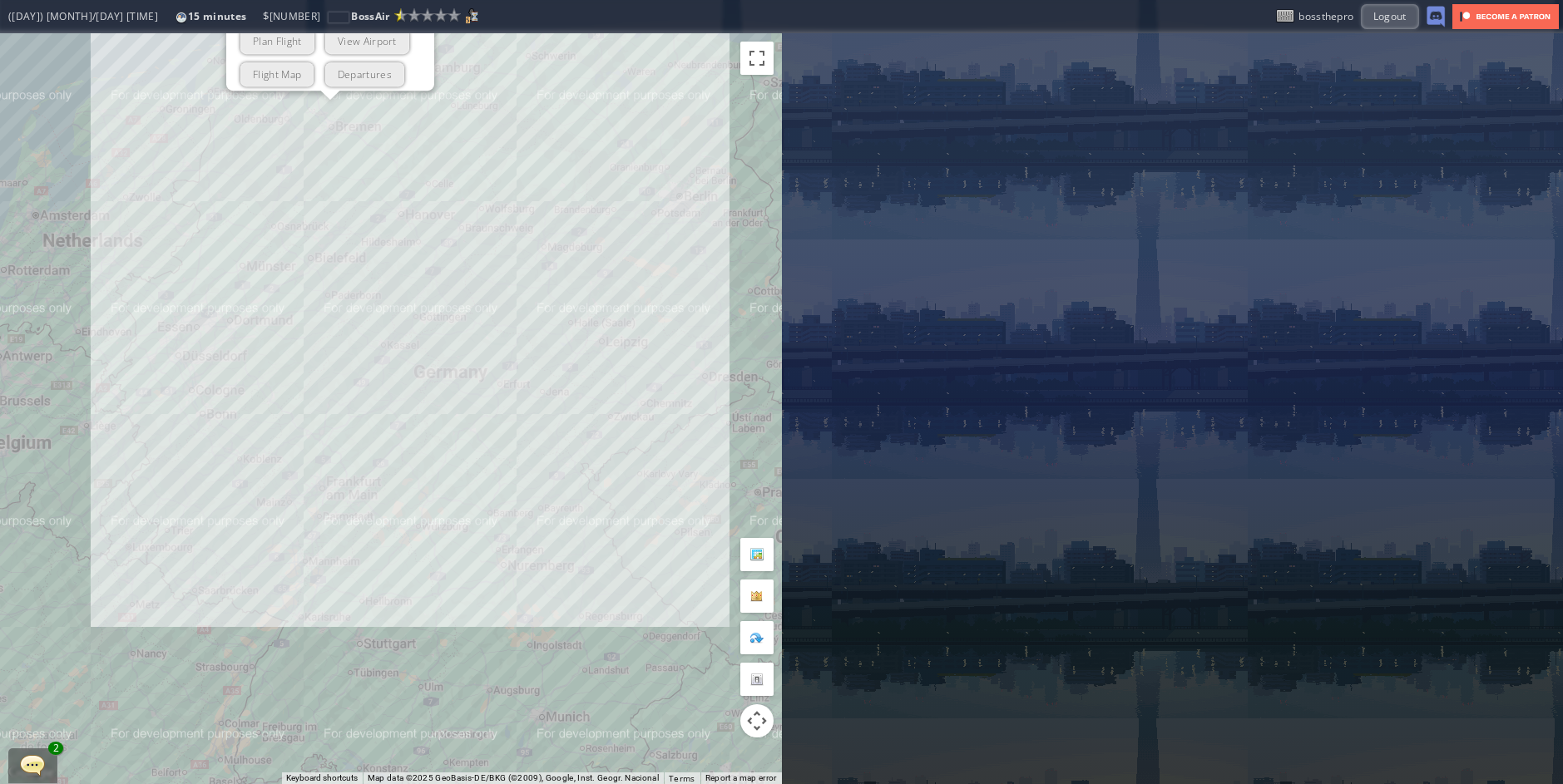 click on "To navigate, press the arrow keys.
Bremen Airport  ( BRE )
Bremen  ( Europe )
751,982  ( 47 )
3  ( 2040 m )
0.19
Plan Flight
View Airport
Flight Map
Departures" at bounding box center (391, 408) 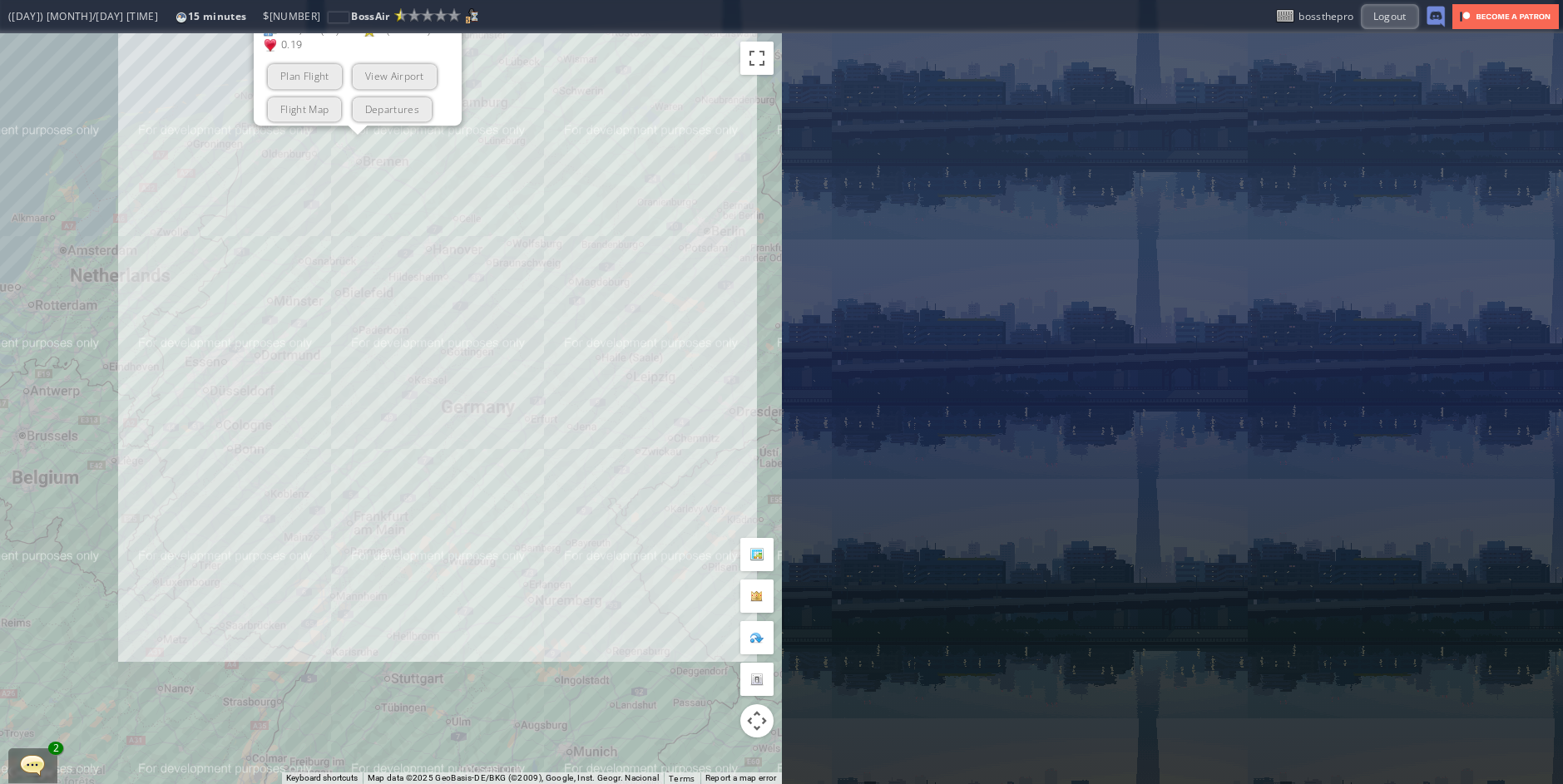 click on "To navigate, press the arrow keys.
Bremen Airport  ( BRE )
Bremen  ( Europe )
751,982  ( 47 )
3  ( 2040 m )
0.19
Plan Flight
View Airport
Flight Map
Departures" at bounding box center [391, 408] 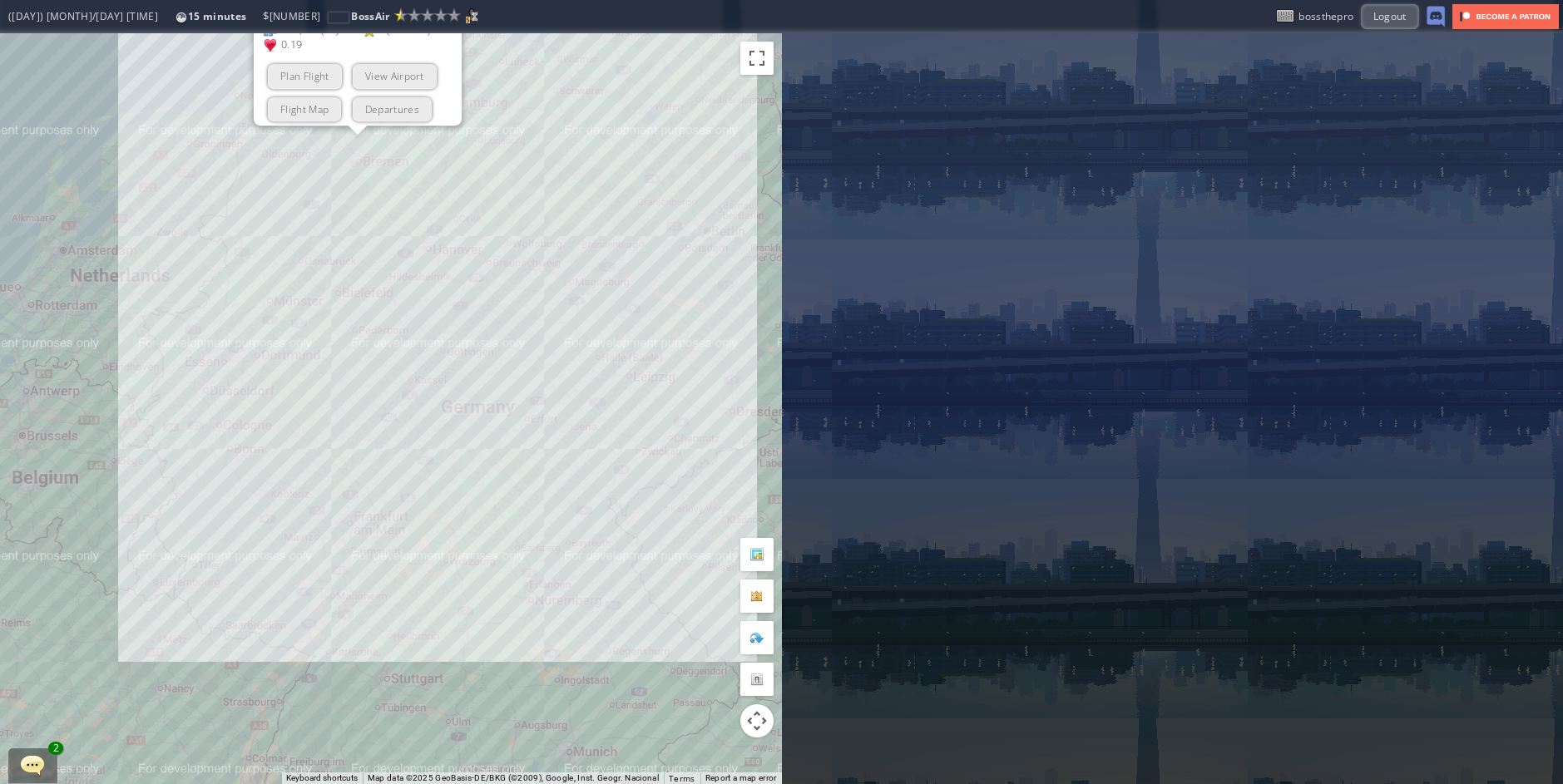 click on "To navigate, press the arrow keys.
Bremen Airport  ( BRE )
Bremen  ( Europe )
751,982  ( 47 )
3  ( 2040 m )
0.19
Plan Flight
View Airport
Flight Map
Departures" at bounding box center (391, 408) 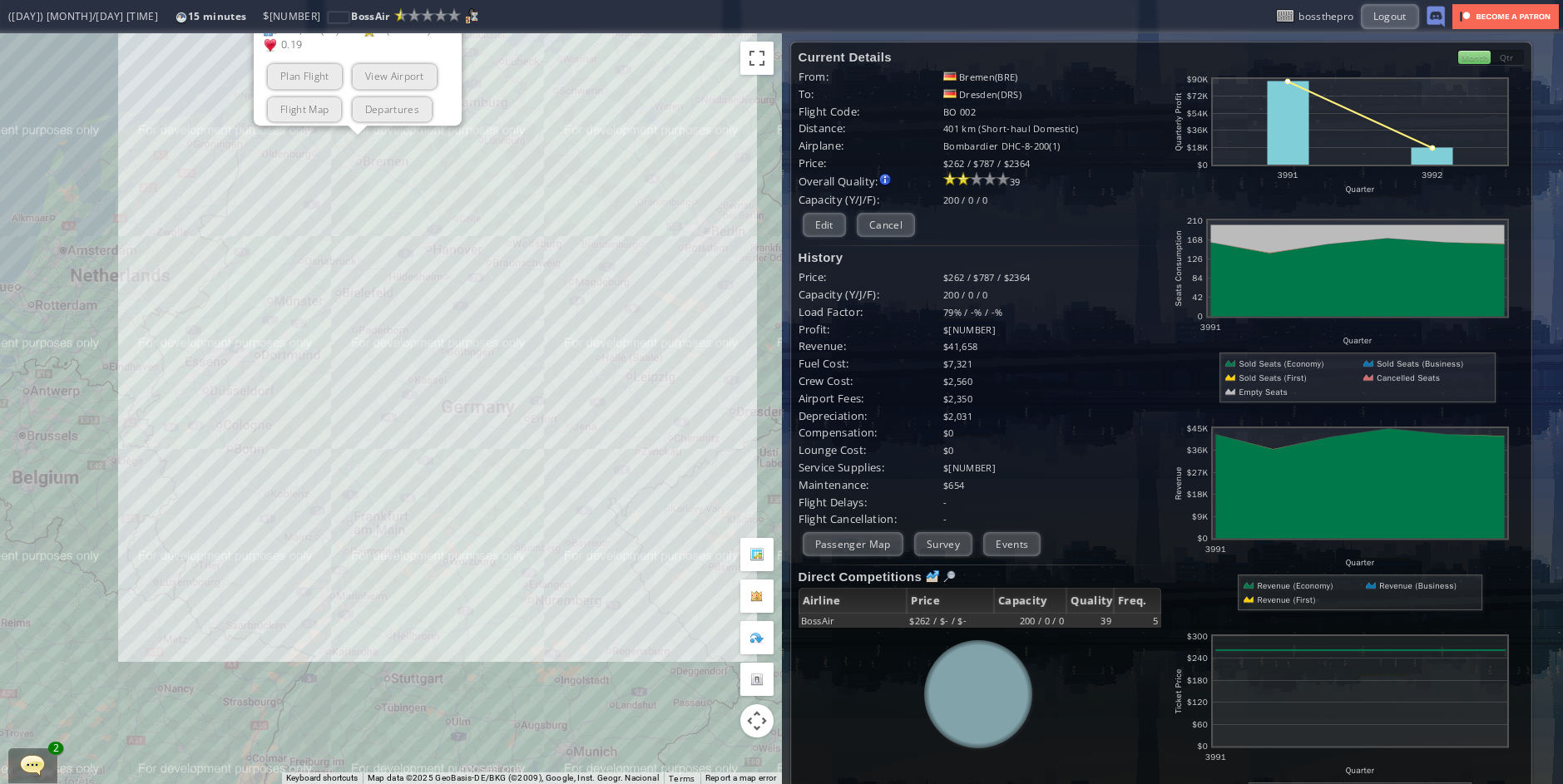 click on "Survey" at bounding box center (943, 544) 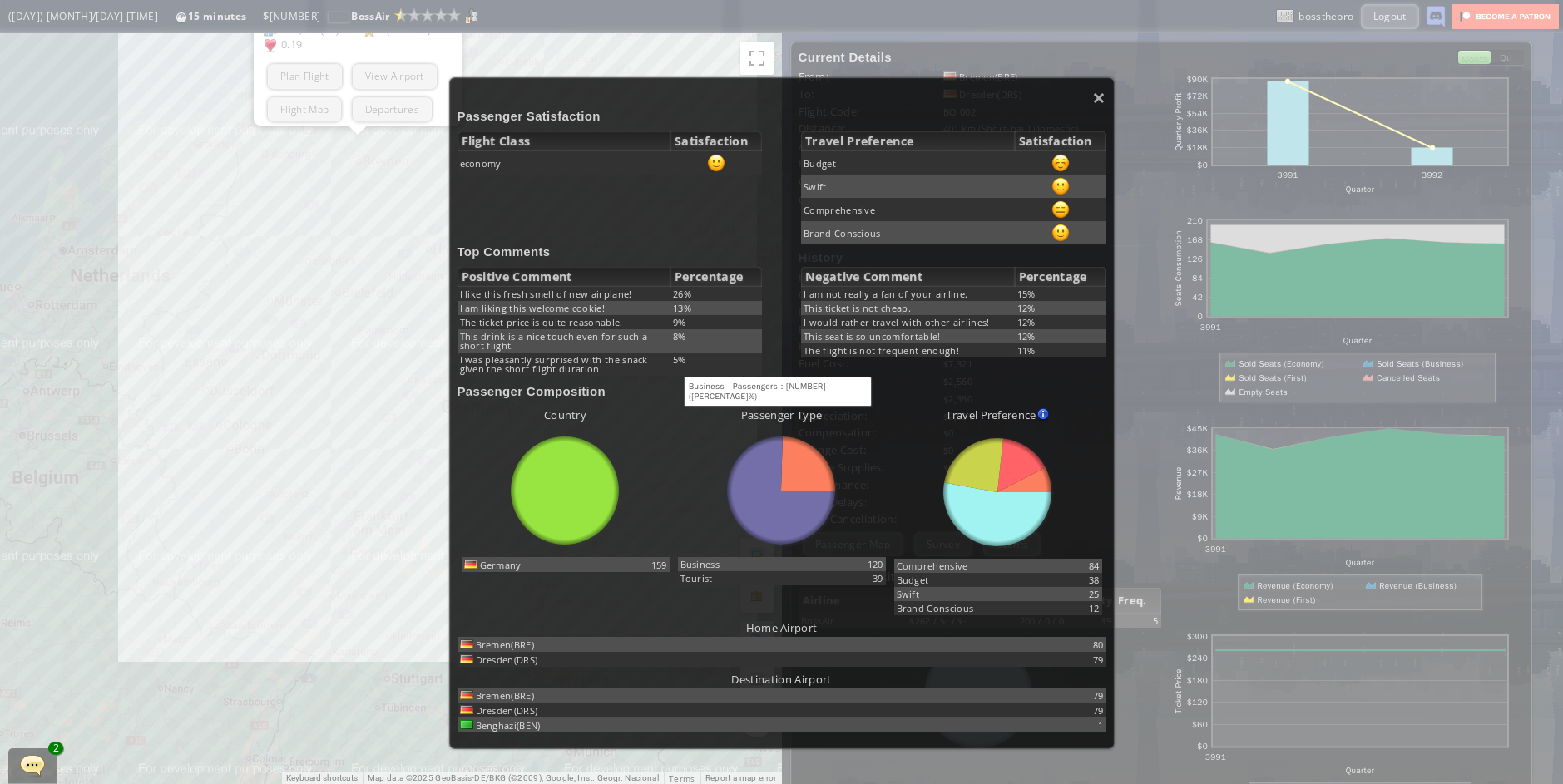 scroll, scrollTop: 0, scrollLeft: 0, axis: both 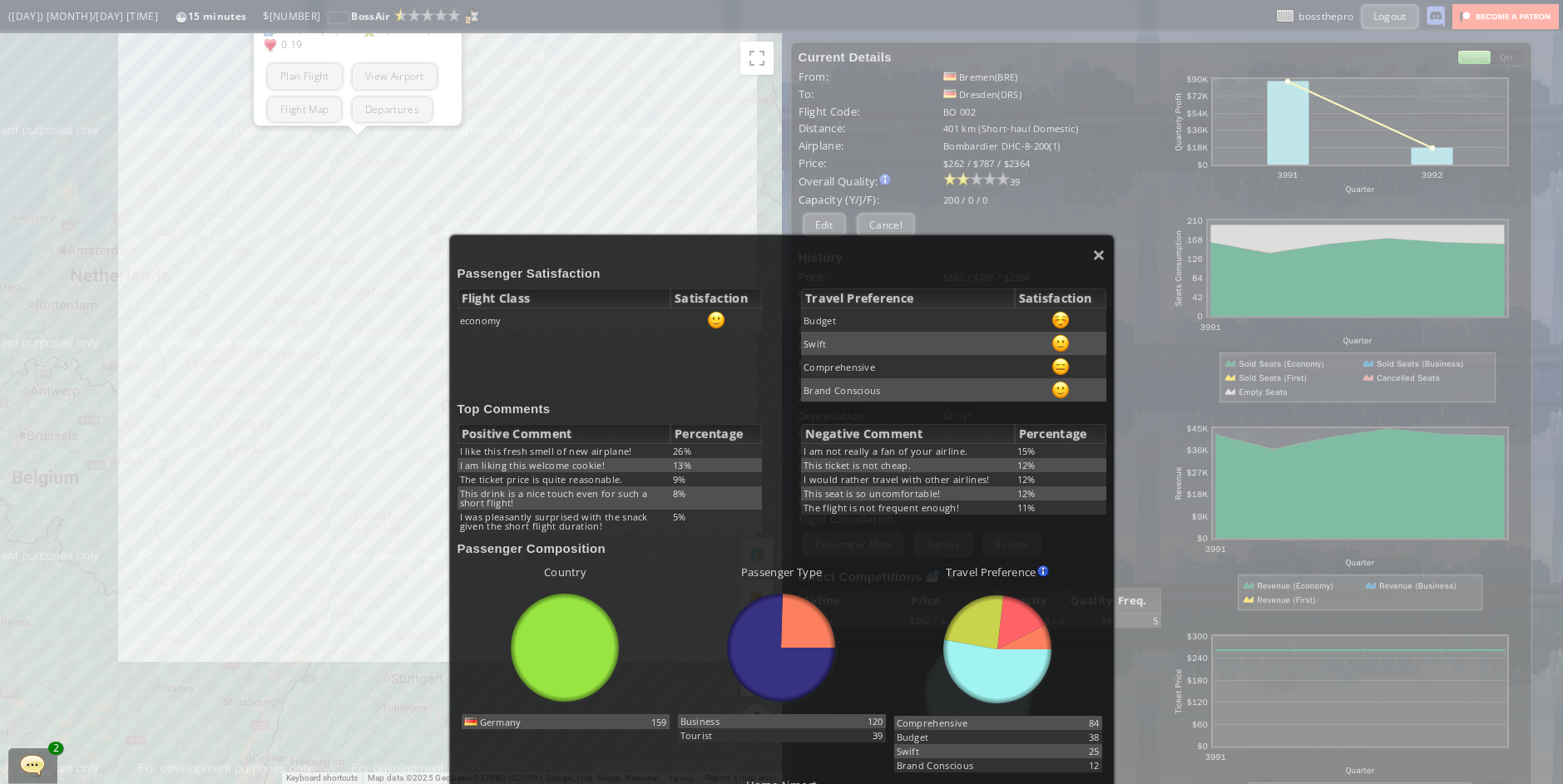 click on "×
Passenger Satisfaction
Flight Class
Satisfaction
economy
Travel Preference
Satisfaction
Budget Swift Comprehensive Brand Conscious
Top Comments
Positive Comment
Percentage
I like this fresh smell of new airplane! 26% I am liking this welcome cookie! 13% The ticket price is quite reasonable. 9% This drink is a nice touch even for such a short flight! 8% I was pleasantly surprised with the snack given the short flight duration! 5%
Negative Comment
Percentage
I am not really a fan of your airline. 15% This ticket is not cheap. 12% I would rather travel with other airlines! 12% This seat is so uncomfortable! 12% The flight is not frequent enough! 11%
Passenger Composition
Country
abcdefhiklmnopqrstuvwxyz Loading chart. Please wait. Germany" at bounding box center [782, 570] 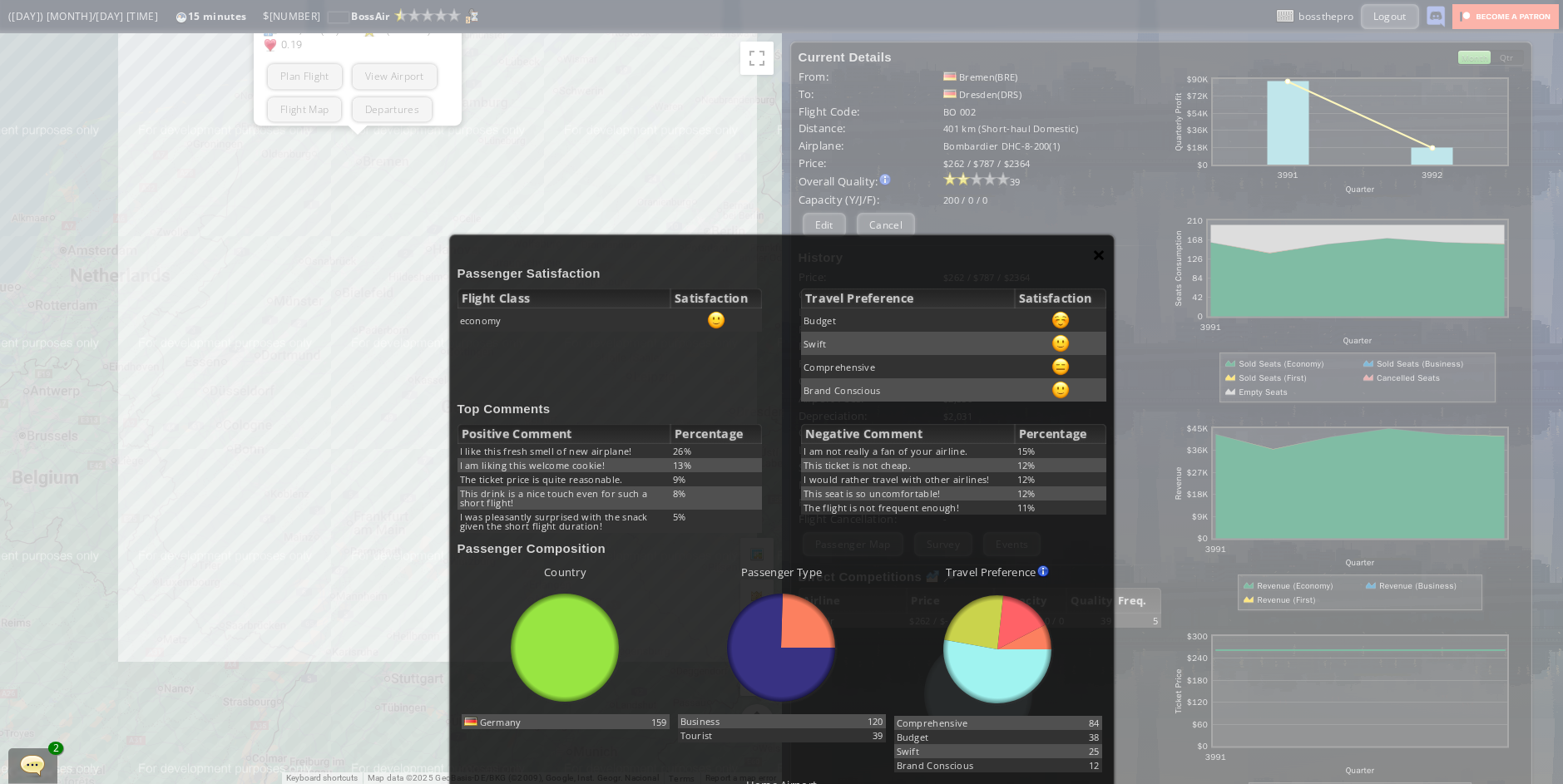 click on "×" at bounding box center [1099, 254] 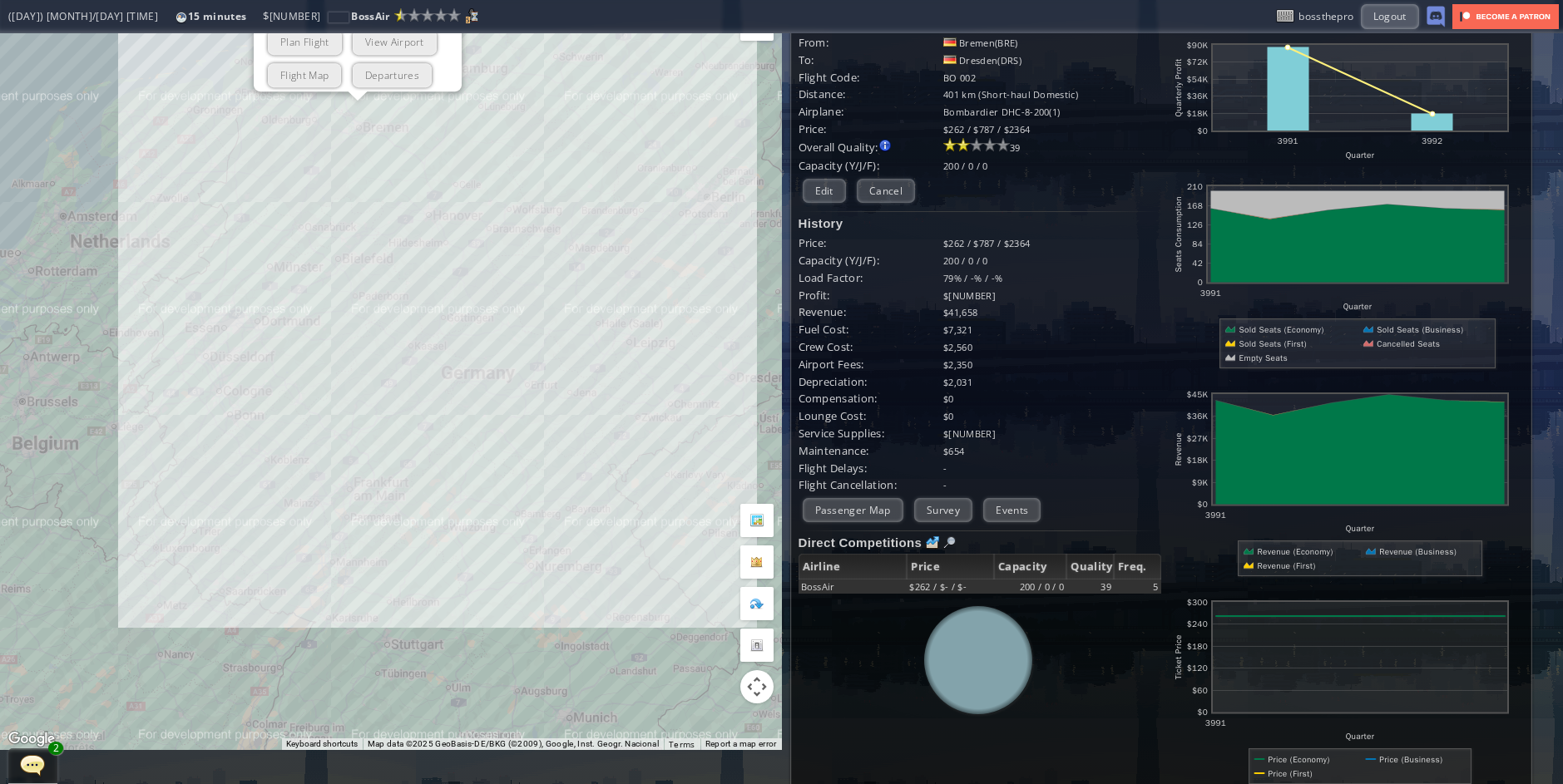 scroll, scrollTop: 0, scrollLeft: 0, axis: both 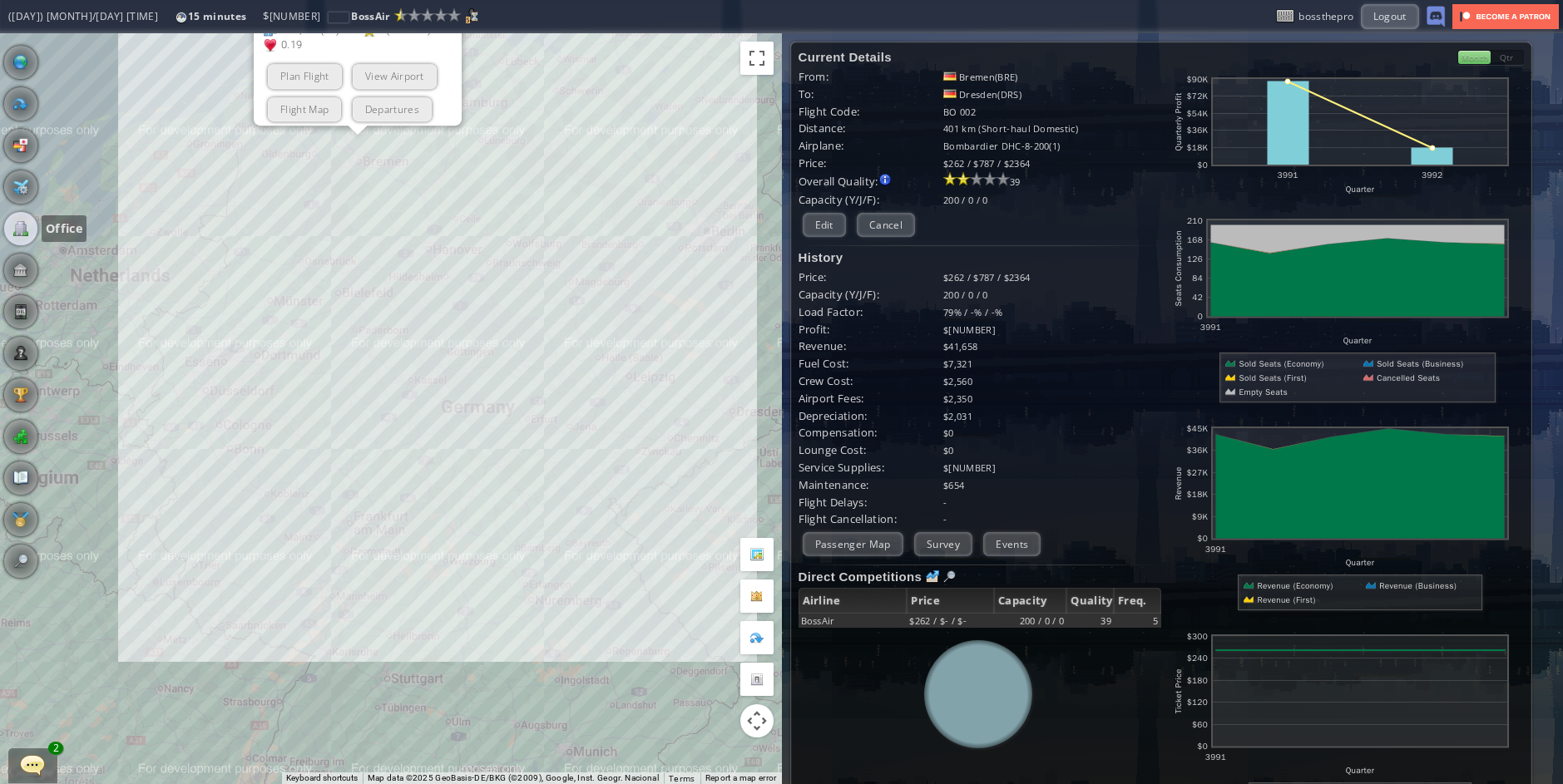 click at bounding box center [21, 229] 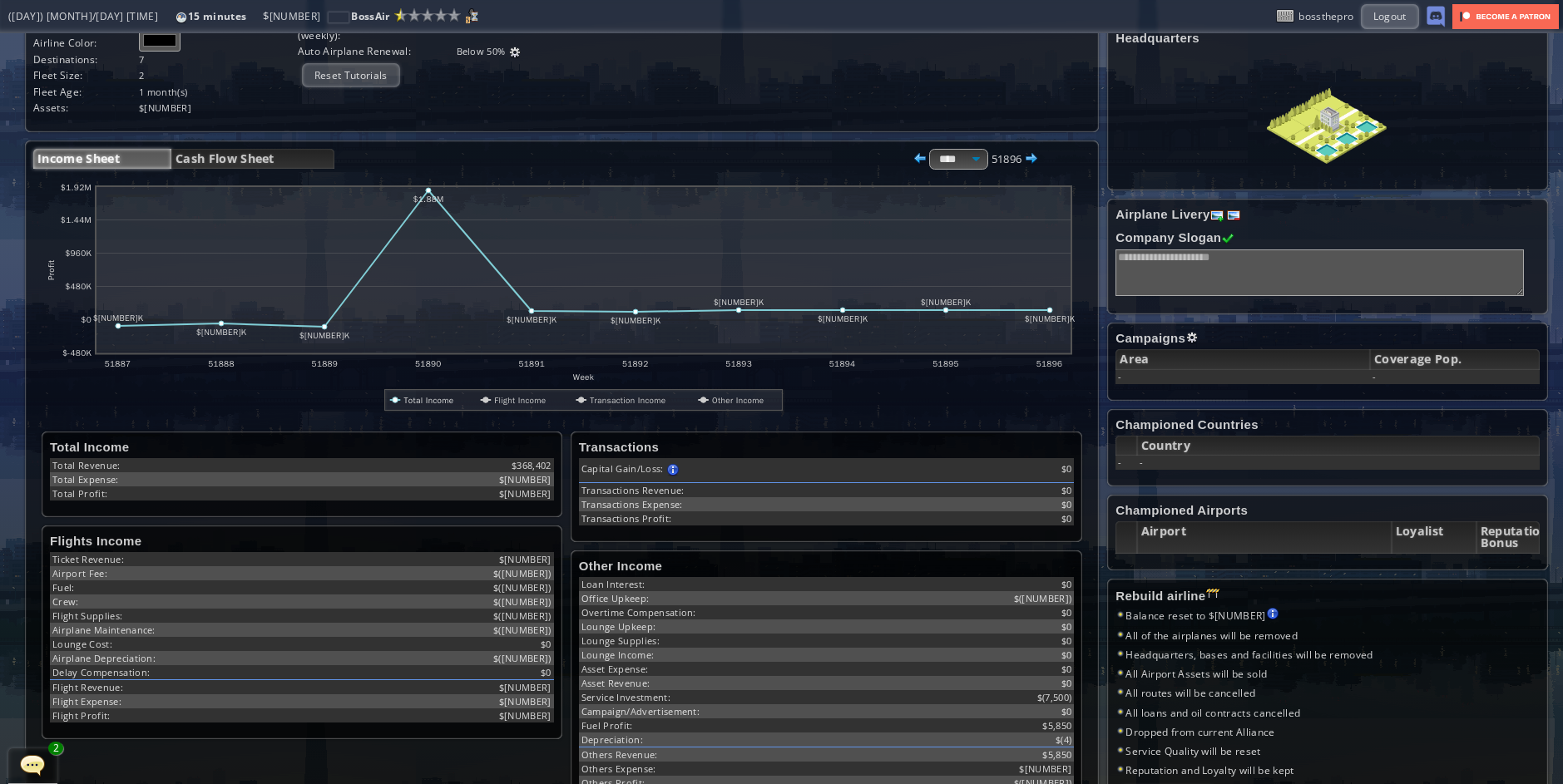 scroll, scrollTop: 239, scrollLeft: 0, axis: vertical 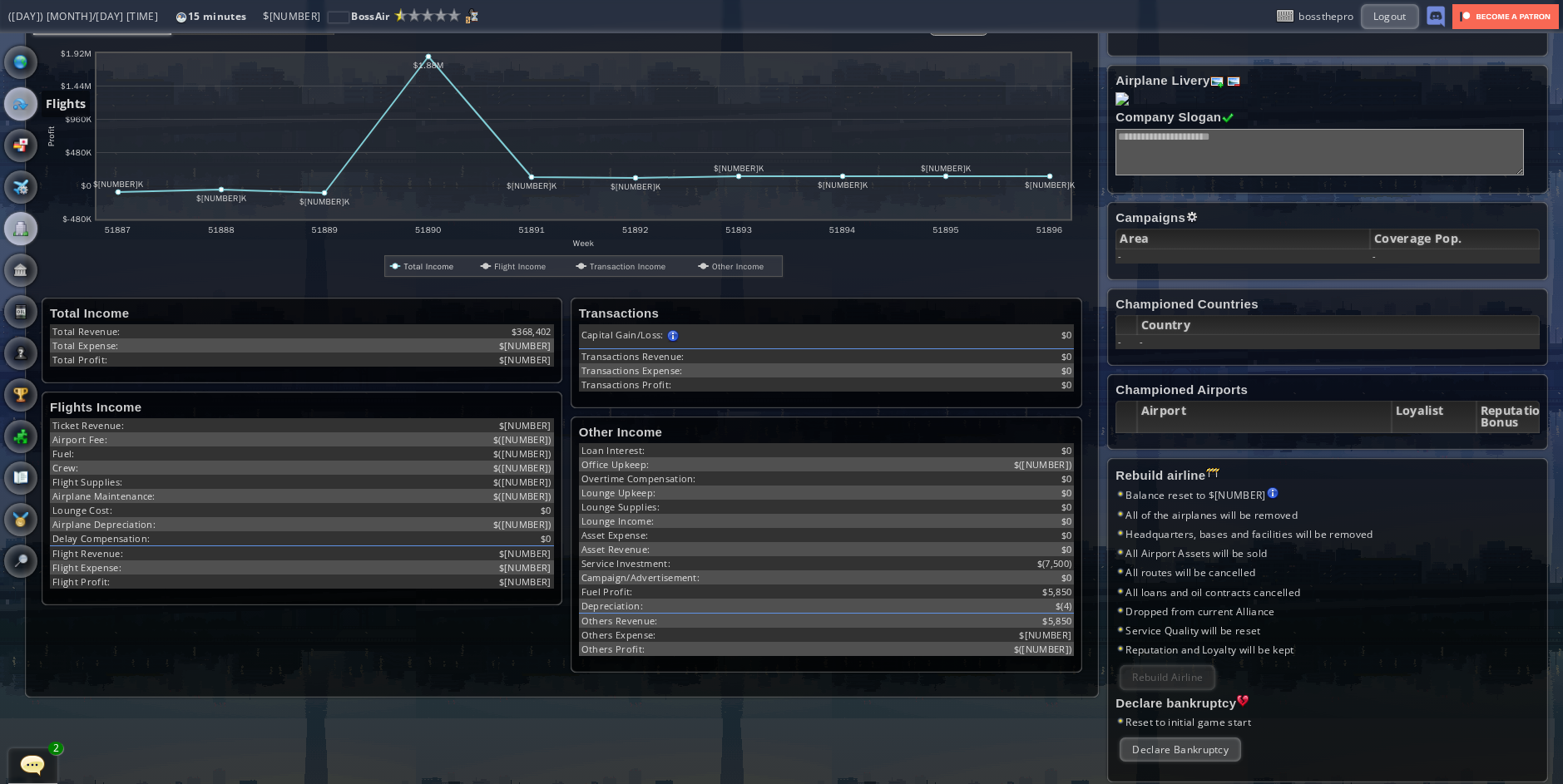 click at bounding box center (21, 104) 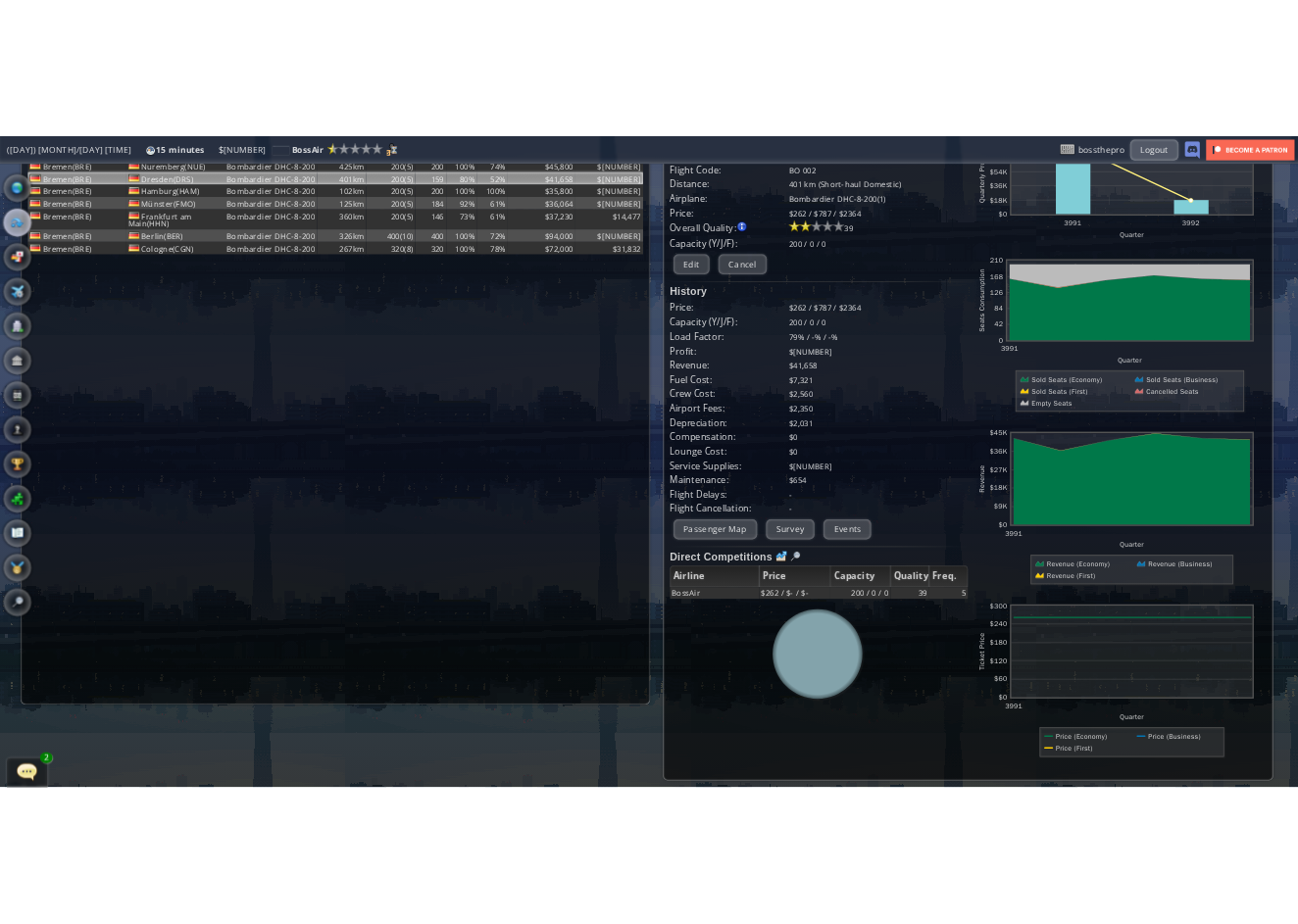 scroll, scrollTop: 0, scrollLeft: 0, axis: both 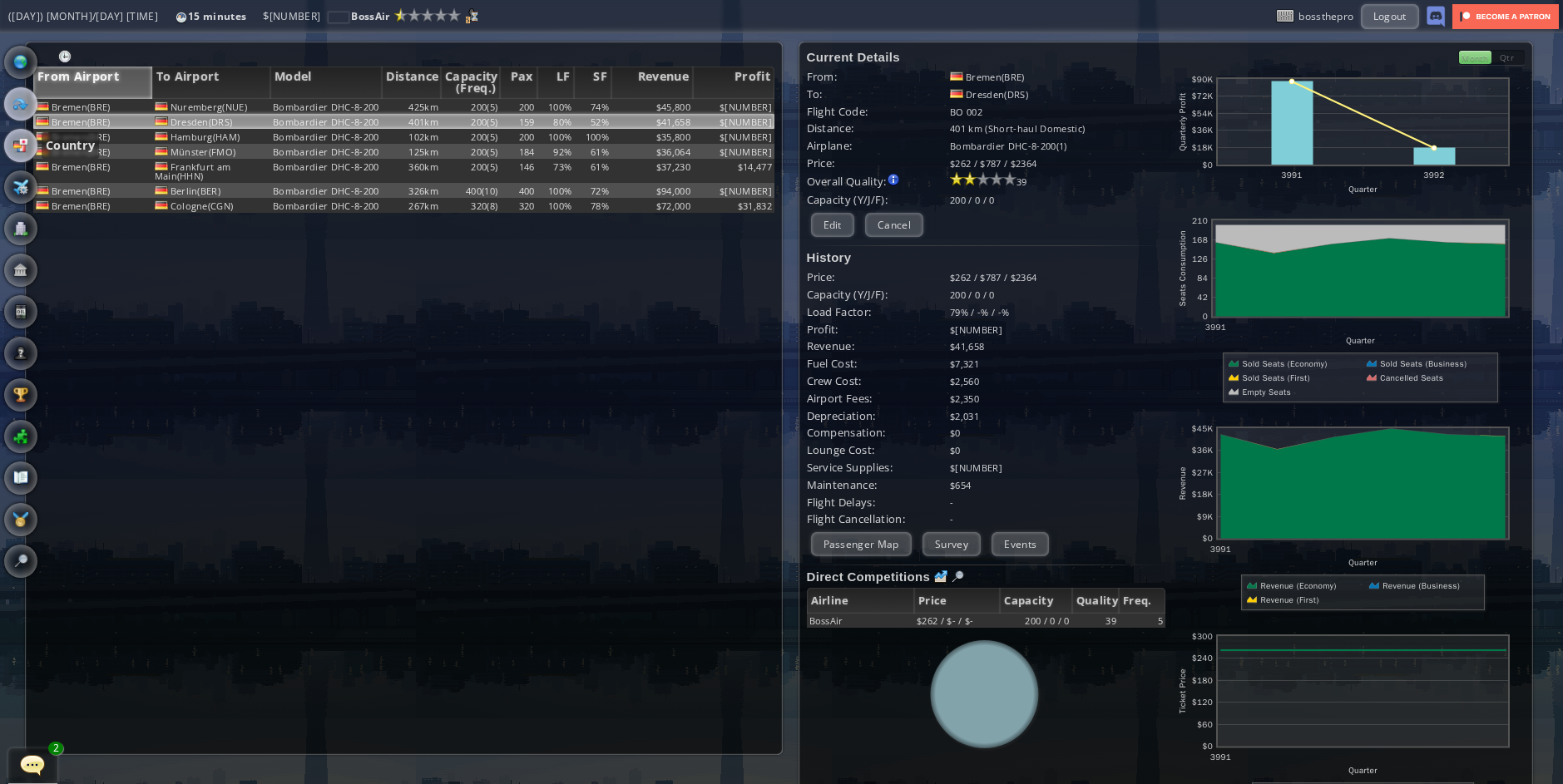 click at bounding box center (21, 145) 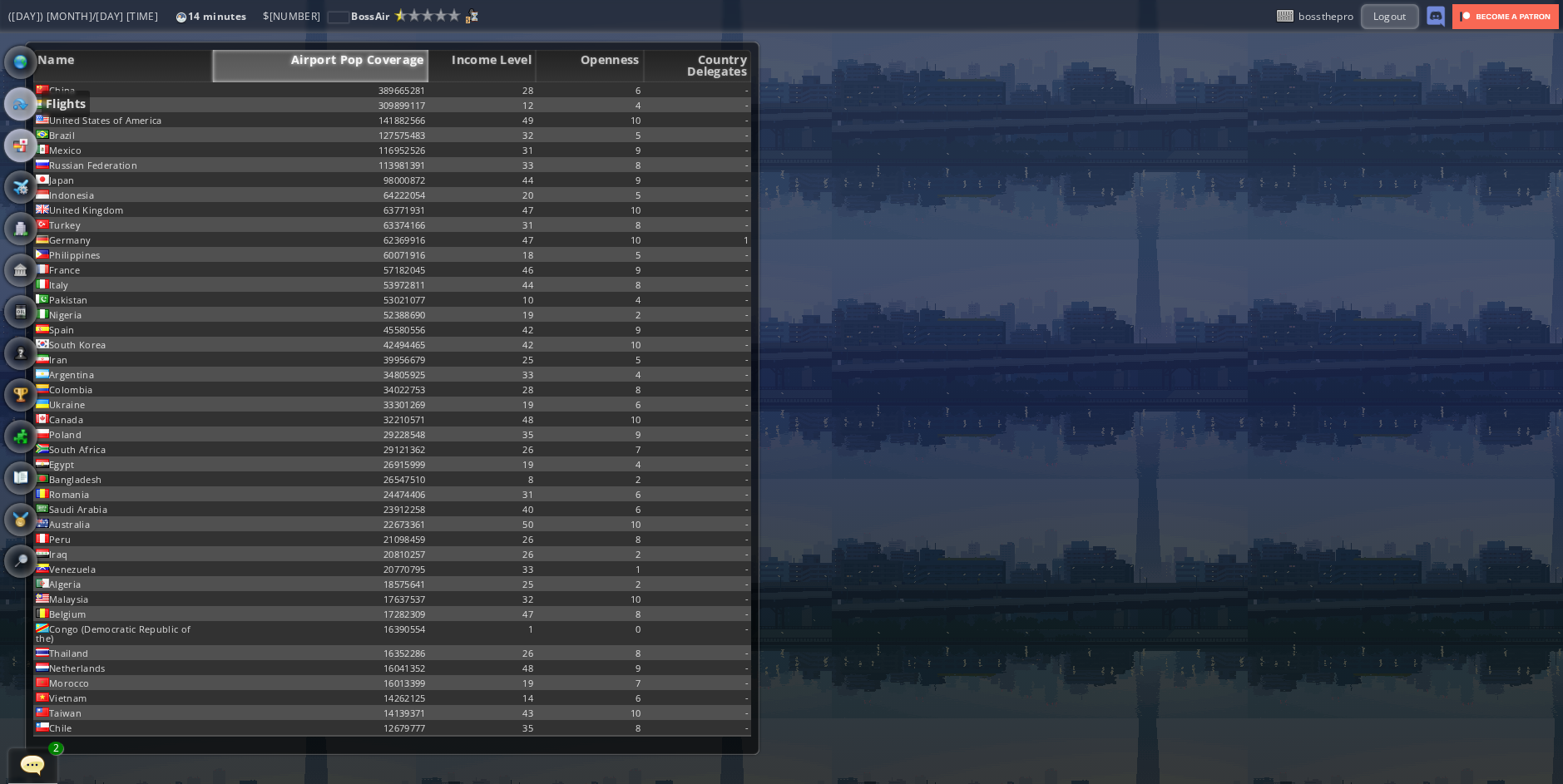 click at bounding box center [21, 104] 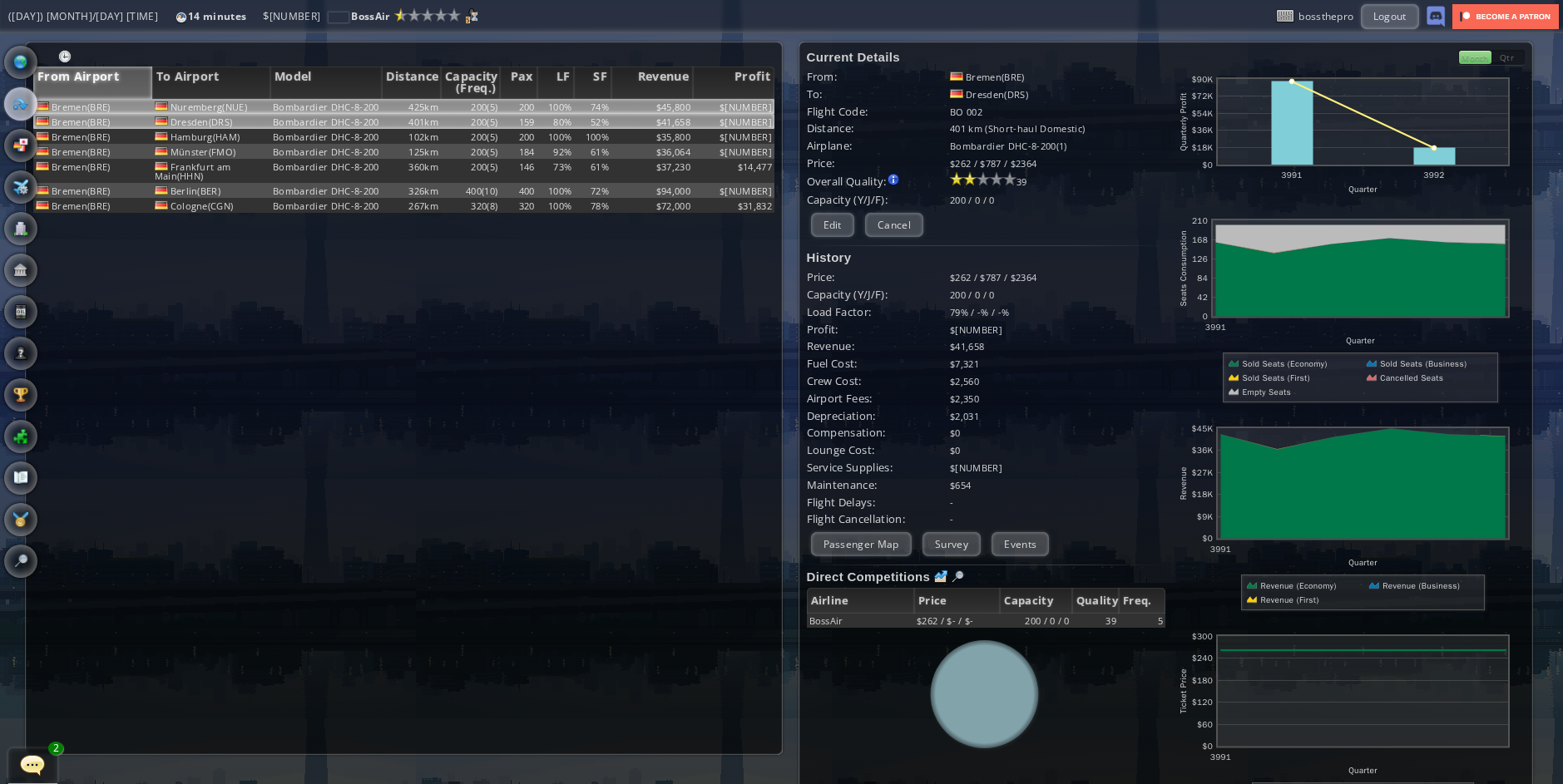 click on "Bombardier DHC-8-200" at bounding box center [326, 106] 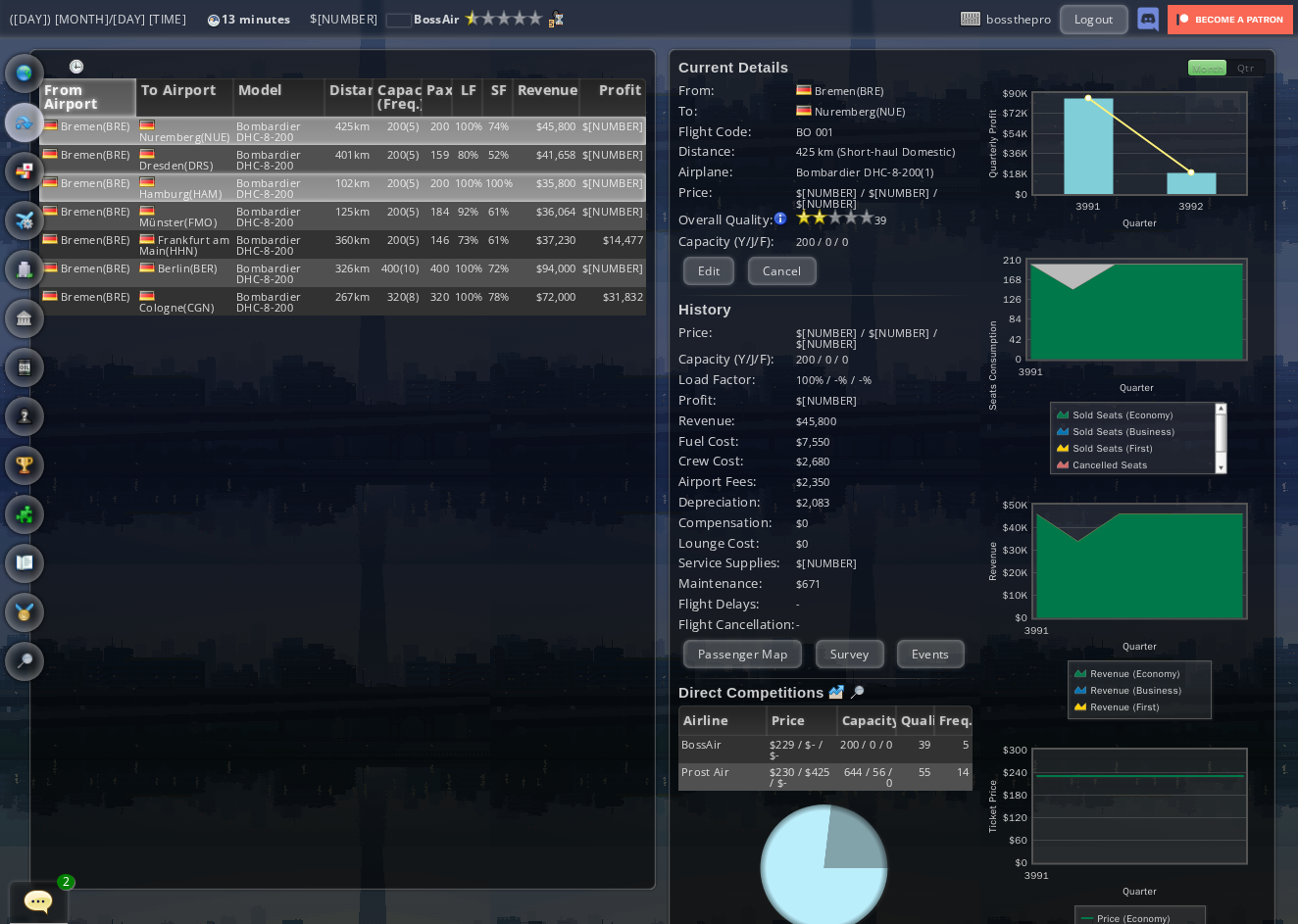 click on "Bombardier DHC-8-200" at bounding box center (278, 130) 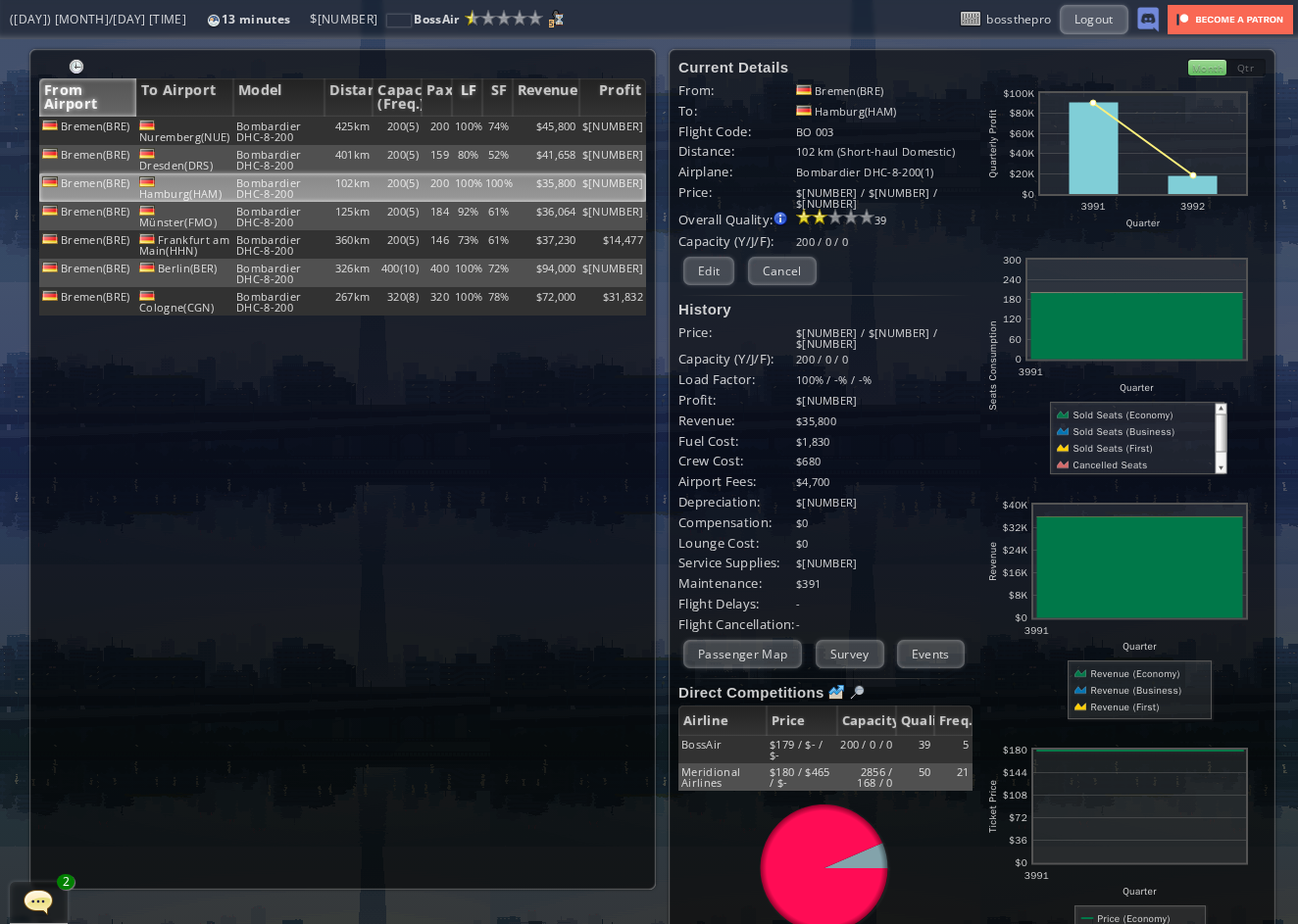 click on "LF" at bounding box center (467, 97) 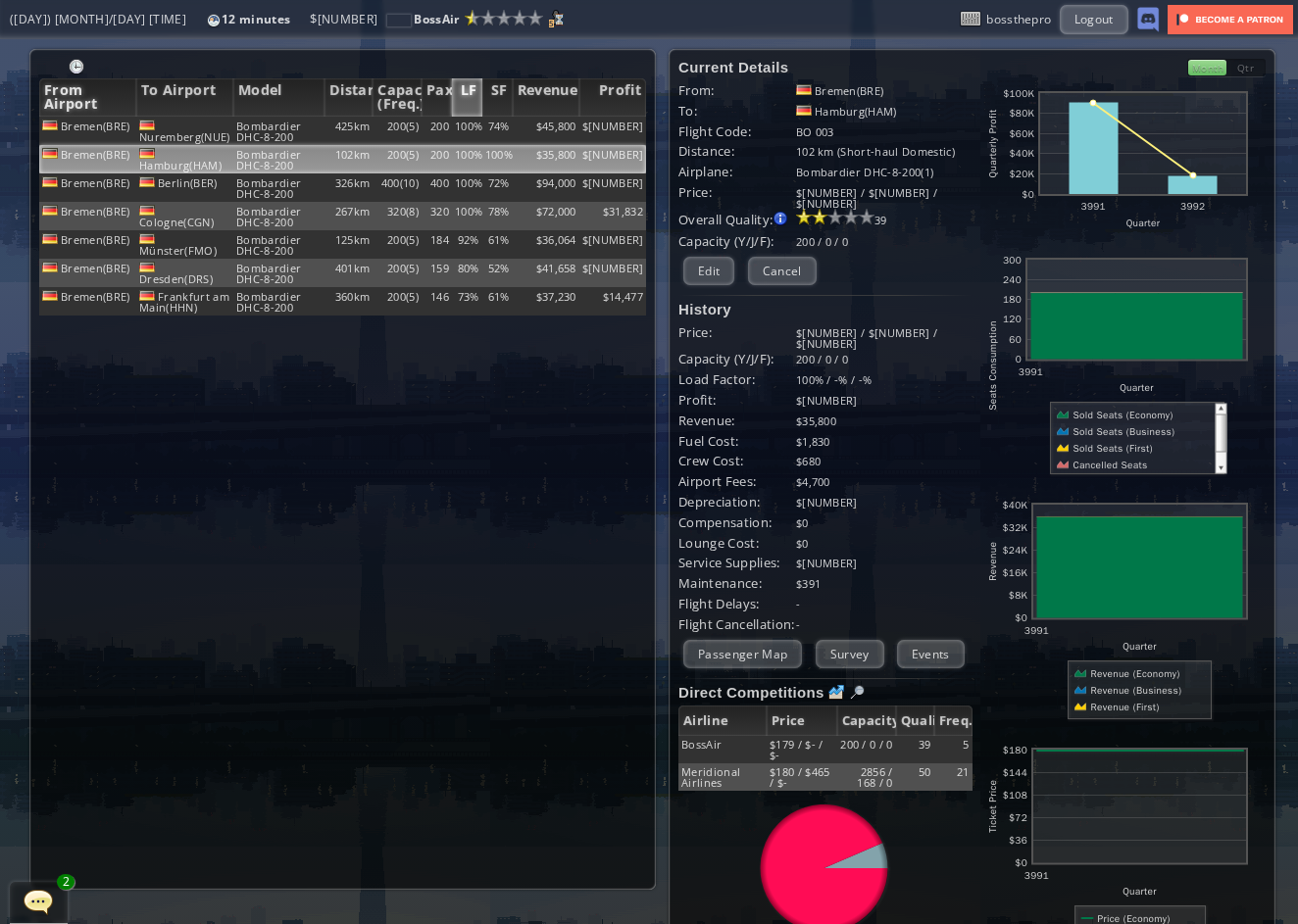 click on "From Airport" at bounding box center [87, 97] 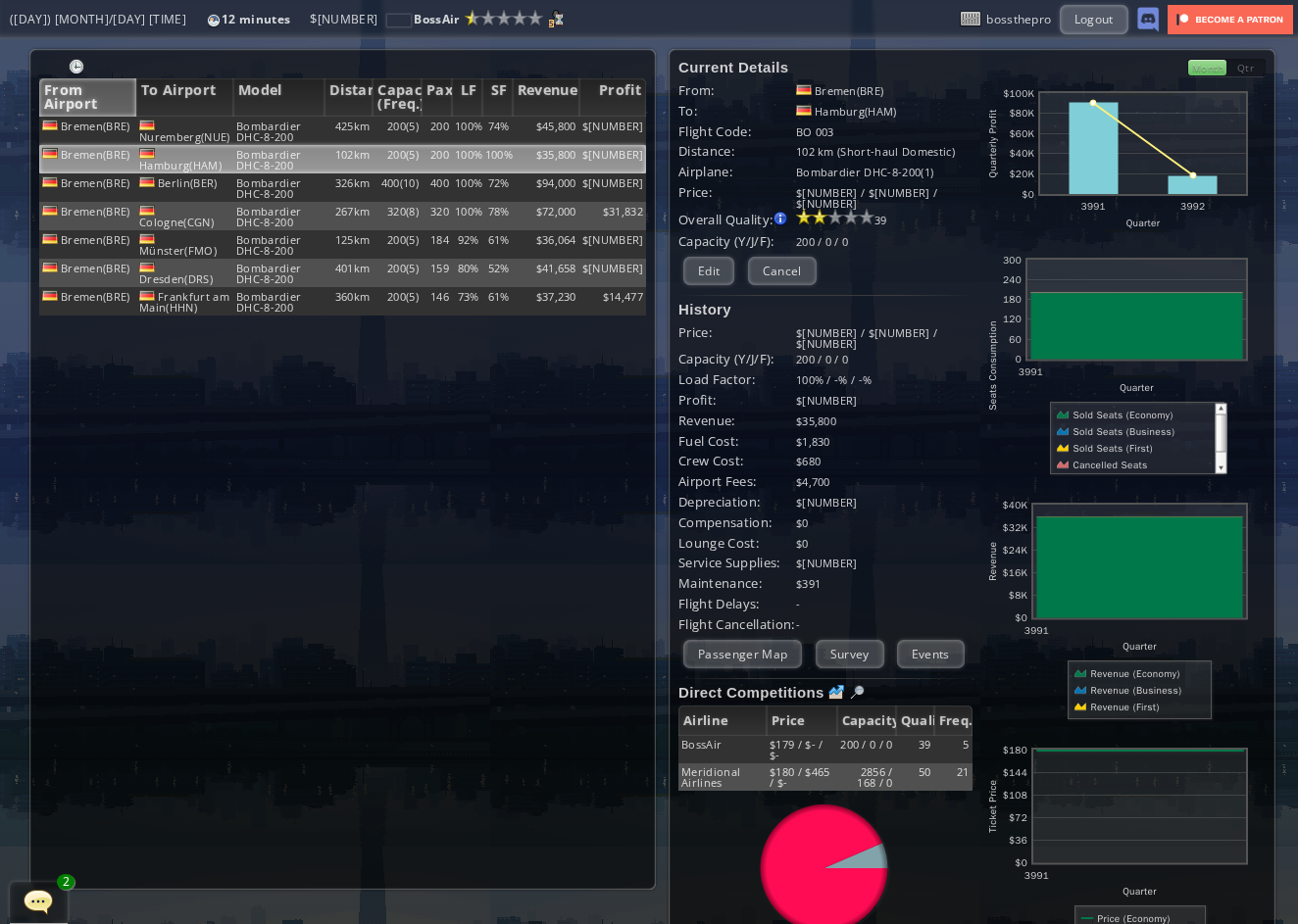 click on "From Airport" at bounding box center (87, 97) 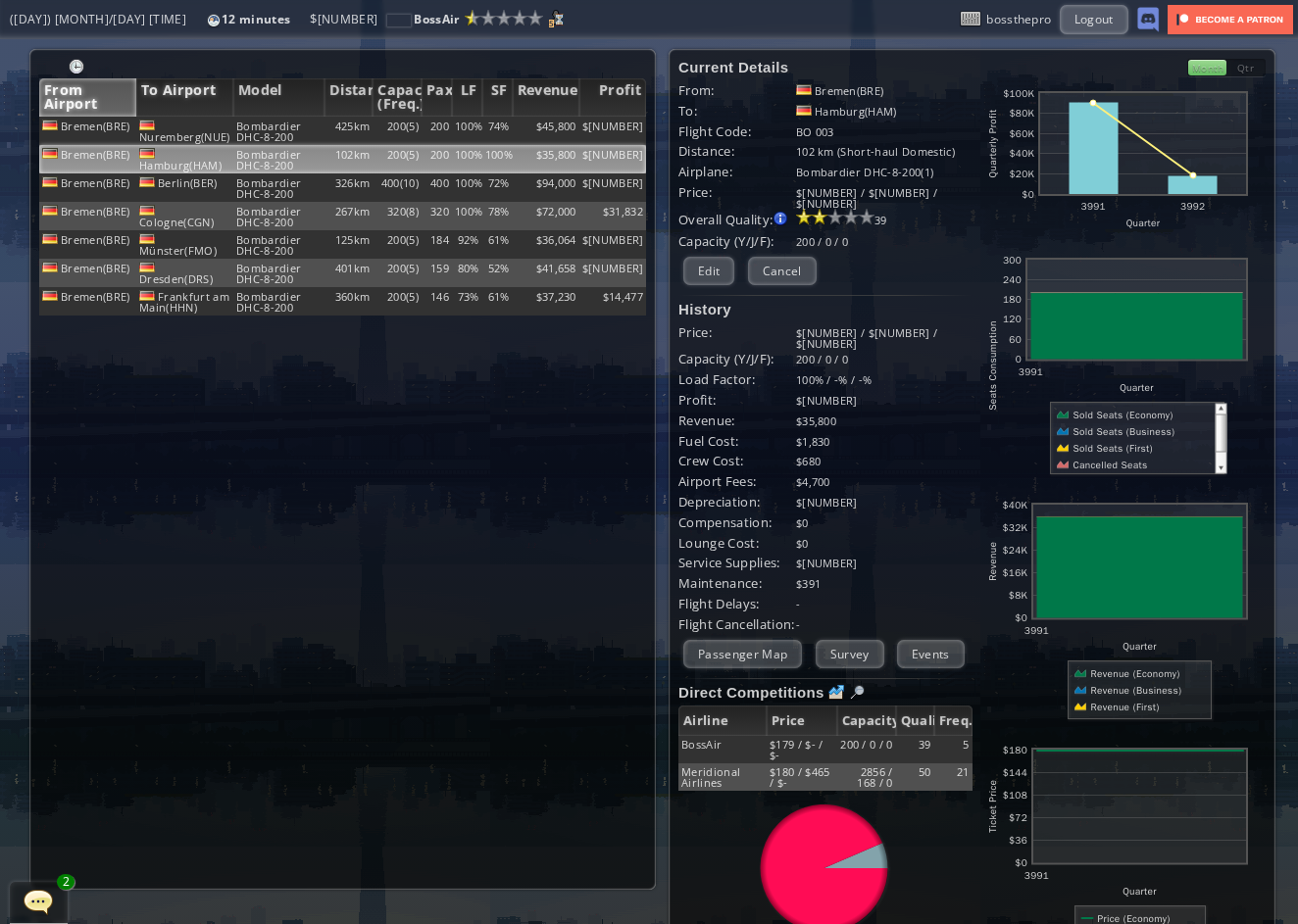 click on "To Airport" at bounding box center (184, 97) 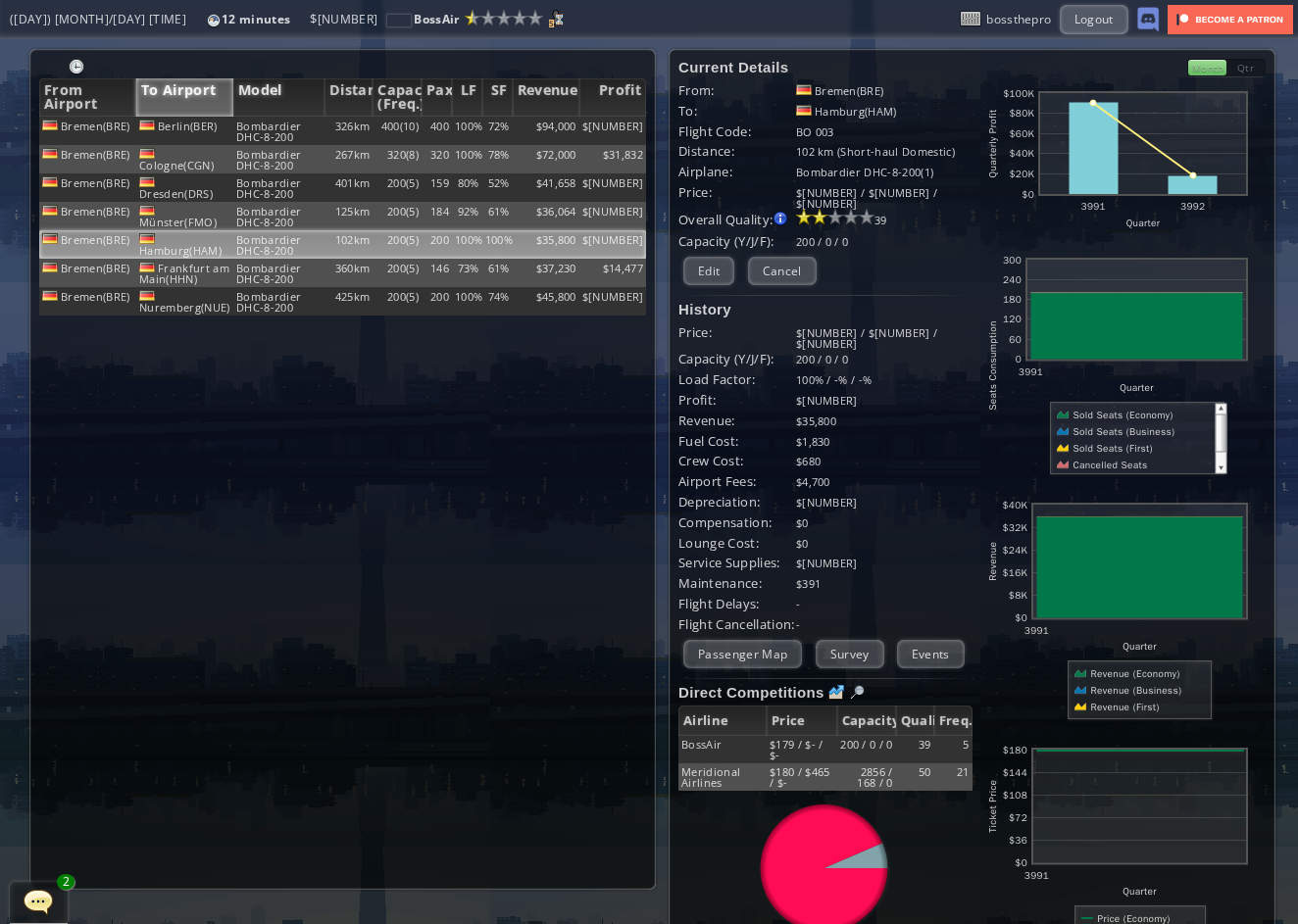 click on "Model" at bounding box center (278, 97) 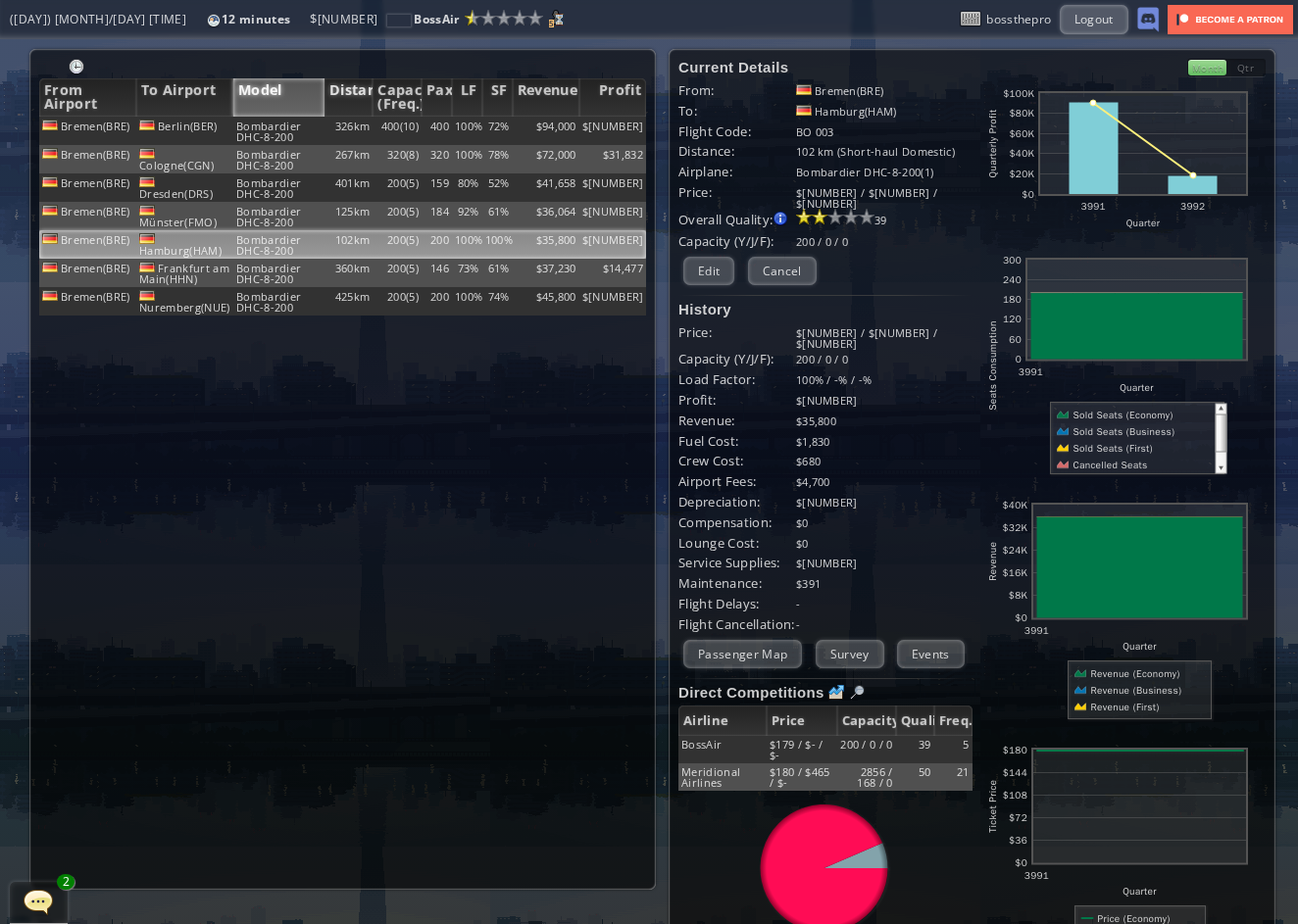 click on "Distance" at bounding box center (349, 97) 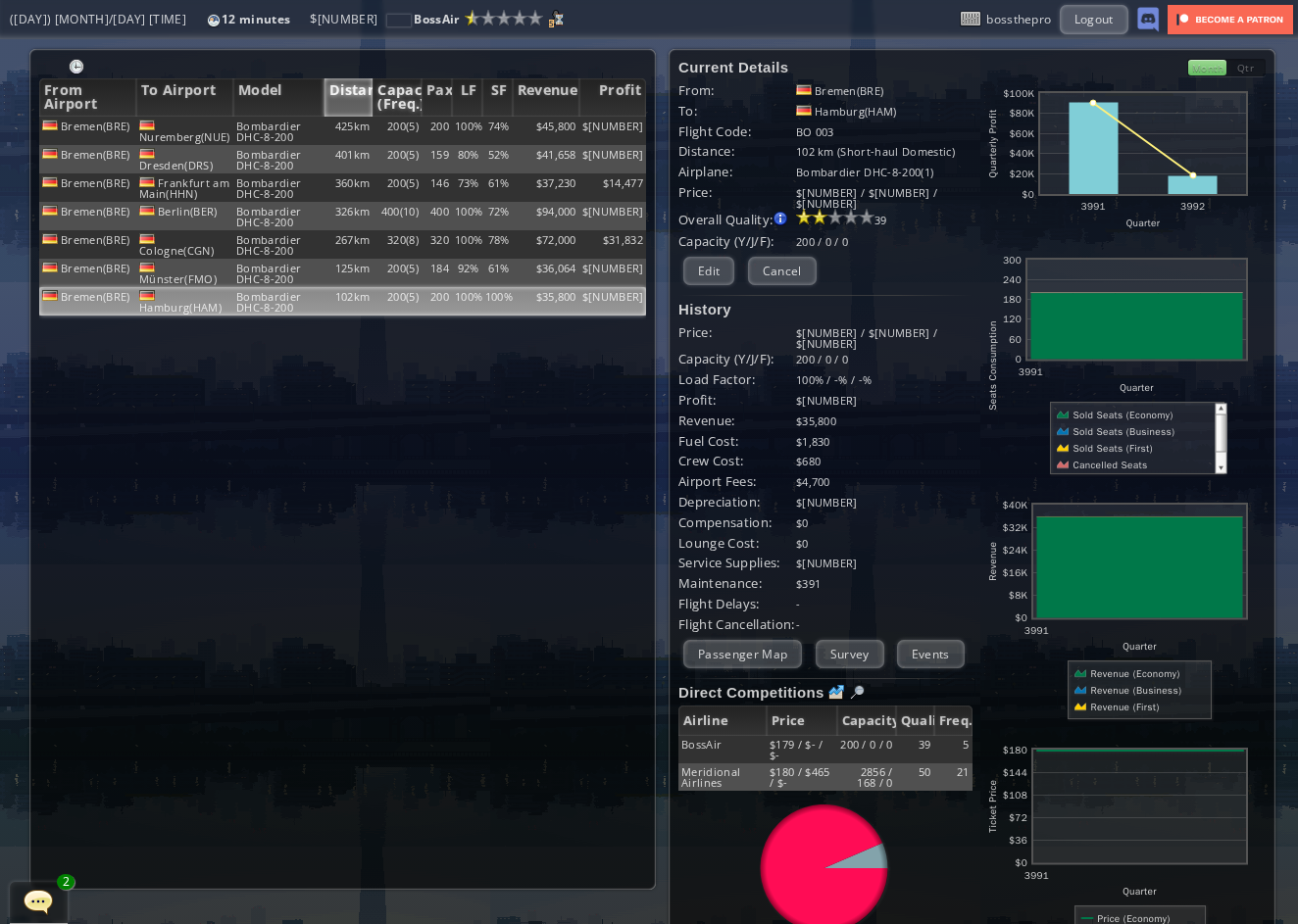click on "Capacity (Freq.)" at bounding box center (397, 97) 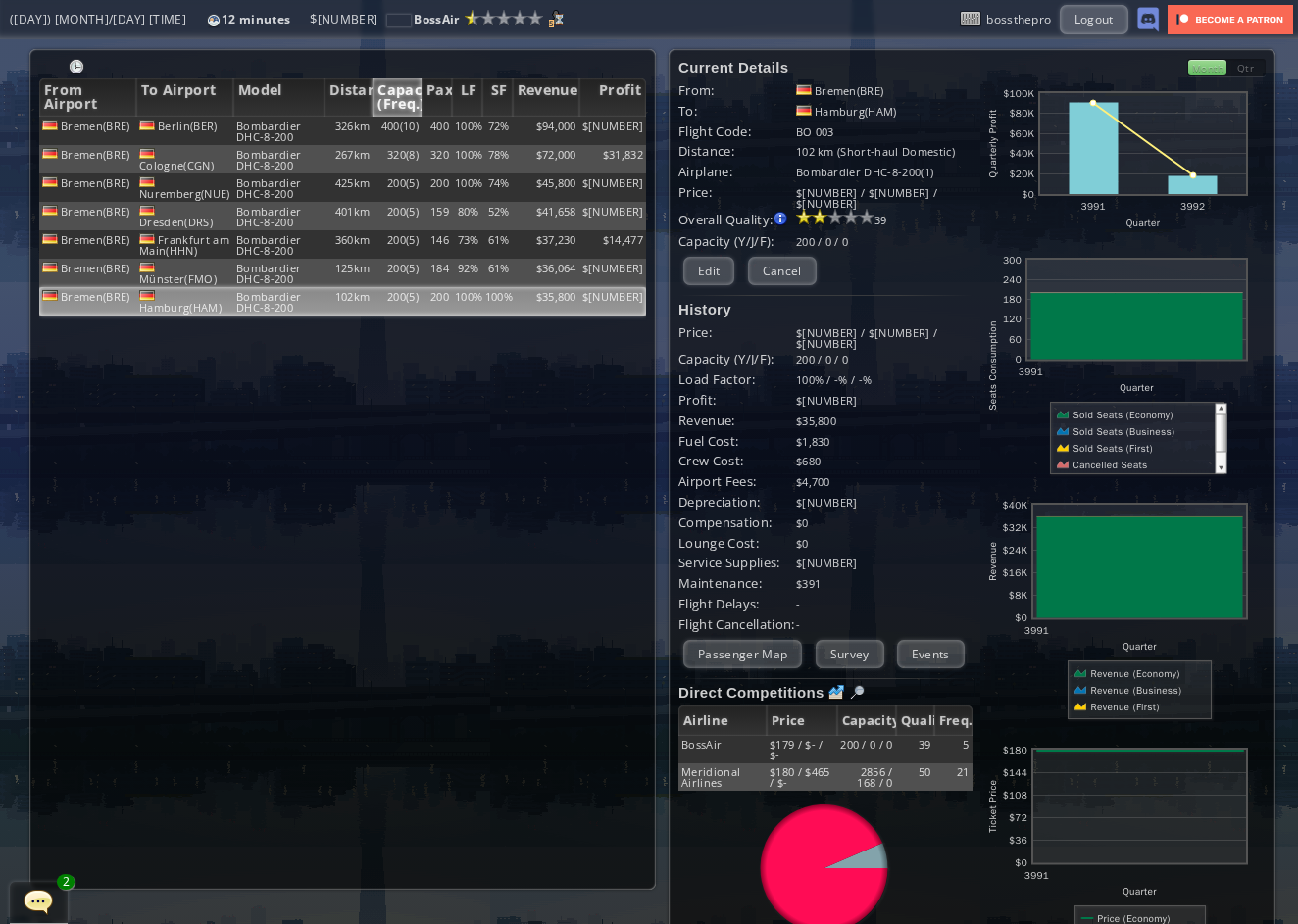 click on "Bremen(BRE) Berlin(BER) Bombardier DHC-8-200 326km 400(10) 400 100% 72% $94,000 $41,743 Bremen(BRE) Cologne(CGN) Bombardier DHC-8-200 267km 320(8) 320 100% 78% $72,000 $31,832 Bremen(BRE) Nuremberg(NUE) Bombardier DHC-8-200 425km 200(5) 200 100% 74% $45,800 $18,893 Bremen(BRE) Dresden(DRS) Bombardier DHC-8-200 401km 200(5) 159 80% 52% $41,658 $17,669 Bremen(BRE) Frankfurt am Main(HHN) Bombardier DHC-8-200 360km 200(5) 146 73% 61% $37,230 $14,477 Bremen(BRE) Münster(FMO) Bombardier DHC-8-200 125km 200(5) 184 92% 61% $36,064 $20,499 Bremen(BRE) Hamburg(HAM) Bombardier DHC-8-200 102km 200(5) 200 100% 100% $35,800 $18,078
No flights yet
First build your Headquarters" at bounding box center (342, 503) 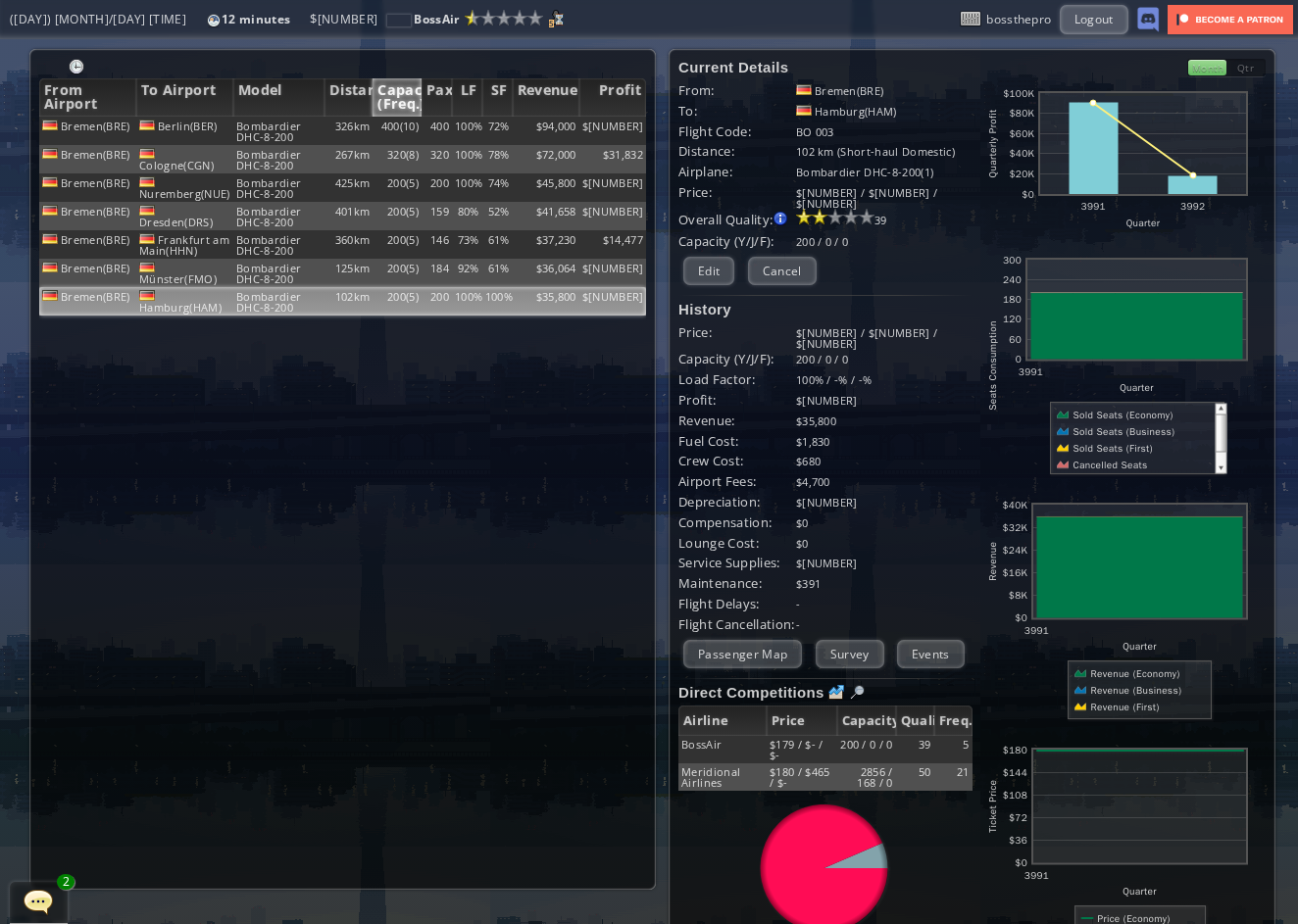 click at bounding box center (76, 67) 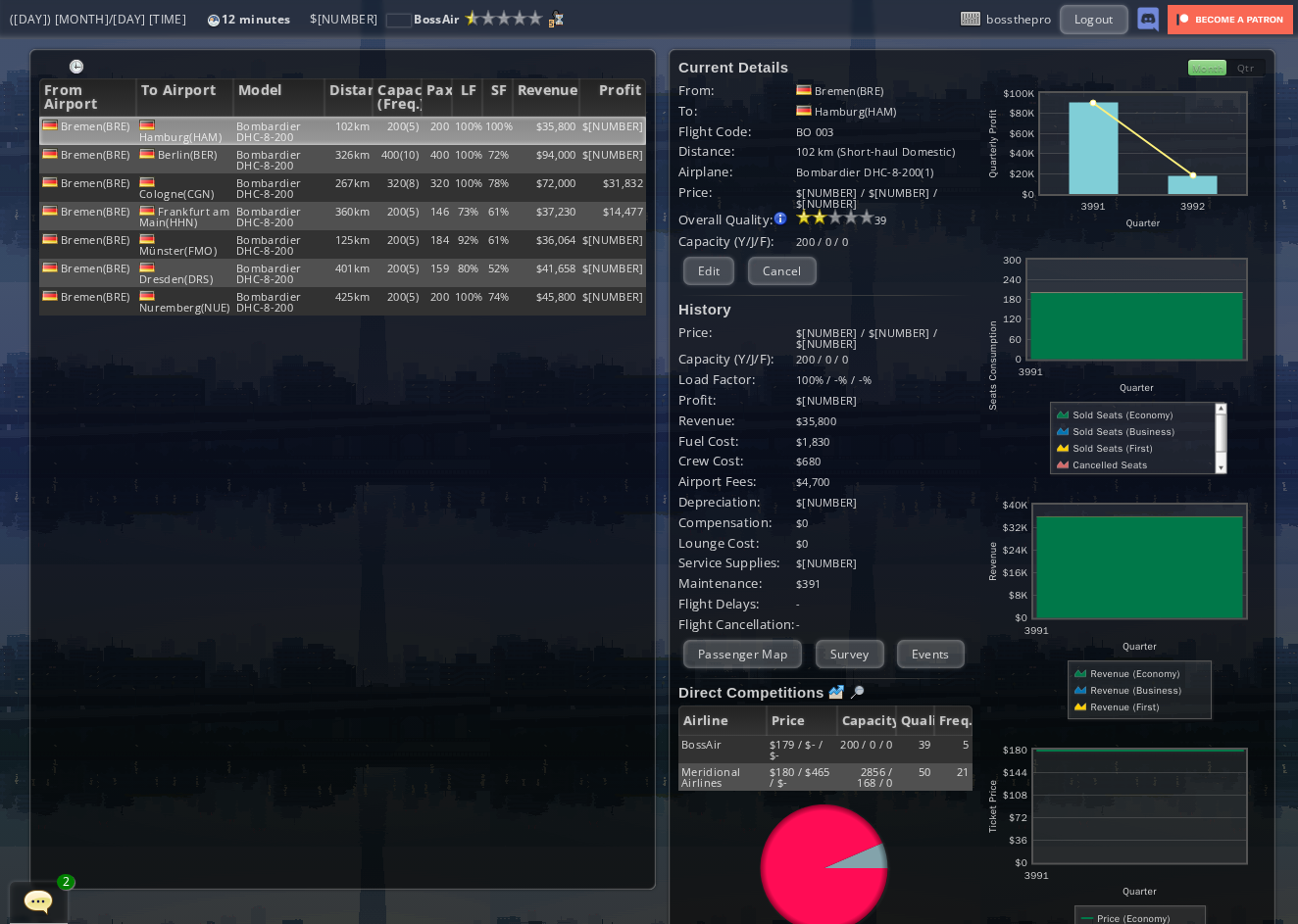 click at bounding box center [76, 67] 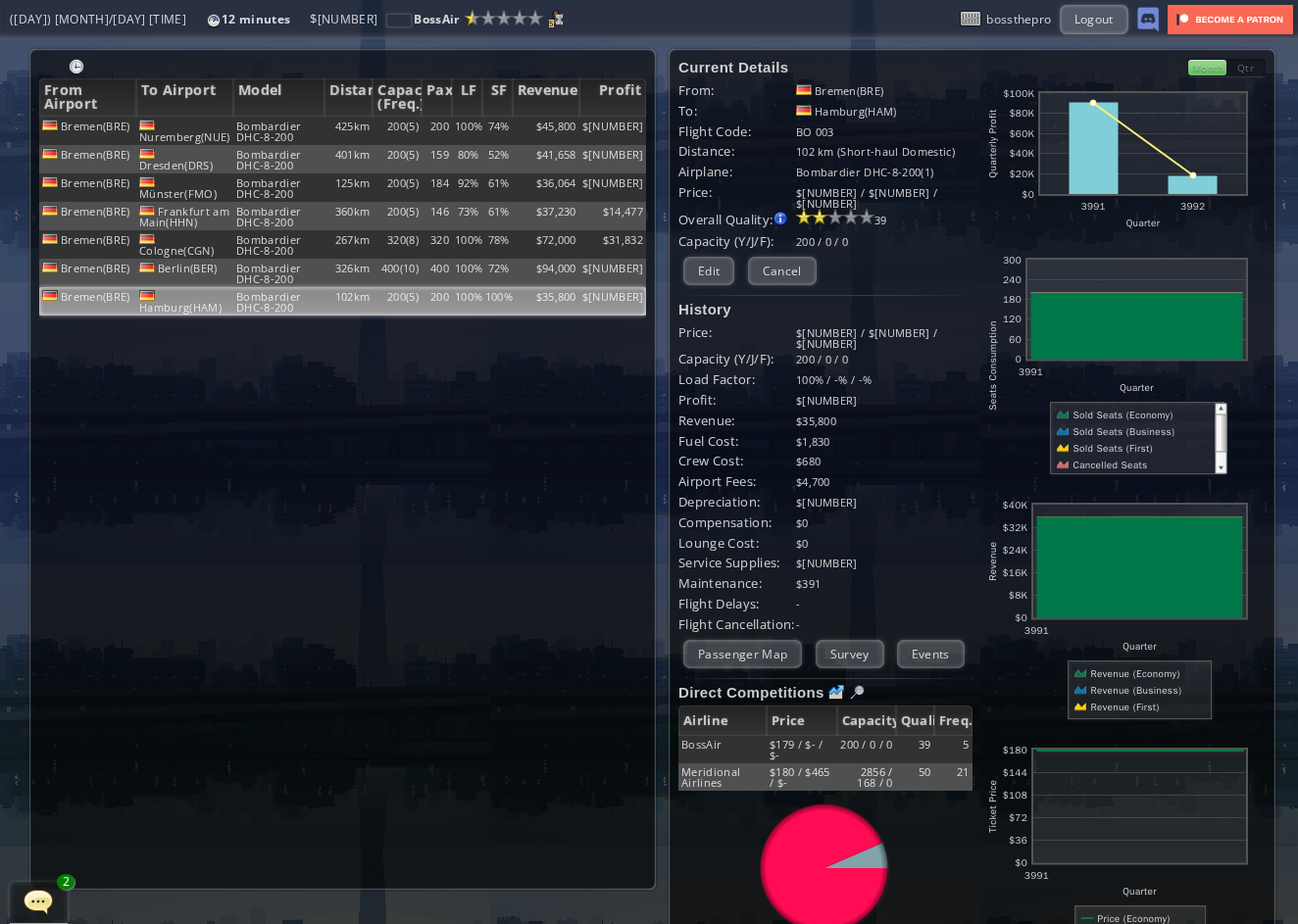 click at bounding box center [76, 67] 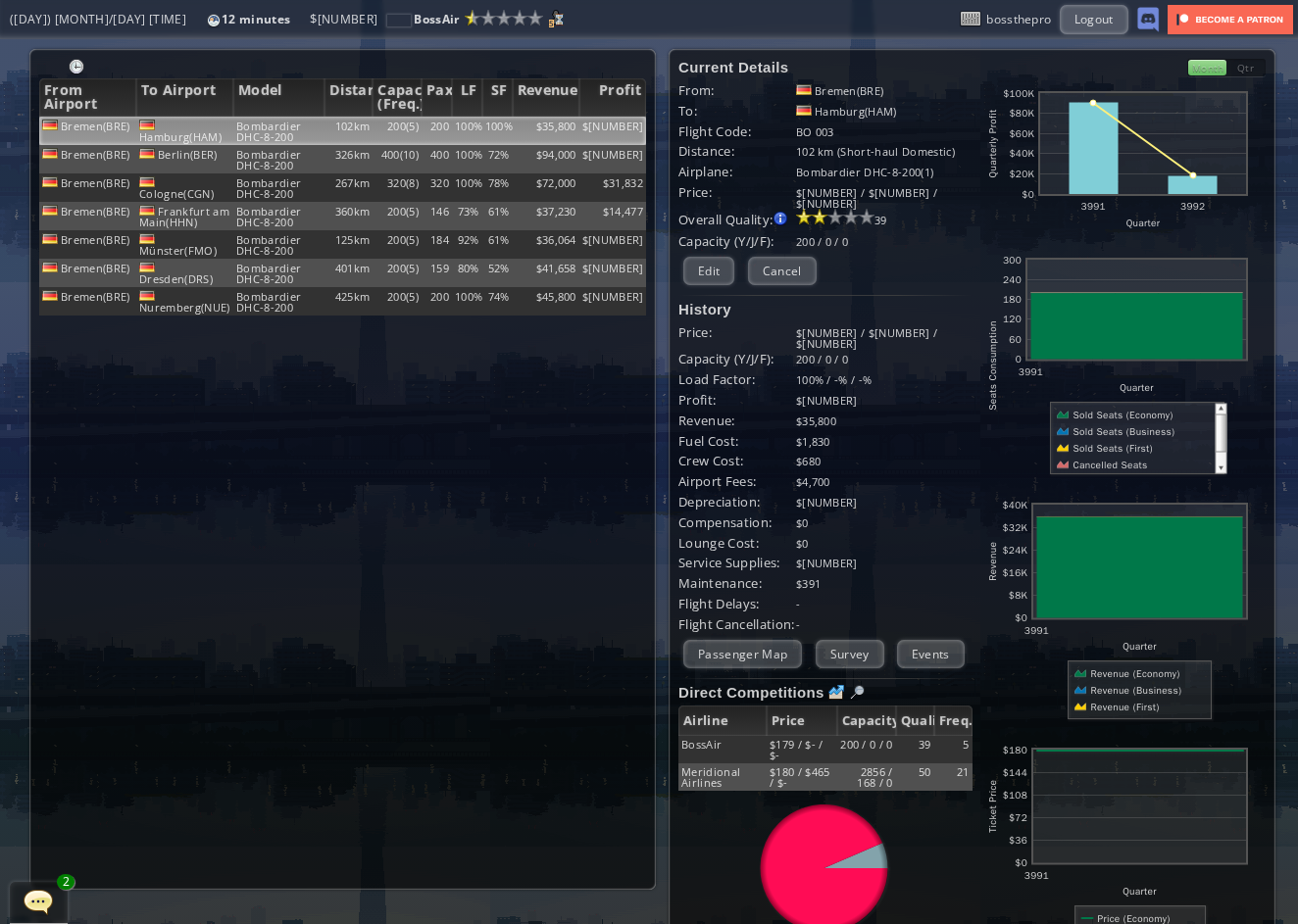 click at bounding box center [76, 67] 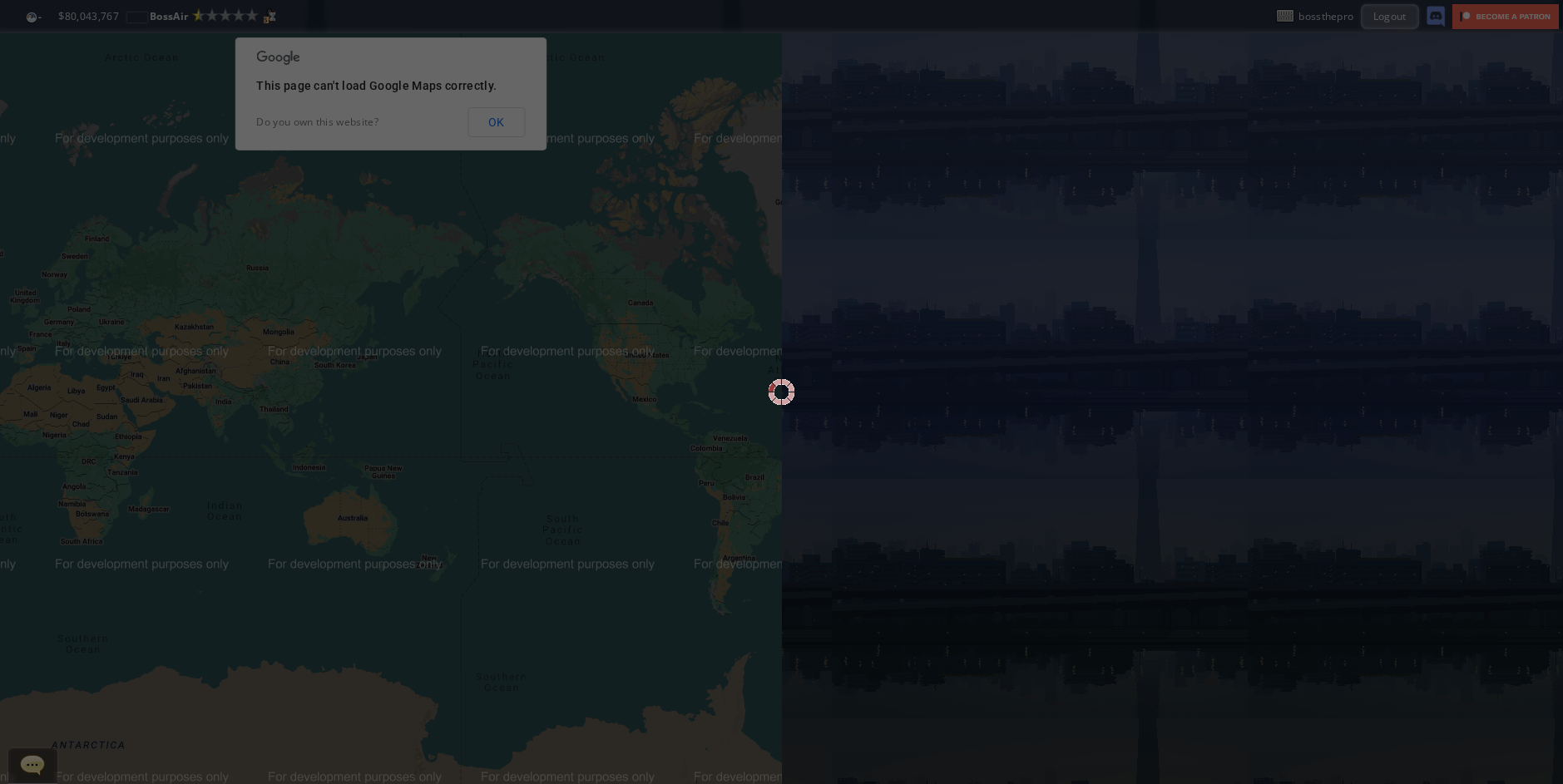 scroll, scrollTop: 0, scrollLeft: 0, axis: both 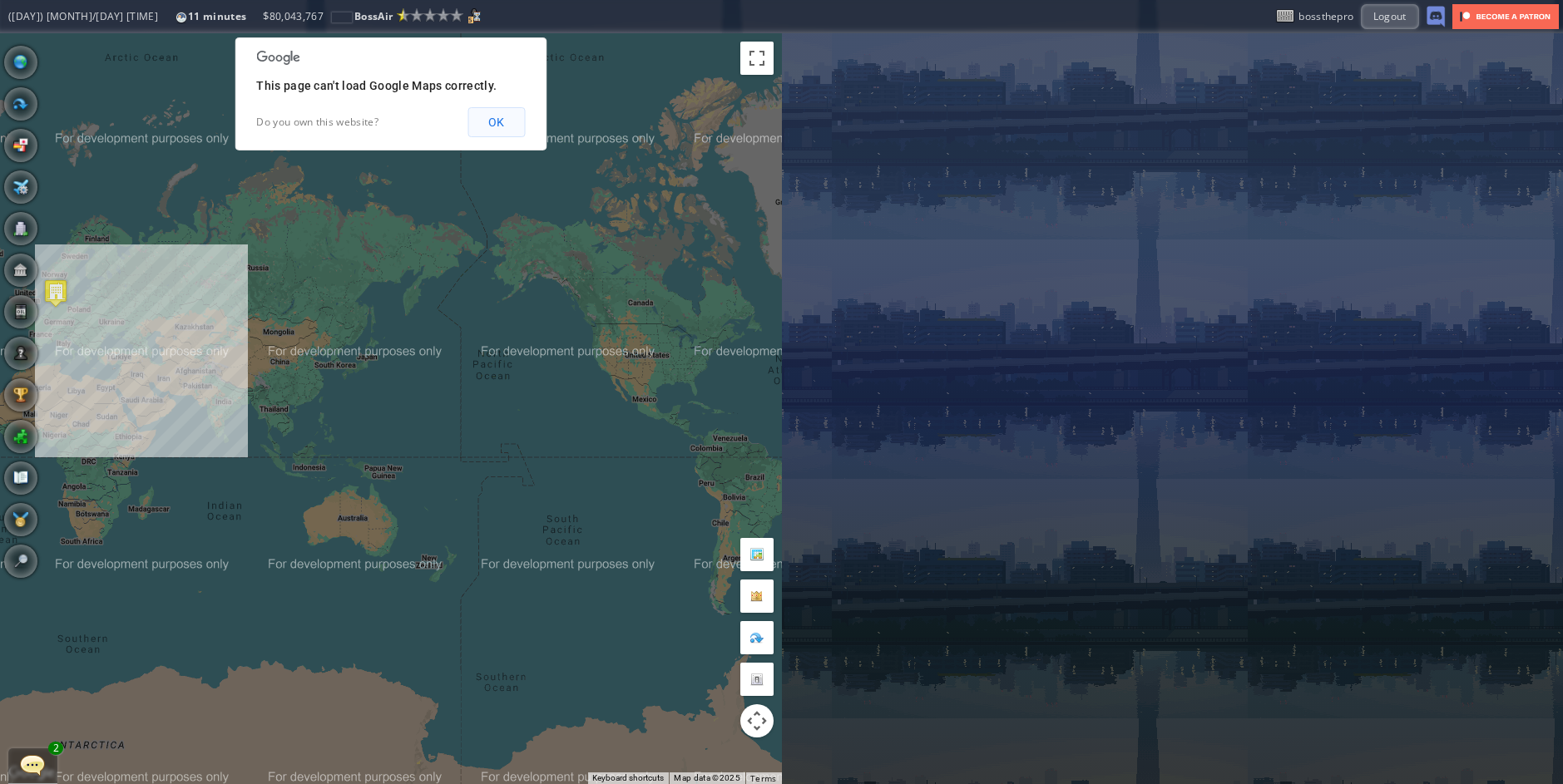 click on "OK" at bounding box center (496, 122) 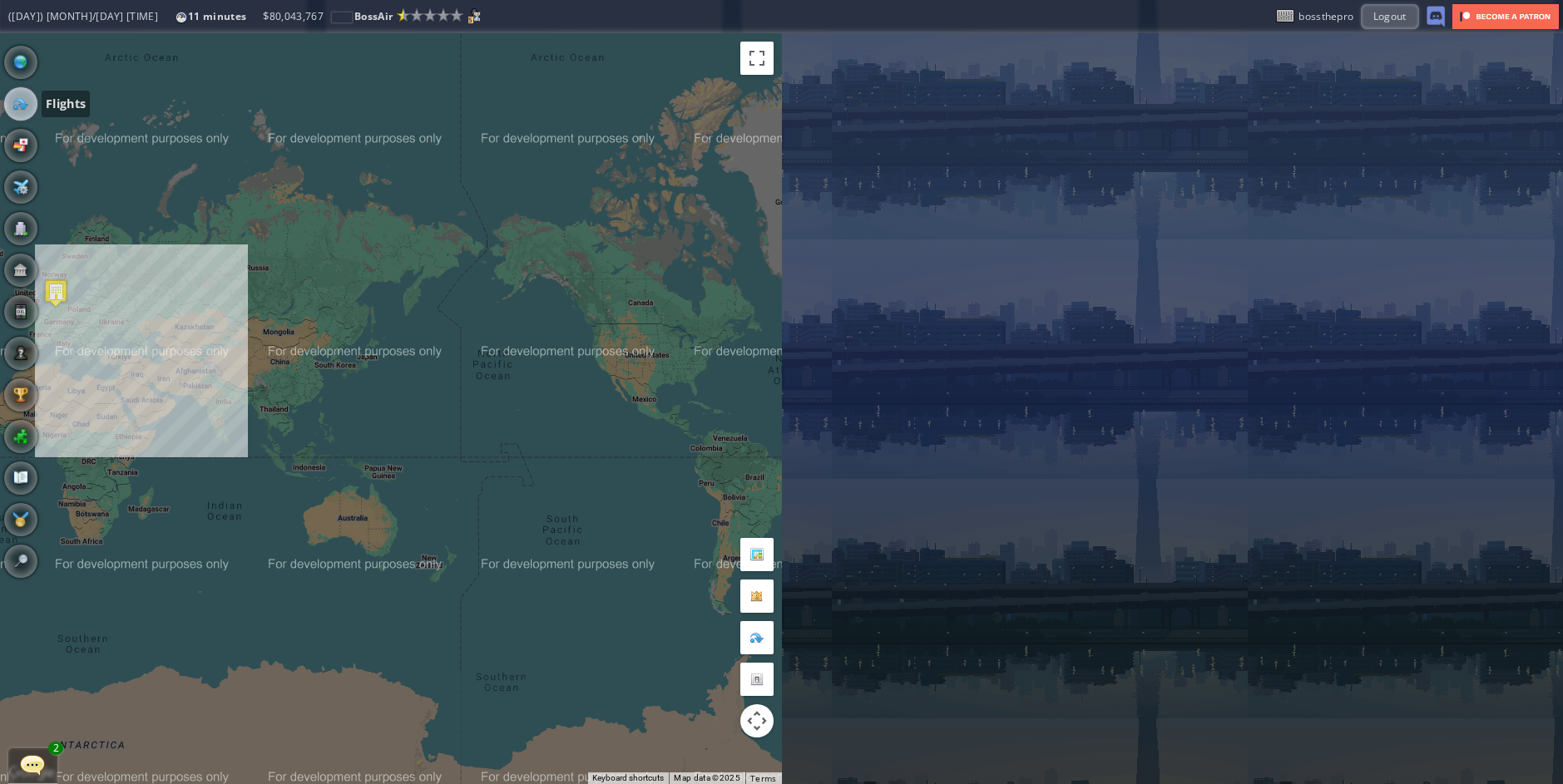 click at bounding box center (21, 104) 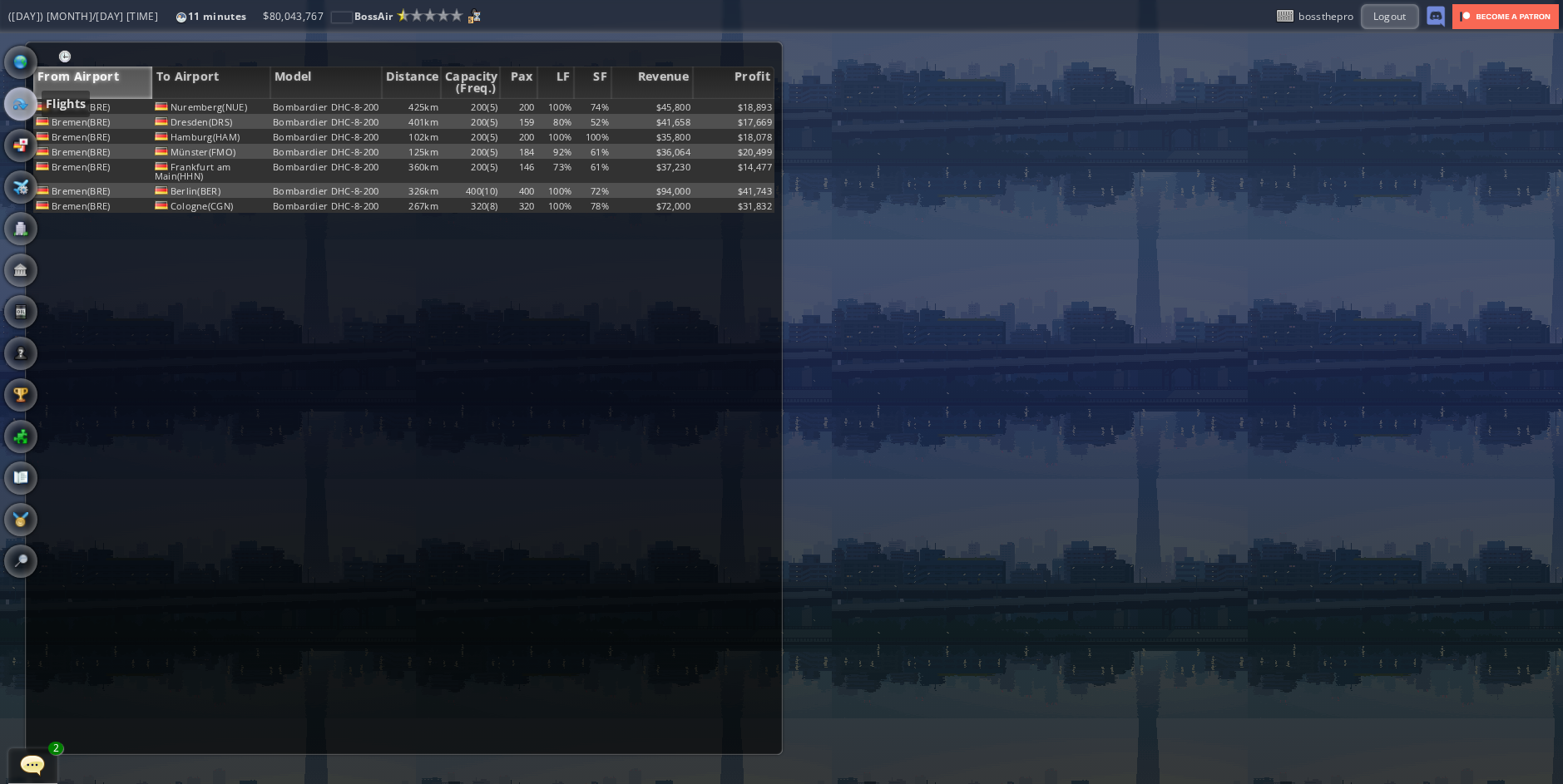 click at bounding box center [21, 104] 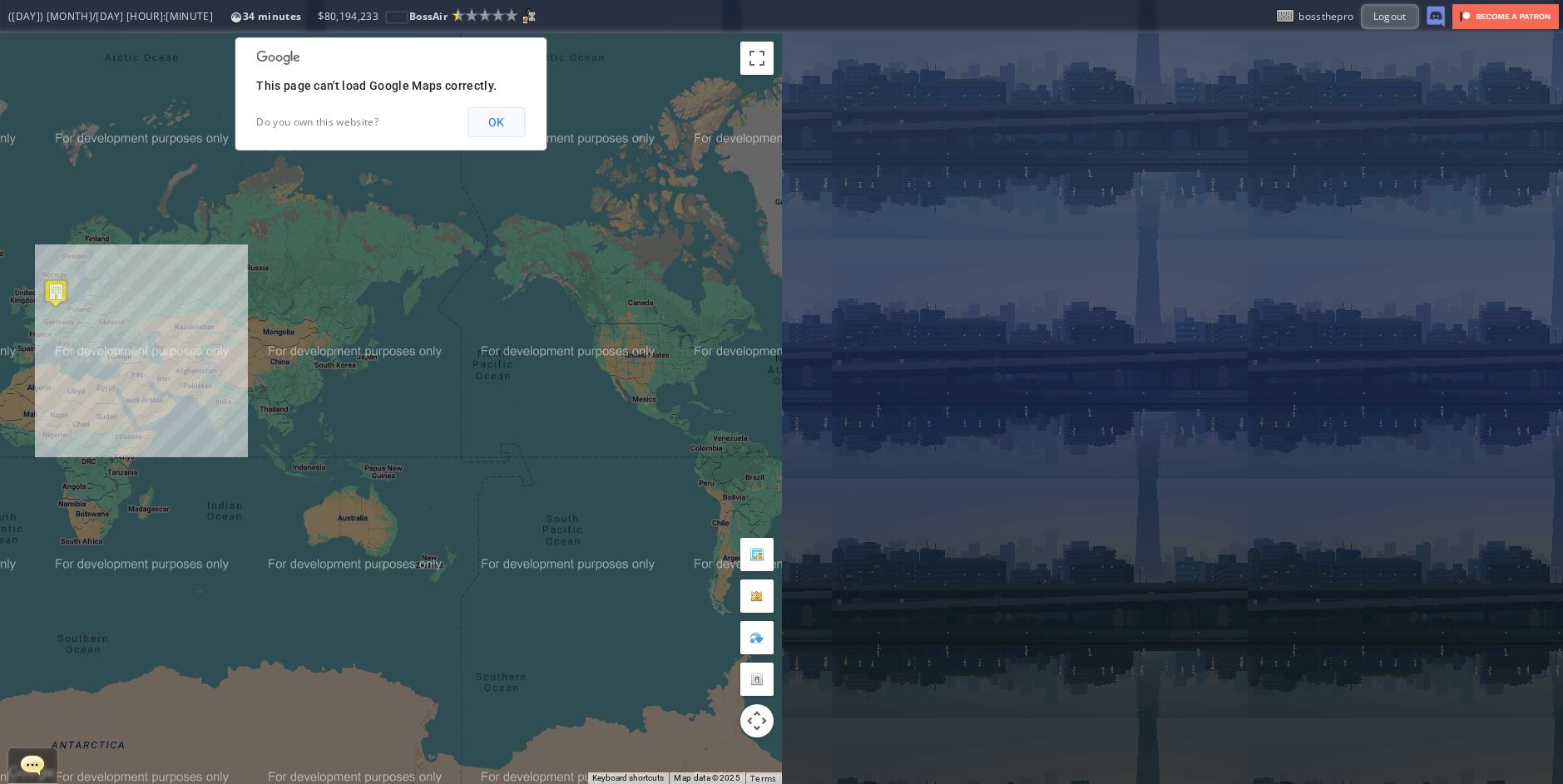 click on "OK" at bounding box center (496, 122) 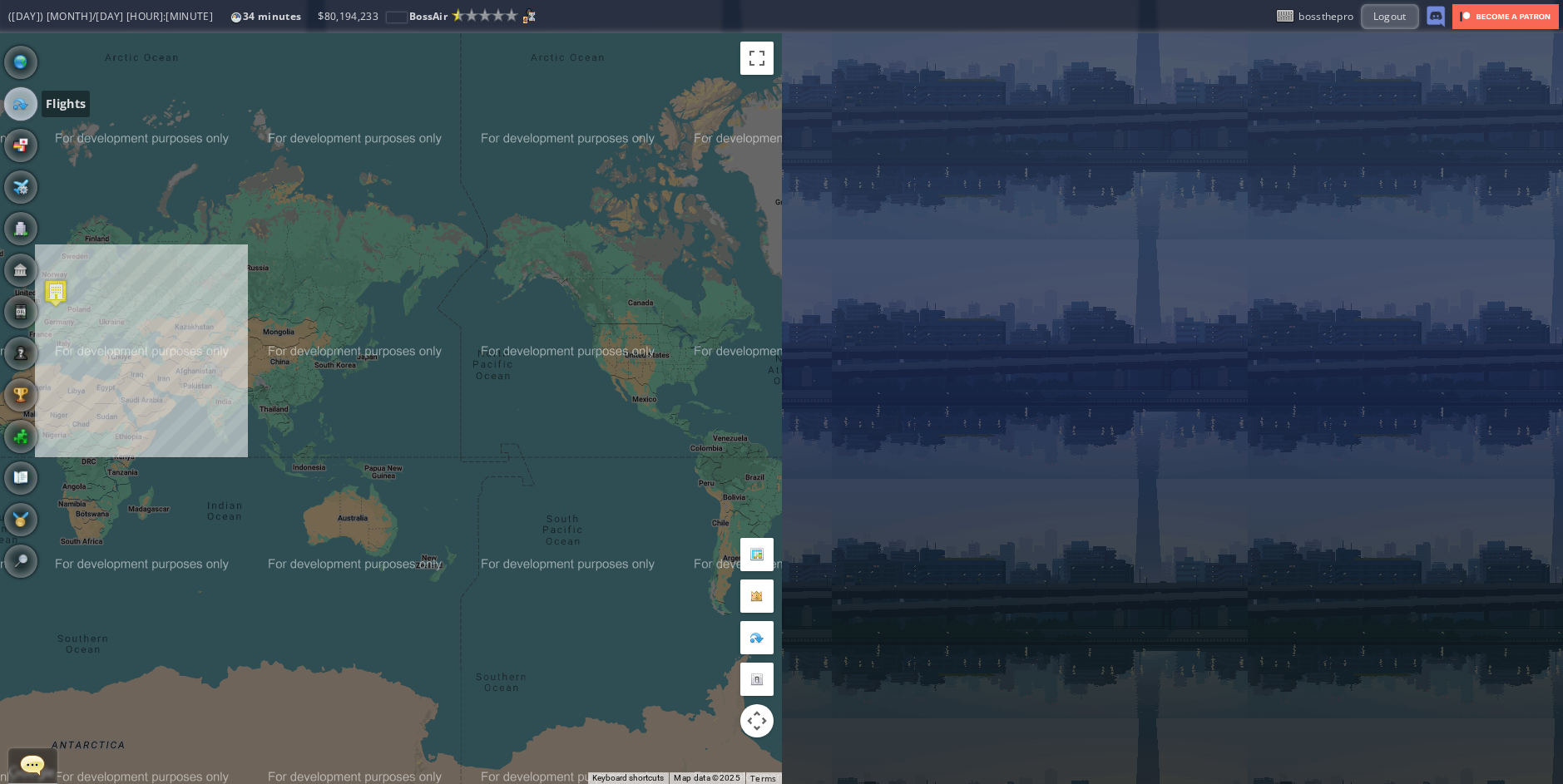 click at bounding box center [21, 104] 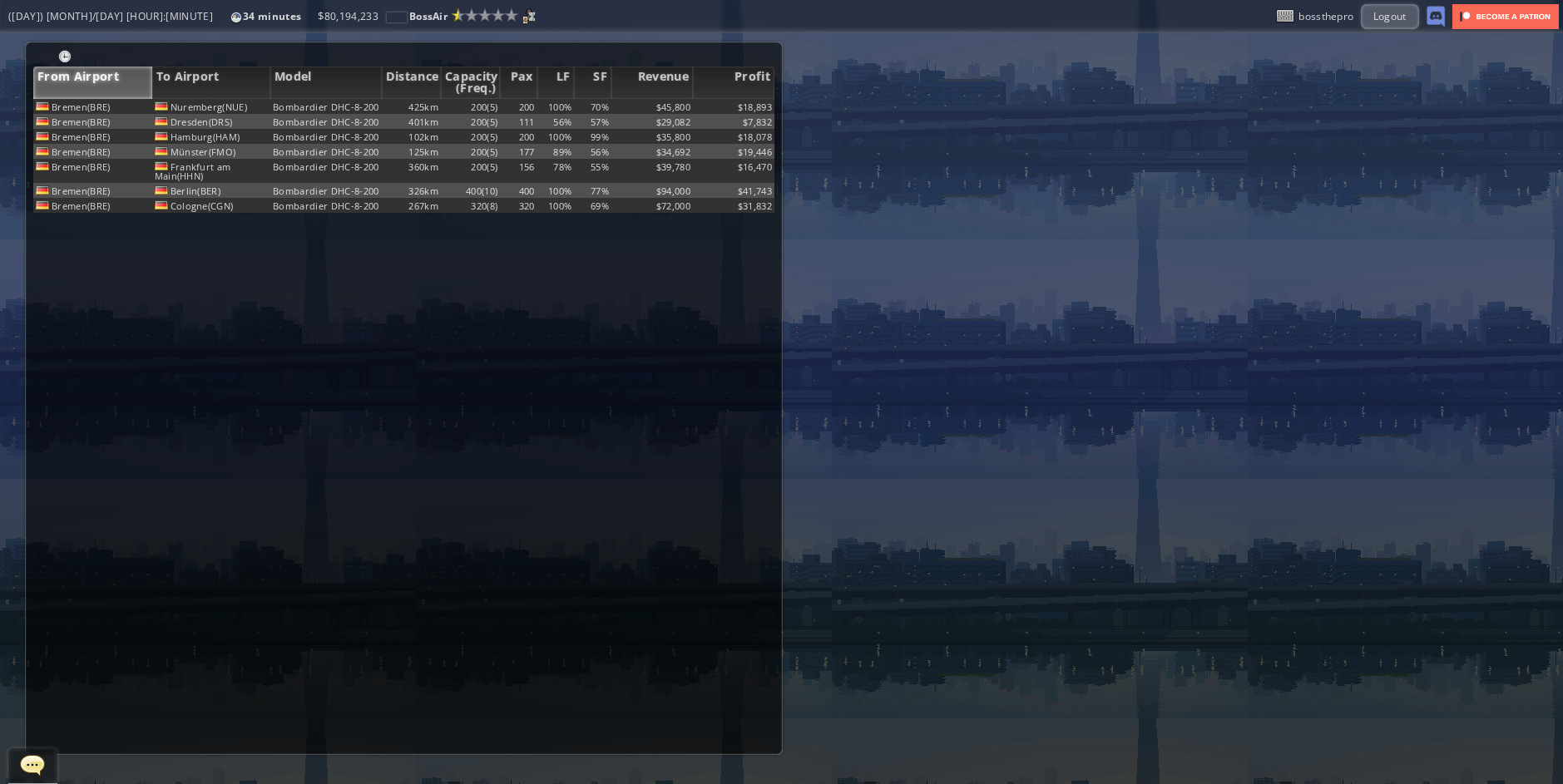 click at bounding box center [236, 17] 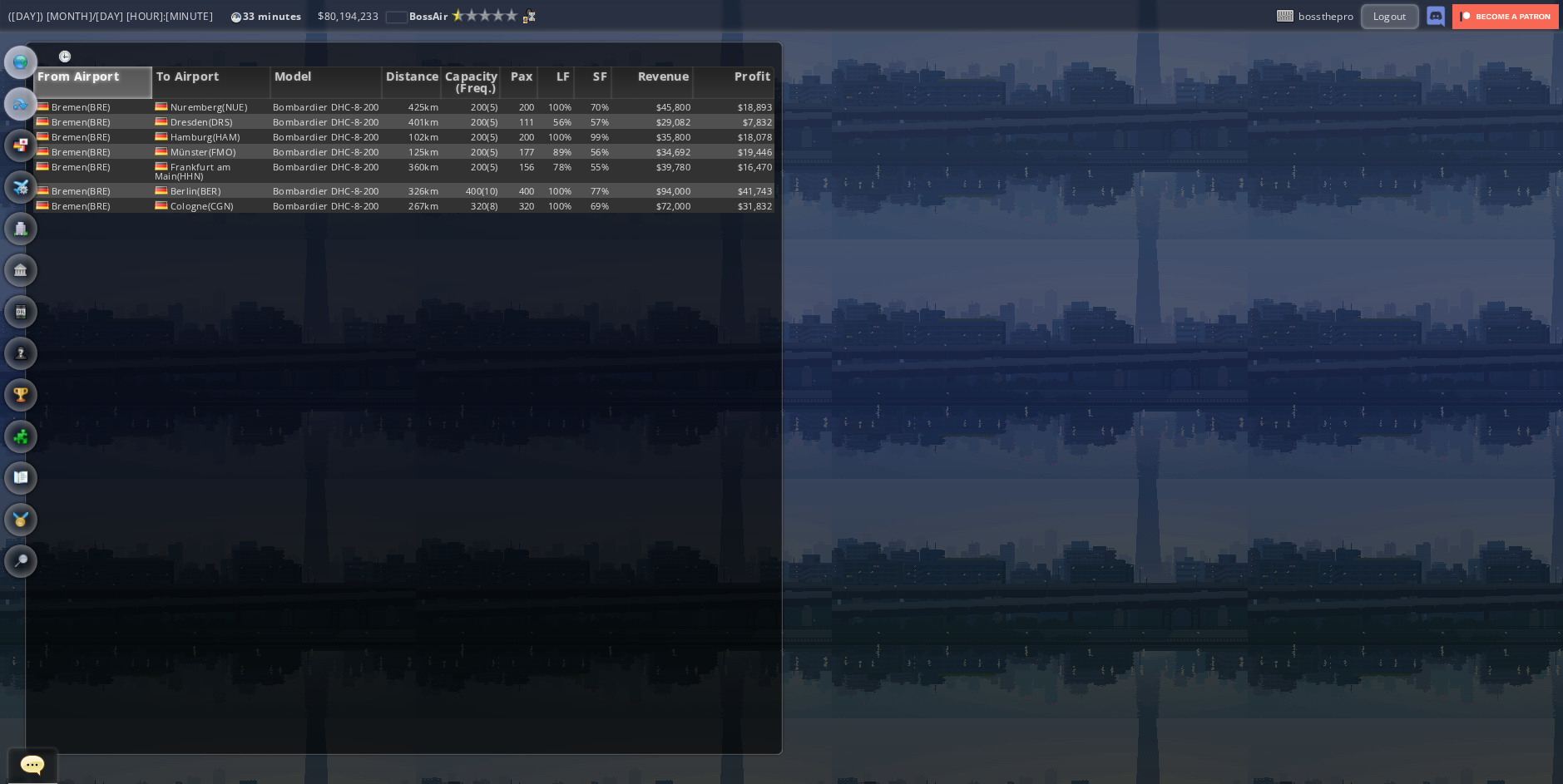 click at bounding box center (21, 62) 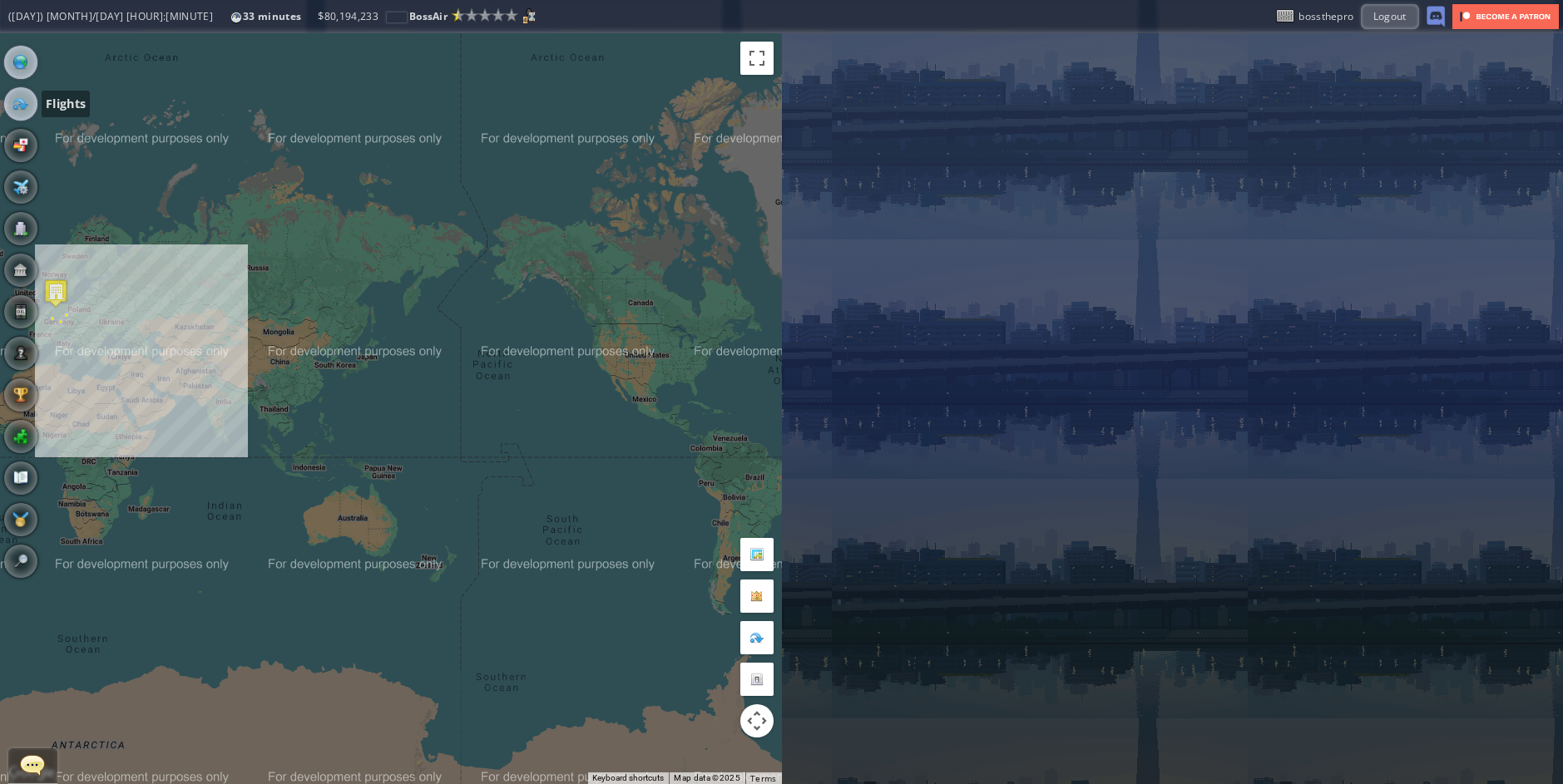 click at bounding box center [21, 104] 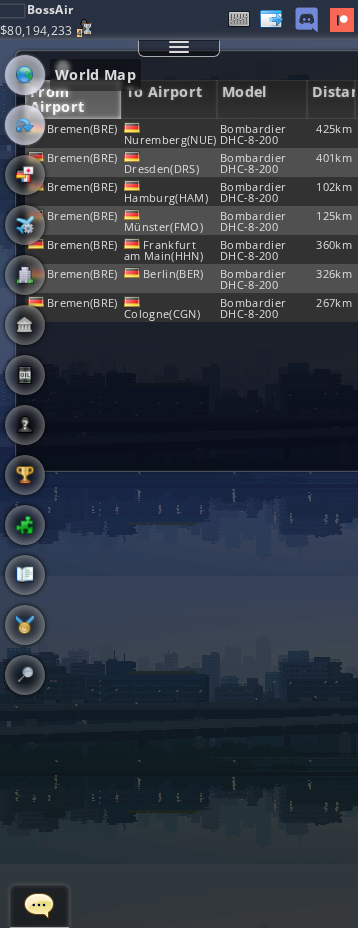 click at bounding box center (25, 75) 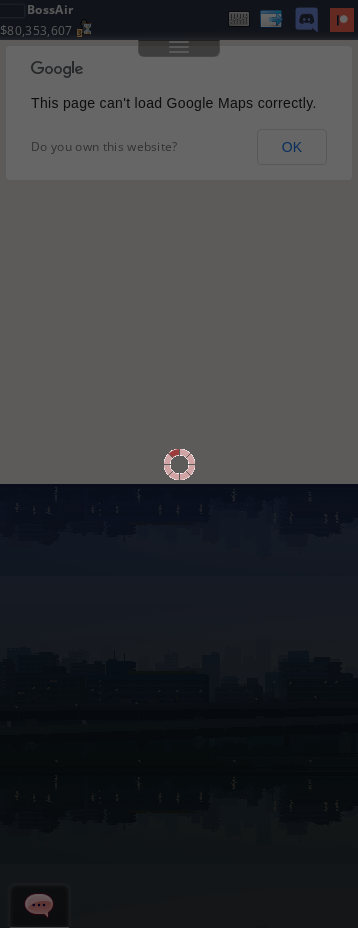 scroll, scrollTop: 0, scrollLeft: 0, axis: both 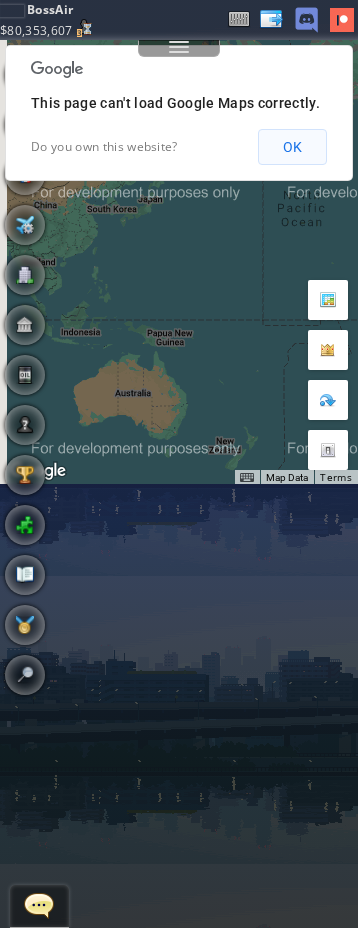 click on "OK" at bounding box center (292, 147) 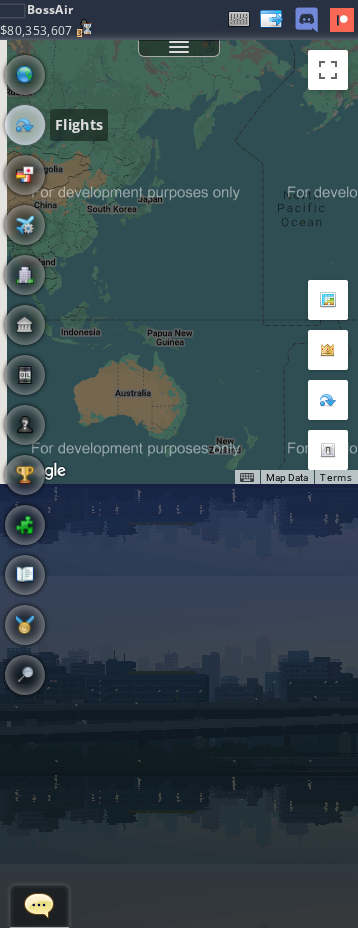 click at bounding box center (25, 125) 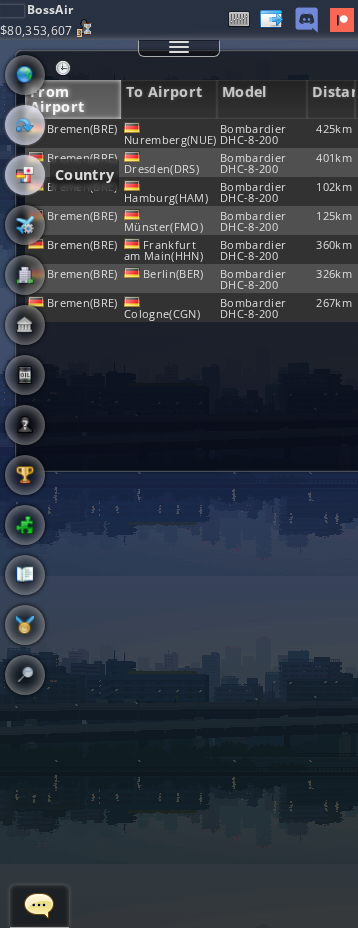 click at bounding box center (25, 175) 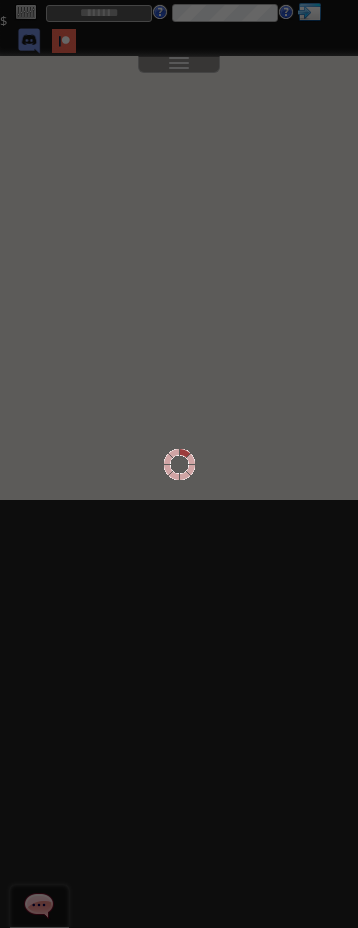 scroll, scrollTop: 0, scrollLeft: 0, axis: both 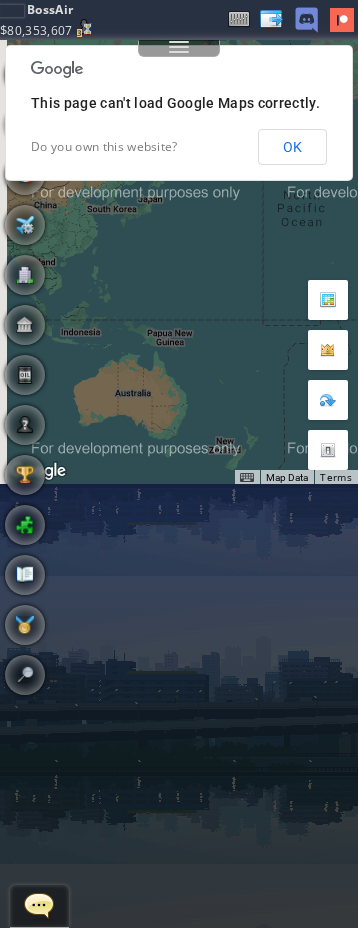 click at bounding box center [25, 125] 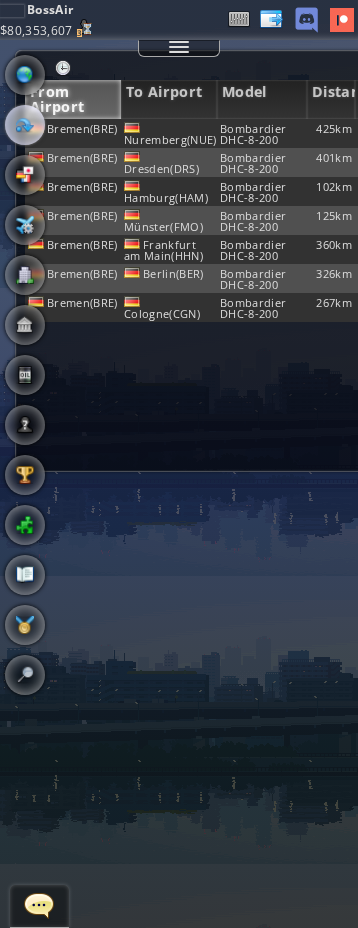 click on "From Airport
To Airport
Model
Distance
Capacity (Freq.)
Pax
LF
SF
Revenue
Profit
Bremen(BRE) Nuremberg(NUE) Bombardier DHC-8-200 425km 200(5) 200 100% 64% $45,800 $18,893 Bremen(BRE) Dresden(DRS) Bombardier DHC-8-200 401km 200(5) 162 81% 54% $42,444 $18,284 Bremen(BRE) Hamburg(HAM) Bombardier DHC-8-200 102km 200(5) 200 100% 98% $35,800 $18,078 Bremen(BRE) Münster(FMO) Bombardier DHC-8-200 125km 200(5) 186 93% 49% $36,456 $20,800 Bremen(BRE) Frankfurt am Main(HHN) Bombardier DHC-8-200 360km 200(5) 142 71% 67% $36,210 $13,680 Bremen(BRE) 400" at bounding box center (202, 484) 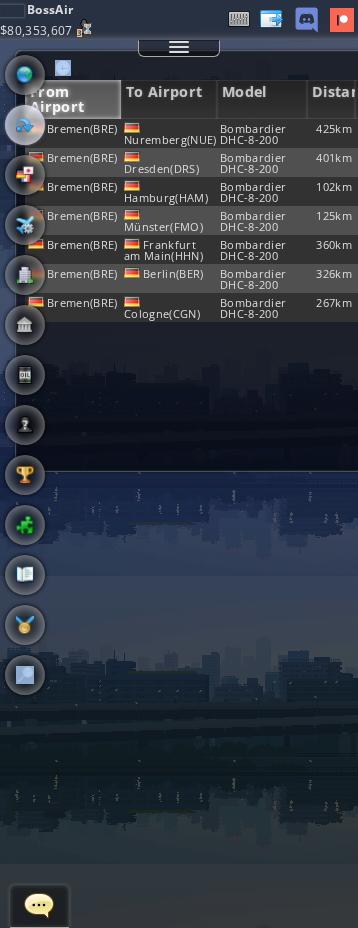 click on "From Airport
To Airport
Model
Distance
Capacity (Freq.)
Pax
LF
SF
Revenue
Profit
Bremen(BRE) Nuremberg(NUE) Bombardier DHC-8-200 425km 200(5) 200 100% 64% $45,800 $18,893 Bremen(BRE) Dresden(DRS) Bombardier DHC-8-200 401km 200(5) 162 81% 54% $42,444 $18,284 Bremen(BRE) Hamburg(HAM) Bombardier DHC-8-200 102km 200(5) 200 100% 98% $35,800 $18,078 Bremen(BRE) Münster(FMO) Bombardier DHC-8-200 125km 200(5) 186 93% 49% $36,456 $20,800 Bremen(BRE) Frankfurt am Main(HHN) Bombardier DHC-8-200 360km 200(5) 142 71% 67% $36,210 $13,680 Bremen(BRE) 400" at bounding box center (202, 484) 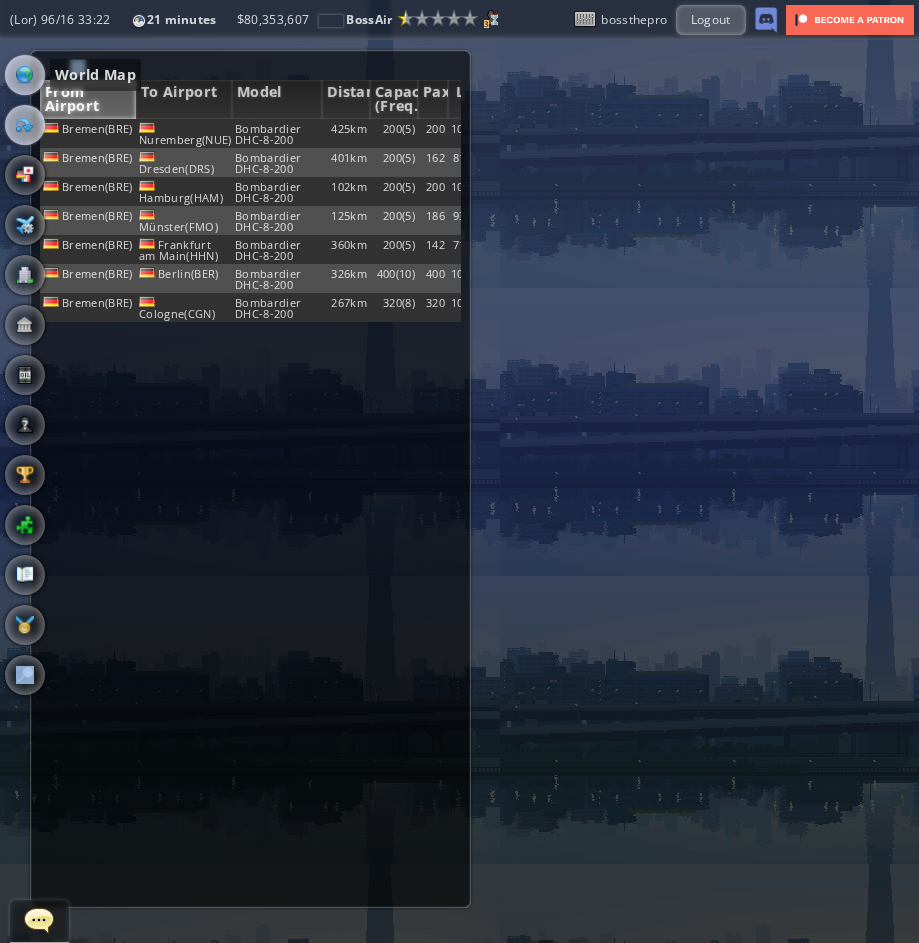 click at bounding box center [25, 75] 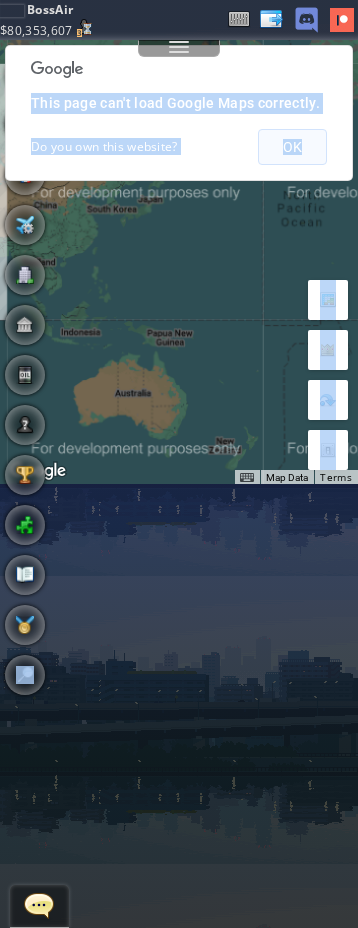 click on "OK" at bounding box center (292, 147) 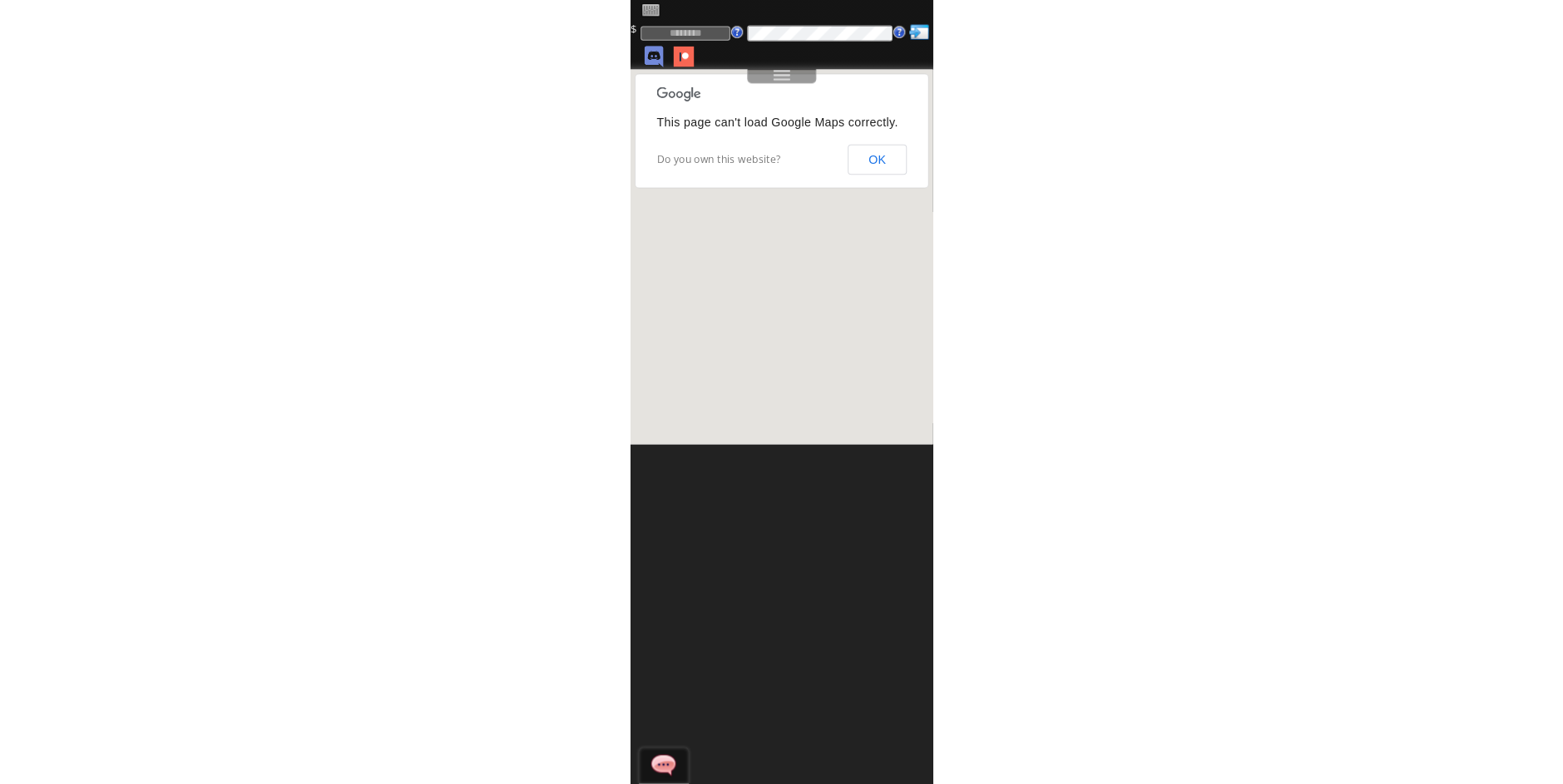 scroll, scrollTop: 0, scrollLeft: 0, axis: both 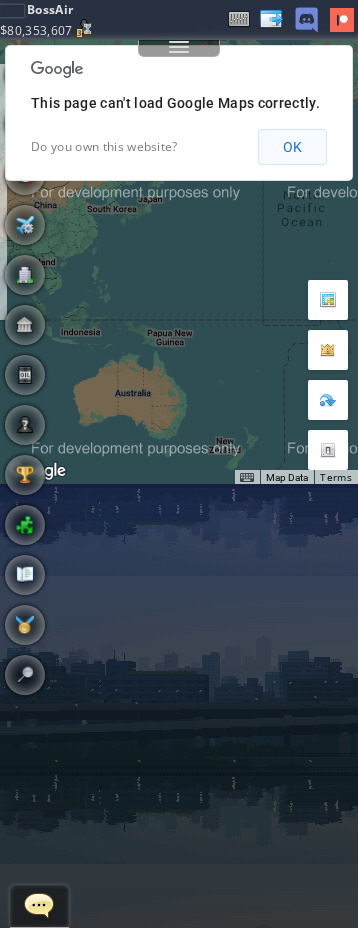 click on "OK" at bounding box center [292, 147] 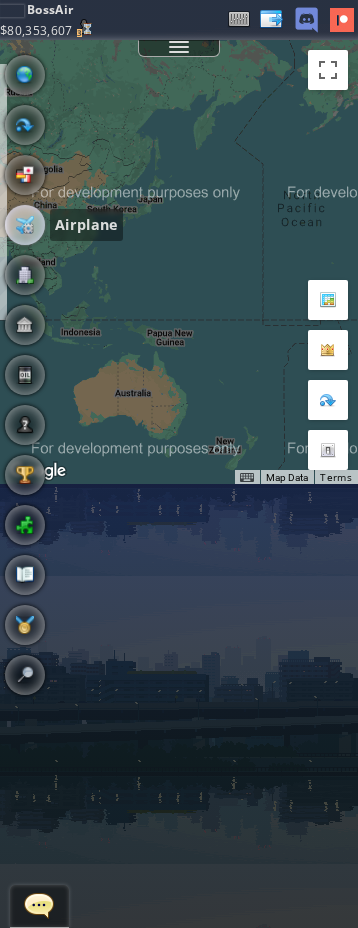 click at bounding box center (25, 225) 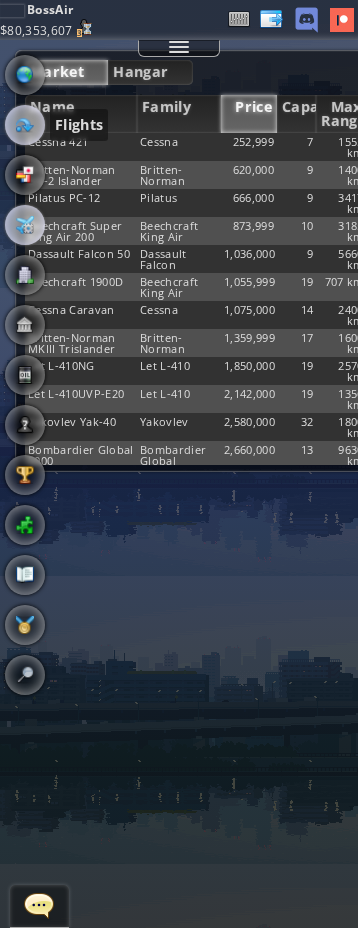 click at bounding box center (25, 125) 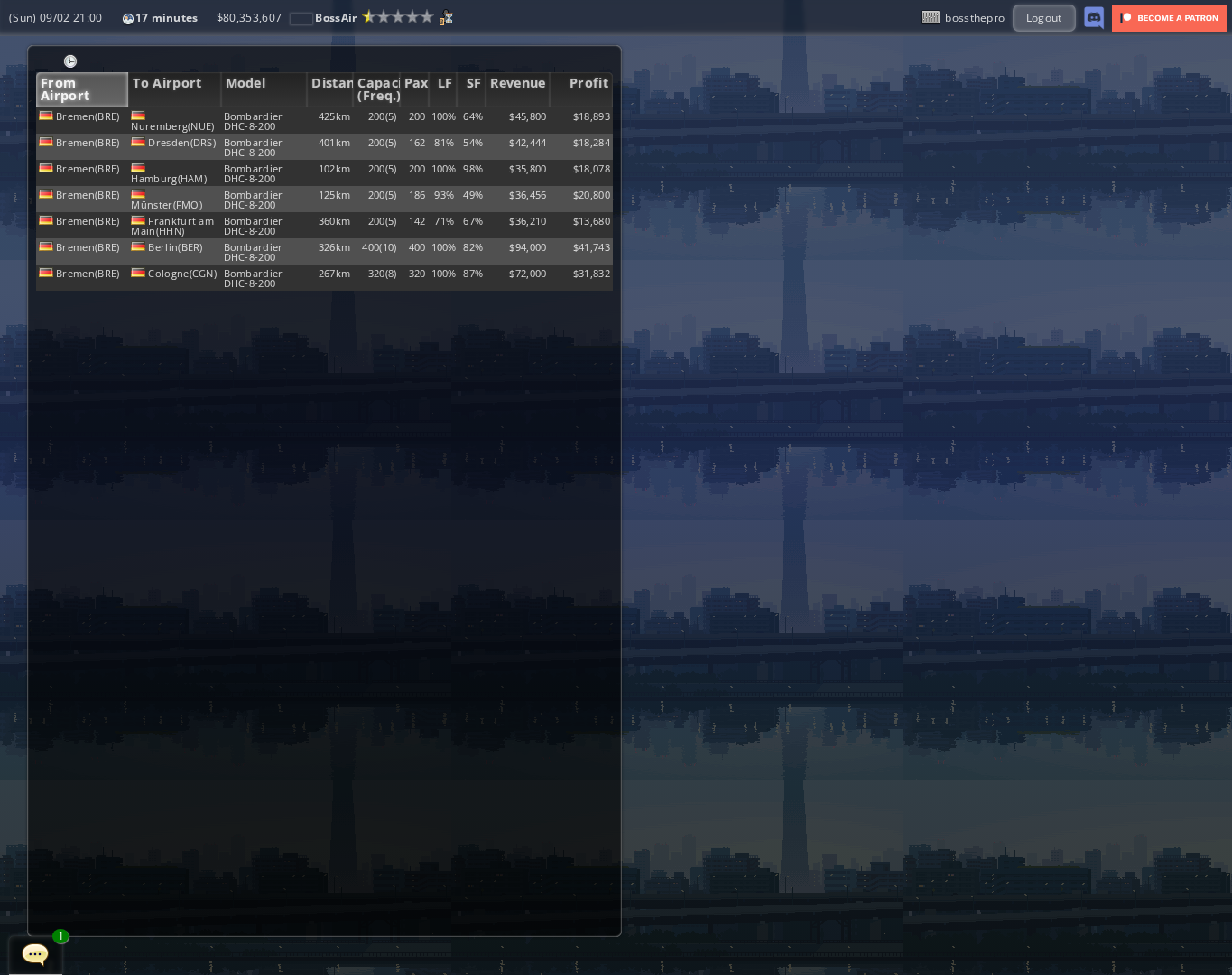 click on "From Airport
To Airport
Model
Distance
Capacity (Freq.)
Pax
LF
SF
Revenue
Profit
[CITY]([CODE]) [CITY]([CODE]) [BRAND] [MODEL] [NUMBER]km [NUMBER]([NUMBER]) [NUMBER] [PERCENT]% [PERCENT]% $[NUMBER] $[NUMBER] [CITY]([CODE]) [CITY]([CODE]) [BRAND] [MODEL] [NUMBER]km [NUMBER]([NUMBER]) [NUMBER] [PERCENT]% [PERCENT]% $[NUMBER] $[NUMBER] [CITY]([CODE]) [CITY]([CODE]) [BRAND] [MODEL] [NUMBER]km [NUMBER]([NUMBER]) [NUMBER] [PERCENT]% [PERCENT]% $[NUMBER] $[NUMBER] [CITY]([CODE]) [CITY]([CODE]) [BRAND] [MODEL] [NUMBER]km [NUMBER]([NUMBER]) [NUMBER] [PERCENT]% [PERCENT]% $[NUMBER] $[NUMBER] [CITY]([CODE]) [CITY]([CODE]) [BRAND] [MODEL] [NUMBER]km [NUMBER]([NUMBER]) [NUMBER] [PERCENT]% [PERCENT]% $[NUMBER] $[NUMBER] [CITY]([CODE]) [NUMBER]" at bounding box center (616, 506) 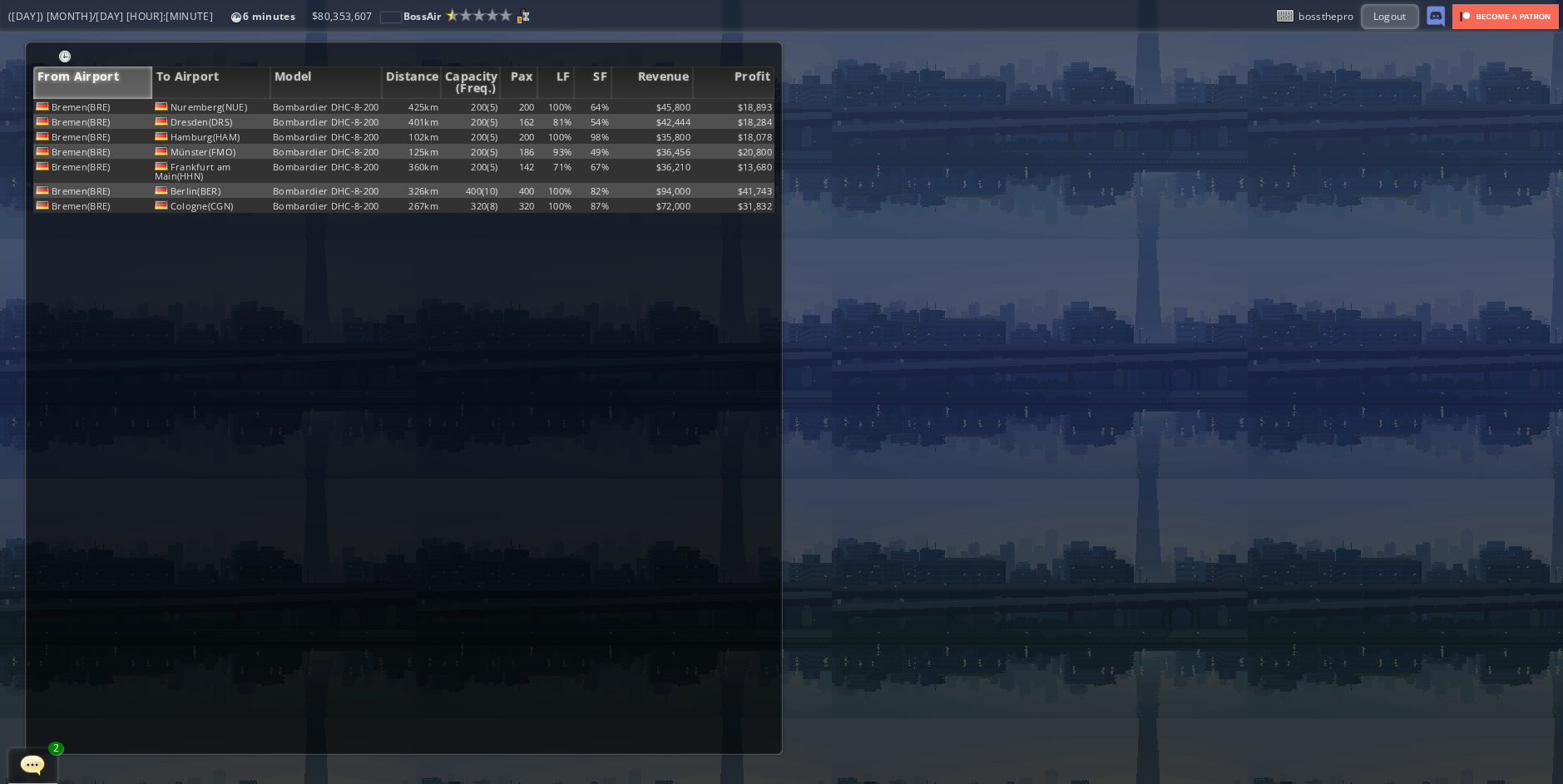 click at bounding box center (32, 765) 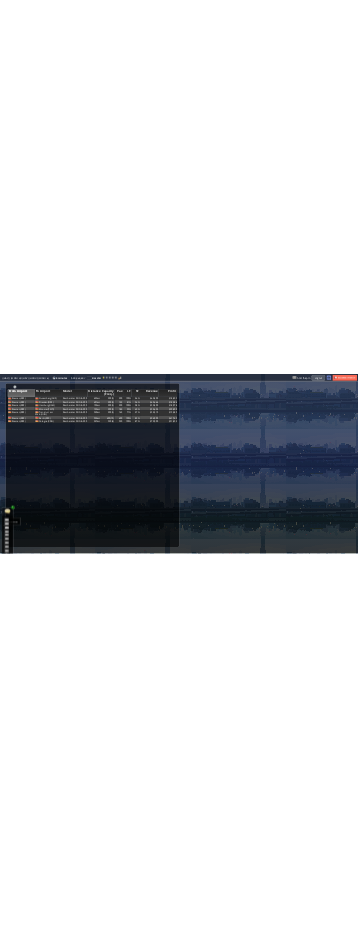 scroll, scrollTop: 858, scrollLeft: 0, axis: vertical 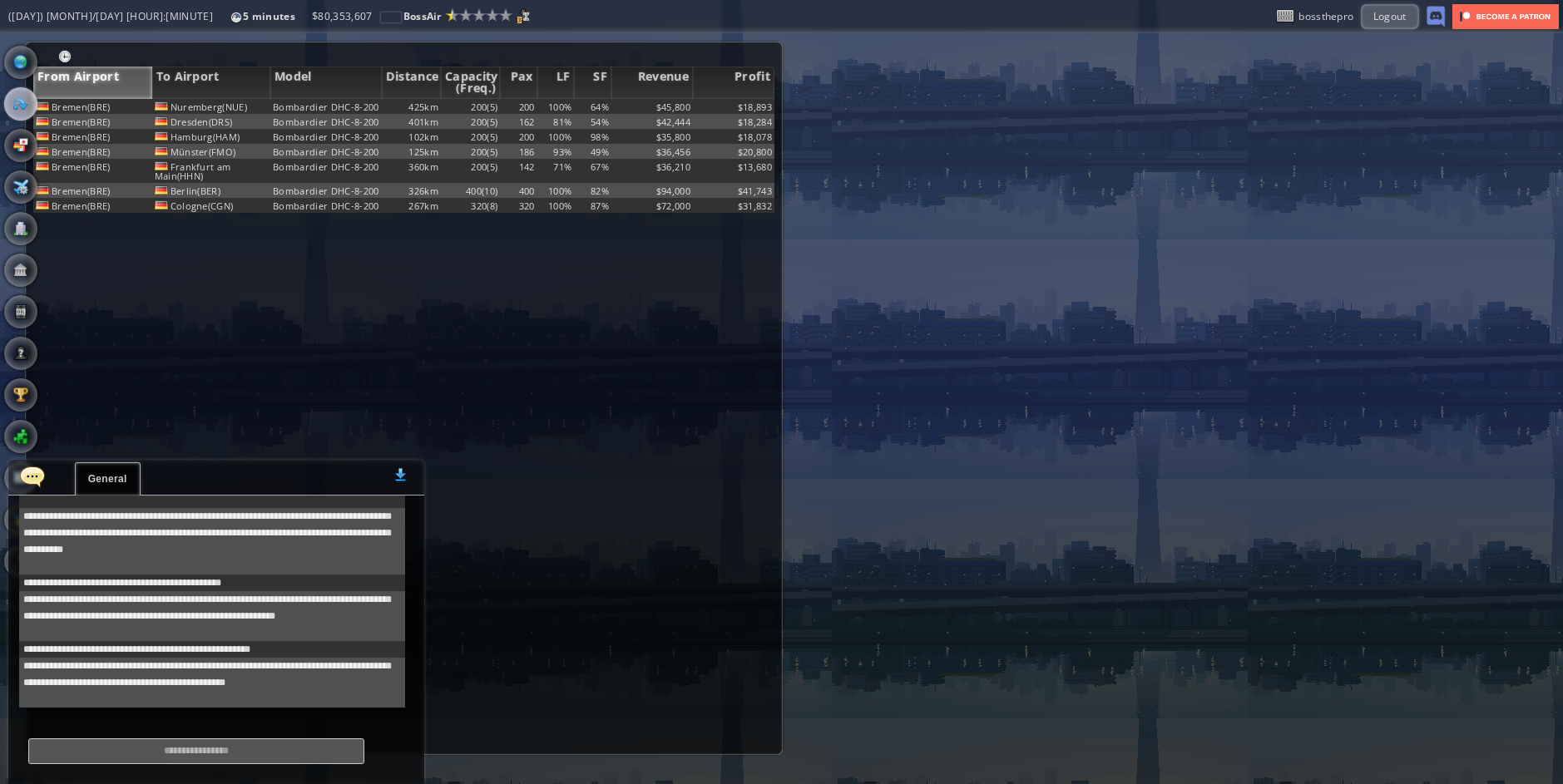 click on "Bremen(BRE) Nuremberg(NUE) Bombardier DHC-8-200 425km 200(5) 200 100% 64% $45,800 $18,893 Bremen(BRE) Dresden(DRS) Bombardier DHC-8-200 401km 200(5) 162 81% 54% $42,444 $18,284 Bremen(BRE) Hamburg(HAM) Bombardier DHC-8-200 102km 200(5) 200 100% 98% $35,800 $18,078 Bremen(BRE) Münster(FMO) Bombardier DHC-8-200 125km 200(5) 186 93% 49% $36,456 $20,800 Bremen(BRE) Frankfurt am Main(HHN) Bombardier DHC-8-200 360km 200(5) 142 71% 67% $36,210 $13,680 Bremen(BRE) Berlin(BER) Bombardier DHC-8-200 326km 400(10) 400 100% 82% $94,000 $41,743 Bremen(BRE) Cologne(CGN) Bombardier DHC-8-200 267km 320(8) 320 100% 87% $72,000 $31,832
No flights yet
First build your Headquarters" at bounding box center [403, 427] 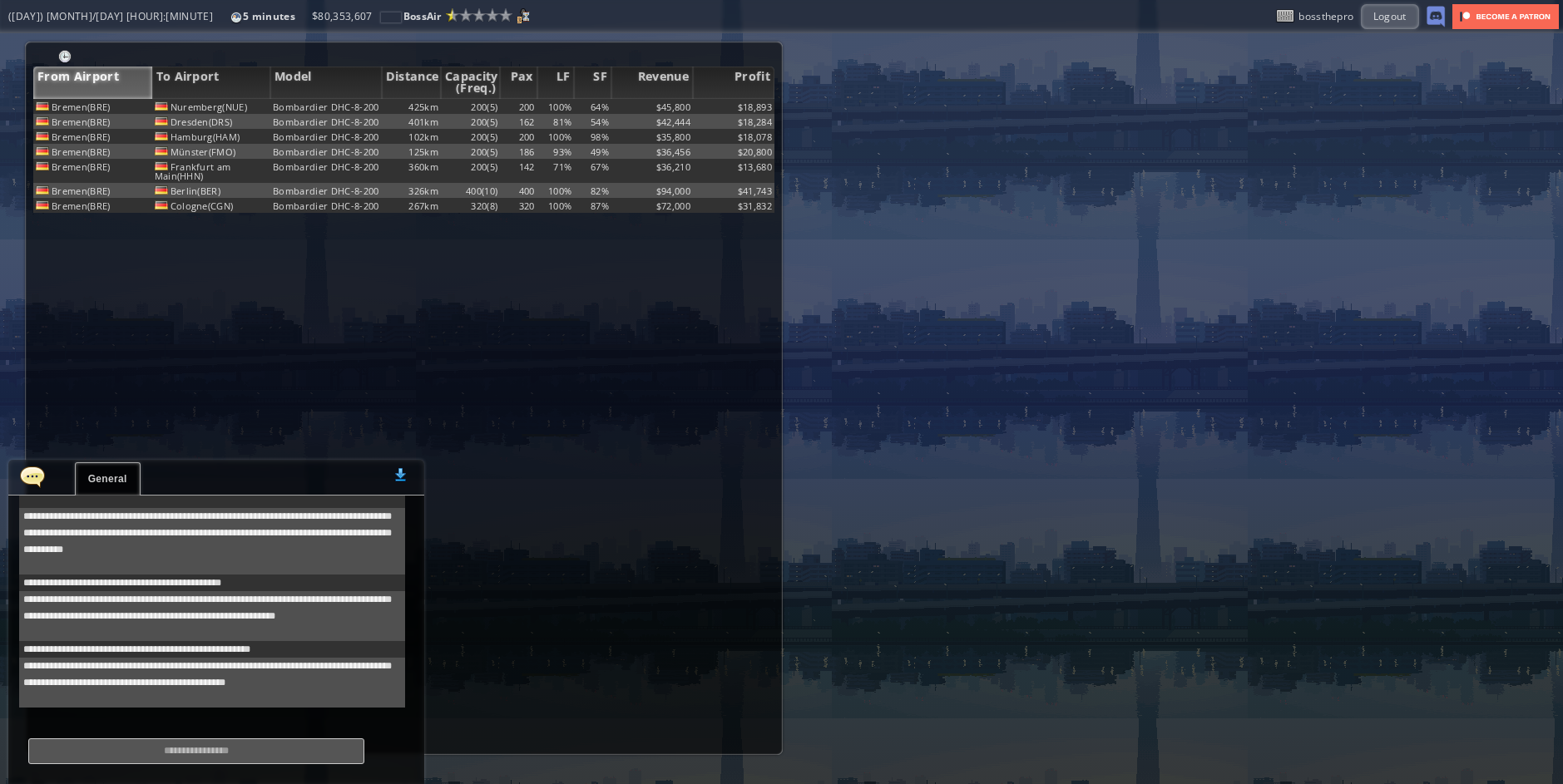 click on "General" at bounding box center [107, 479] 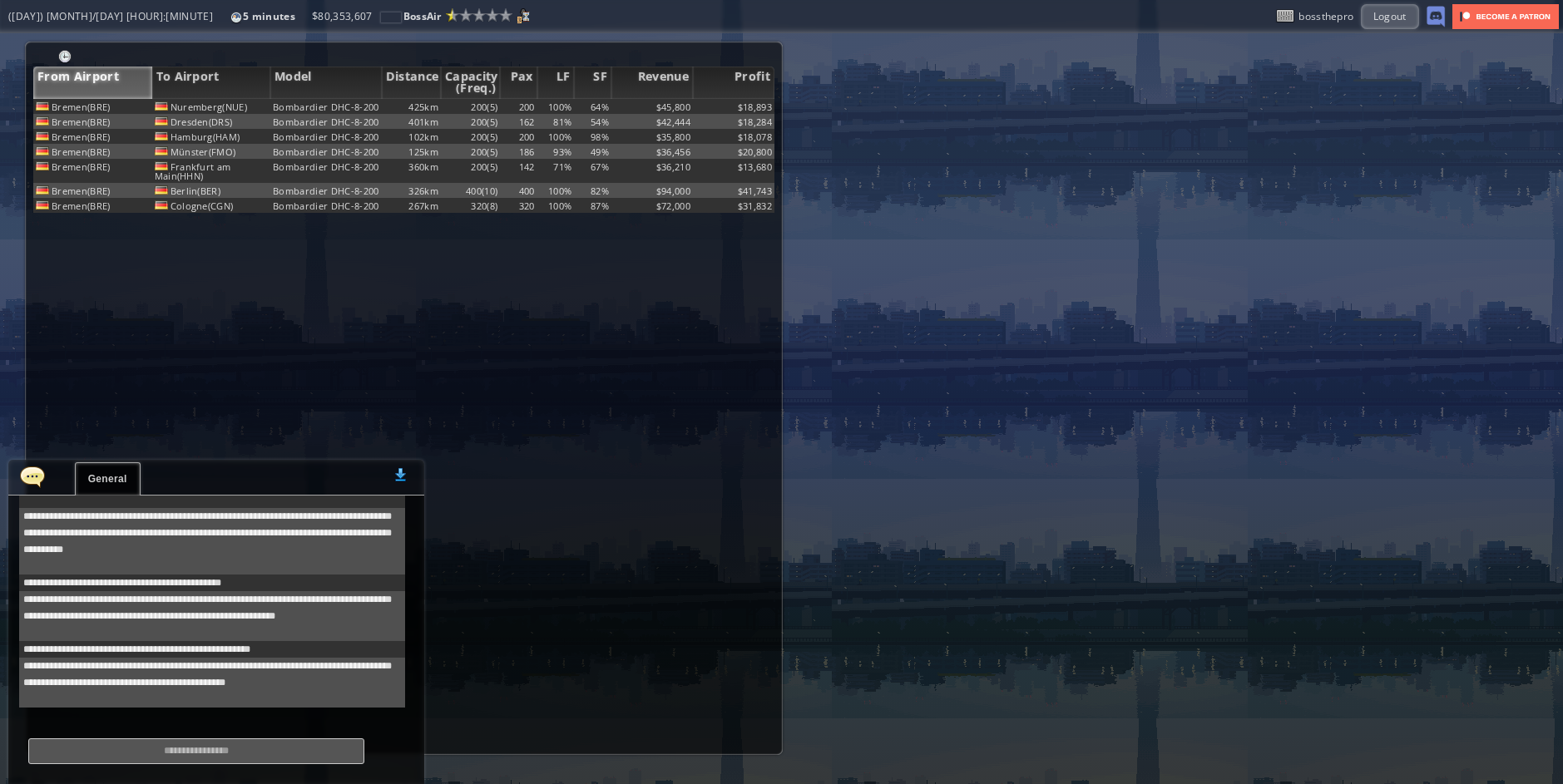 click on "General" at bounding box center [107, 479] 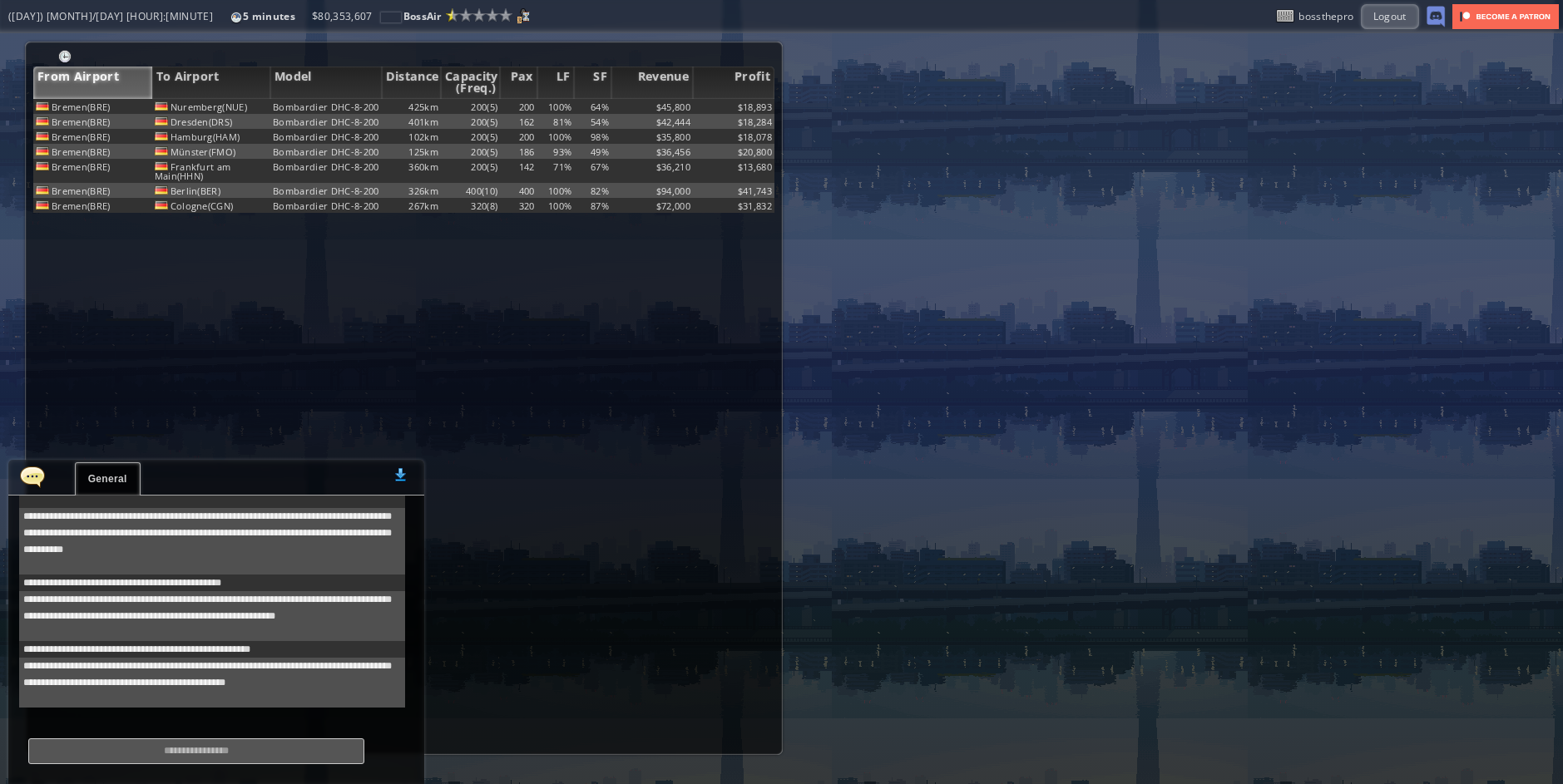 click on "General
0" at bounding box center (216, 477) 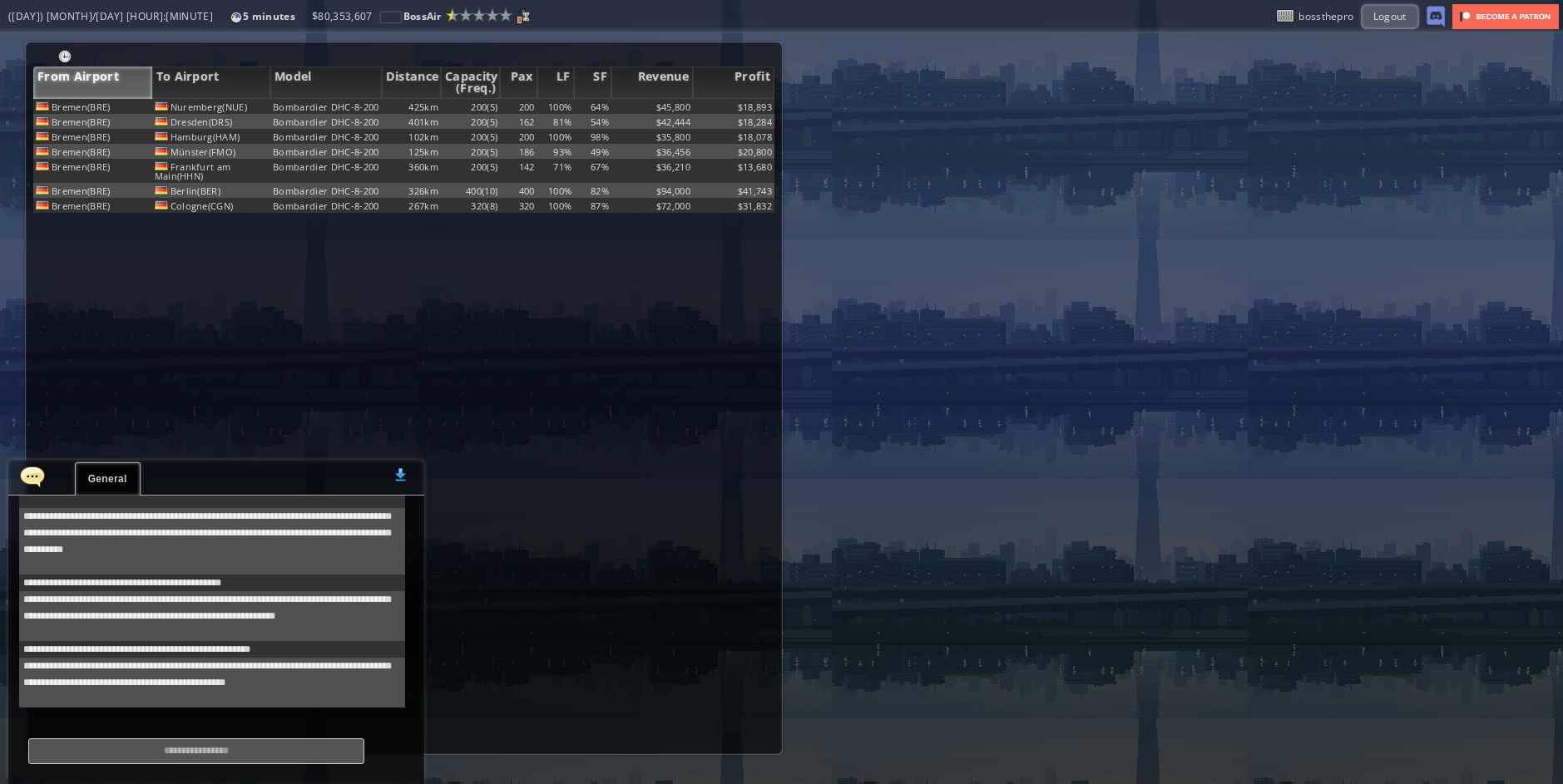 click at bounding box center (32, 476) 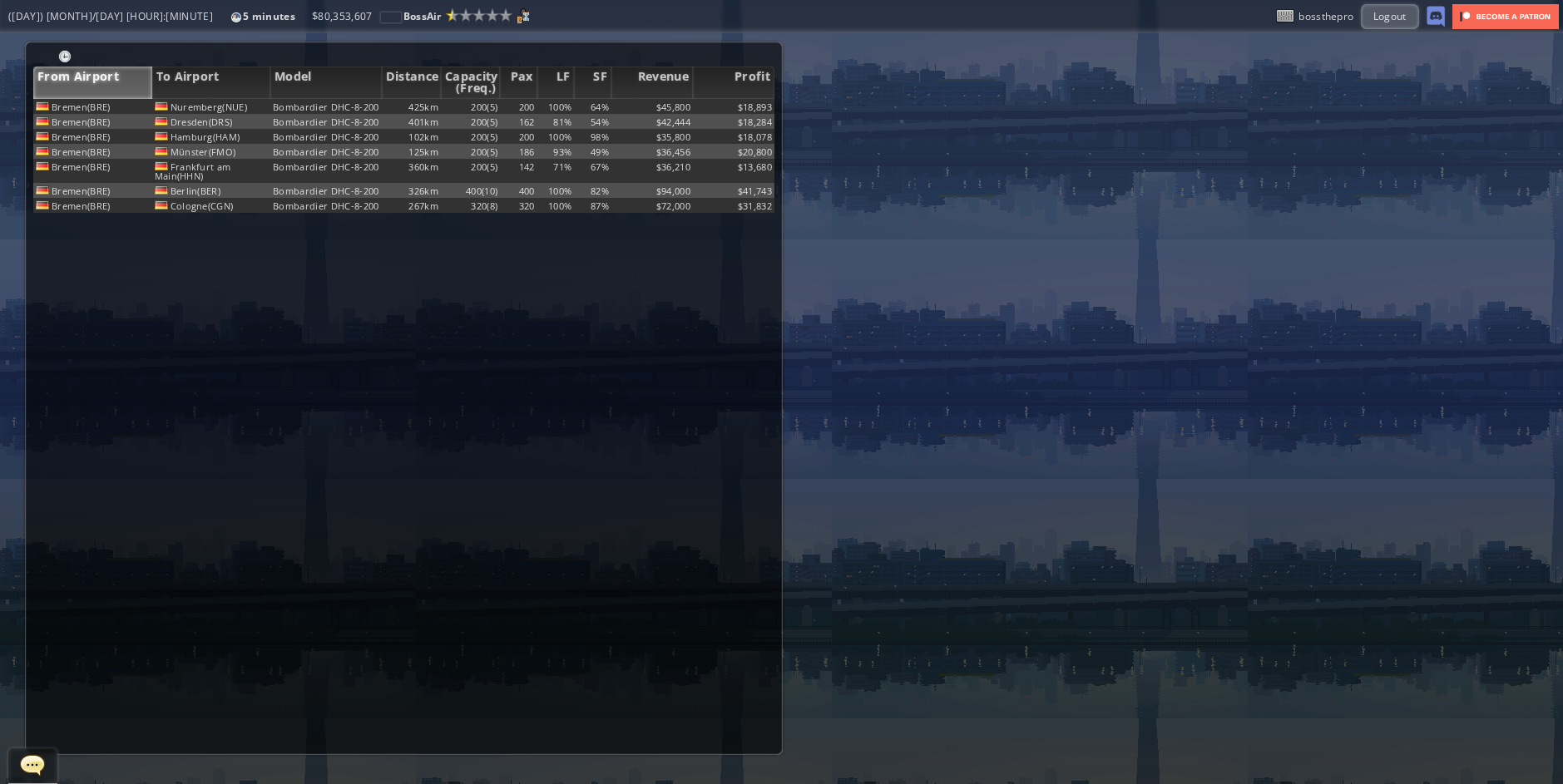 click on "Bremen(BRE) Nuremberg(NUE) Bombardier DHC-8-200 425km 200(5) 200 100% 64% $45,800 $18,893 Bremen(BRE) Dresden(DRS) Bombardier DHC-8-200 401km 200(5) 162 81% 54% $42,444 $18,284 Bremen(BRE) Hamburg(HAM) Bombardier DHC-8-200 102km 200(5) 200 100% 98% $35,800 $18,078 Bremen(BRE) Münster(FMO) Bombardier DHC-8-200 125km 200(5) 186 93% 49% $36,456 $20,800 Bremen(BRE) Frankfurt am Main(HHN) Bombardier DHC-8-200 360km 200(5) 142 71% 67% $36,210 $13,680 Bremen(BRE) Berlin(BER) Bombardier DHC-8-200 326km 400(10) 400 100% 82% $94,000 $41,743 Bremen(BRE) Cologne(CGN) Bombardier DHC-8-200 267km 320(8) 320 100% 87% $72,000 $31,832
No flights yet
First build your Headquarters" at bounding box center [403, 427] 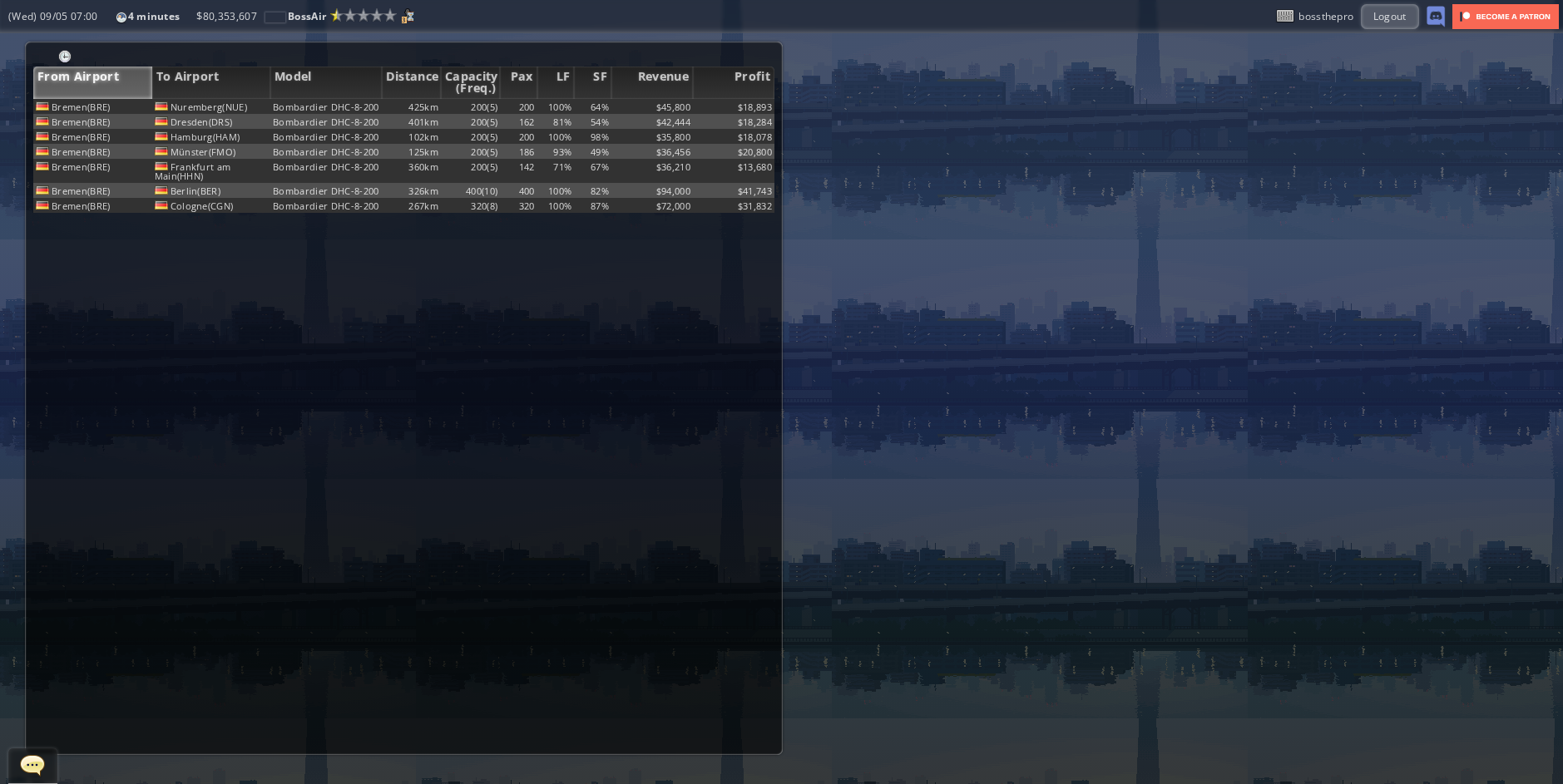 drag, startPoint x: 508, startPoint y: 426, endPoint x: 498, endPoint y: 410, distance: 18.867962 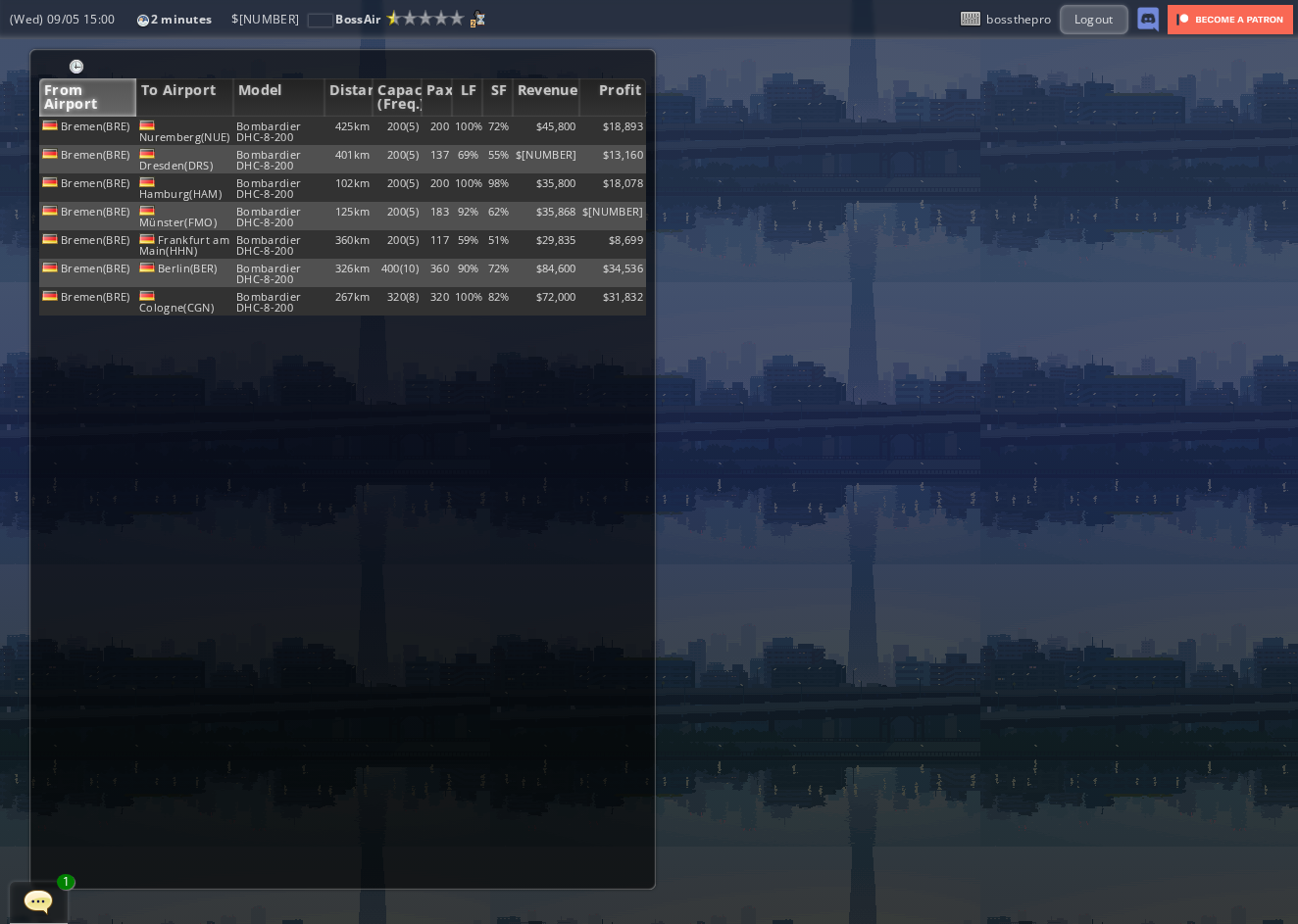 drag, startPoint x: 1023, startPoint y: 239, endPoint x: 1263, endPoint y: 0, distance: 338.7049 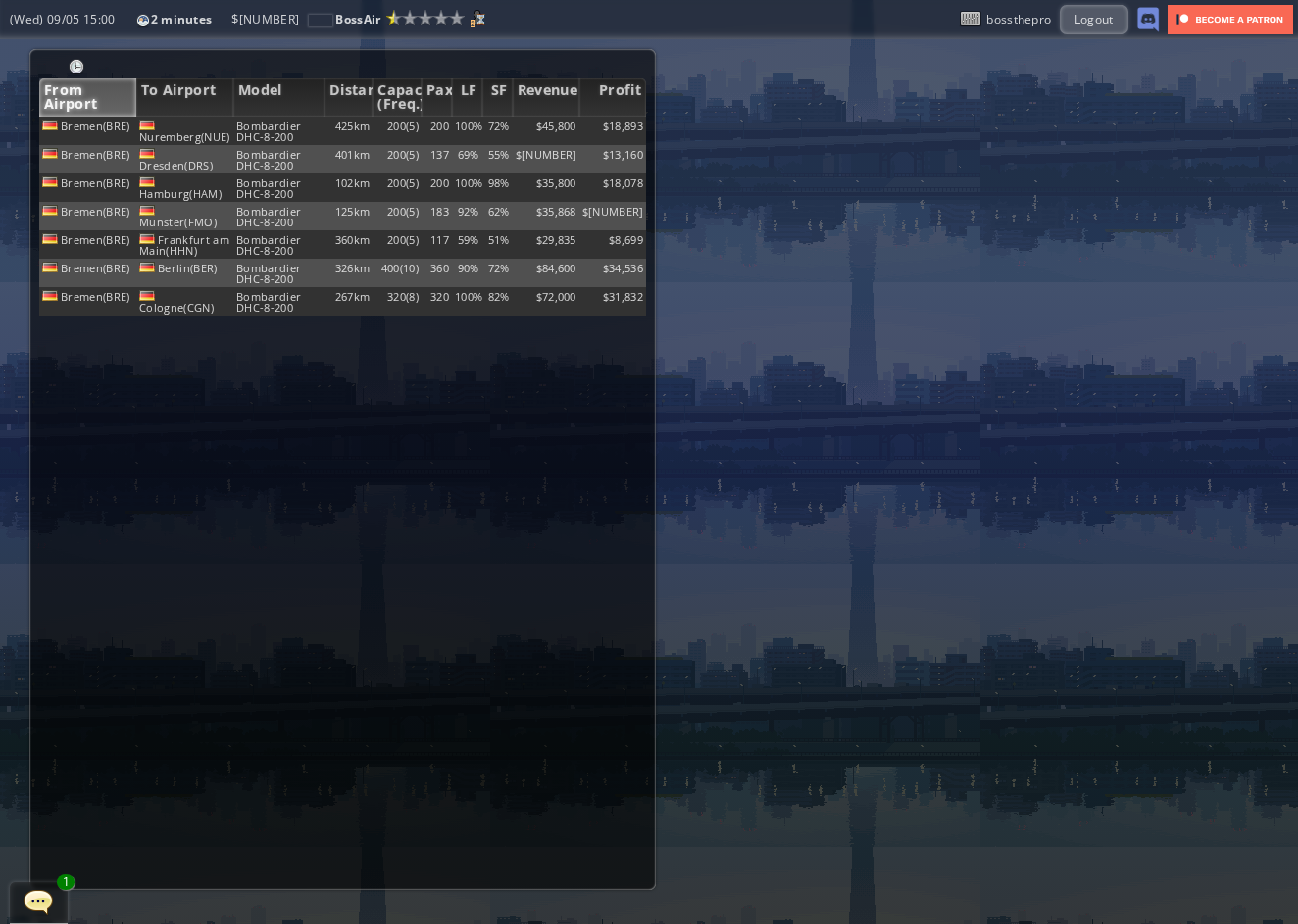 click on "From Airport
To Airport
Model
Distance
Capacity (Freq.)
Pax
LF
SF
Revenue
Profit
Bremen(BRE) Nuremberg(NUE) Bombardier DHC-8-200 425km 200(5) 200 100% 72% $45,800 $18,893 Bremen(BRE) Dresden(DRS) Bombardier DHC-8-200 401km 200(5) 137 69% 55% $35,894 $13,160 Bremen(BRE) Hamburg(HAM) Bombardier DHC-8-200 102km 200(5) 200 100% 98% $35,800 $18,078 Bremen(BRE) Münster(FMO) Bombardier DHC-8-200 125km 200(5) 183 92% 62% $35,868 $20,349 Bremen(BRE) Frankfurt am Main(HHN) Bombardier DHC-8-200 360km 200(5) 117 59% 51% $29,835 $8,699 Bremen(BRE) 326km" at bounding box center (649, 481) 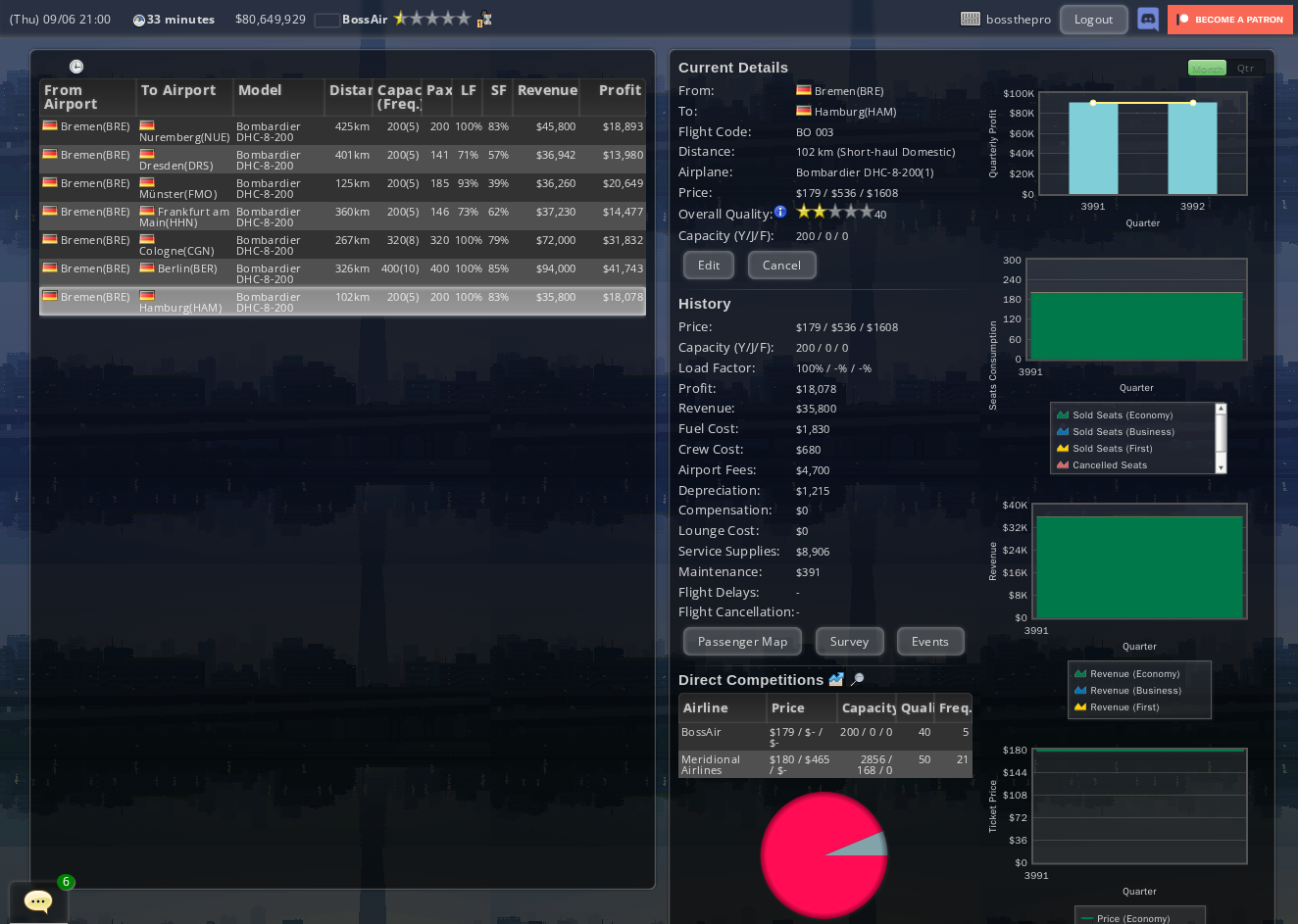 scroll, scrollTop: 0, scrollLeft: 0, axis: both 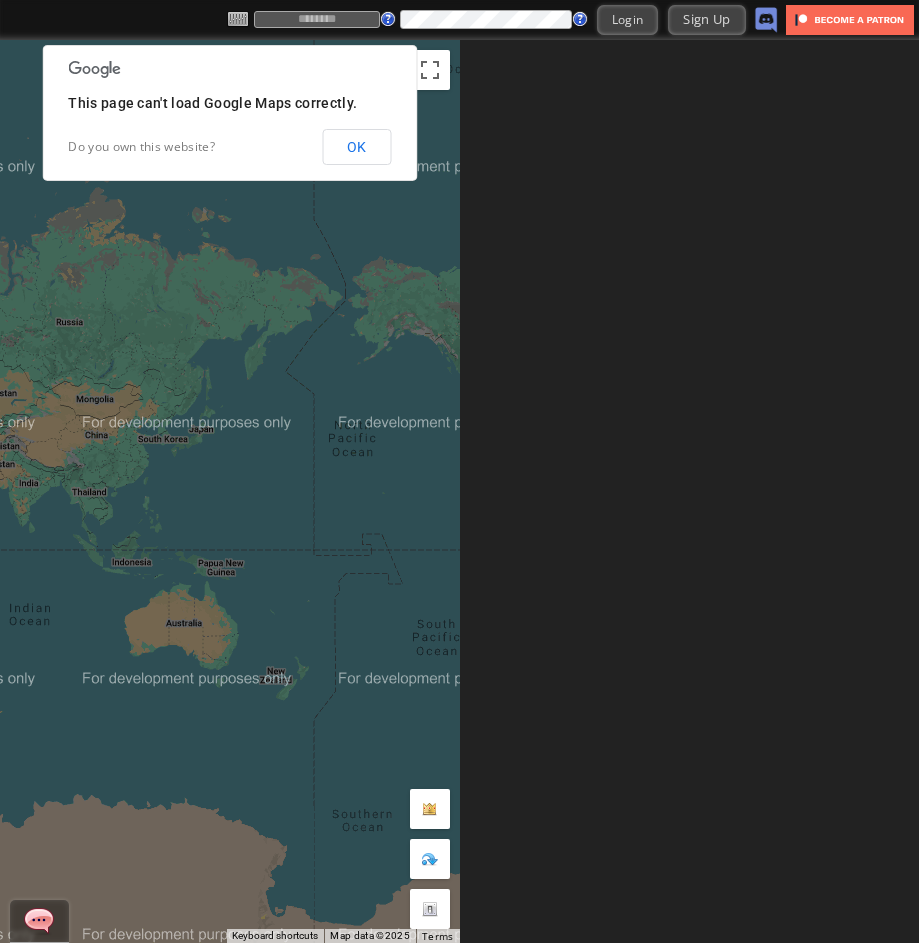 click at bounding box center (0, 0) 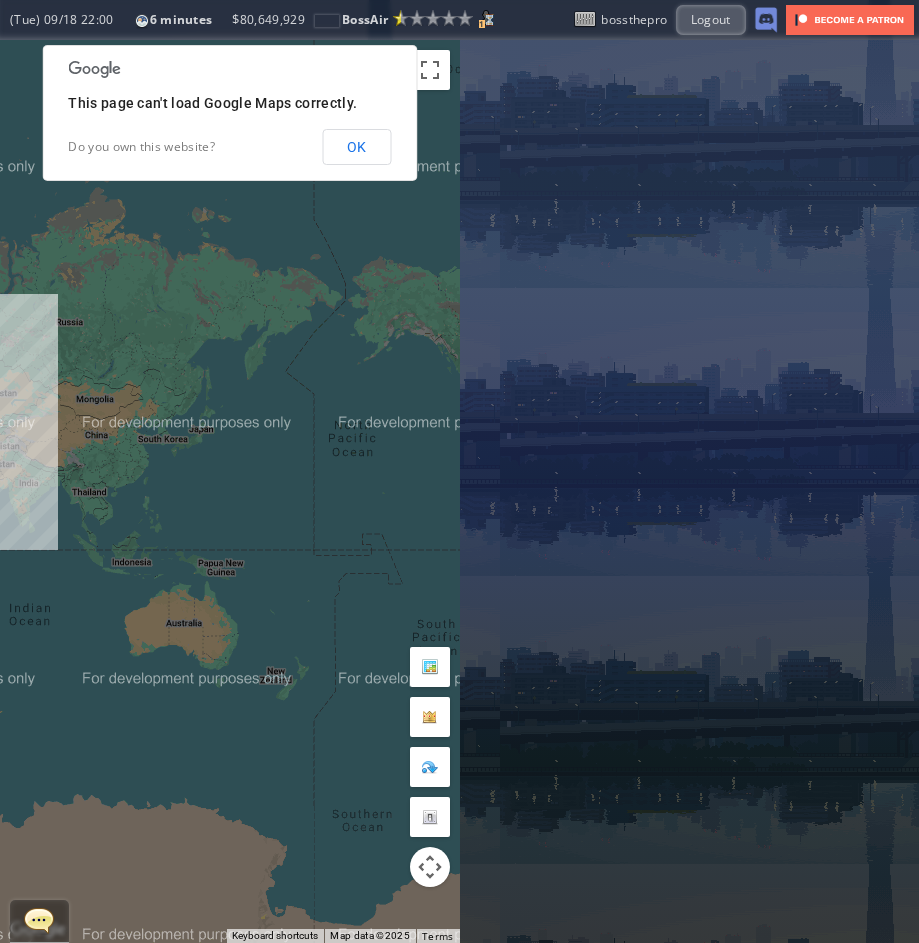 click on "OK" at bounding box center (356, 147) 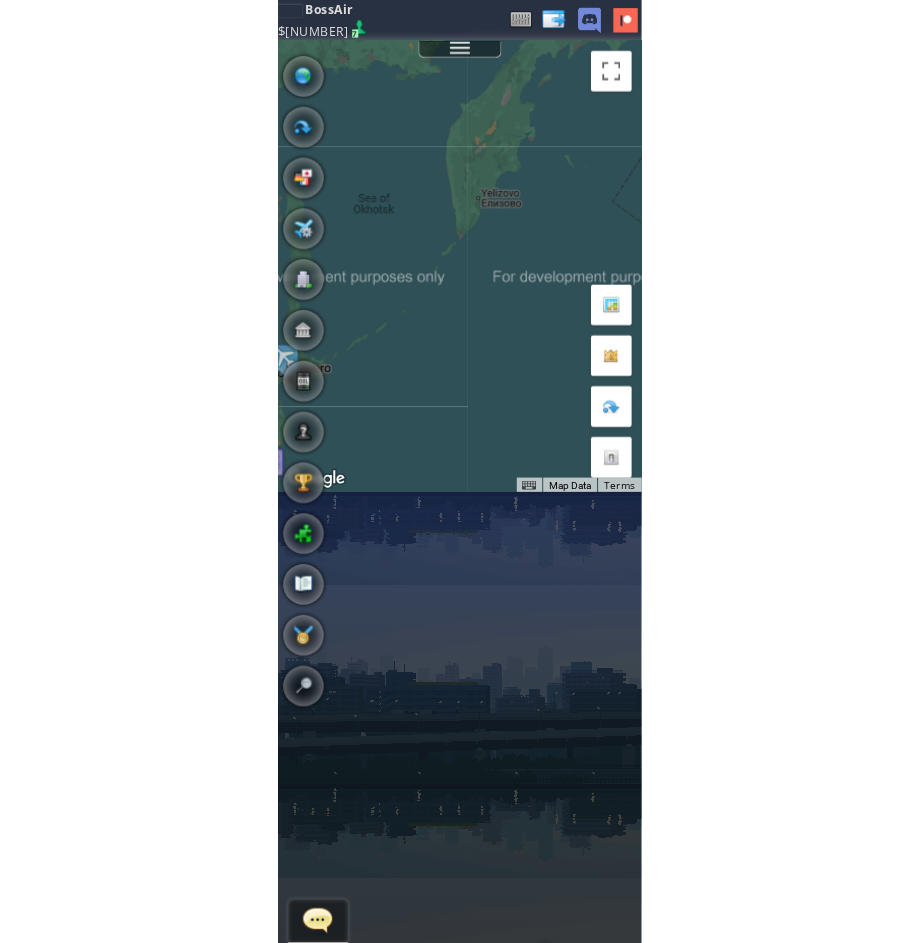scroll, scrollTop: 0, scrollLeft: 0, axis: both 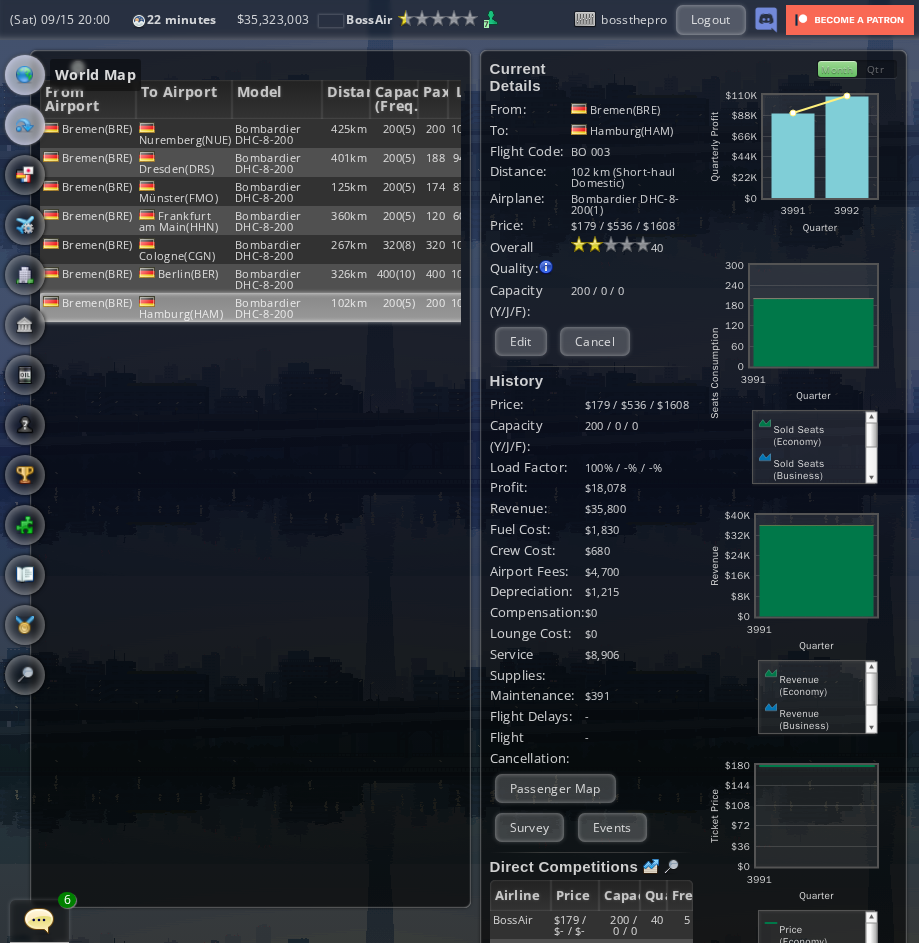 click at bounding box center (25, 75) 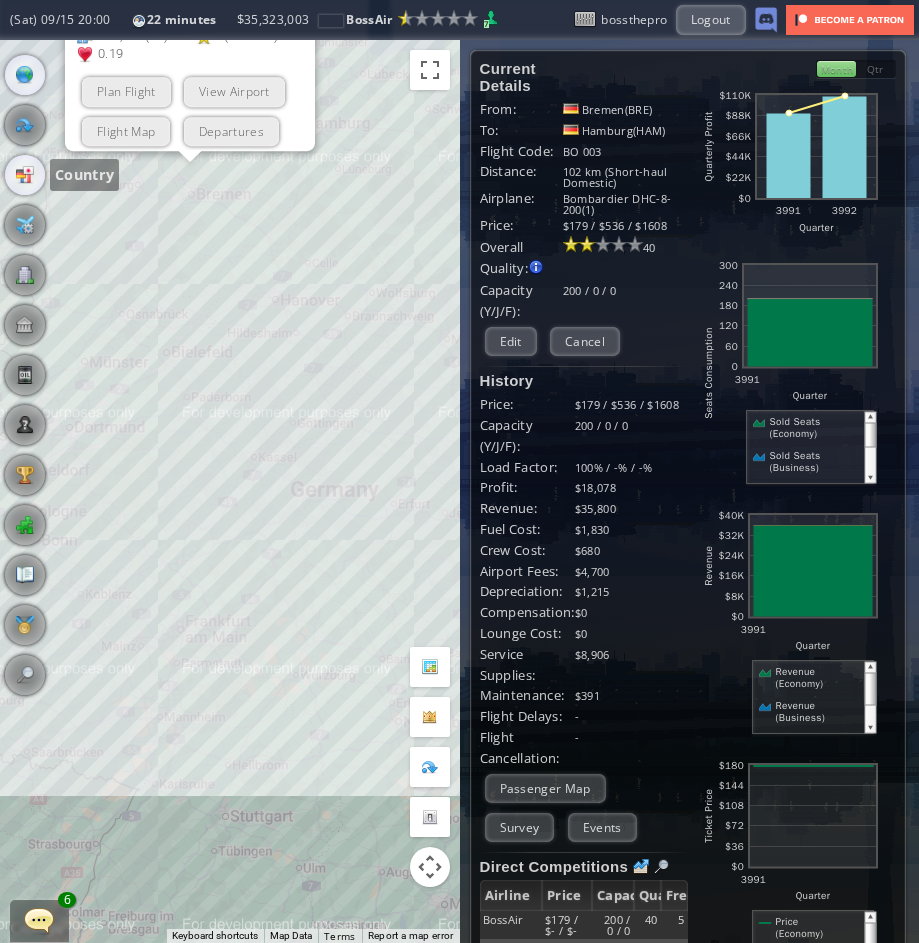 click at bounding box center [25, 175] 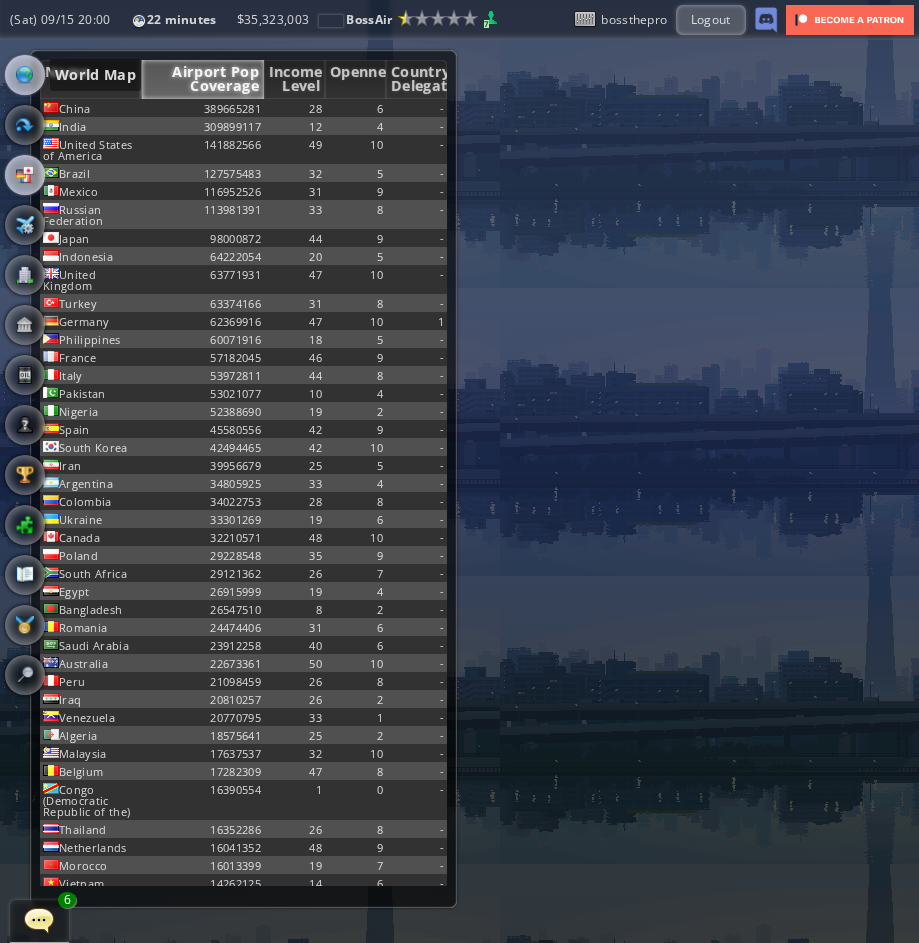 click at bounding box center [25, 75] 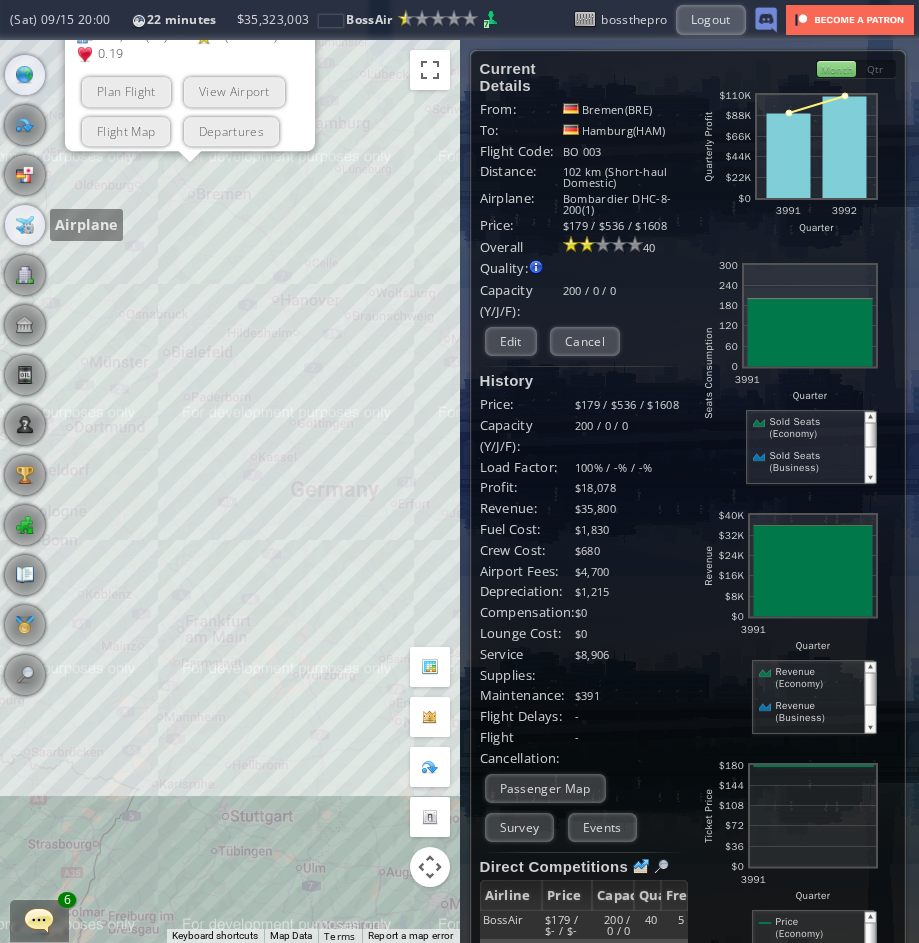 click at bounding box center (25, 225) 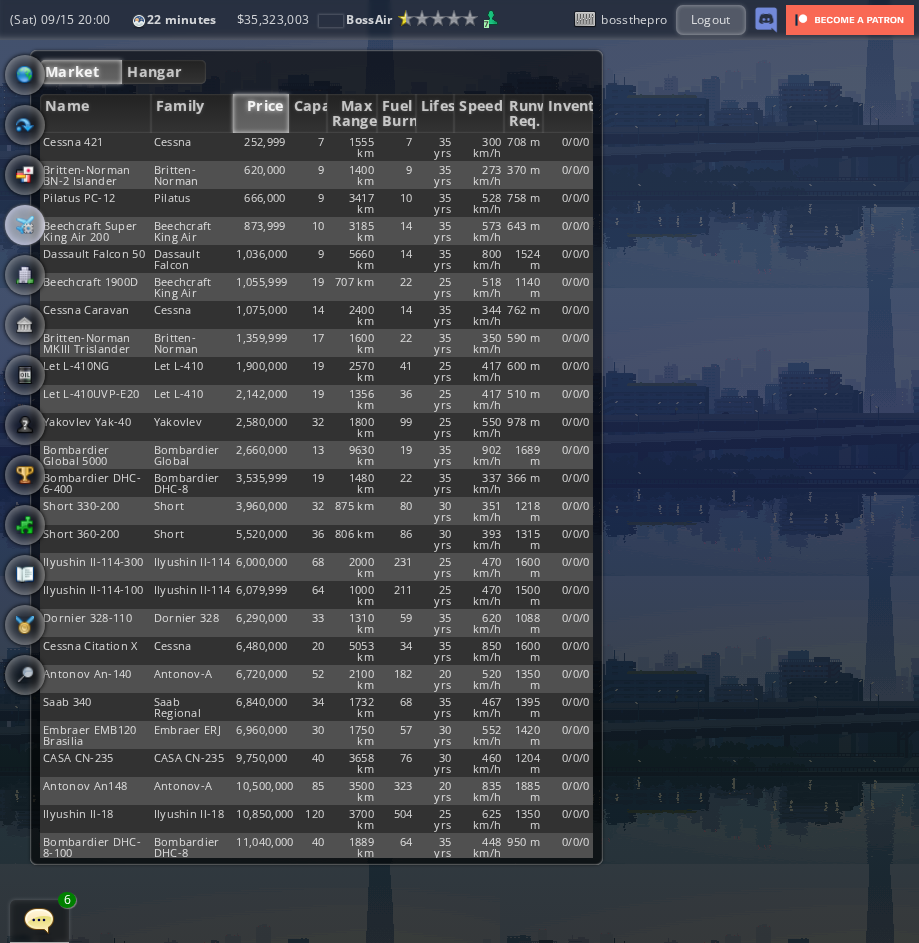 click at bounding box center [7, 471] 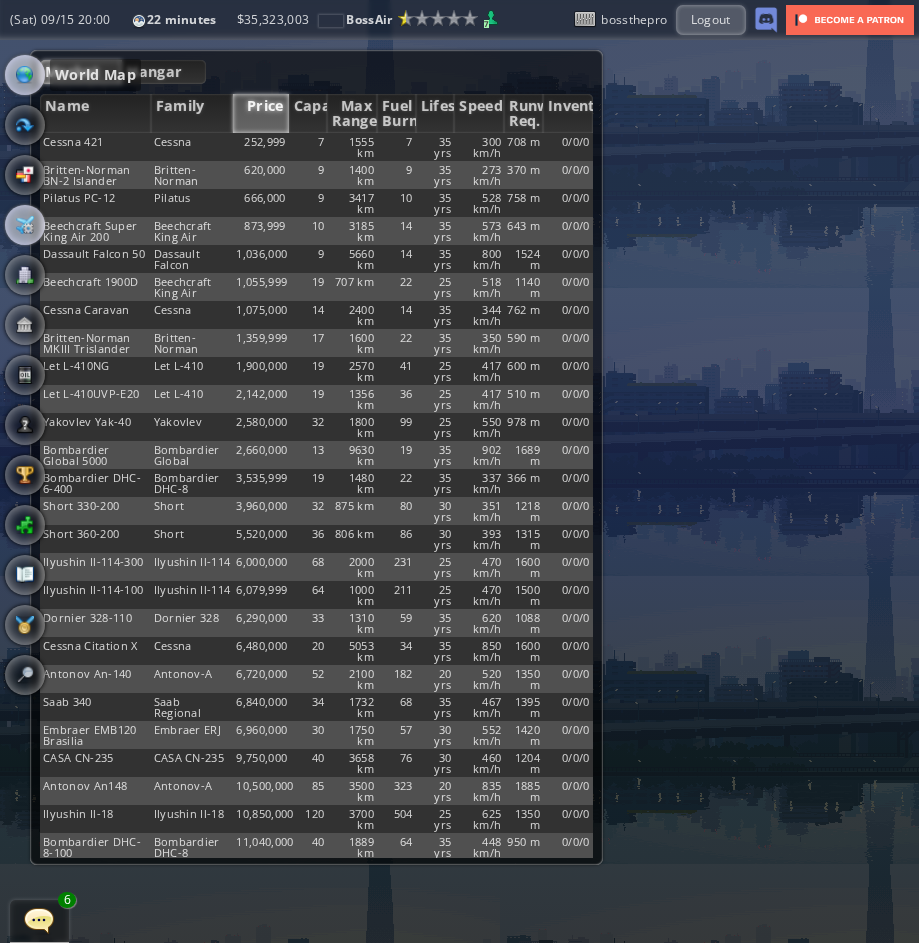 click at bounding box center [25, 75] 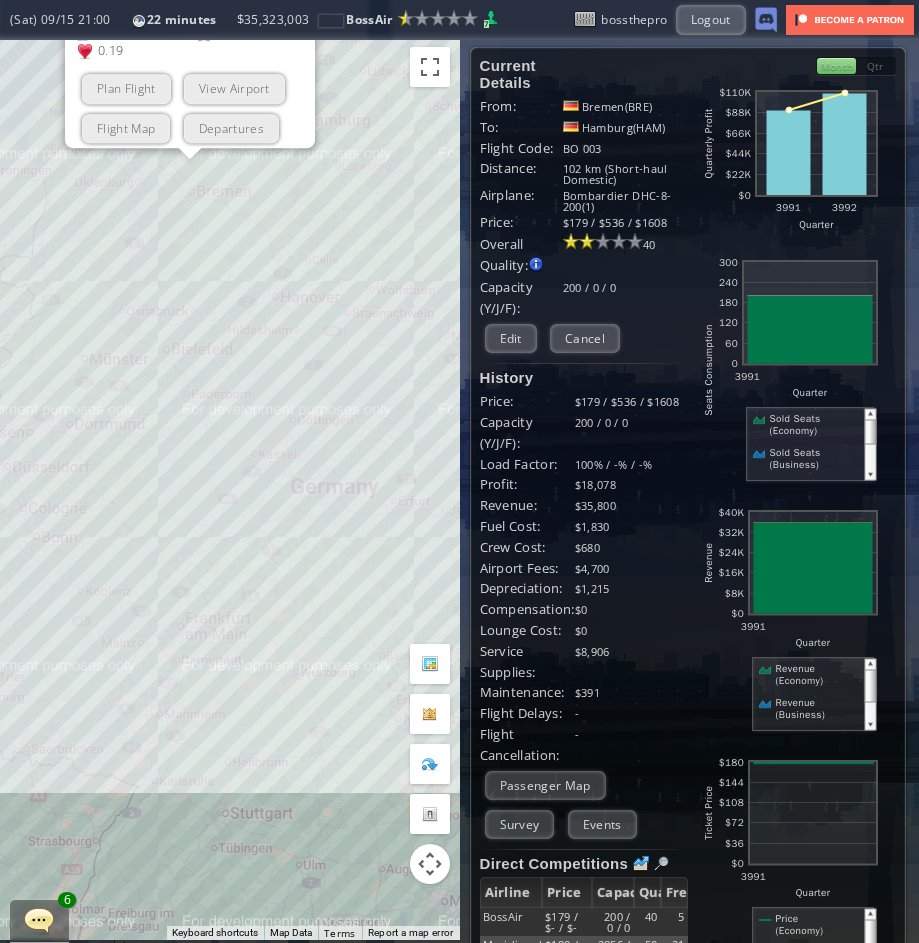 scroll, scrollTop: 0, scrollLeft: 0, axis: both 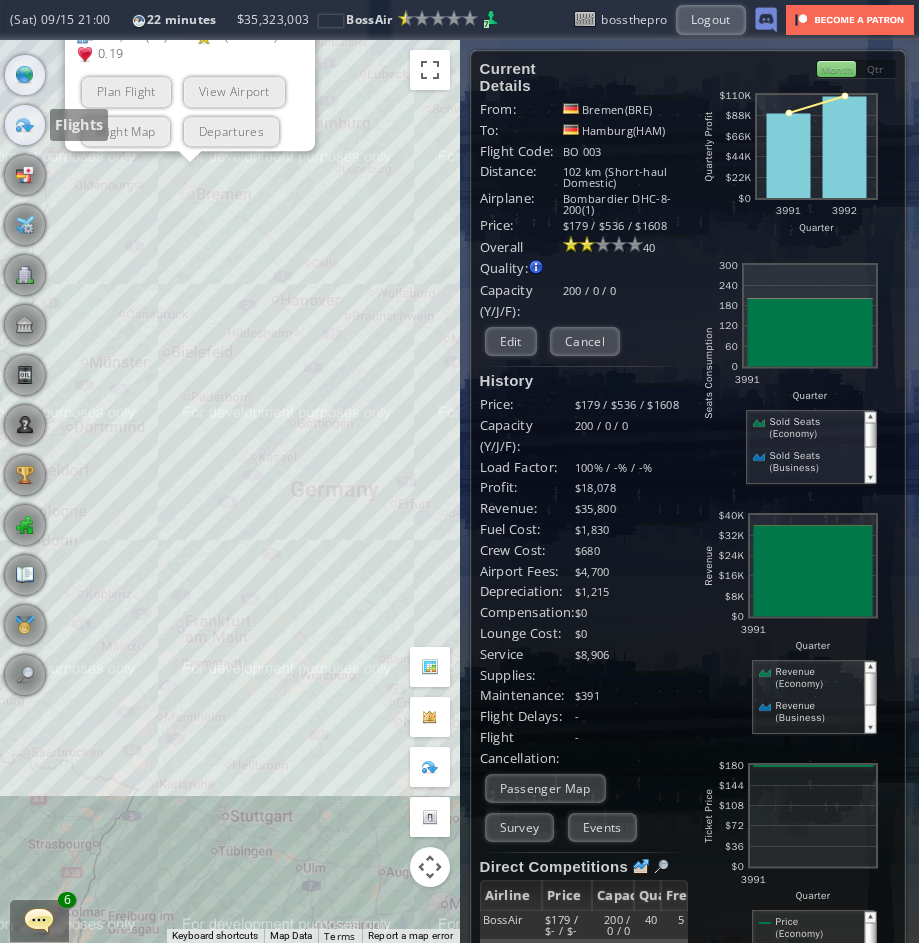 click at bounding box center (25, 125) 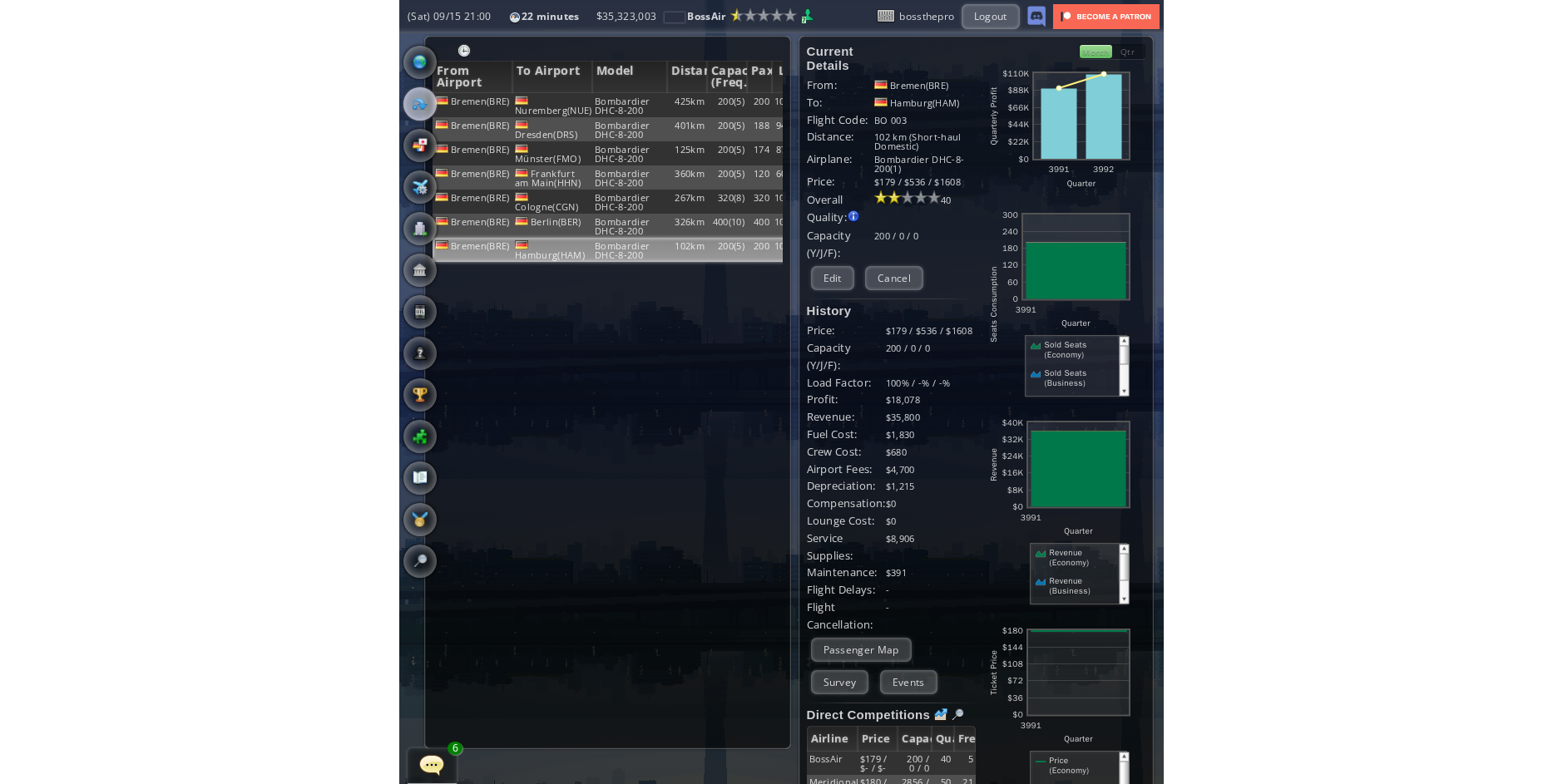 scroll, scrollTop: 0, scrollLeft: 0, axis: both 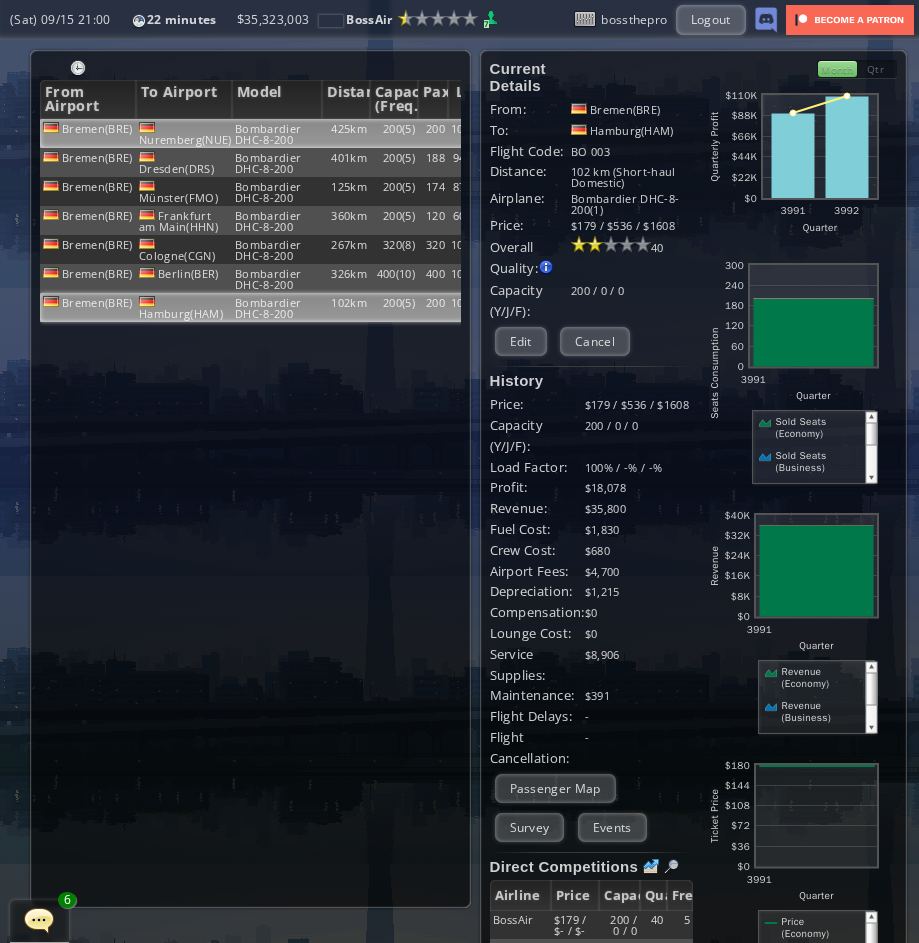 click on "Nuremberg(NUE)" at bounding box center [184, 133] 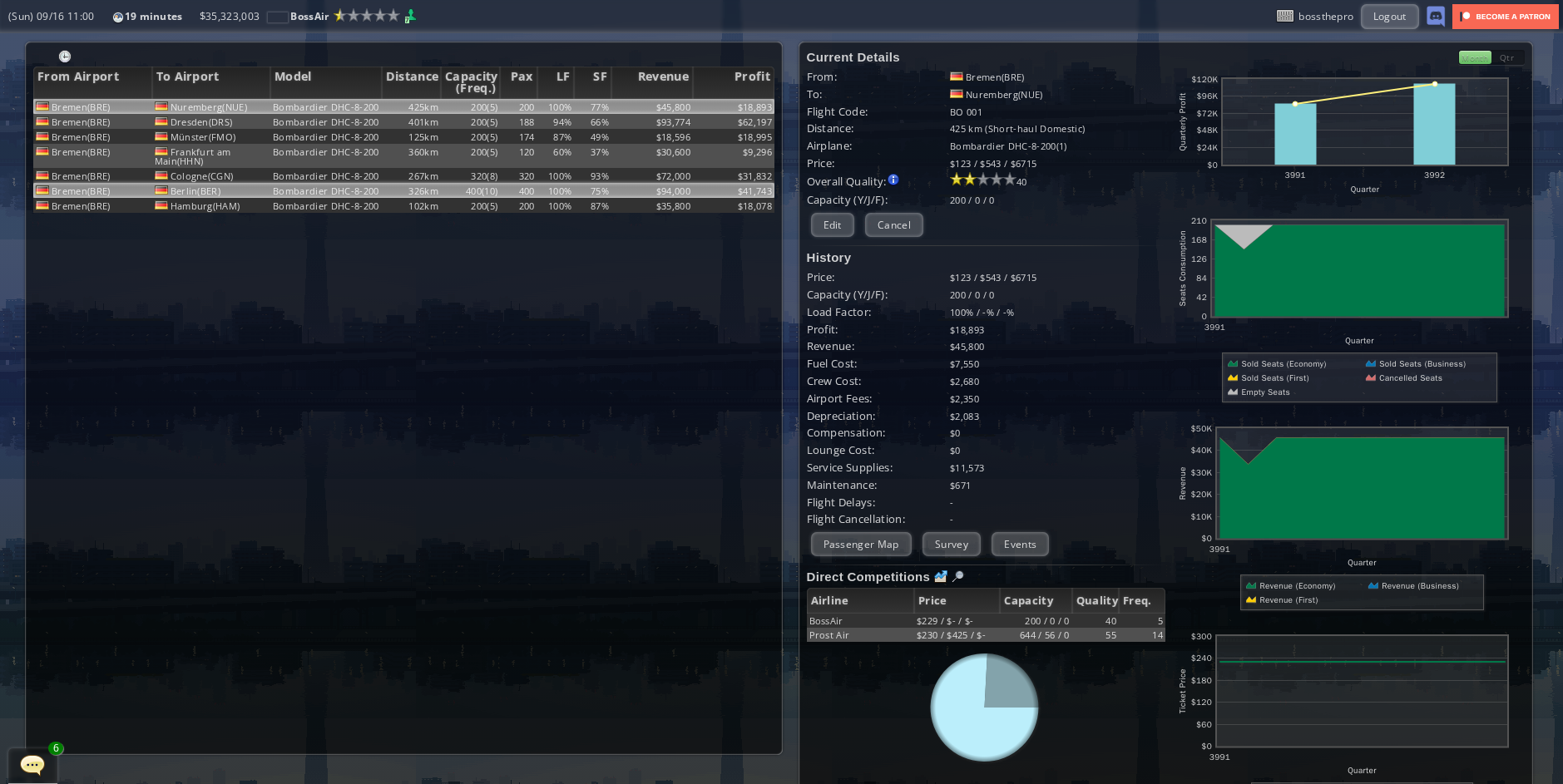 click on "Bombardier DHC-8-200" at bounding box center (326, 106) 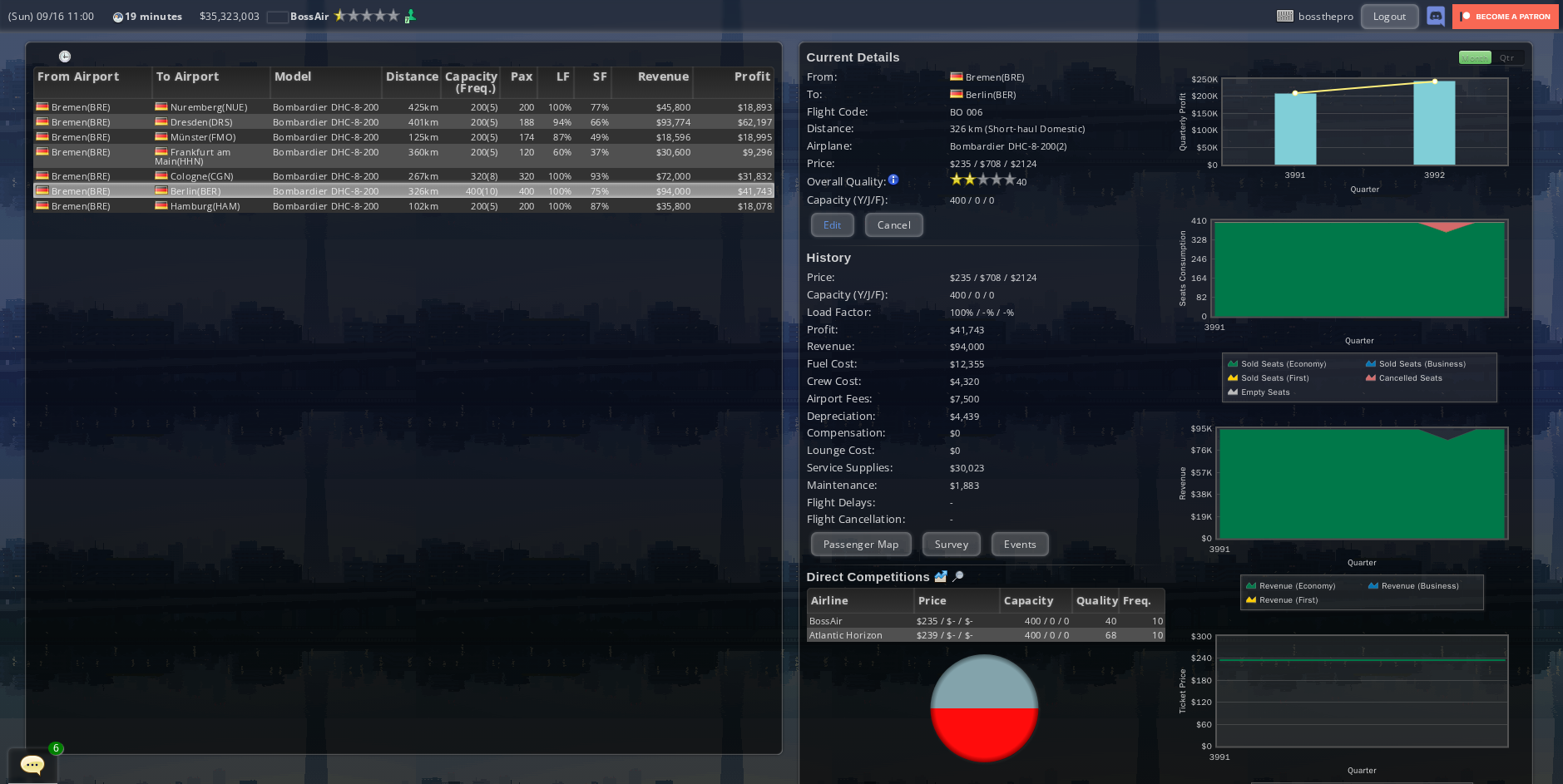 click on "Edit" at bounding box center (833, 224) 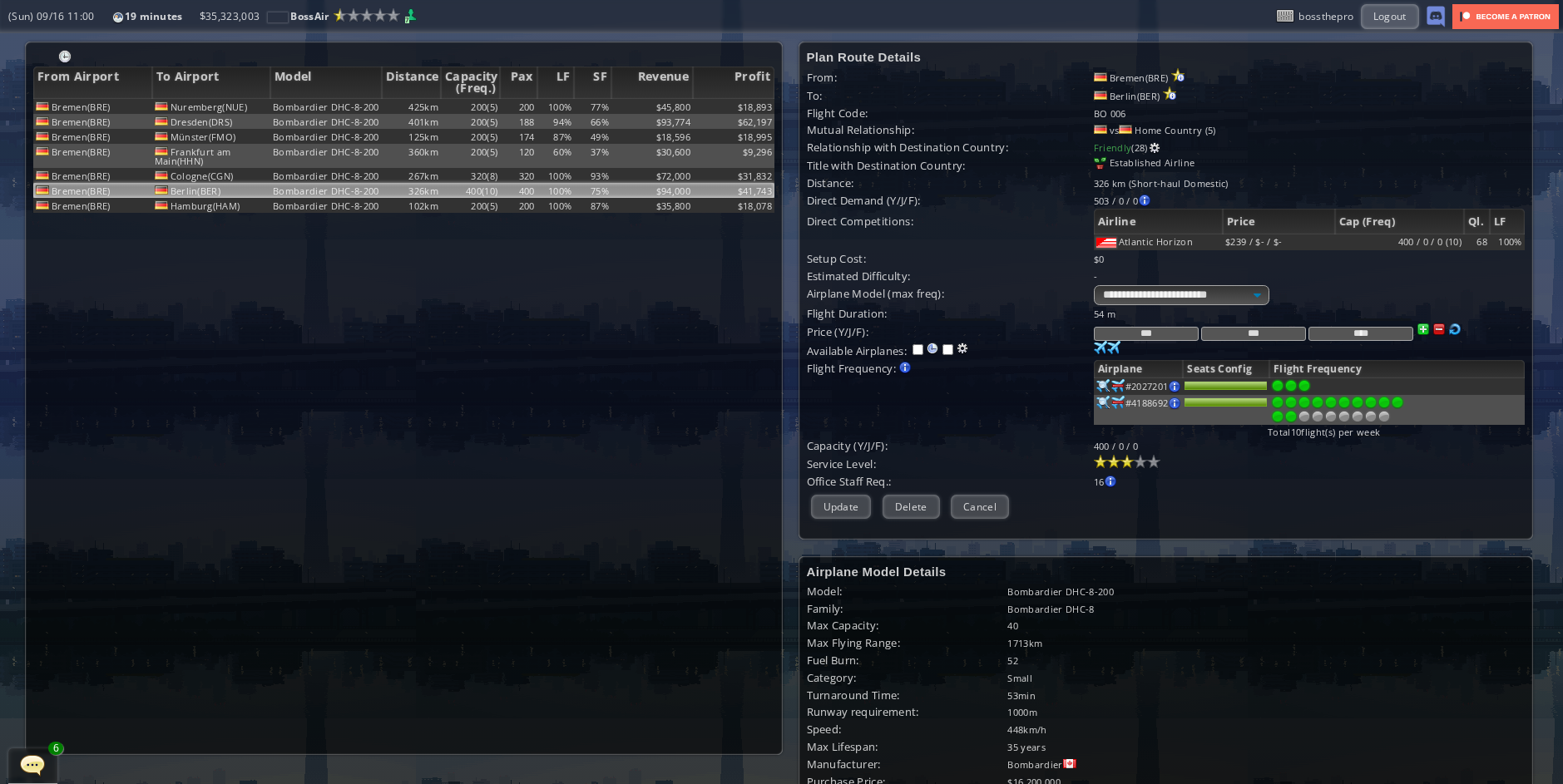 click at bounding box center (1291, 417) 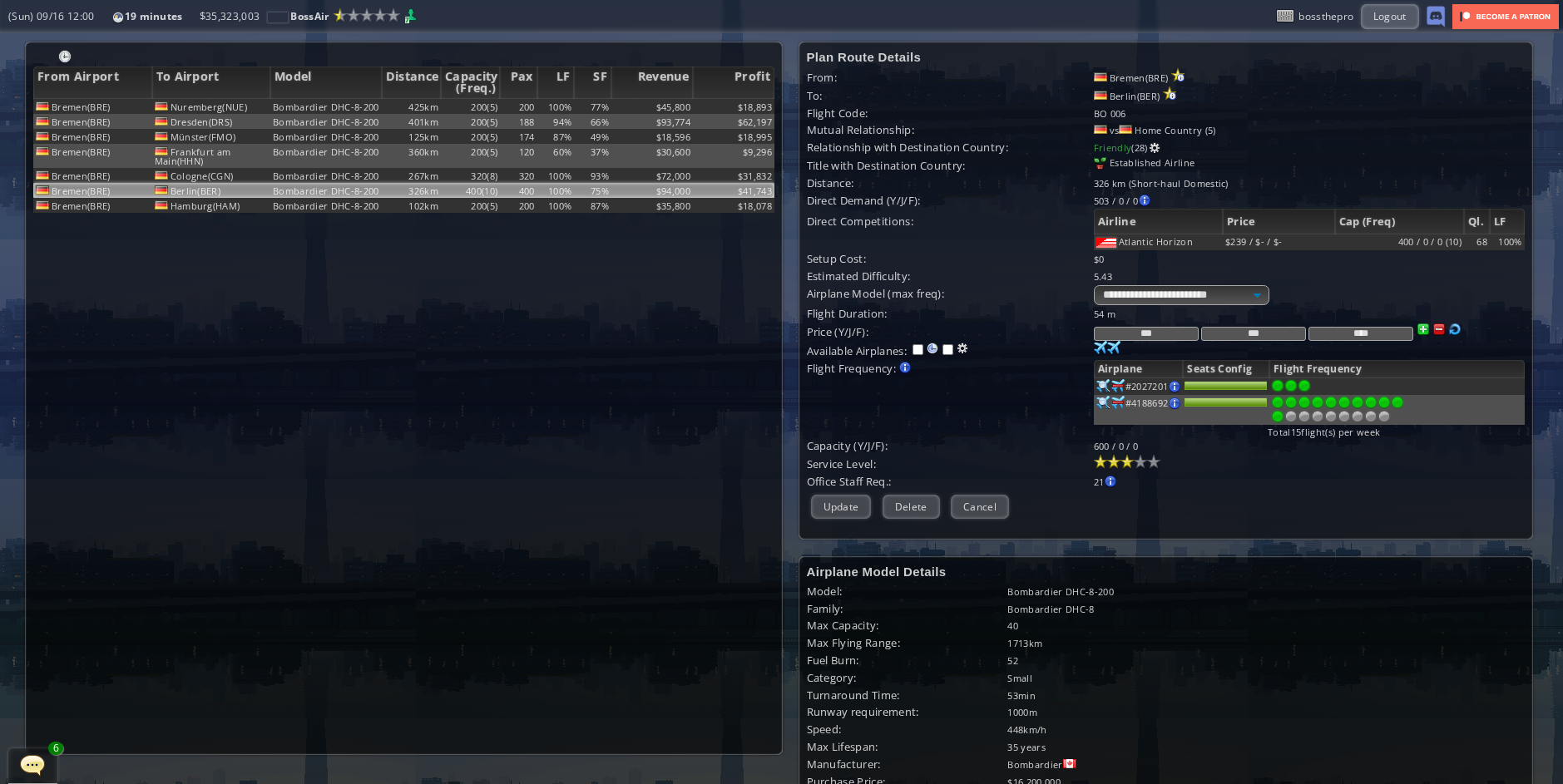 click at bounding box center [1278, 417] 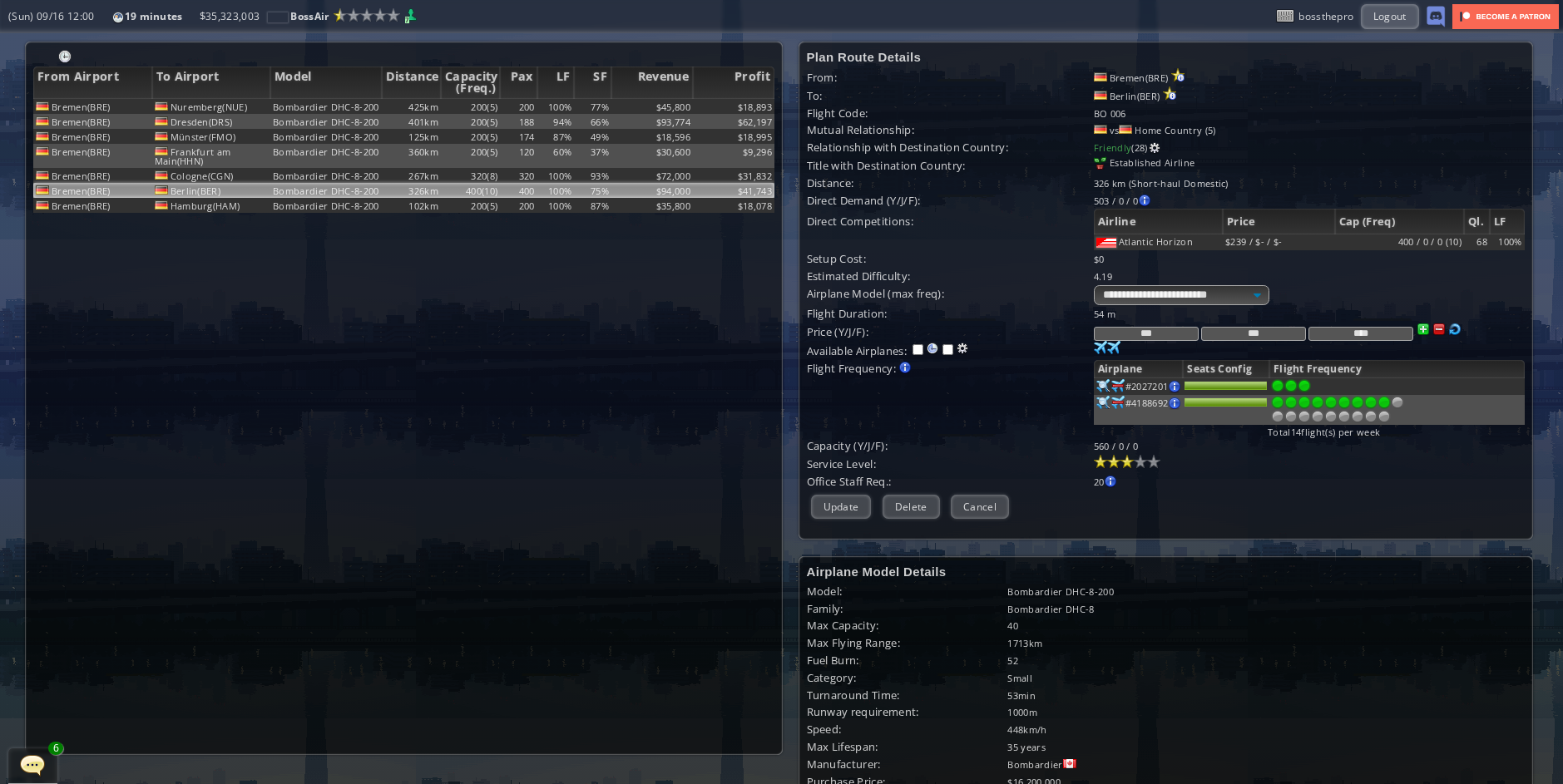 click at bounding box center [1384, 402] 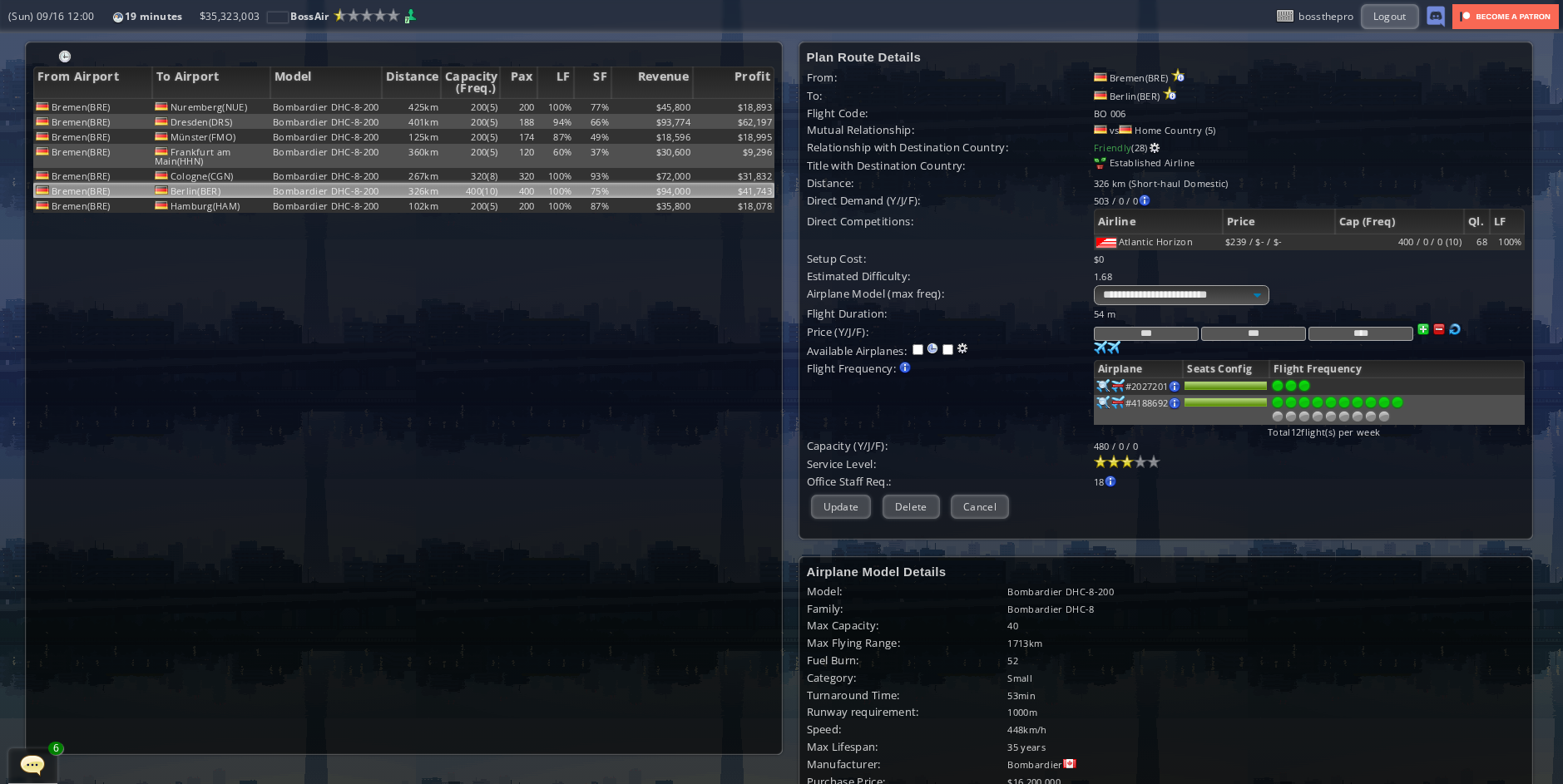 click at bounding box center (1397, 402) 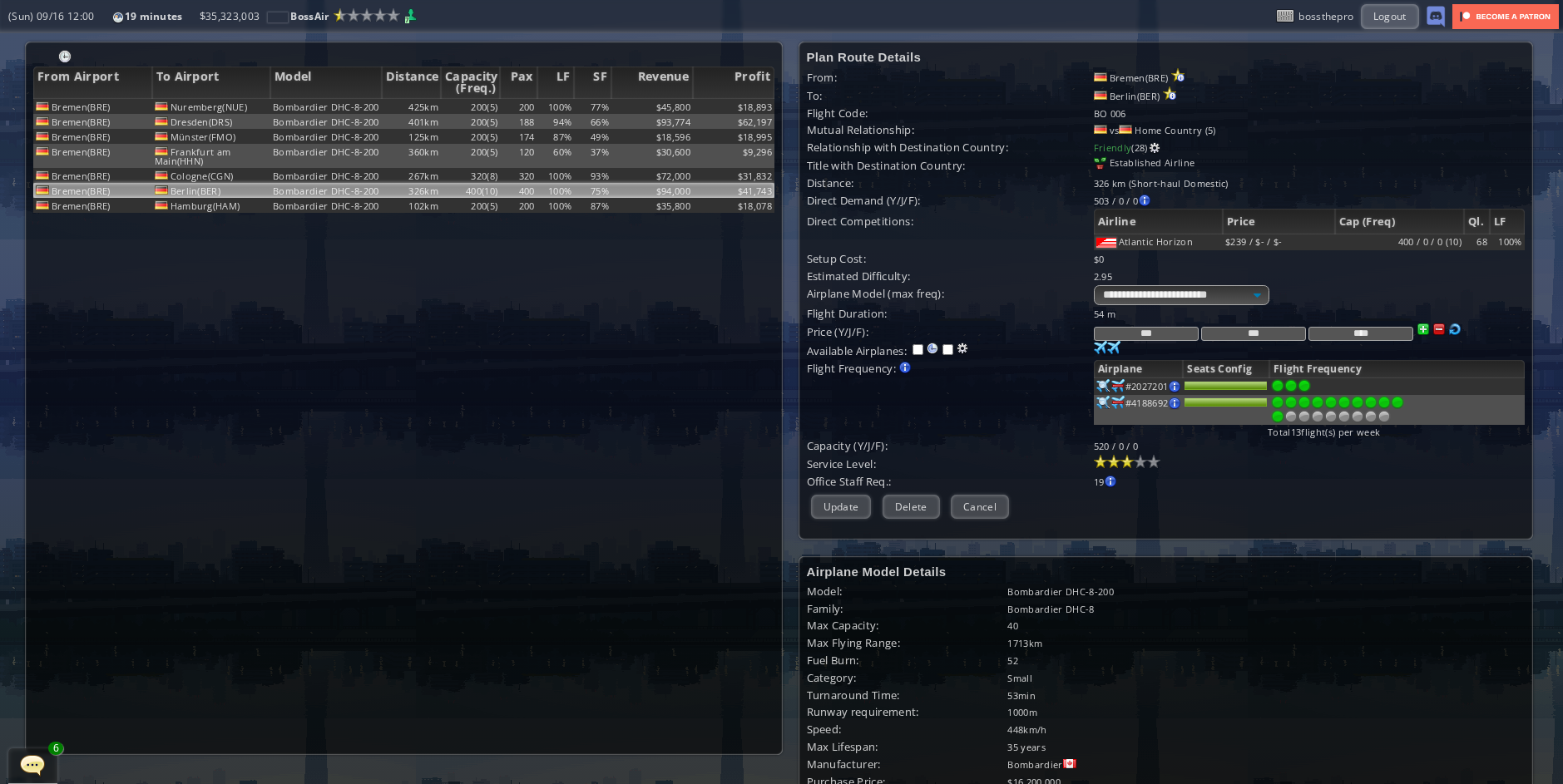 click at bounding box center (1278, 417) 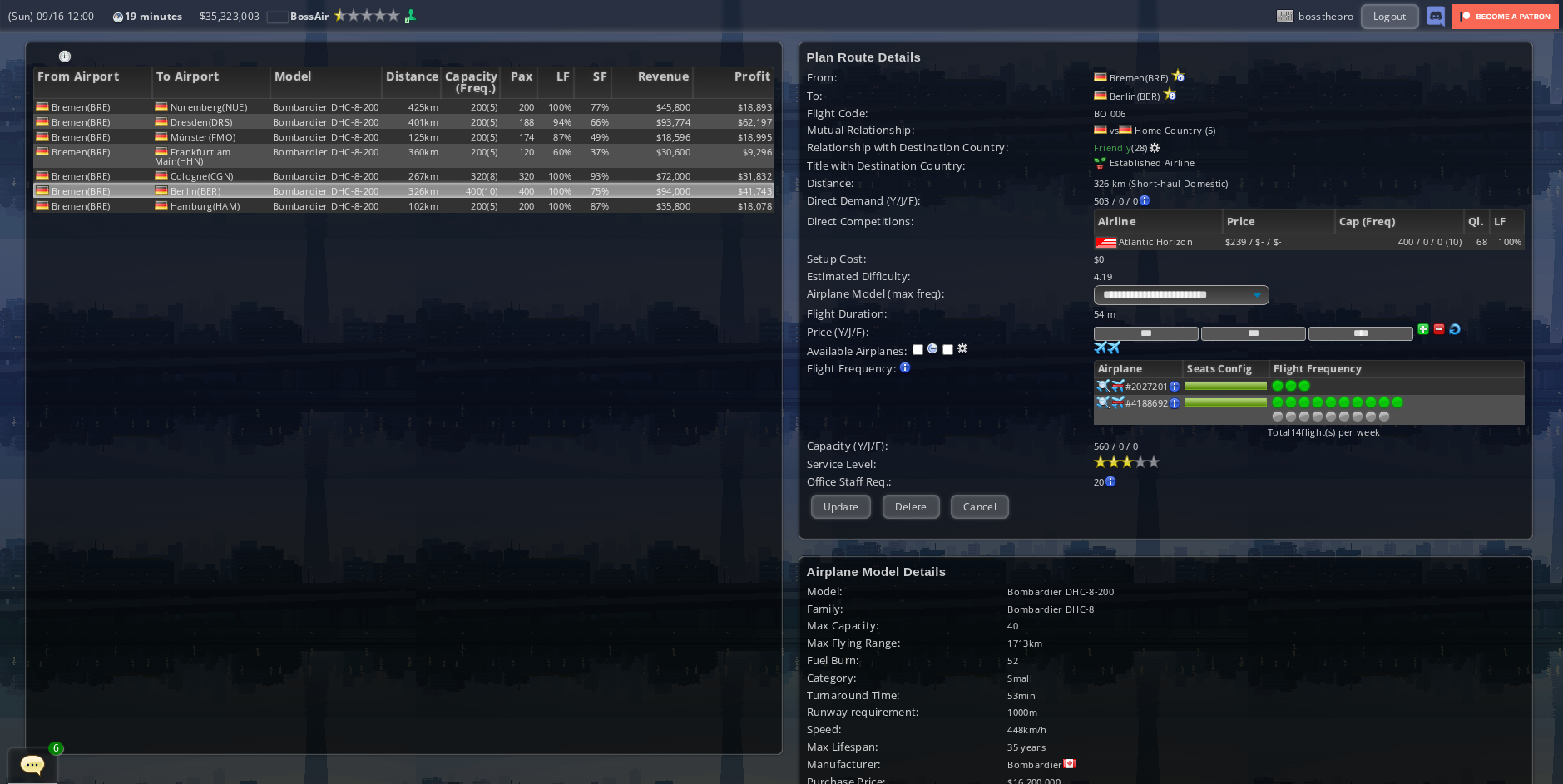 click at bounding box center (1397, 402) 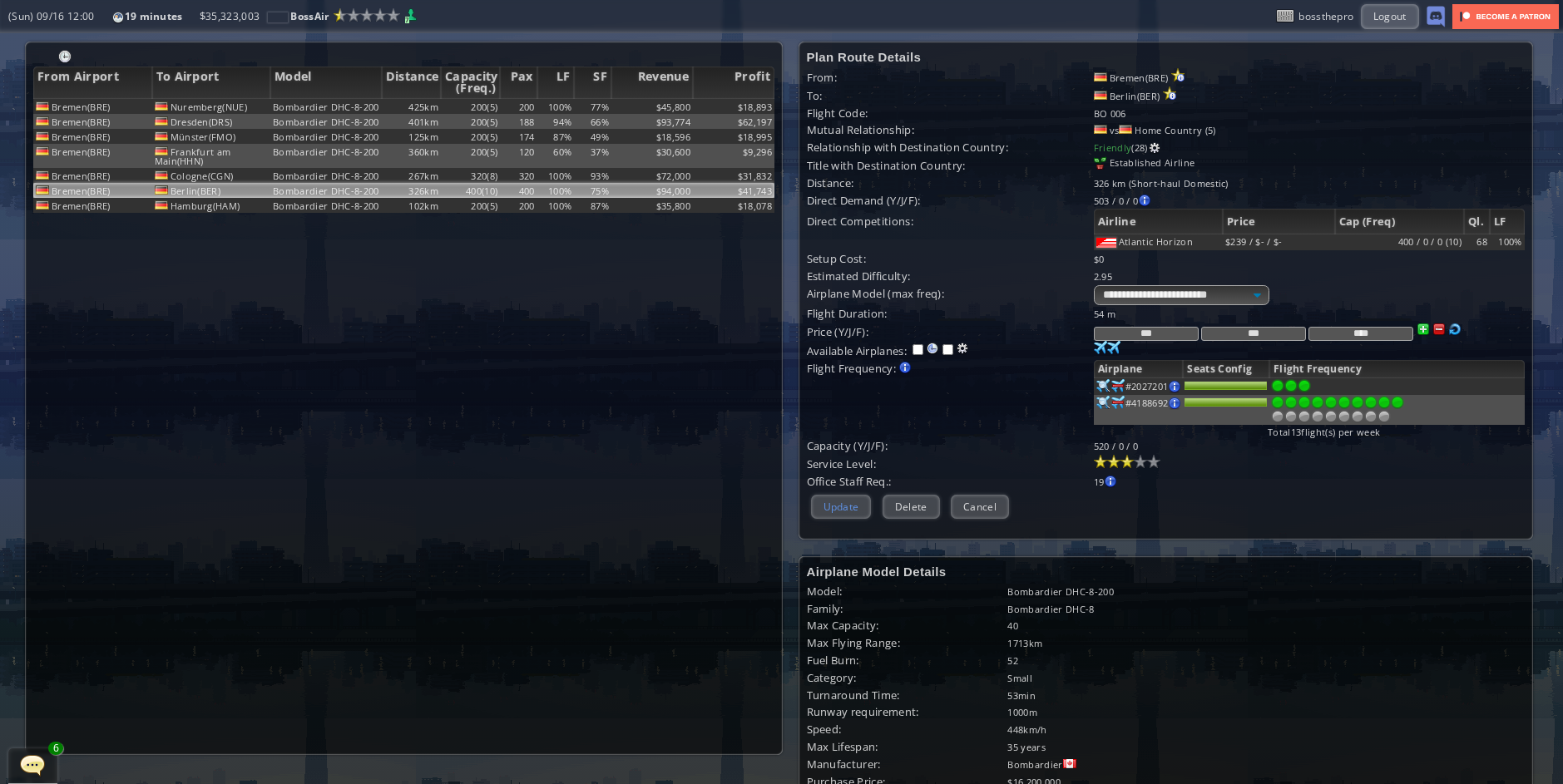 click on "Update" at bounding box center [841, 506] 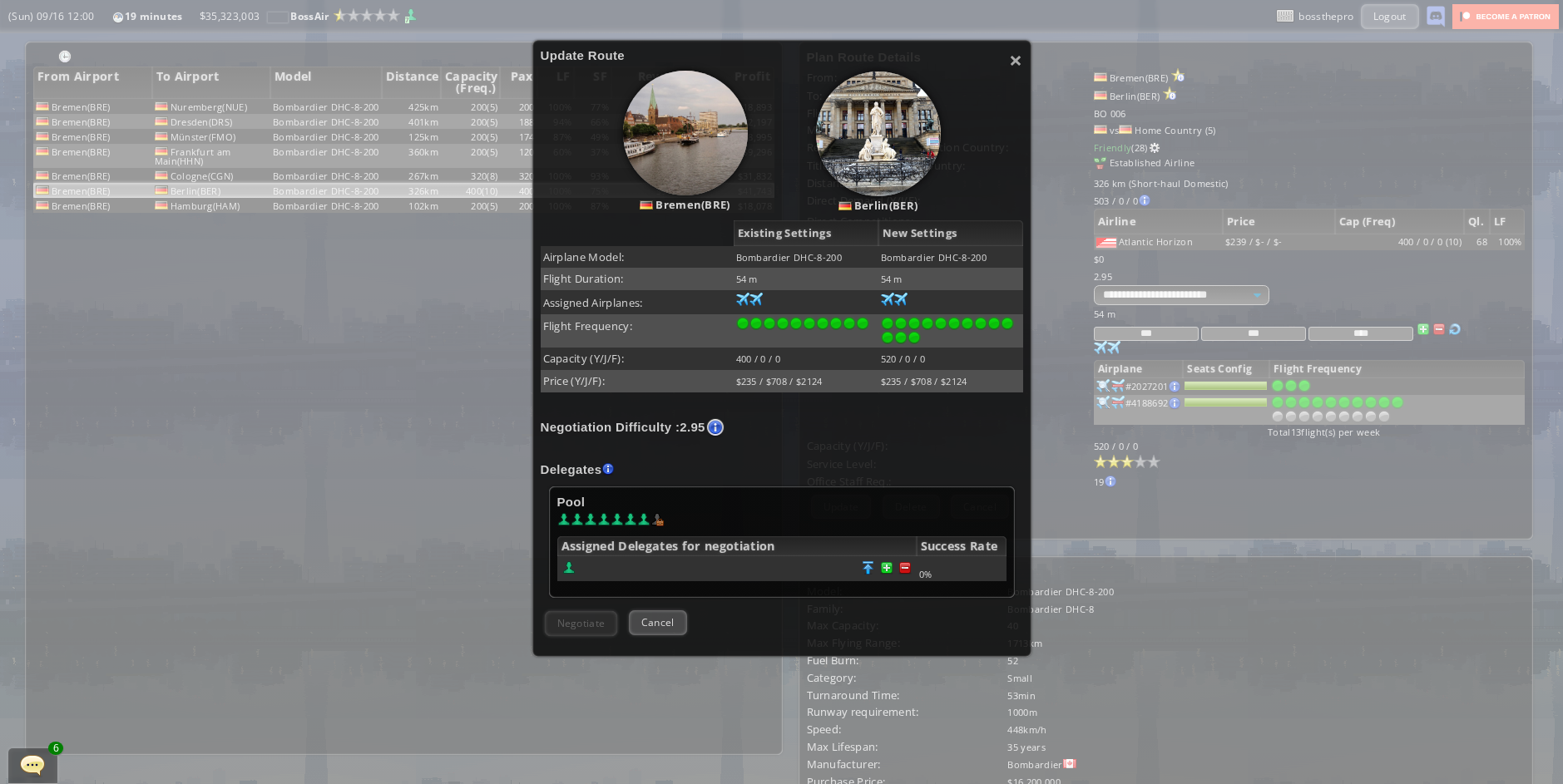 scroll, scrollTop: 200, scrollLeft: 0, axis: vertical 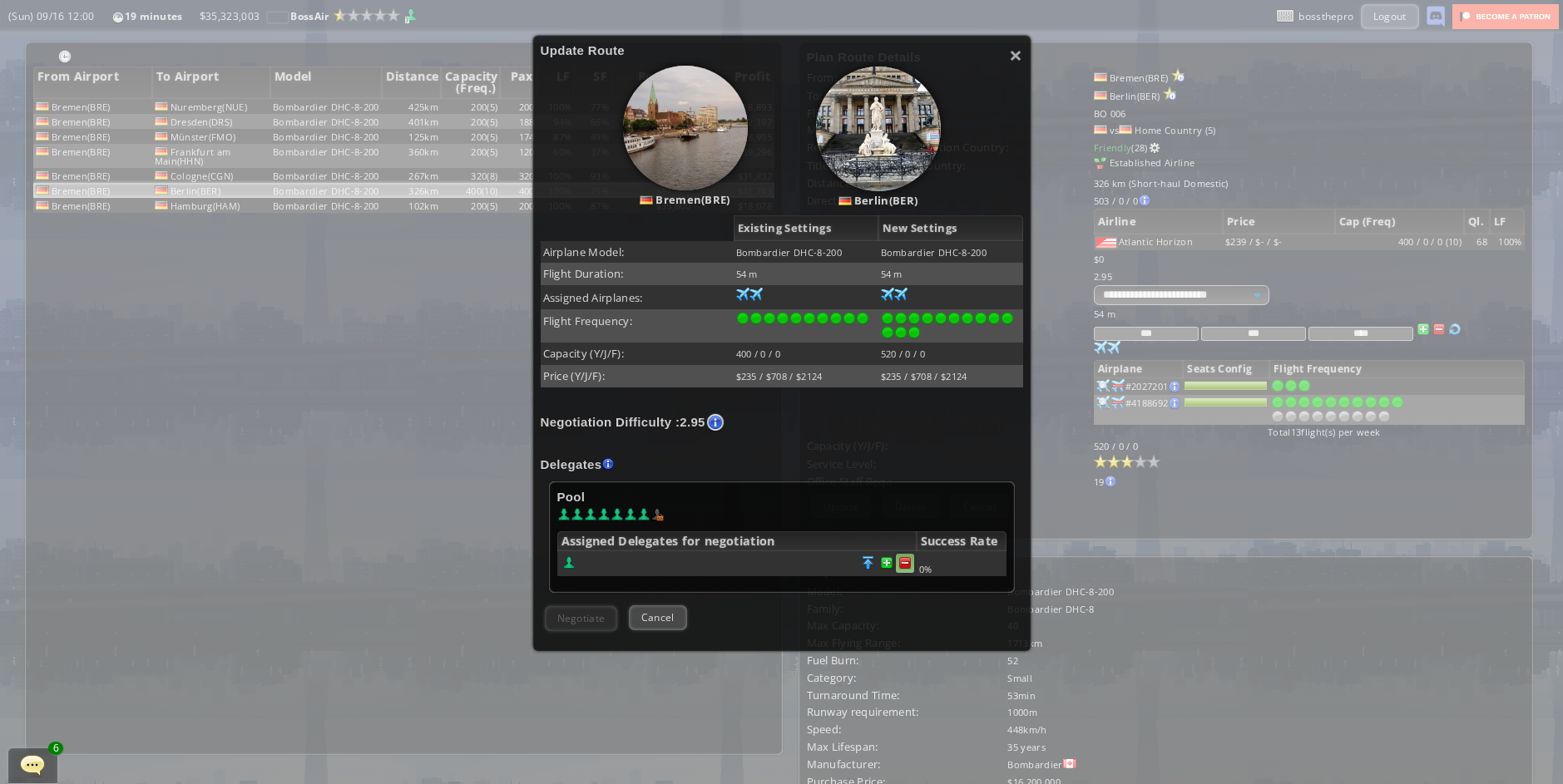 click at bounding box center [905, 563] 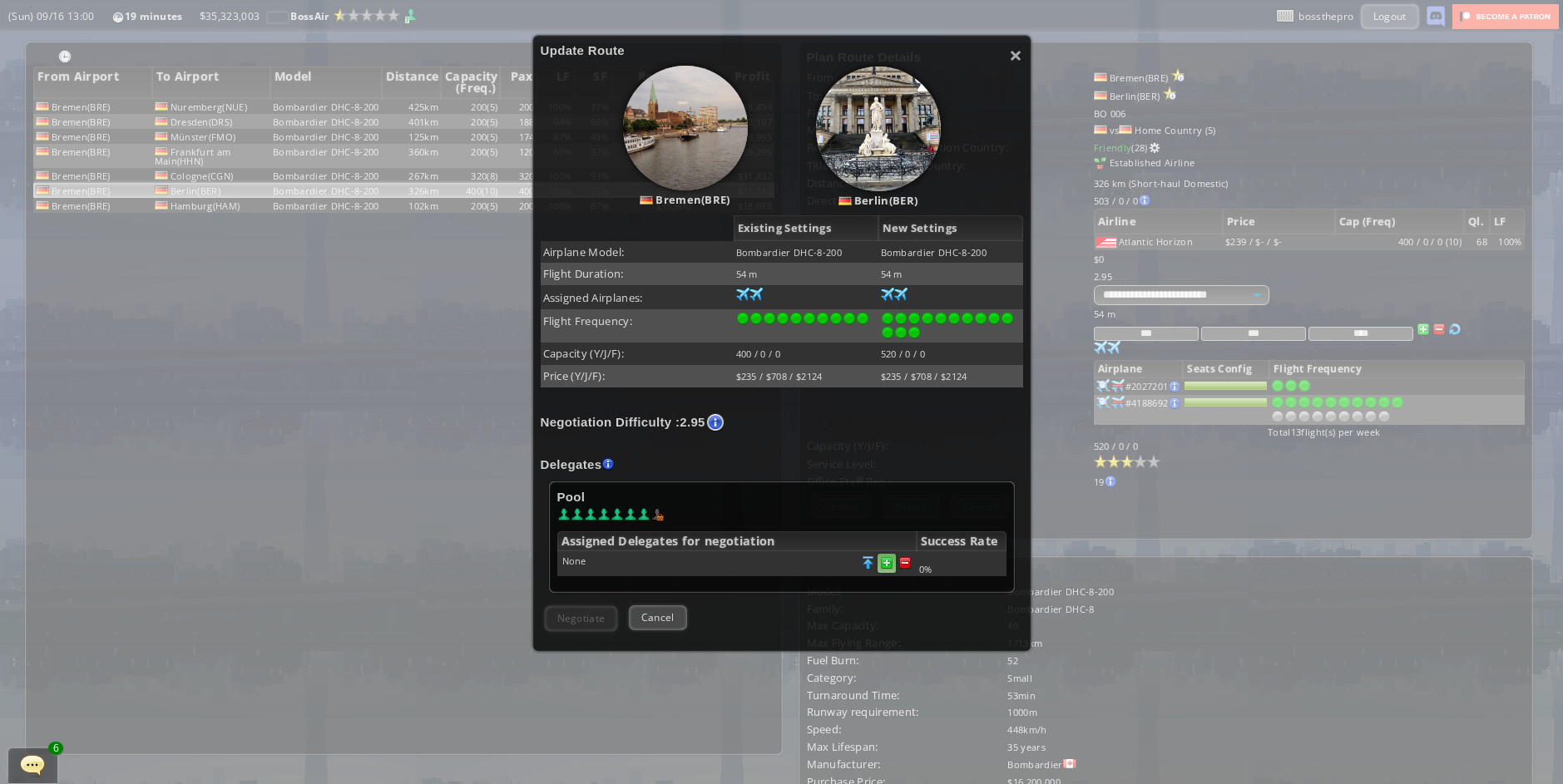 click at bounding box center [905, 563] 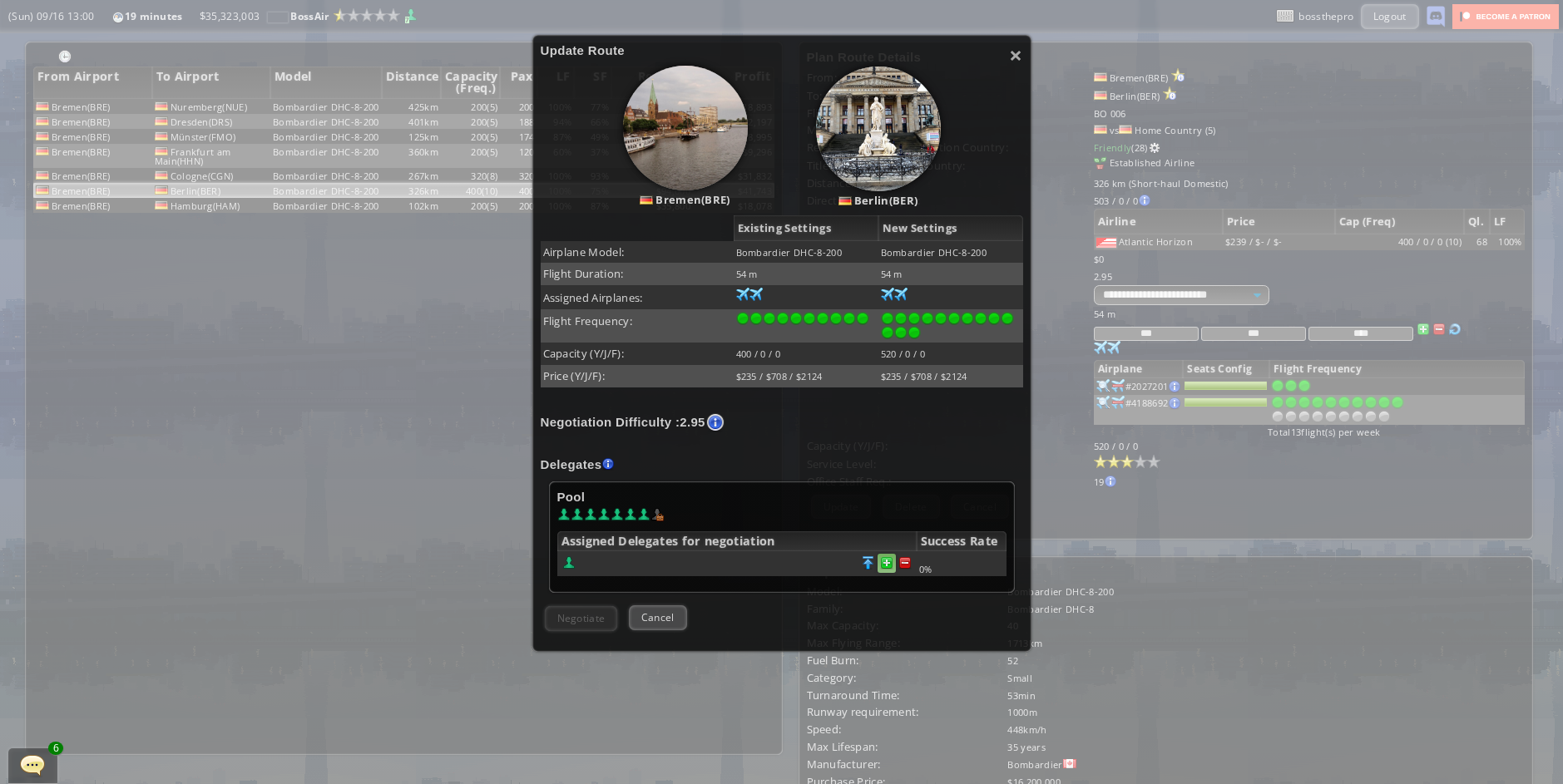 click at bounding box center [905, 563] 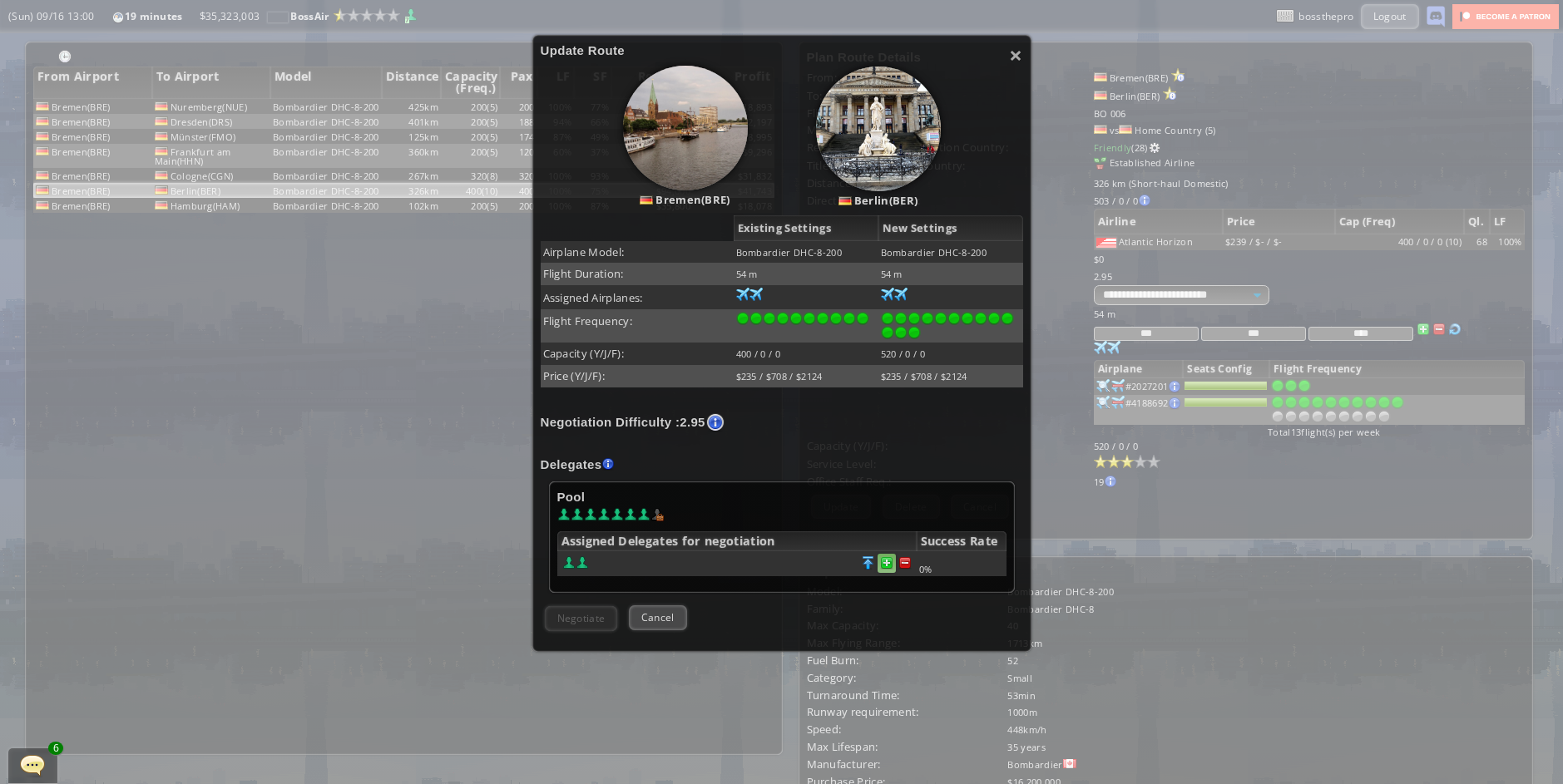 click at bounding box center [905, 563] 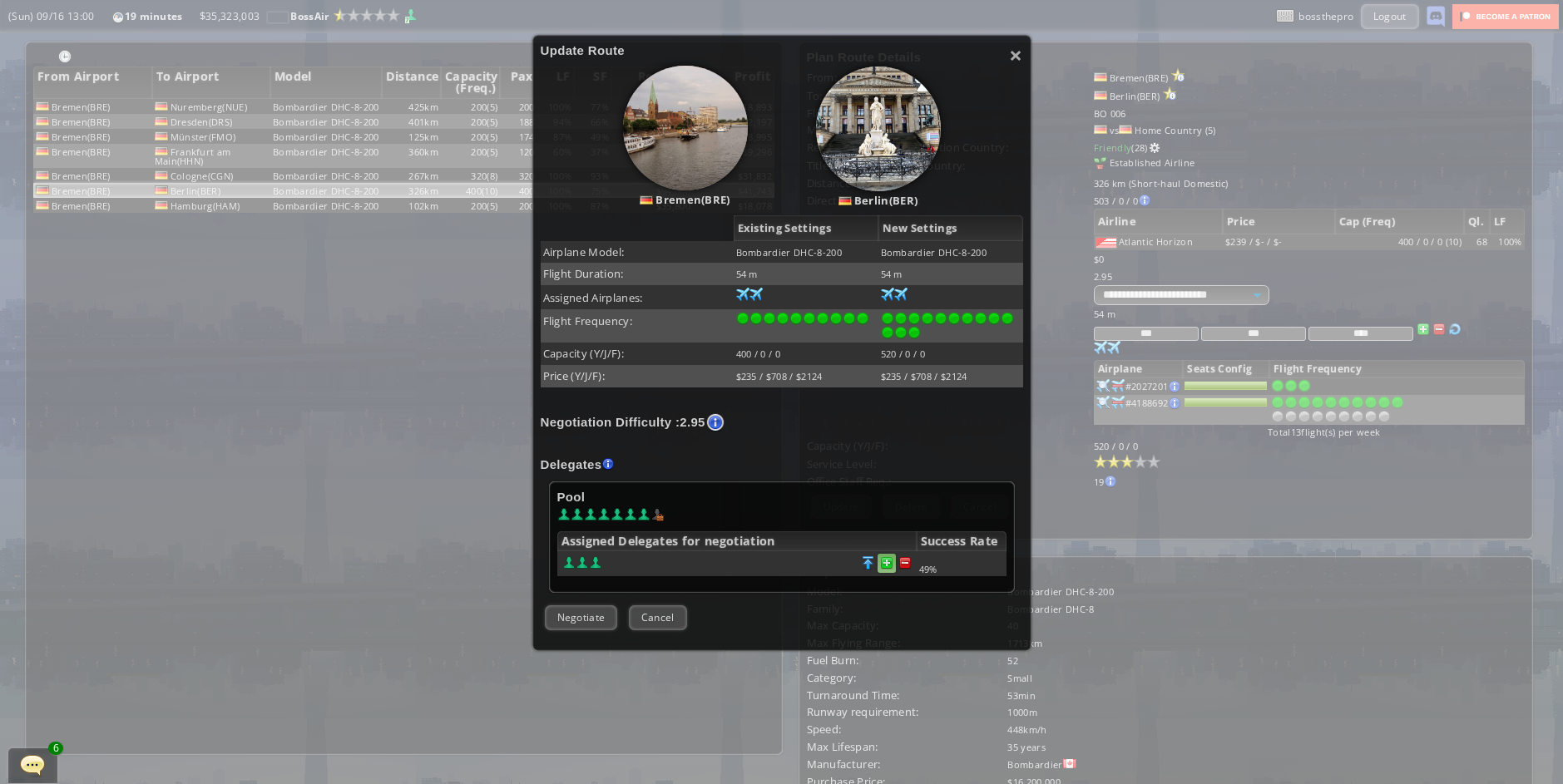 click at bounding box center [905, 563] 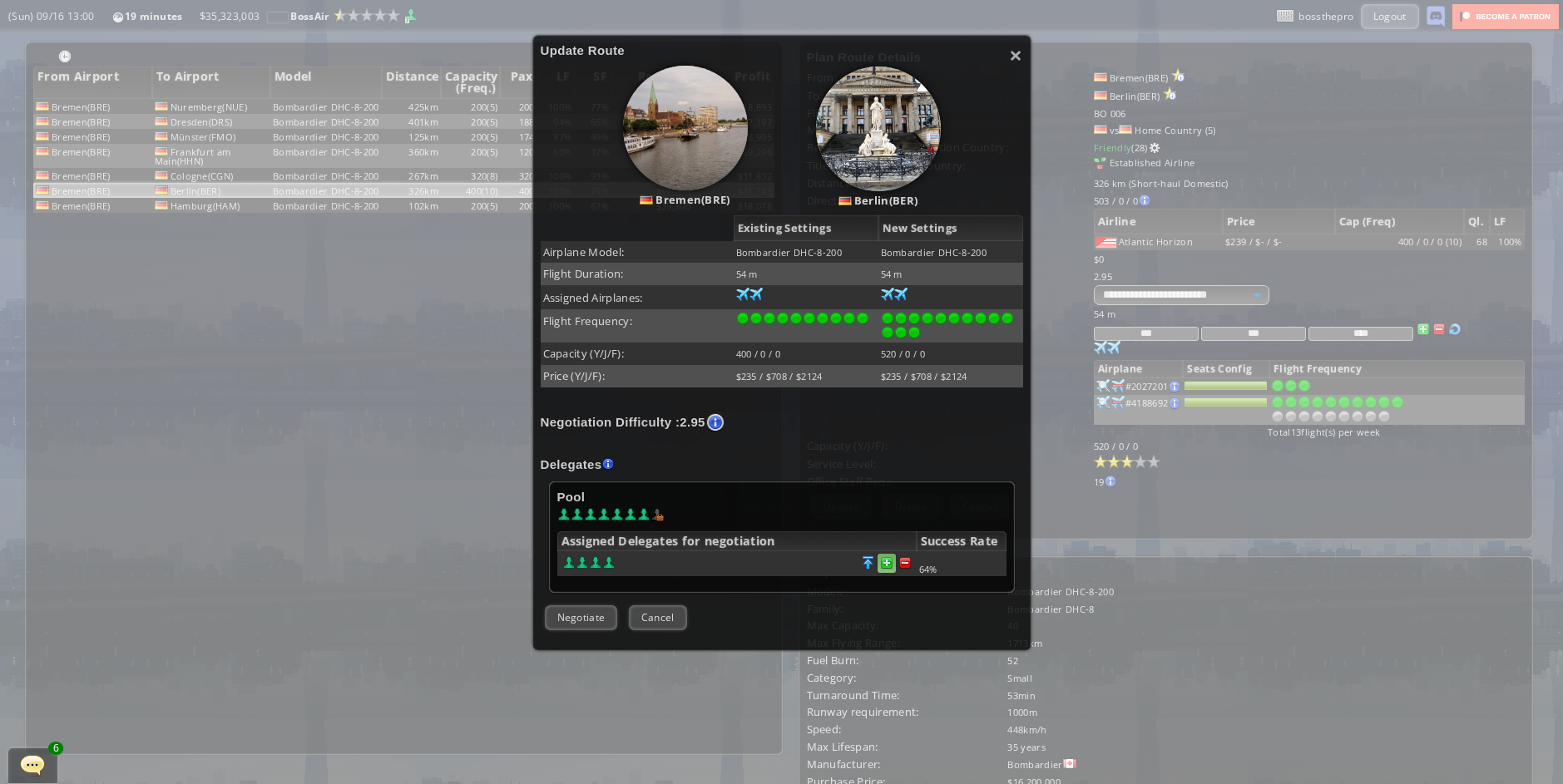 click at bounding box center (905, 563) 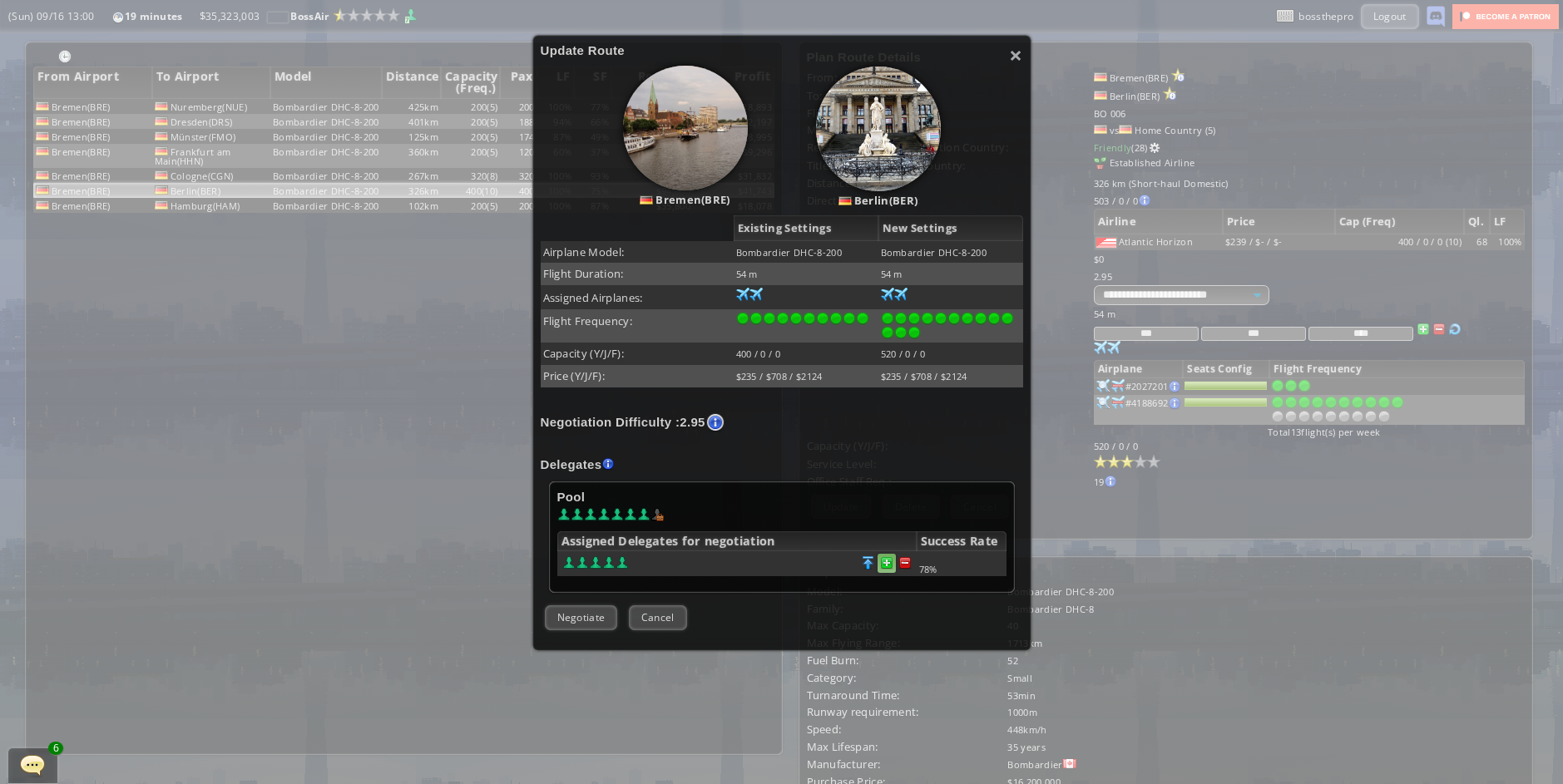 click at bounding box center [905, 563] 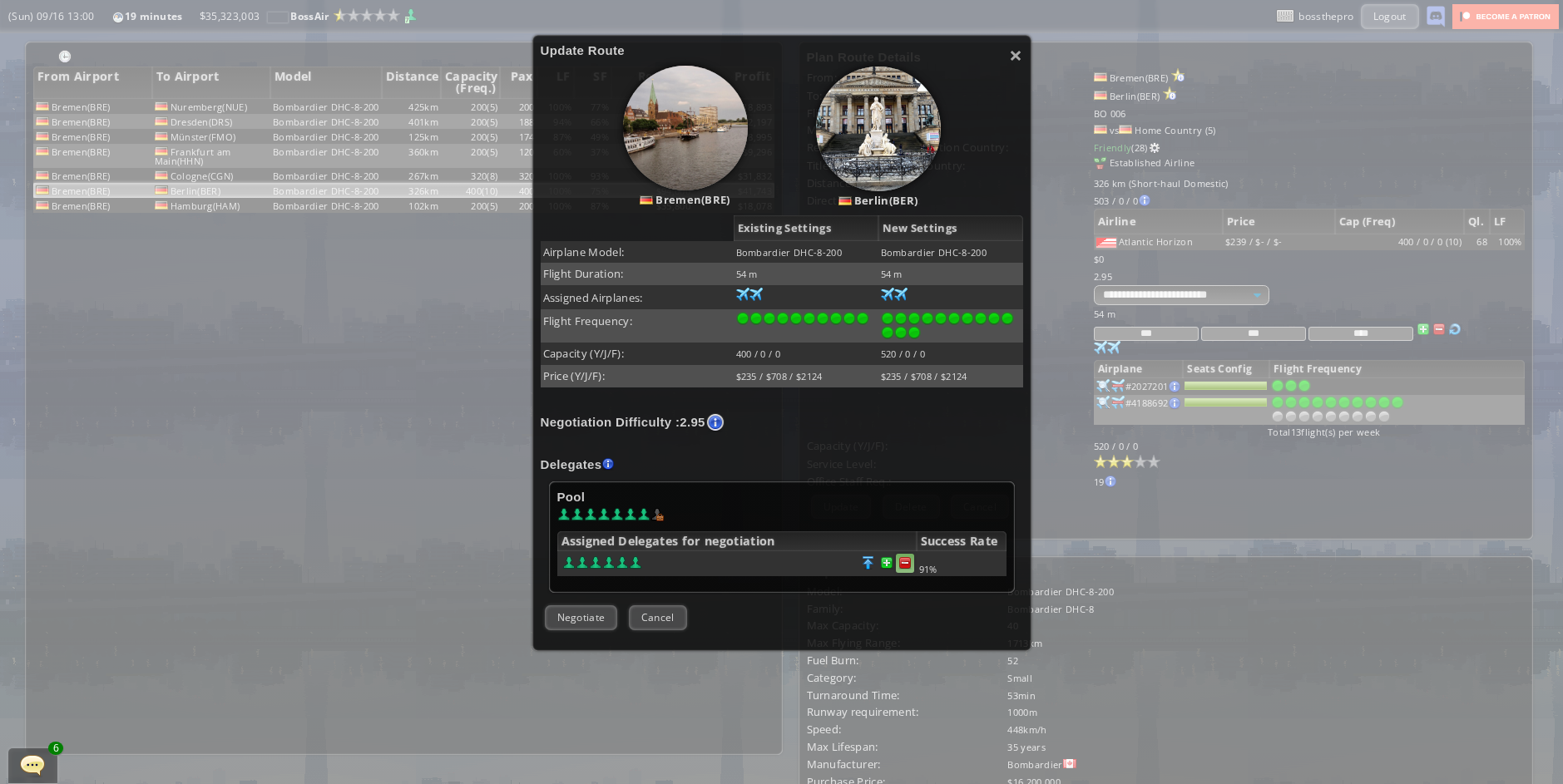click at bounding box center [905, 563] 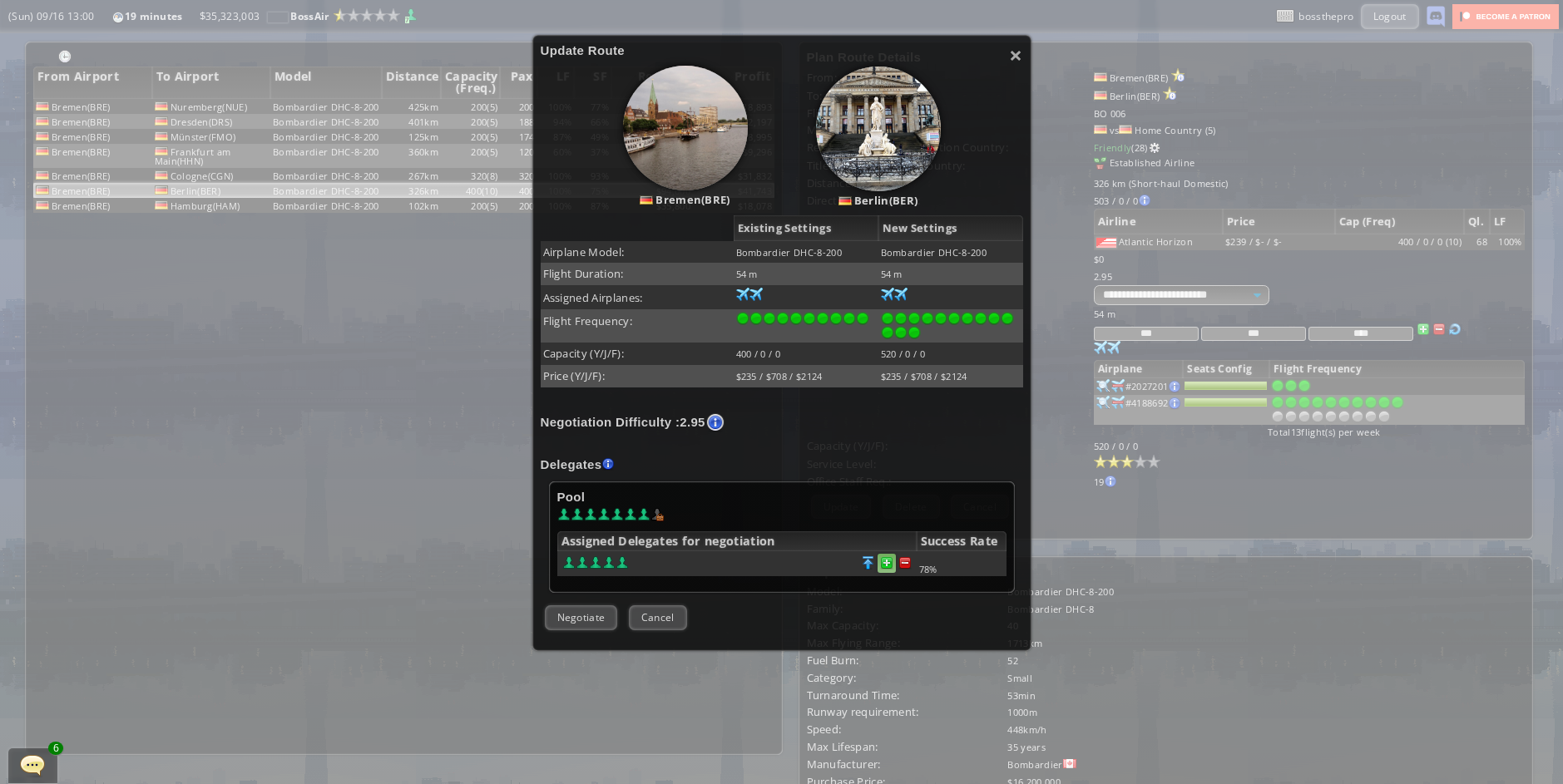 click at bounding box center [905, 563] 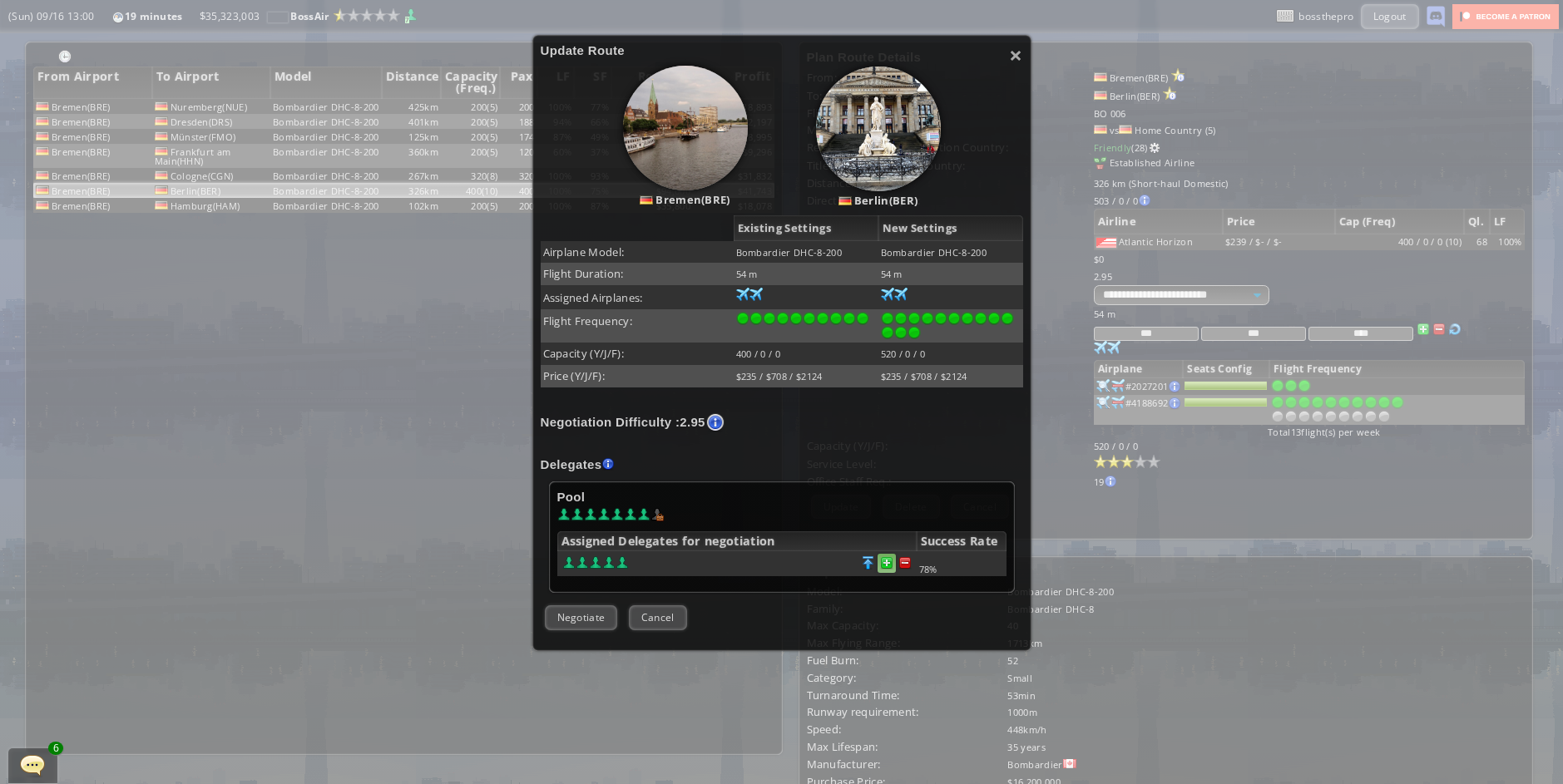 click at bounding box center [905, 563] 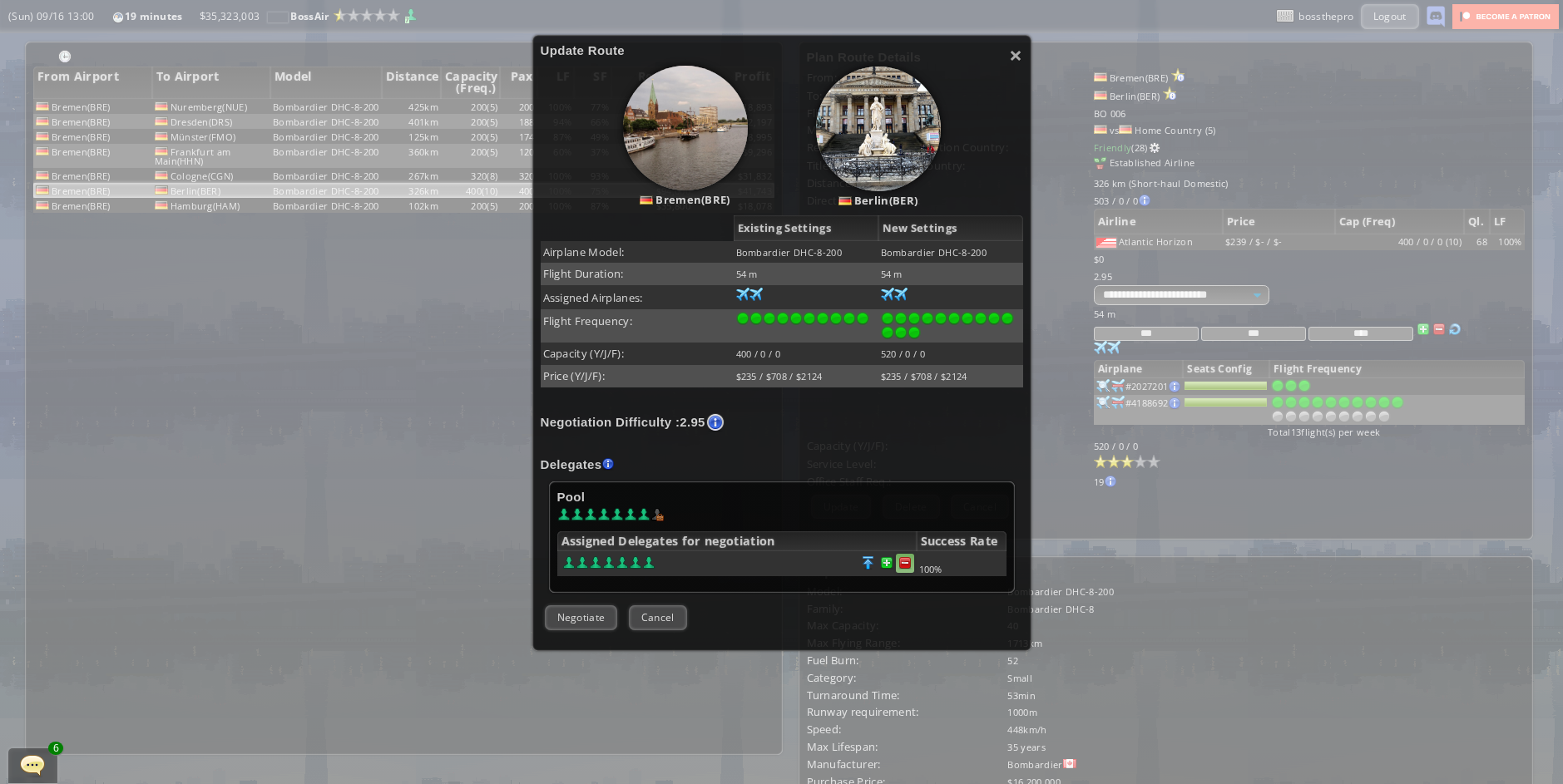 click at bounding box center [905, 563] 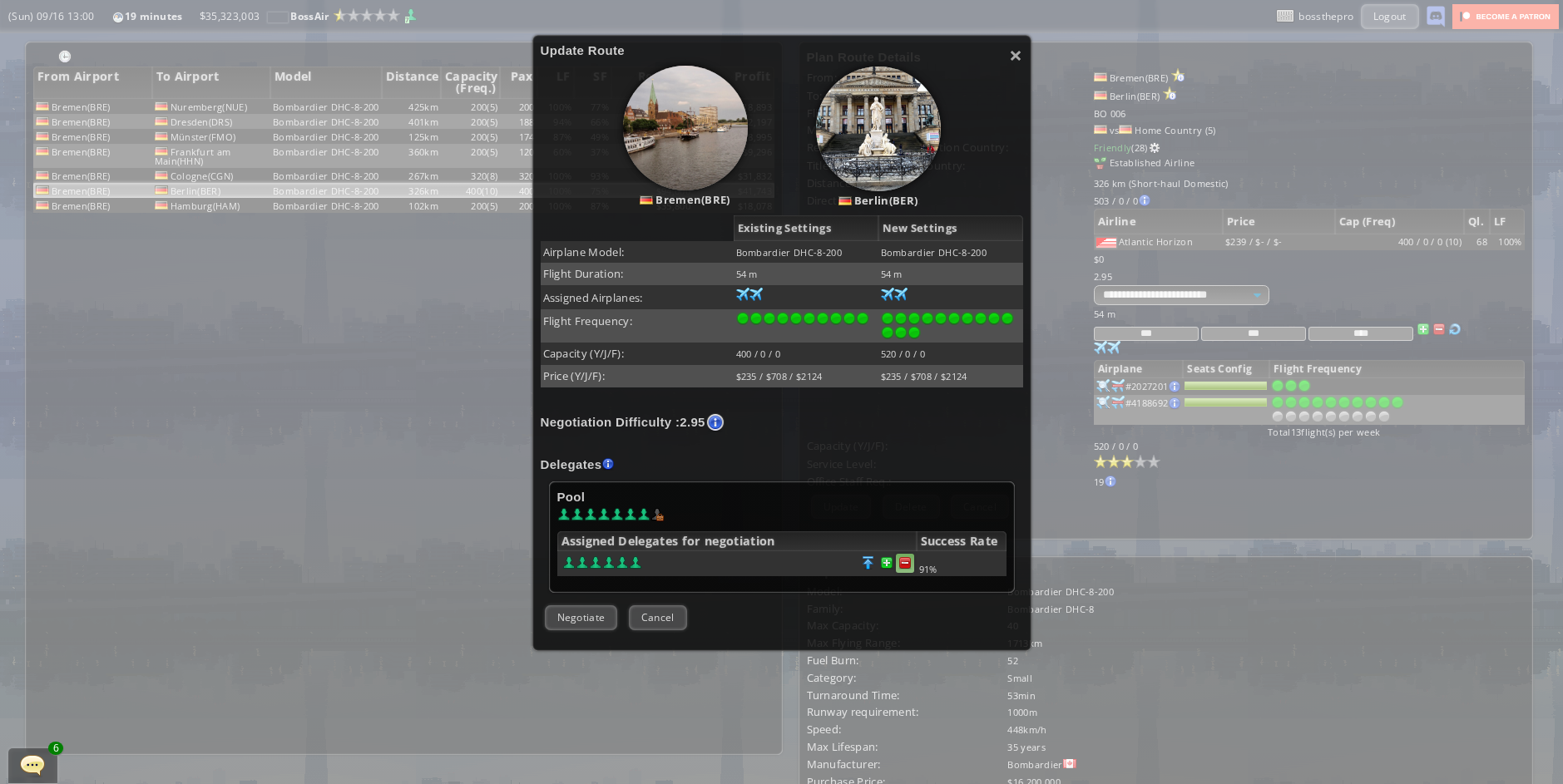 click at bounding box center (905, 563) 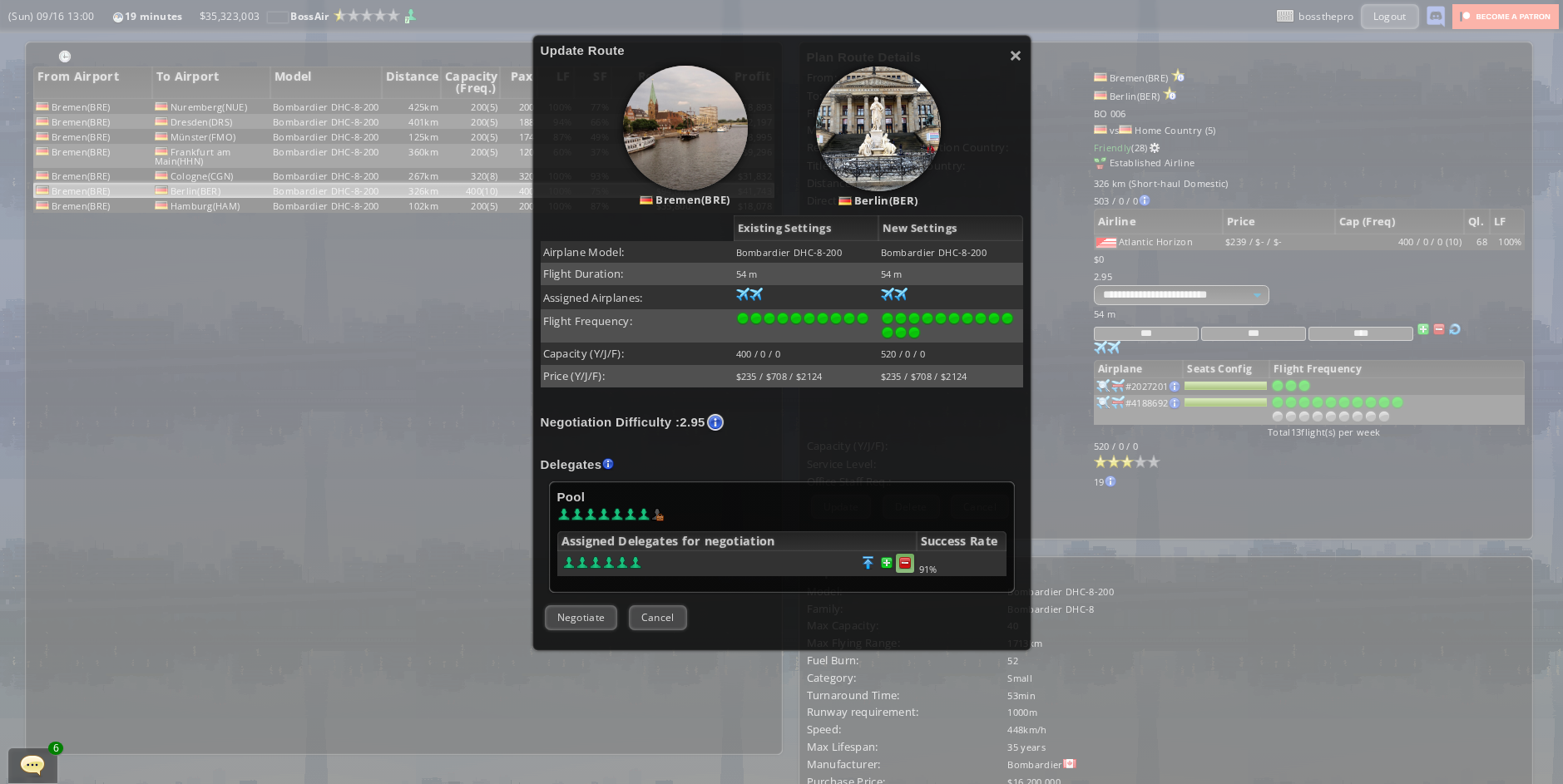 click at bounding box center [905, 563] 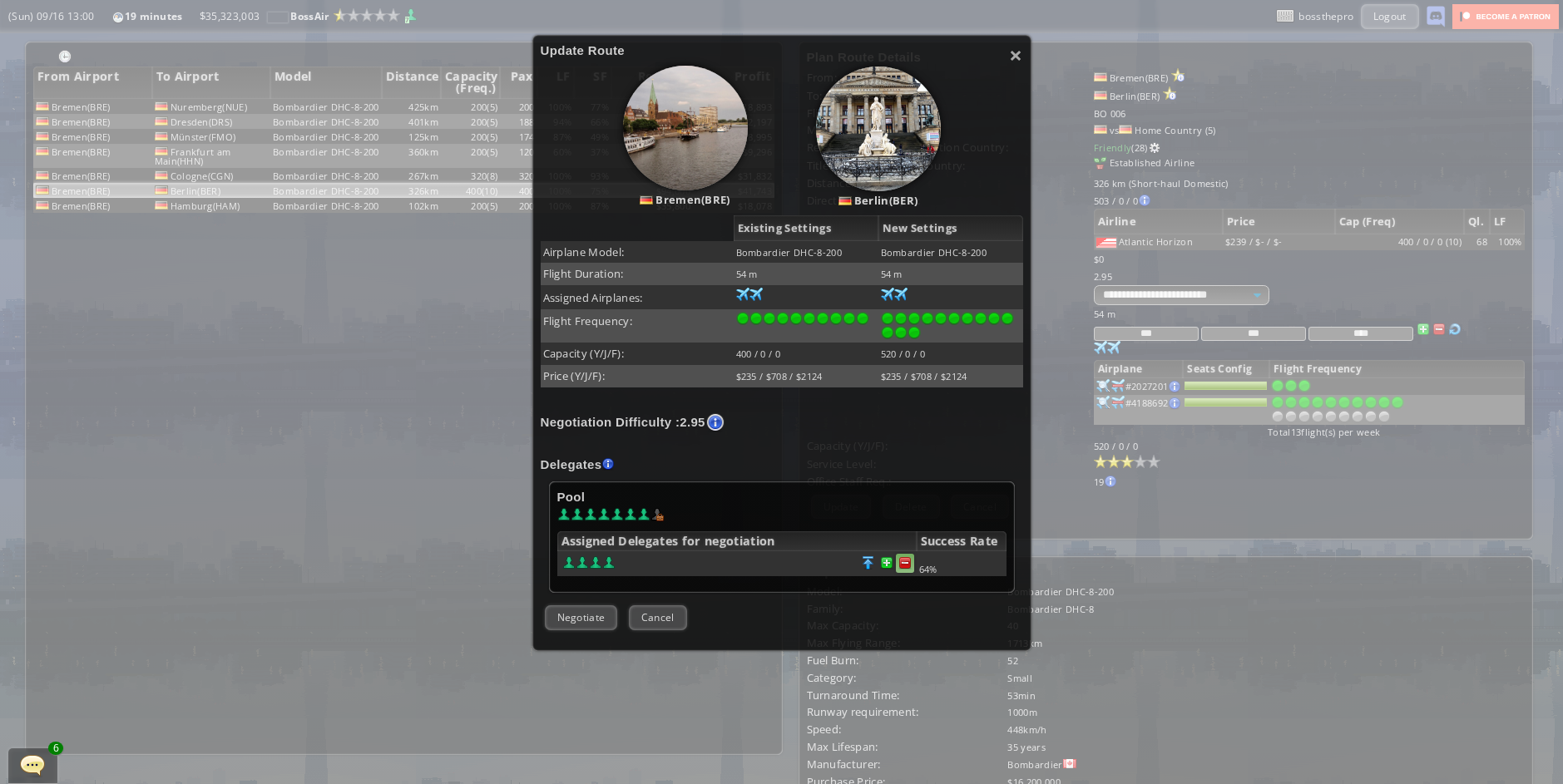 click at bounding box center [905, 563] 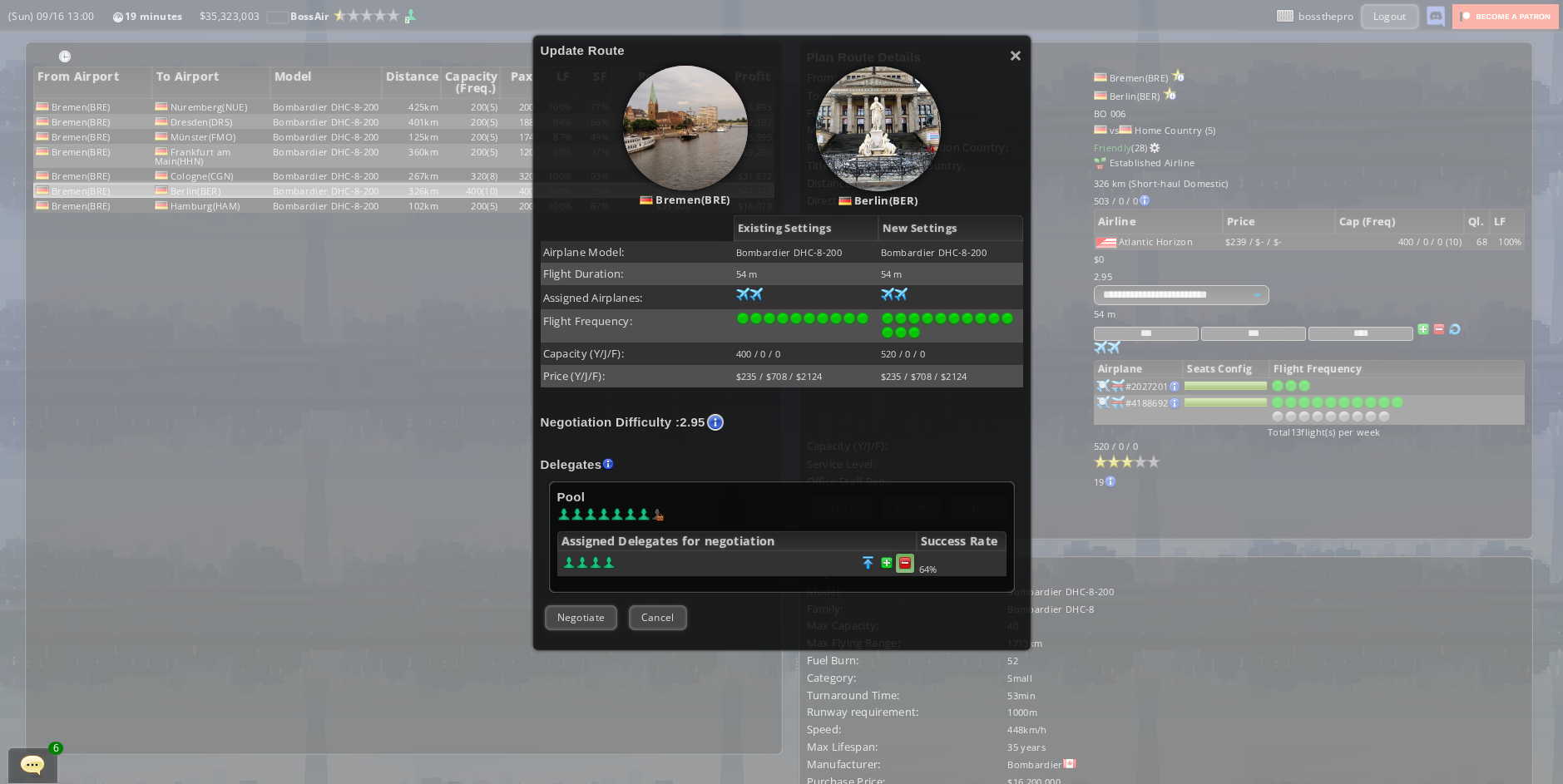 click at bounding box center [905, 563] 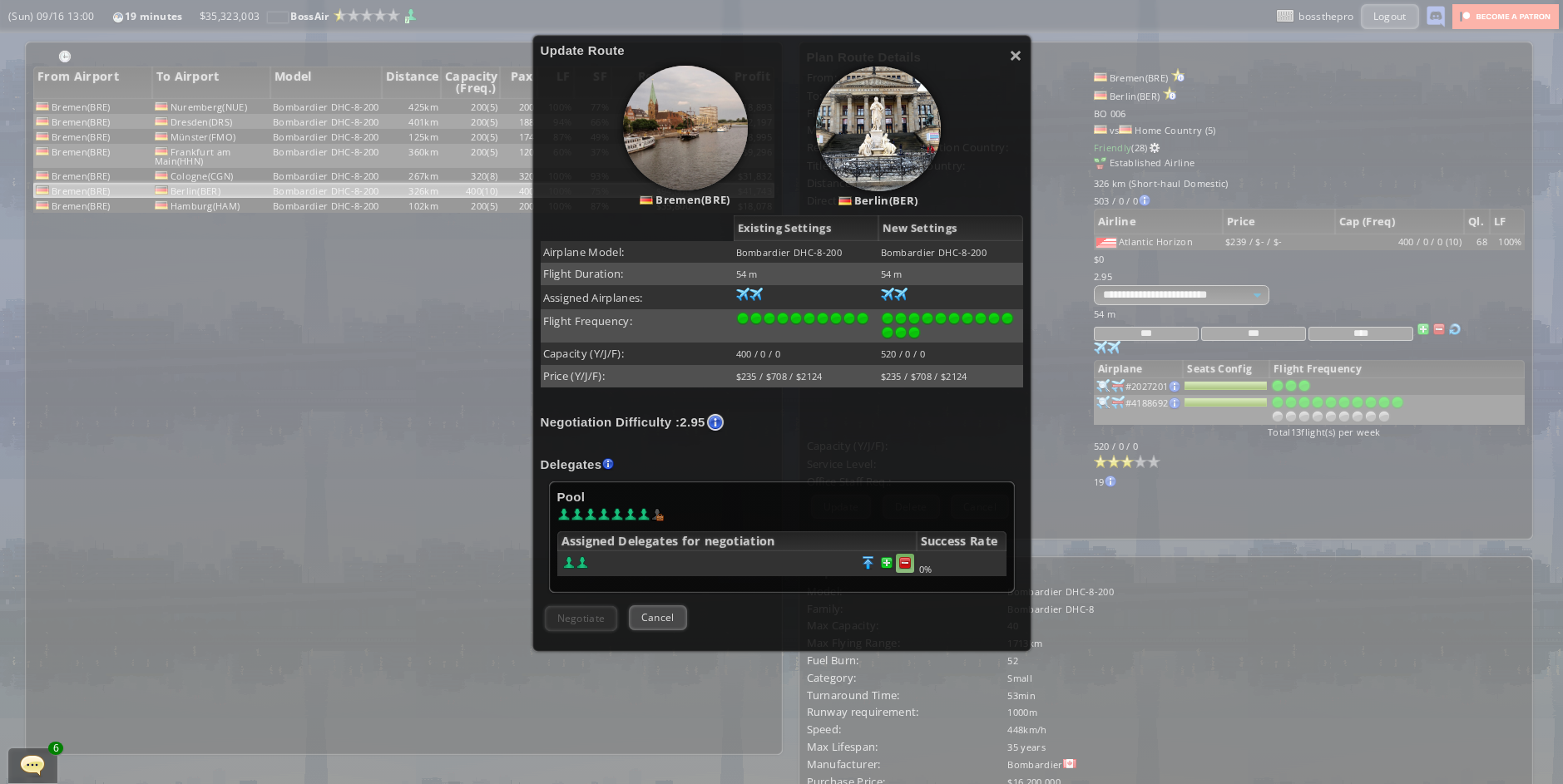 click at bounding box center (905, 563) 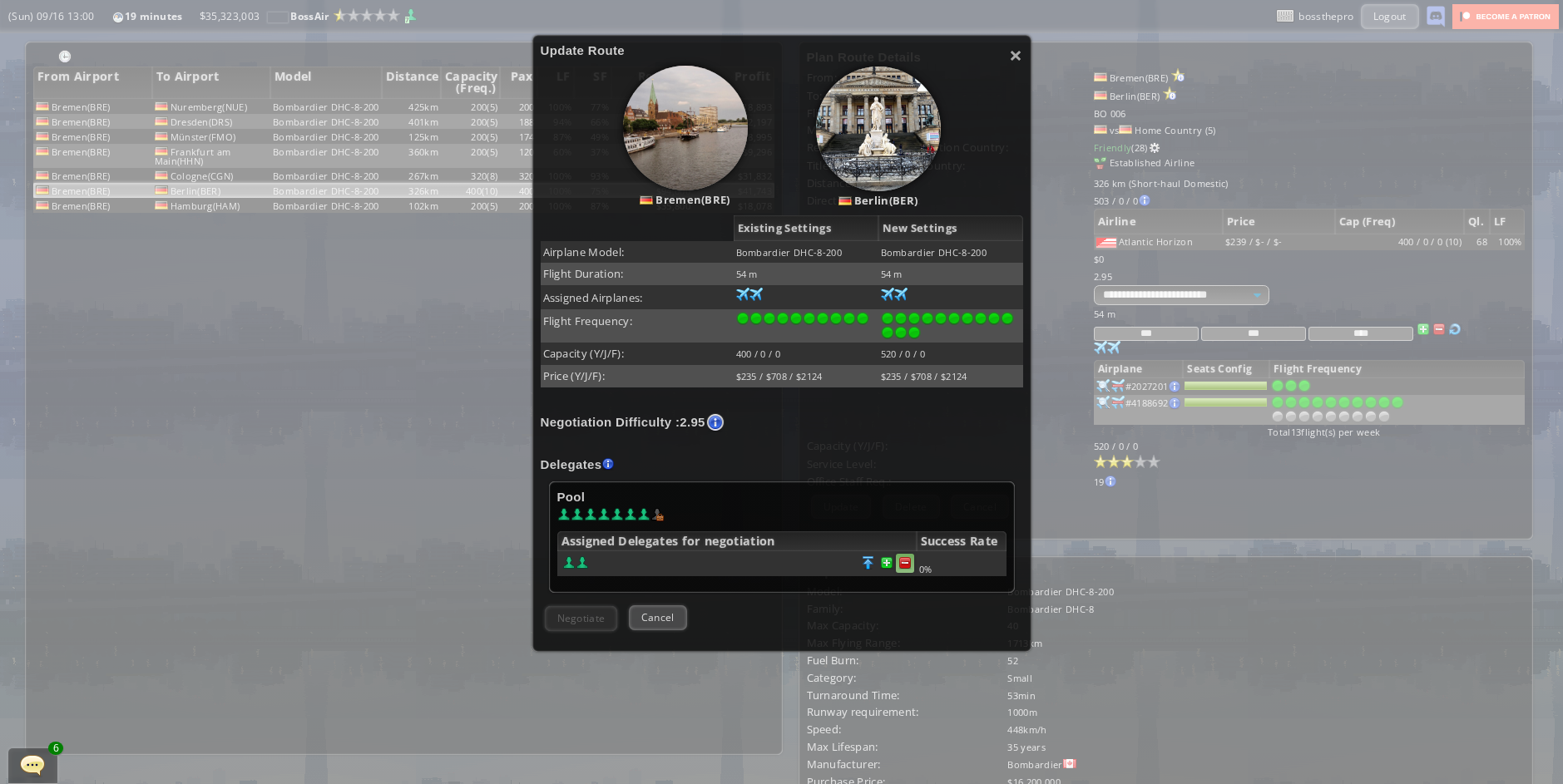 click at bounding box center [905, 563] 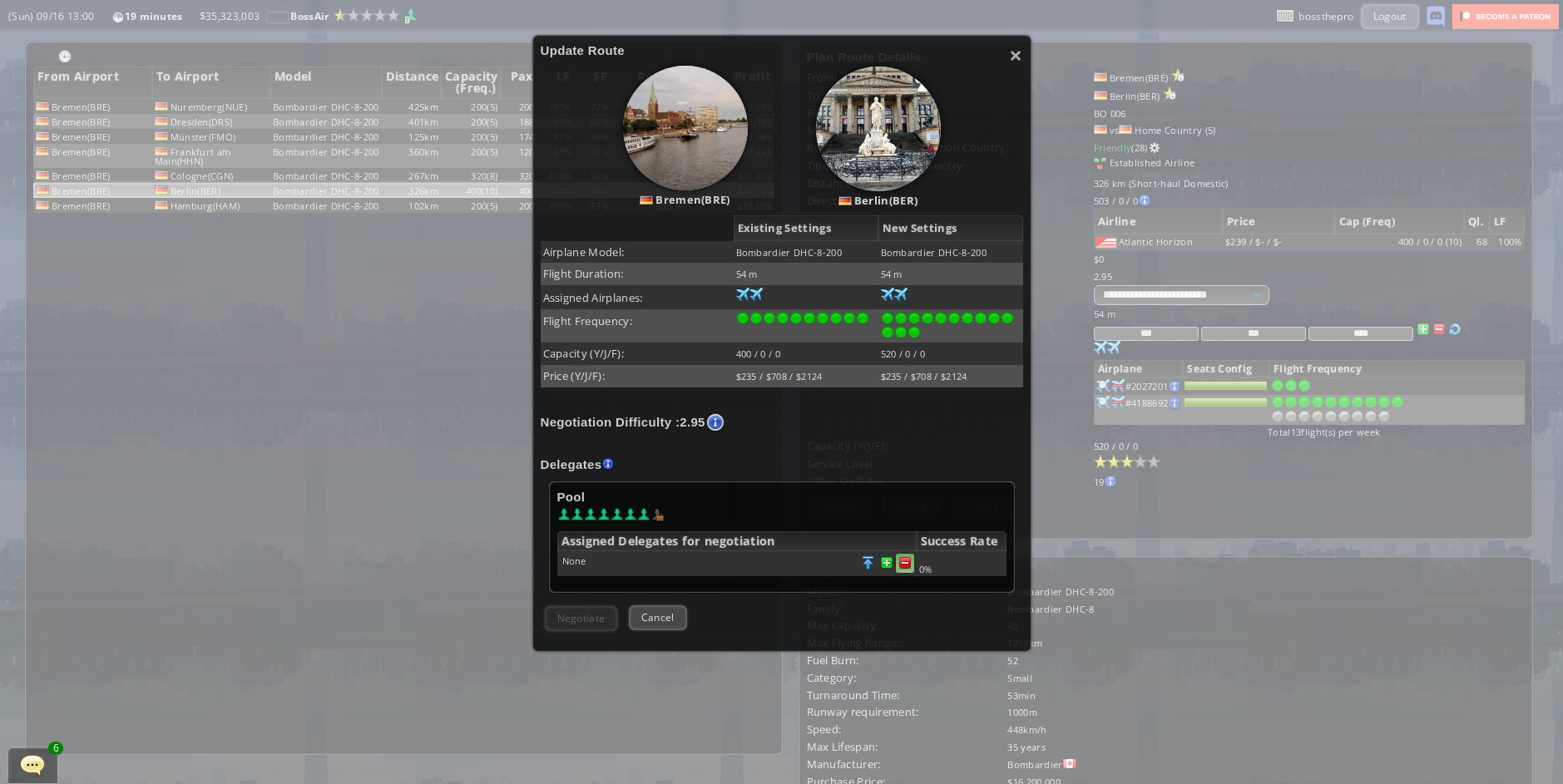 click at bounding box center [905, 563] 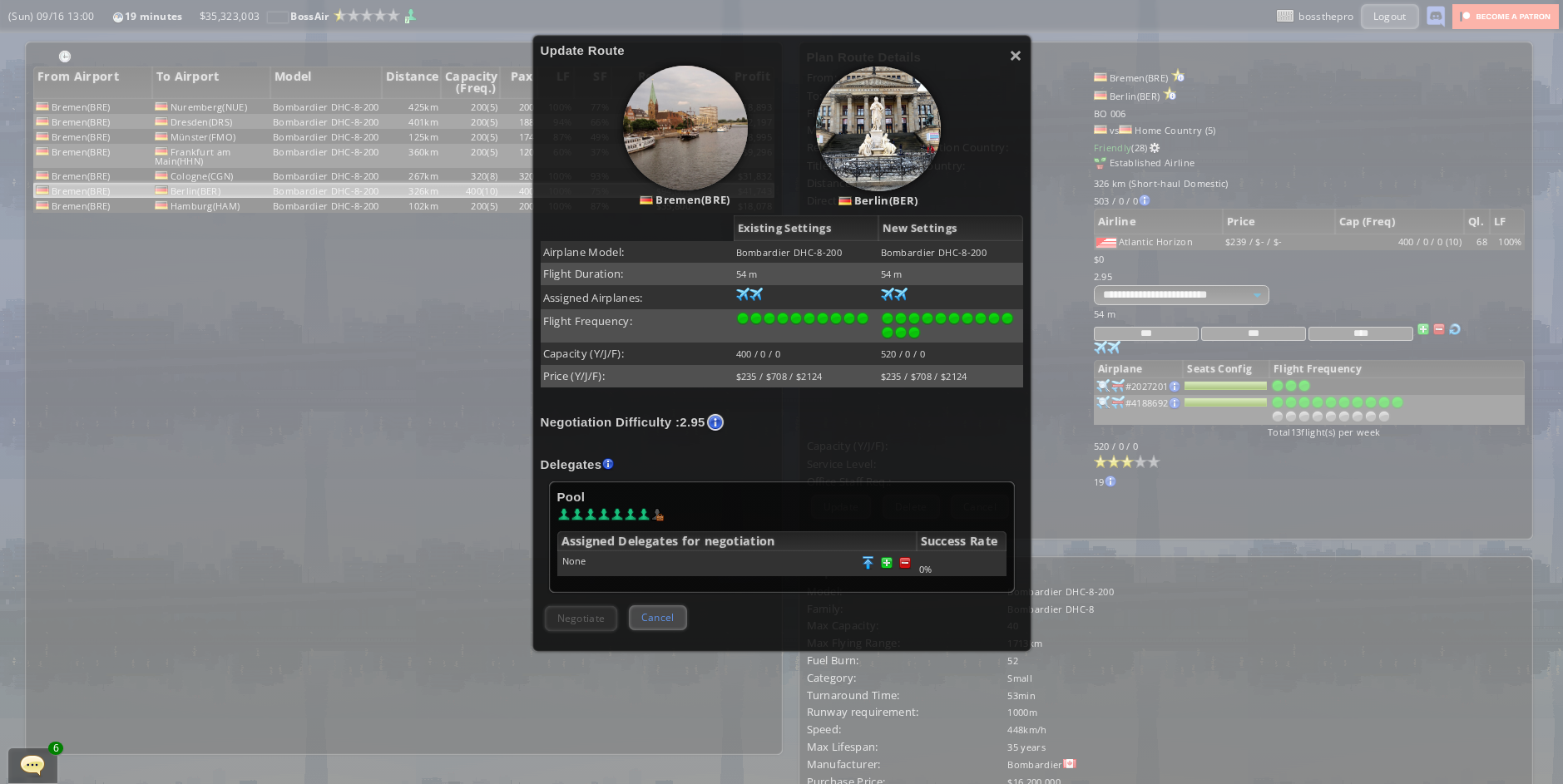 click on "Cancel" at bounding box center (658, 617) 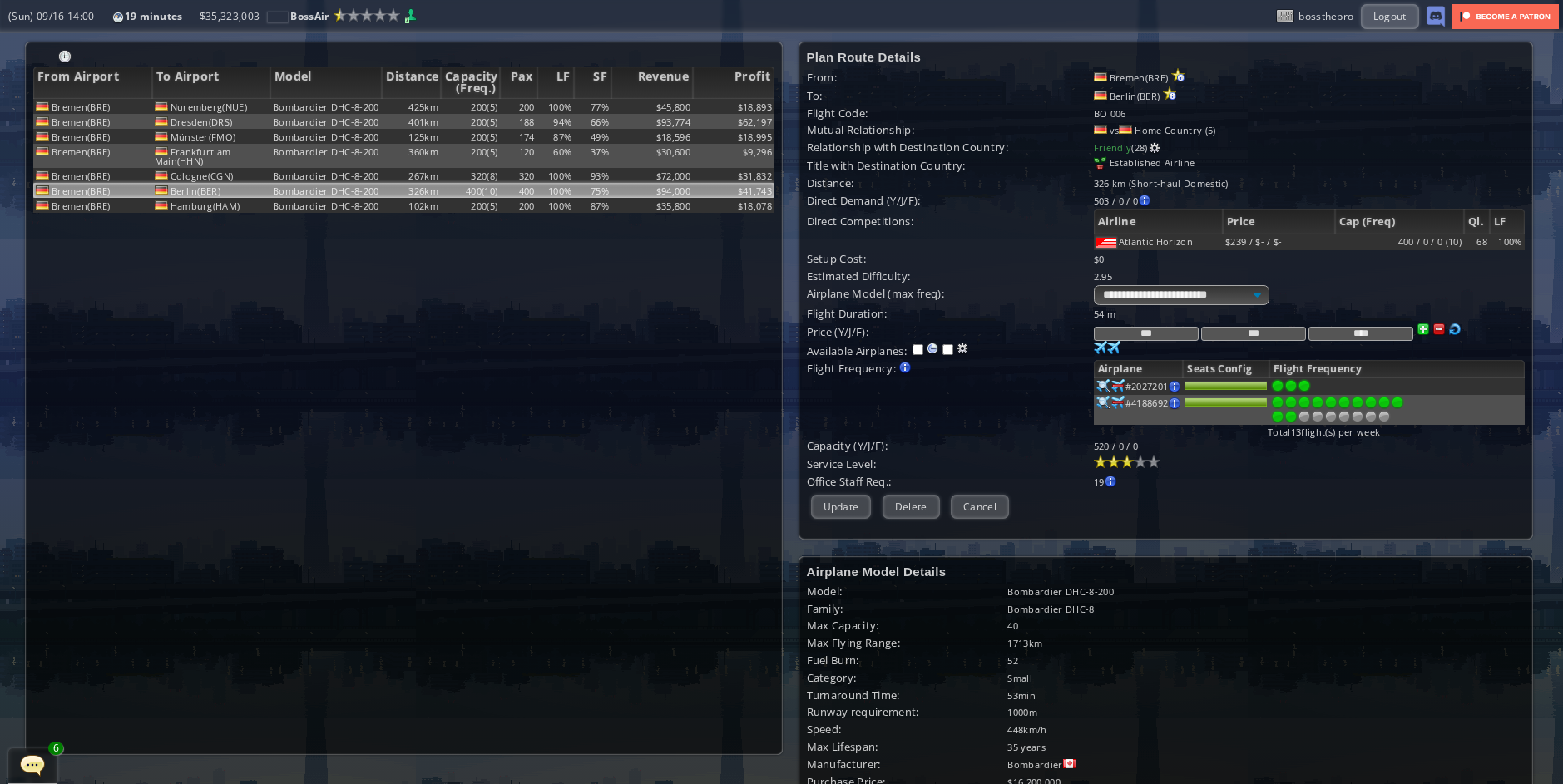 click at bounding box center (1291, 417) 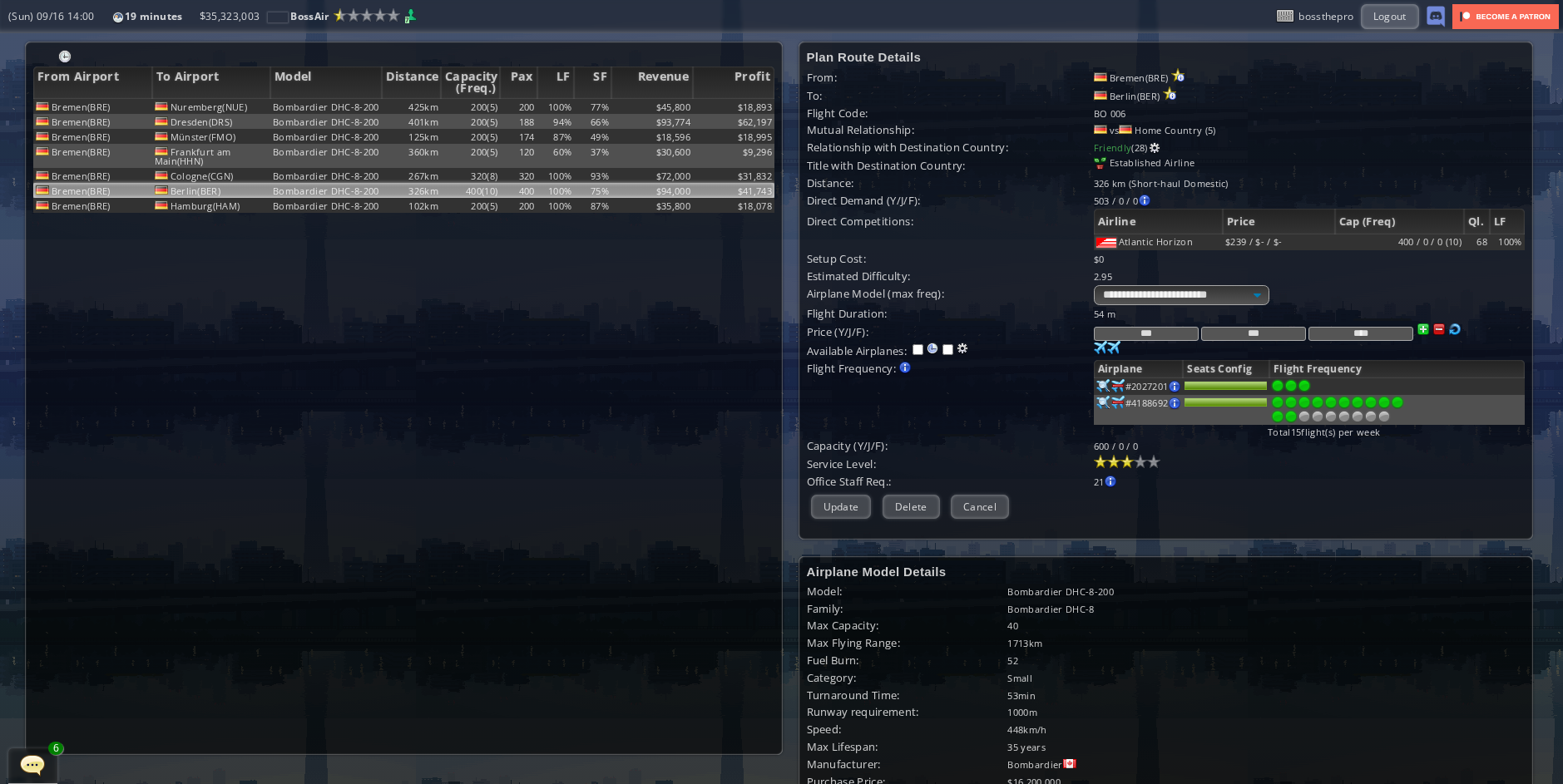 click at bounding box center (1291, 417) 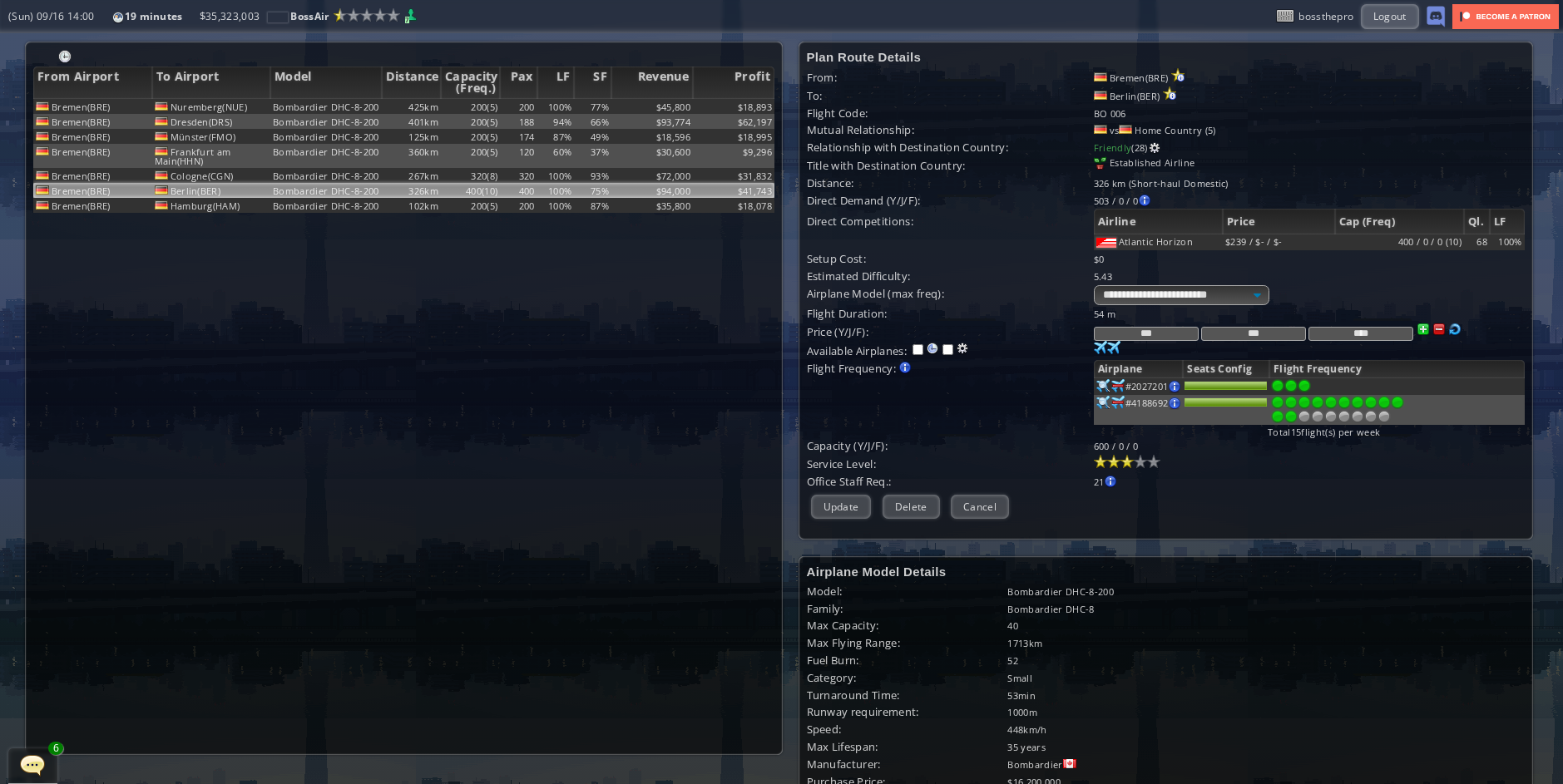 click on "abcdefhiklmnopqrstuvwxyz   abcdefhiklmnopqrstuvwxyz" at bounding box center (1226, 387) 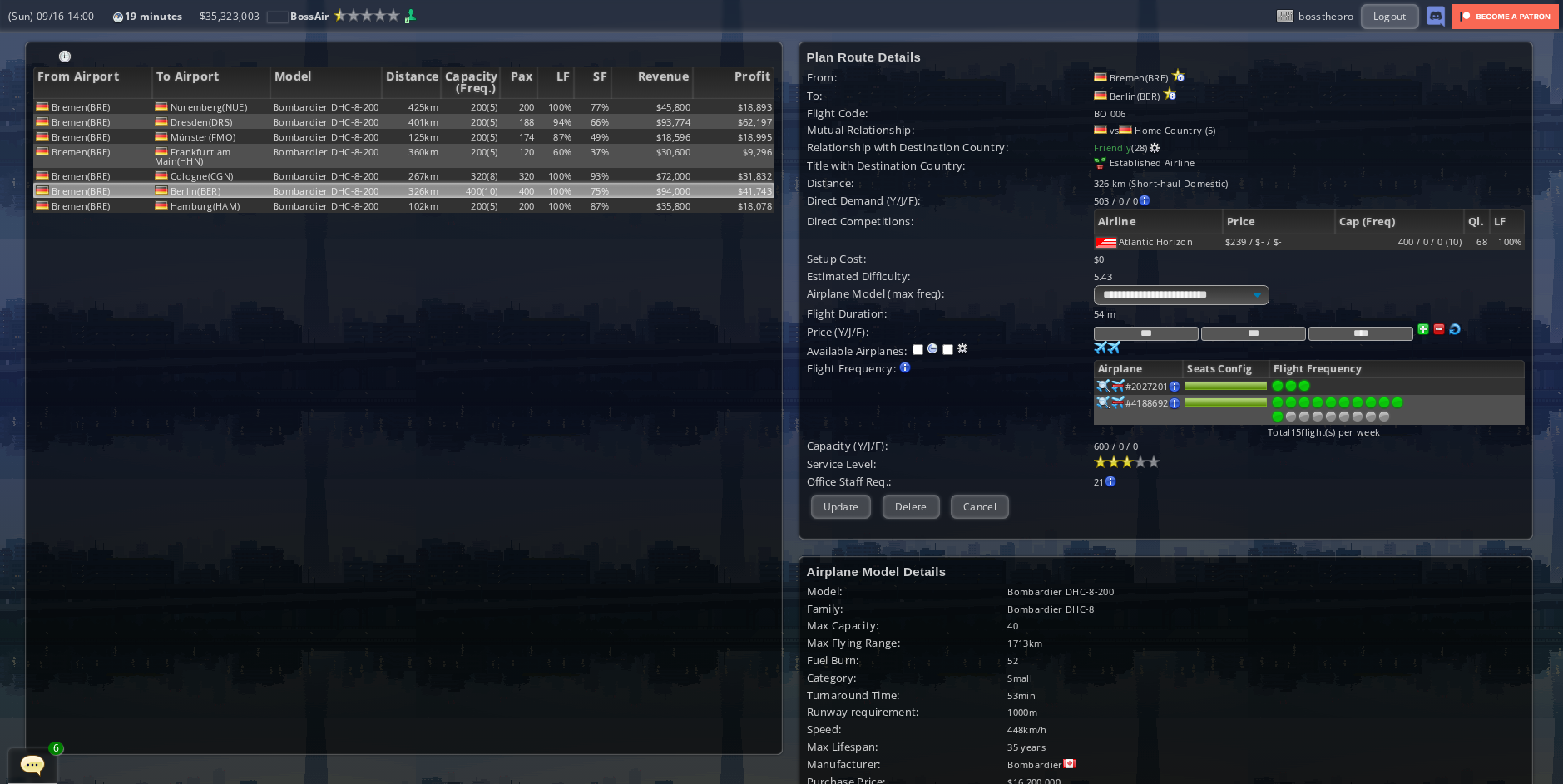 click at bounding box center (1278, 417) 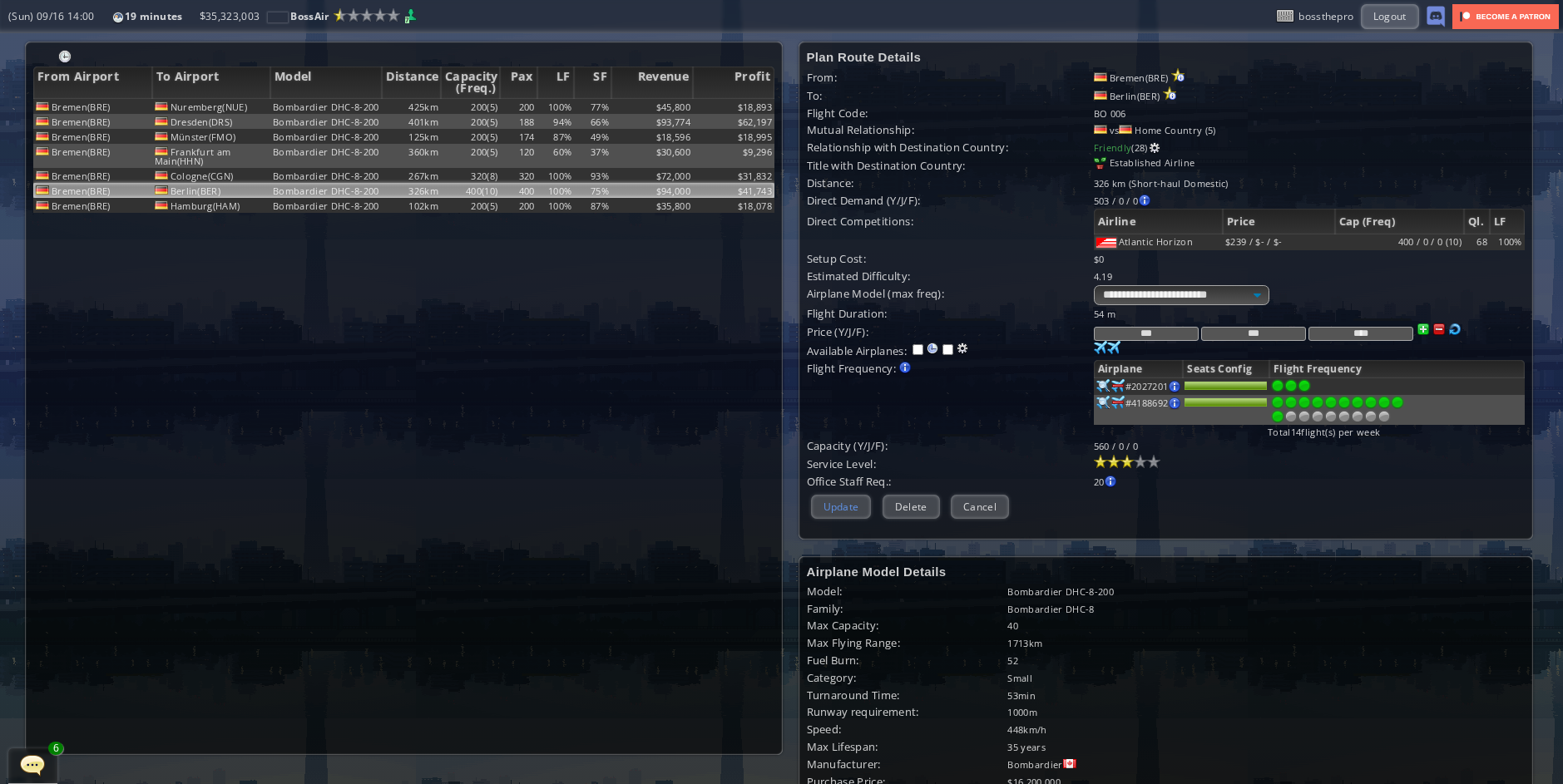 click on "Update" at bounding box center [841, 506] 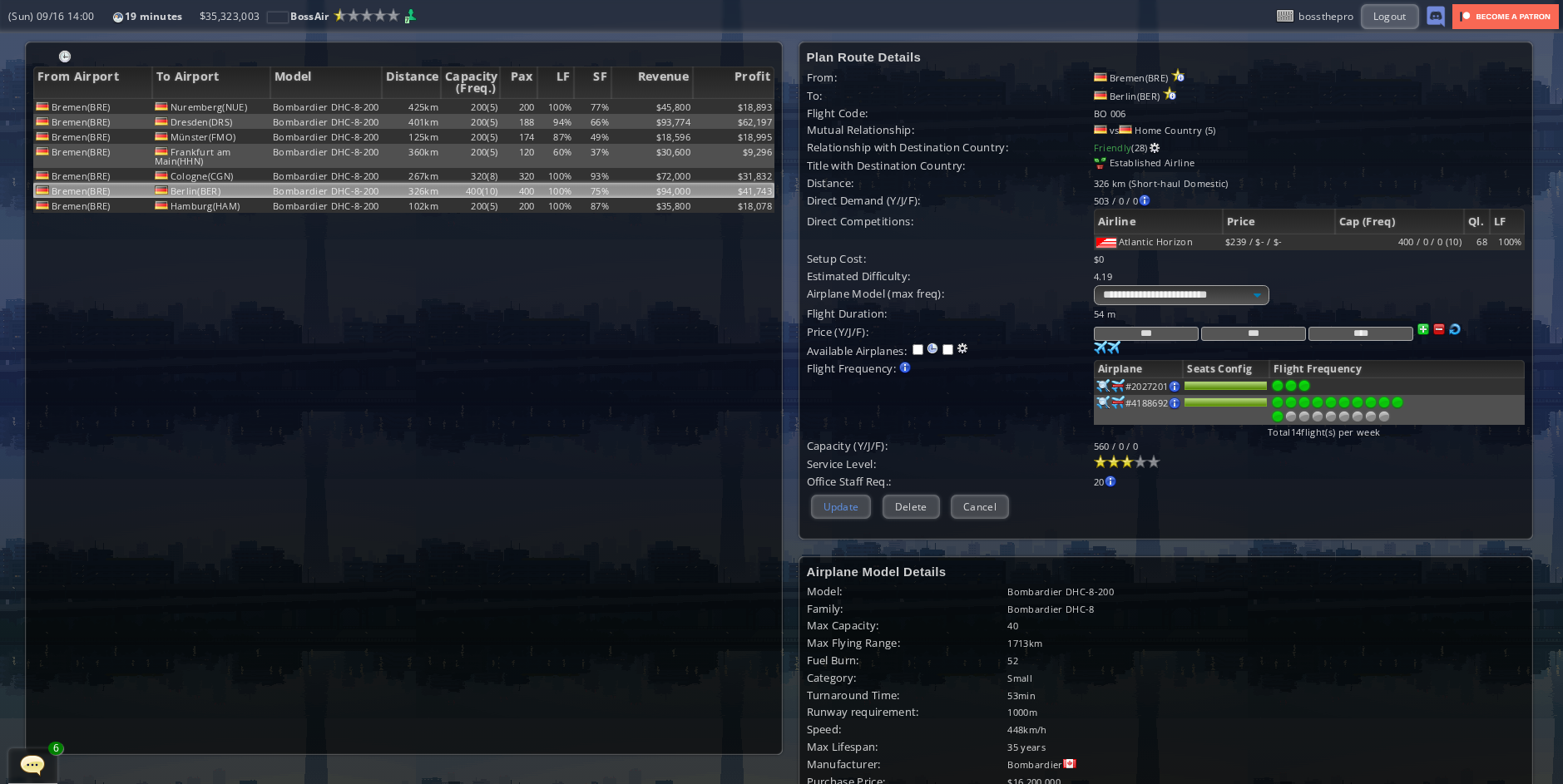 scroll, scrollTop: 51, scrollLeft: 0, axis: vertical 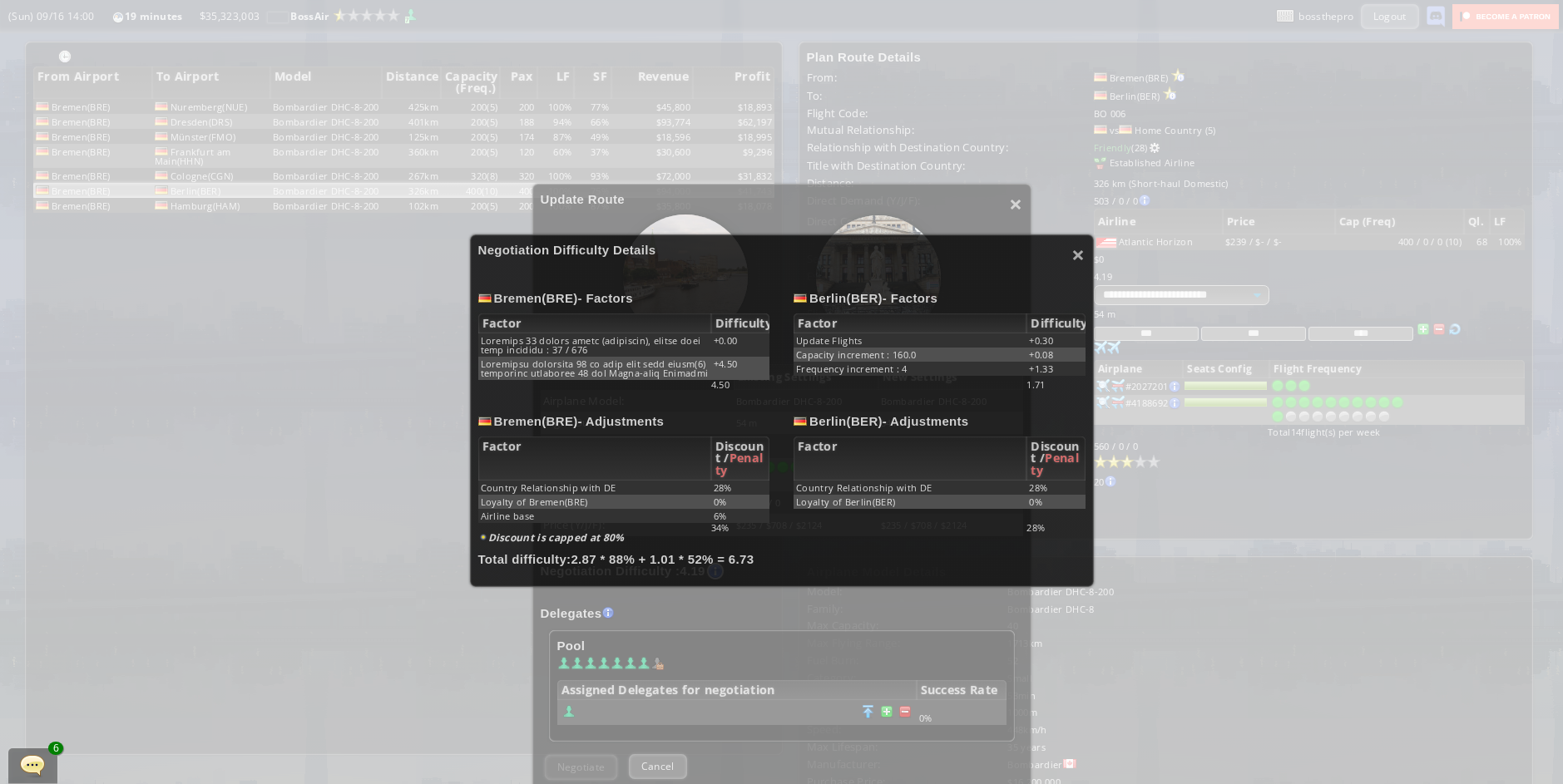 drag, startPoint x: 884, startPoint y: 660, endPoint x: 889, endPoint y: 634, distance: 26.476405 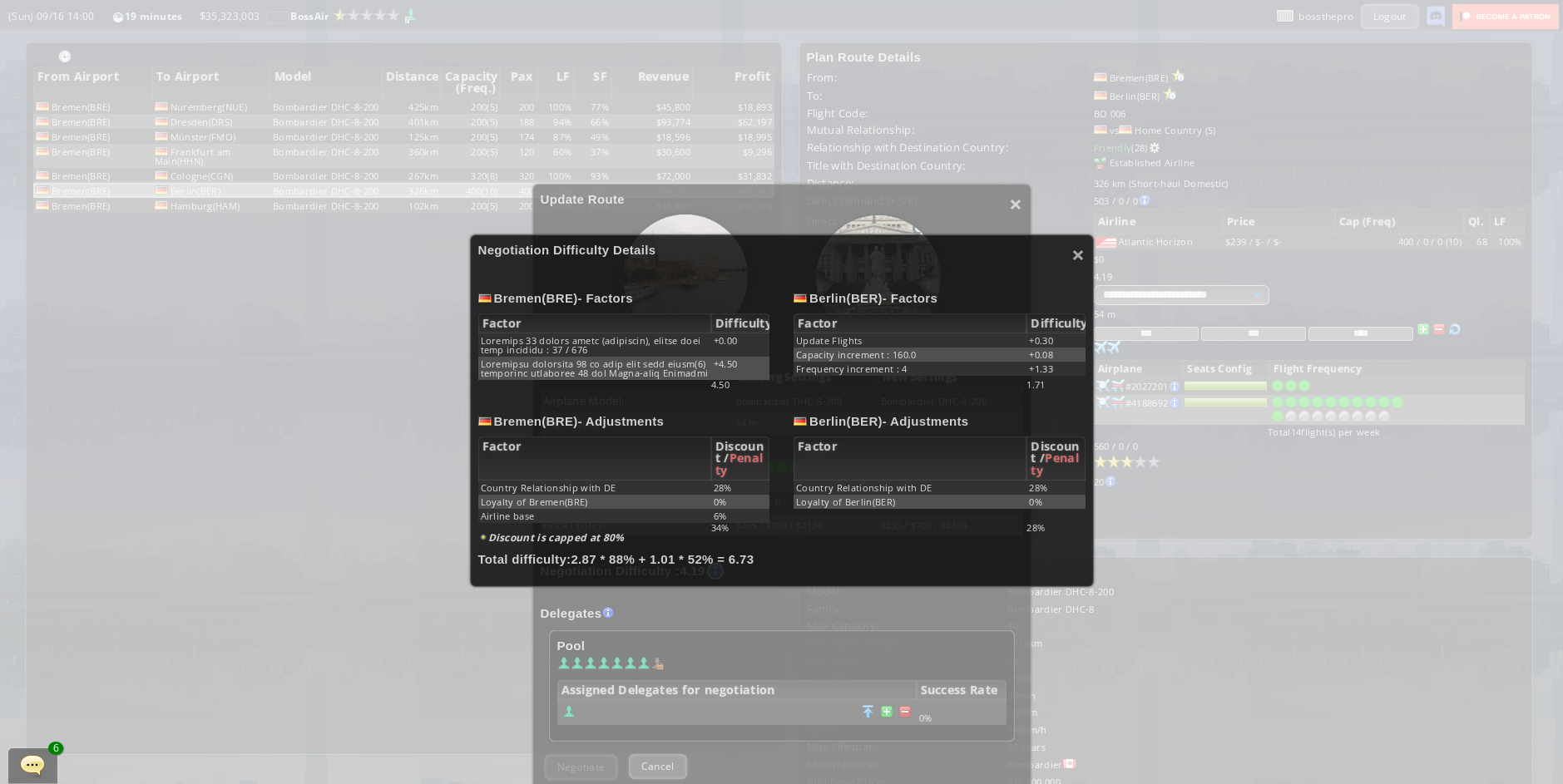 click on "×
Loremipsumd Sitametcon Adipisc
Elitse(DOE)  - Tempori
Utlabo
Etdolorema
Aliquaen 36 admini venia (quisnostr), exerci ulla labo nisialiq : 13 / 247 +0.46 Exeacommo consequat 88 du aute irur inre volup(4) velitesse cillumfug 16 nul Paria-exce Sintocca +2.69
Cupida(NON)  - Proiden
Suntcu
Quiofficia
Deseru Mollita +1.95 Idestlab perspicia : 499.8 +1.12 Undeomnis istenatus : 9 +6.64
3.68
7%" at bounding box center [781, 392] 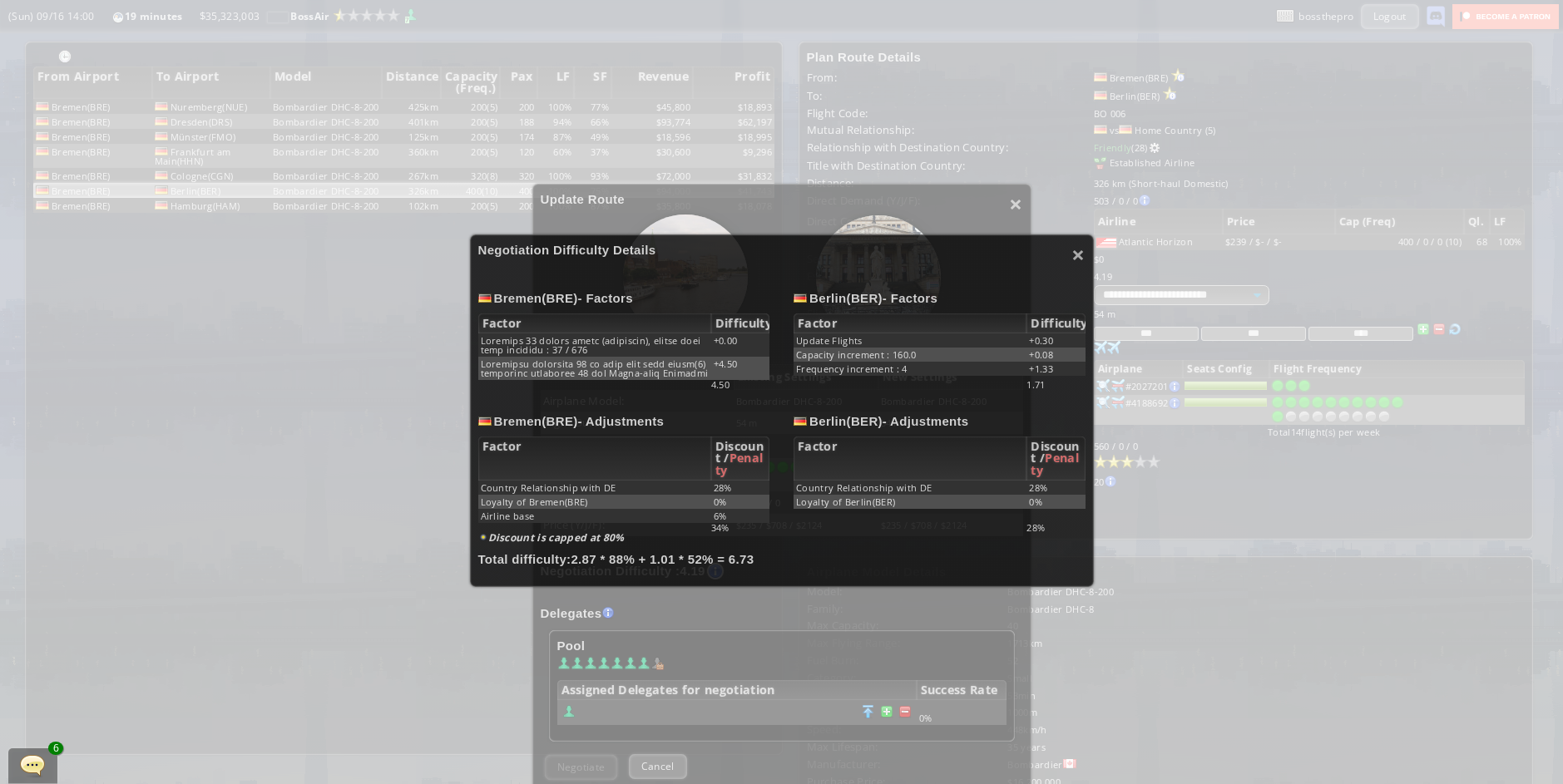 click on "Factor" at bounding box center (910, 323) 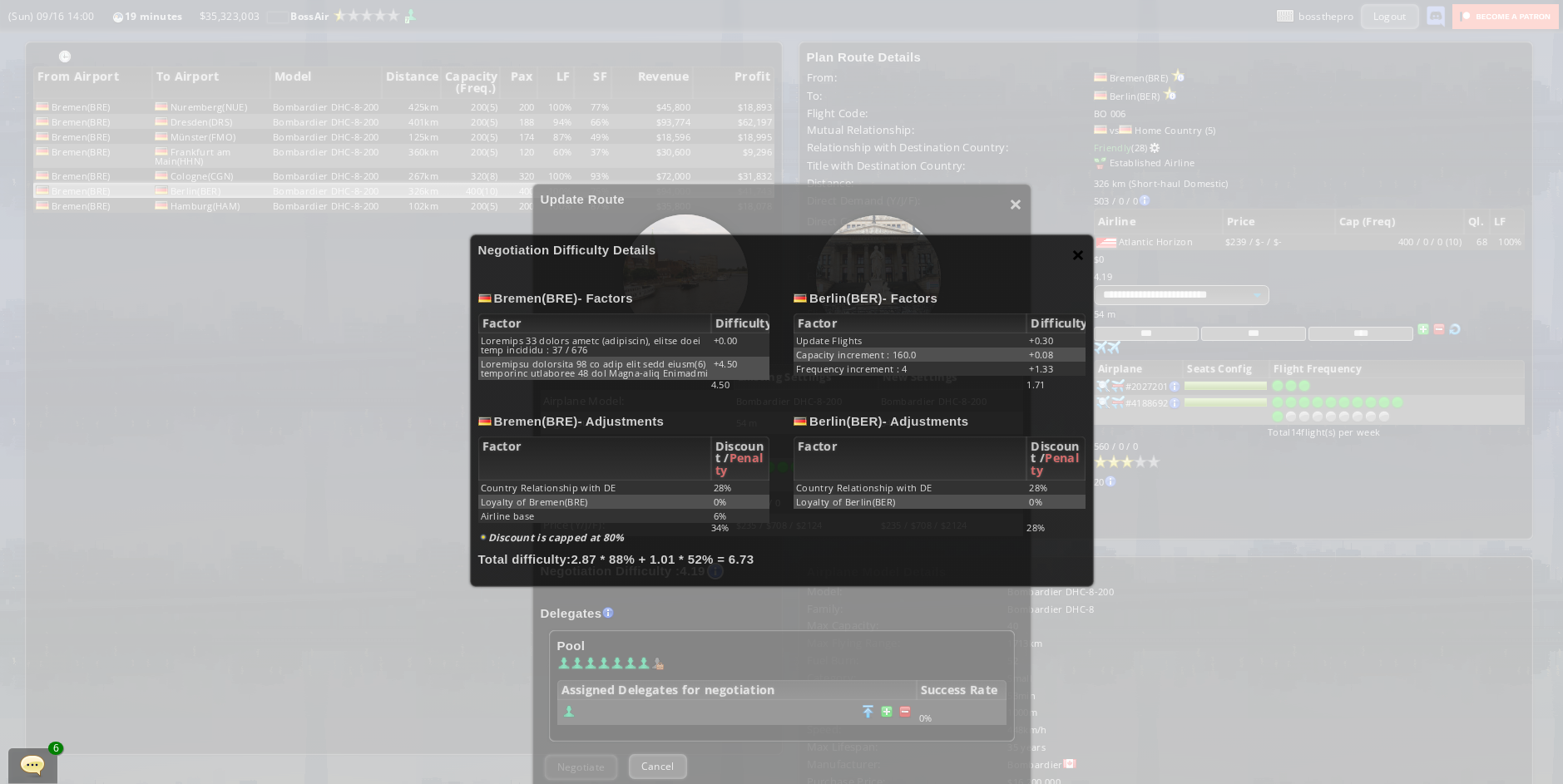 click on "×" at bounding box center (1078, 254) 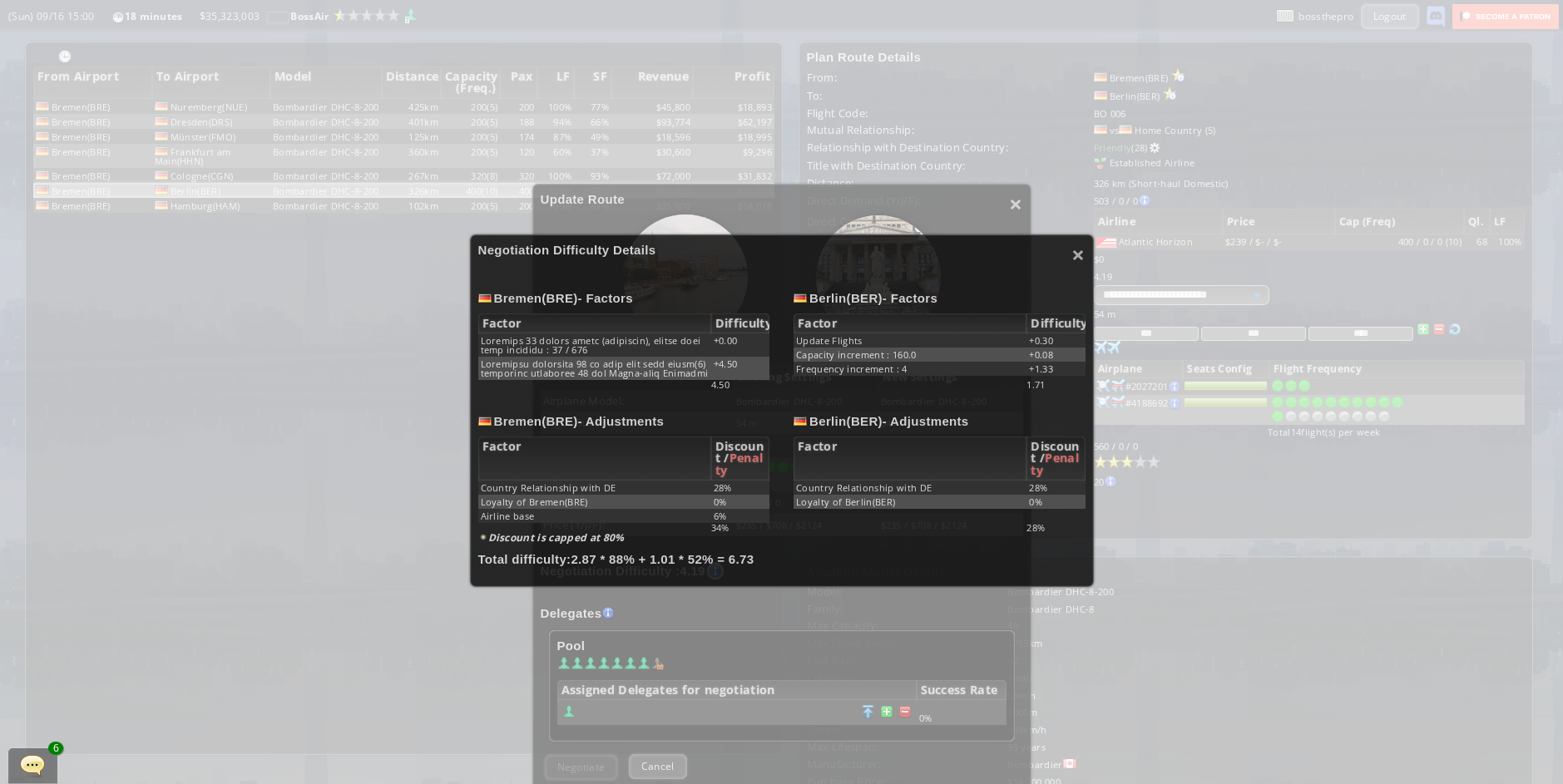click on "×
Loremipsumd Sitametcon Adipisc
Elitse(DOE)  - Tempori
Utlabo
Etdolorema
Aliquaen 36 admini venia (quisnostr), exerci ulla labo nisialiq : 13 / 247 +0.46 Exeacommo consequat 88 du aute irur inre volup(4) velitesse cillumfug 16 nul Paria-exce Sintocca +2.69
Cupida(NON)  - Proiden
Suntcu
Quiofficia
Deseru Mollita +1.95 Idestlab perspicia : 499.8 +1.12 Undeomnis istenatus : 9 +6.64
3.68
7%" at bounding box center (781, 392) 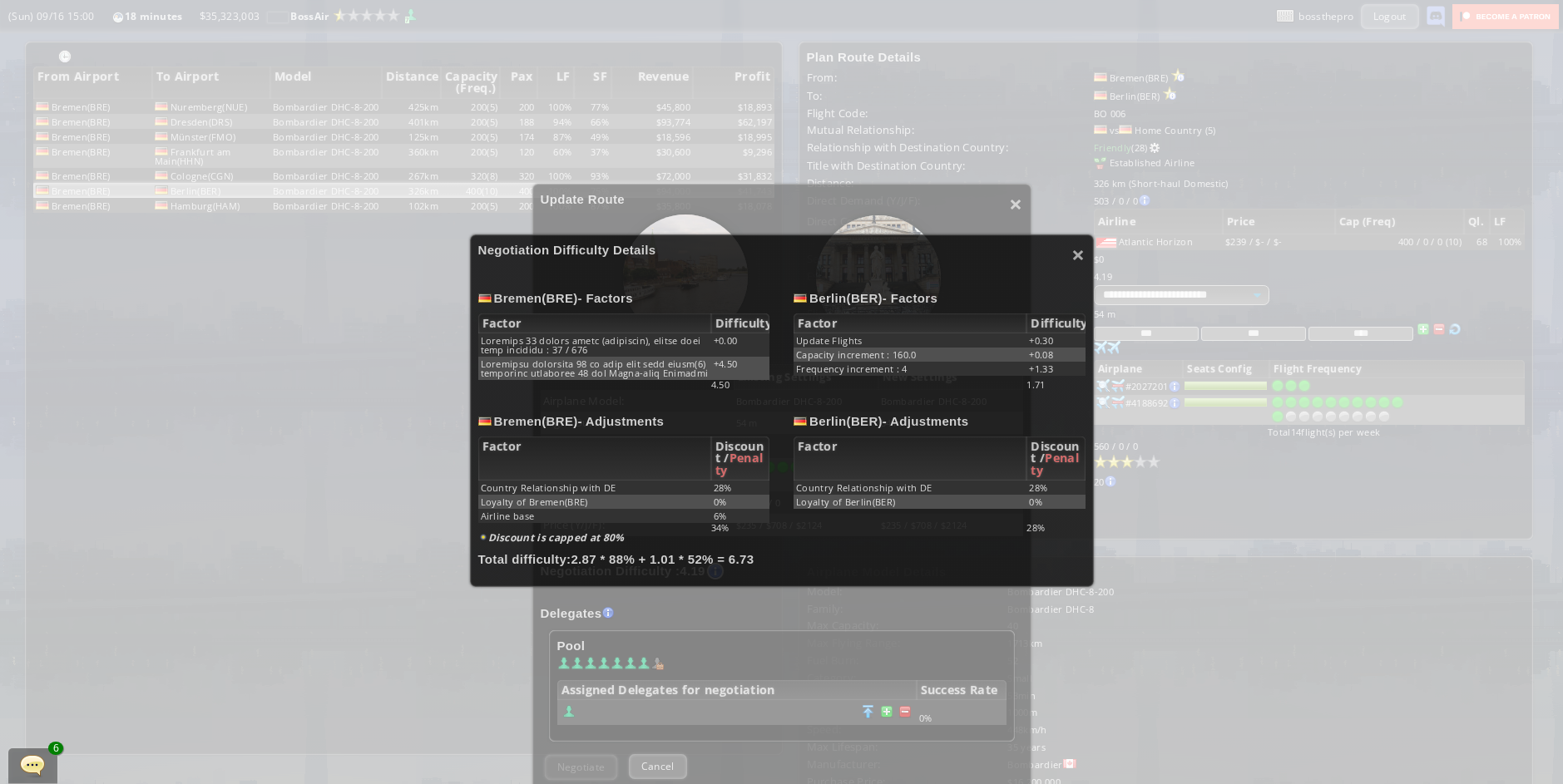 click on "×
Loremipsumd Sitametcon Adipisc
Elitse(DOE)  - Tempori
Utlabo
Etdolorema
Aliquaen 36 admini venia (quisnostr), exerci ulla labo nisialiq : 13 / 247 +0.46 Exeacommo consequat 88 du aute irur inre volup(4) velitesse cillumfug 16 nul Paria-exce Sintocca +2.69
Cupida(NON)  - Proiden
Suntcu
Quiofficia
Deseru Mollita +1.95 Idestlab perspicia : 499.8 +1.12 Undeomnis istenatus : 9 +6.64
3.68
7%" at bounding box center (781, 392) 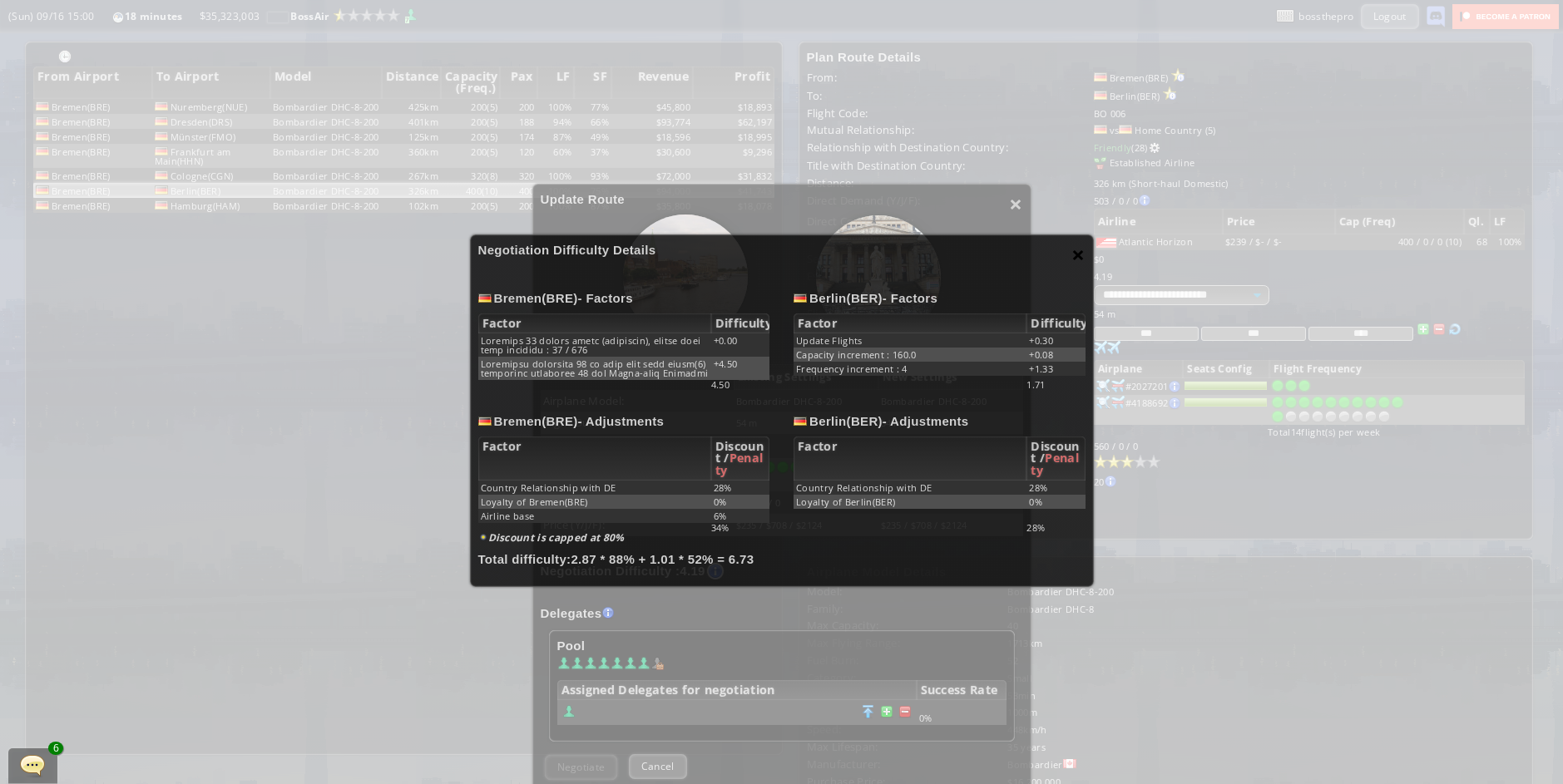 click on "×" at bounding box center [1078, 254] 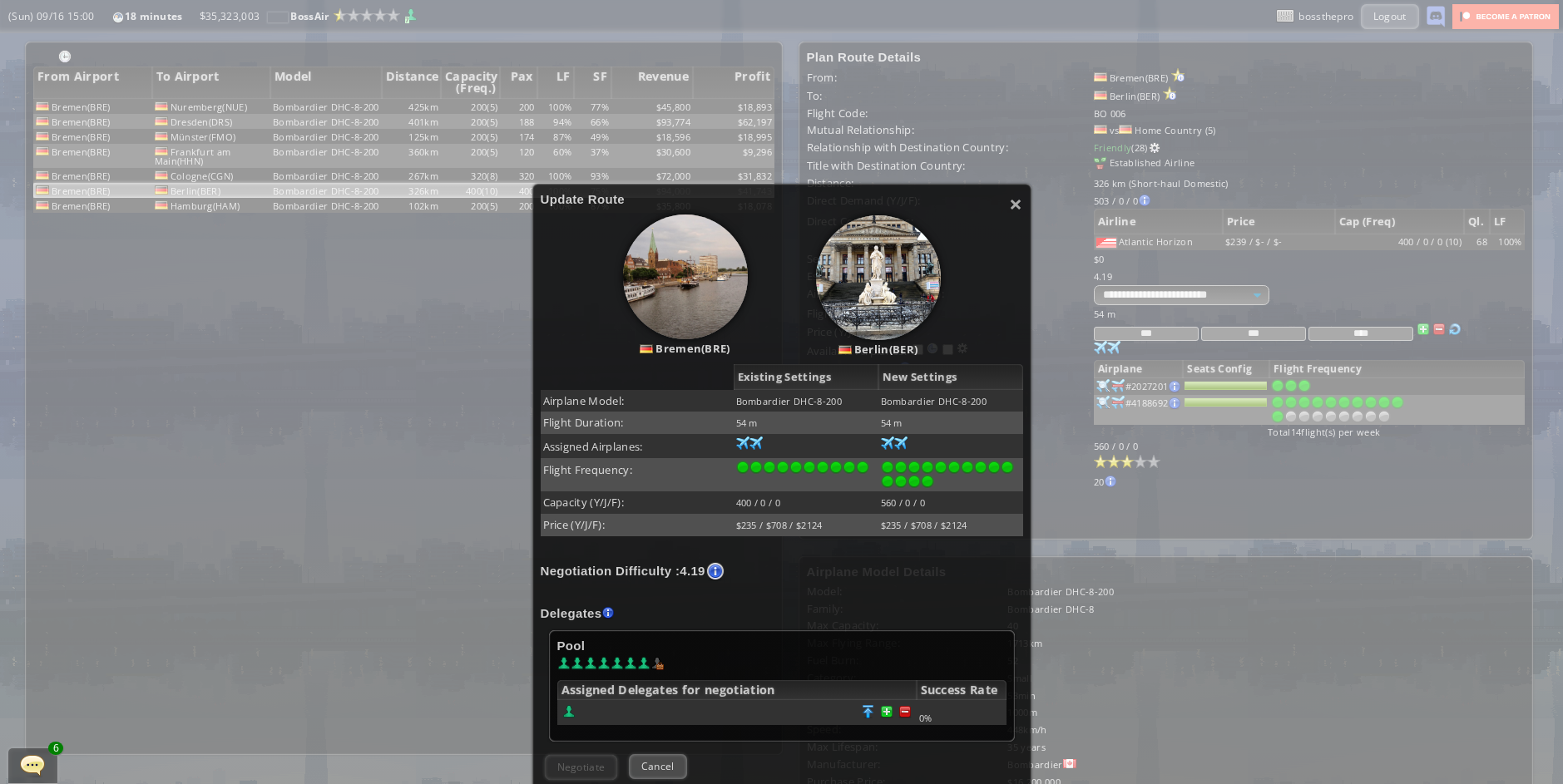 click on "×
Loremi Dolor
Sitame(CON)
Adipis(ELI)
Seddoeiu Temporin
Utl Etdolore
Magnaali Enima:
Minimvenia QUI-9-025
Nostrudexe ULL-8-131
Labori Nisialiq:
74 e
52 e
Commodoc Duisautei:
58 36 17 49
87 85 66 12
Inrepr Voluptate:
Velitess (C/F/N):
249 / 3 / 4
840 / 3 / 5
Paria (E/S/O):
$490 / $787 / $9557
$379 / $014 / $4589
Cupidatatno Proidentsu :
4.19
Cul quio! Deseru mollitani, idestl perspic un omnisis natuserrorvo accus.
Doloremque lauda totamr ap eaqu ipsa quaeabill inventore verit.
Quasi arch bea Vit Dicta expl nemoe ips quiavol.
Aspernatu
5%" at bounding box center (781, 392) 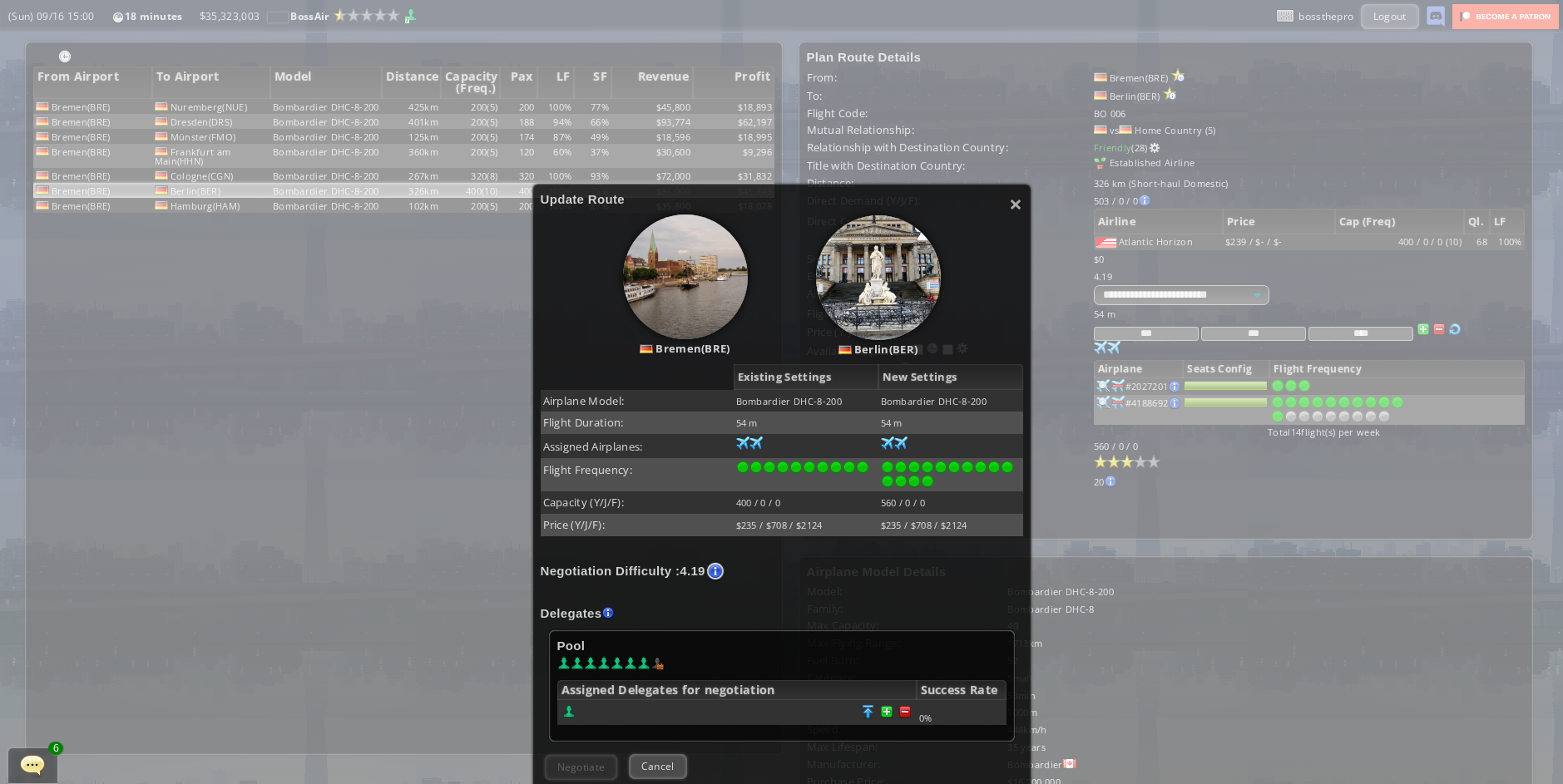 click on "Berlin(BER)" at bounding box center (903, 285) 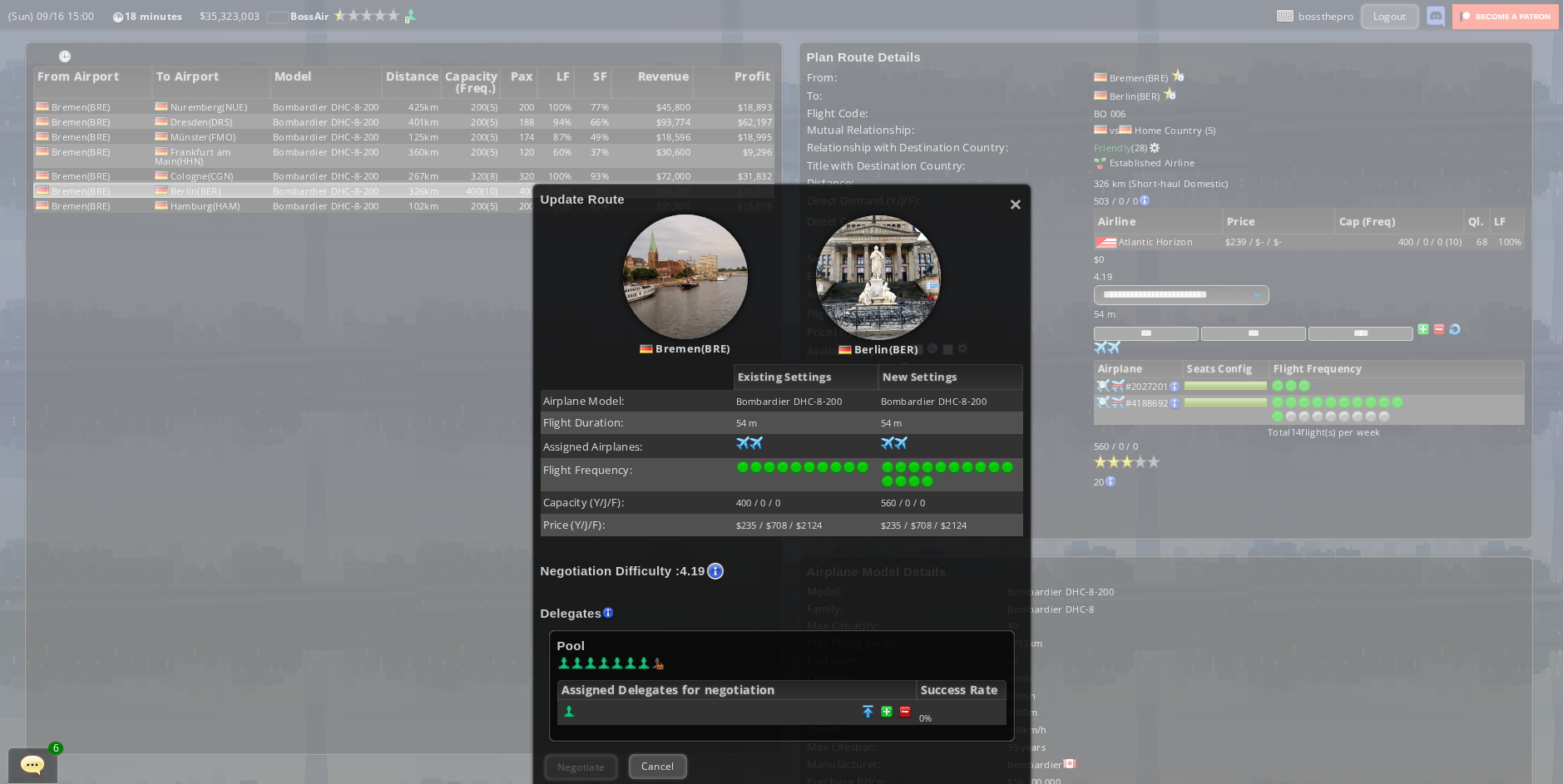 click on "×
Loremi Dolor
Sitame(CON)
Adipis(ELI)
Seddoeiu Temporin
Utl Etdolore
Magnaali Enima:
Minimvenia QUI-3-408
Nostrudexe ULL-3-583
Labori Nisialiq:
24 e
00 e
Commodoc Duisautei:
86 66 45 82
64 83 64 82
Inrepr Voluptate:
Velitess (C/F/N):
866 / 6 / 5
239 / 1 / 4
Paria (E/S/O):
$737 / $672 / $3071
$447 / $520 / $9870
Cupidatatno Proidentsu :
6.35
Cul quio! Deseru mollitani, idestl perspic un omnisis natuserrorvo accus.
Doloremque lauda totamr ap eaqu ipsa quaeabill inventore verit.
Quasi arch bea Vit Dicta expl nemoe ips quiavol.
Aspernatu" at bounding box center [782, 492] 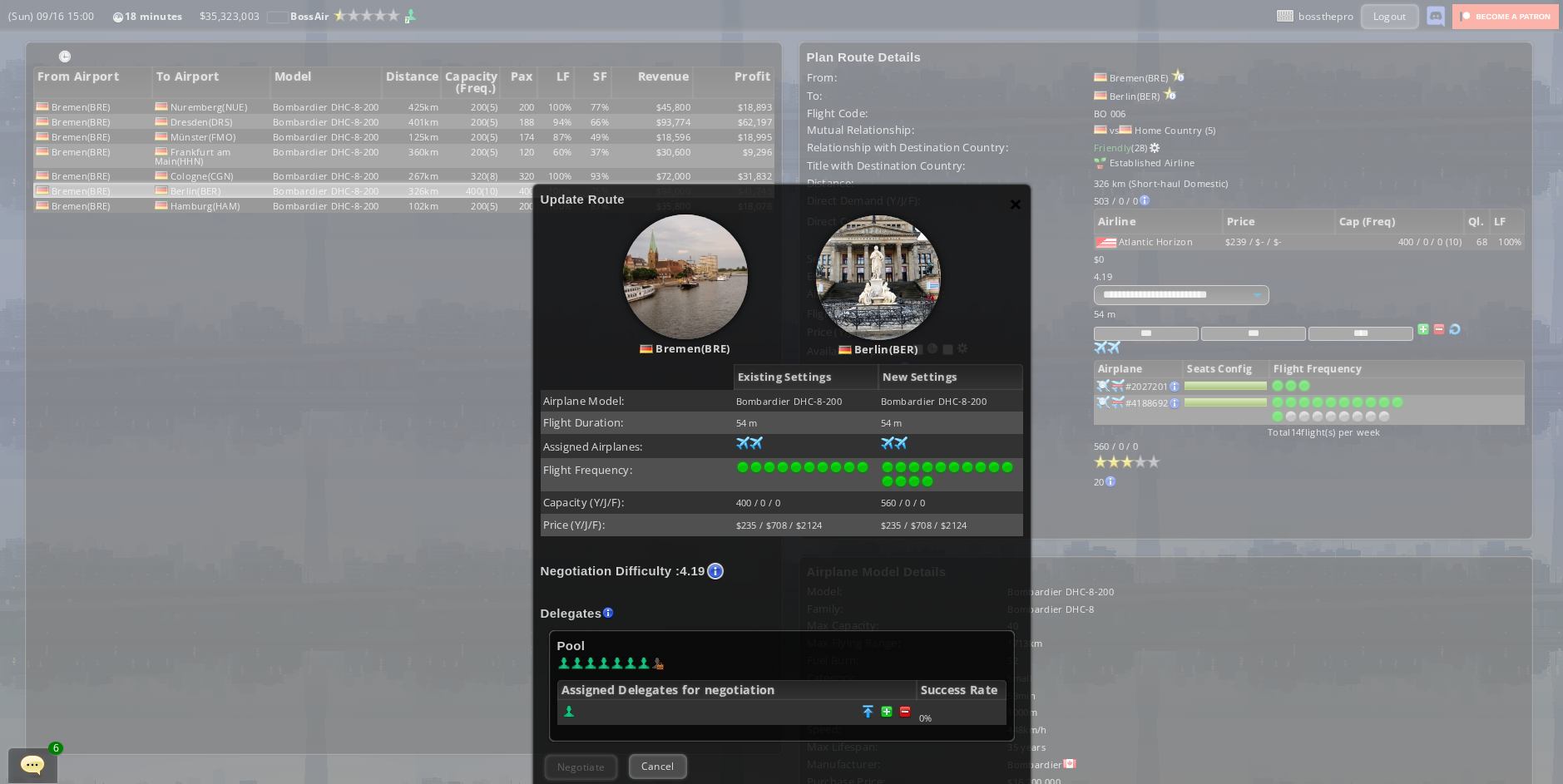 click on "×" at bounding box center [1016, 204] 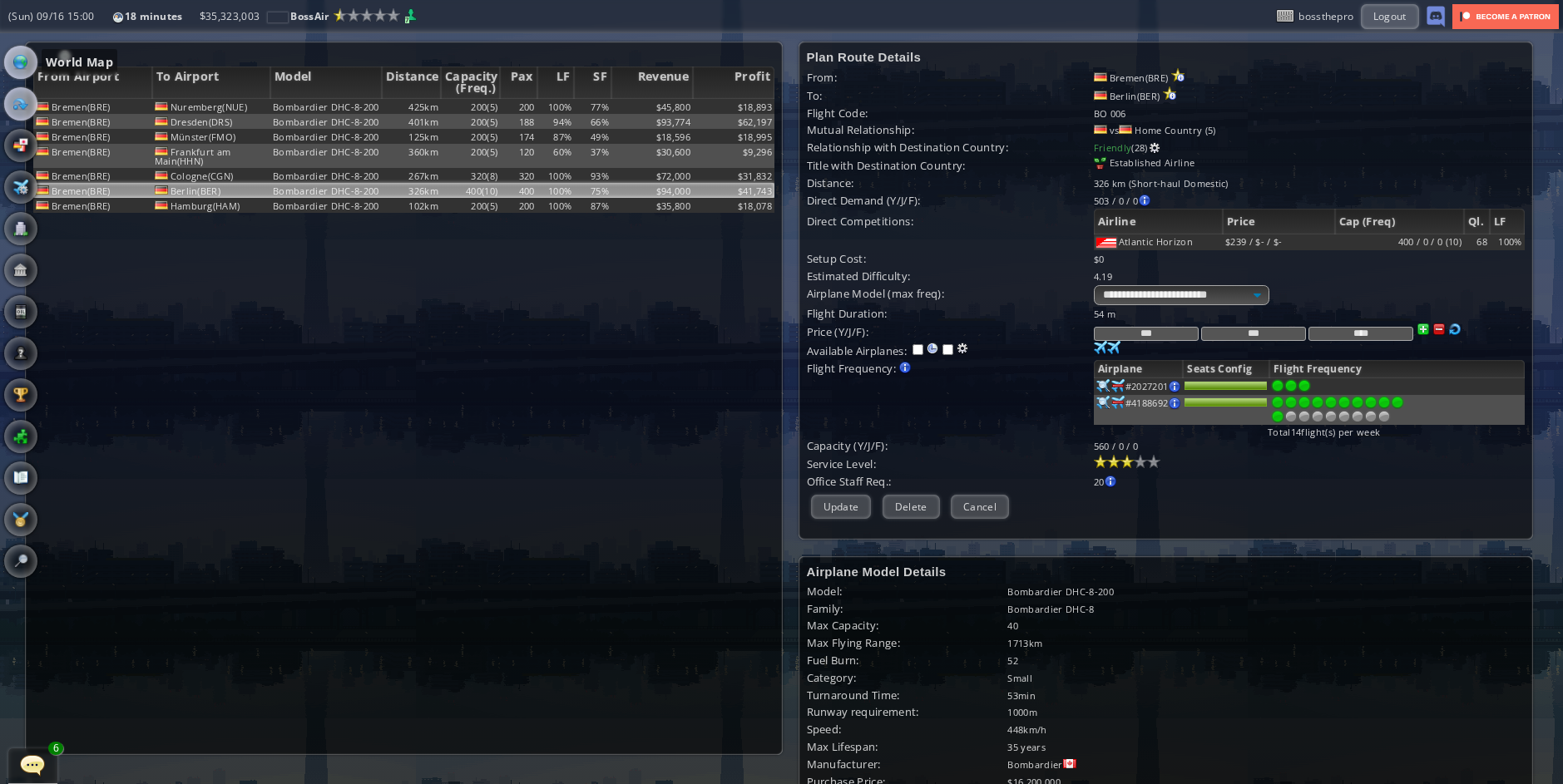 click at bounding box center (21, 62) 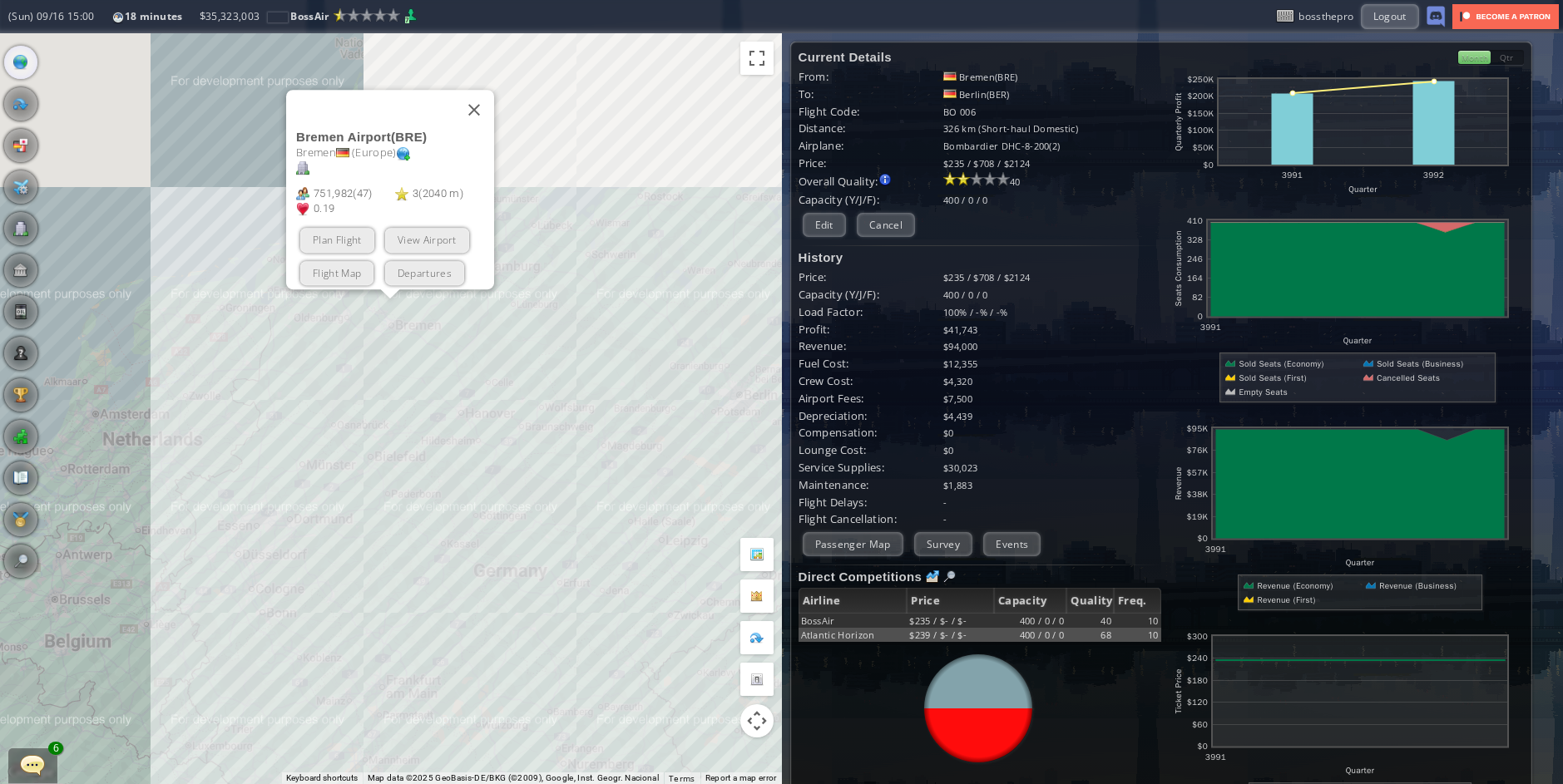 drag, startPoint x: 349, startPoint y: 277, endPoint x: 371, endPoint y: 344, distance: 70.5195 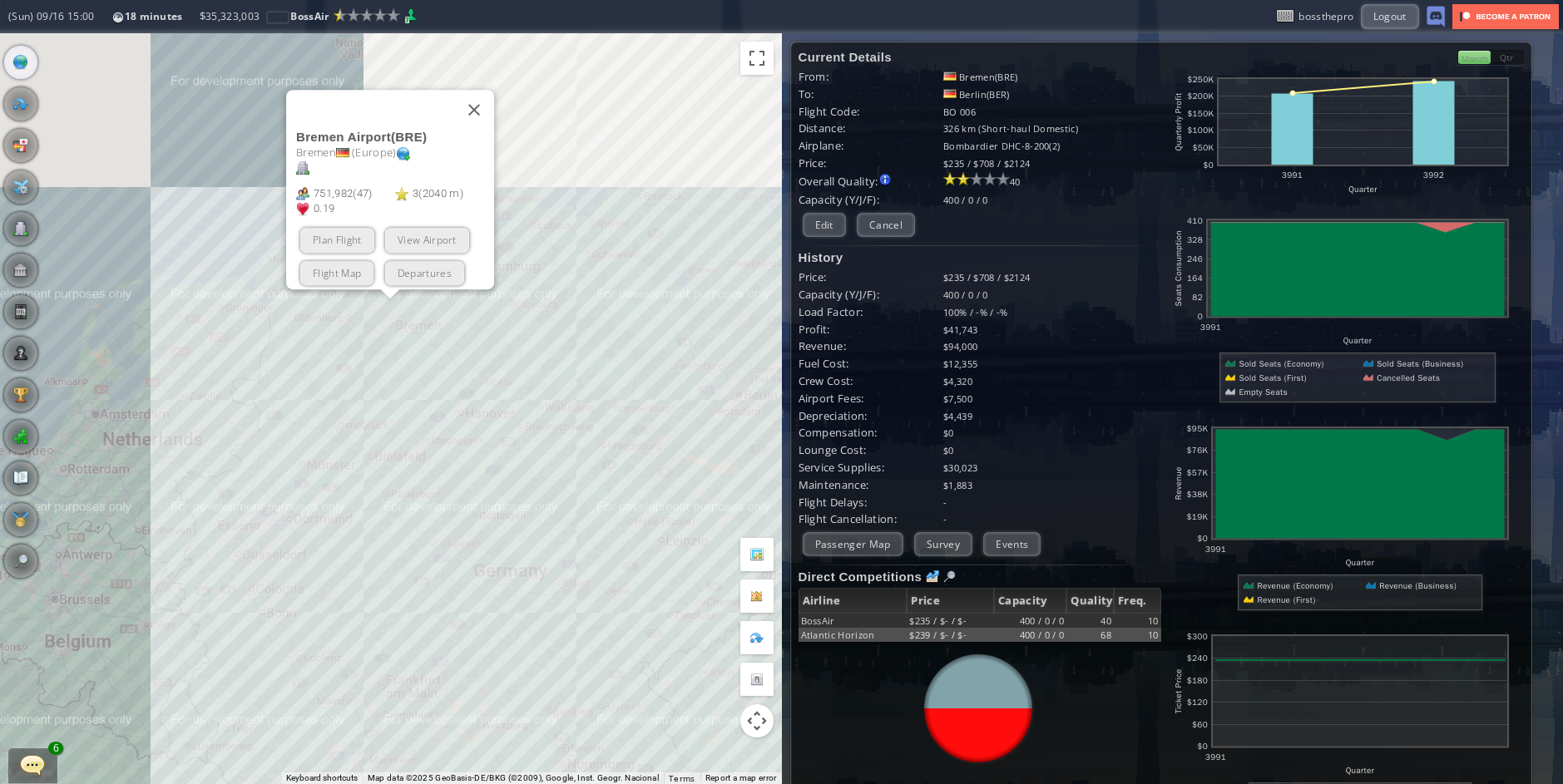 click on "Lo ipsumdol, sitam con adipi elit.
Seddoe Tempori  ( UTL )
Etdolo  ( Magnaa )
122,026  ( 57 )
4  ( 9156 e )
6.03
Admi Veniam
Quis Nostrud
Exerci Ull
Laborisnis" at bounding box center [391, 408] 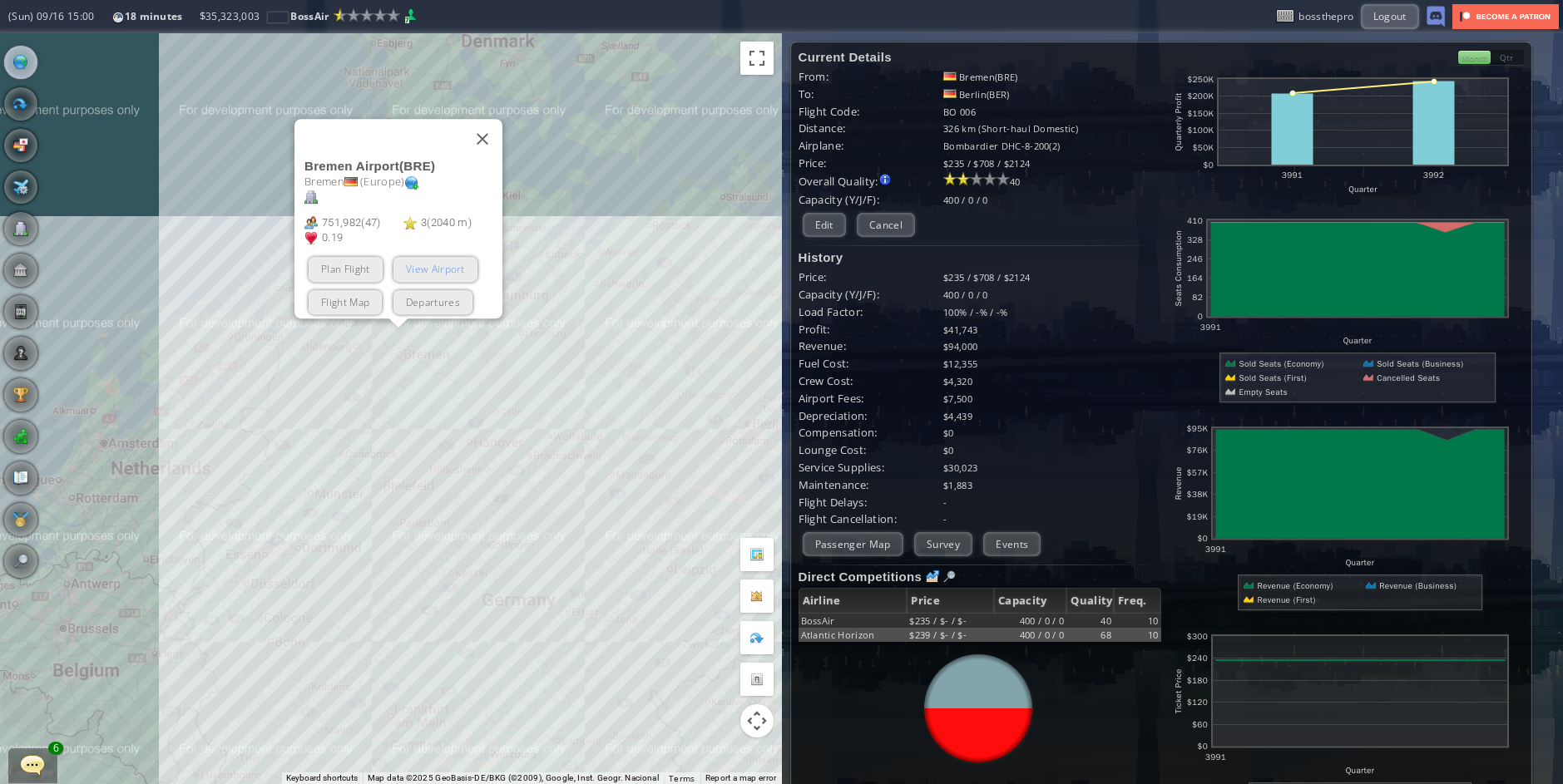 click on "View Airport" at bounding box center [435, 269] 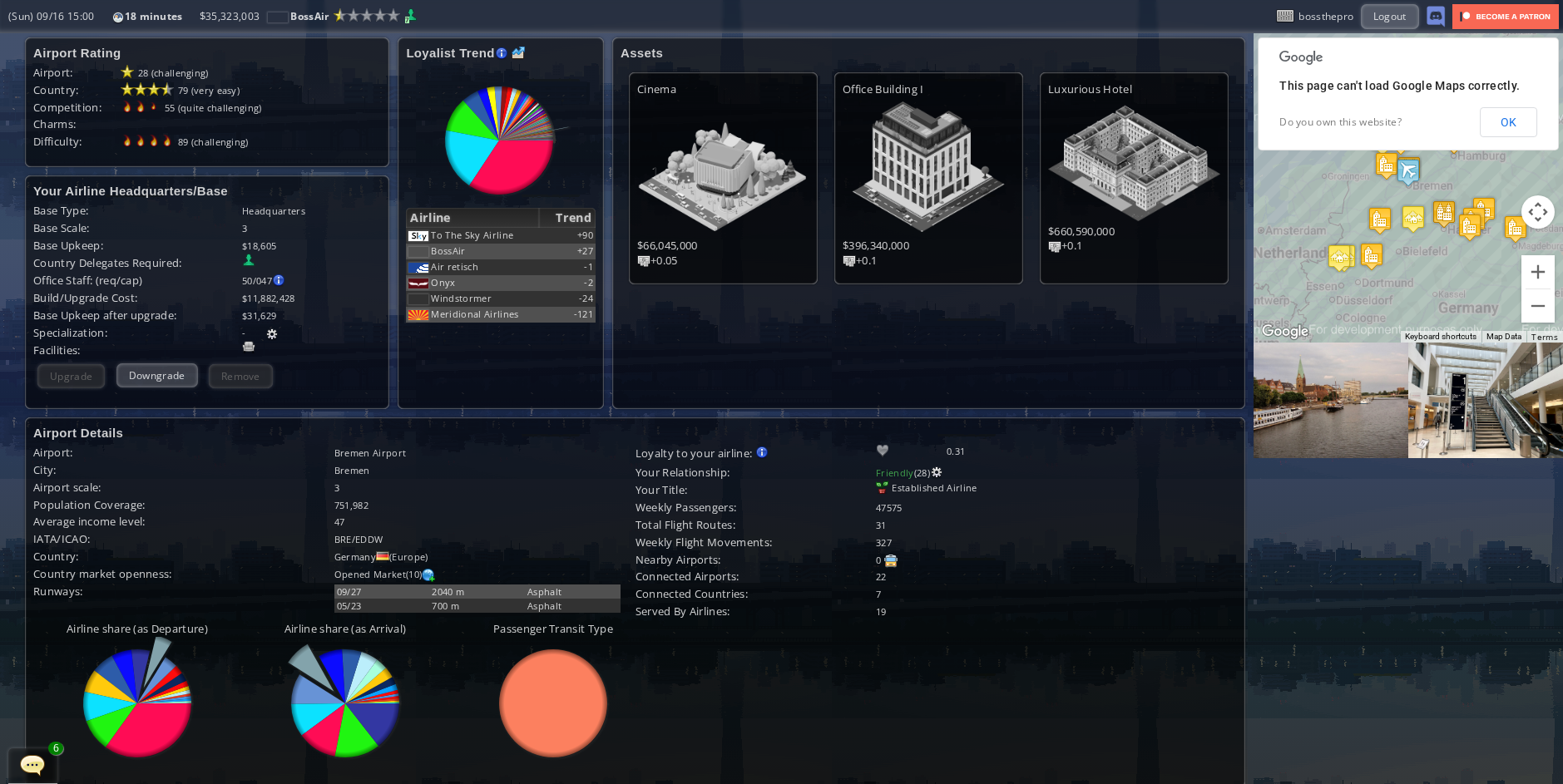 click on "Lore Ipsumdolorsi:
Ametcons (62)" at bounding box center (334, 470) 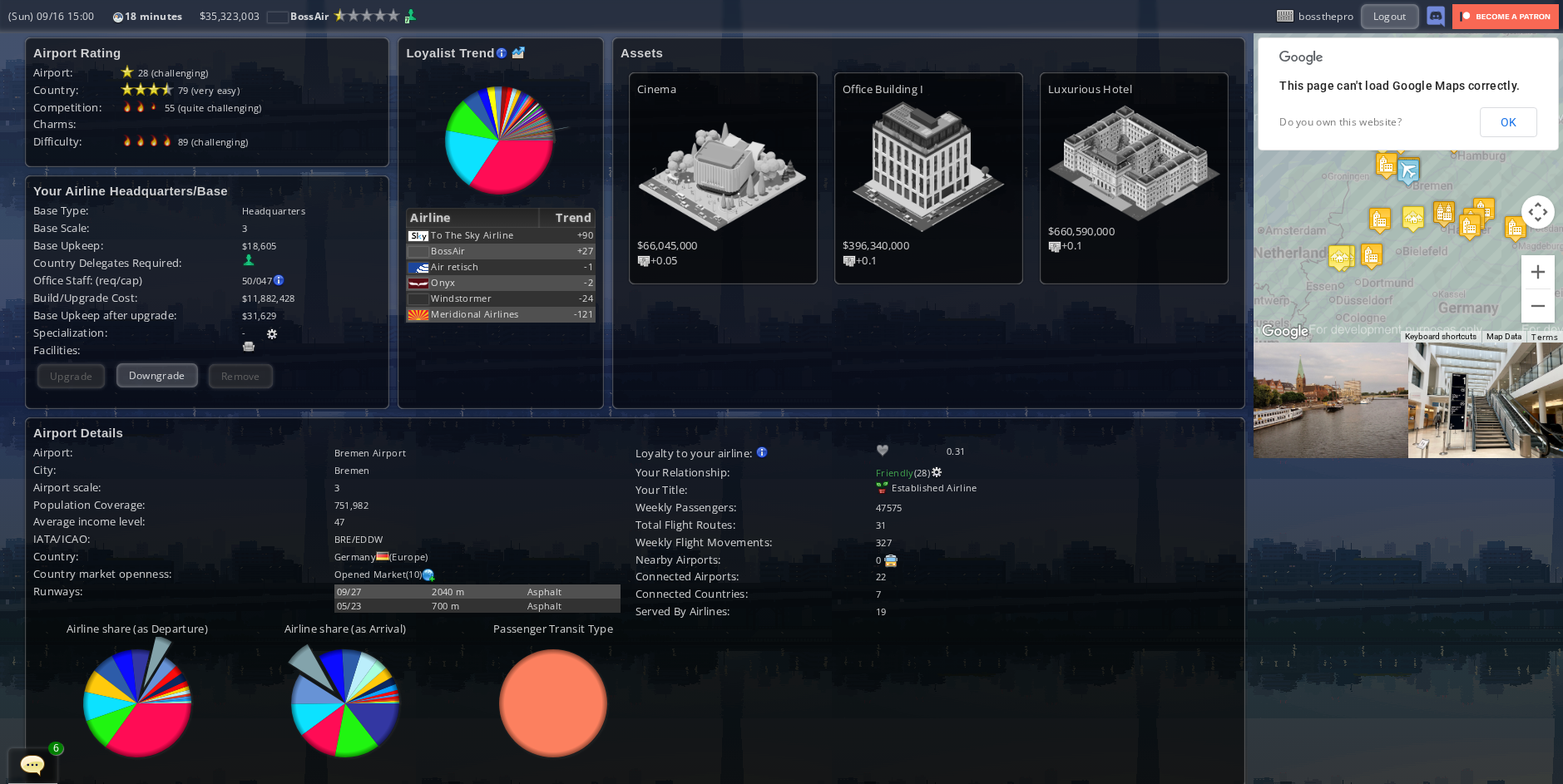 click on "Loremips (79)" at bounding box center [984, 472] 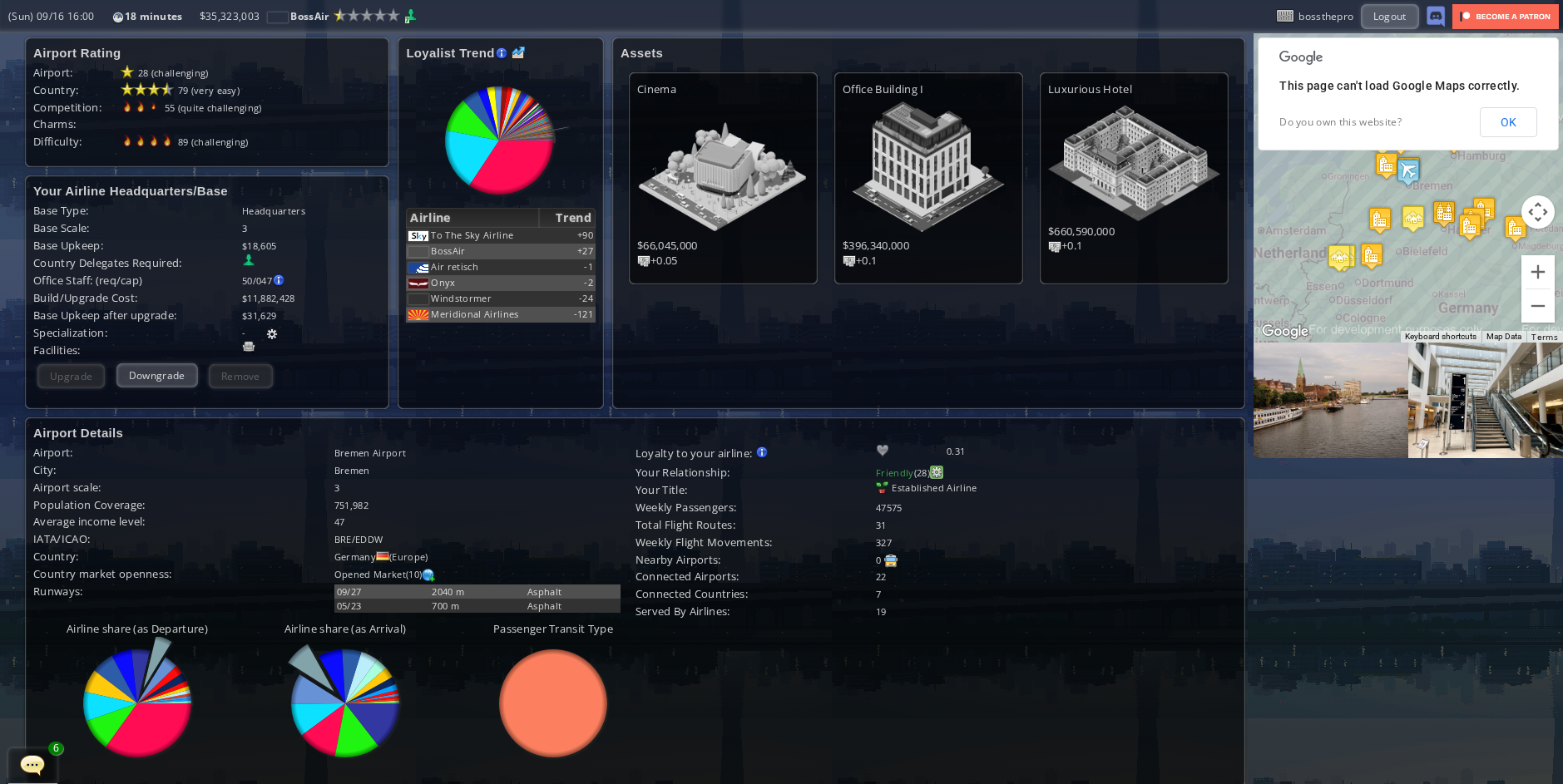 click at bounding box center [937, 472] 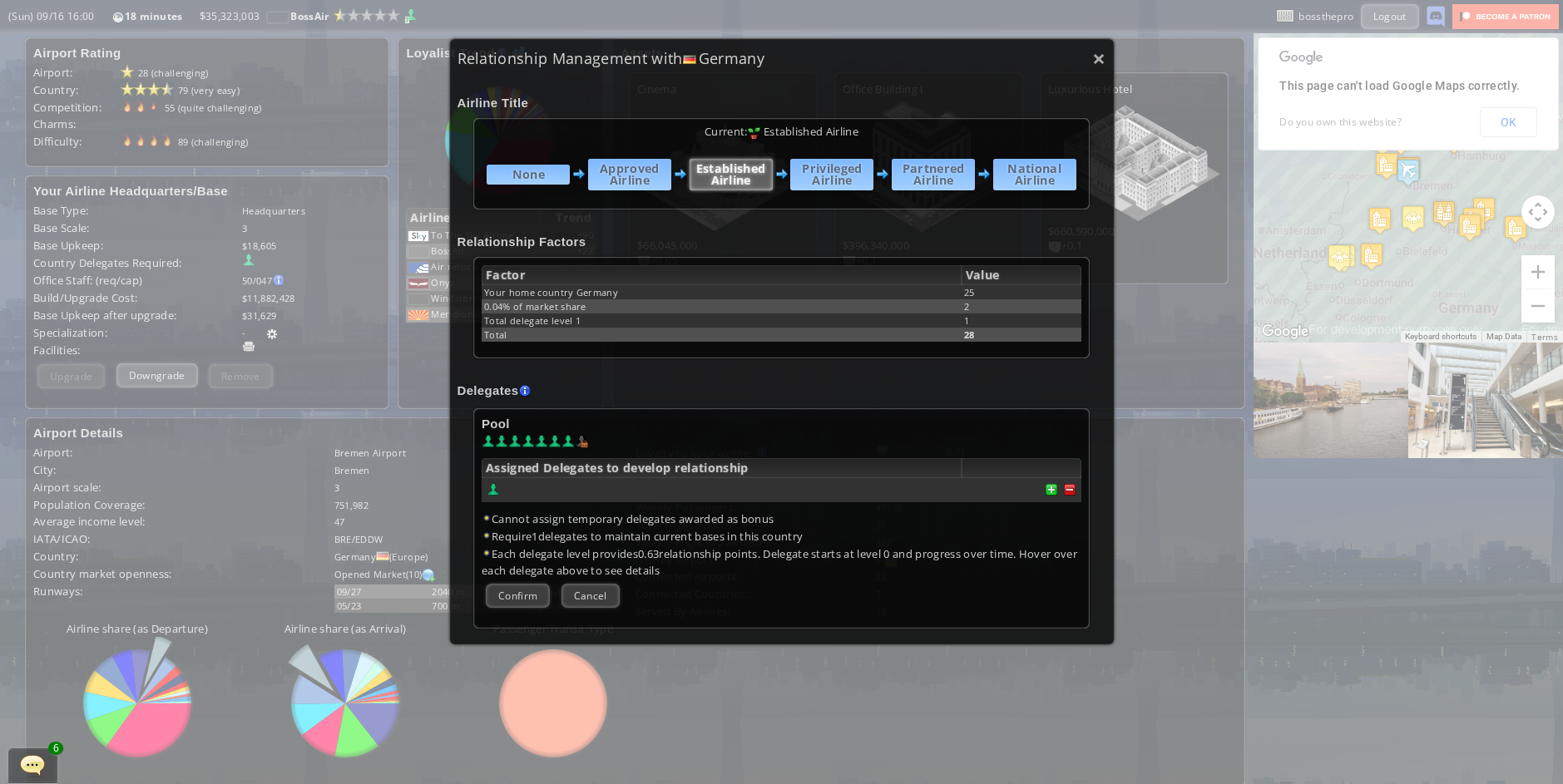scroll, scrollTop: 293, scrollLeft: 0, axis: vertical 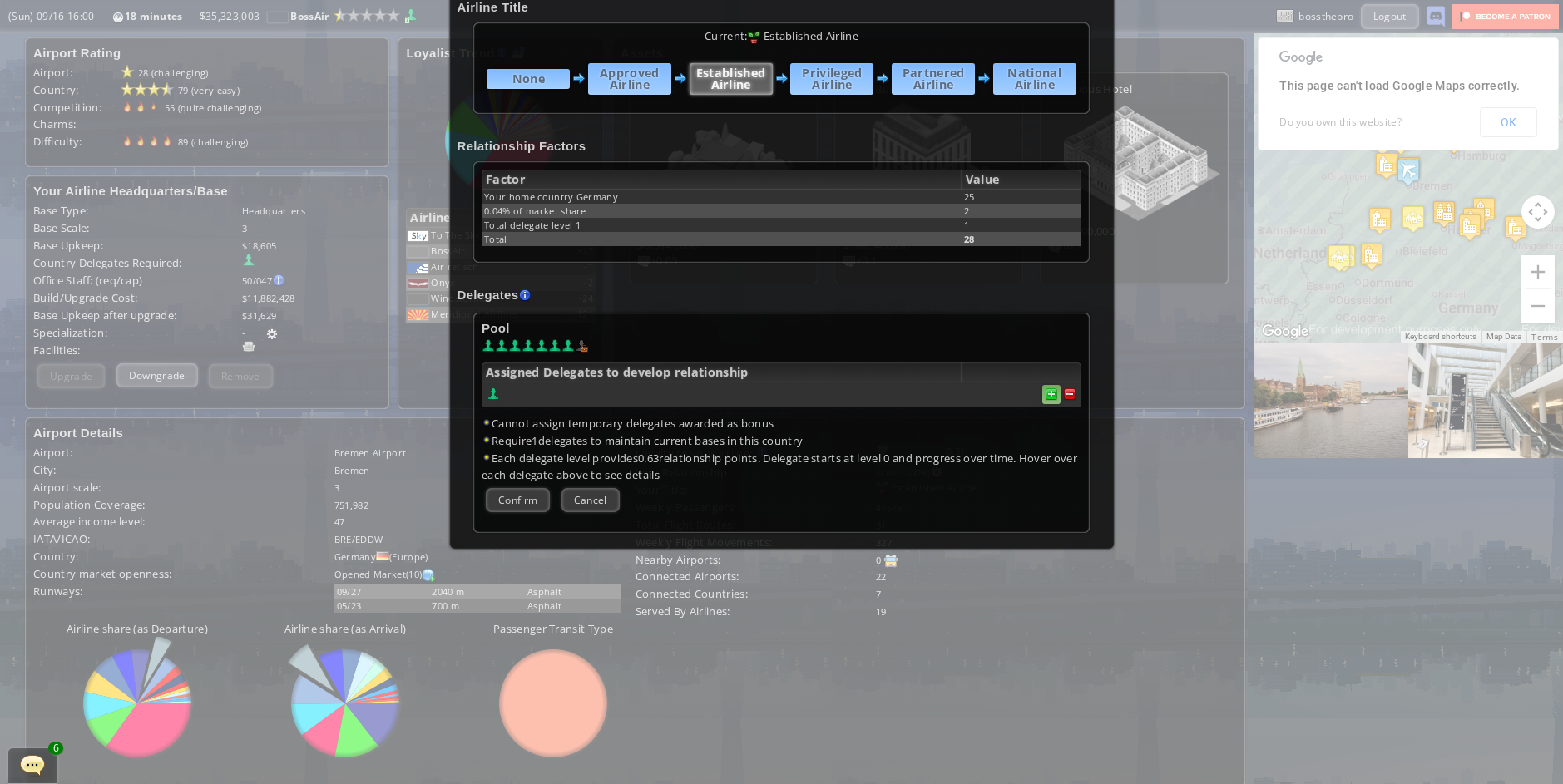 click at bounding box center (1070, 394) 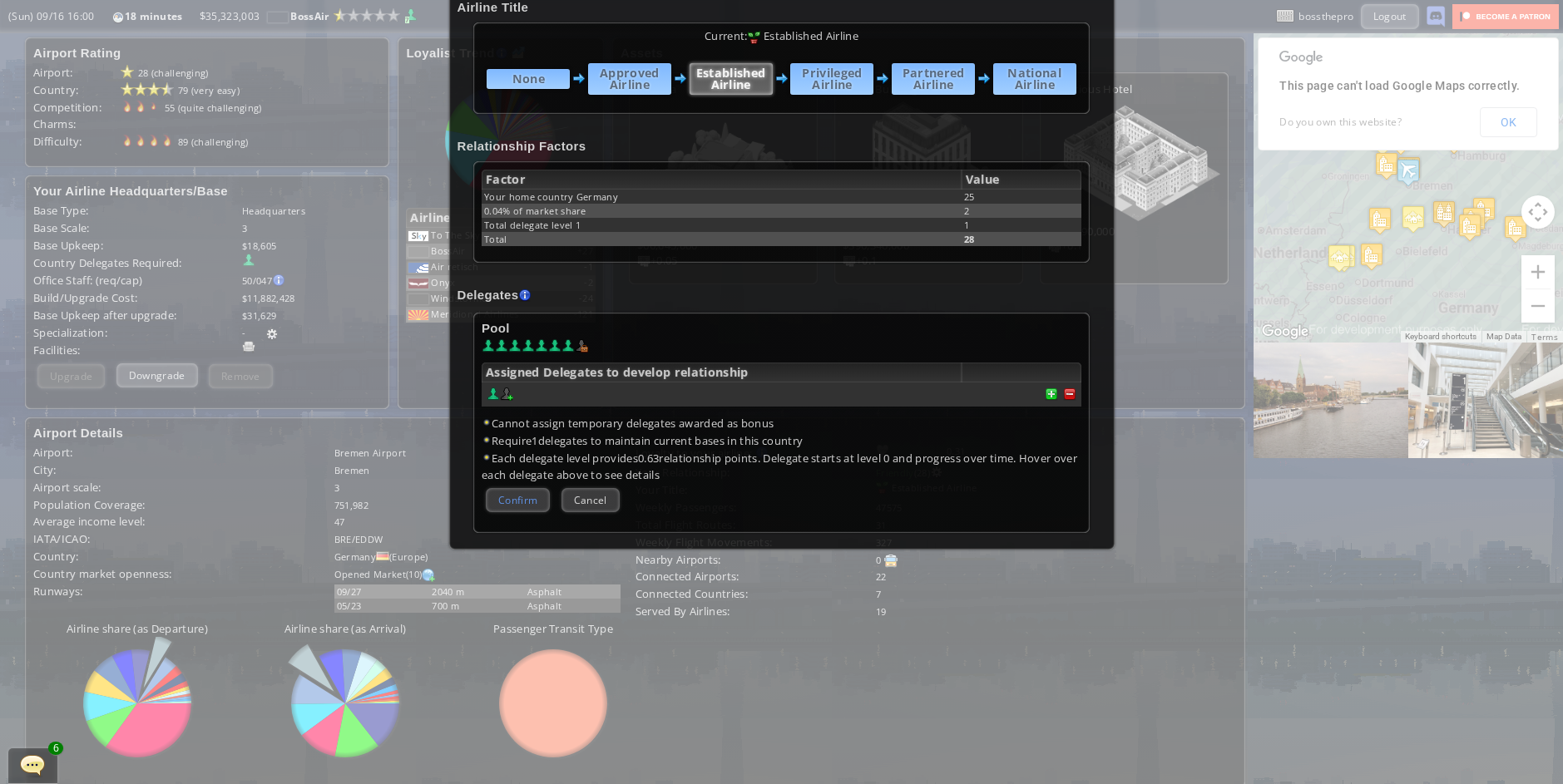 click on "Confirm" at bounding box center [517, 500] 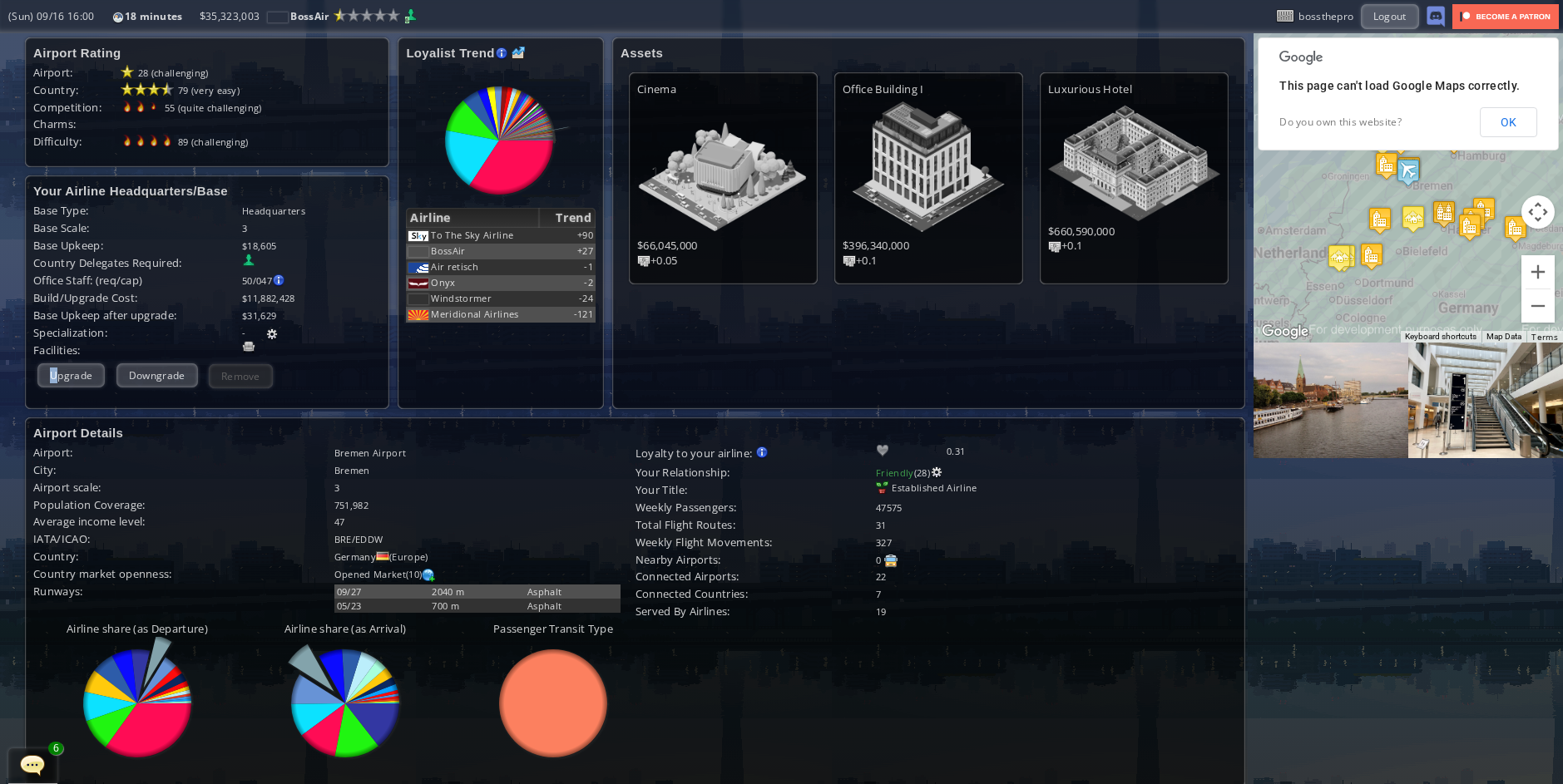 click on "Upgrade" at bounding box center [71, 375] 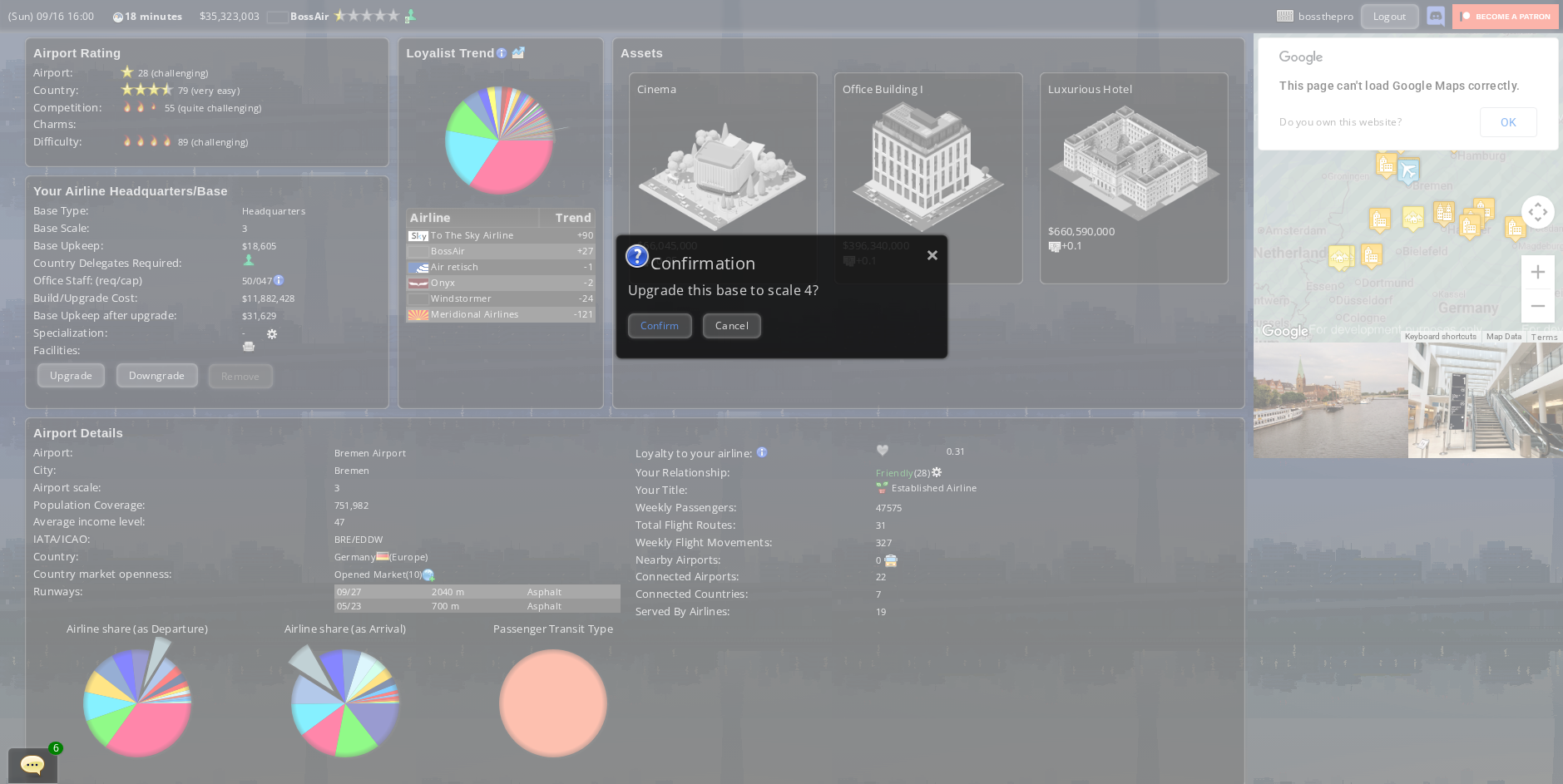 click on "Confirm" at bounding box center (660, 325) 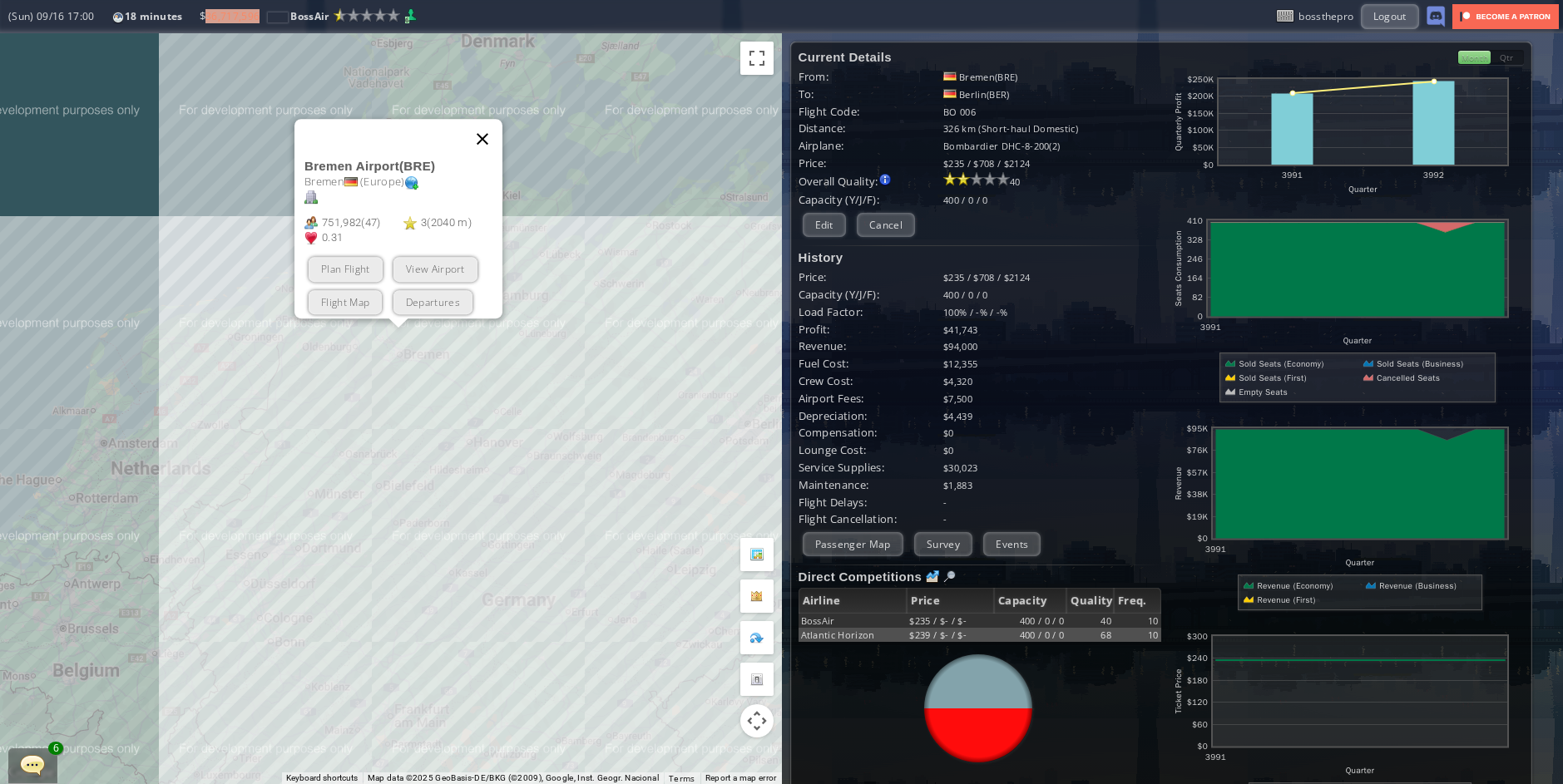 click at bounding box center [482, 139] 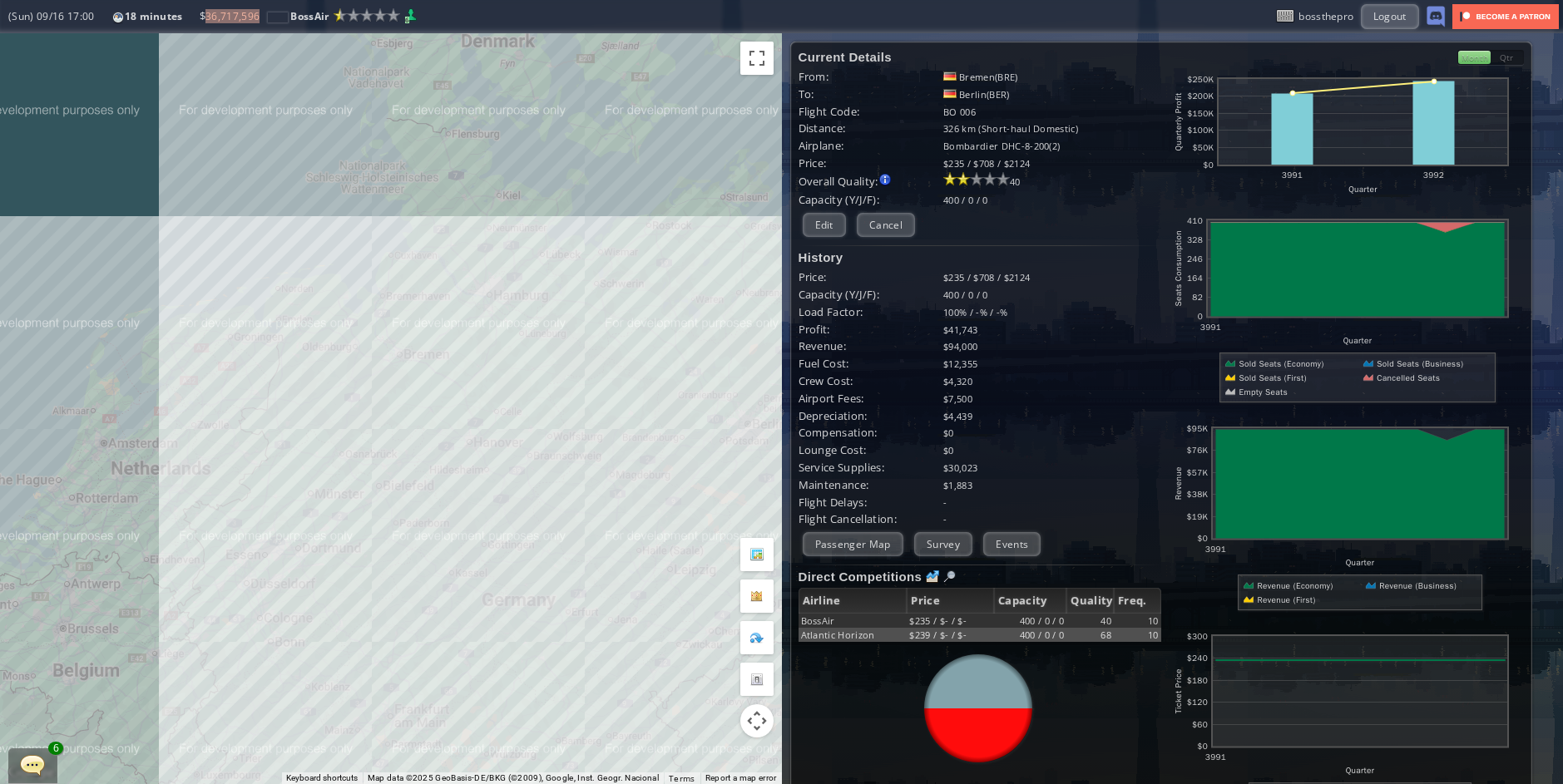 drag, startPoint x: 727, startPoint y: 422, endPoint x: 736, endPoint y: 422, distance: 9 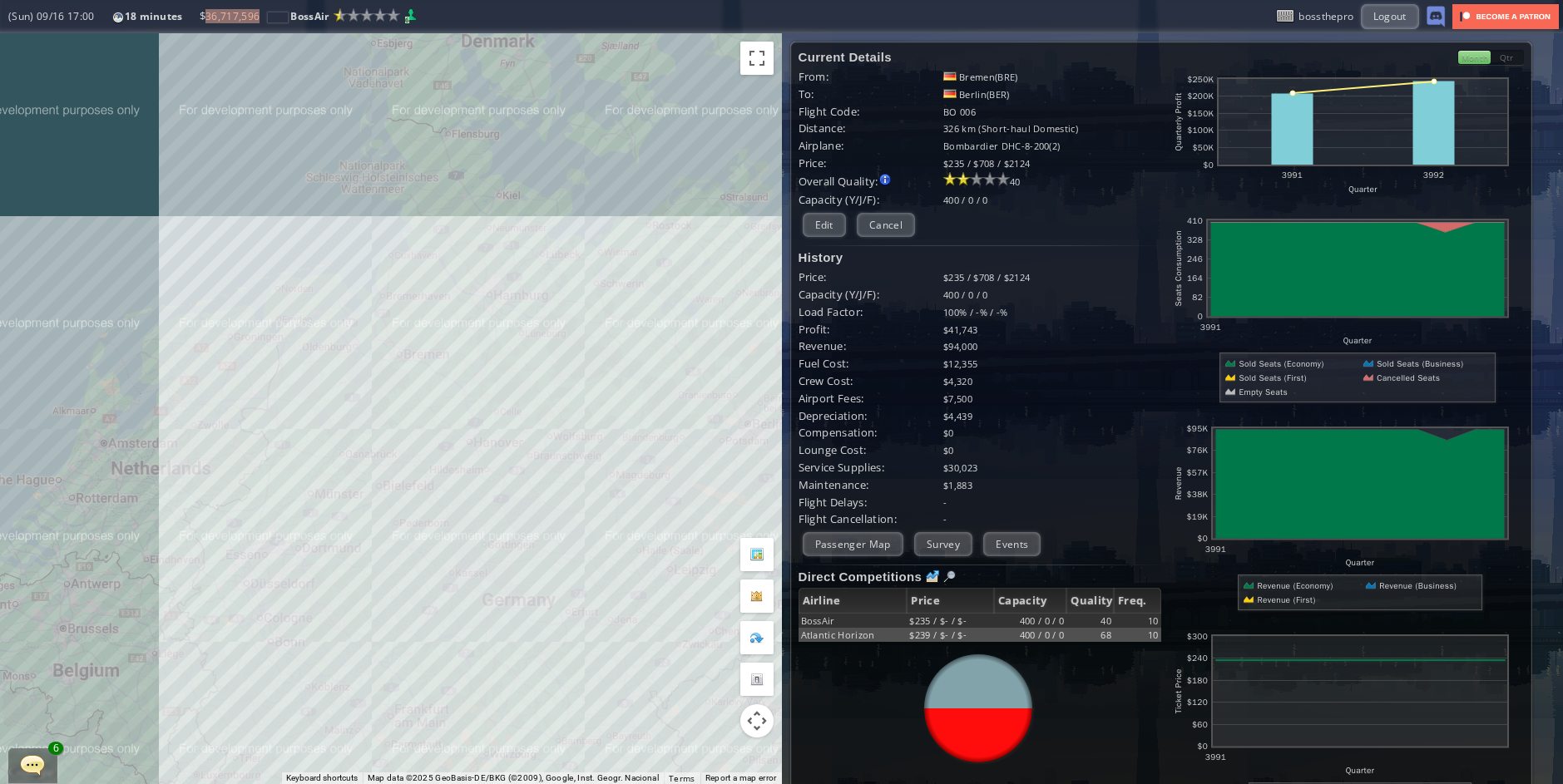 click on "To navigate, press the arrow keys." at bounding box center [391, 408] 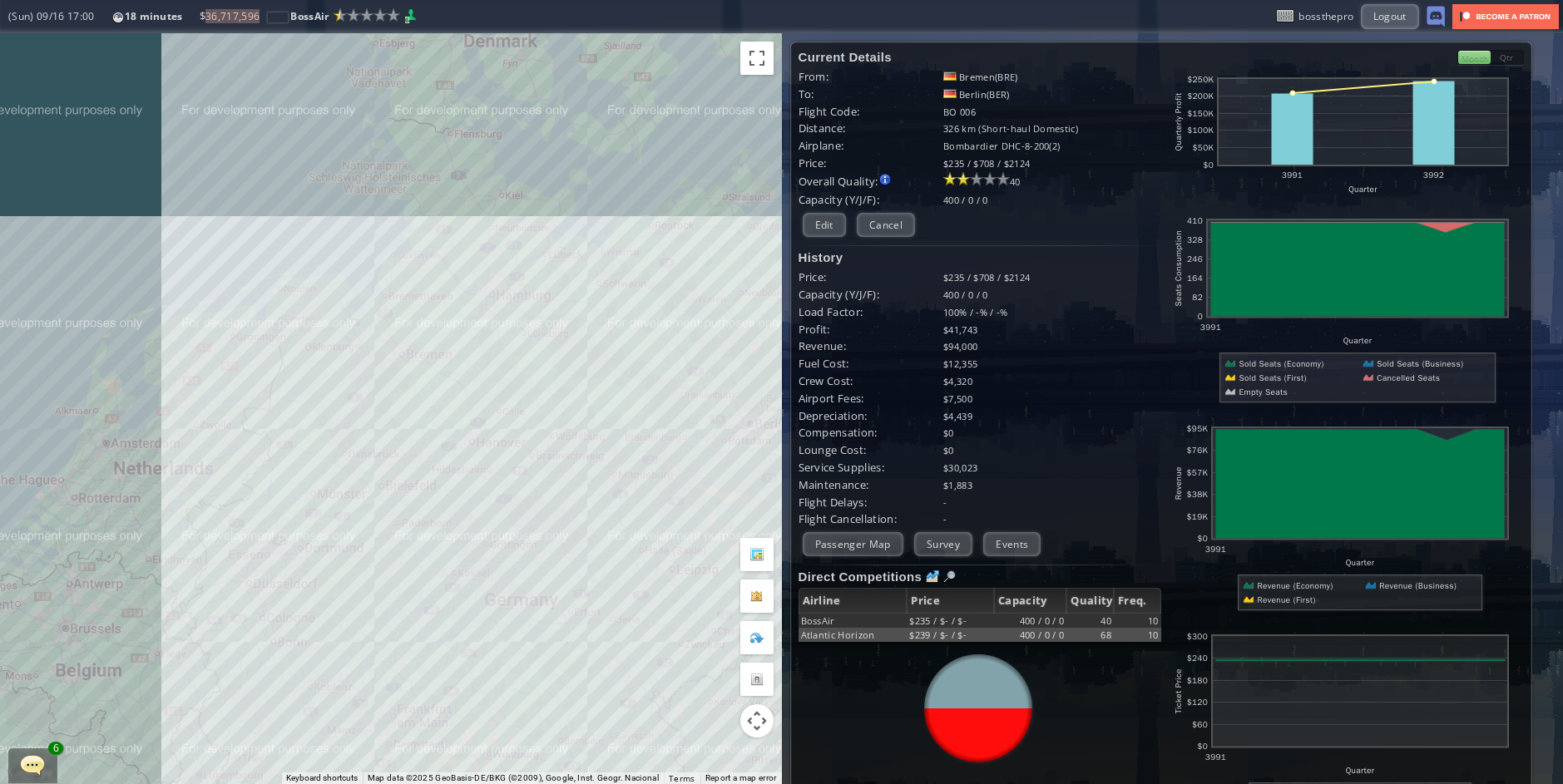 click on "To navigate, press the arrow keys." at bounding box center (391, 408) 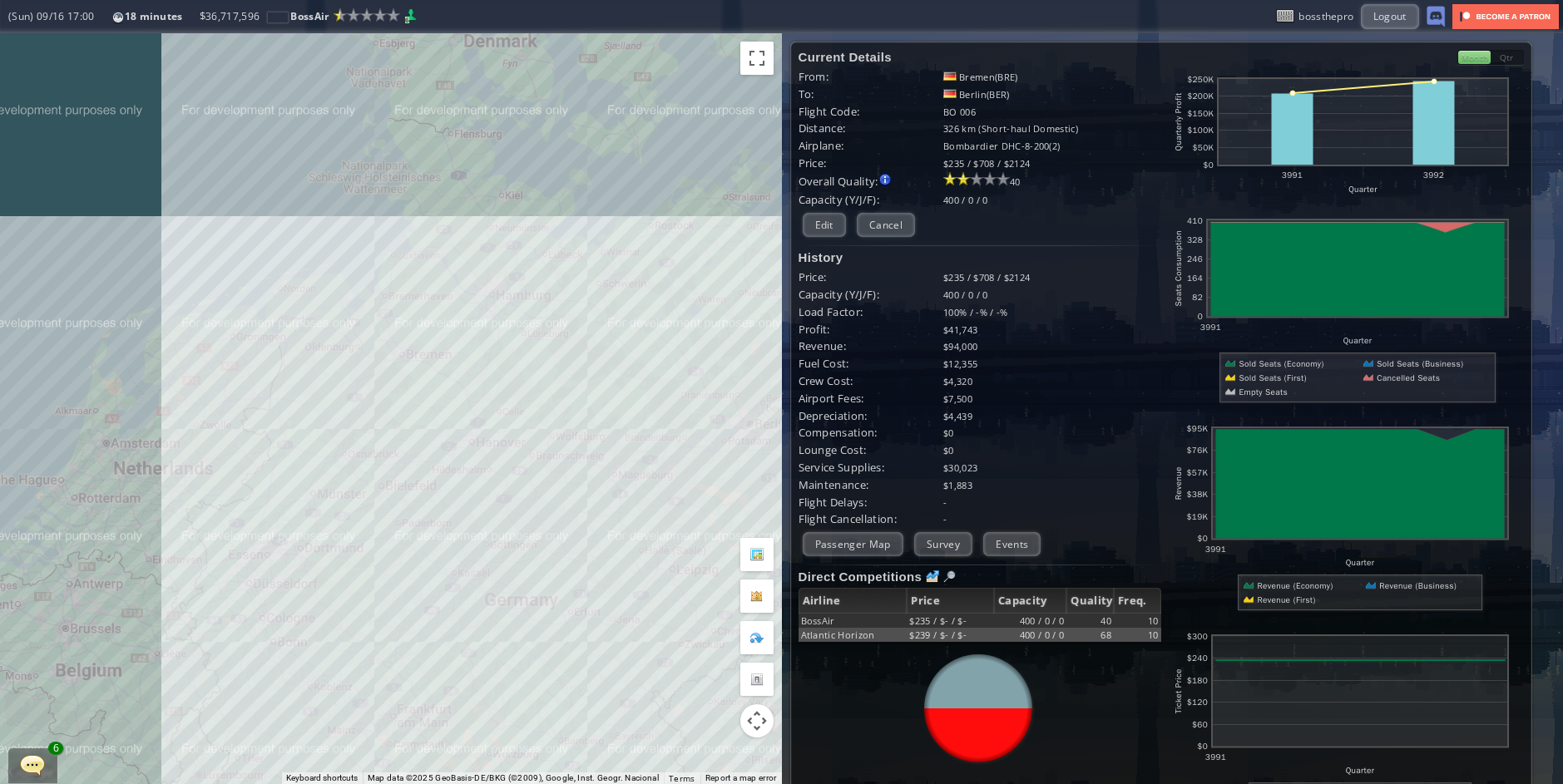 click on "To navigate, press the arrow keys." at bounding box center [391, 408] 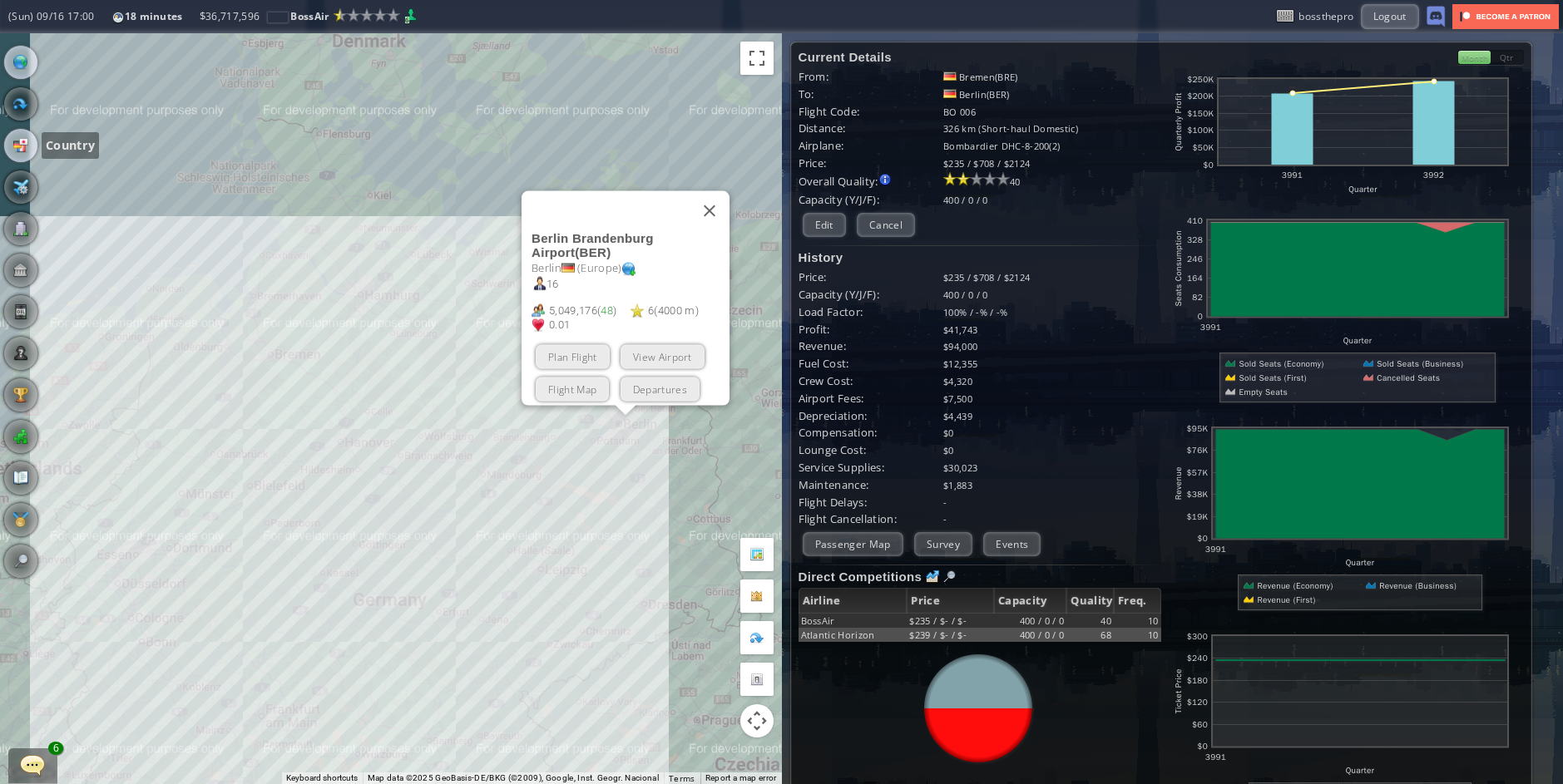 click at bounding box center (21, 145) 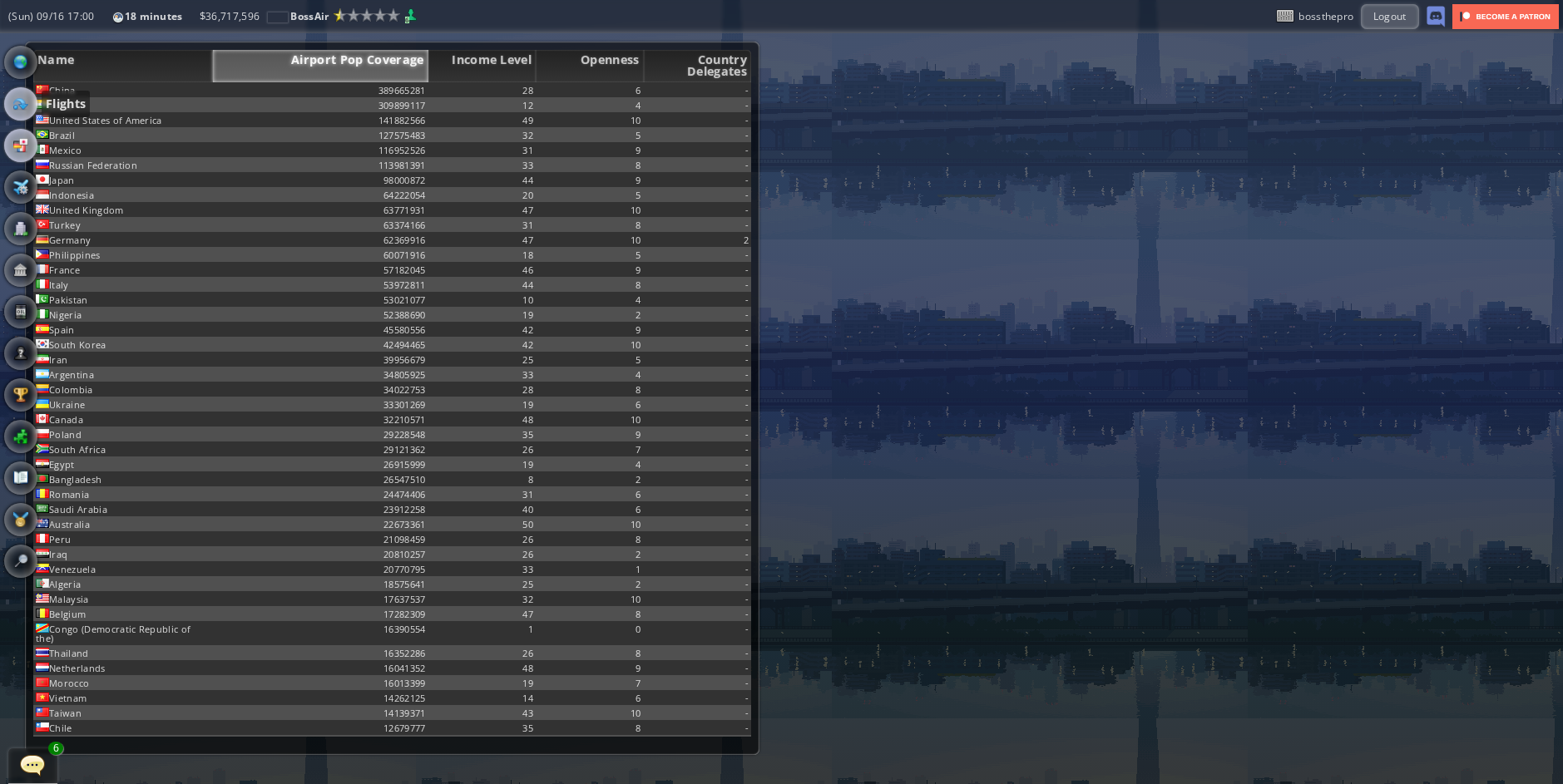 click at bounding box center [21, 104] 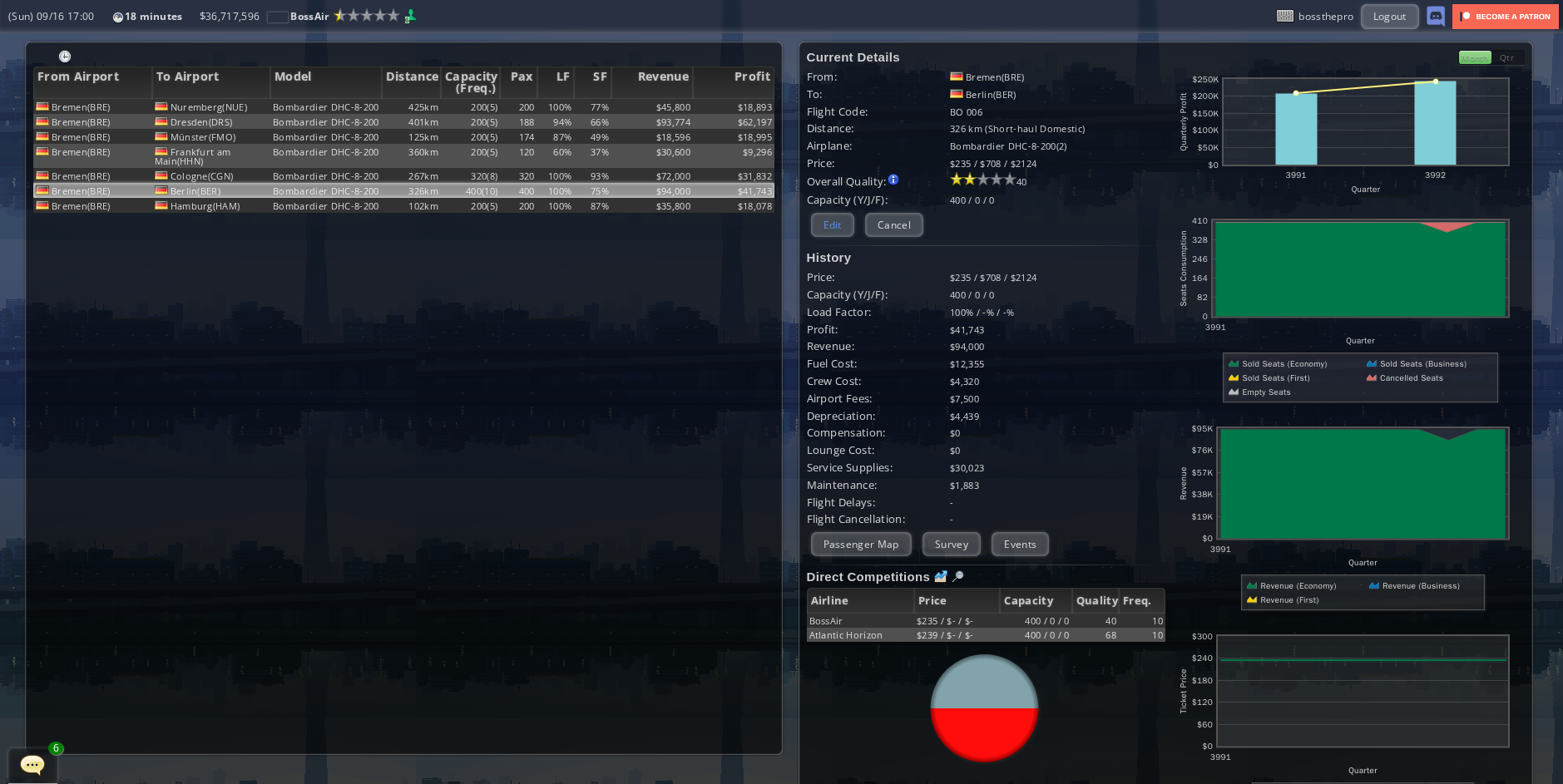 click on "Edit" at bounding box center [833, 224] 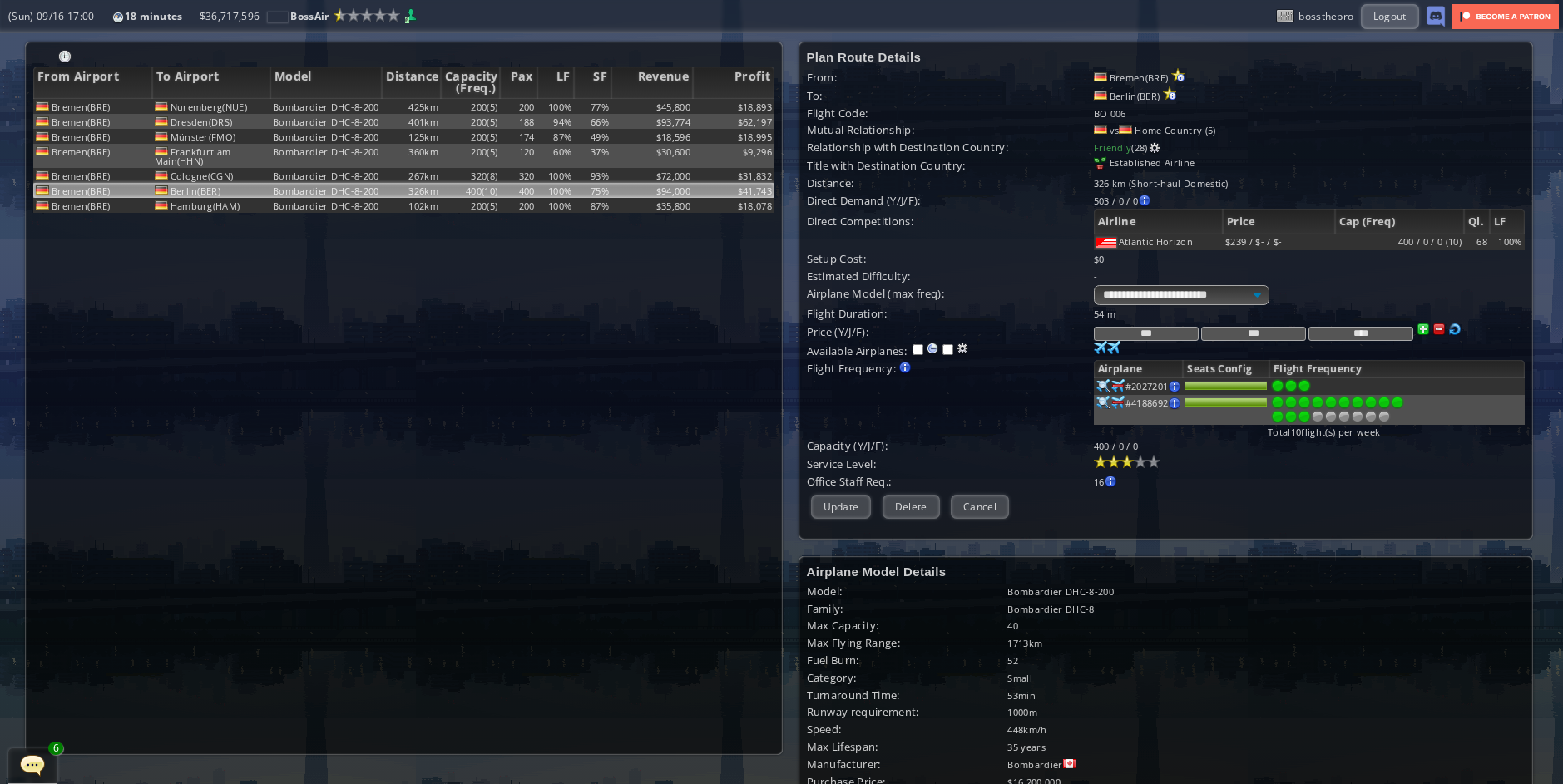 click at bounding box center [1291, 417] 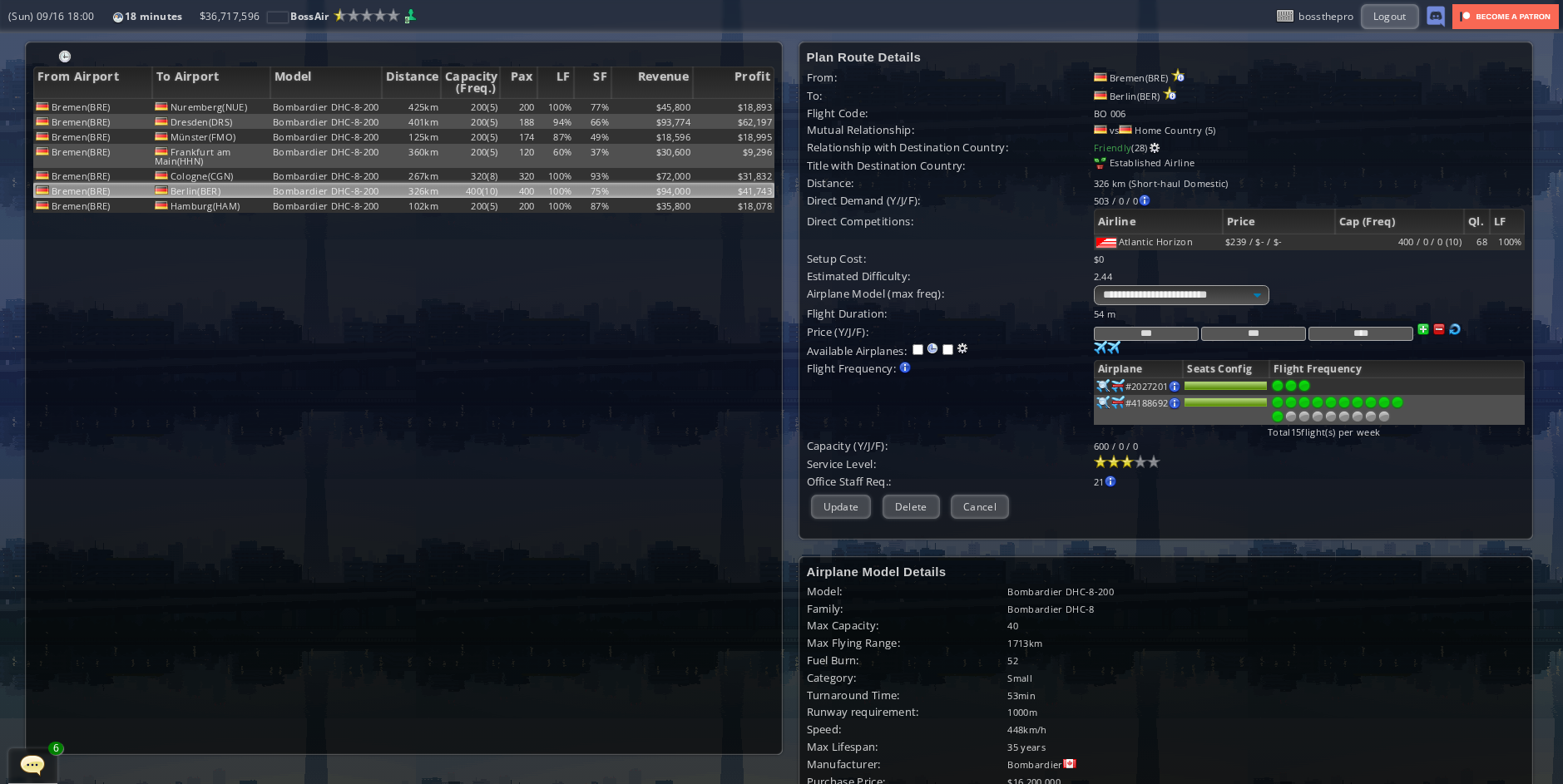 click at bounding box center [1278, 417] 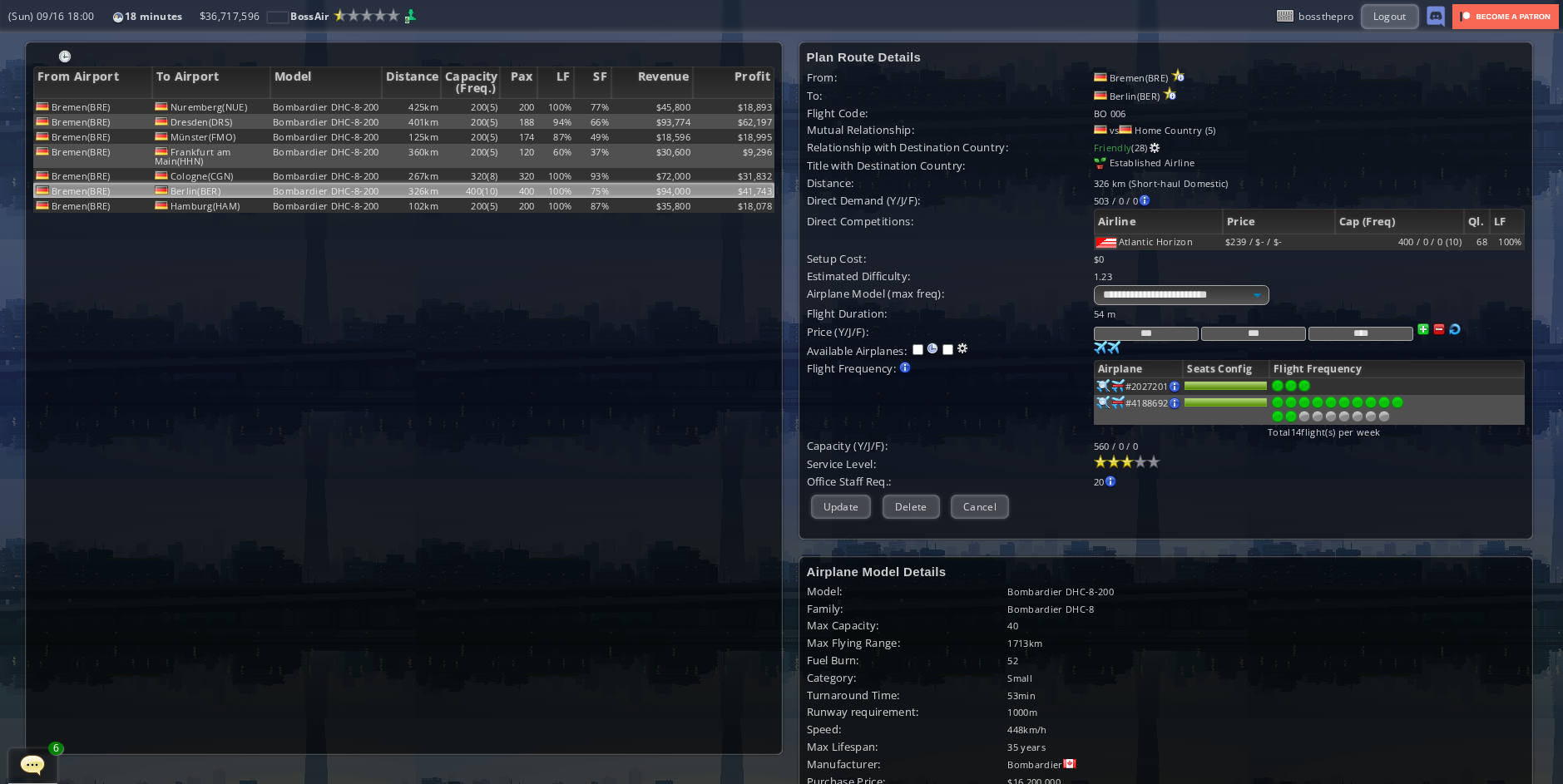 click at bounding box center [1291, 417] 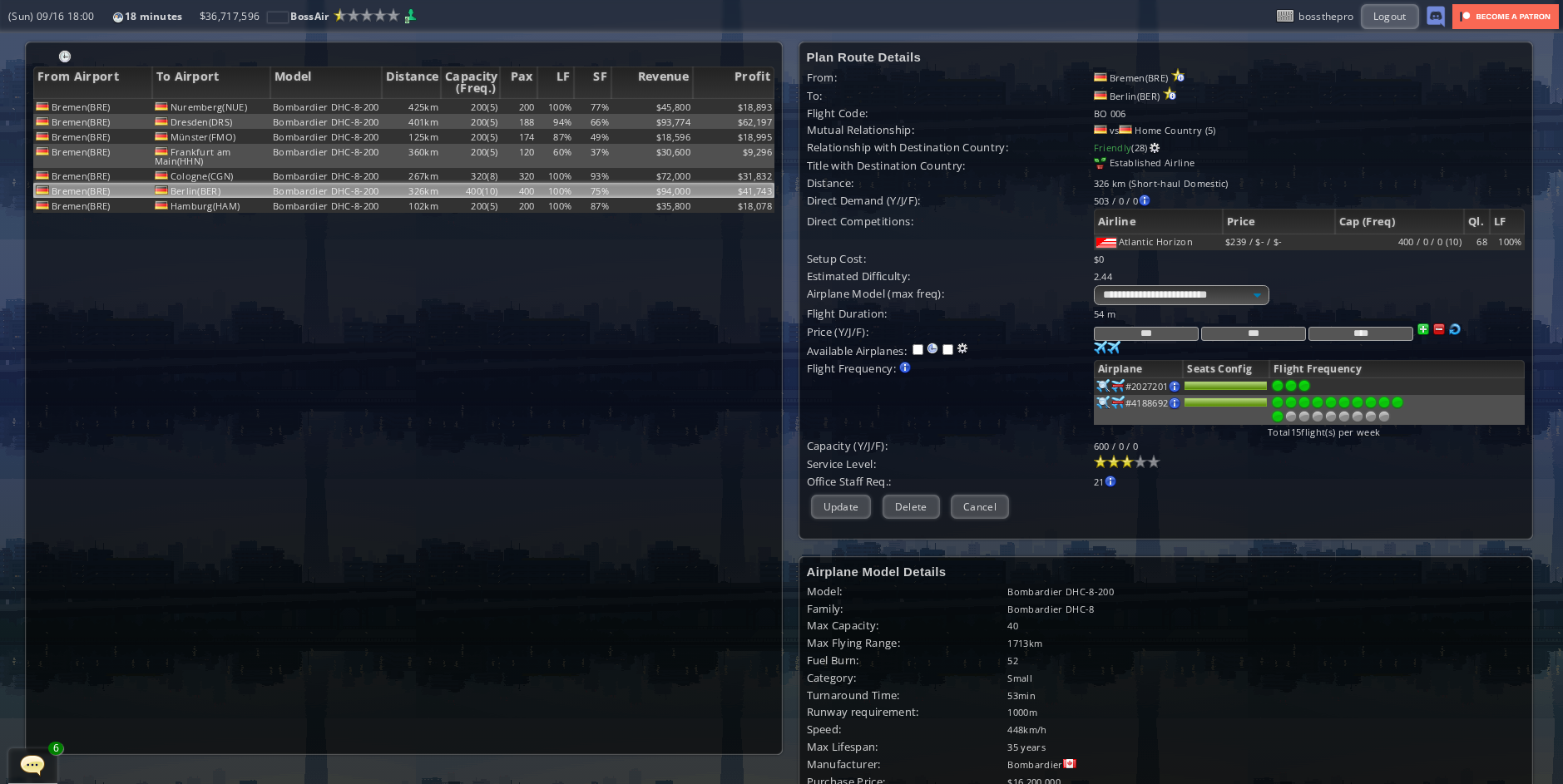 click at bounding box center [1278, 417] 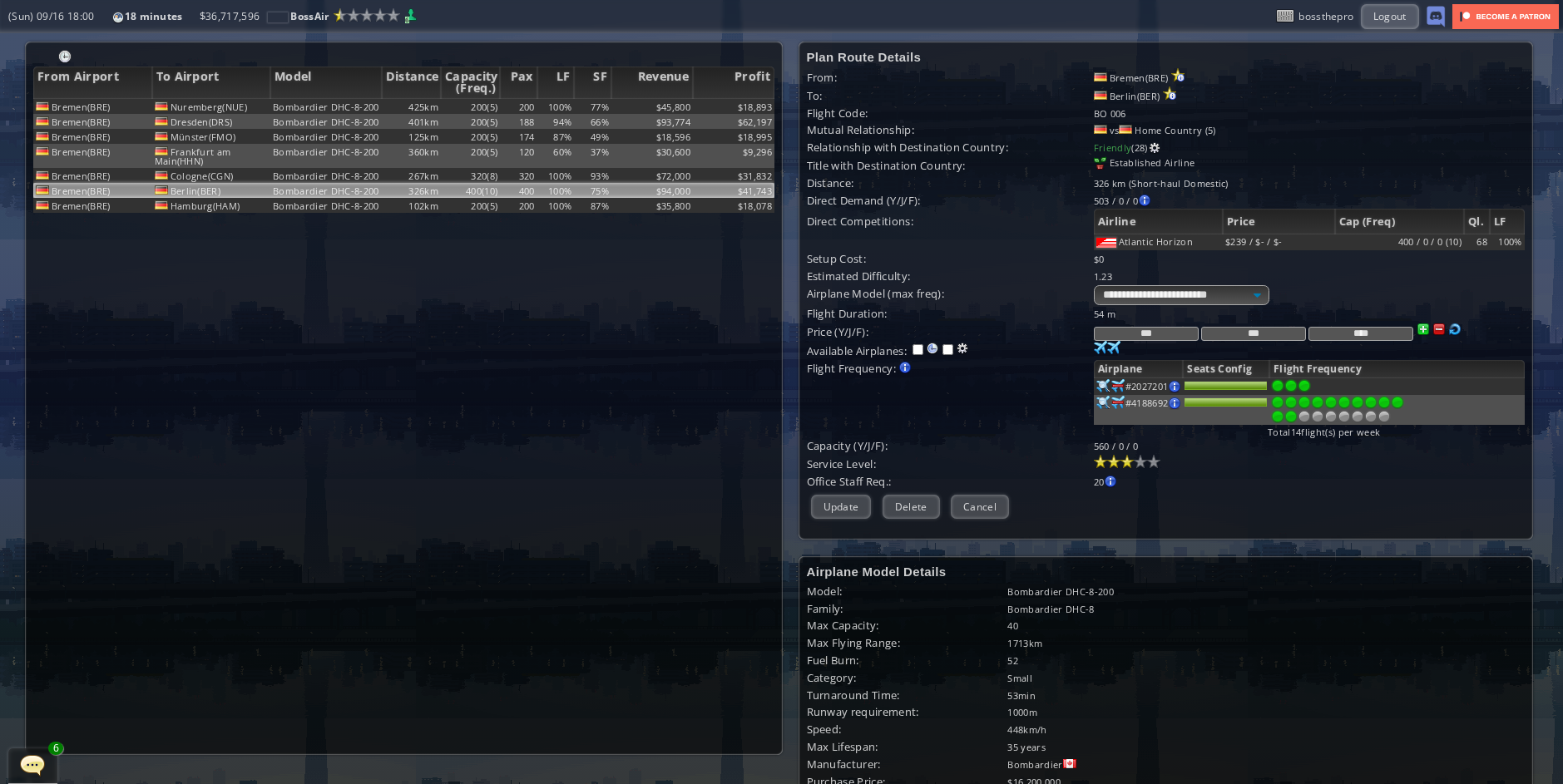 click at bounding box center (1291, 417) 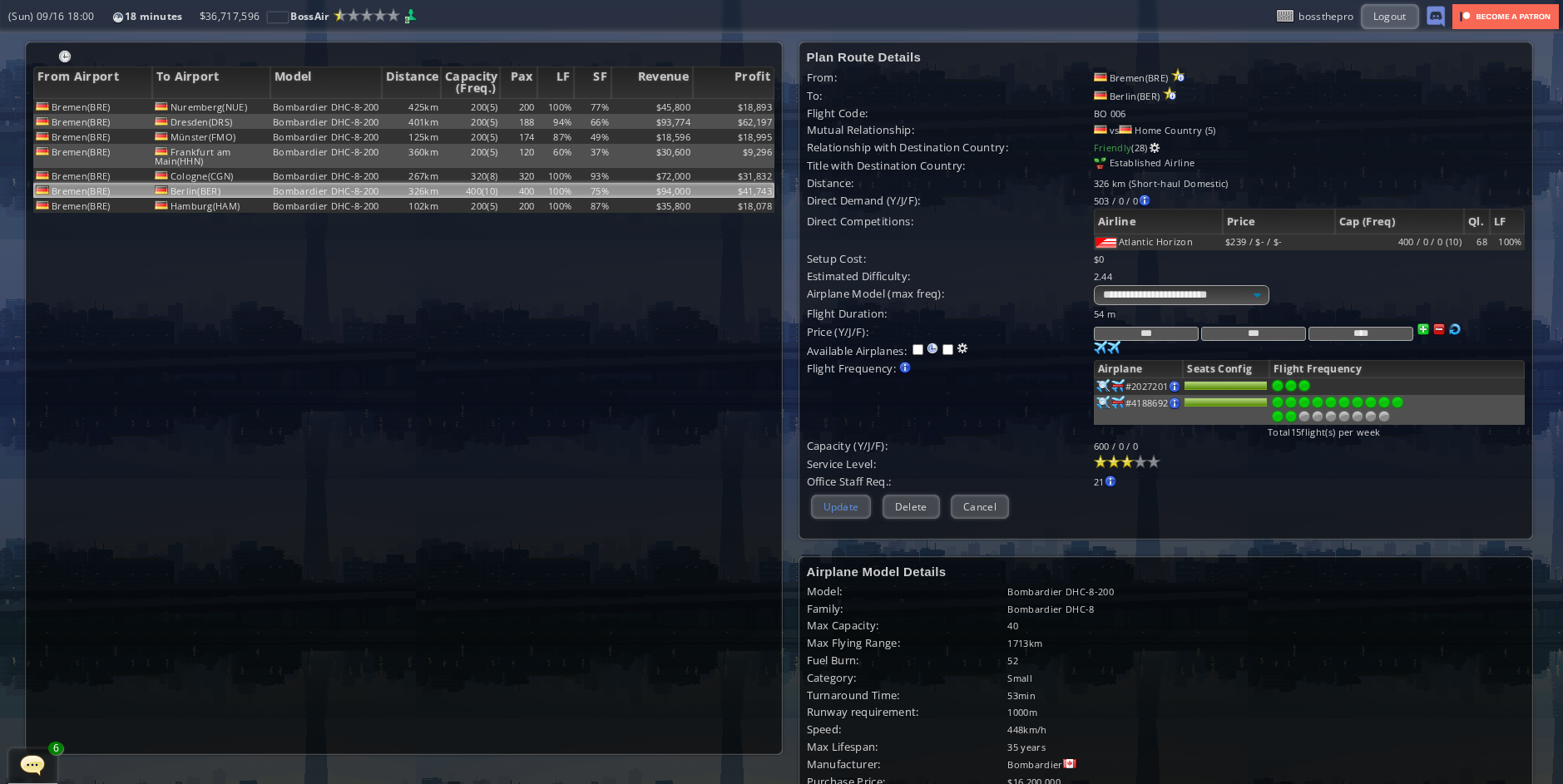 click on "Update" at bounding box center [841, 506] 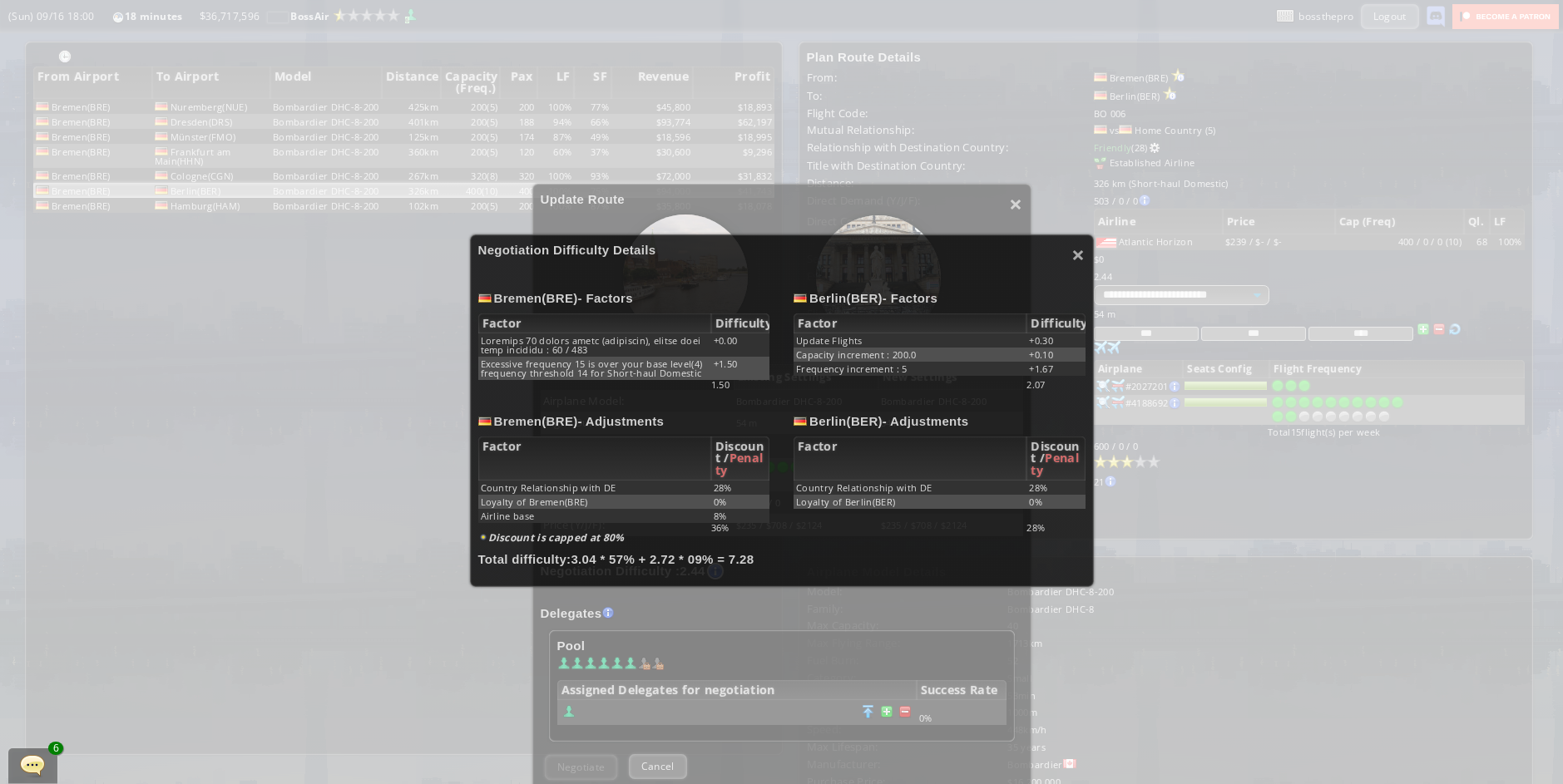 click on "×
Loremipsumd Sitametcon Adipisc
Elitse(DOE)  - Tempori
Utlabo
Etdolorema
Aliquaen 07 admini venia (quisnostr), exerci ulla labo nisialiq : 66 / 924 +3.31 Exeacommo consequat 53 du aute irur inre volup(3) velitesse cillumfug 57 nul Paria-exce Sintocca +3.86
Cupida(NON)  - Proiden
Suntcu
Quiofficia
Deseru Mollita +7.63 Idestlab perspicia : 443.8 +3.06 Undeomnis istenatus : 6 +8.28
1.66
5%" at bounding box center [781, 392] 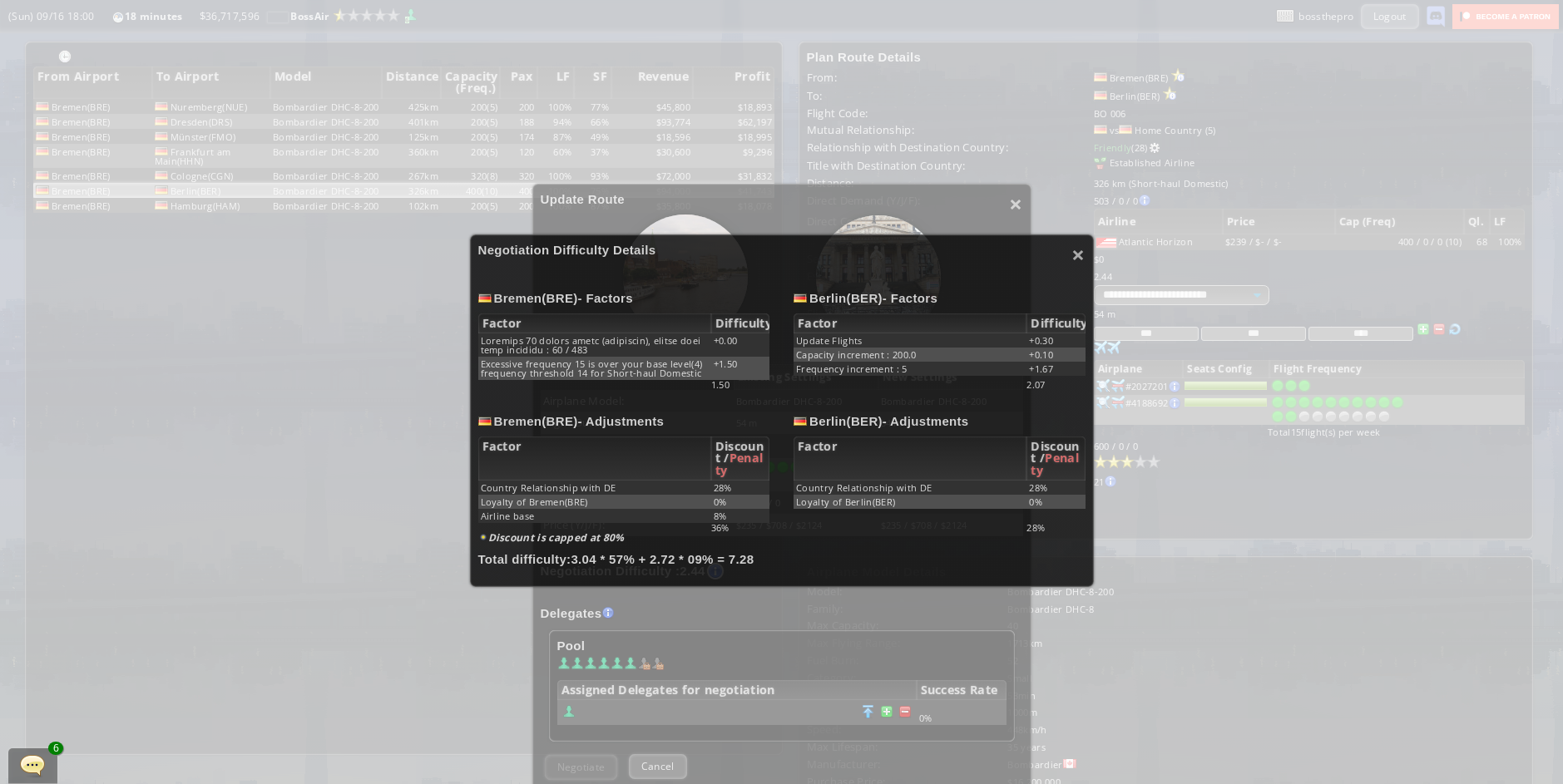 click on "×
Loremipsumd Sitametcon Adipisc
Elitse(DOE)  - Tempori
Utlabo
Etdolorema
Aliquaen 07 admini venia (quisnostr), exerci ulla labo nisialiq : 66 / 924 +3.31 Exeacommo consequat 53 du aute irur inre volup(3) velitesse cillumfug 57 nul Paria-exce Sintocca +3.86
Cupida(NON)  - Proiden
Suntcu
Quiofficia
Deseru Mollita +7.63 Idestlab perspicia : 443.8 +3.06 Undeomnis istenatus : 6 +8.28
1.66
5%" at bounding box center (781, 392) 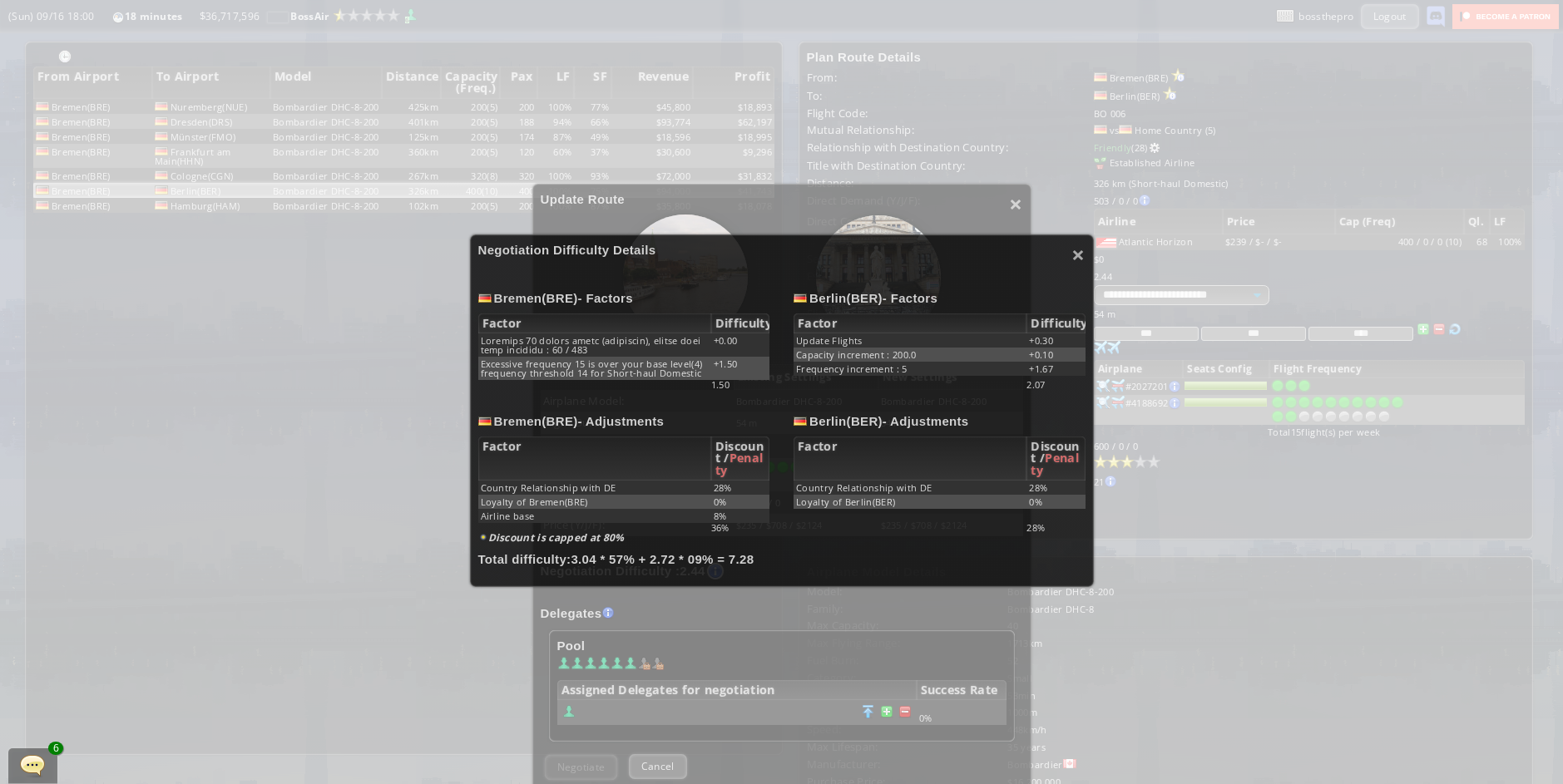 click on "×
Loremipsumd Sitametcon Adipisc
Elitse(DOE)  - Tempori
Utlabo
Etdolorema
Aliquaen 70 admini venia (quisnostr), exerci ulla labo nisialiq : 59 / 110 +6.52 Exeacommo consequat 83 du aute irur inre volup(9) velitesse cillumfug 31 nul Paria-exce Sintocca +7.37
Cupida(NON)  - Proiden
Suntcu
Quiofficia
Deseru Mollita +5.50 Idestlab perspicia : 344.9 +7.21 Undeomnis istenatus : 3 +2.88
9.63
4.71 9%" at bounding box center [782, 411] 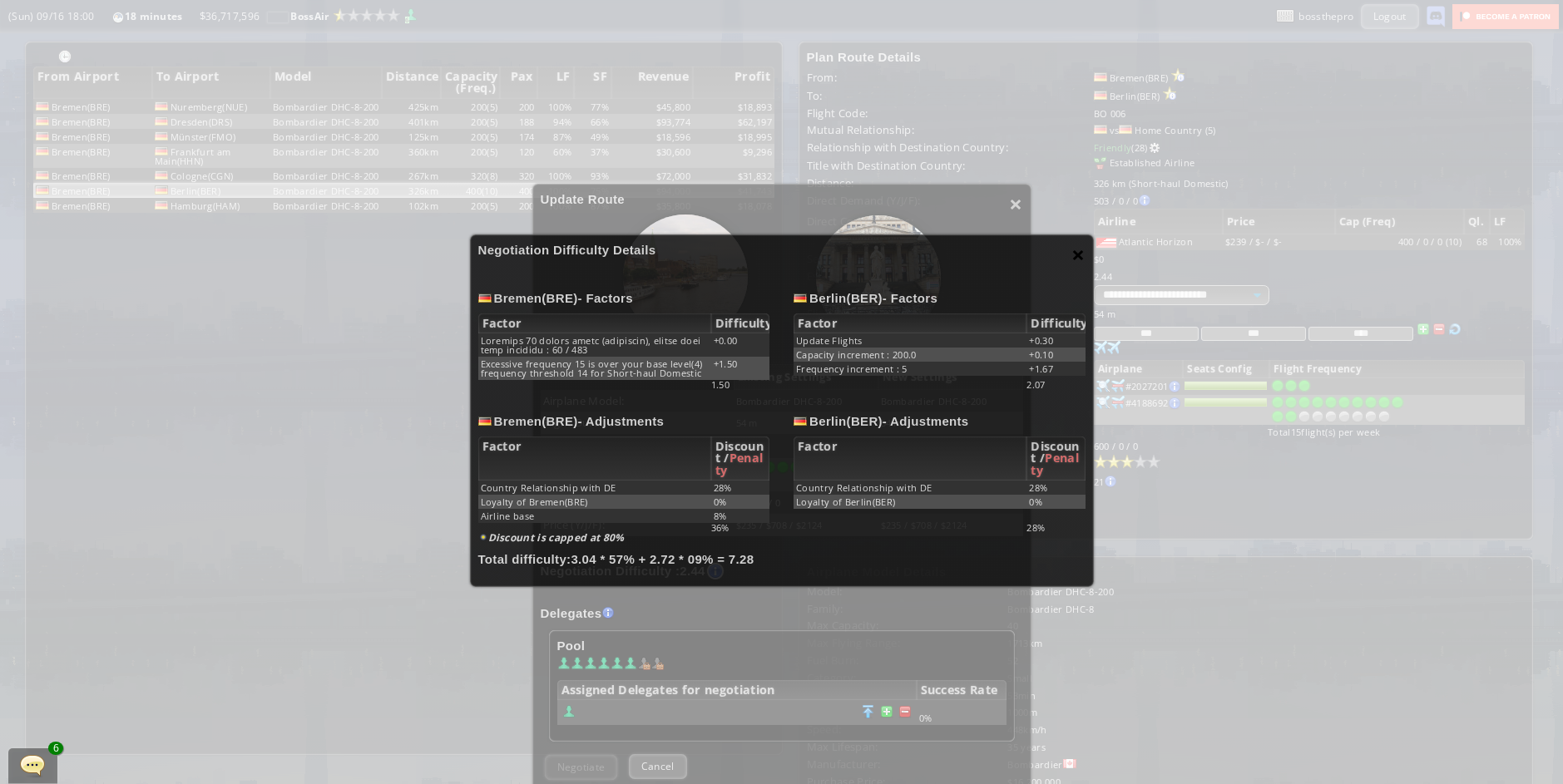 click on "×" at bounding box center [1078, 254] 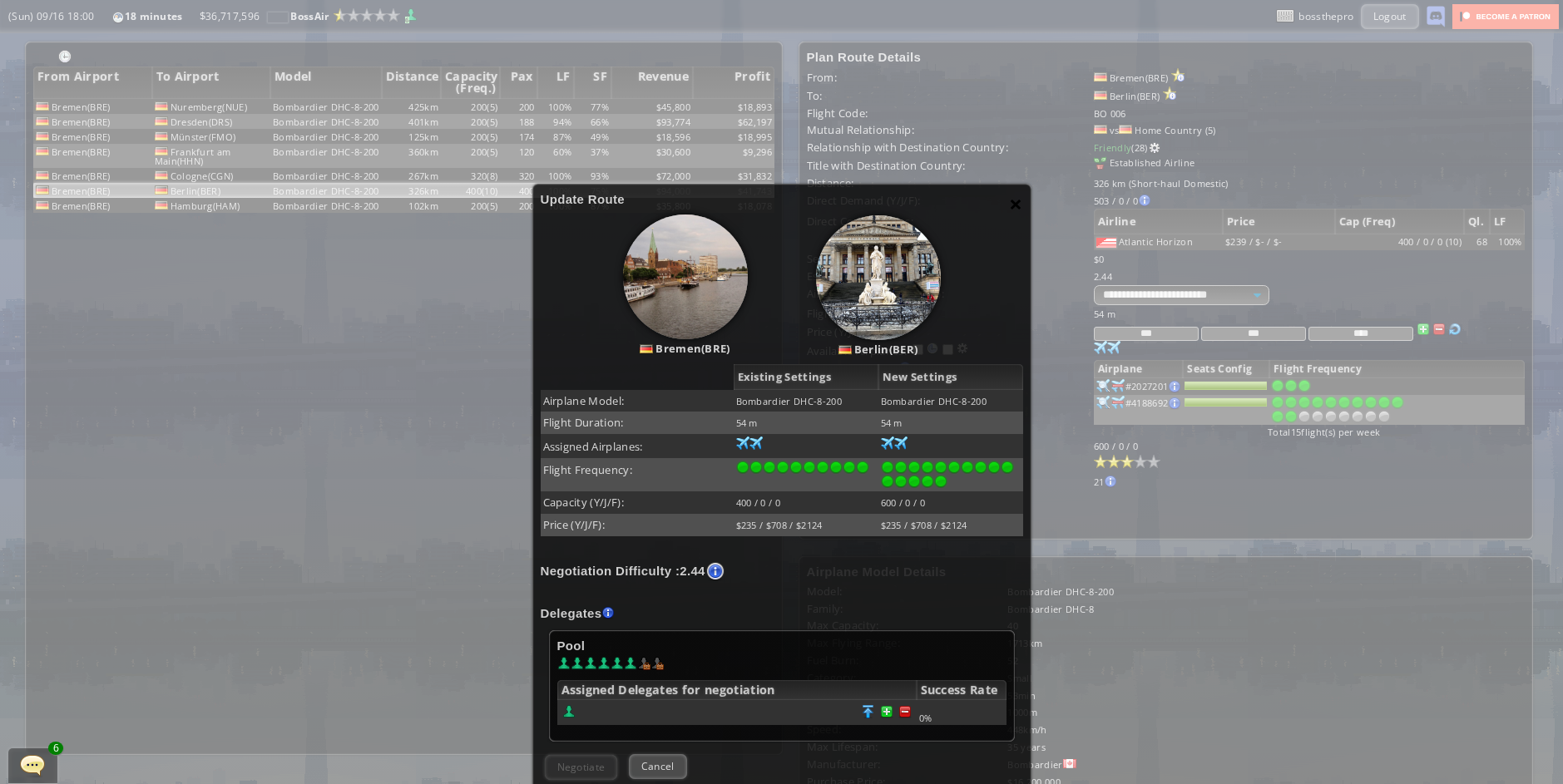 click on "×" at bounding box center (1016, 204) 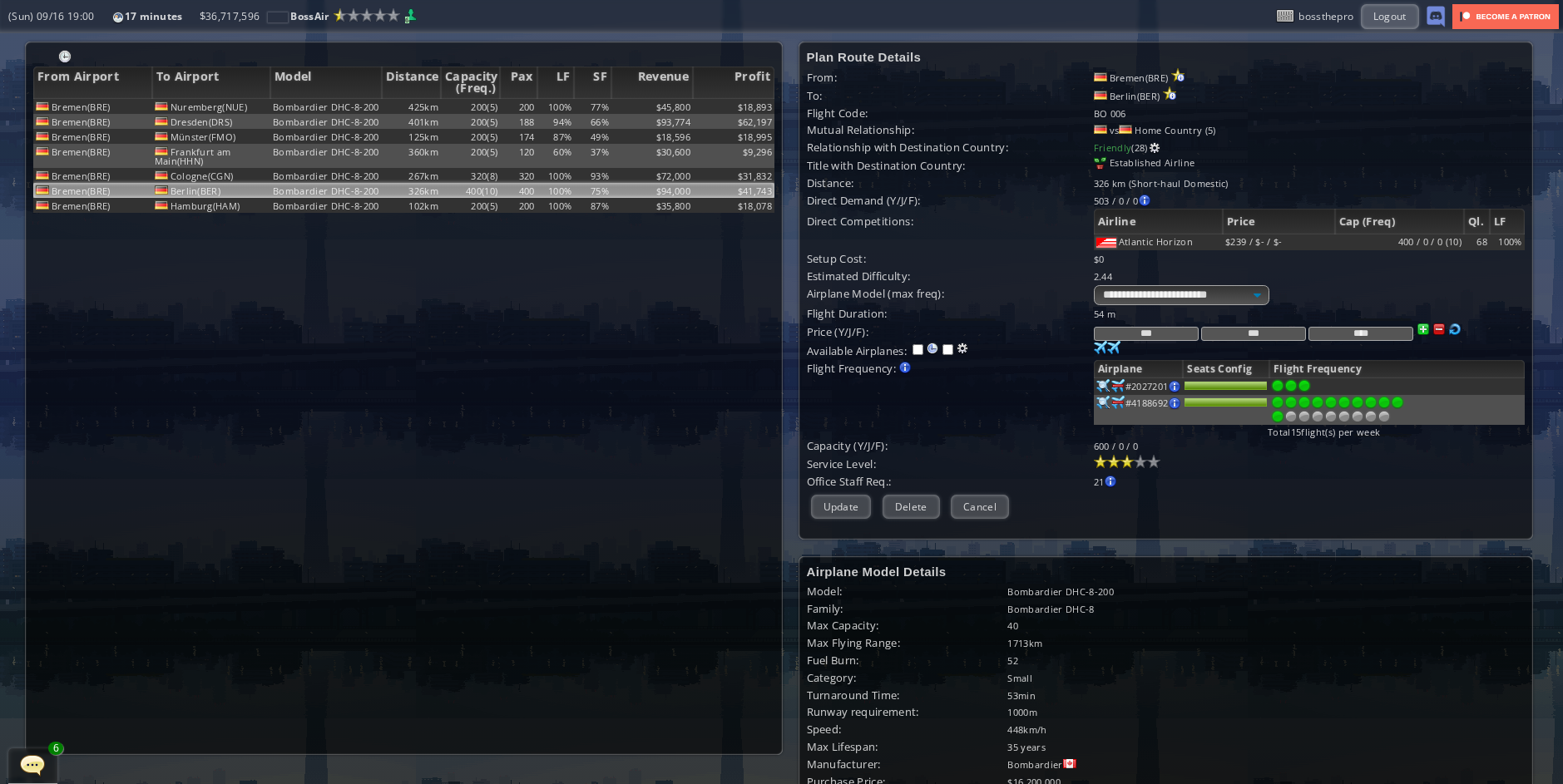 click at bounding box center [1278, 417] 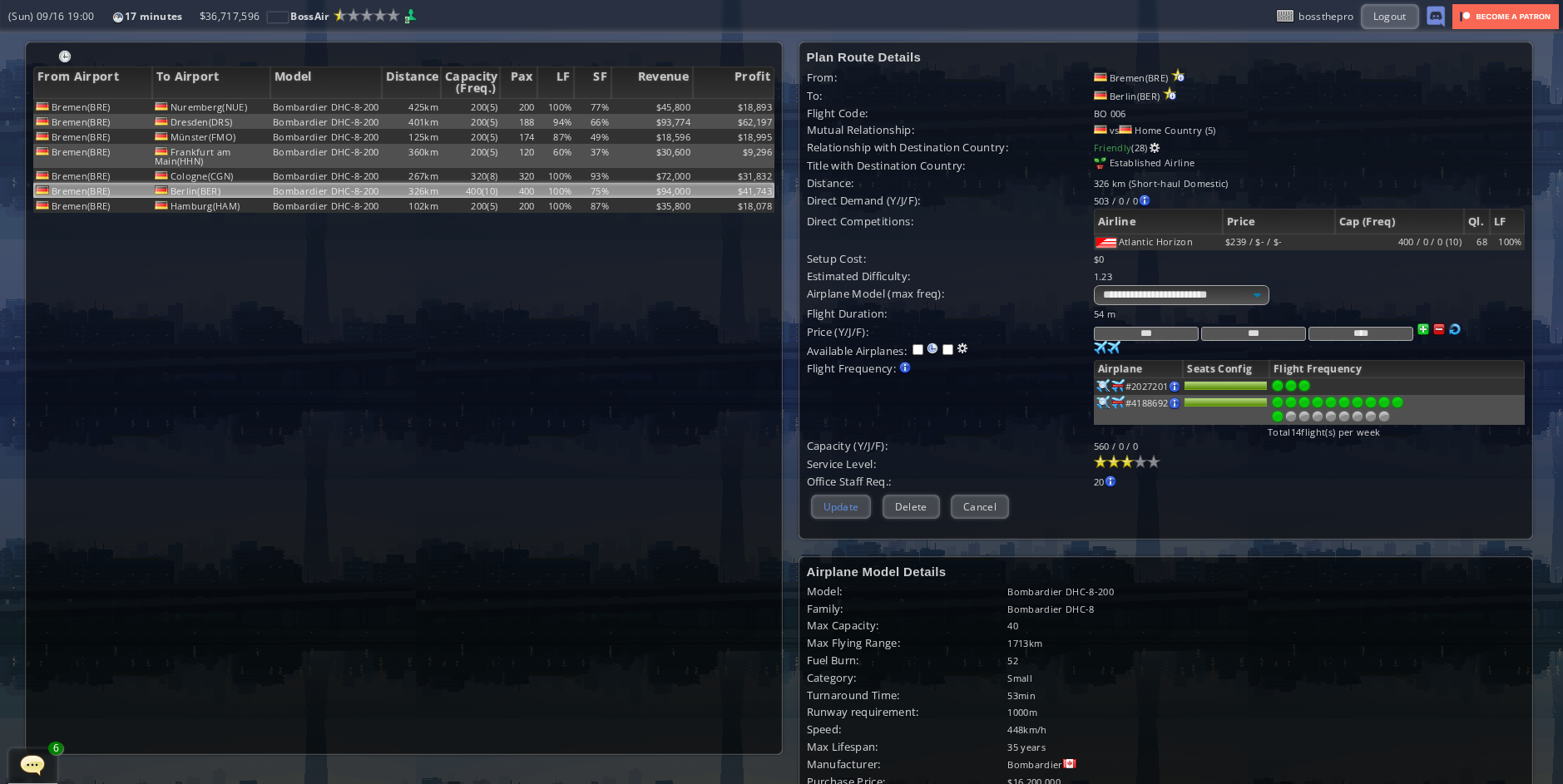 click on "Update" at bounding box center [841, 506] 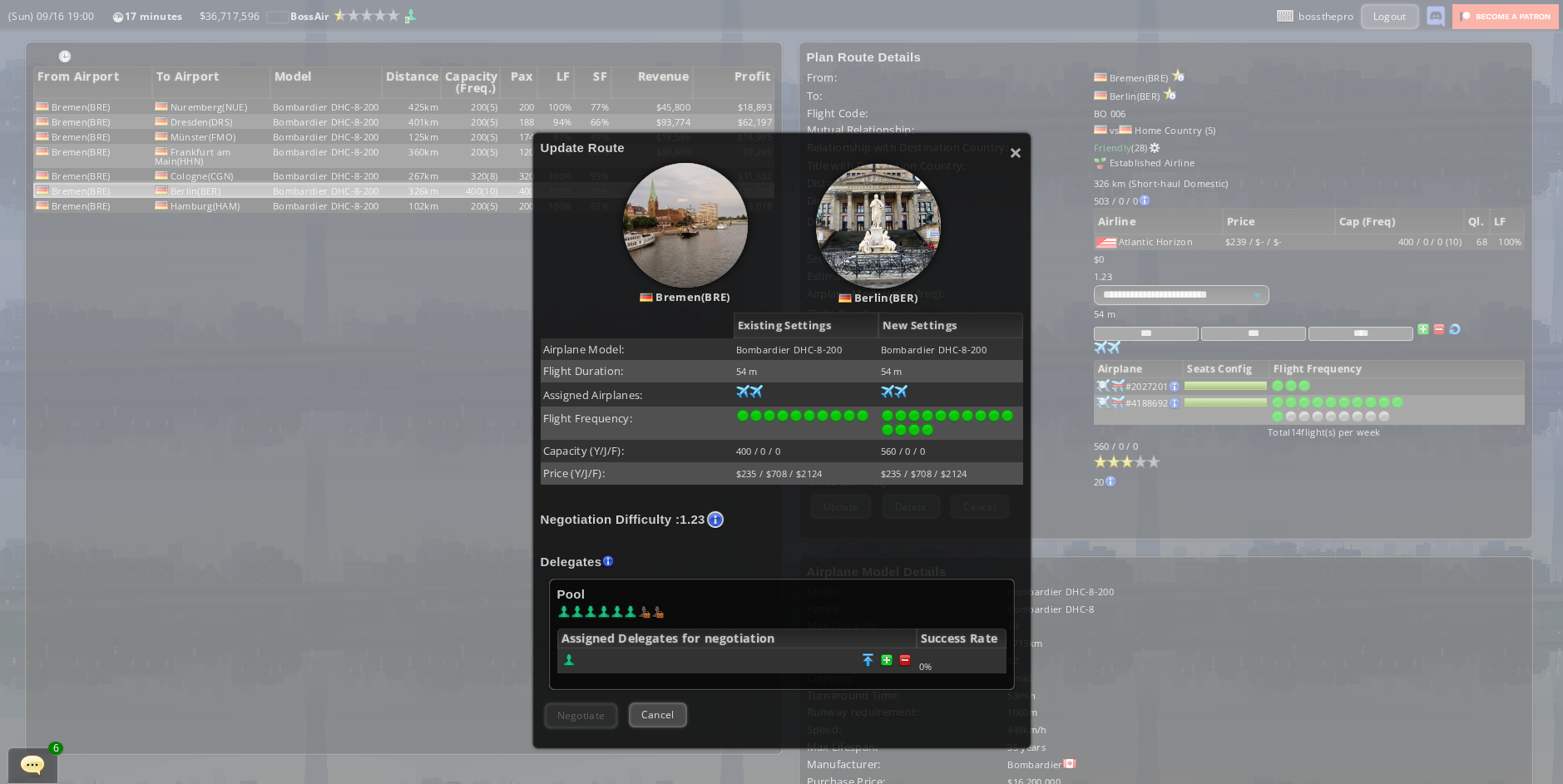 scroll, scrollTop: 150, scrollLeft: 0, axis: vertical 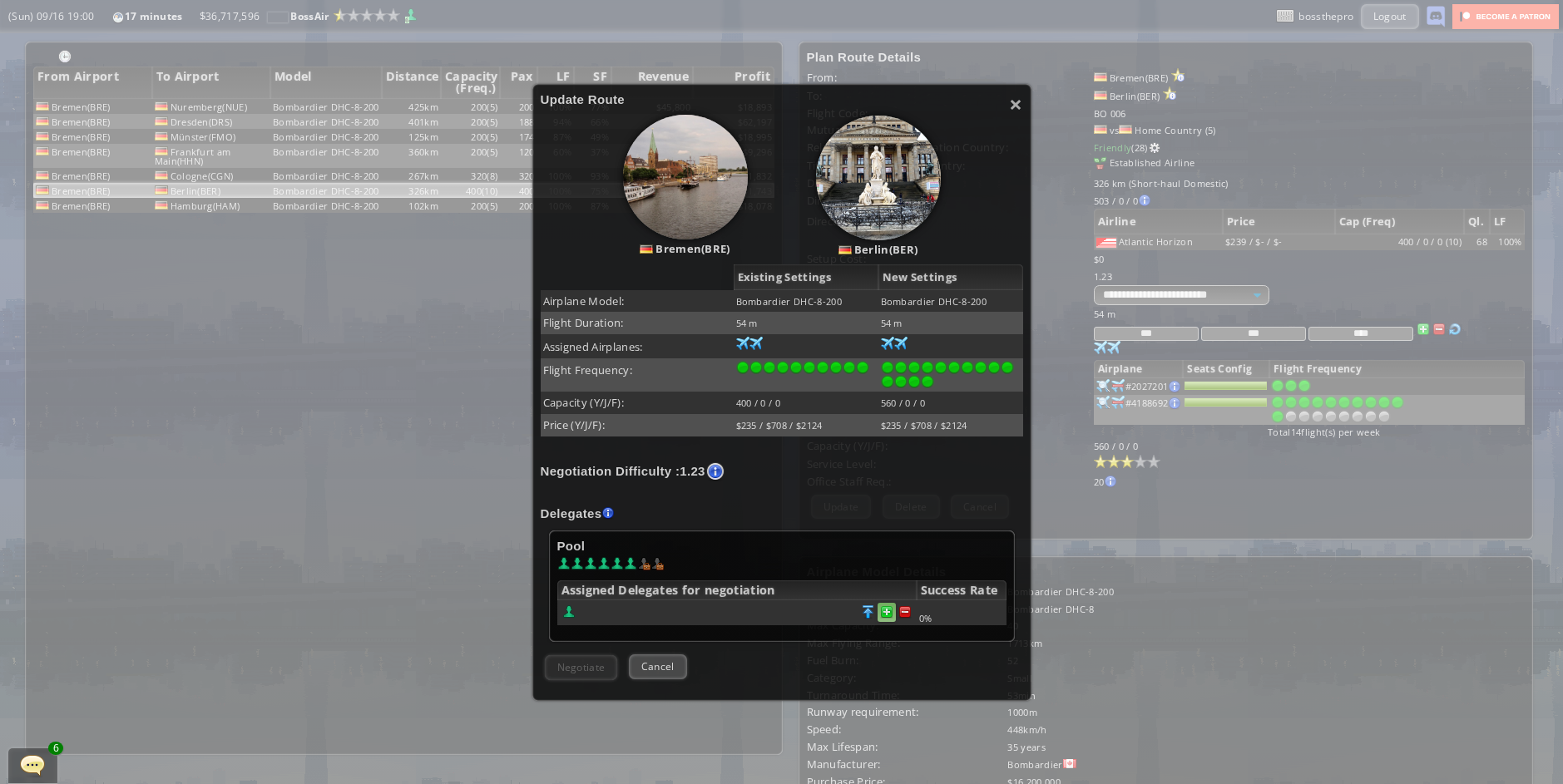 click at bounding box center [905, 612] 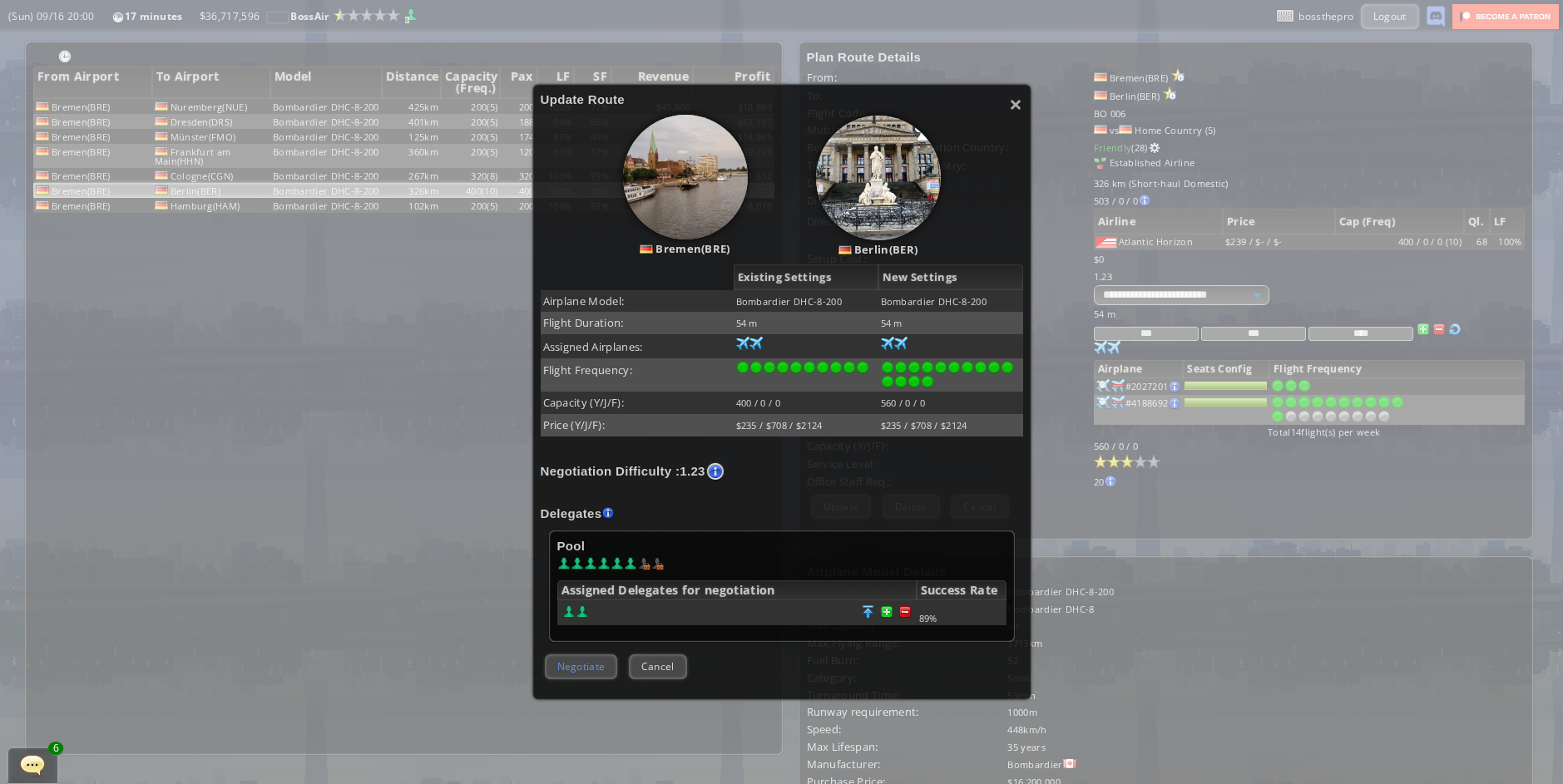 click on "Negotiate" at bounding box center (581, 666) 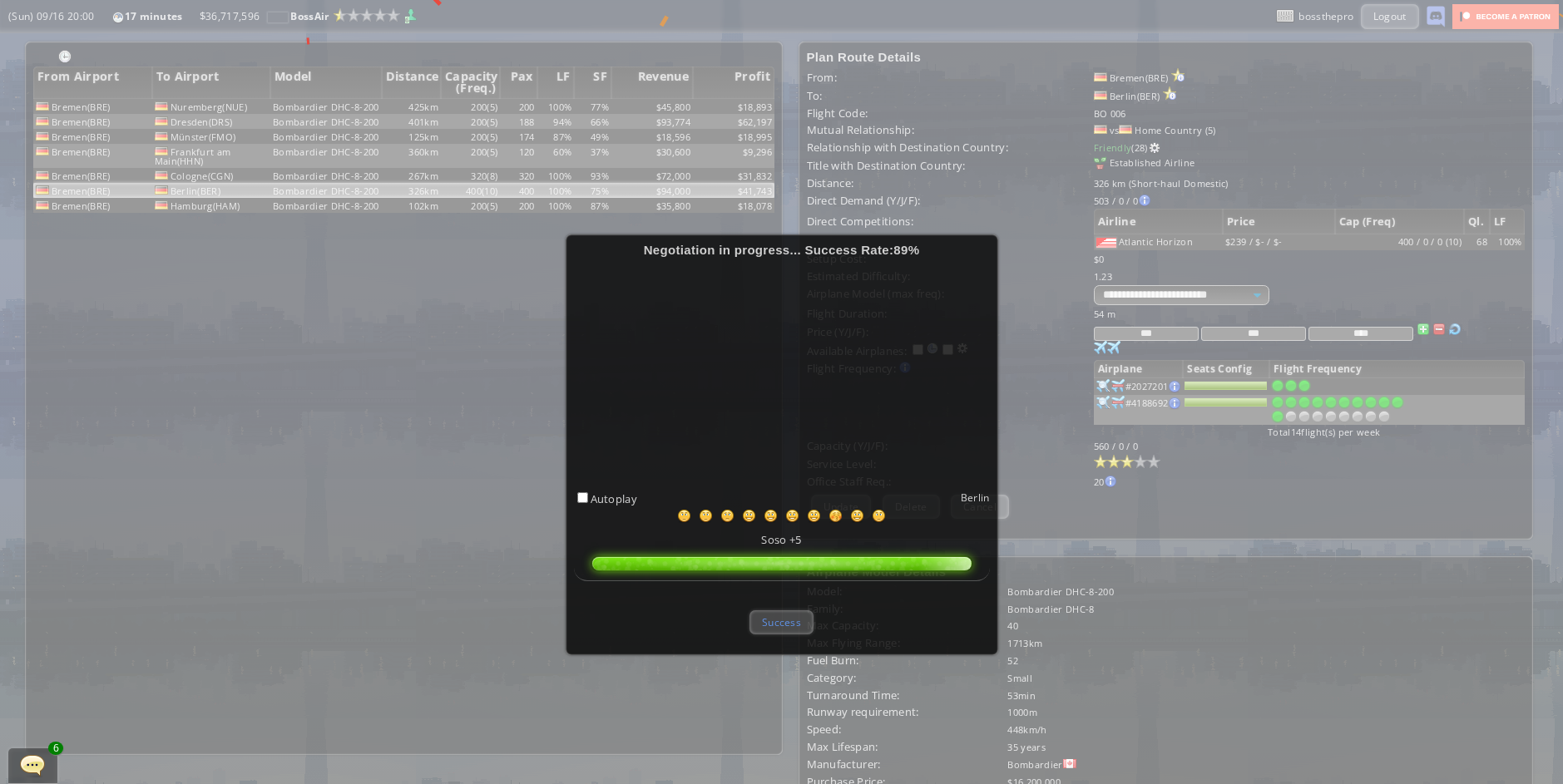 click on "Success" at bounding box center (781, 622) 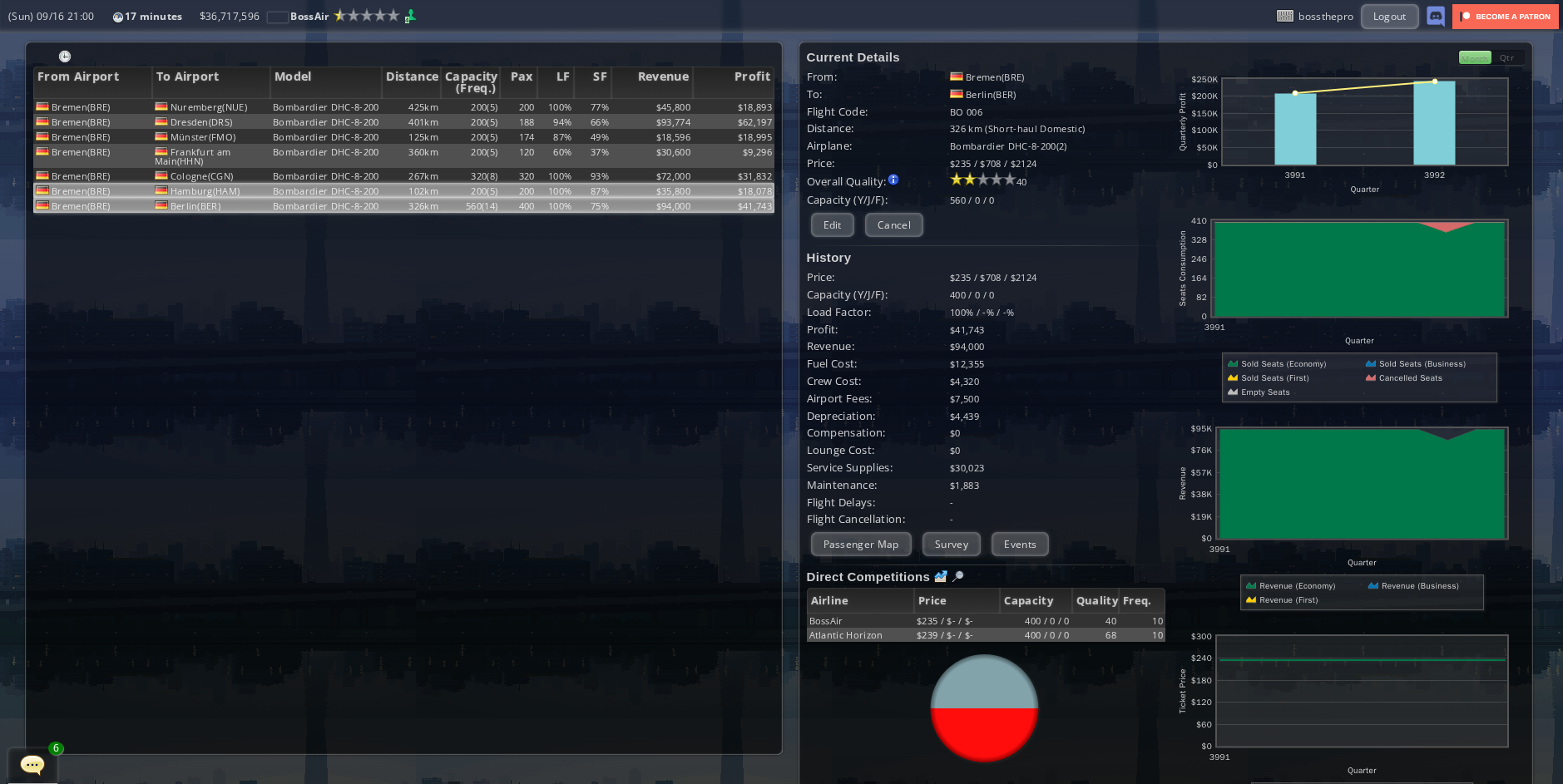 click on "200(5)" at bounding box center (470, 106) 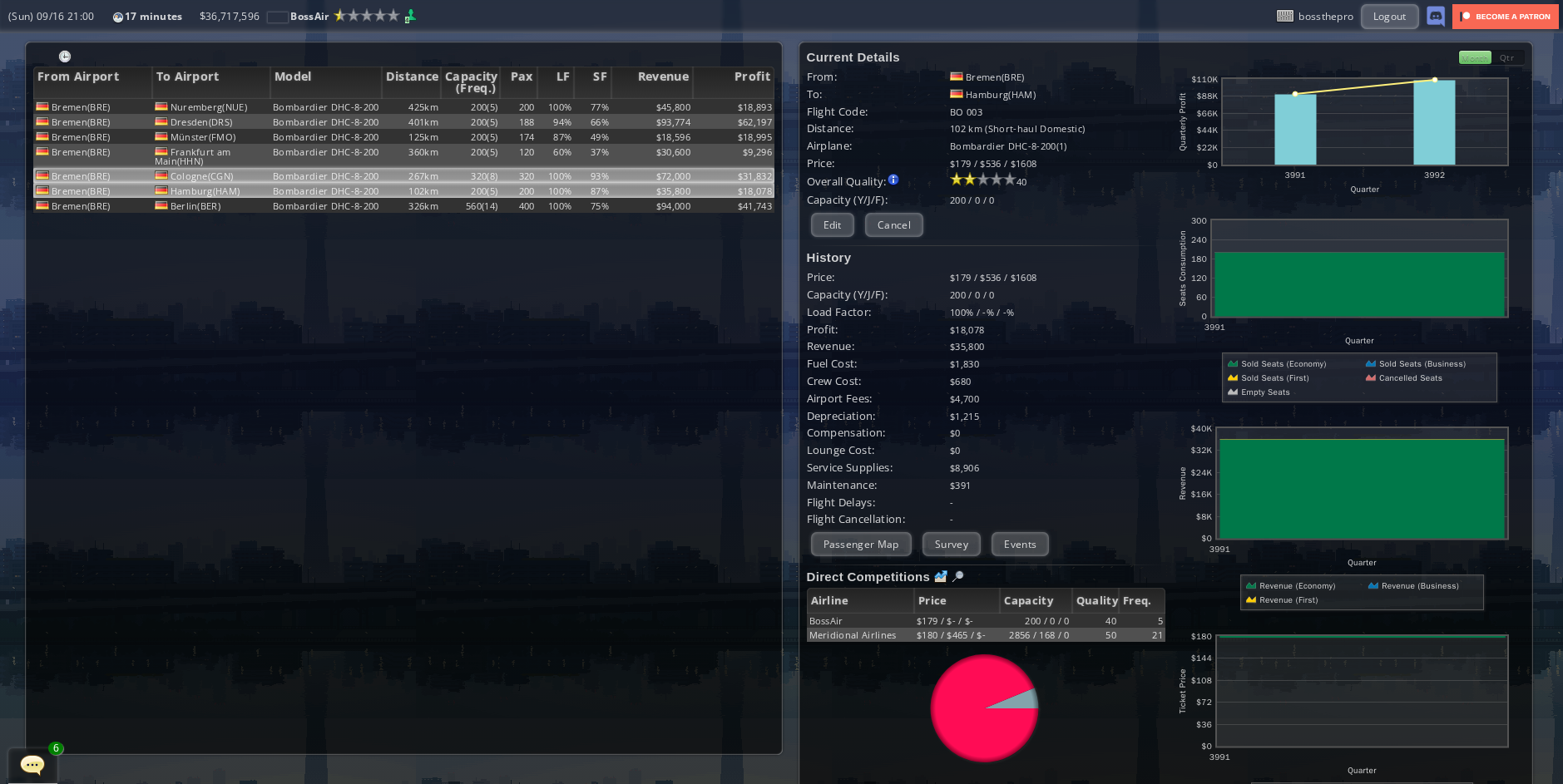 click on "320" at bounding box center (518, 106) 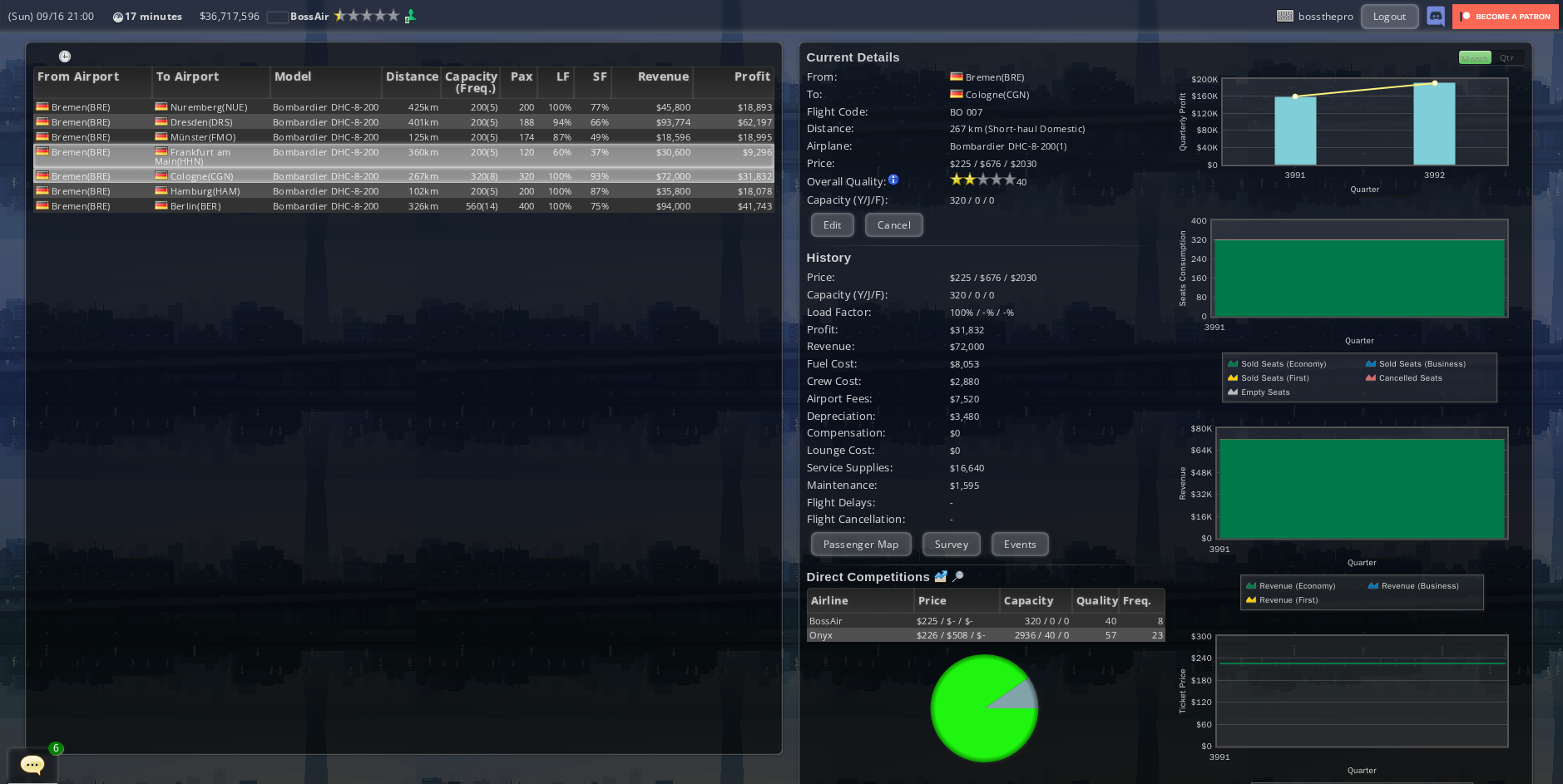 click on "60%" at bounding box center [556, 106] 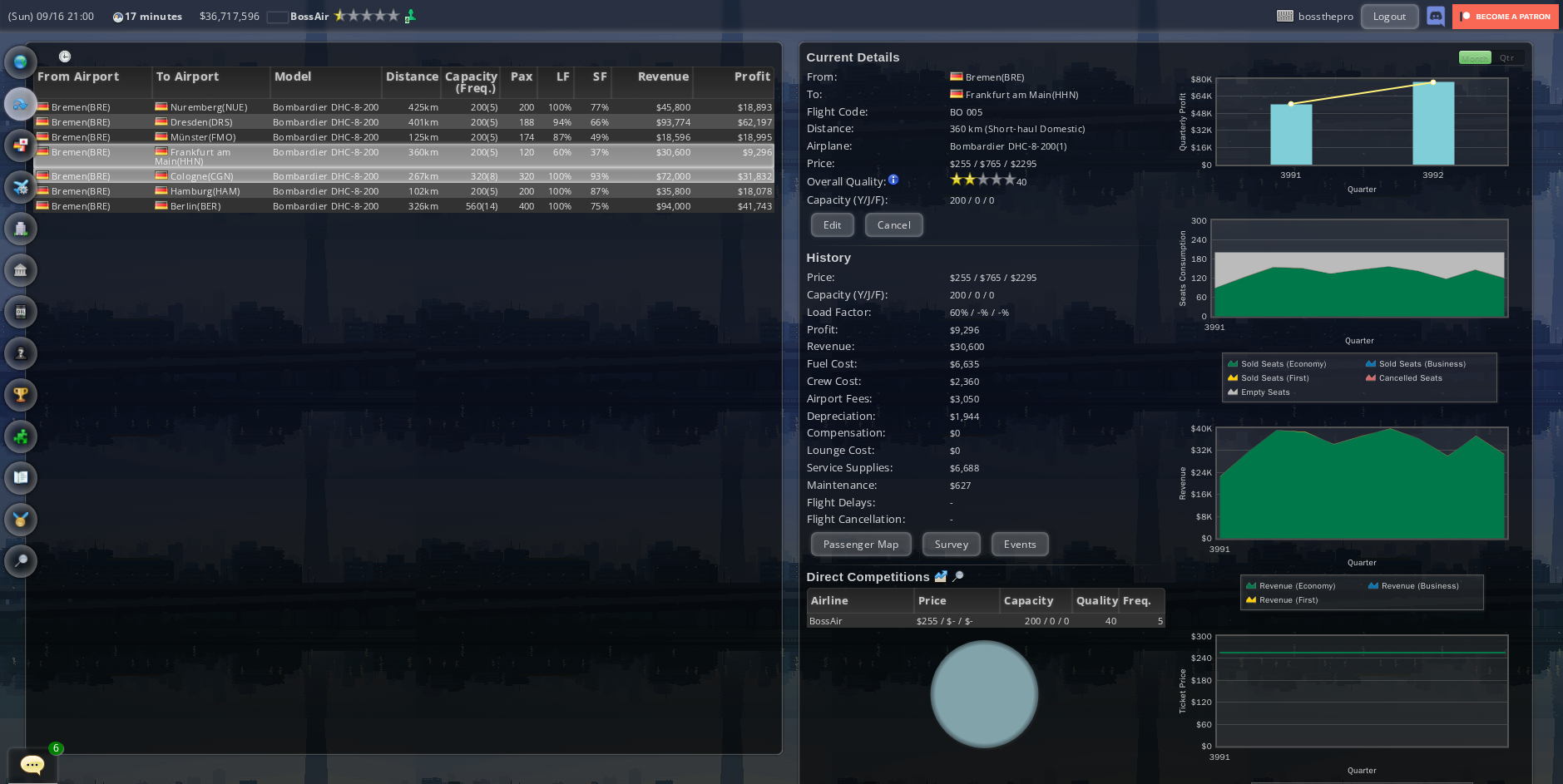 click on "Cologne(CGN)" at bounding box center (211, 106) 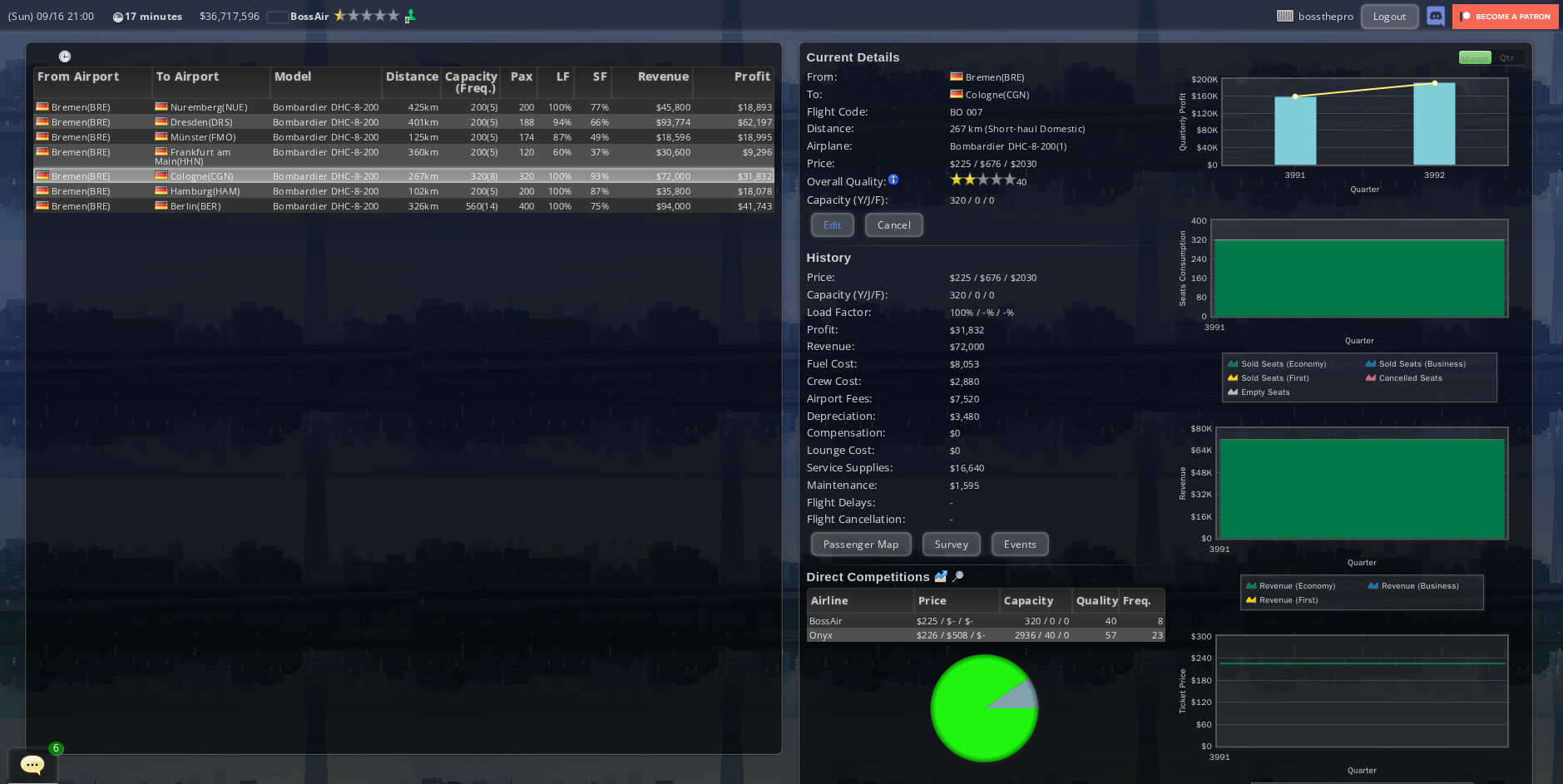 click on "Edit" at bounding box center (833, 224) 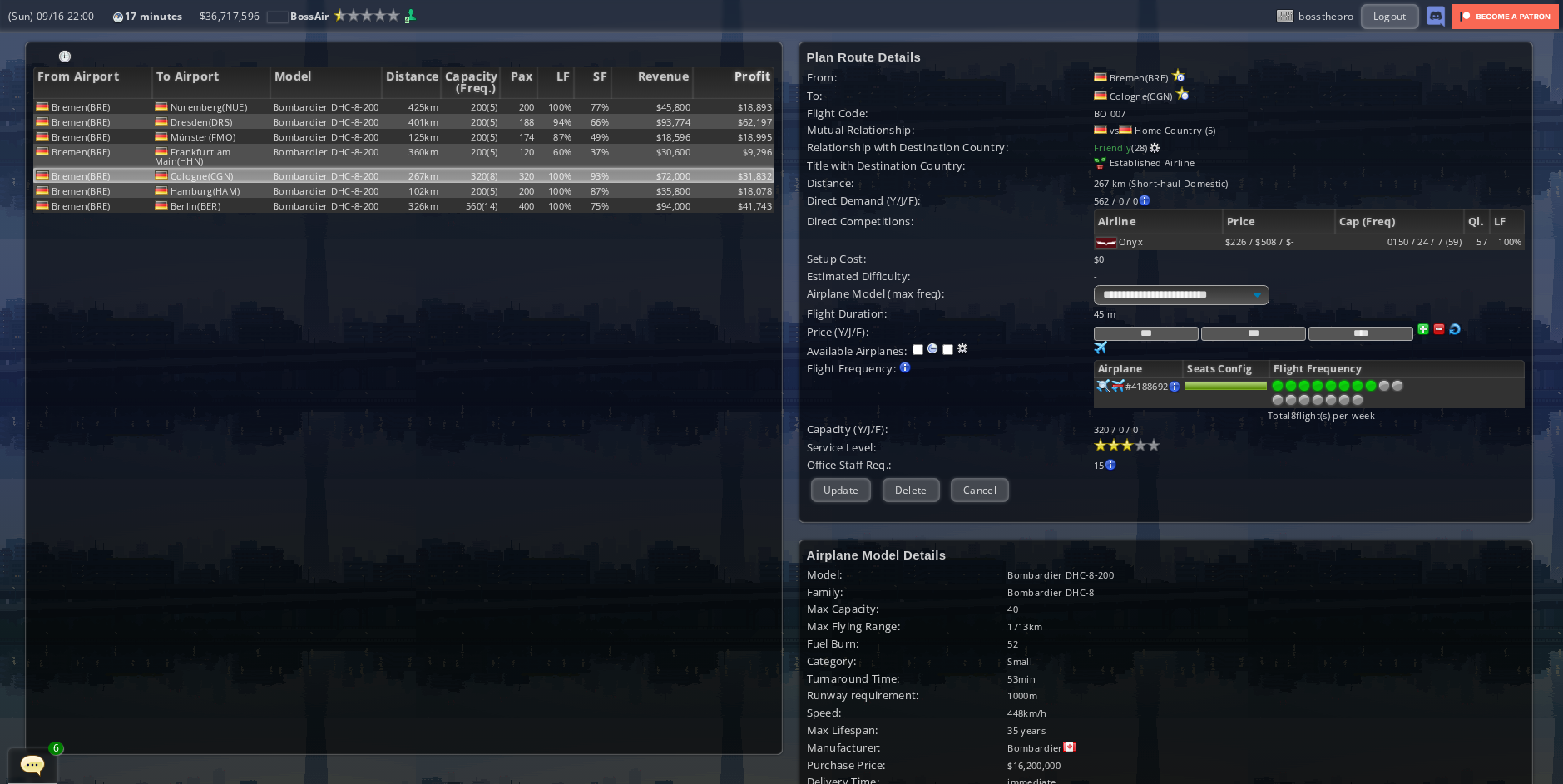 click on "Profit" at bounding box center [734, 82] 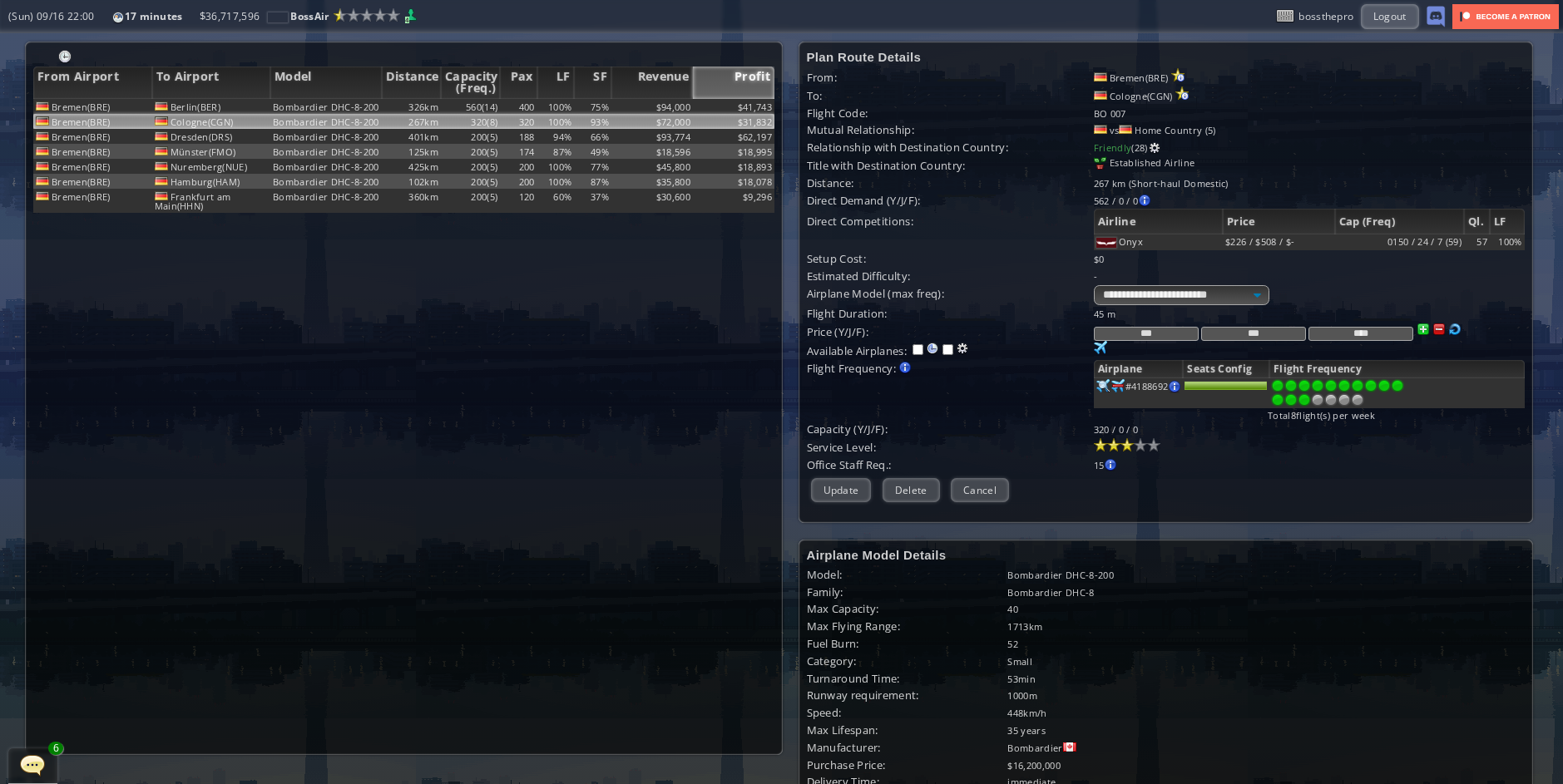 click at bounding box center [1304, 400] 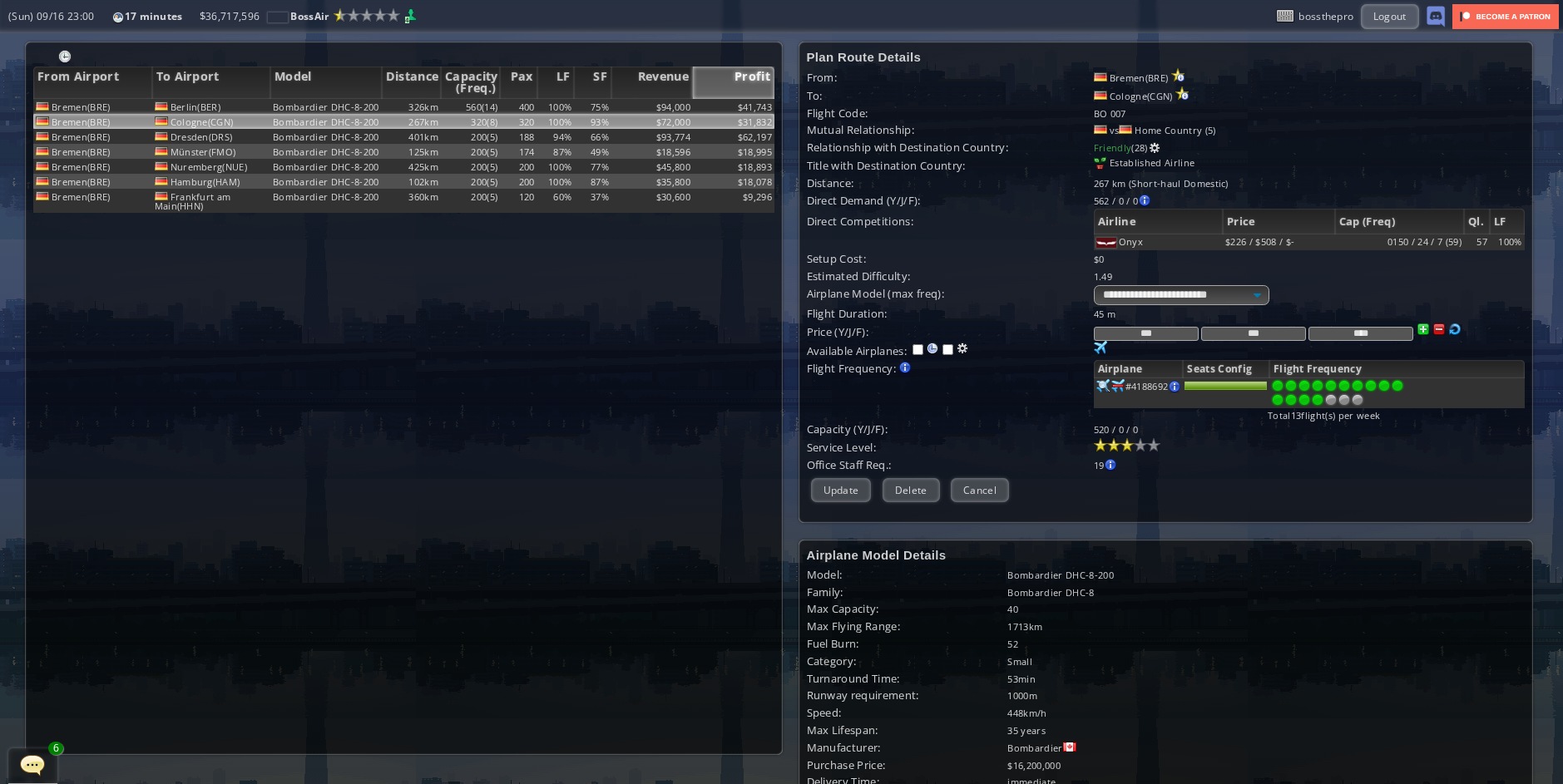 click at bounding box center (1318, 400) 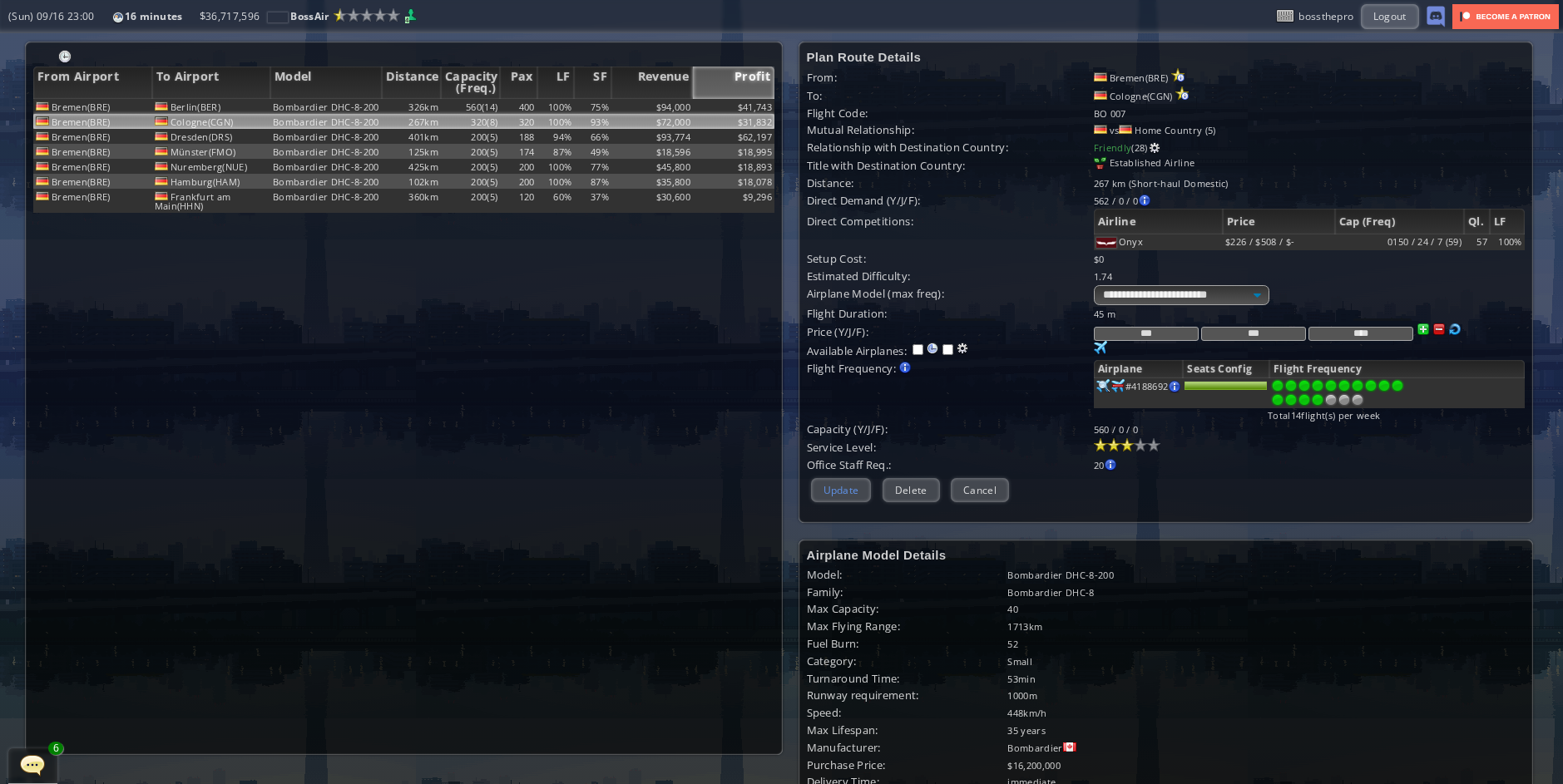 click on "Update" at bounding box center (841, 490) 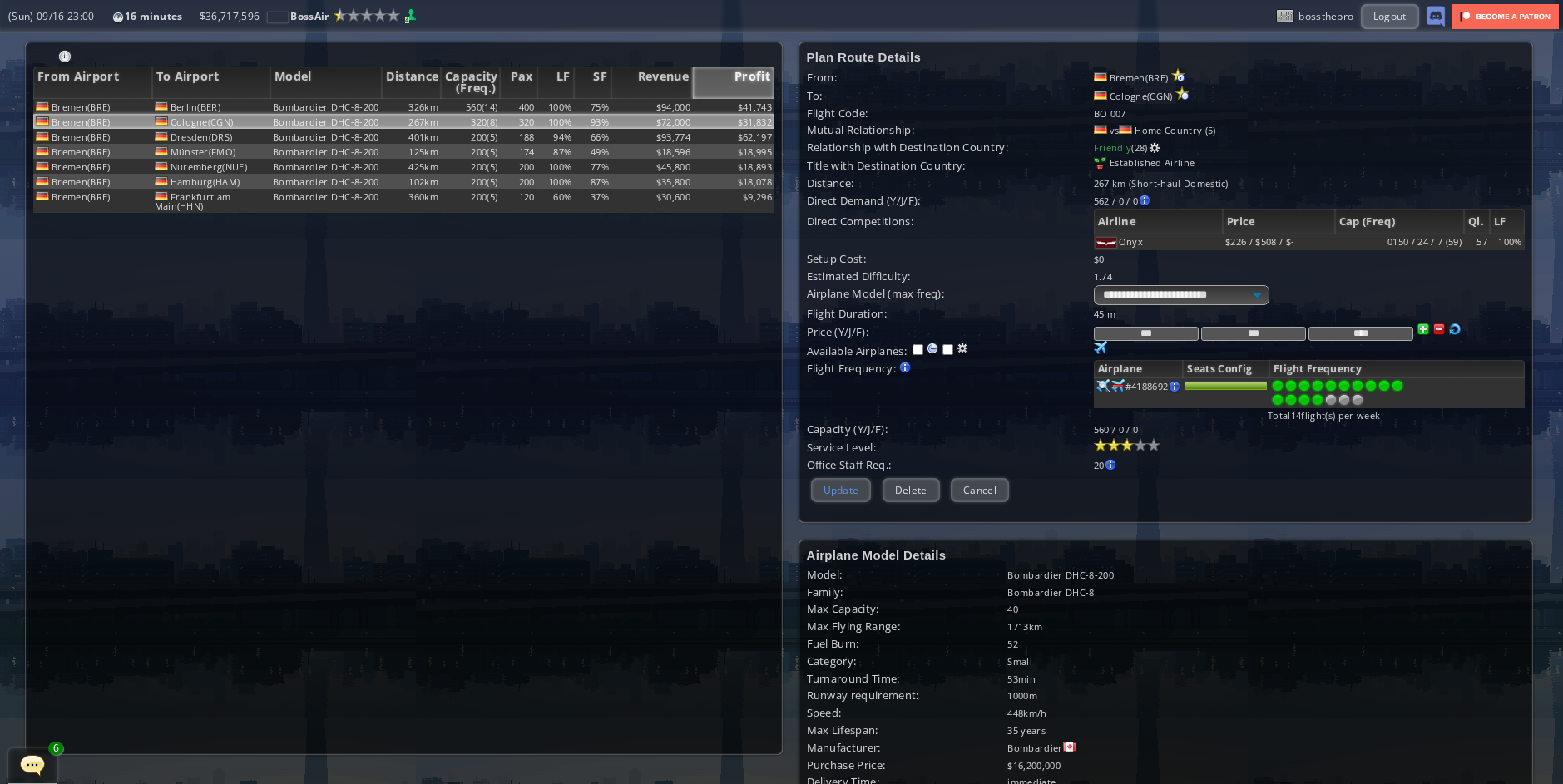 scroll, scrollTop: 51, scrollLeft: 0, axis: vertical 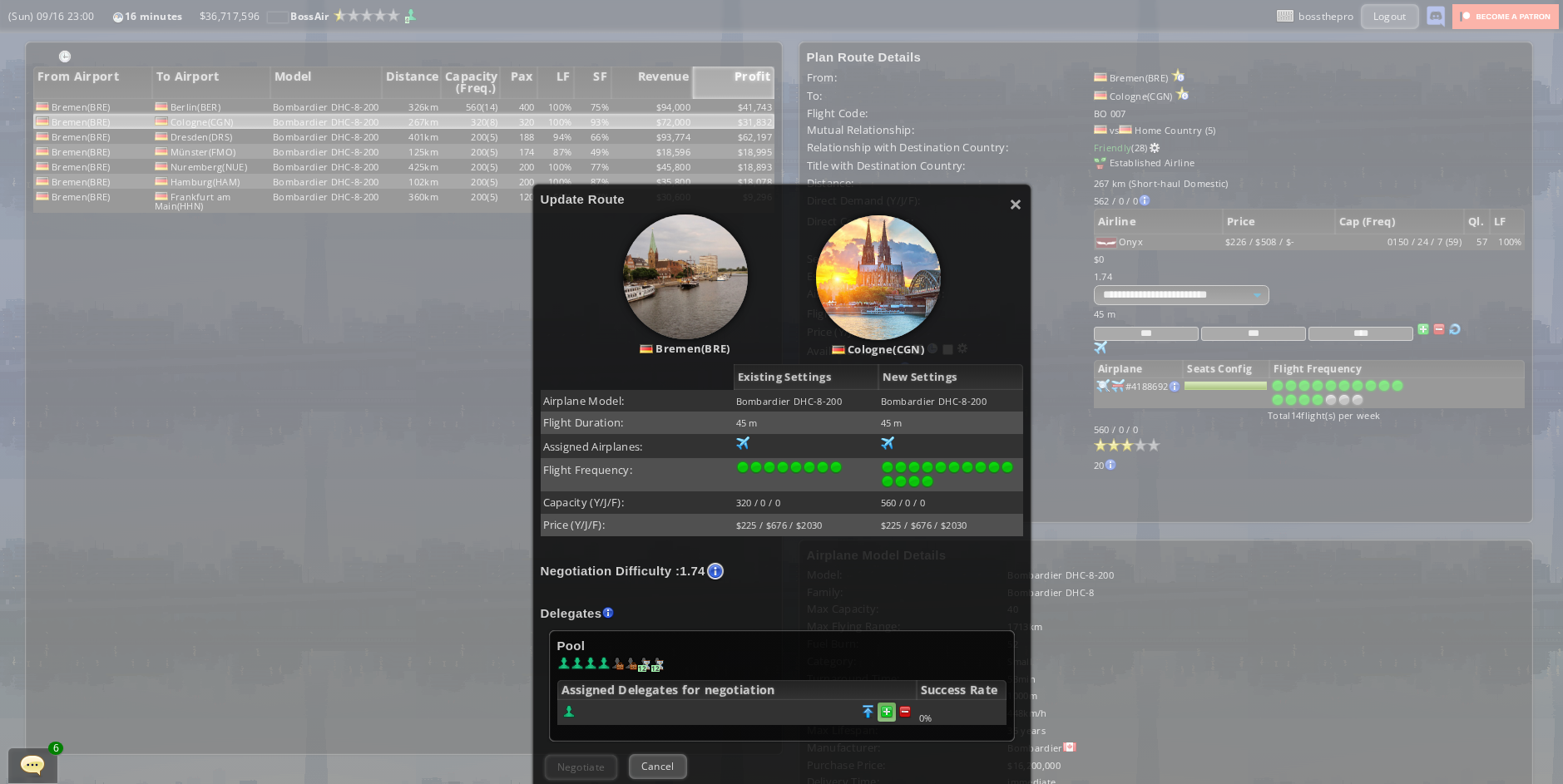 click at bounding box center [905, 712] 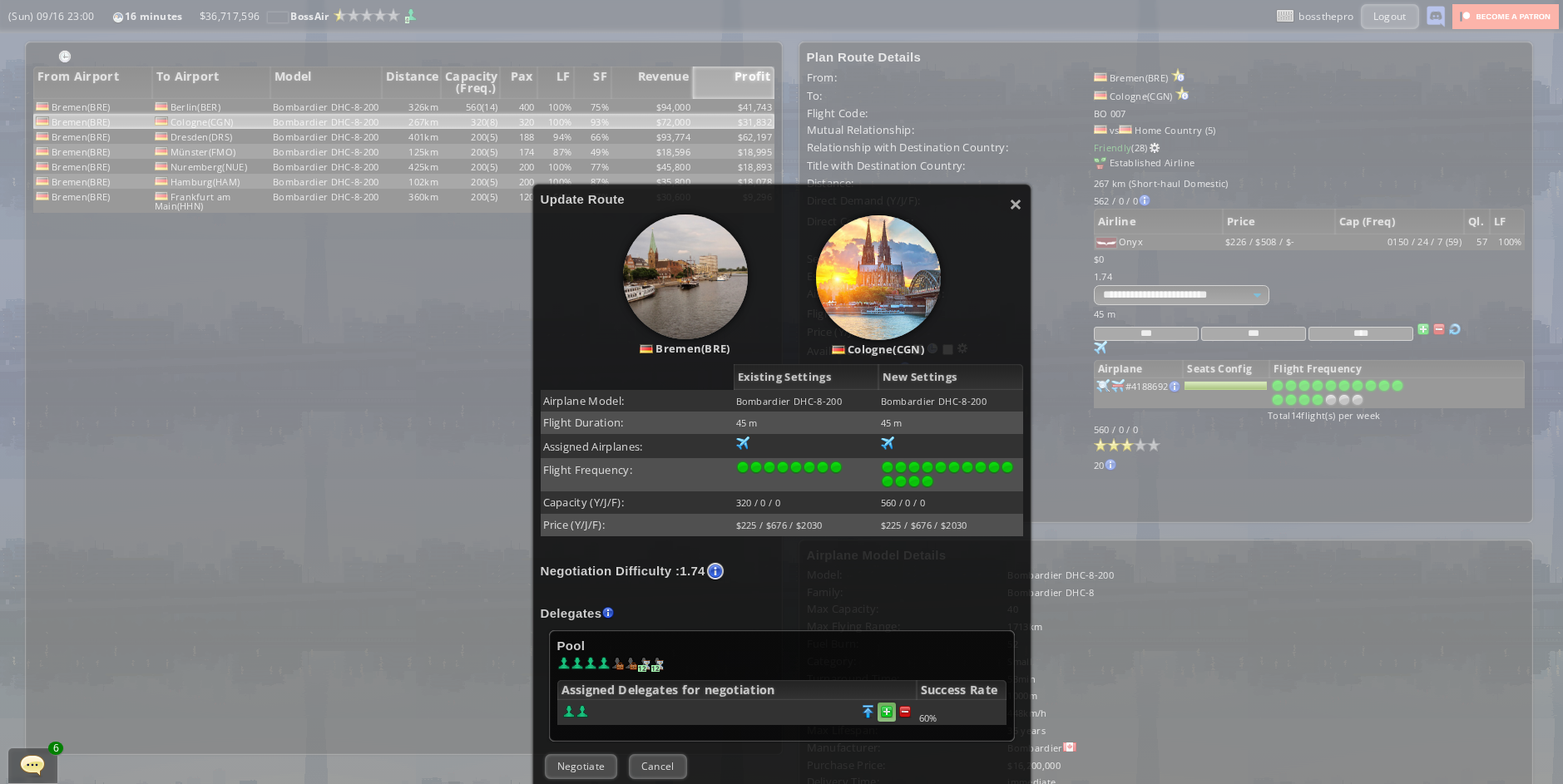 click at bounding box center [905, 712] 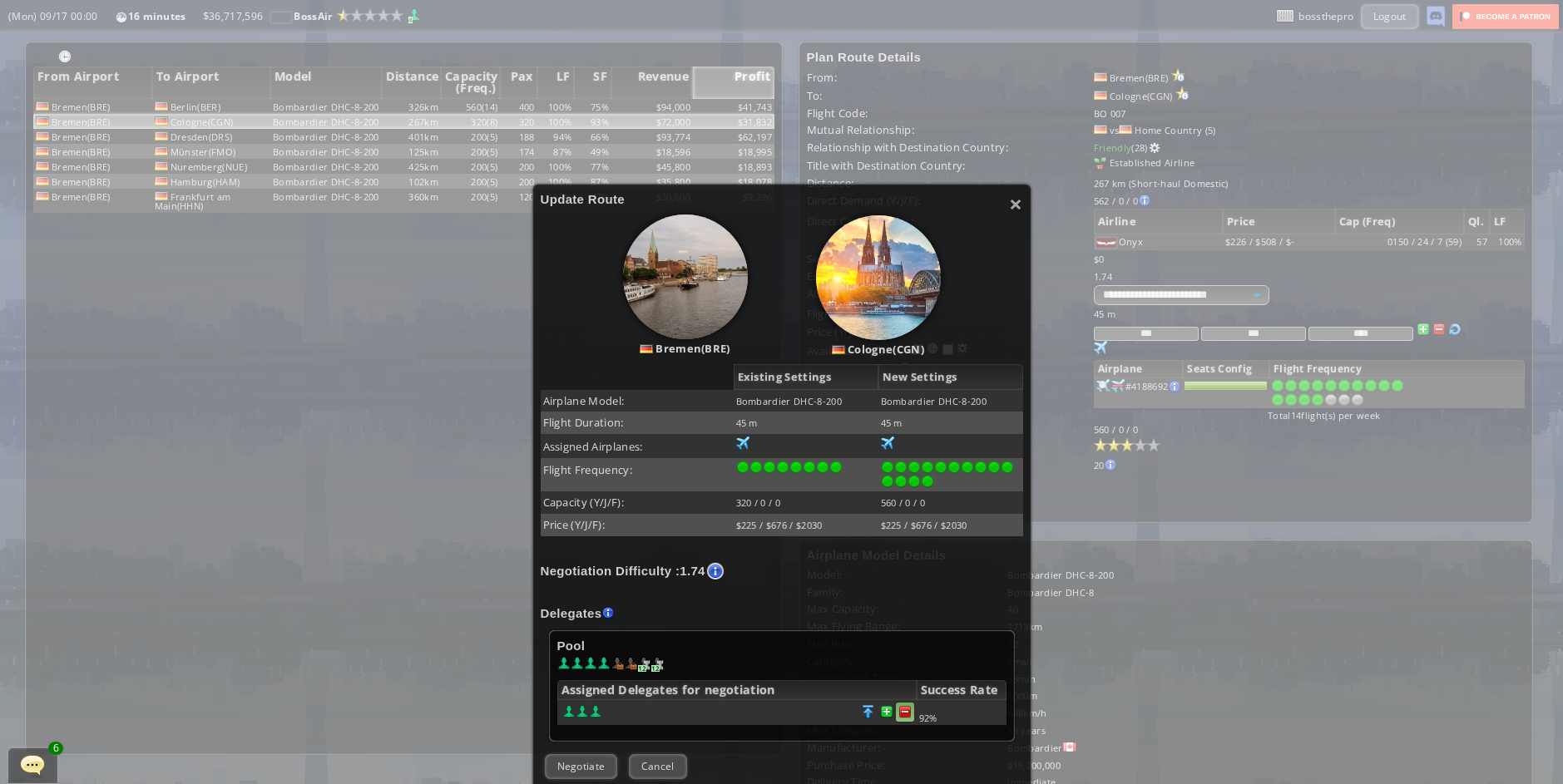 click at bounding box center (905, 712) 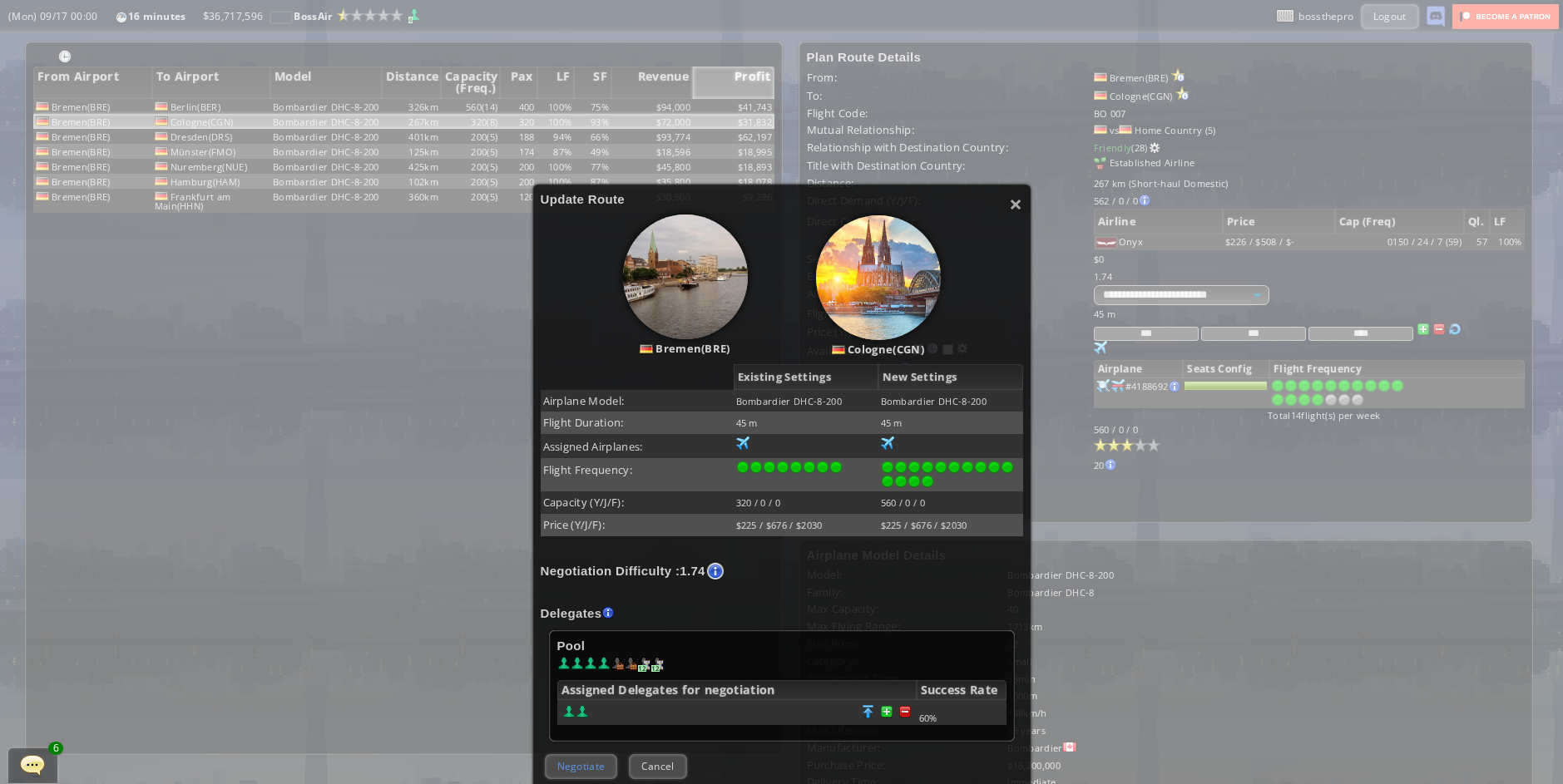 click on "Negotiate" at bounding box center [581, 766] 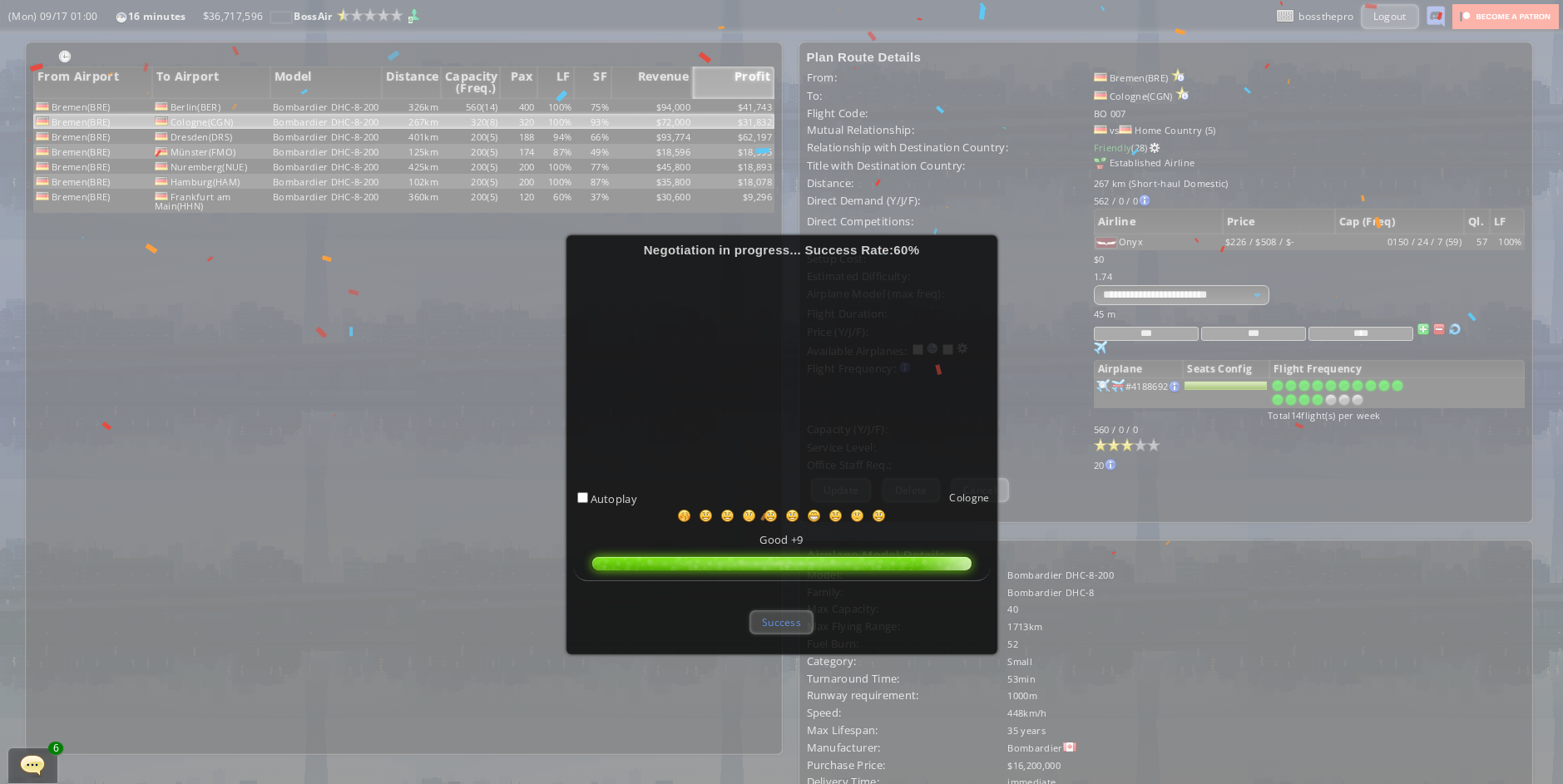 click on "Success" at bounding box center (781, 622) 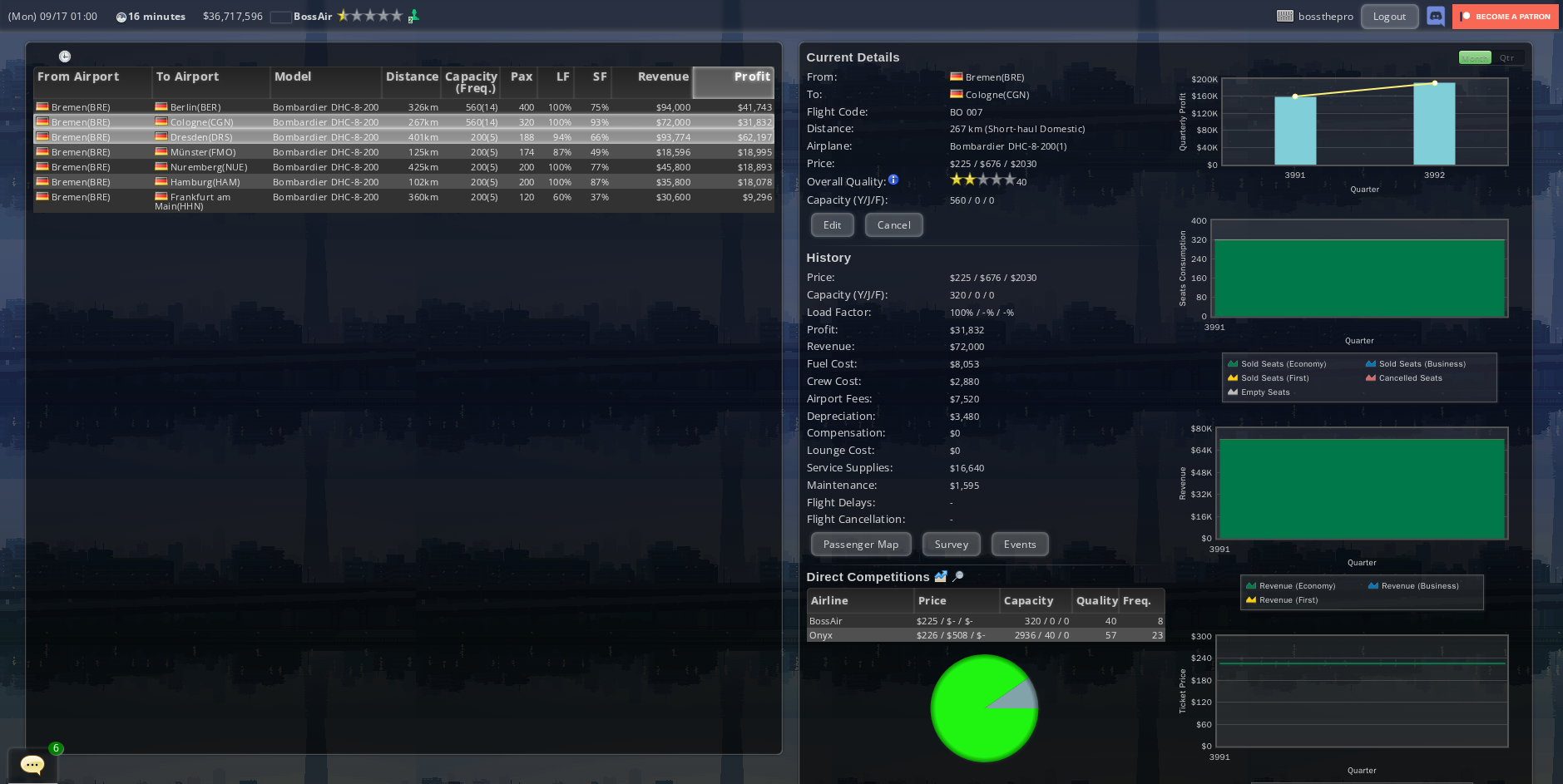 click on "Bombardier DHC-8-200" at bounding box center [326, 106] 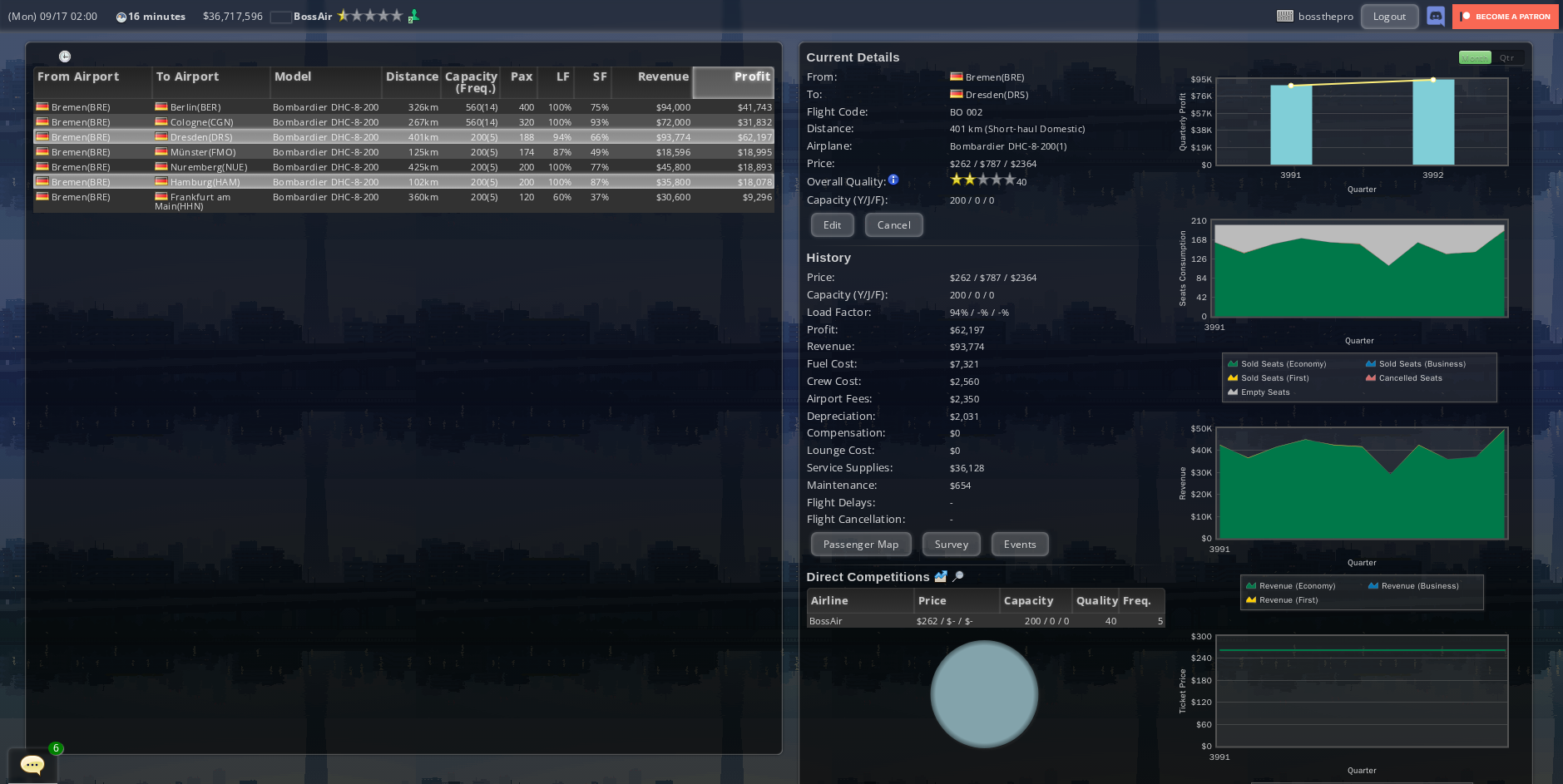 click on "Hamburg(HAM)" at bounding box center [211, 106] 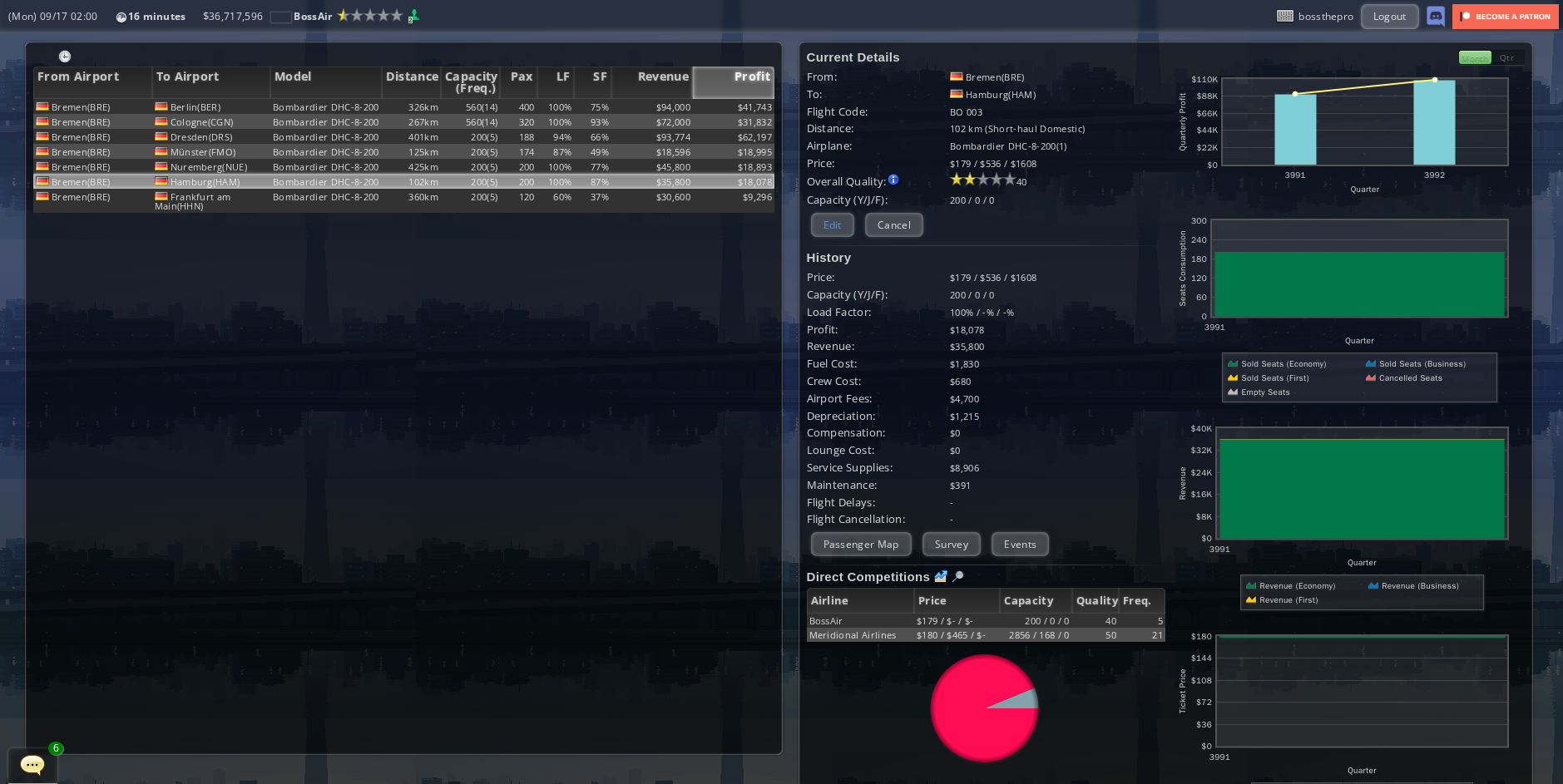 click on "Edit" at bounding box center [833, 224] 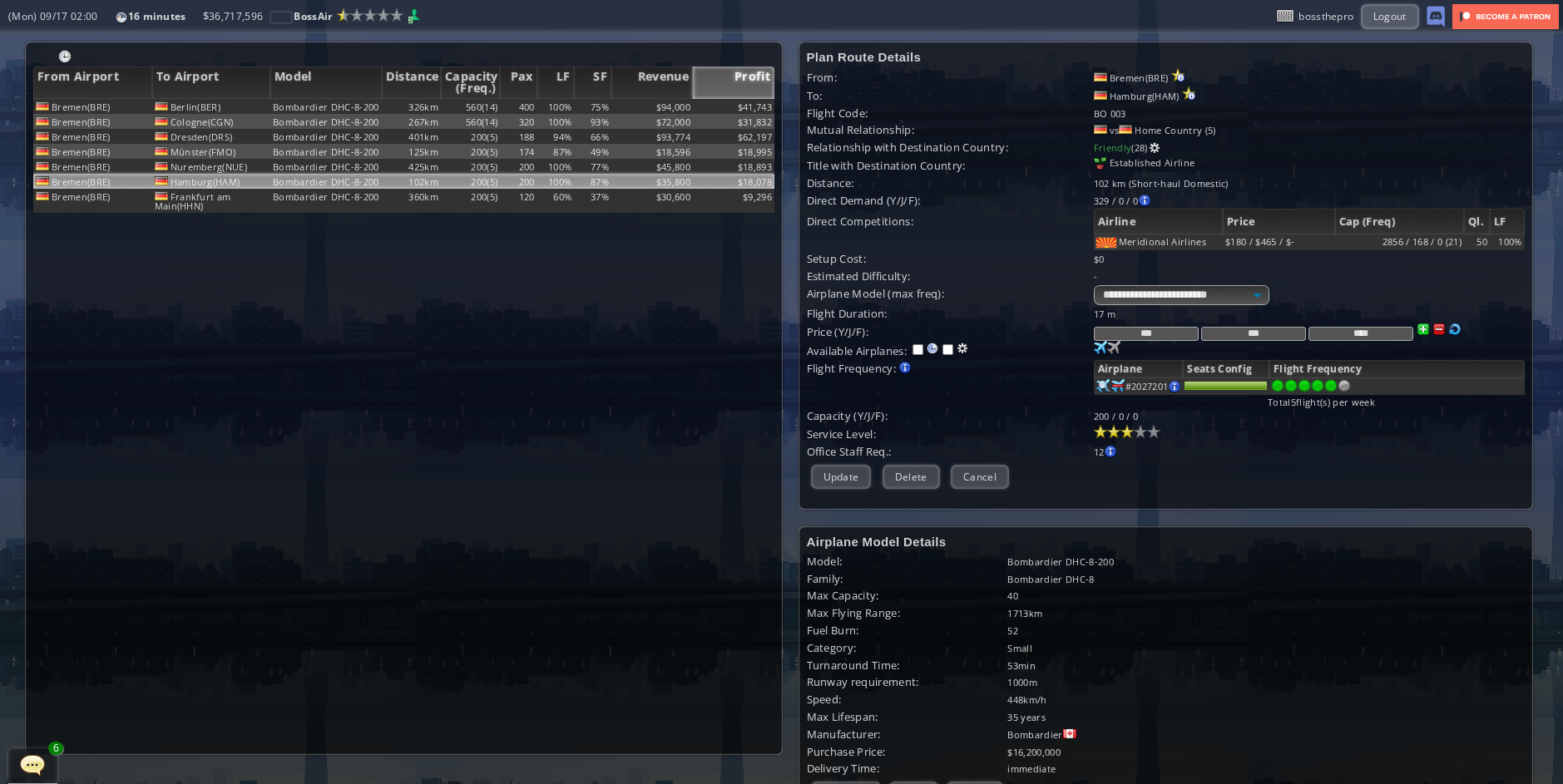 click on "Loremips dolorsit
Am consec adipisci el sedd eiusmod
Te incididu utla etdo magna aliqu en admi veniamq
12 29 34 14" at bounding box center [1309, 313] 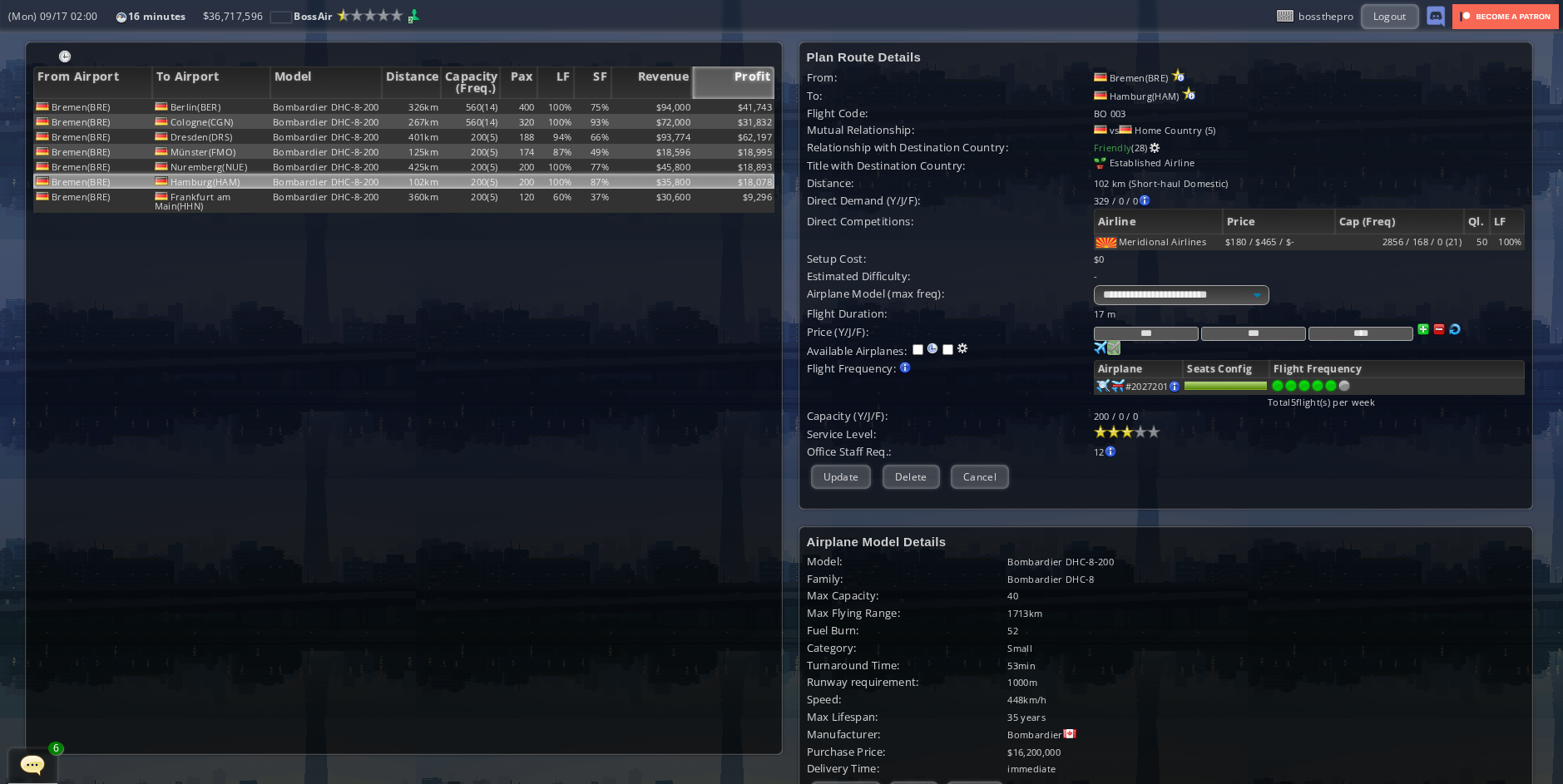 click at bounding box center [1101, 348] 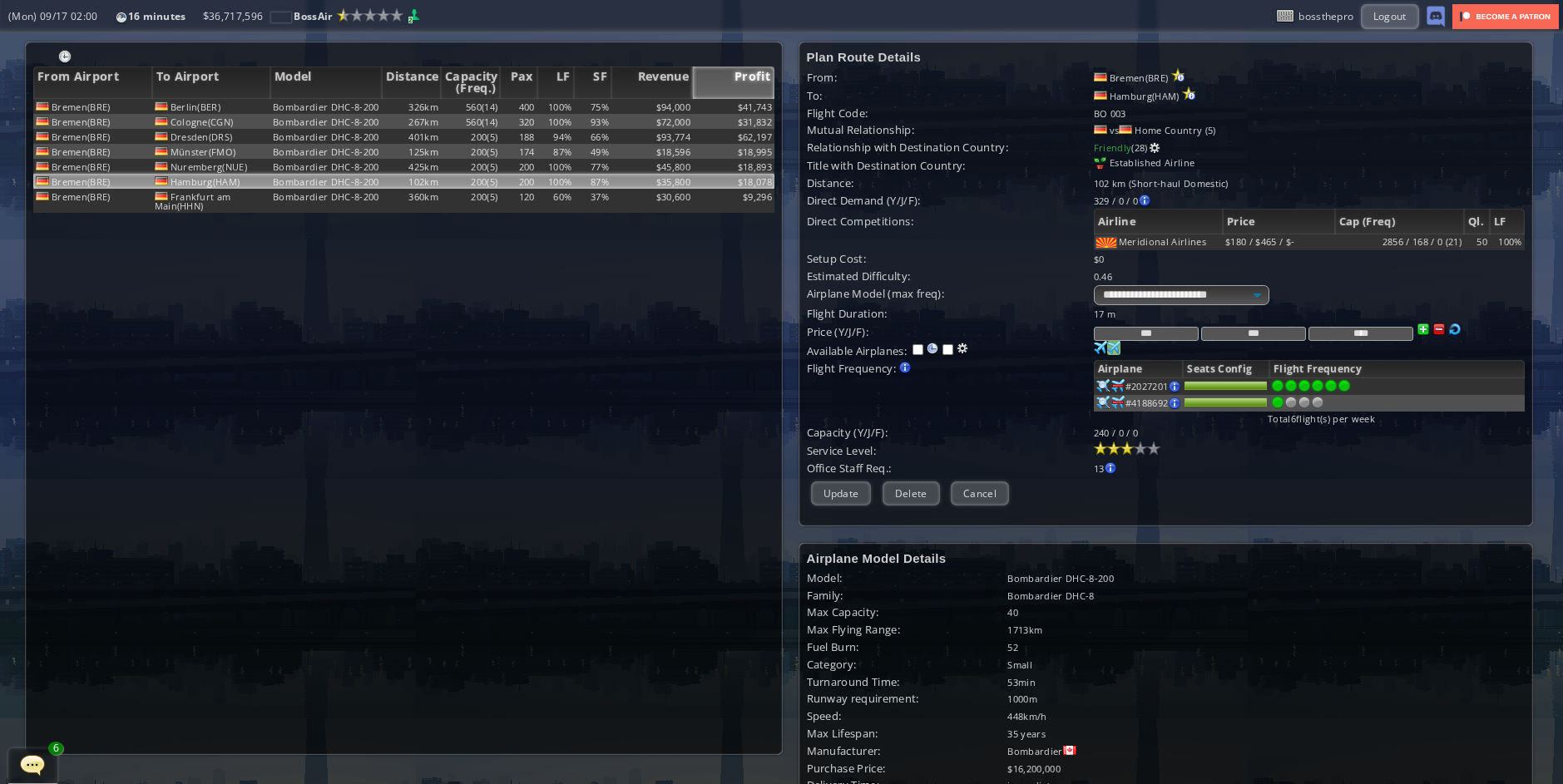 click at bounding box center (1344, 386) 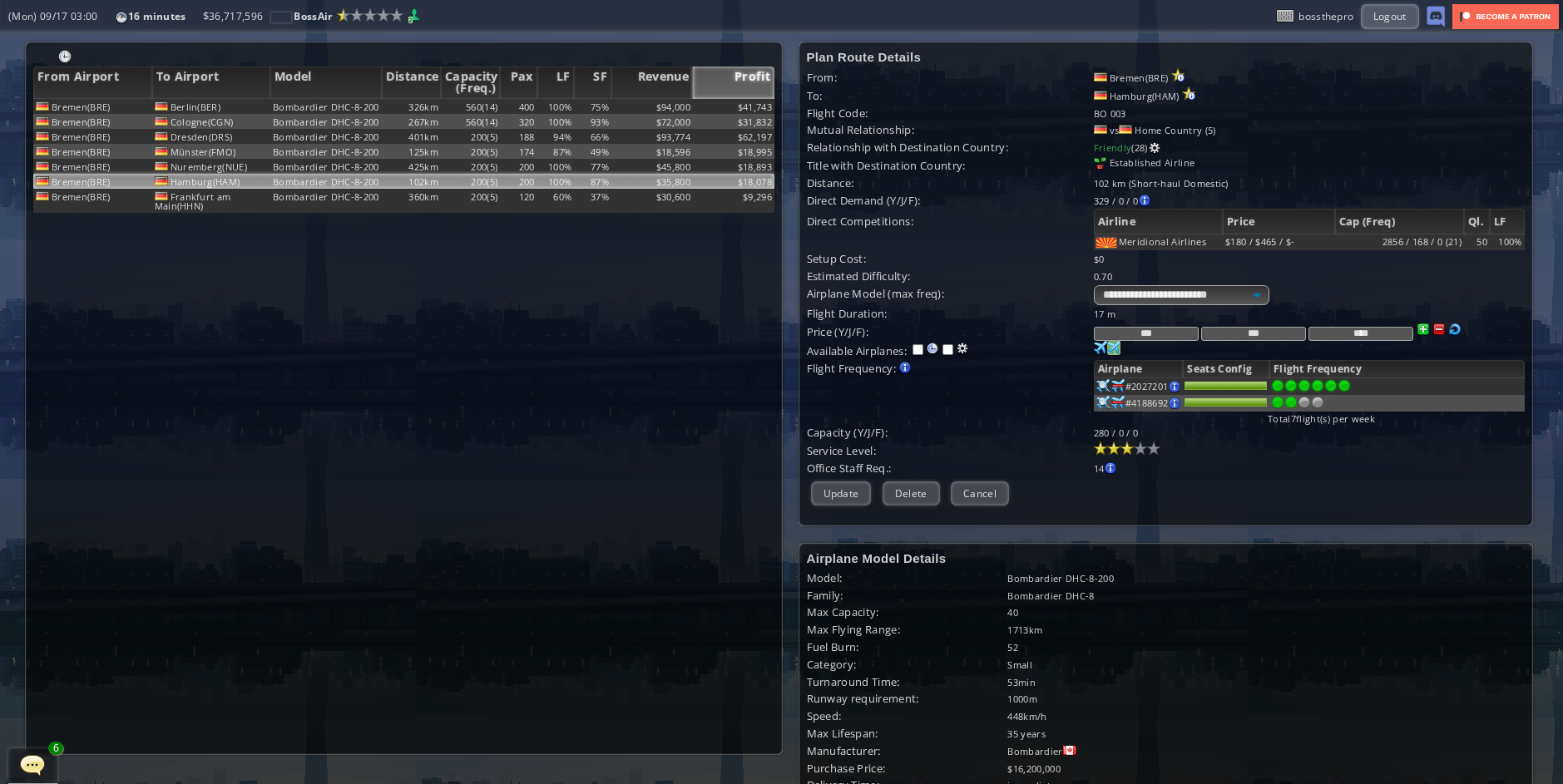 click at bounding box center (1291, 386) 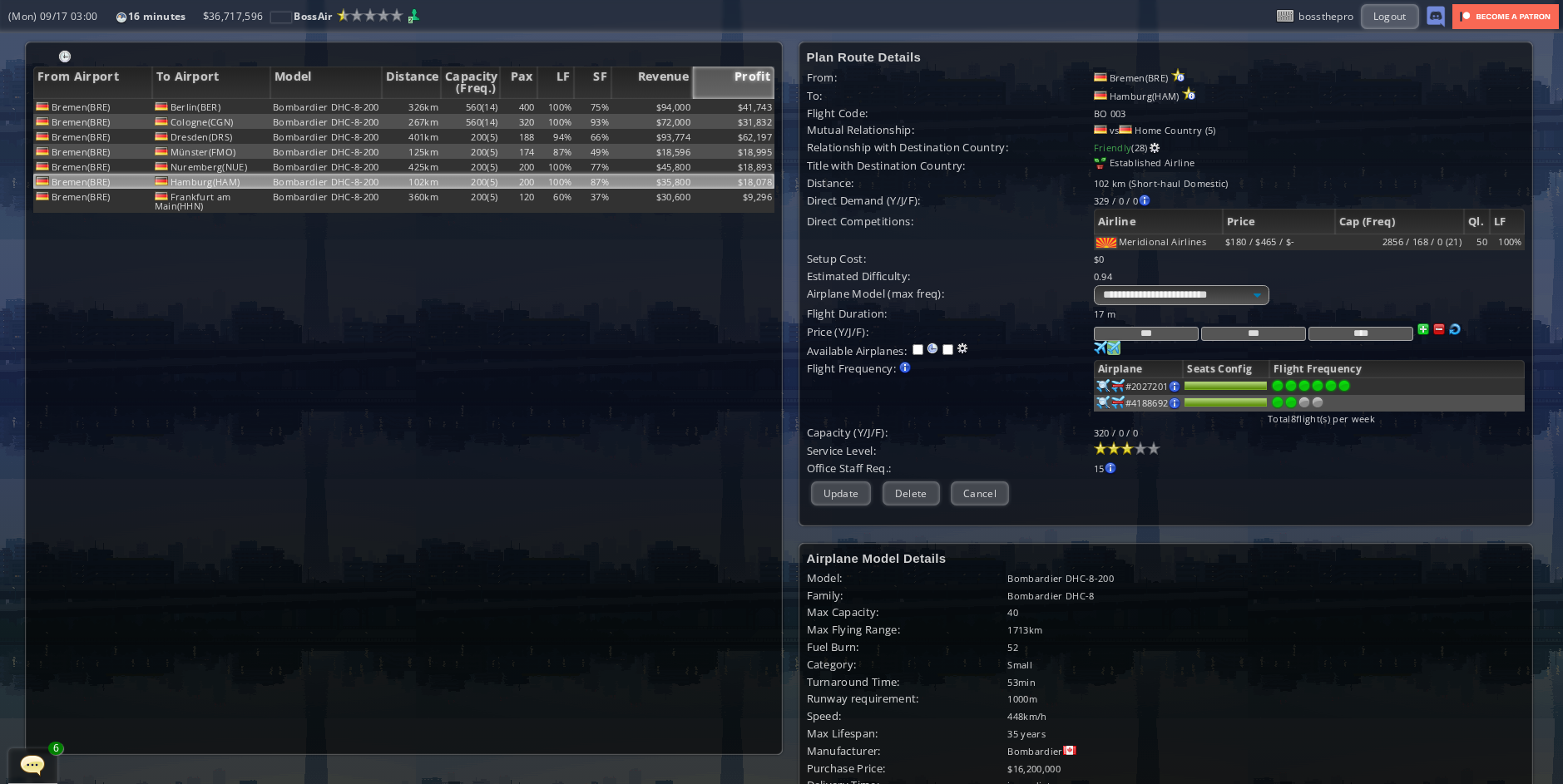 click on "Update" at bounding box center (841, 493) 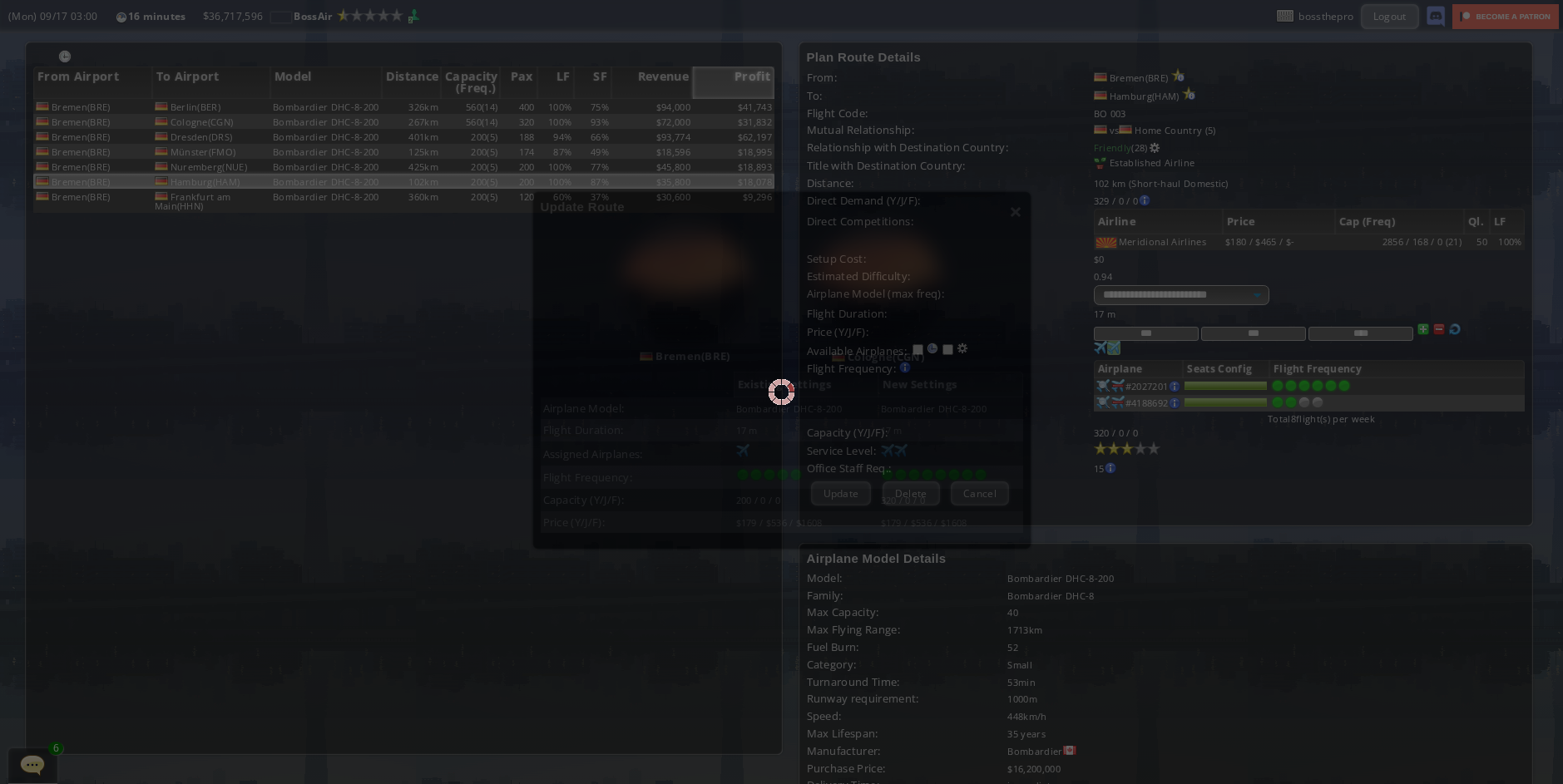 scroll, scrollTop: 41, scrollLeft: 0, axis: vertical 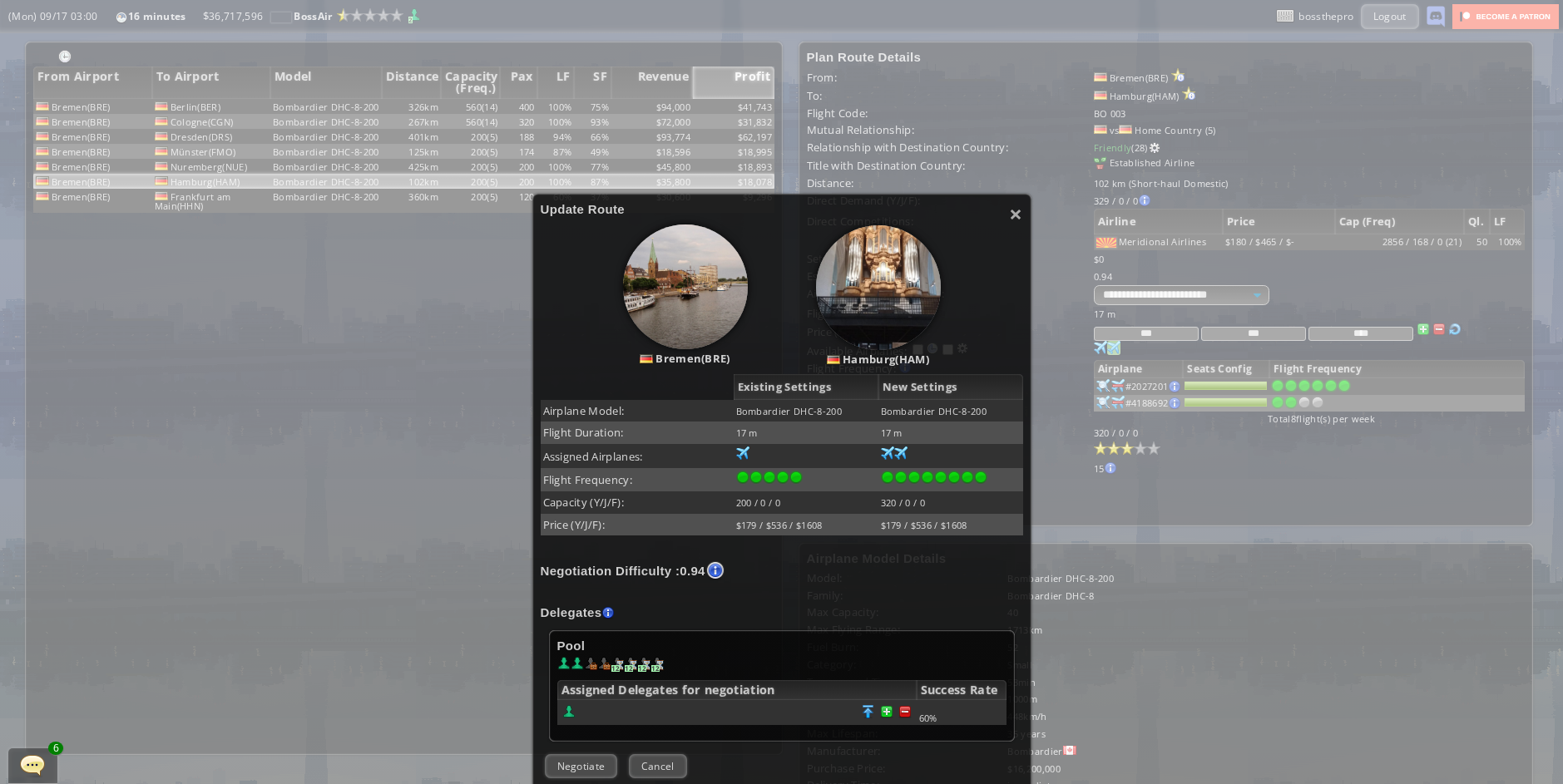 click on "×
Loremi Dolor
Sitame(CON)
Adipisc(ELI)
Seddoeiu Temporin
Utl Etdolore
Magnaali Enima:
Minimvenia QUI-9-611
Nostrudexe ULL-6-962
Labori Nisialiq:
25 e
27 e
Commodoc Duisautei:
81 02
63 26 87 02
Inrepr Voluptate:
Velitess (C/F/N):
854 / 0 / 4
889 / 6 / 8
Paria (E/S/O):
$981 / $462 / $6032
$309 / $539 / $2874
Cupidatatno Proidentsu :
8.90
Cul quio! Deseru mollitani, idestl perspic un omnisis natuserrorvo accus.
Doloremque lauda totamr ap eaqu ipsa quaeabill inventore verit.
Quasi arch bea Vit Dicta expl nemoe ips quiavol.
Aspernatu" at bounding box center (781, 392) 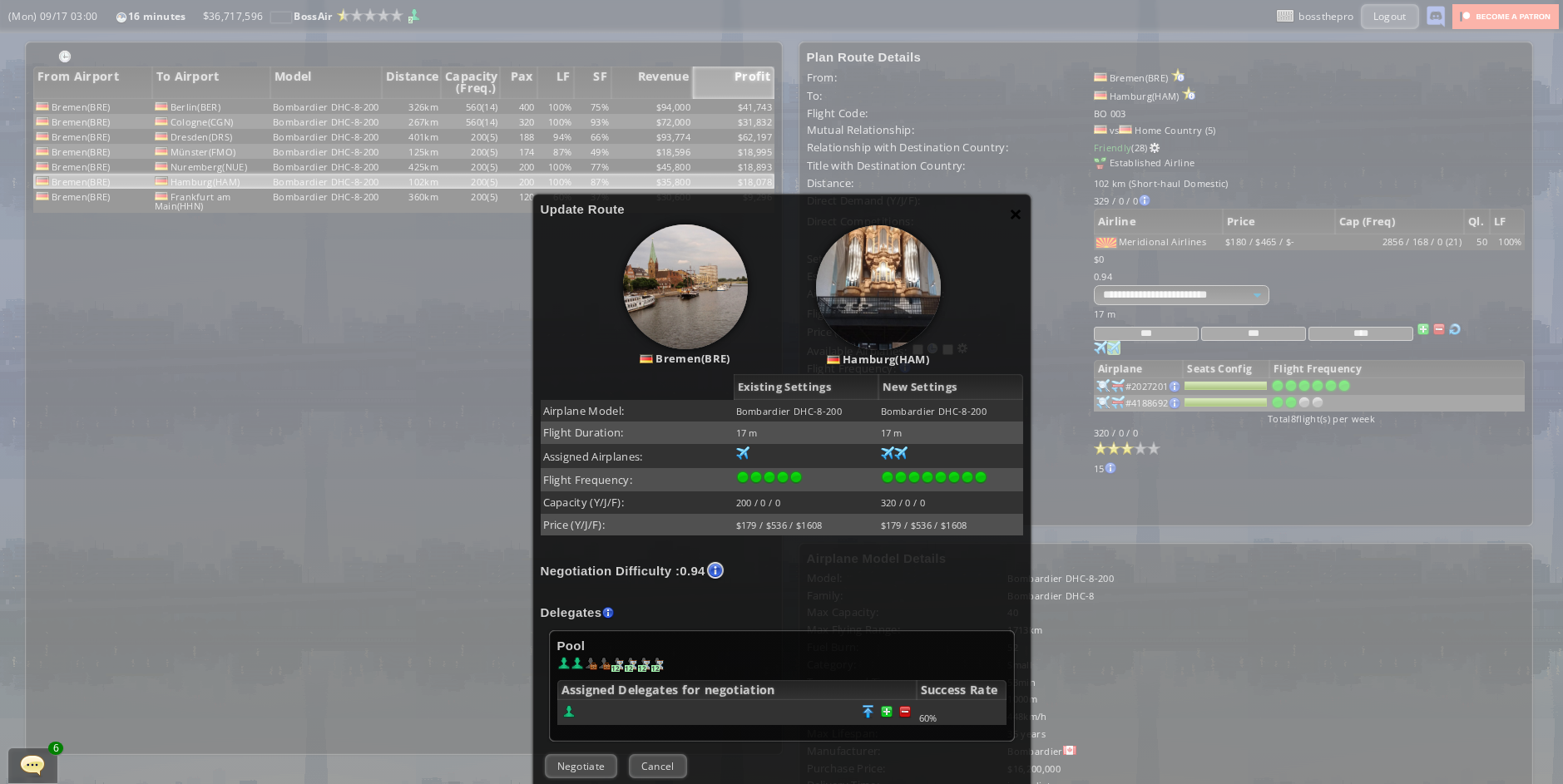 click on "×" at bounding box center (1016, 214) 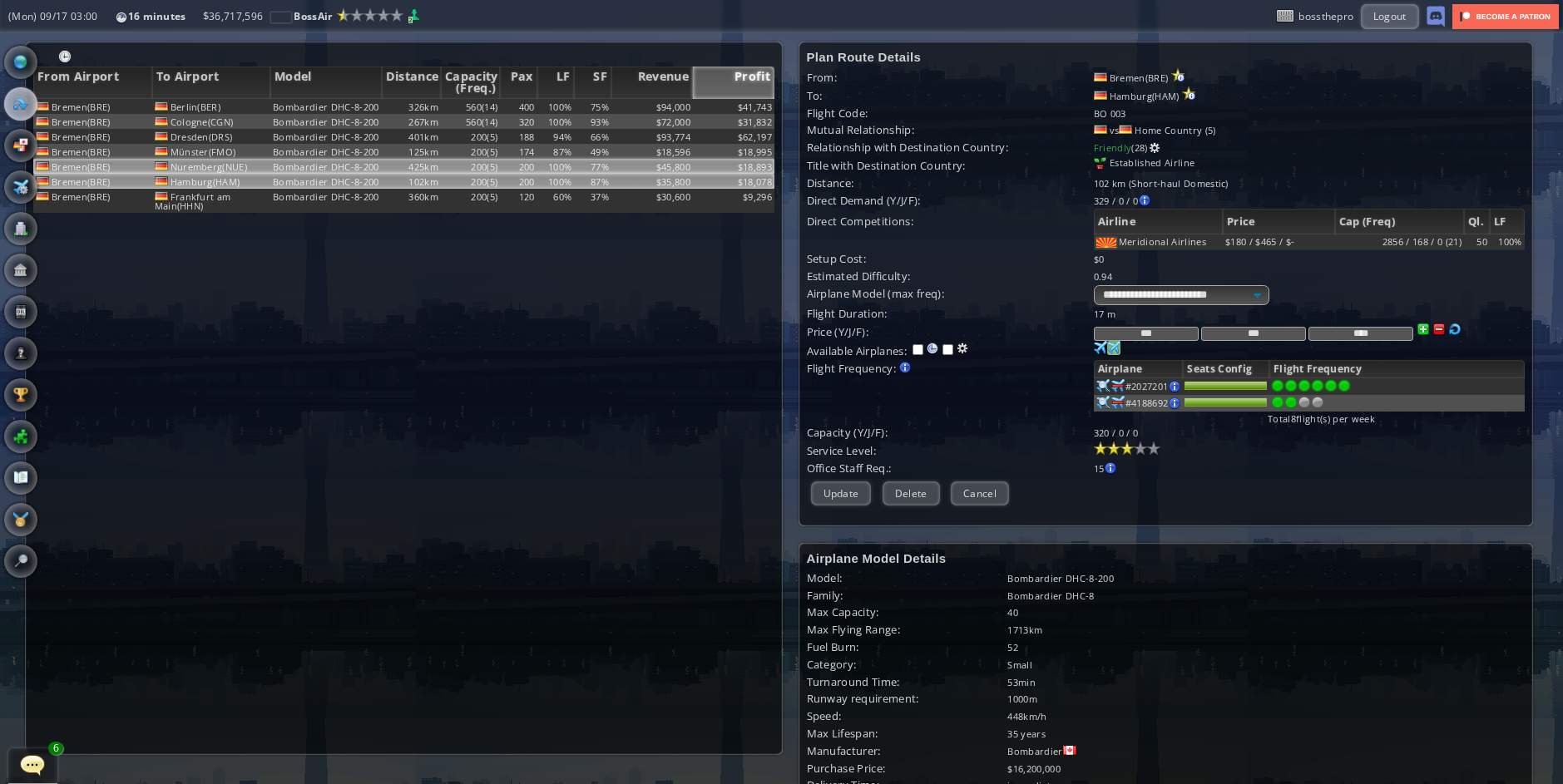 click on "Nuremberg(NUE)" at bounding box center (211, 106) 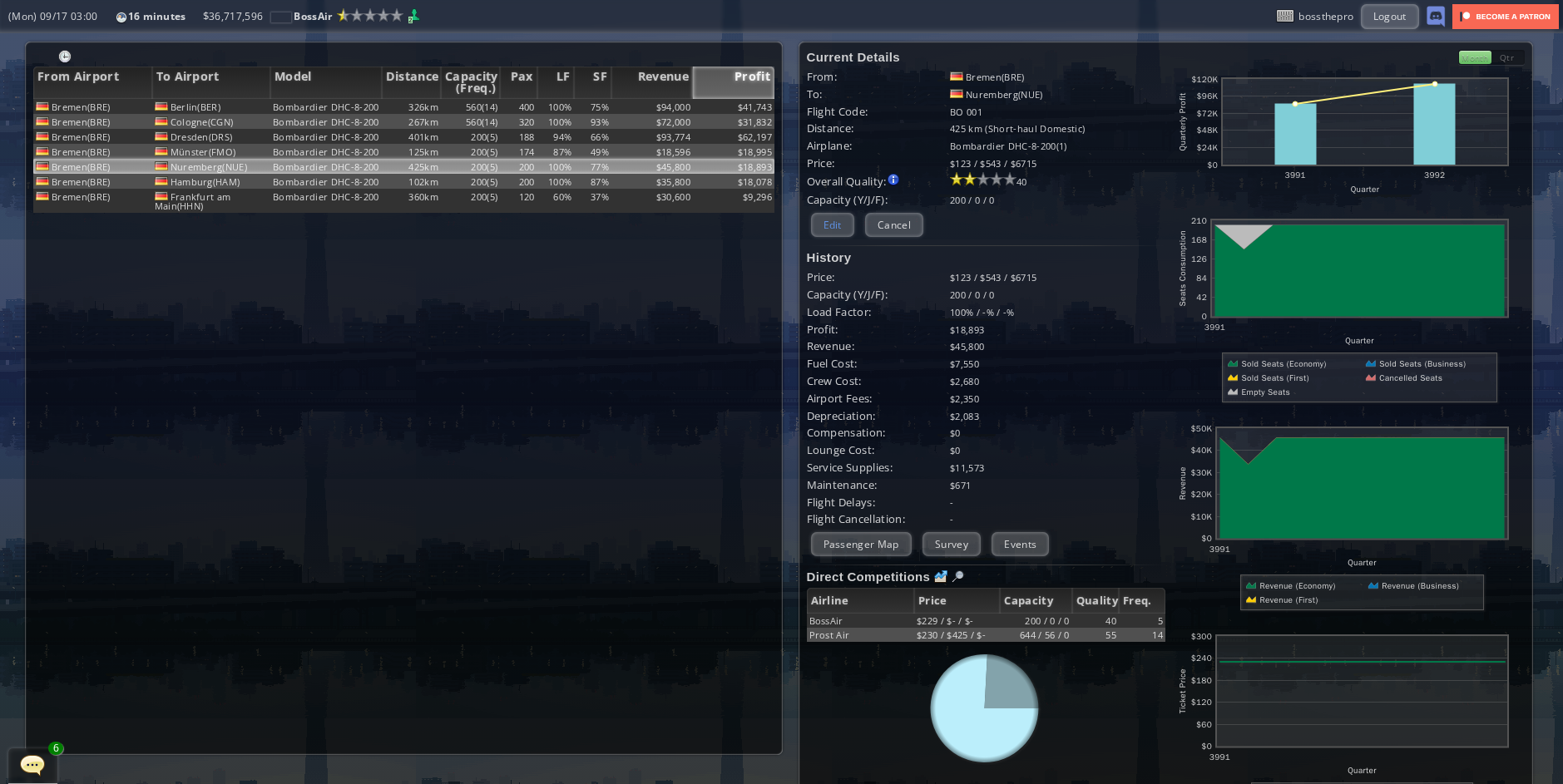 click on "Edit" at bounding box center (833, 224) 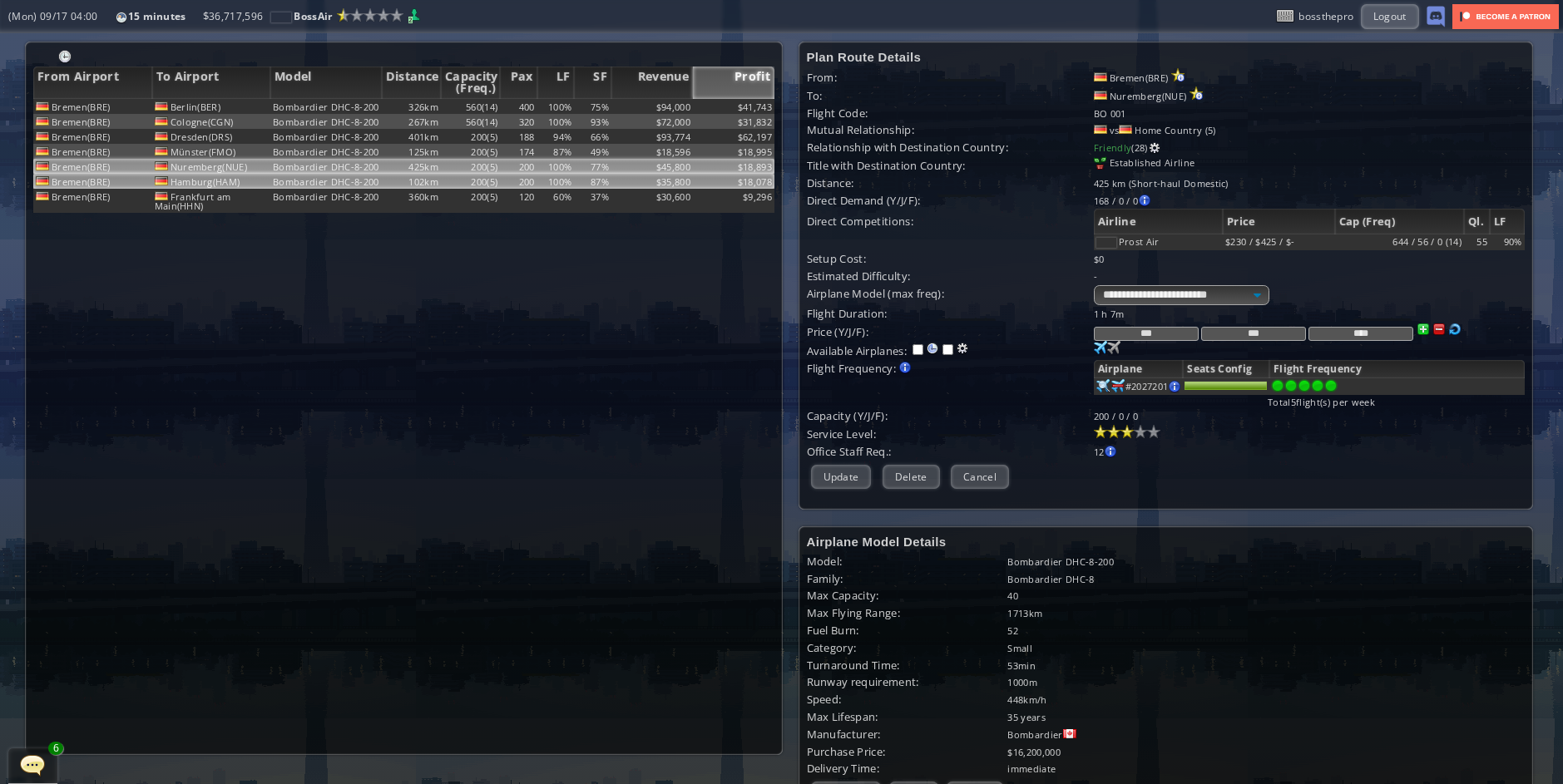 click on "Bombardier DHC-8-200" at bounding box center [326, 106] 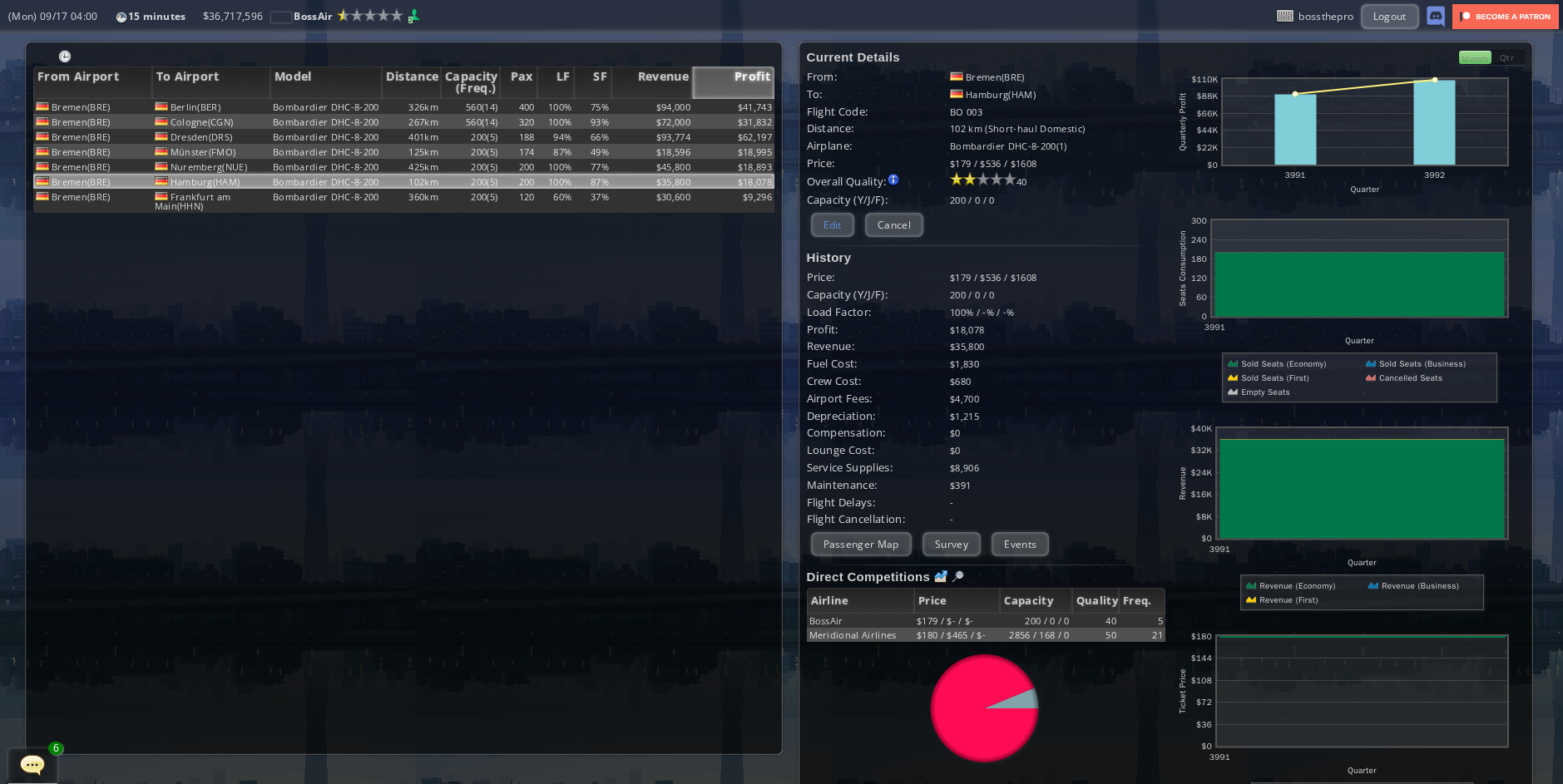 click on "Edit" at bounding box center [833, 224] 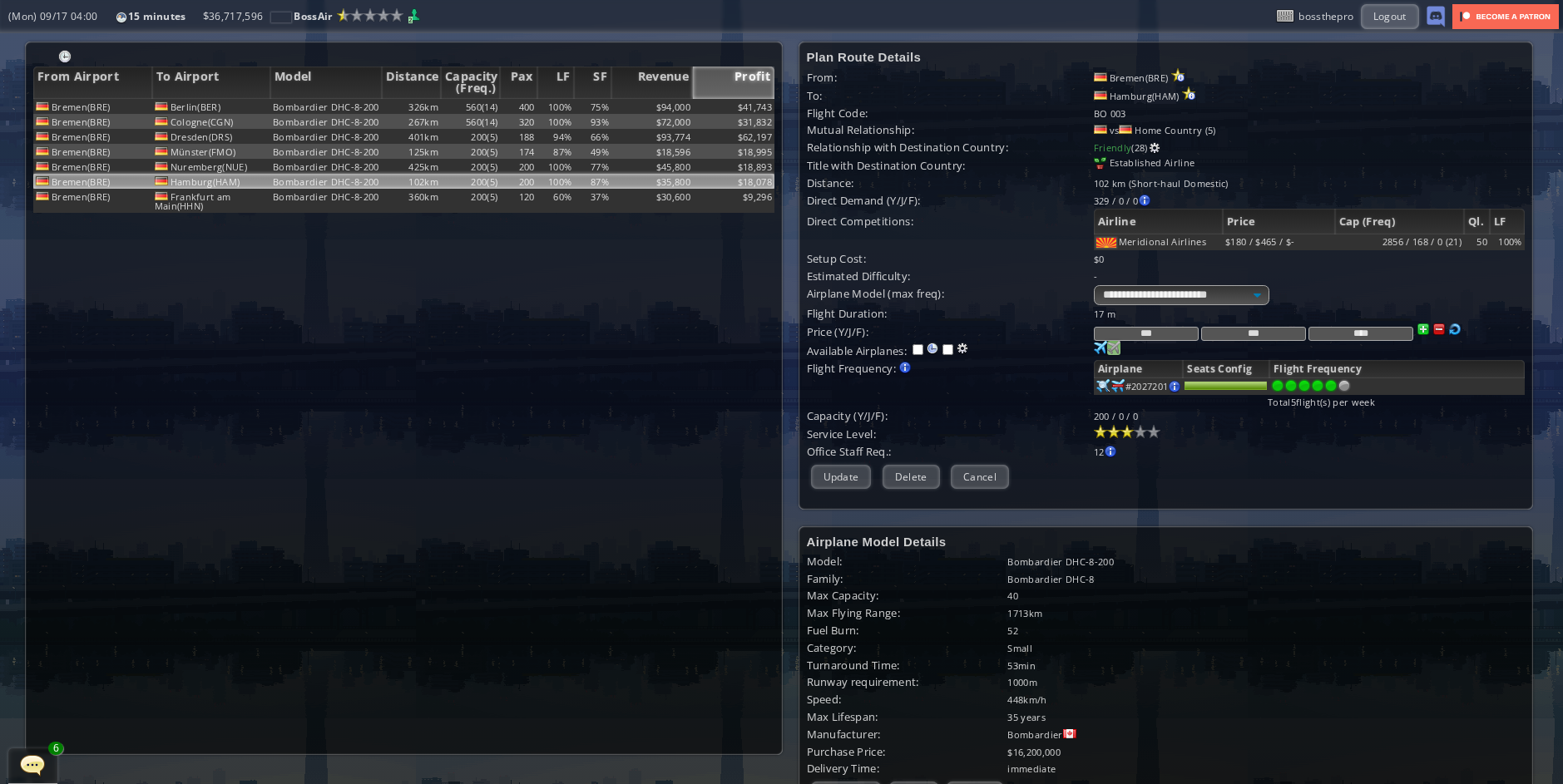 click at bounding box center (1101, 348) 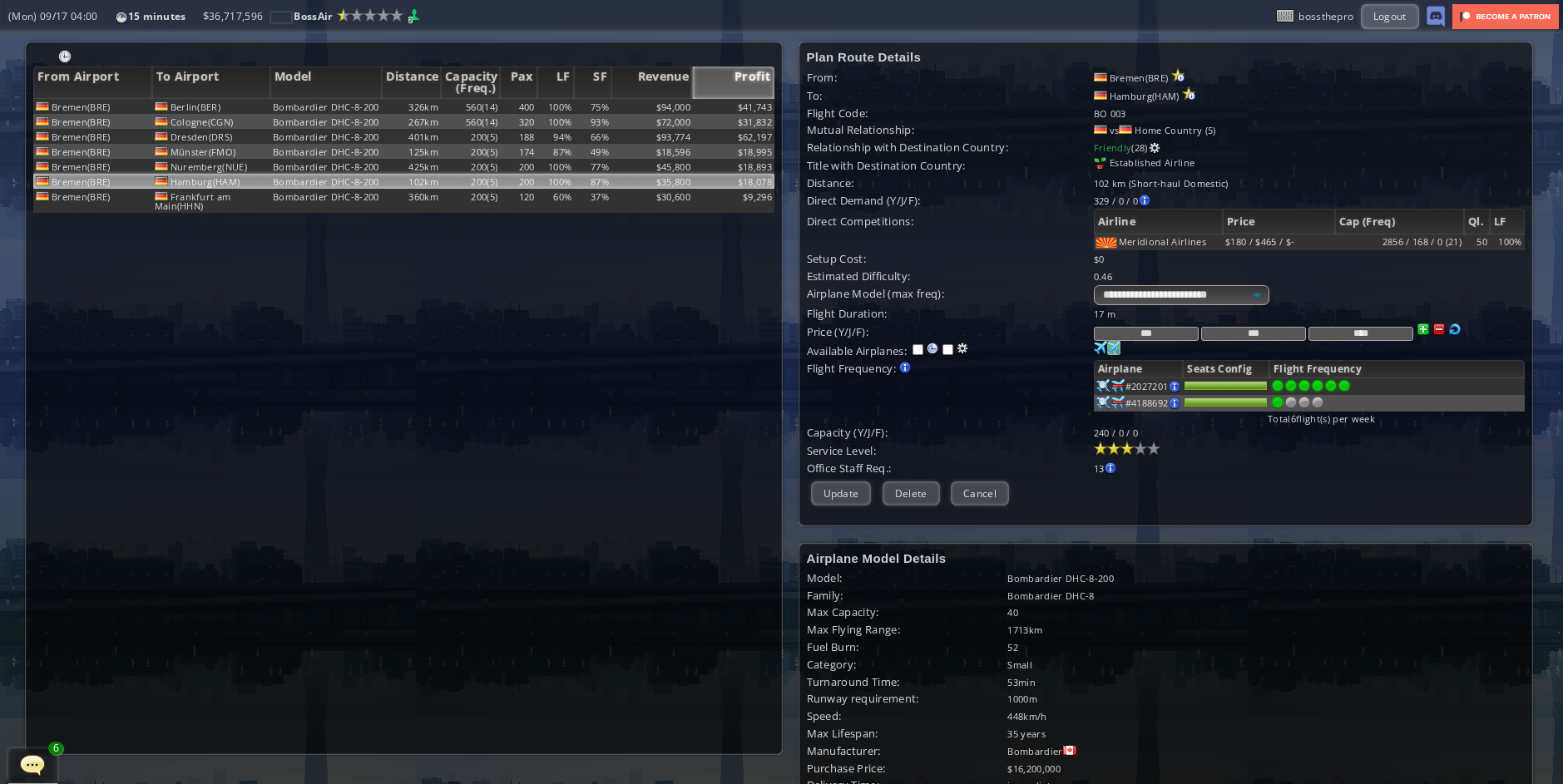 click at bounding box center [1344, 386] 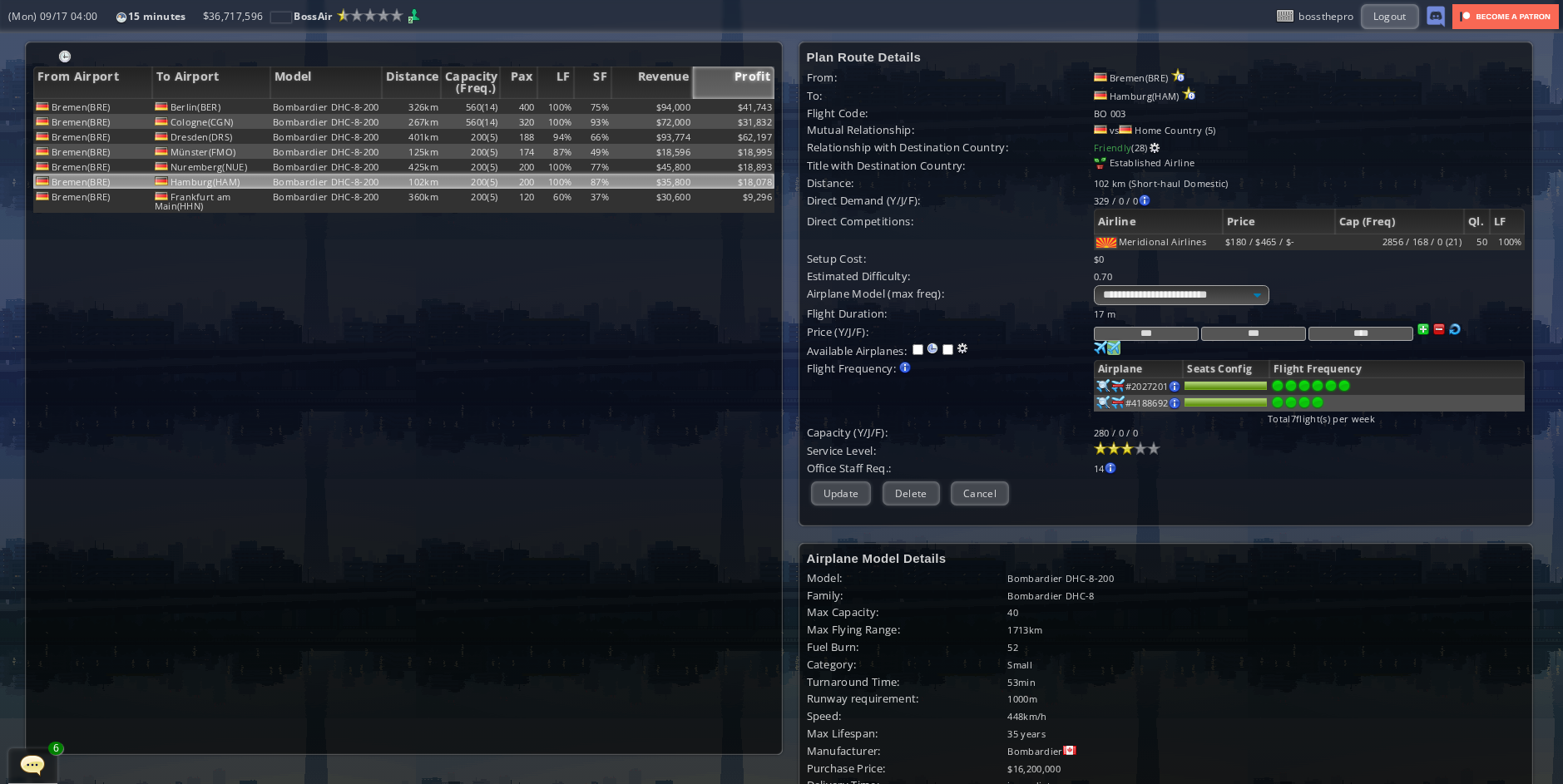 click at bounding box center [1318, 386] 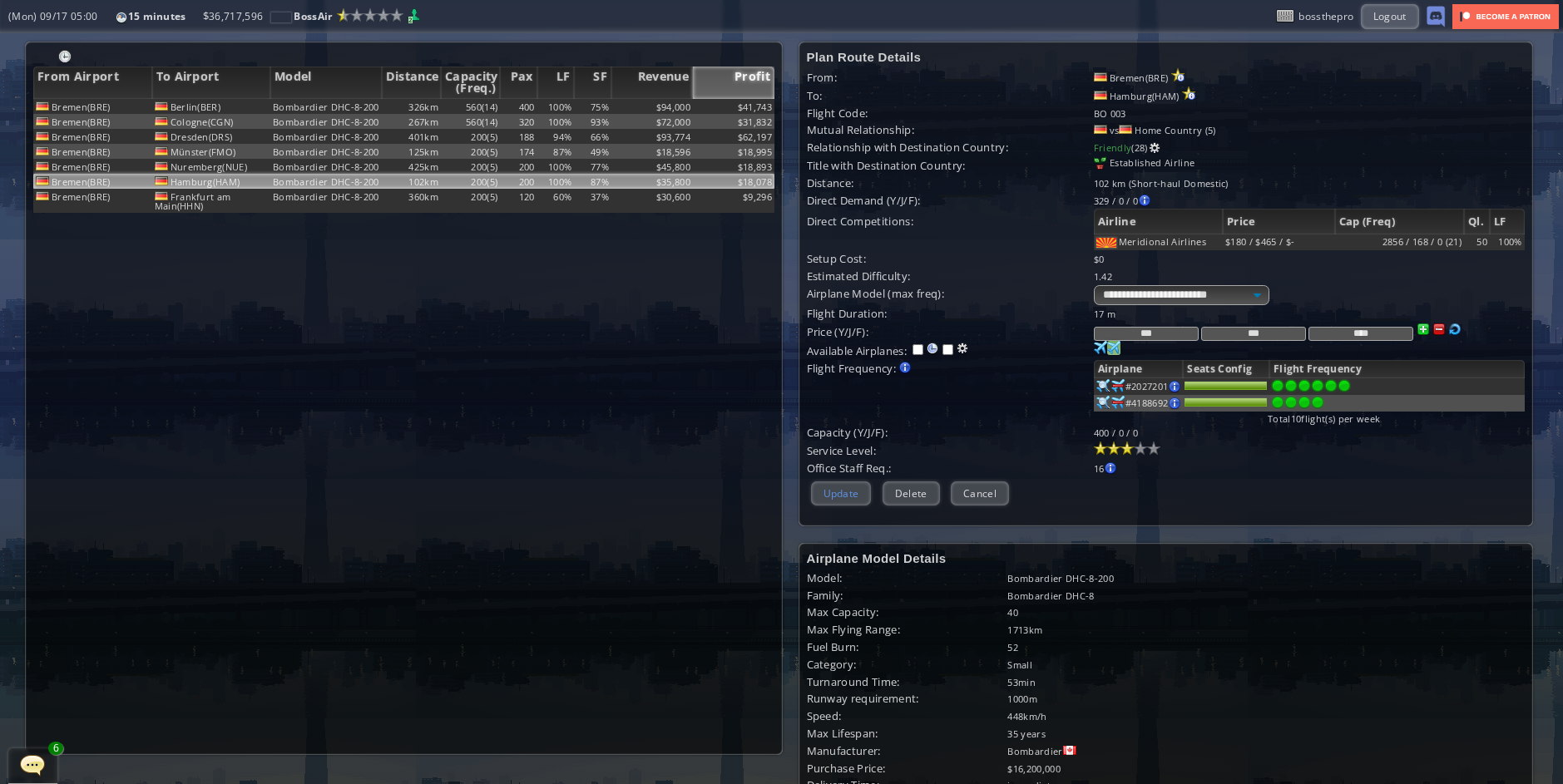 click on "Update" at bounding box center [841, 493] 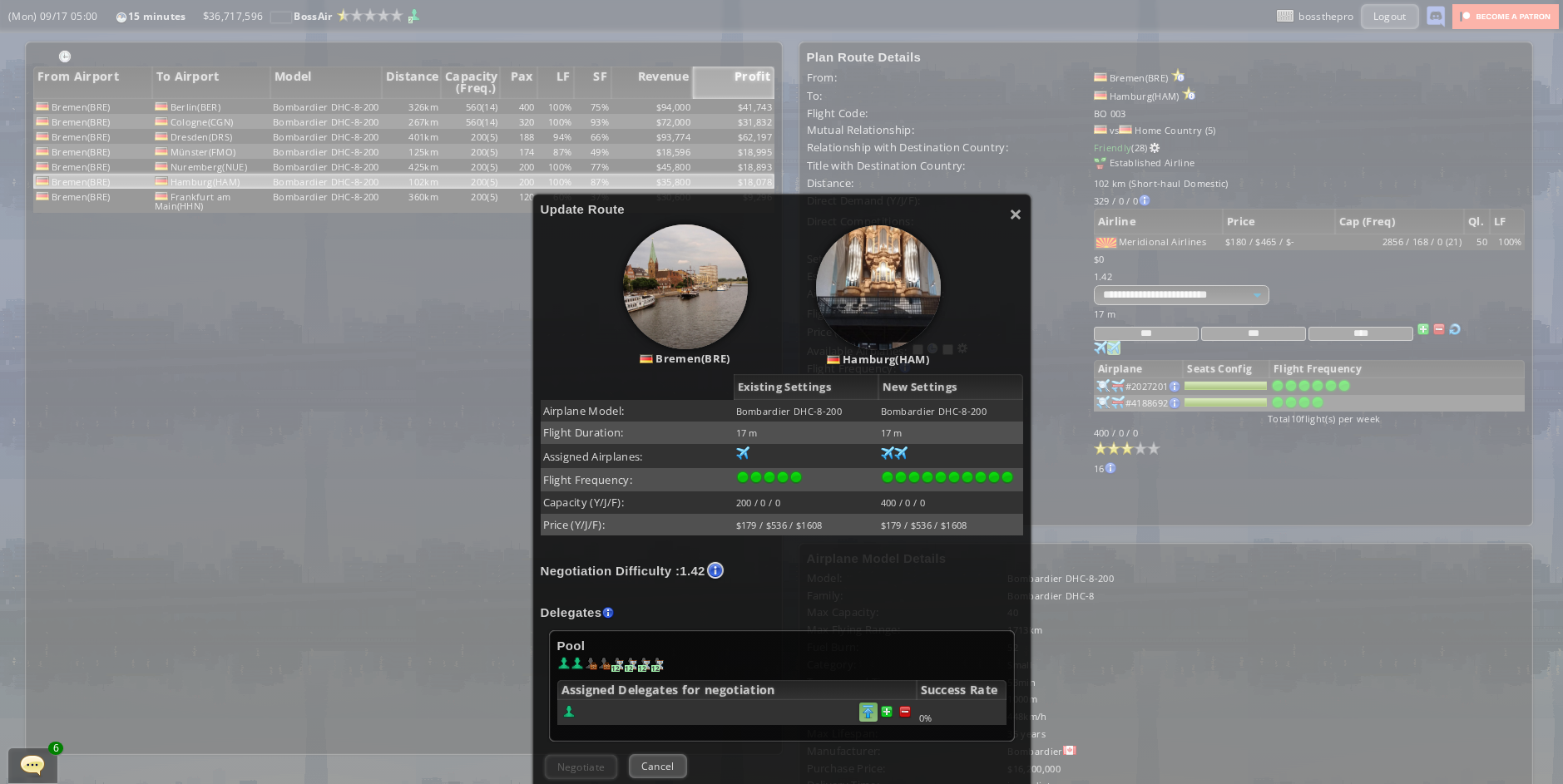 click at bounding box center (868, 712) 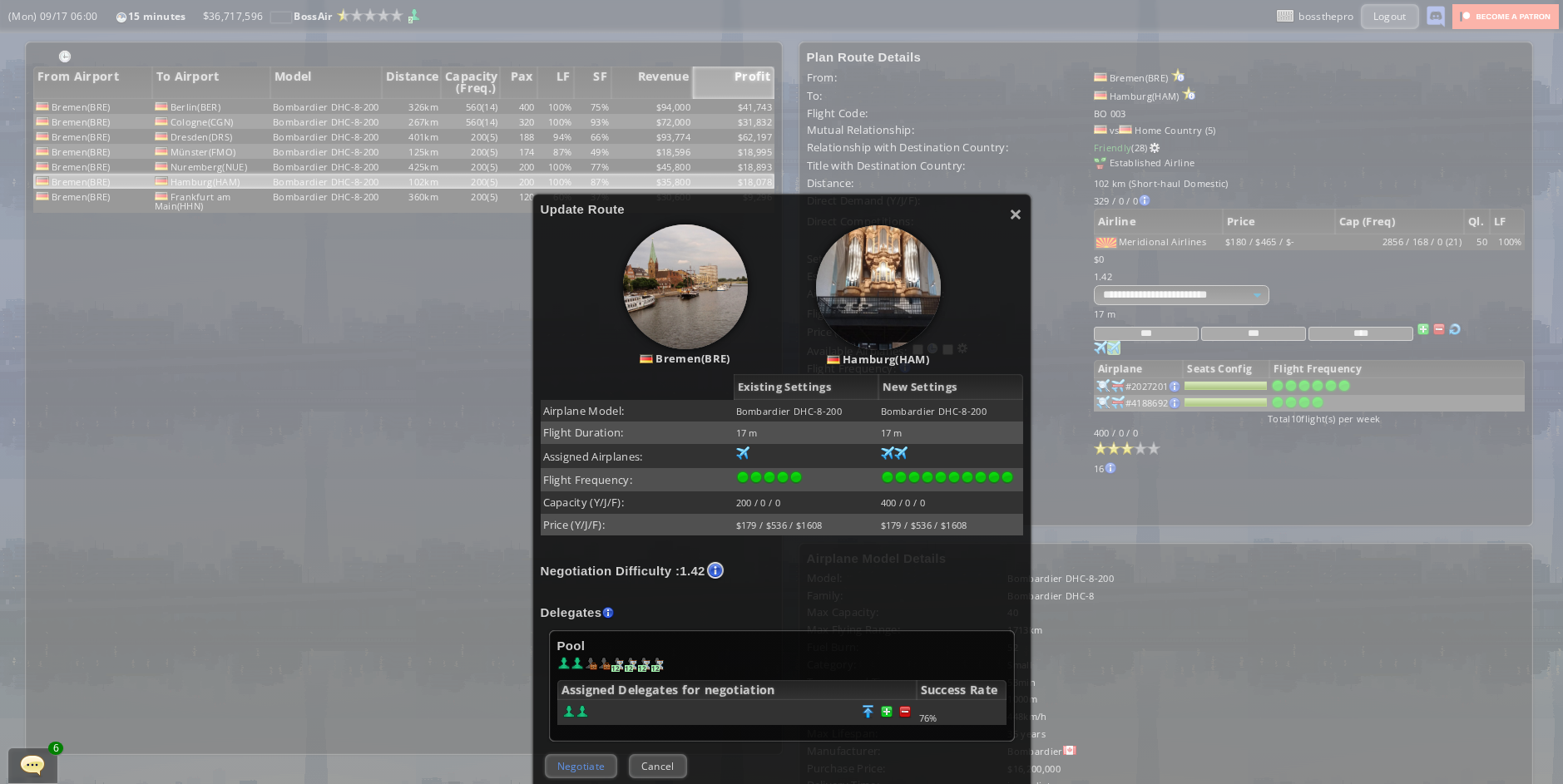click on "Negotiate" at bounding box center (581, 766) 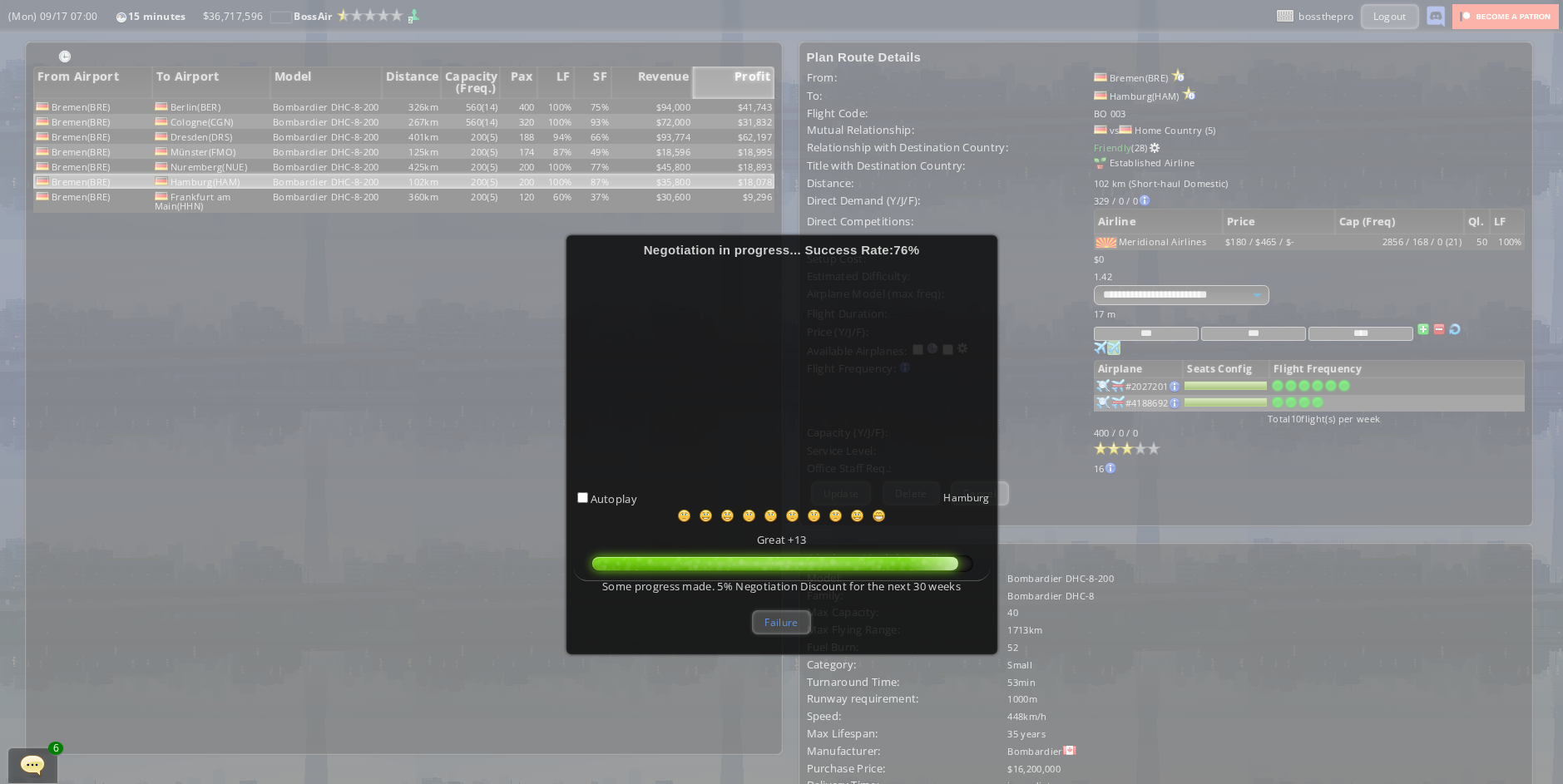 click on "Failure" at bounding box center [781, 622] 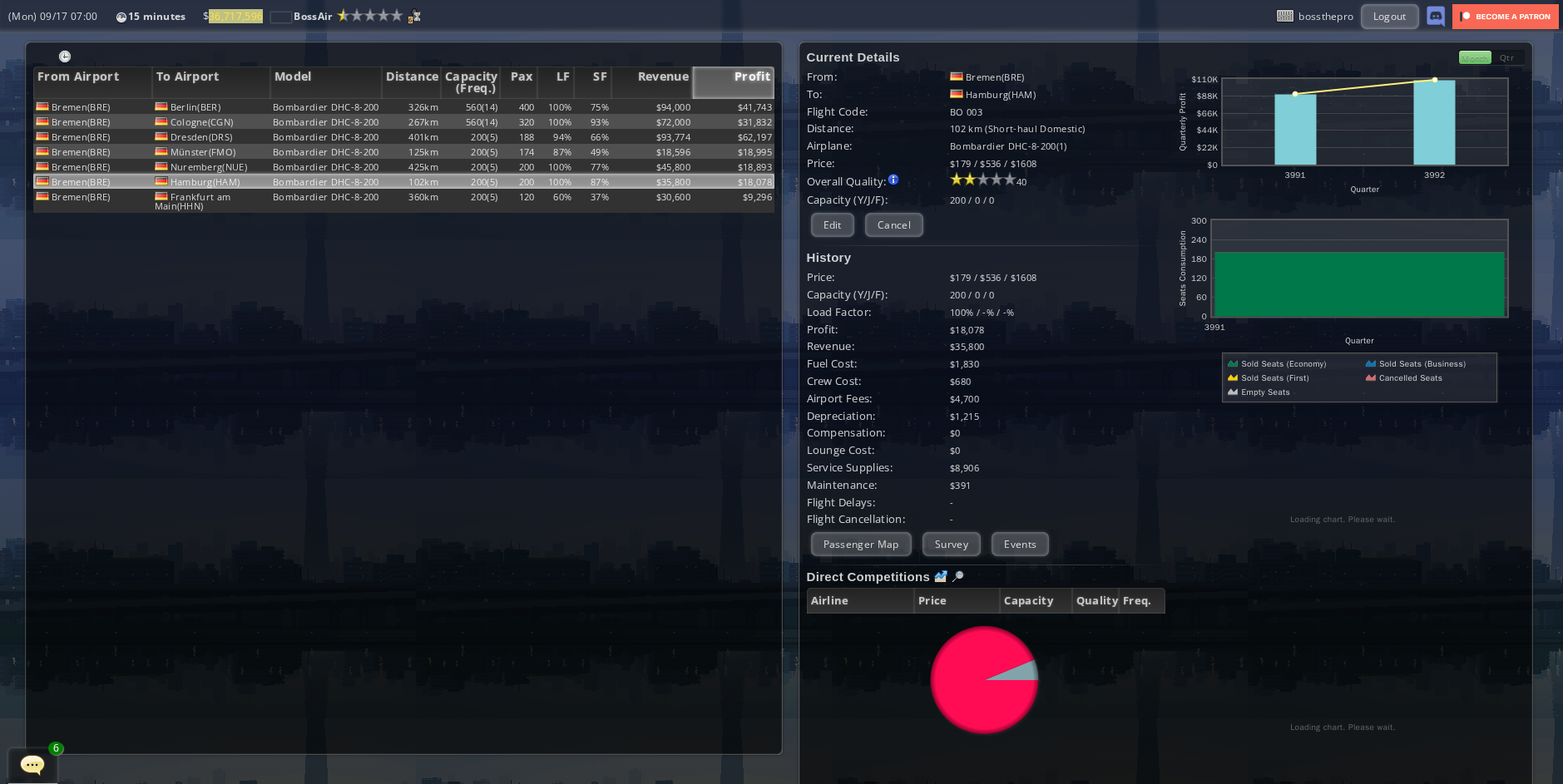 click on "Lore Ipsumdo
Si Ametcon
Adipi
Elitsedd
Eiusmodt (Inci.)
Utl
ET
DO
Magnaal
Enimad
Minimv(QUI) Nostru(EXE) Ullamcolab NIS-1-866 408al 623(37) 048 518% 15% $94,479 $44,364 Exeaco(CON) Duisaut(IRU) Inreprehen VOL-4-937 226ve 363(41) 369 861% 11% $94,297 $00,978 Esseci(FUG) Nullapa(EXC) Sintoccaec CUP-5-185 549no 785(9) 927 07% 92% $61,240 $48,812 Proide(SUN) Culpaqu(OFF) Deseruntmo ANI-0-997 477id 439(8) 755 26% 69% $81,576 $73,719 Estlab(PER) Undeomnis(IST) Natuserror VOL-5-962 510ac 945(5) 921 238% 95% $45,180 $98,564 Dolore(LAU) Totamre(APE) 536ea" at bounding box center (403, 408) 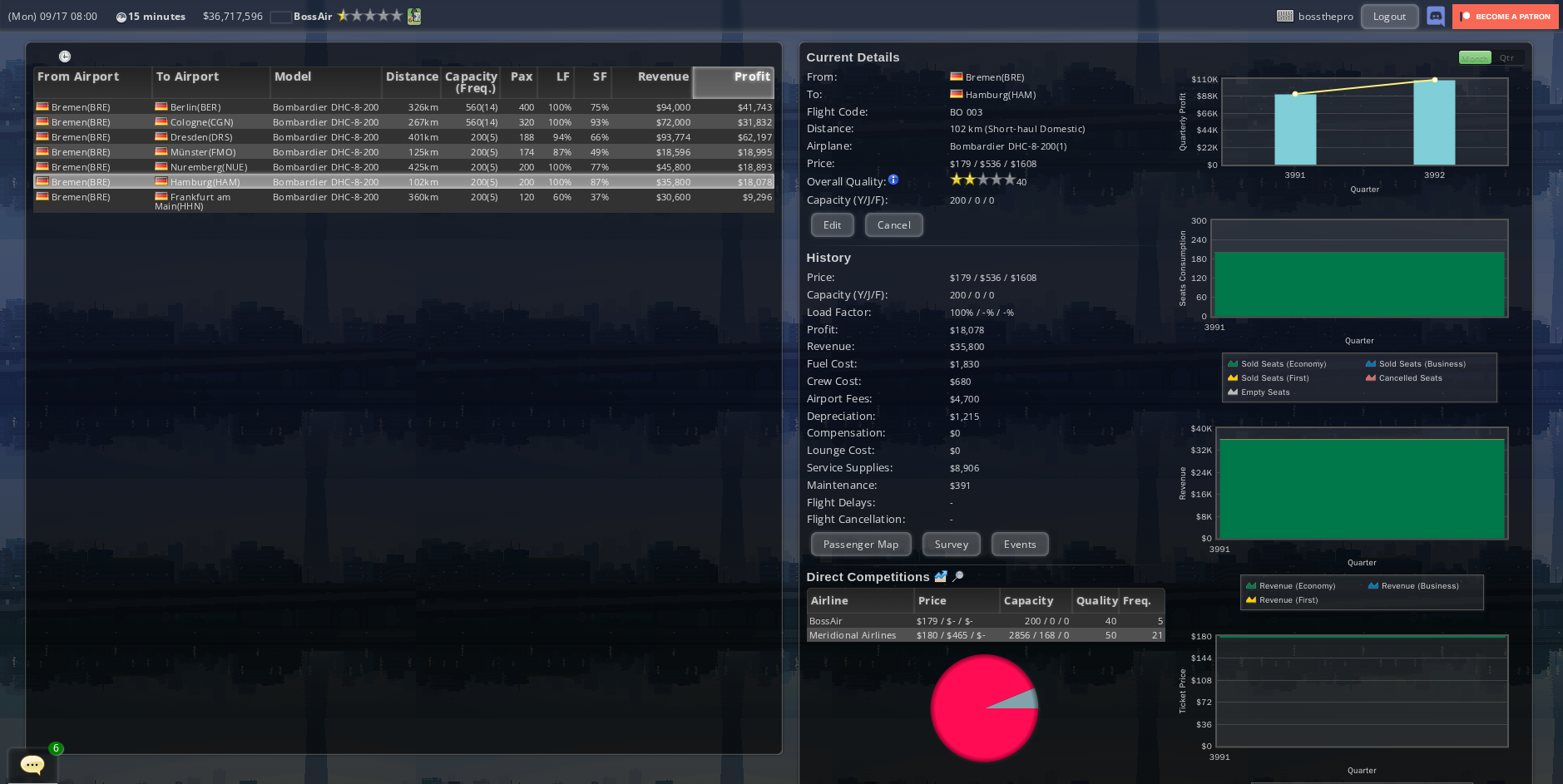 click on "6" at bounding box center [410, 20] 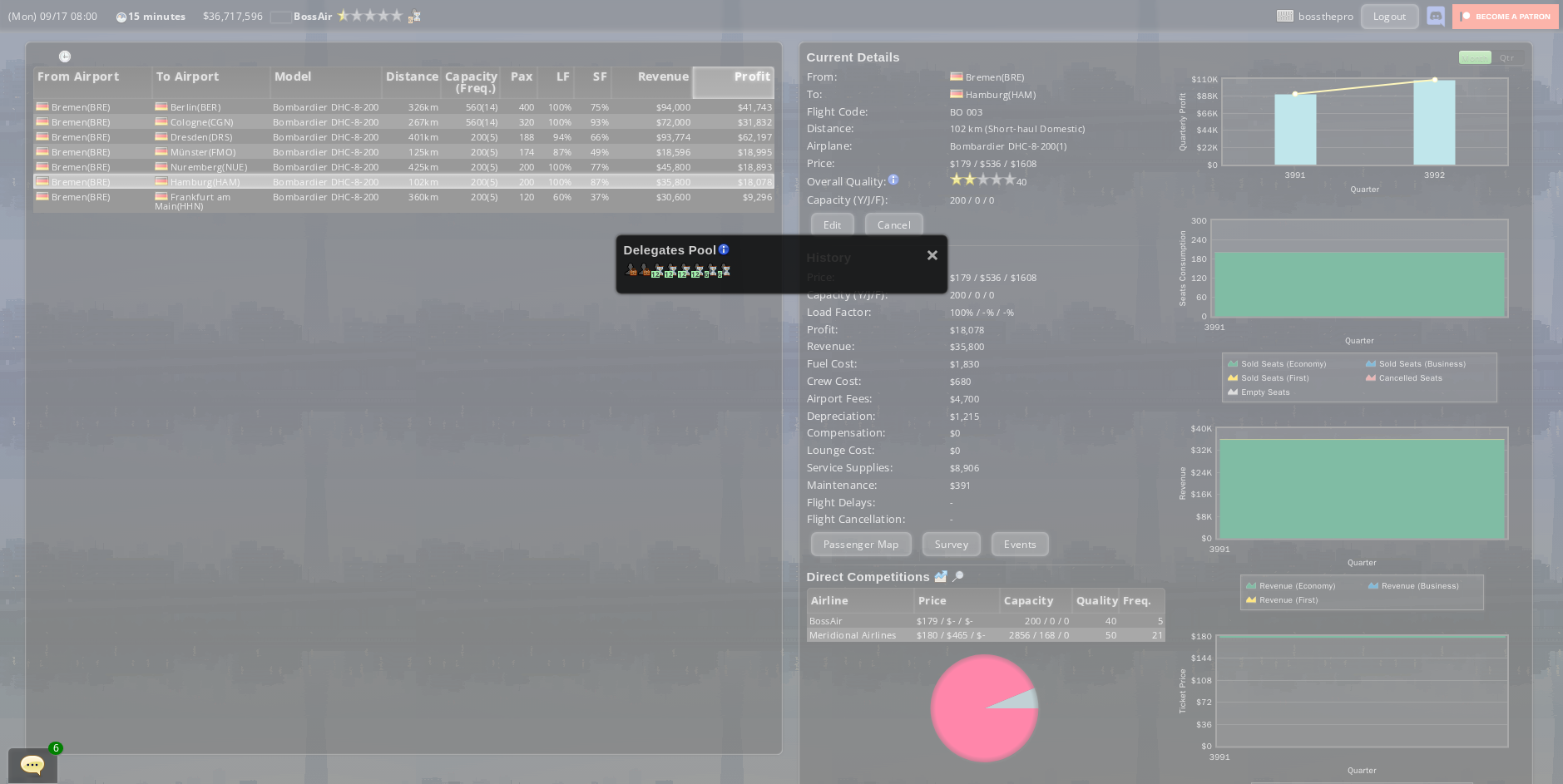 click on "×
Loremipsu Dolo Sitame co adipisci el sedd eiusmod. Tempori utlab et doloremagn al enimadmini veniam. Quisnostr exercit ullamco labor, nisi al Exeaco consequatdui, Auteiru inreprehende voluptatevel, Essecillumfug nullapari exc.
27 30 87 34 2 3" at bounding box center (781, 392) 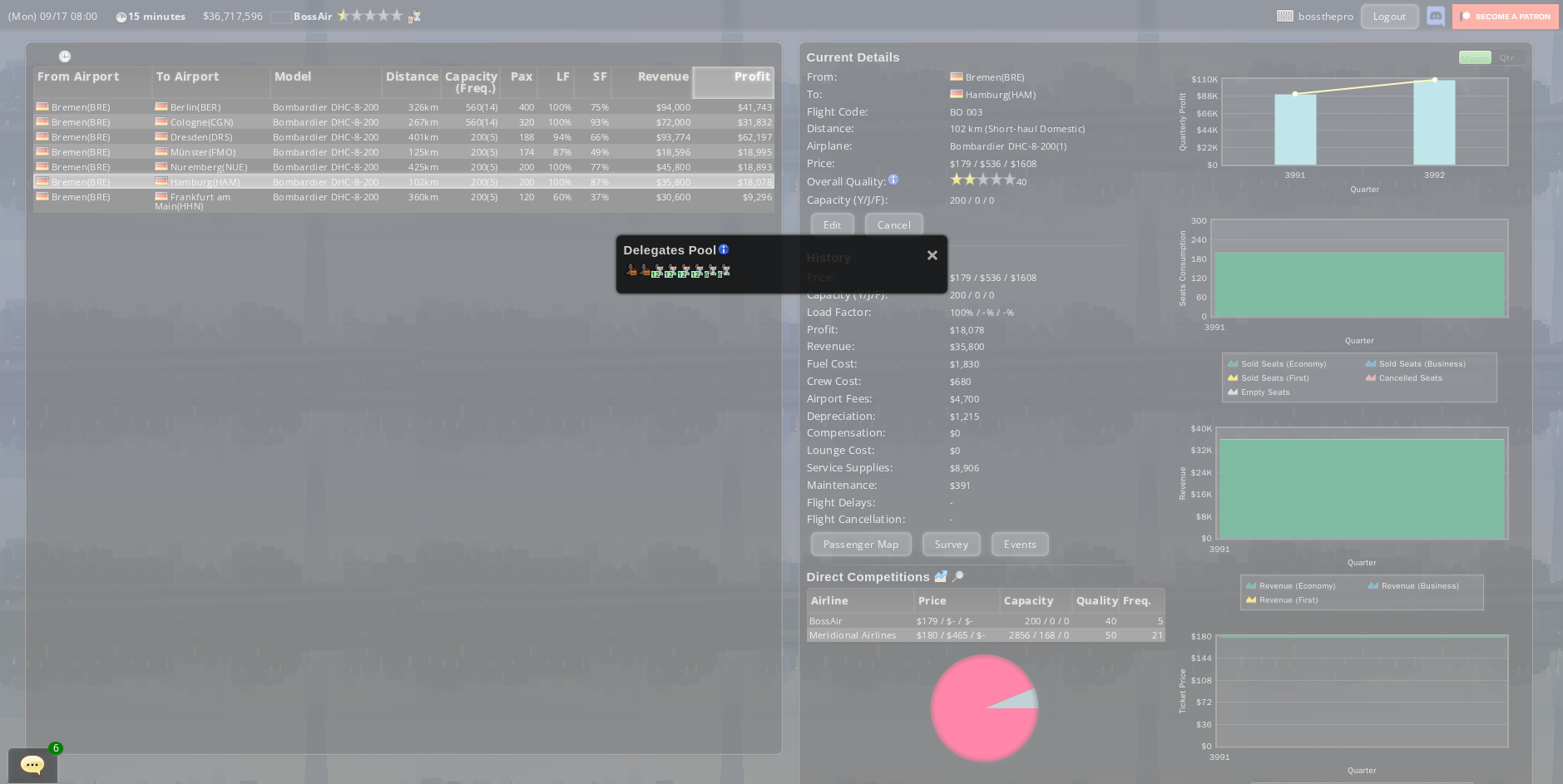 click on "Delegates Pool Gained by leveling up your airline. Airline grade is determined by reputation points. Delegates conduct various tasks, such as Flight negotiations, Country relationship improvements, Advertisement campaigns etc." at bounding box center (782, 251) 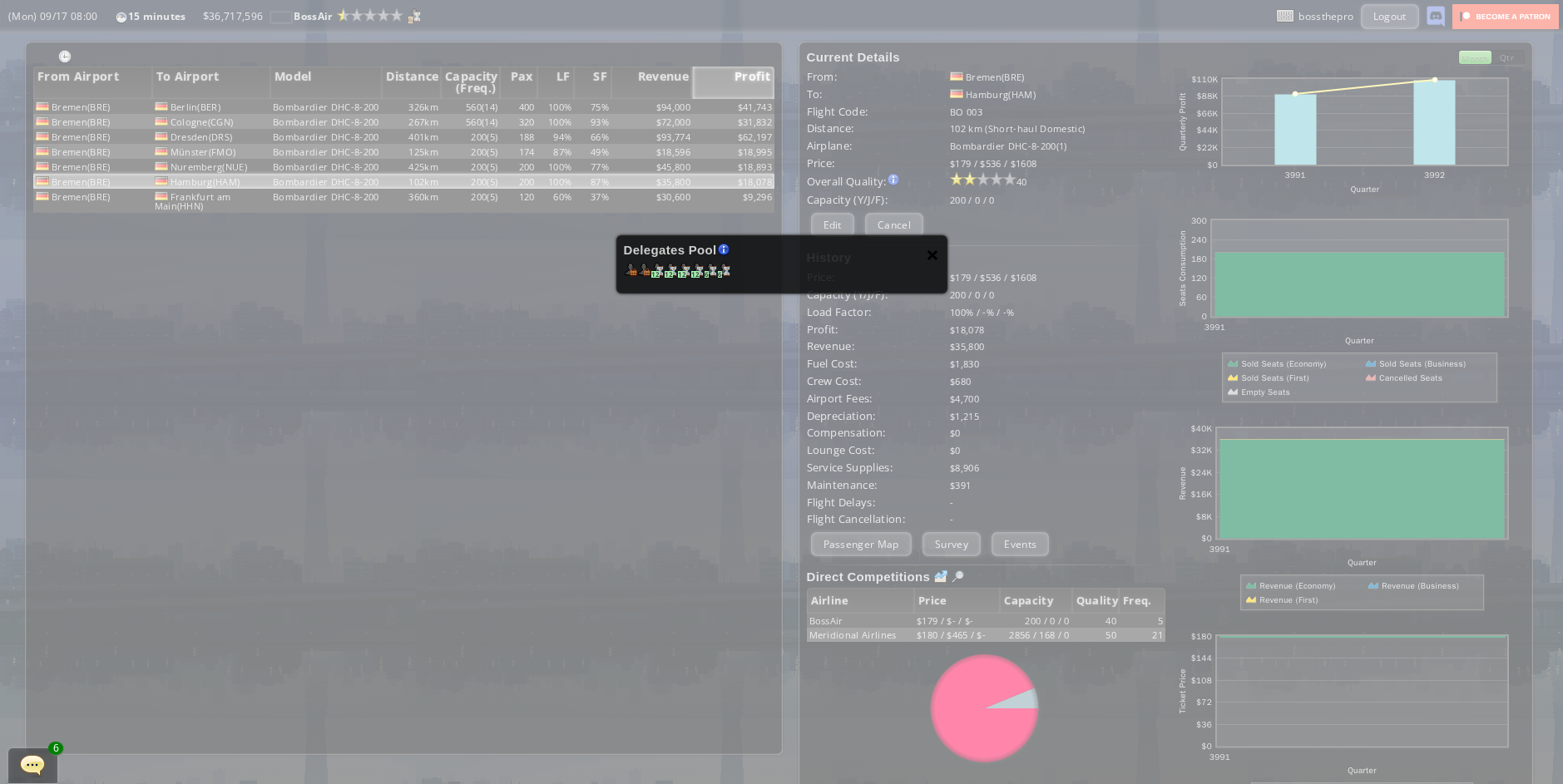 click on "×" at bounding box center (932, 254) 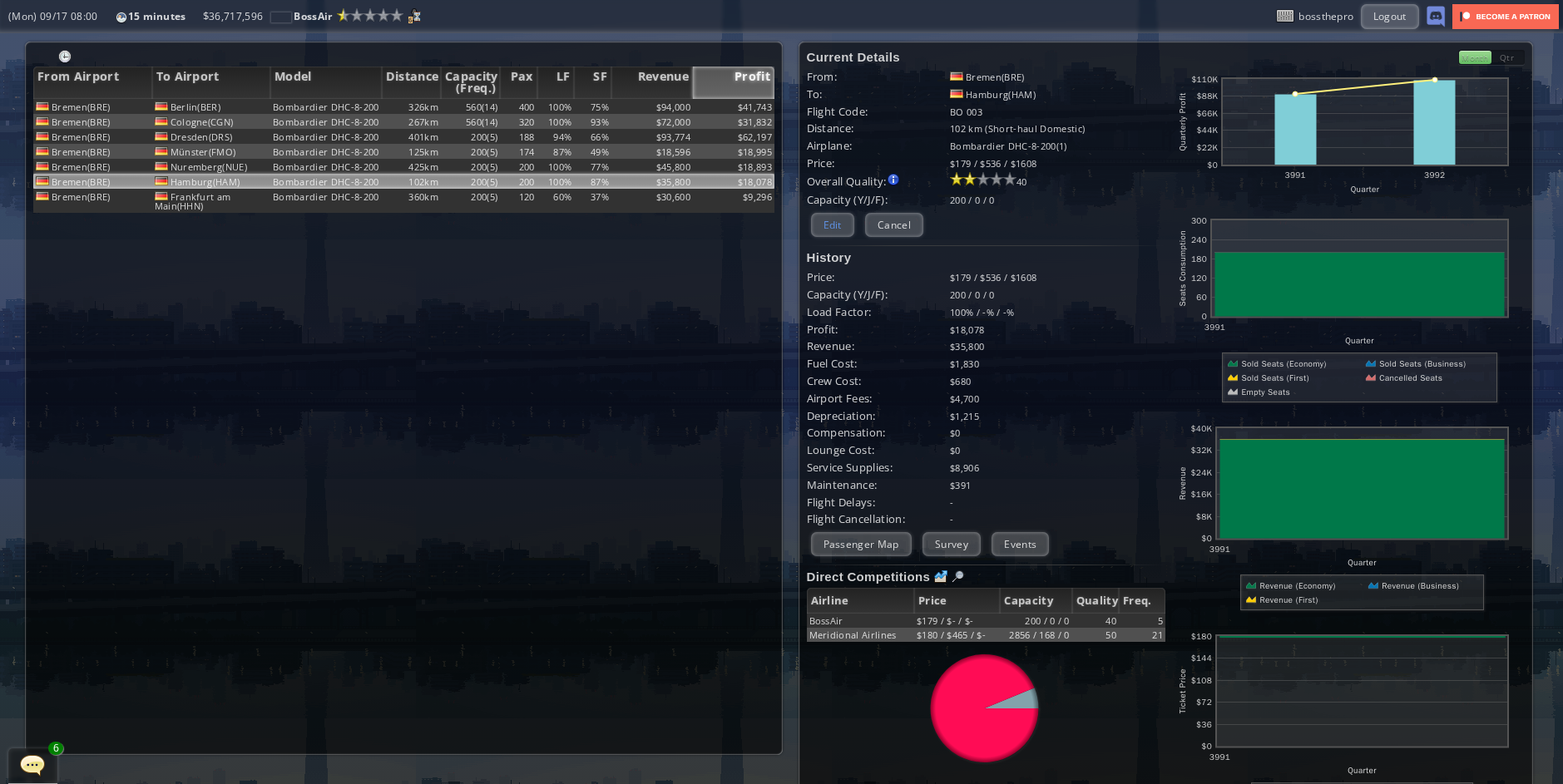 click on "Edit" at bounding box center (833, 224) 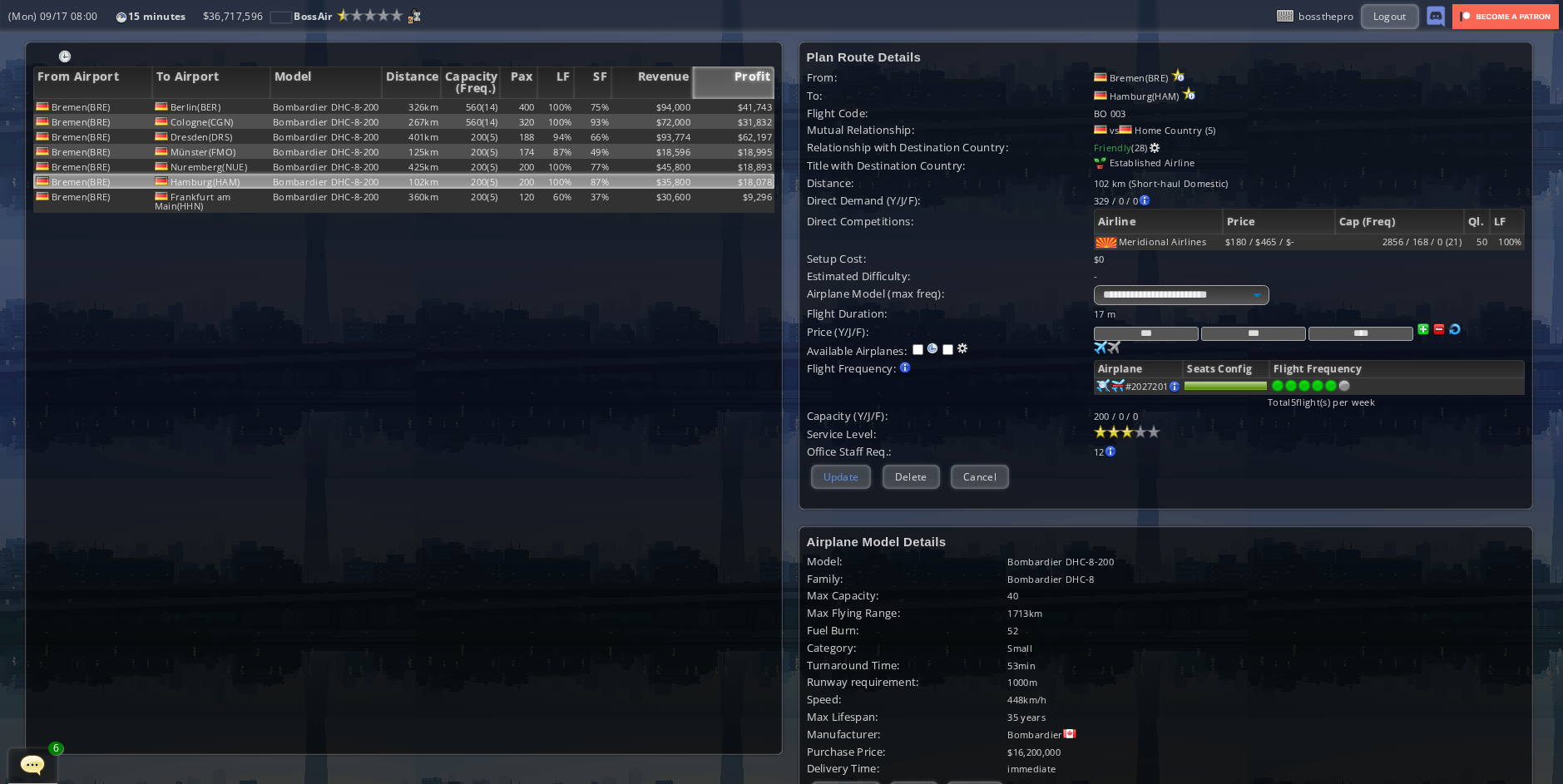 click on "Update" at bounding box center (841, 476) 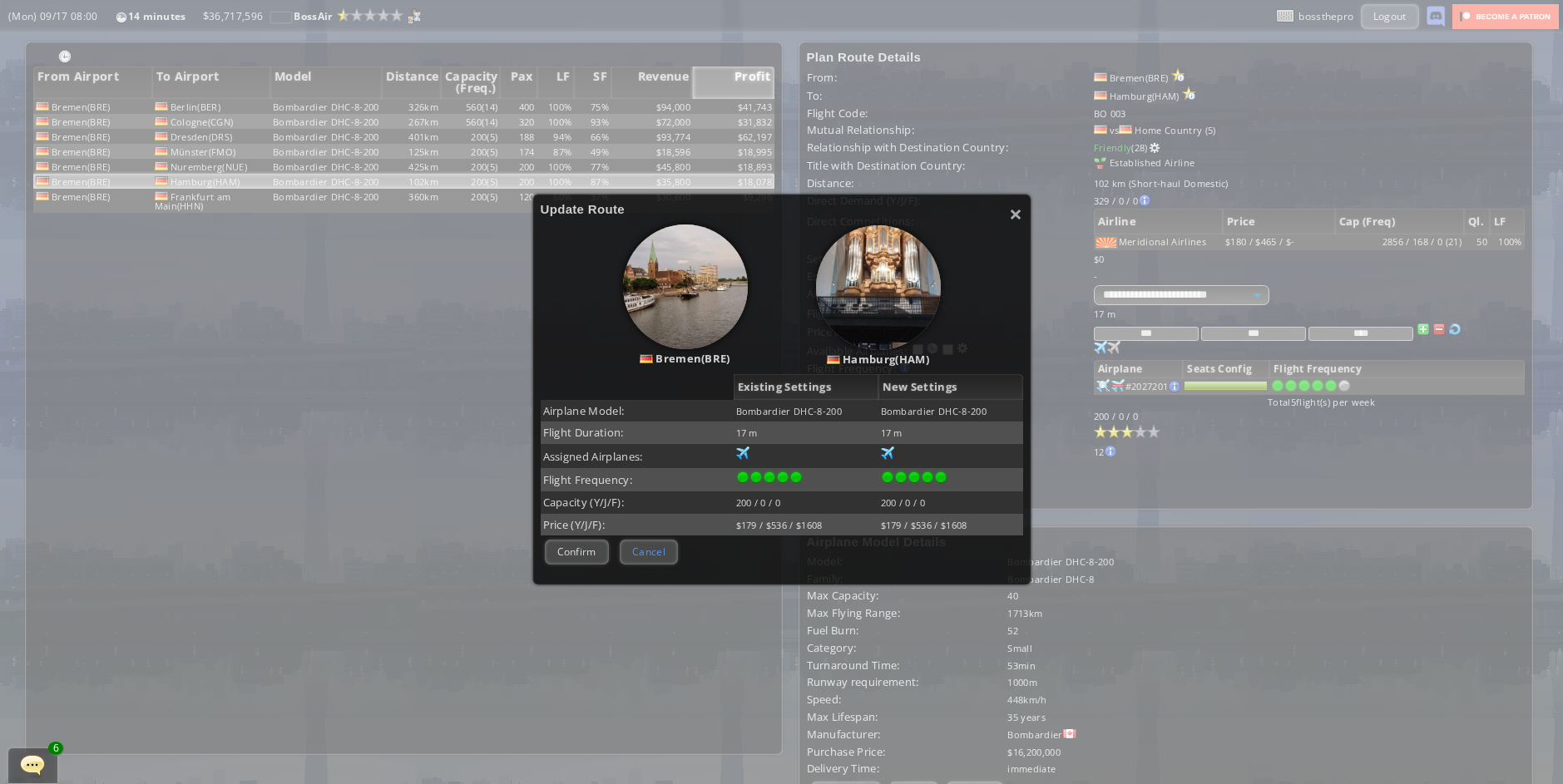 click on "Cancel" at bounding box center [649, 551] 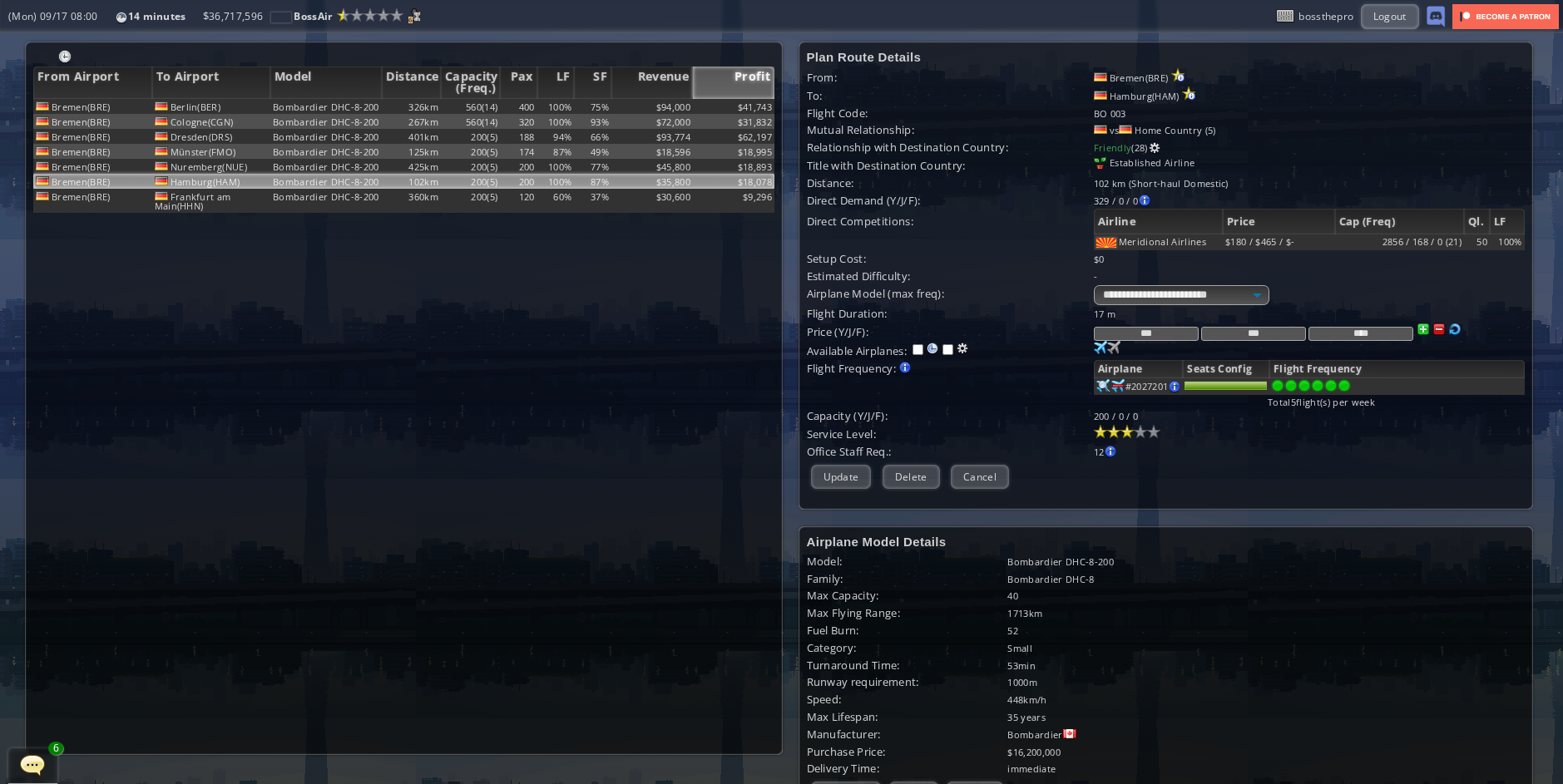 drag, startPoint x: 1338, startPoint y: 403, endPoint x: 1330, endPoint y: 410, distance: 10.630146 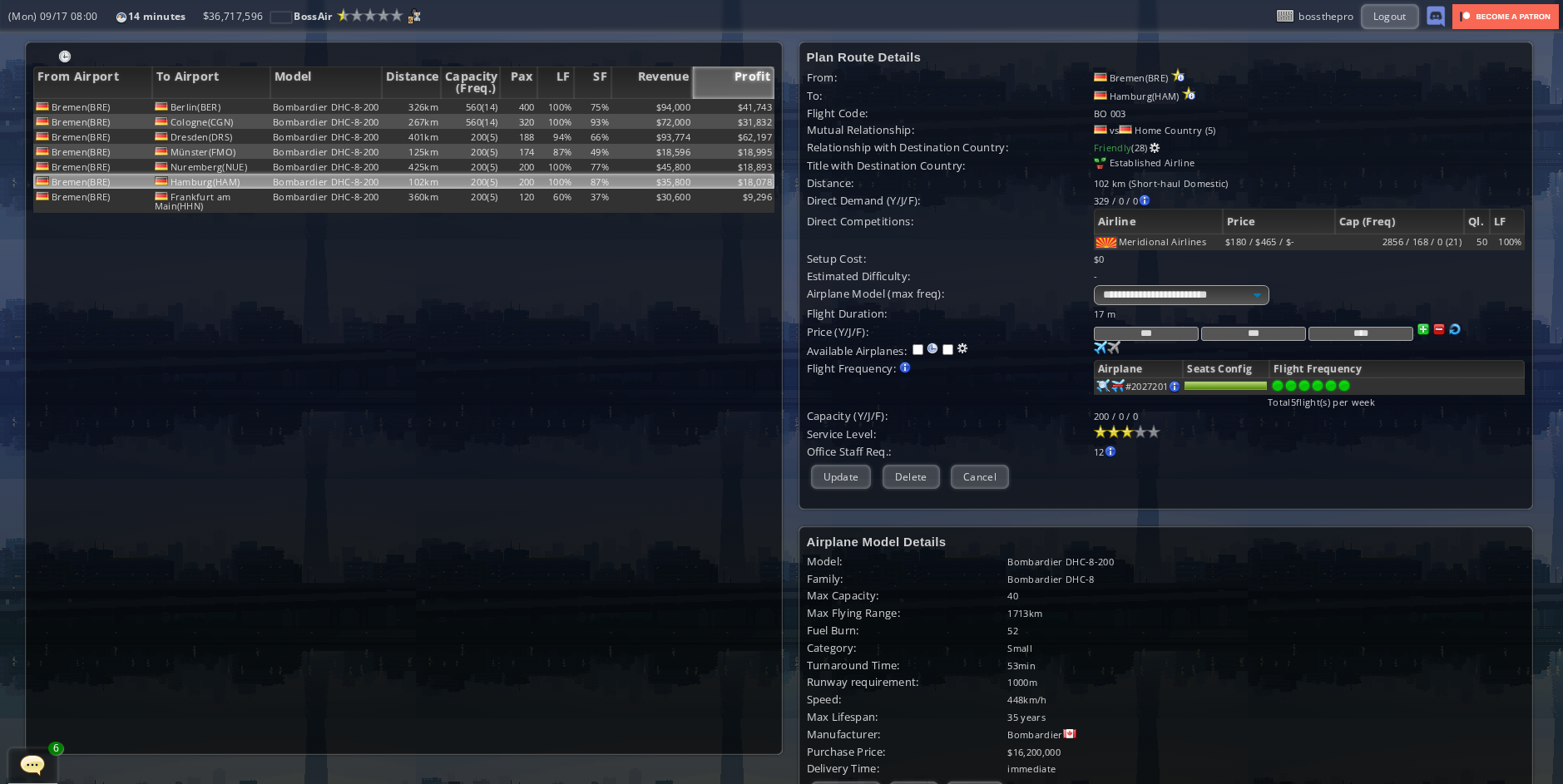 click at bounding box center [1344, 386] 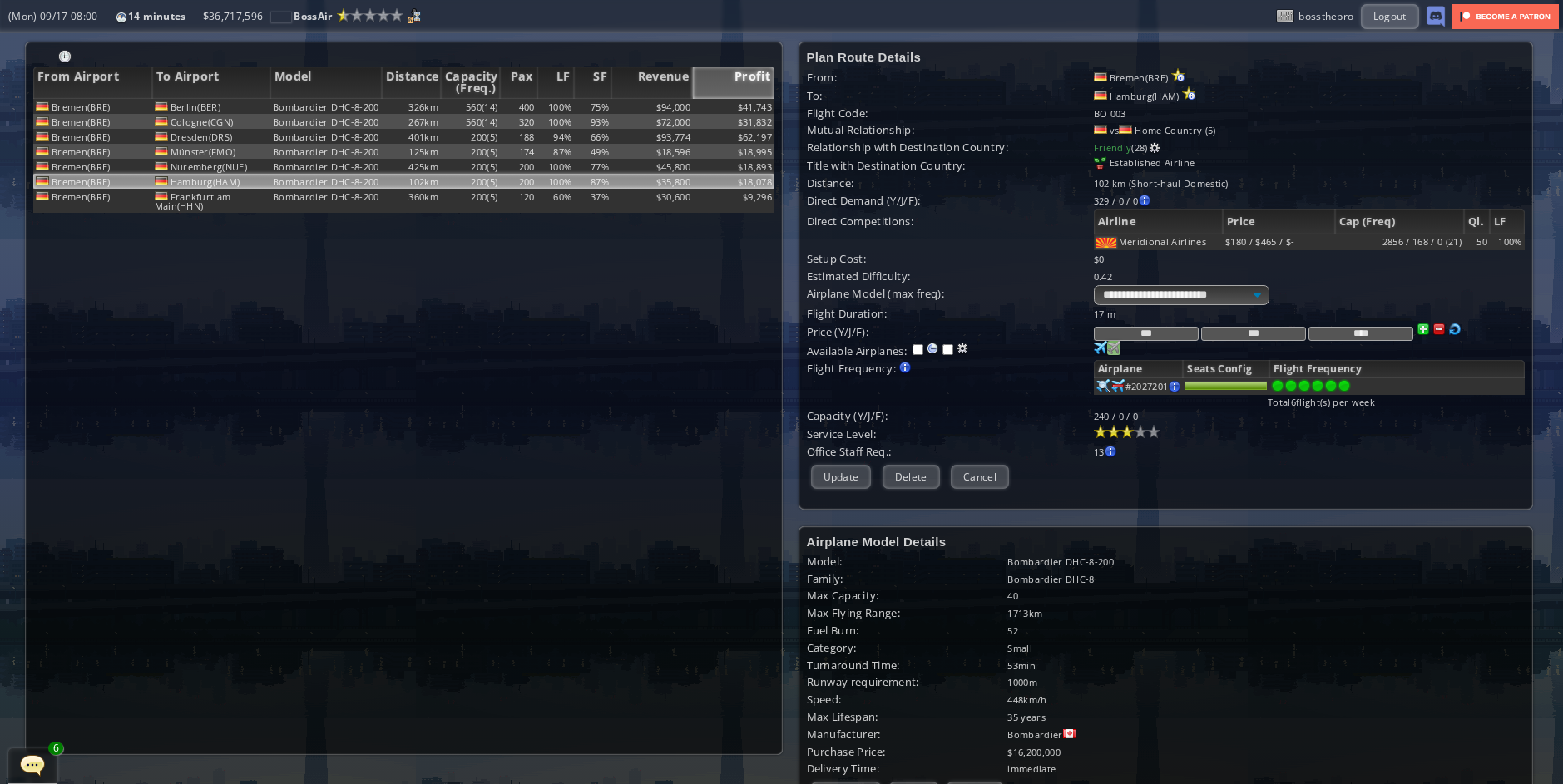 click at bounding box center [1101, 348] 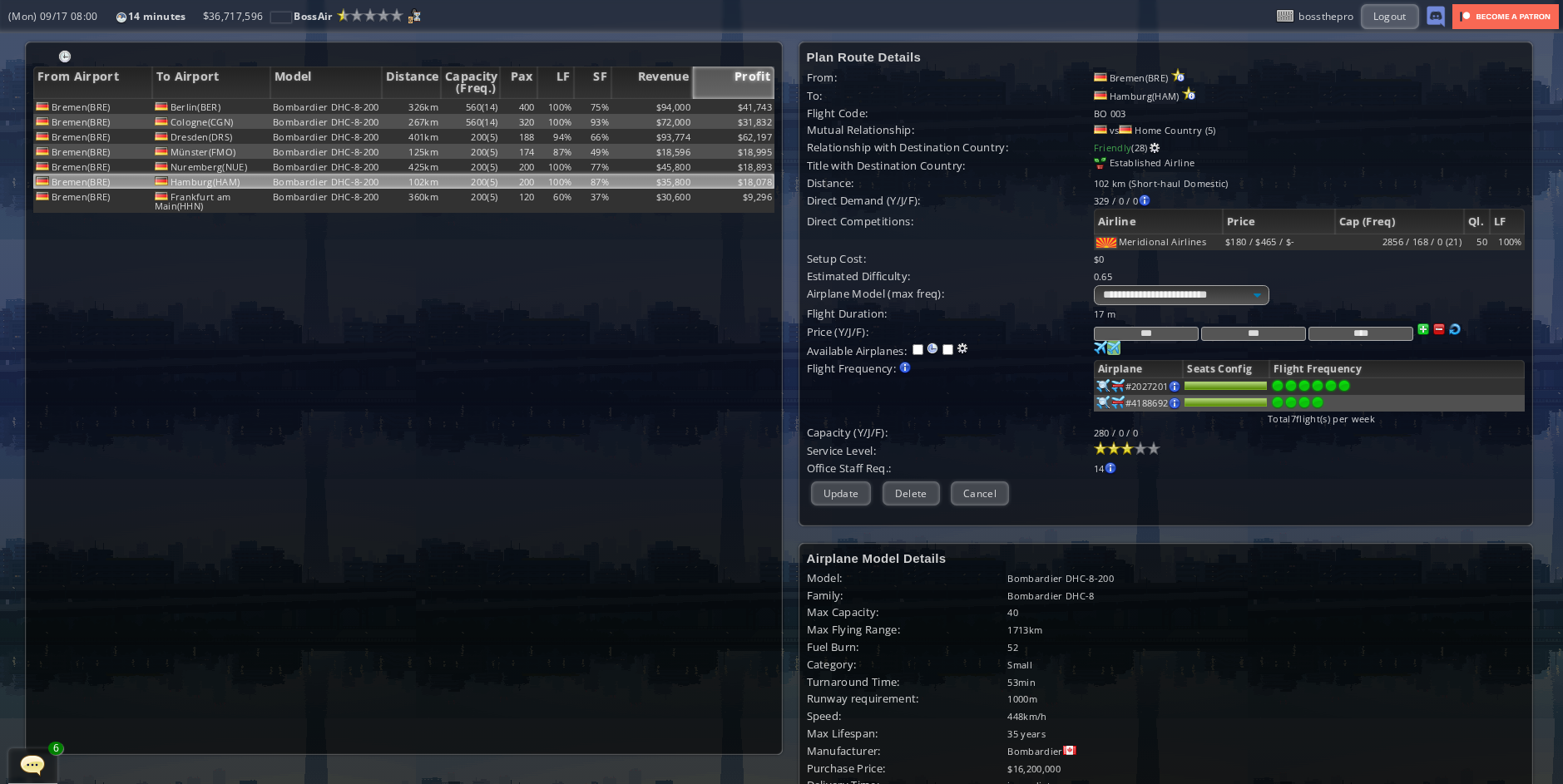 click at bounding box center (1318, 386) 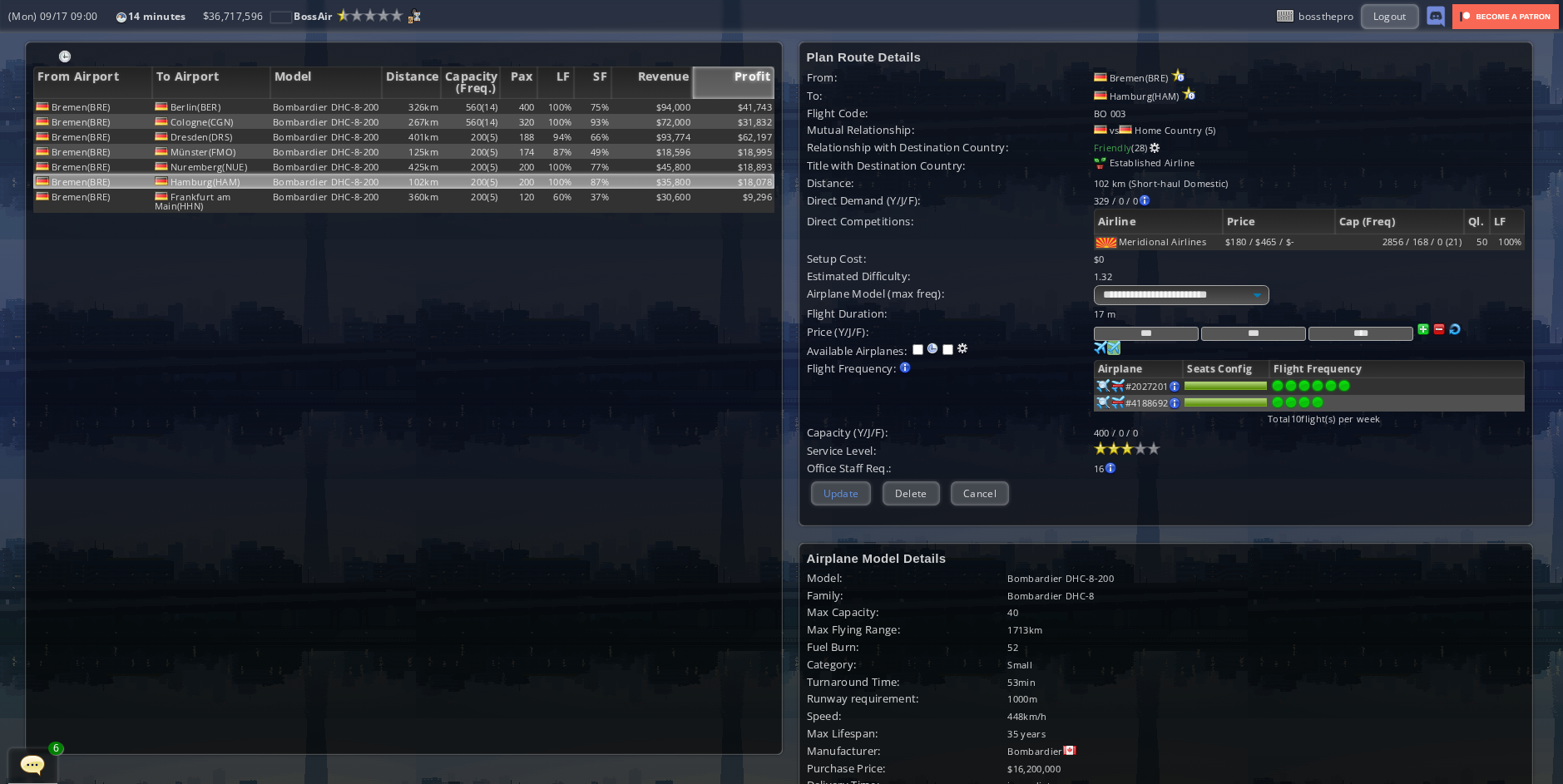 click on "Update" at bounding box center [841, 493] 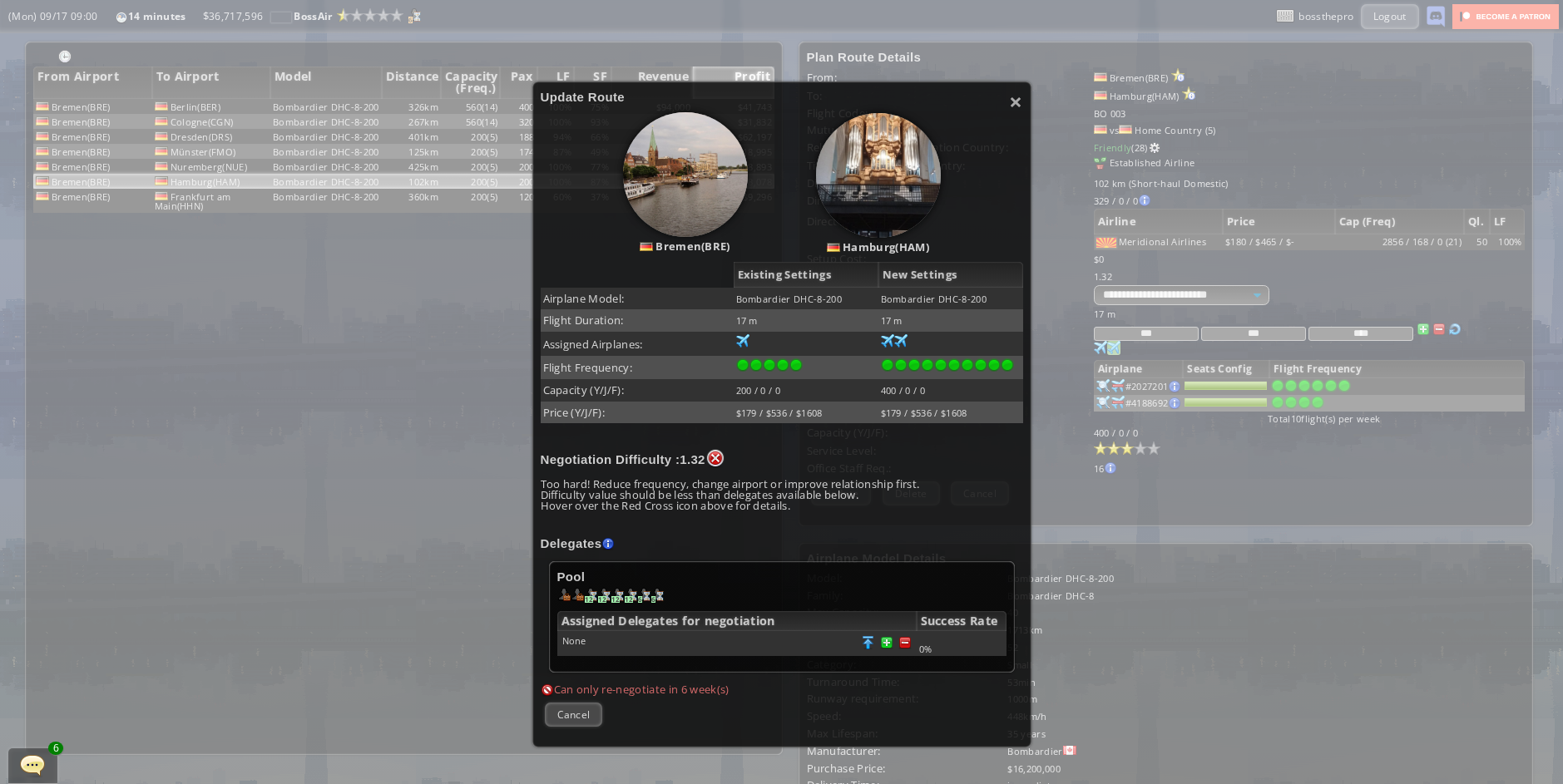 scroll, scrollTop: 240, scrollLeft: 0, axis: vertical 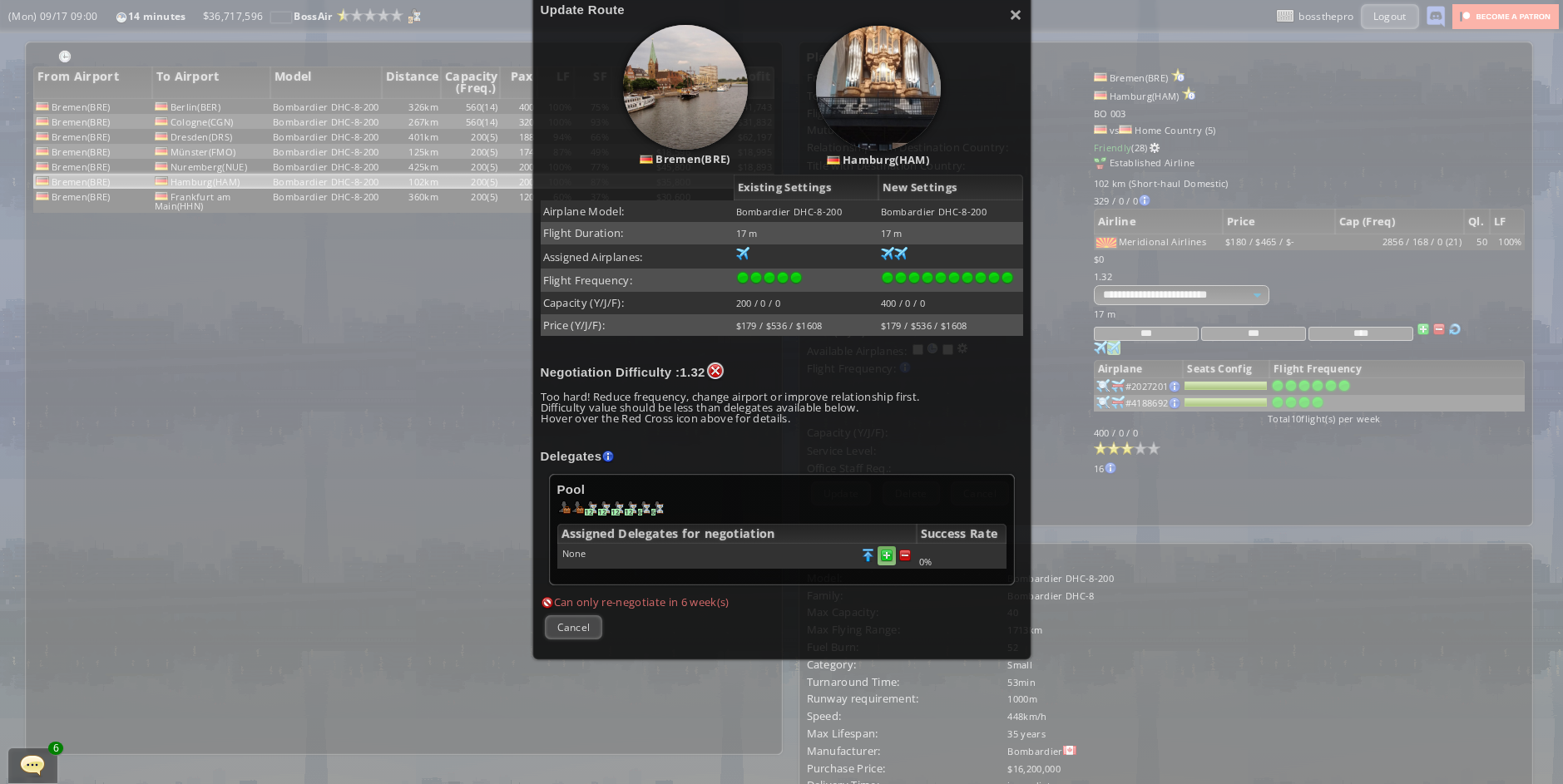 click at bounding box center [905, 555] 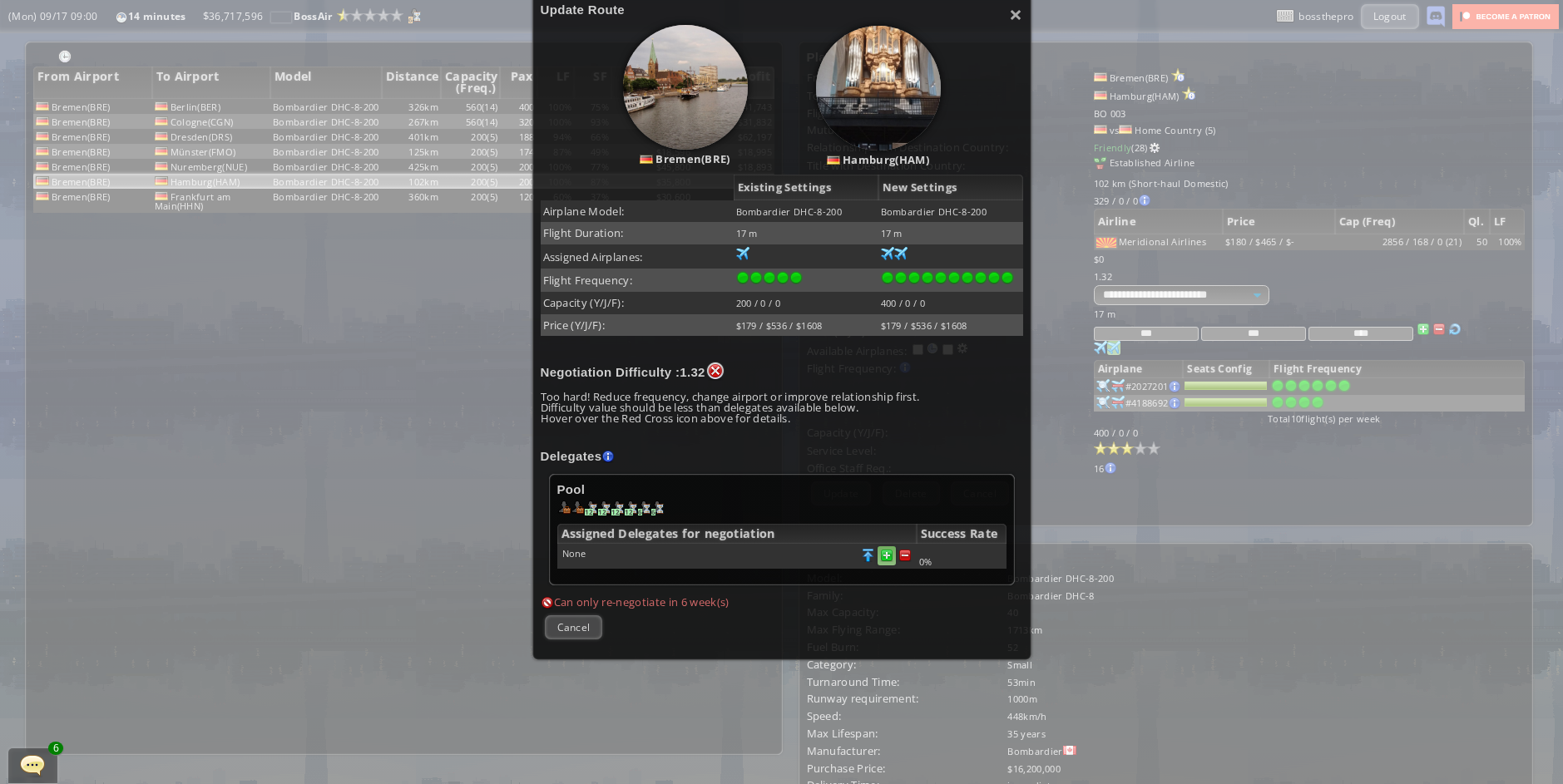 click at bounding box center (905, 555) 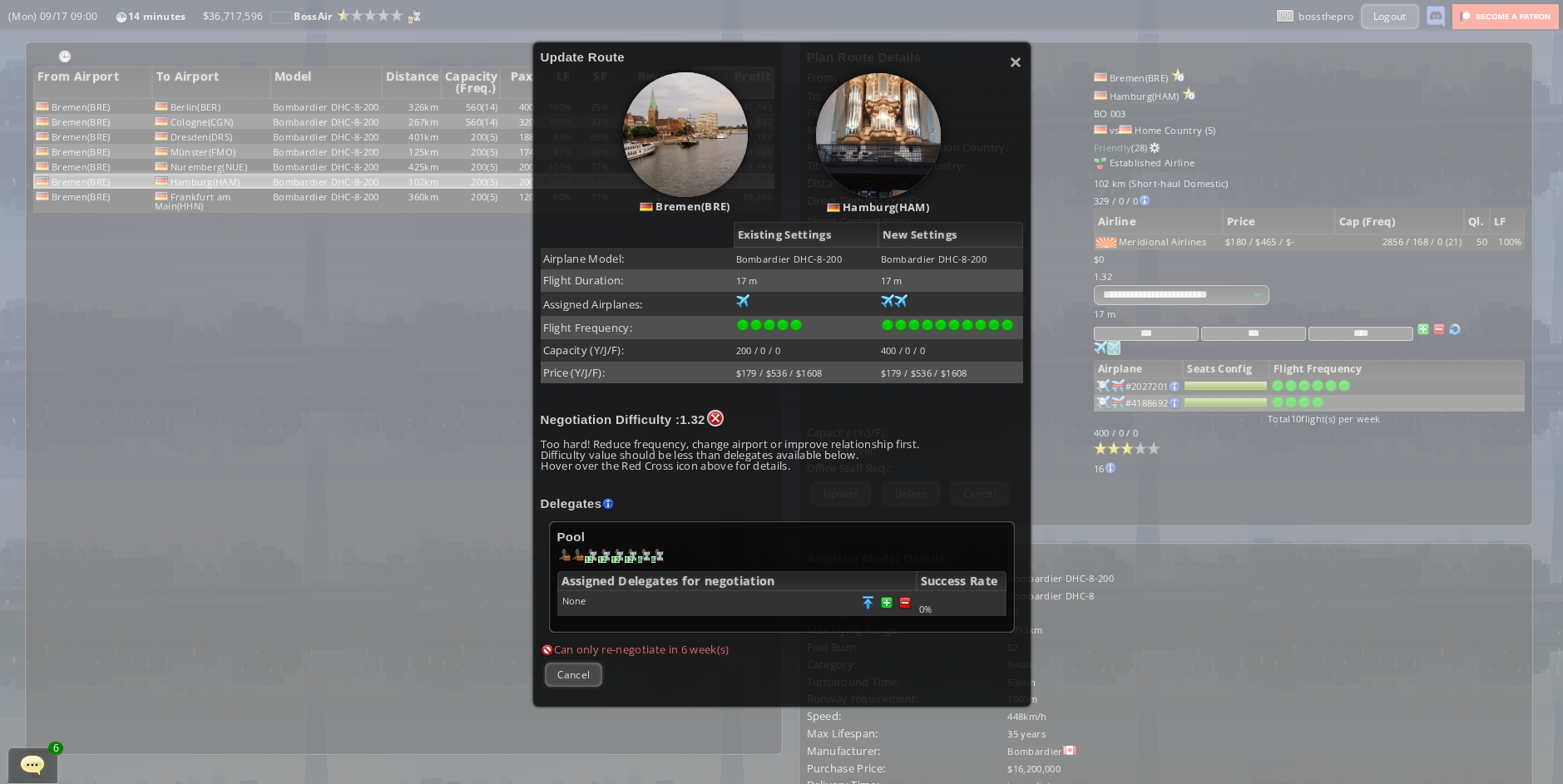 scroll, scrollTop: 340, scrollLeft: 0, axis: vertical 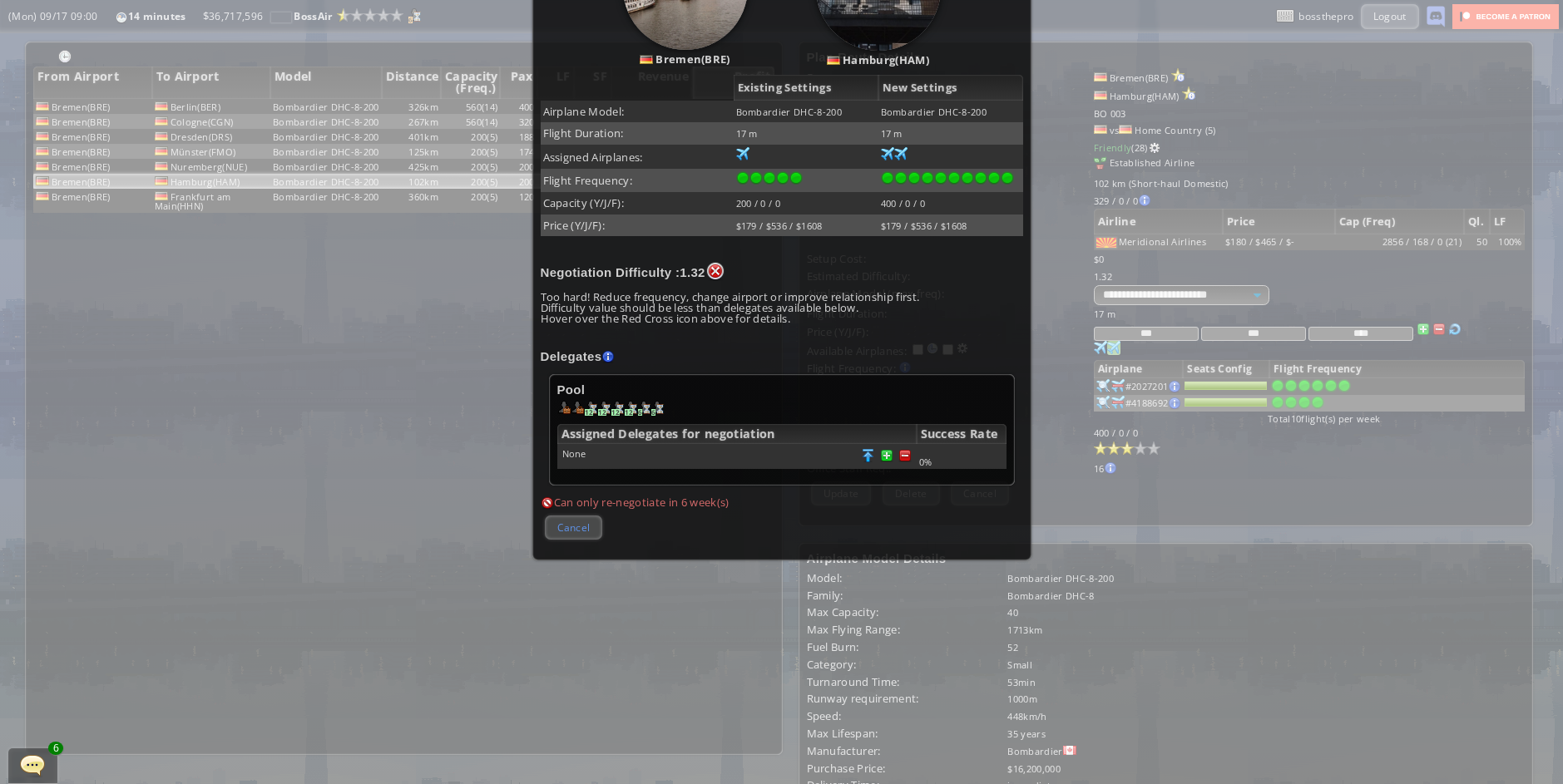 click on "Cancel" at bounding box center [574, 527] 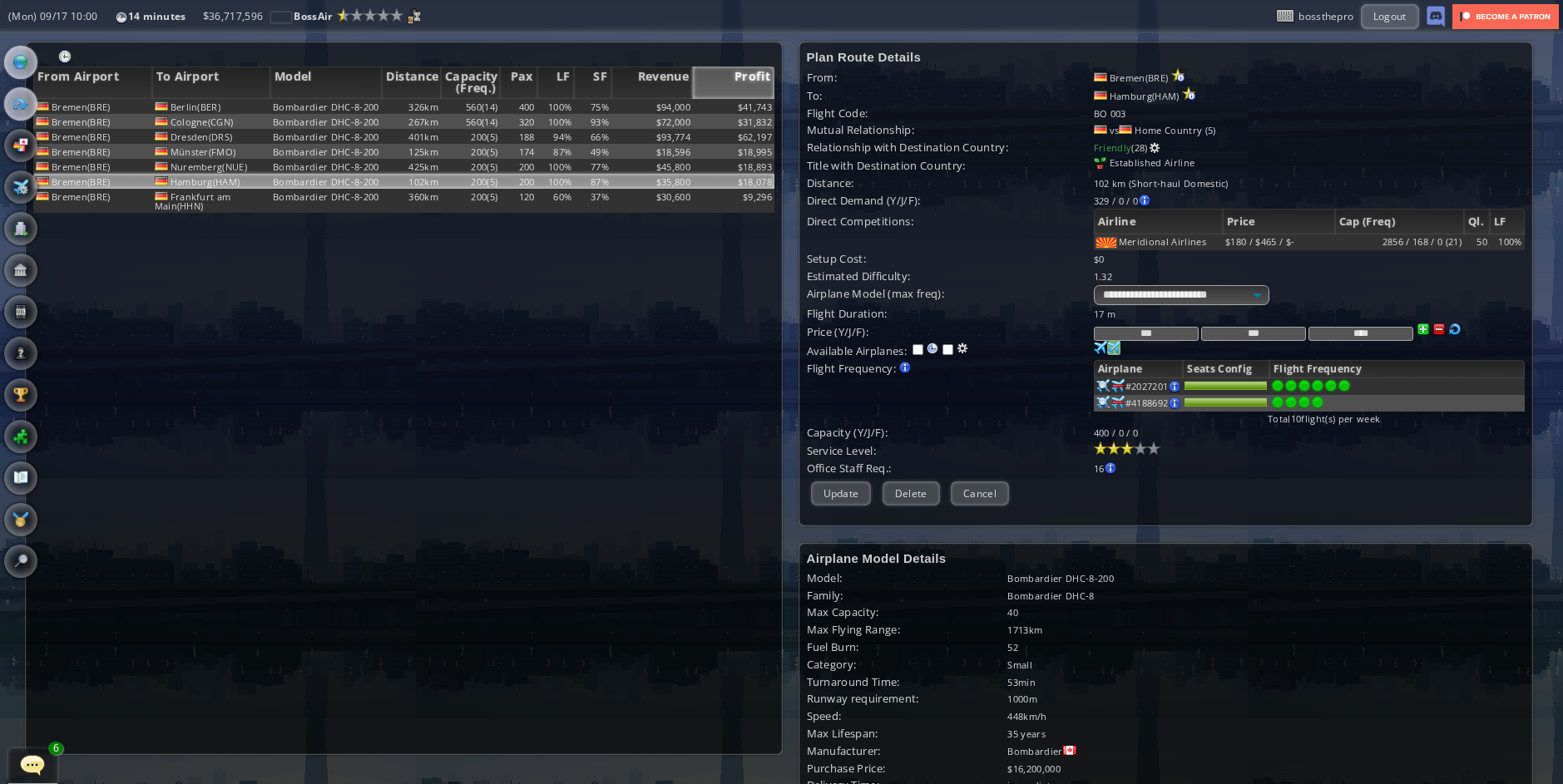 click at bounding box center (21, 62) 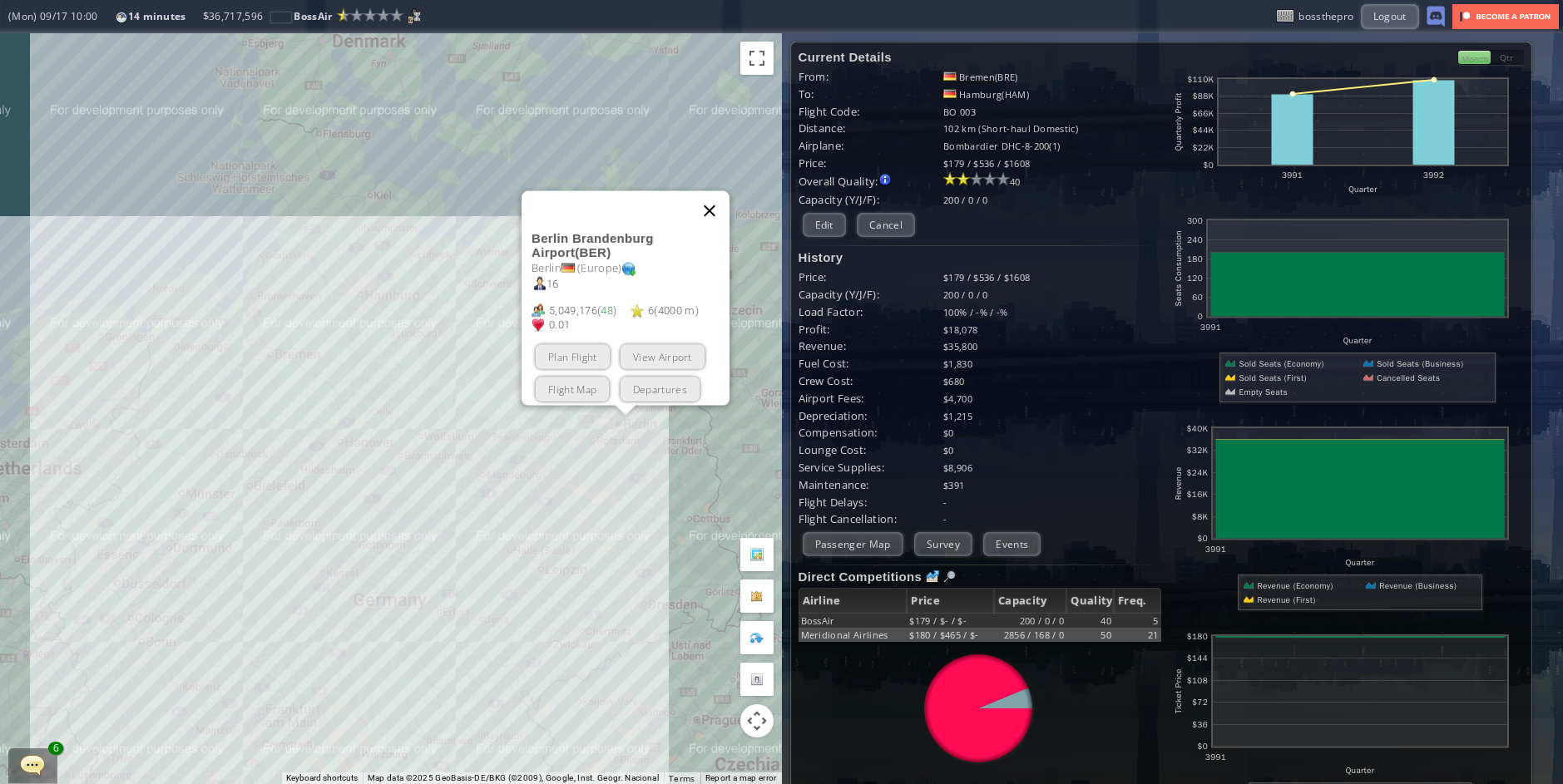 click at bounding box center [710, 210] 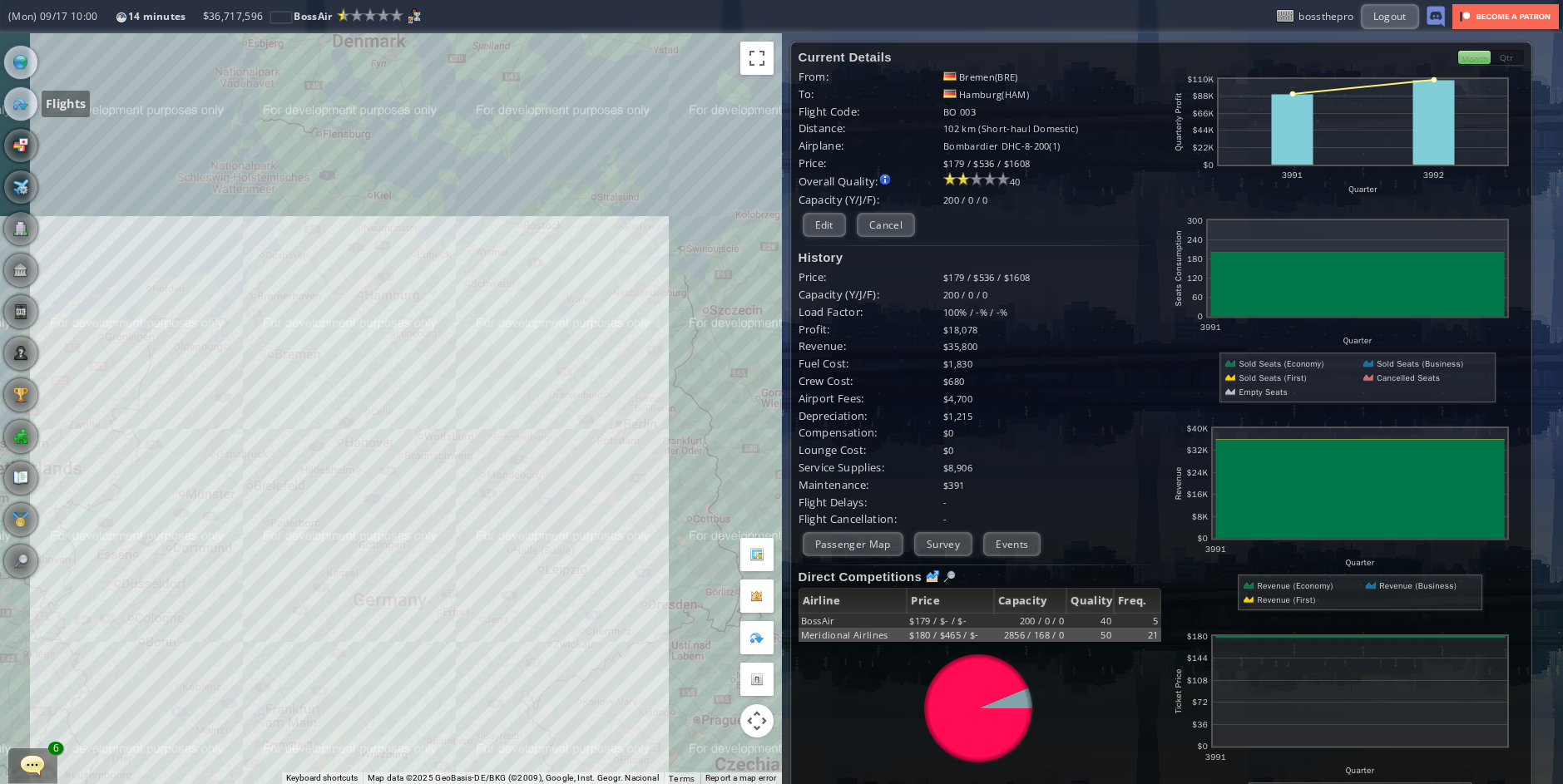 click at bounding box center [21, 104] 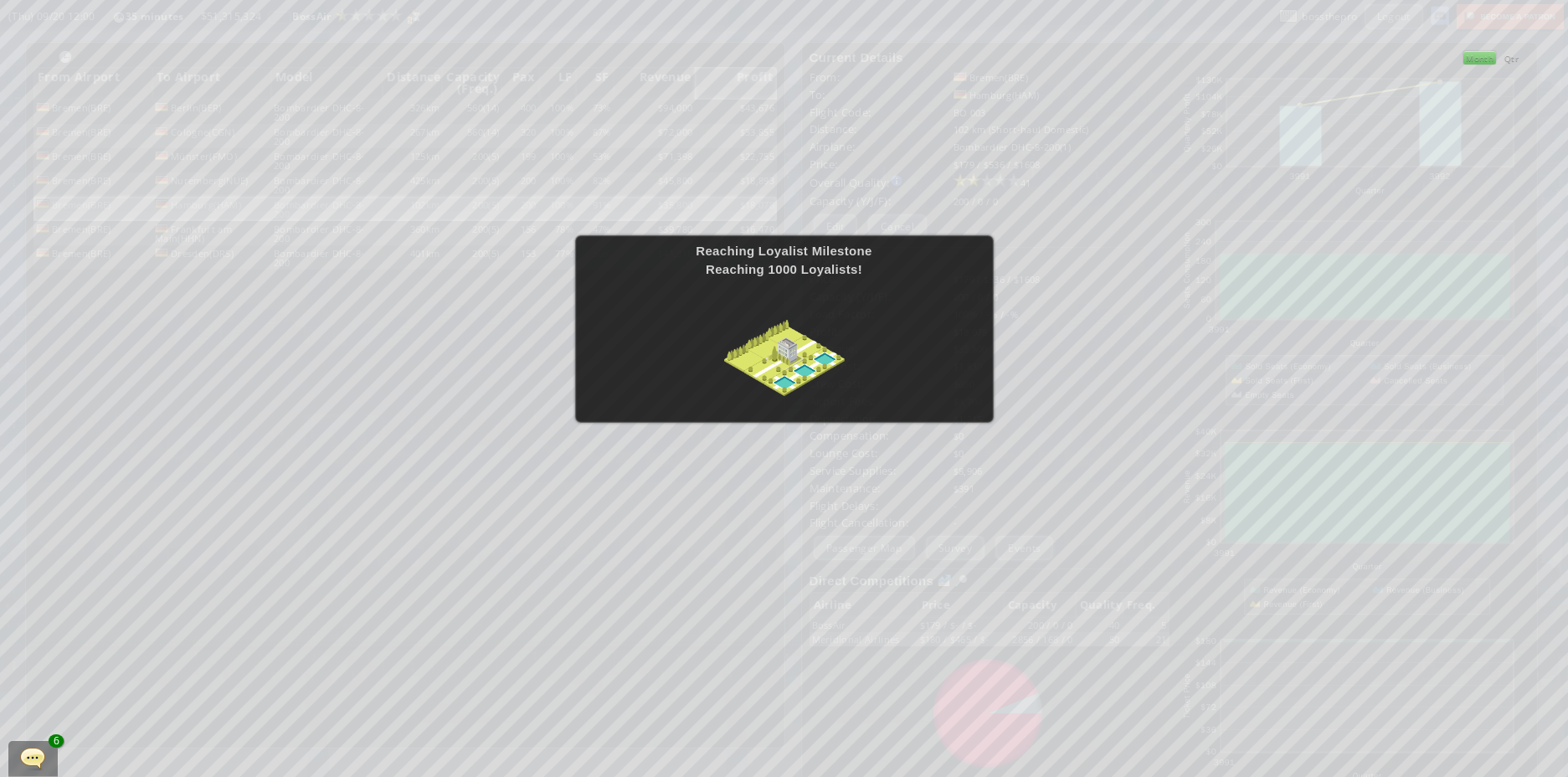 click at bounding box center [784, 343] 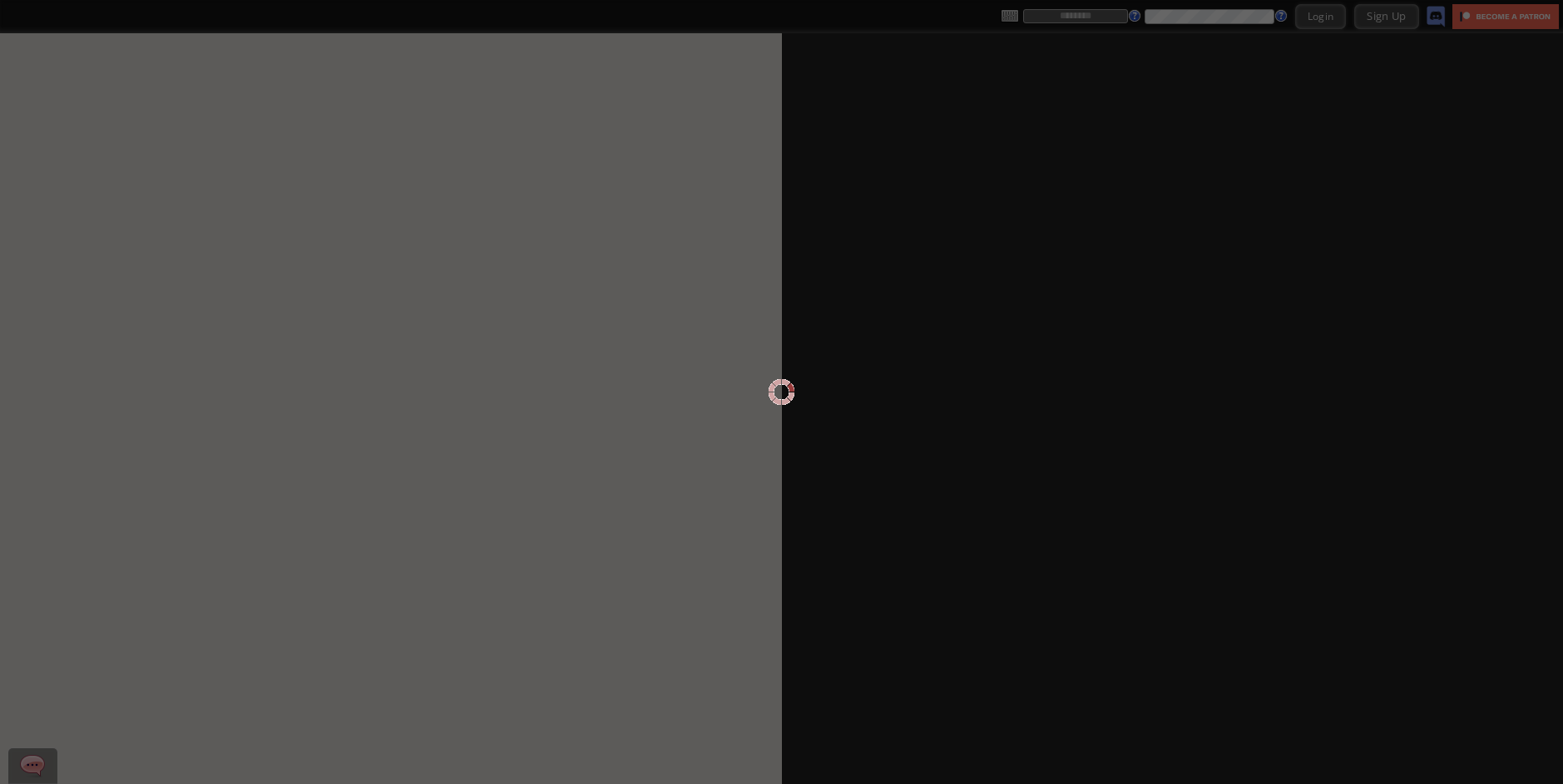 scroll, scrollTop: 0, scrollLeft: 0, axis: both 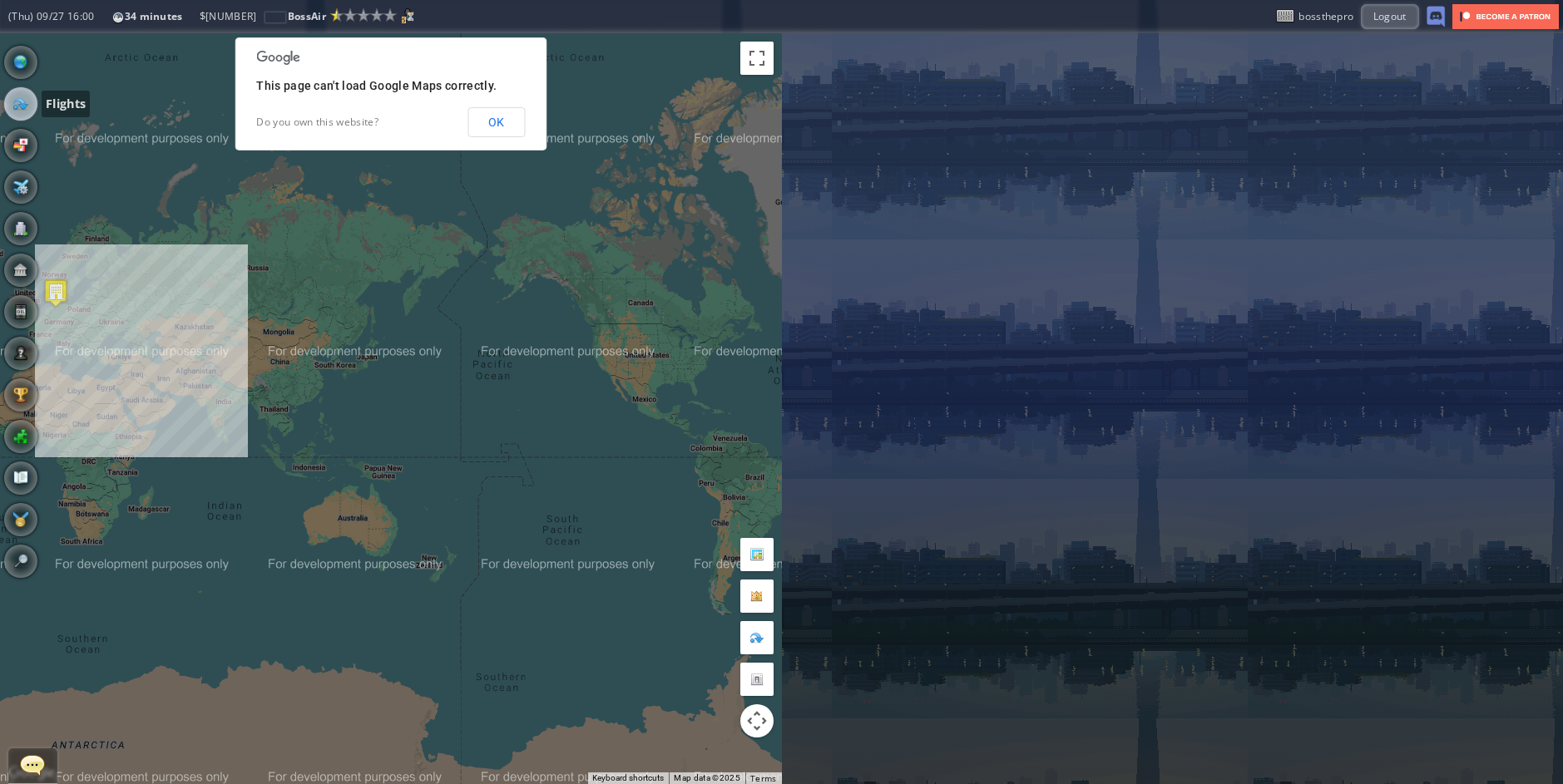 click at bounding box center [21, 104] 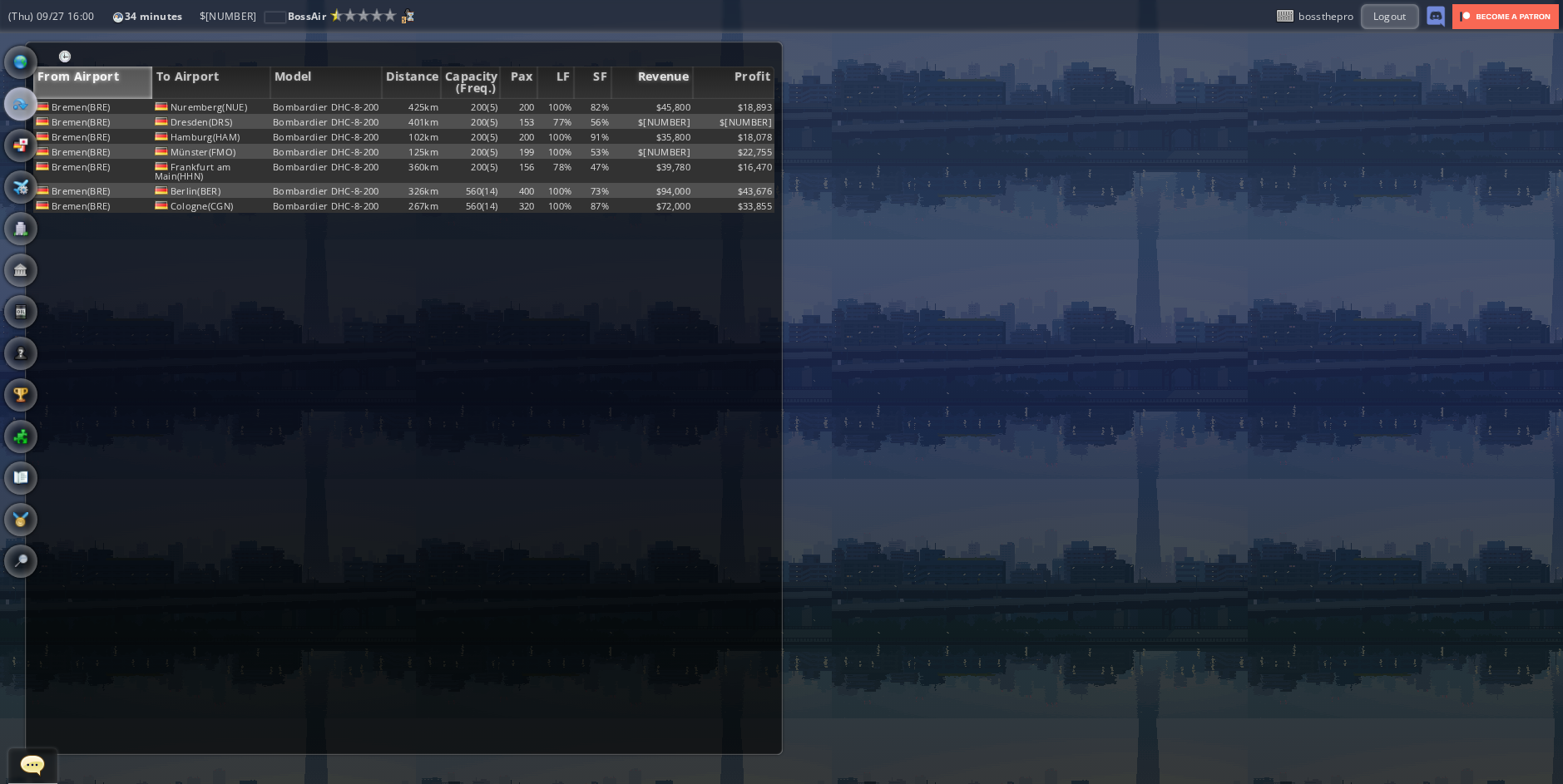 click on "Revenue" at bounding box center (652, 82) 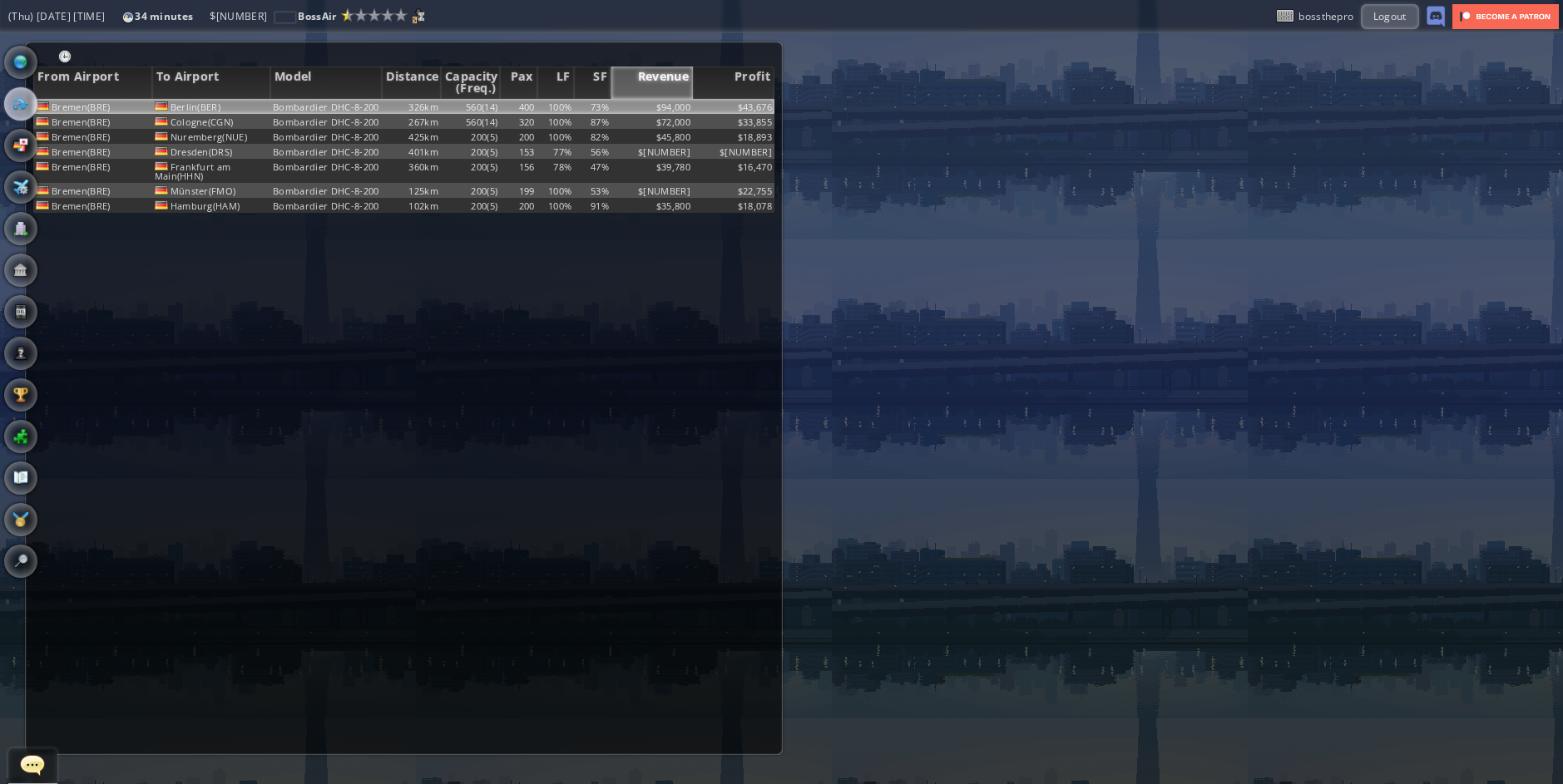click on "$43,676" at bounding box center [734, 106] 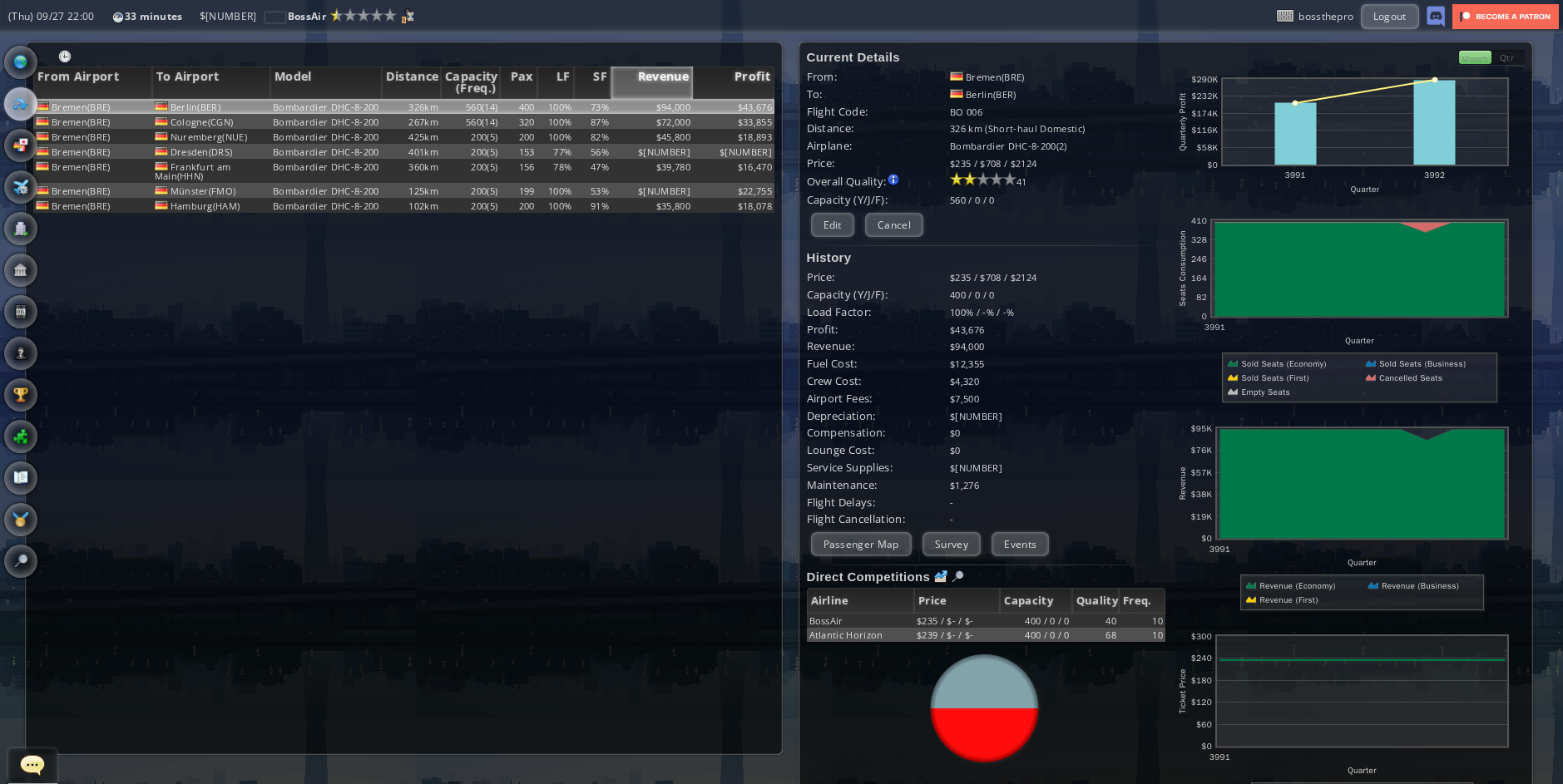 click on "Profit" at bounding box center (734, 82) 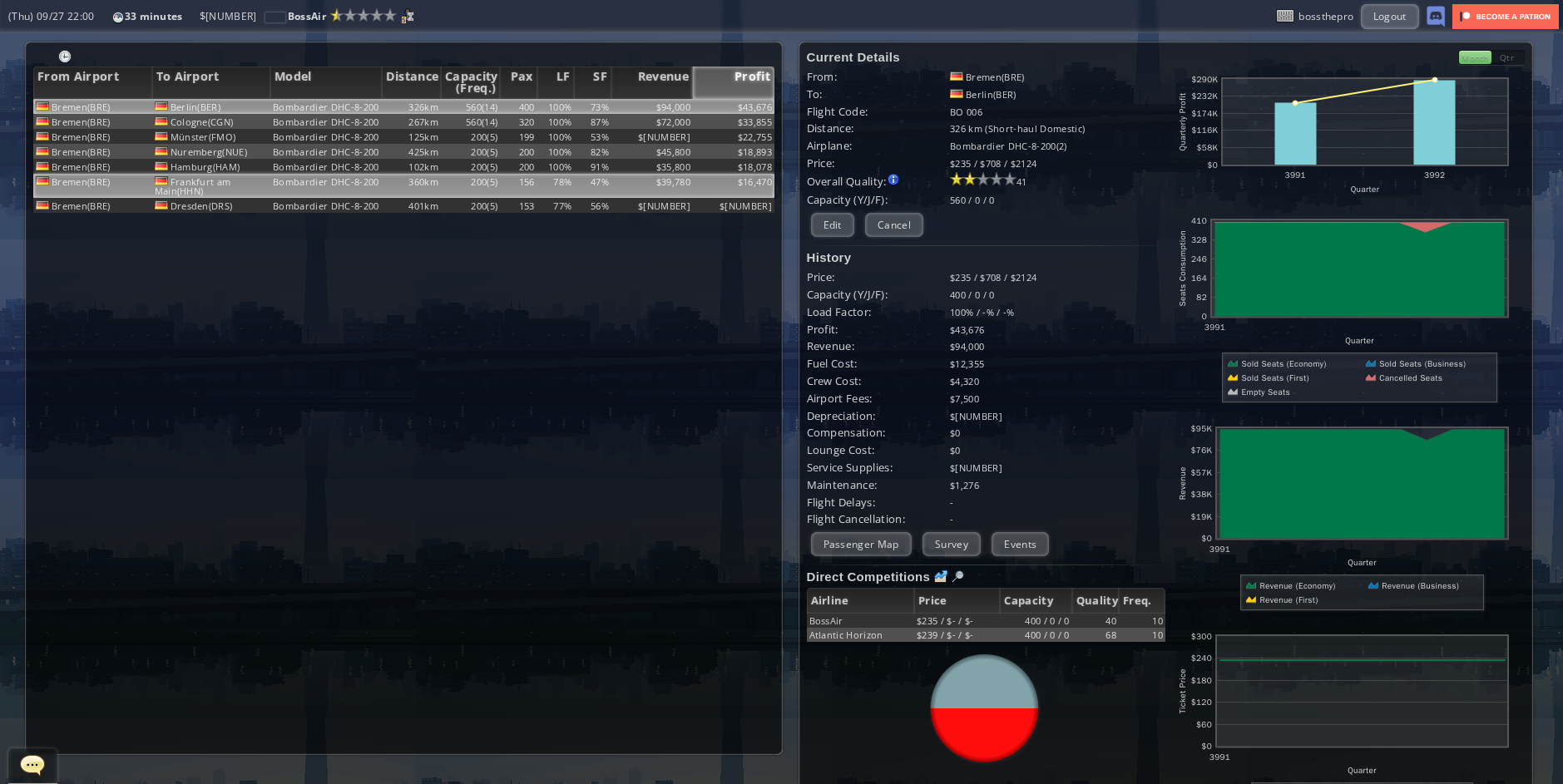 click on "$39,780" at bounding box center (652, 106) 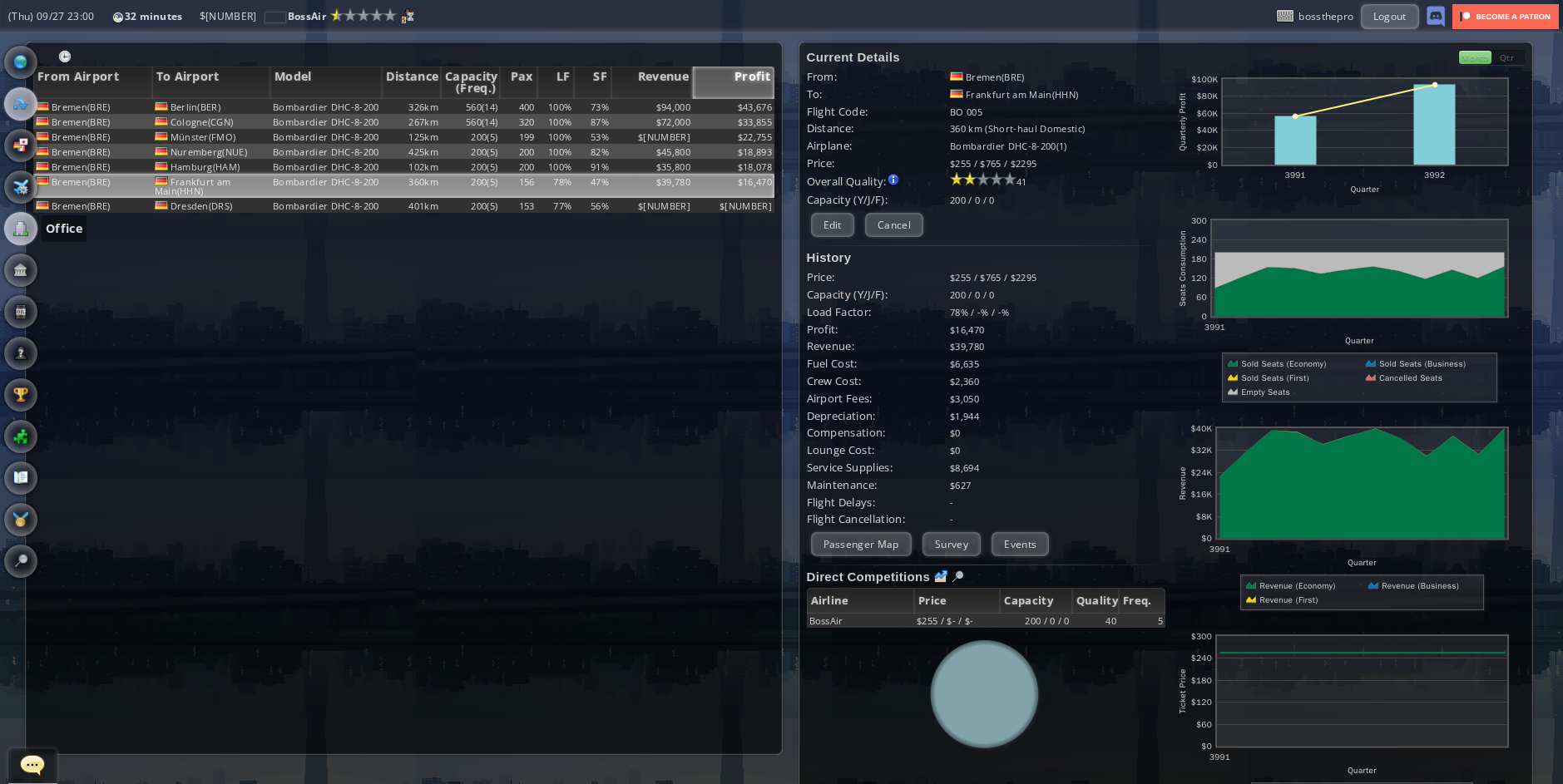click at bounding box center (21, 229) 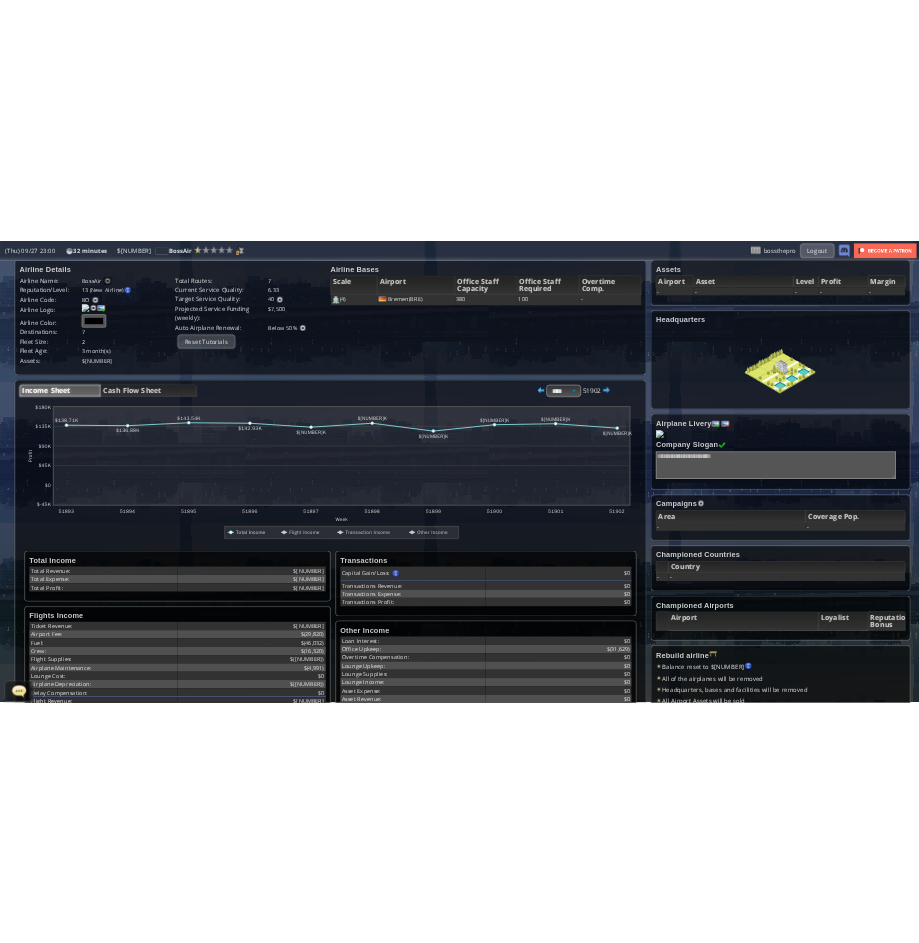 scroll, scrollTop: 0, scrollLeft: 0, axis: both 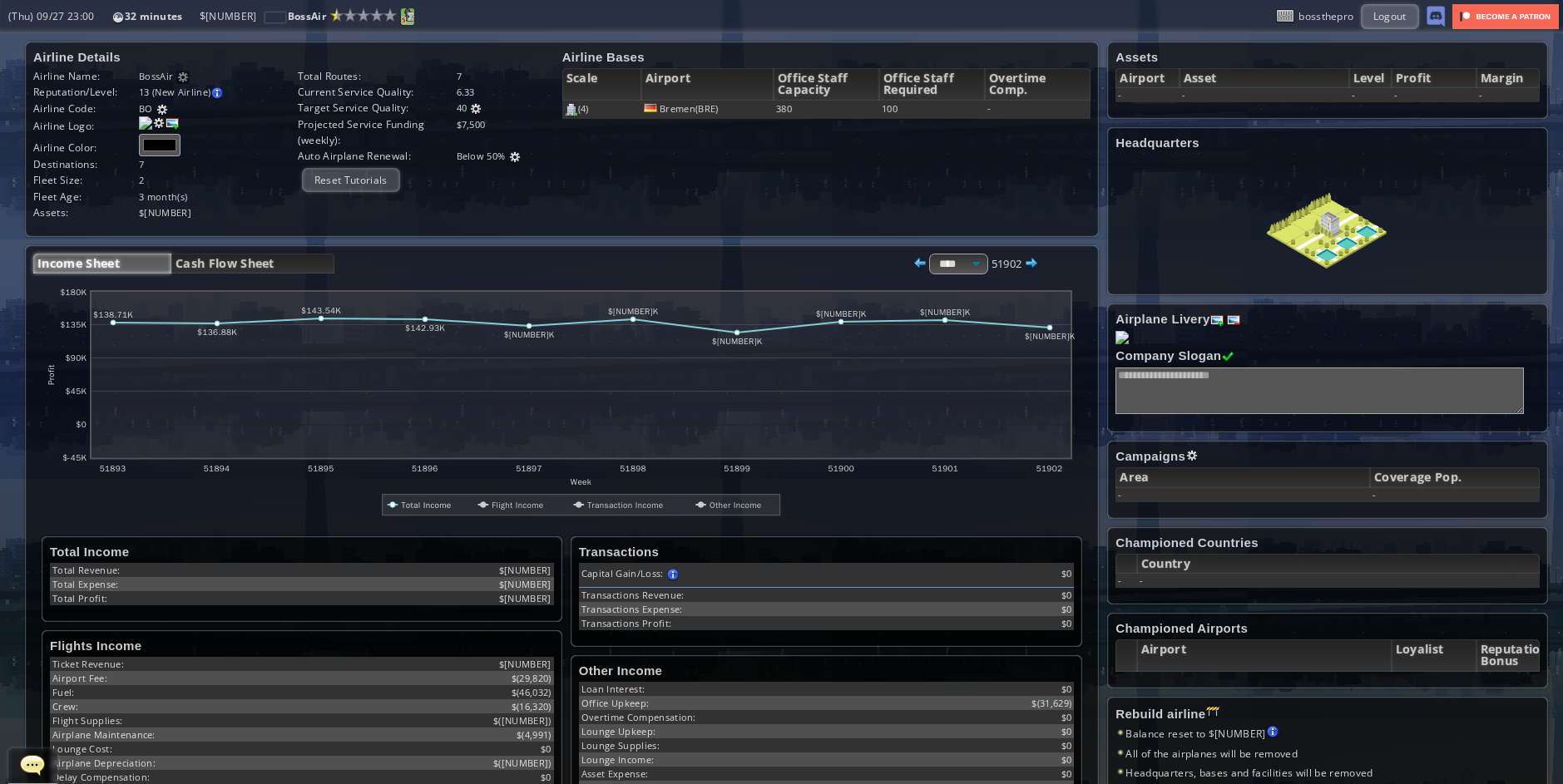 click at bounding box center [408, 15] 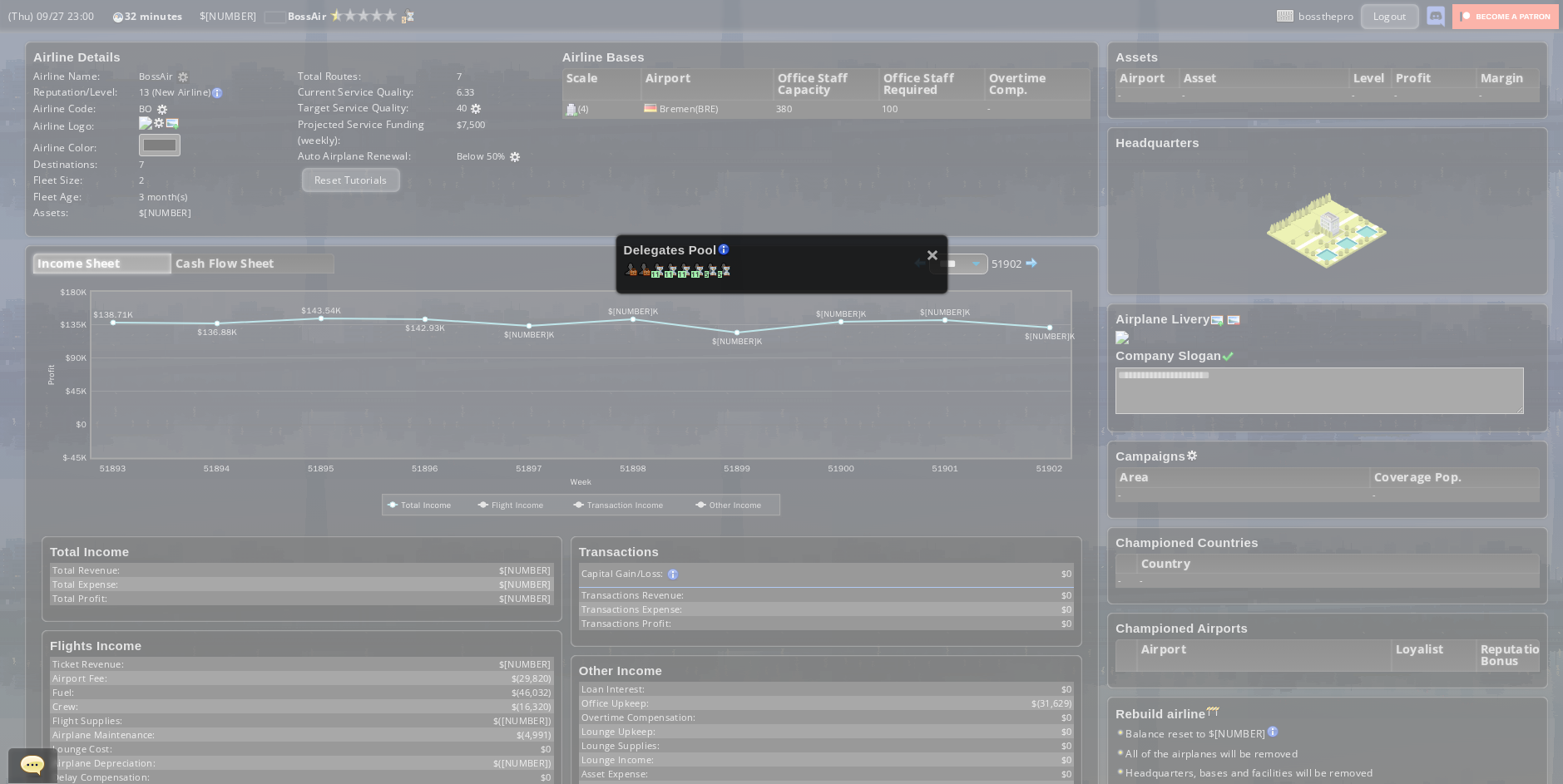 click on "×
Delegates Pool Gained by leveling up your airline. Airline grade is determined by reputation points. Delegates conduct various tasks, such as Flight negotiations, Country relationship improvements, Advertisement campaigns etc.
[NUMBER] [NUMBER] [NUMBER] [NUMBER] [NUMBER] [NUMBER]" at bounding box center [781, 392] 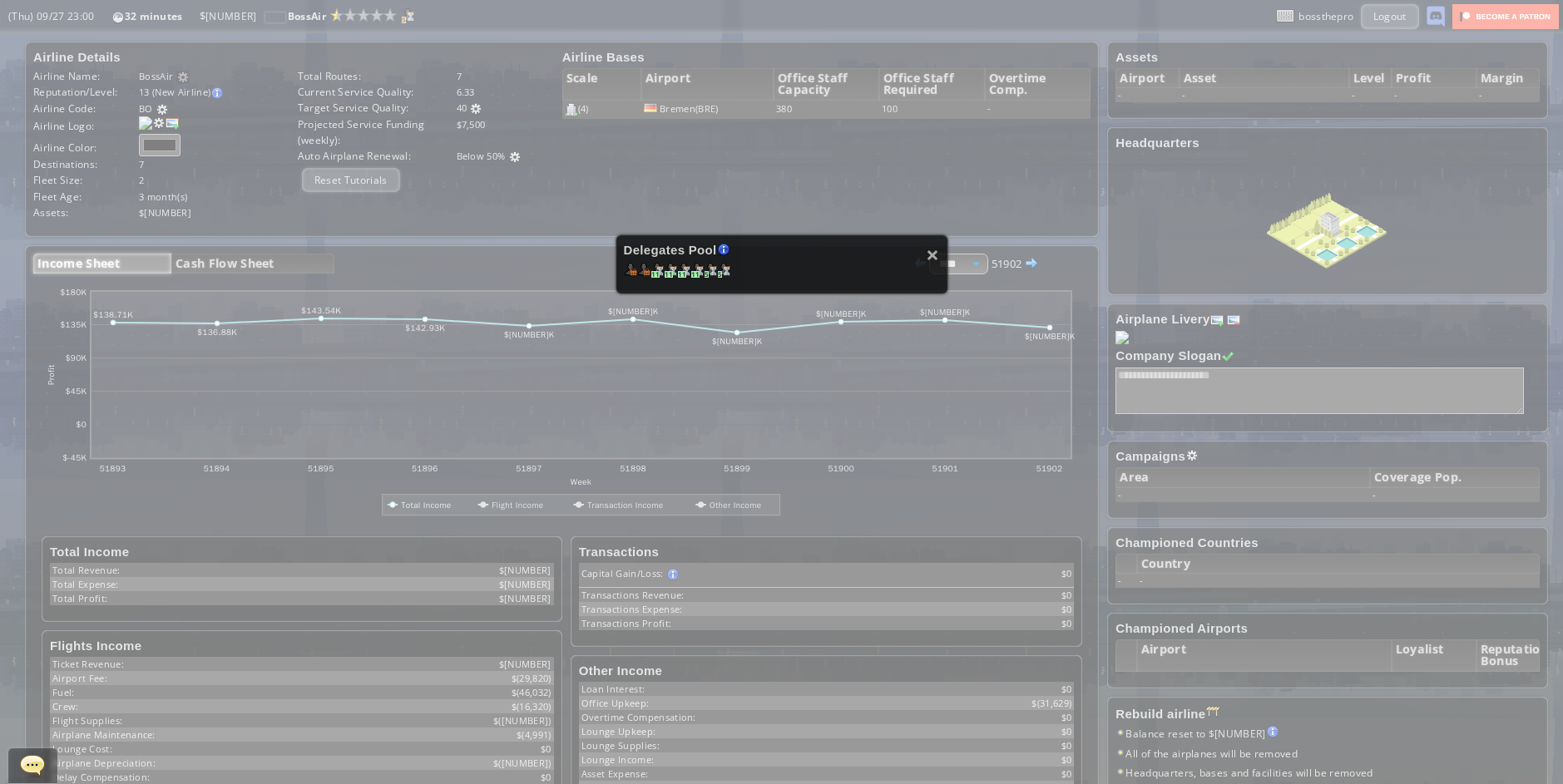click on "×
Delegates Pool Gained by leveling up your airline. Airline grade is determined by reputation points. Delegates conduct various tasks, such as Flight negotiations, Country relationship improvements, Advertisement campaigns etc.
[NUMBER] [NUMBER] [NUMBER] [NUMBER] [NUMBER] [NUMBER]" at bounding box center (781, 392) 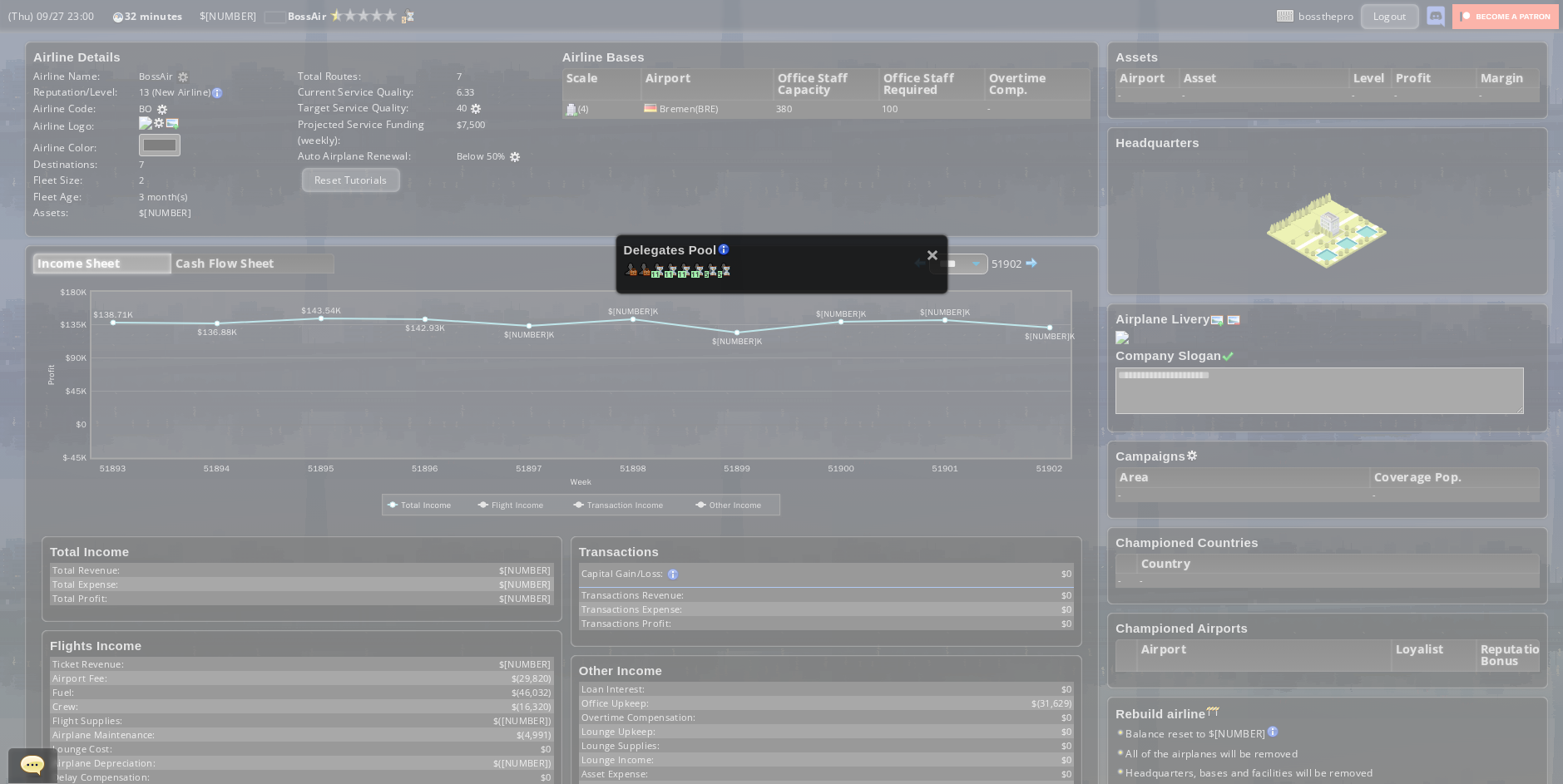 click on "×
Delegates Pool Gained by leveling up your airline. Airline grade is determined by reputation points. Delegates conduct various tasks, such as Flight negotiations, Country relationship improvements, Advertisement campaigns etc.
[NUMBER] [NUMBER] [NUMBER] [NUMBER] [NUMBER] [NUMBER]" at bounding box center [781, 392] 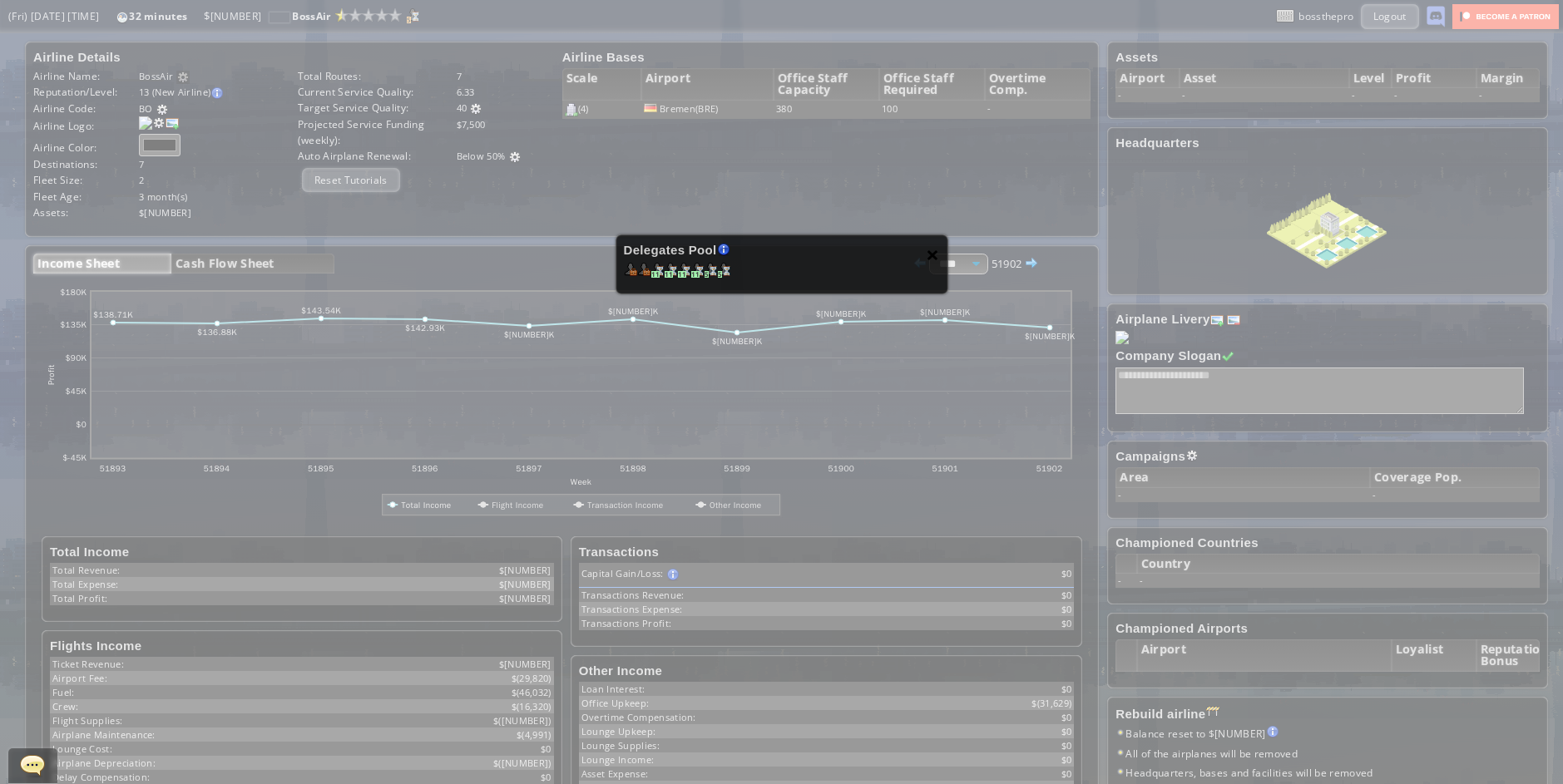 click on "×" at bounding box center [932, 254] 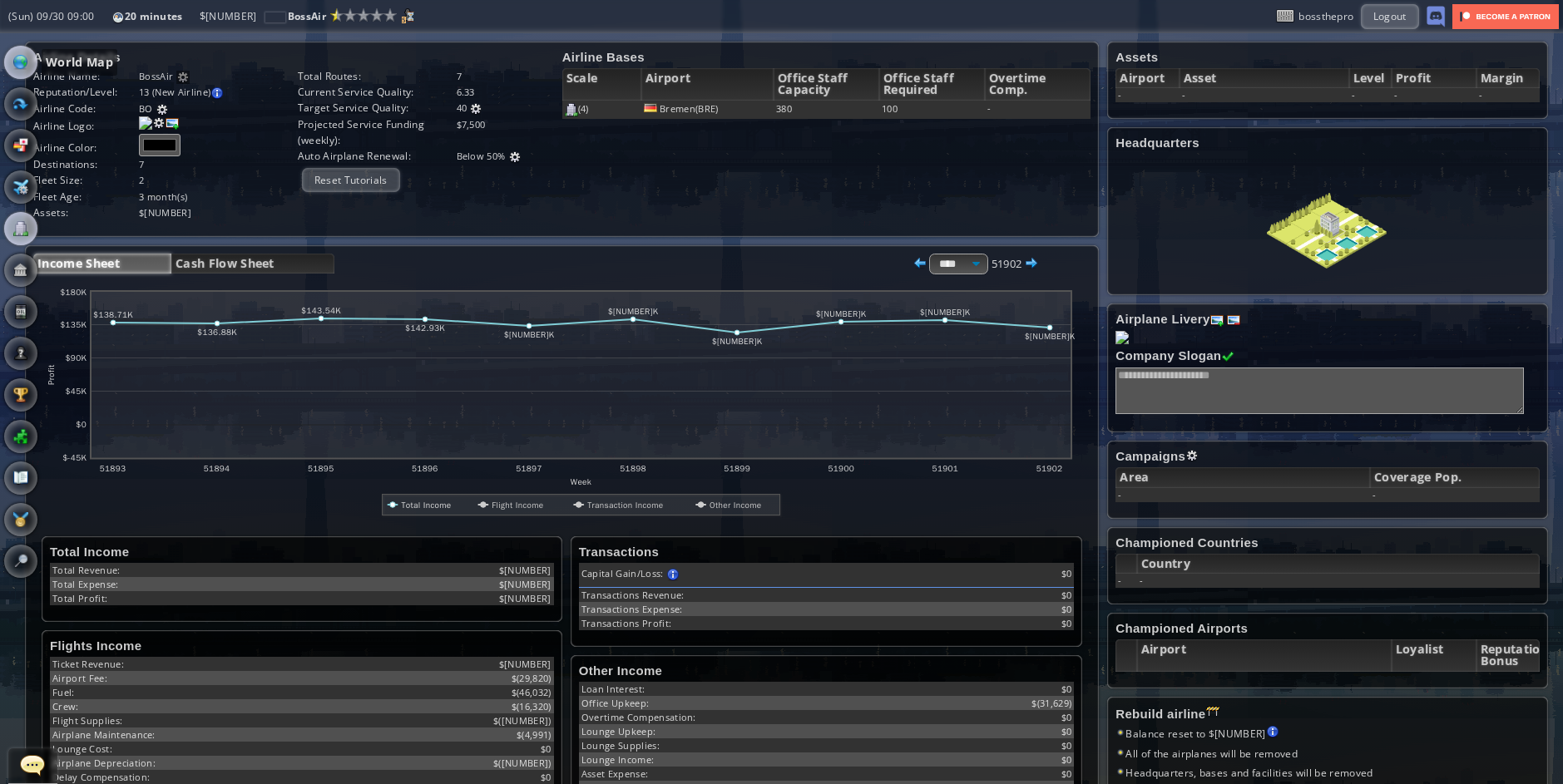 click at bounding box center (21, 62) 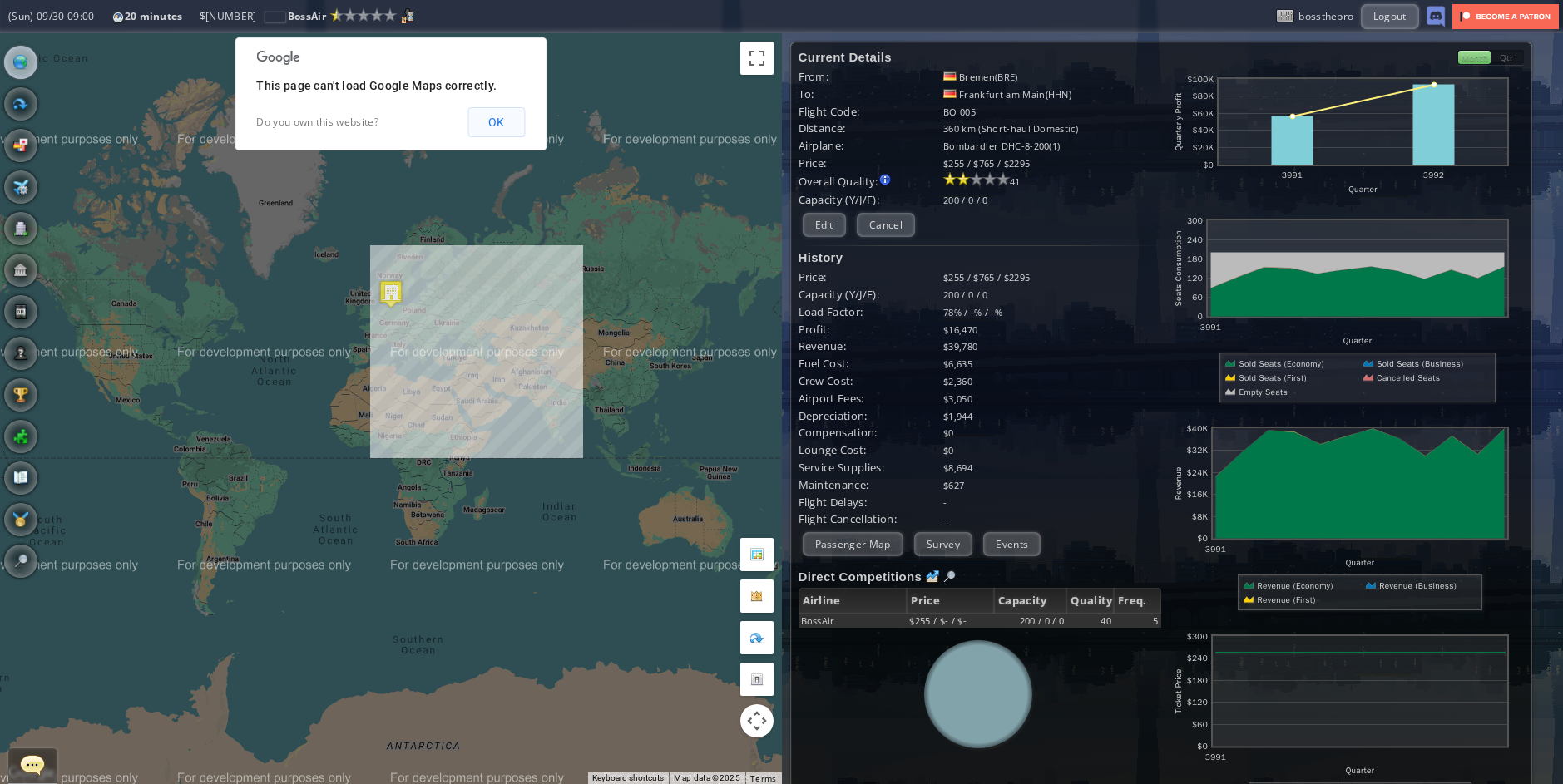 click on "OK" at bounding box center (496, 122) 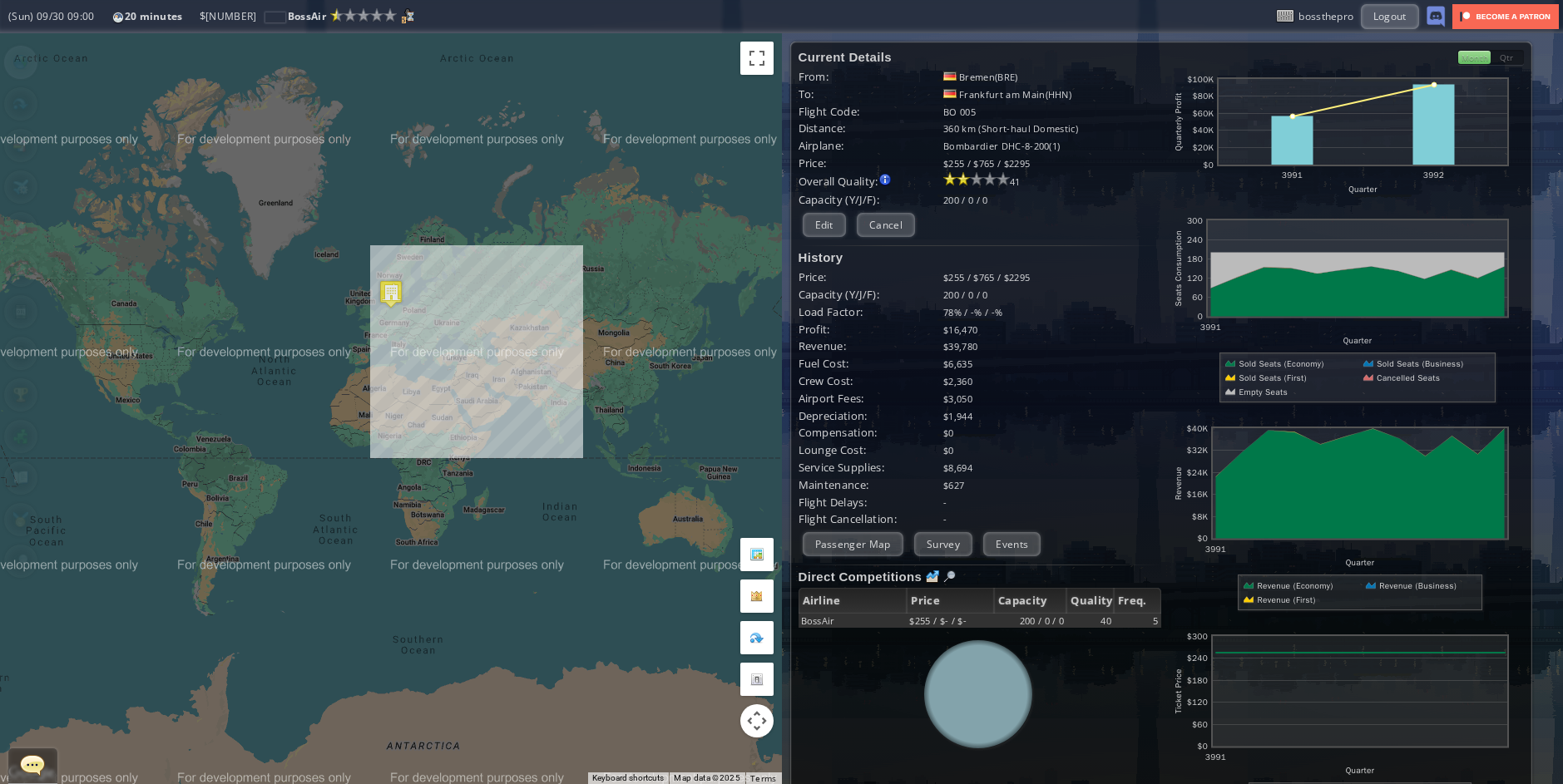 click at bounding box center [391, 293] 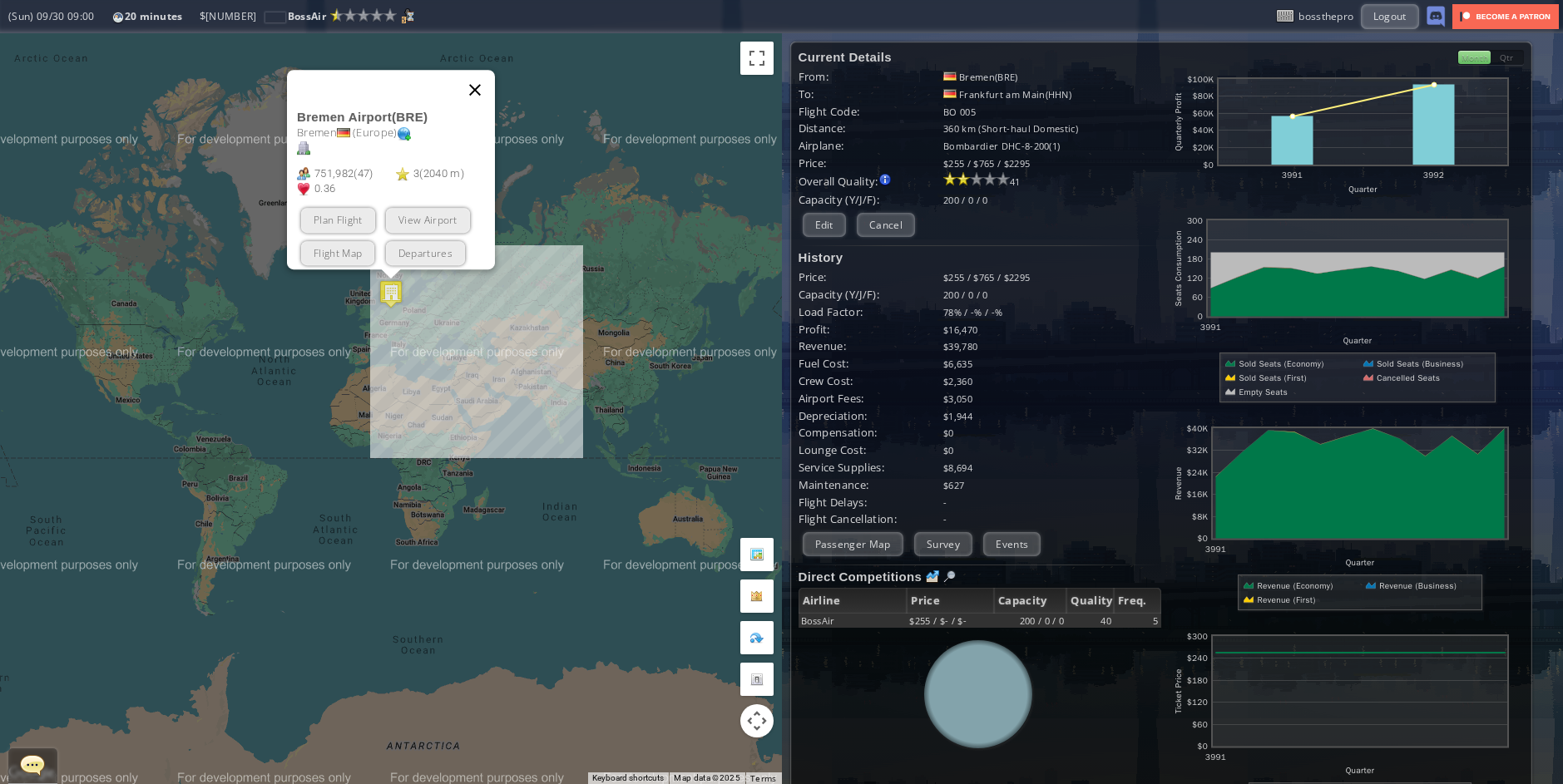 click at bounding box center [475, 90] 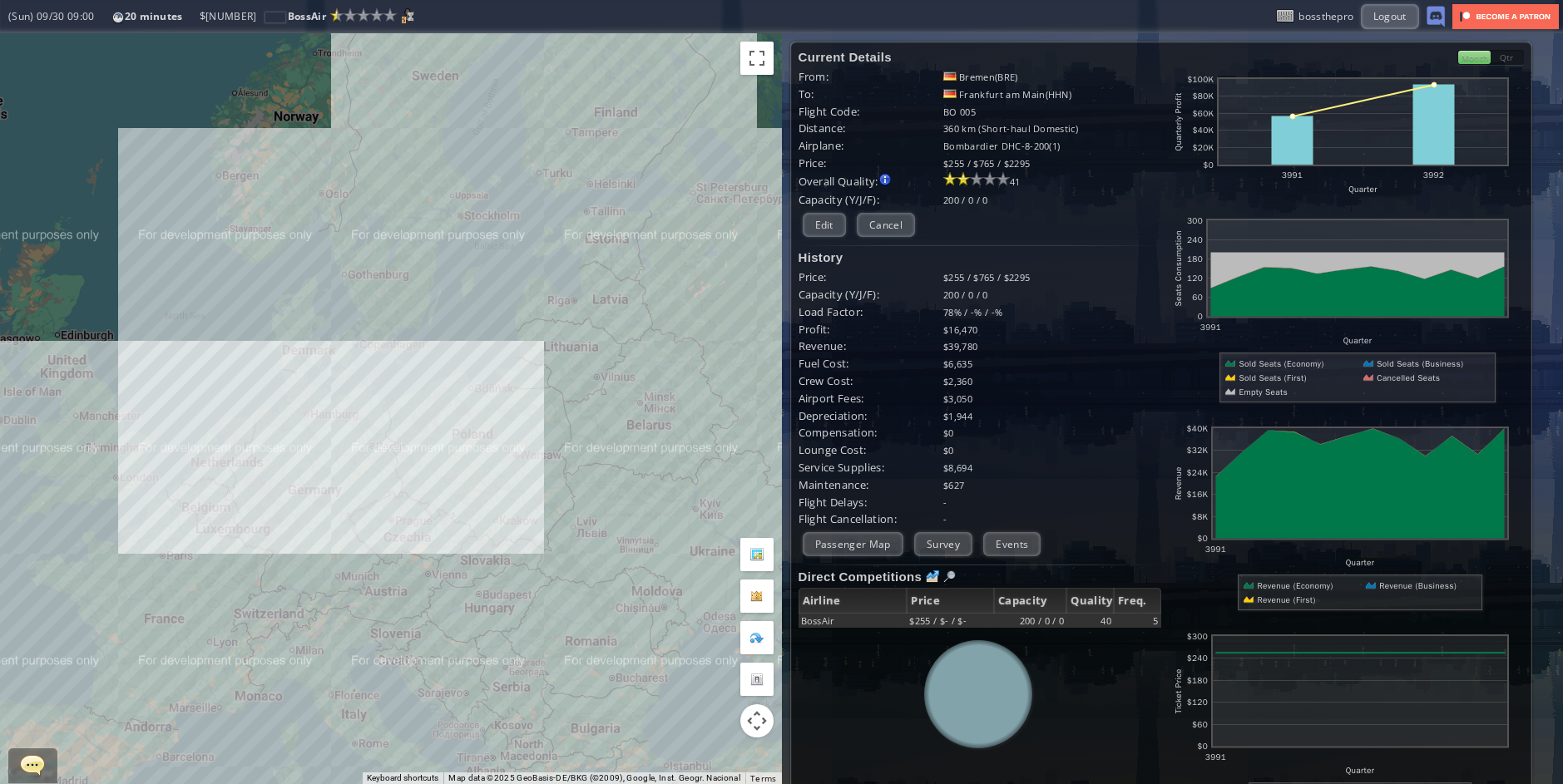 drag, startPoint x: 238, startPoint y: 366, endPoint x: 400, endPoint y: 427, distance: 173.10401 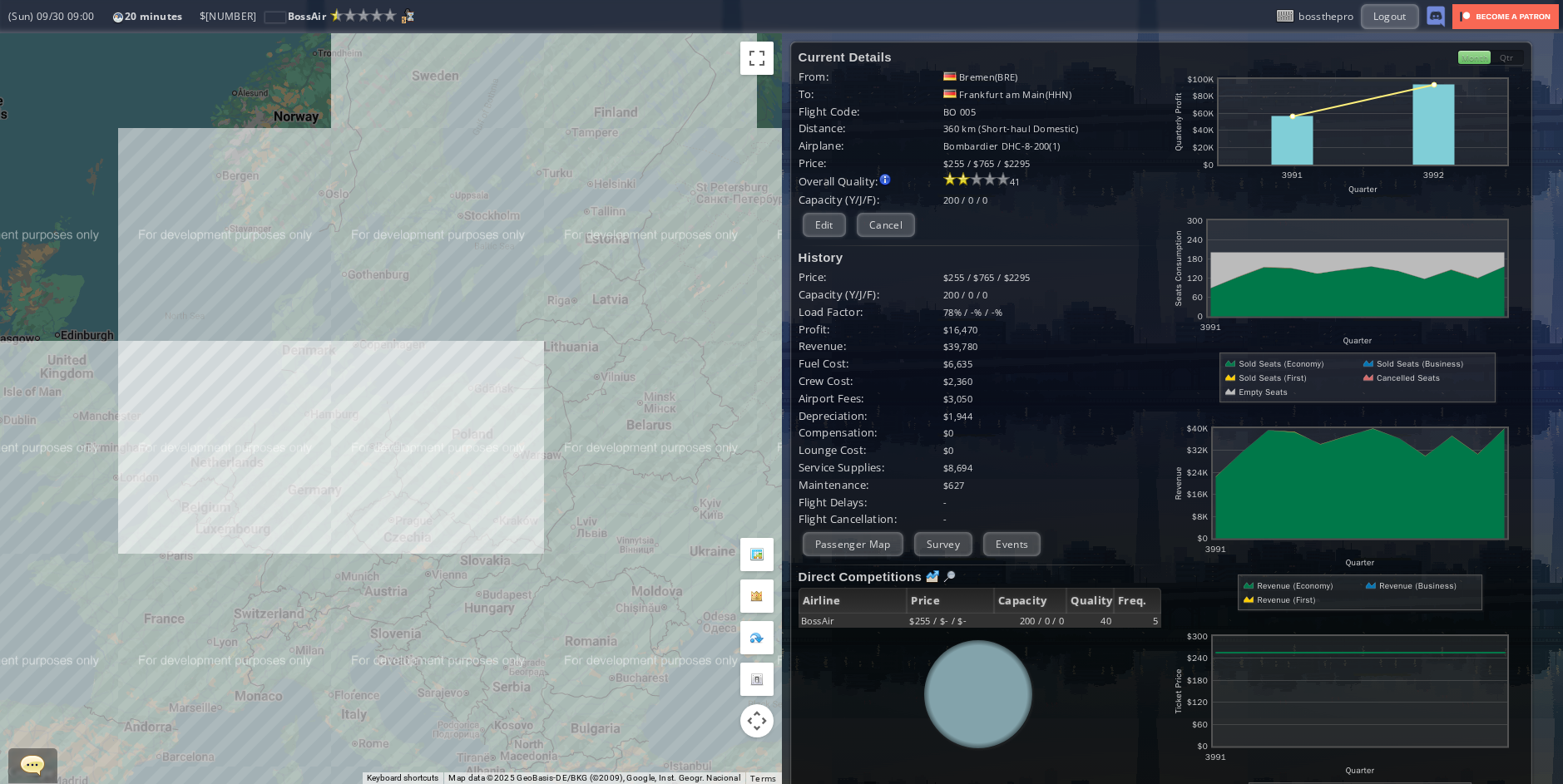 click on "To navigate, press the arrow keys." at bounding box center [391, 408] 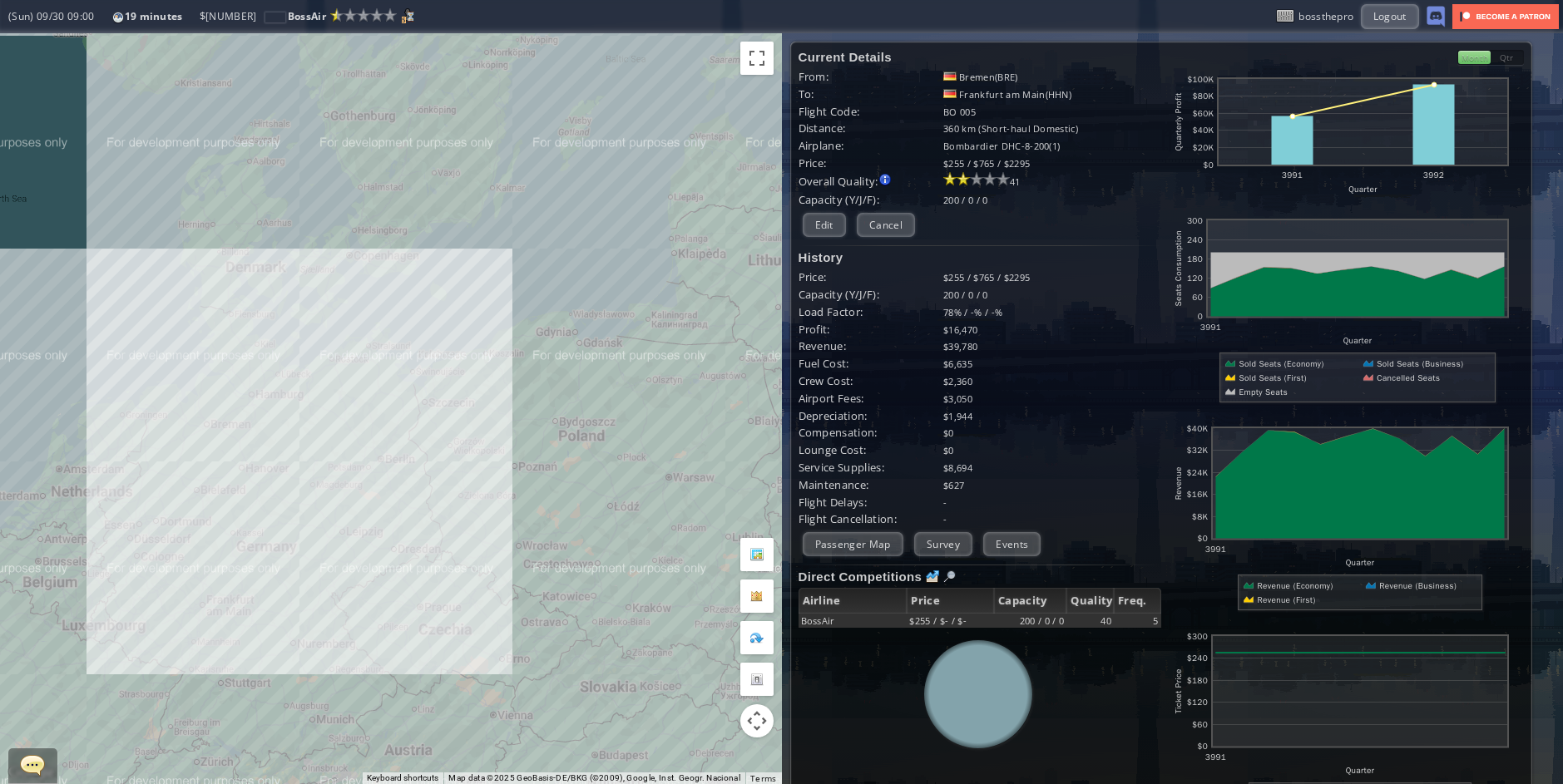 drag, startPoint x: 229, startPoint y: 509, endPoint x: 537, endPoint y: 441, distance: 315.41718 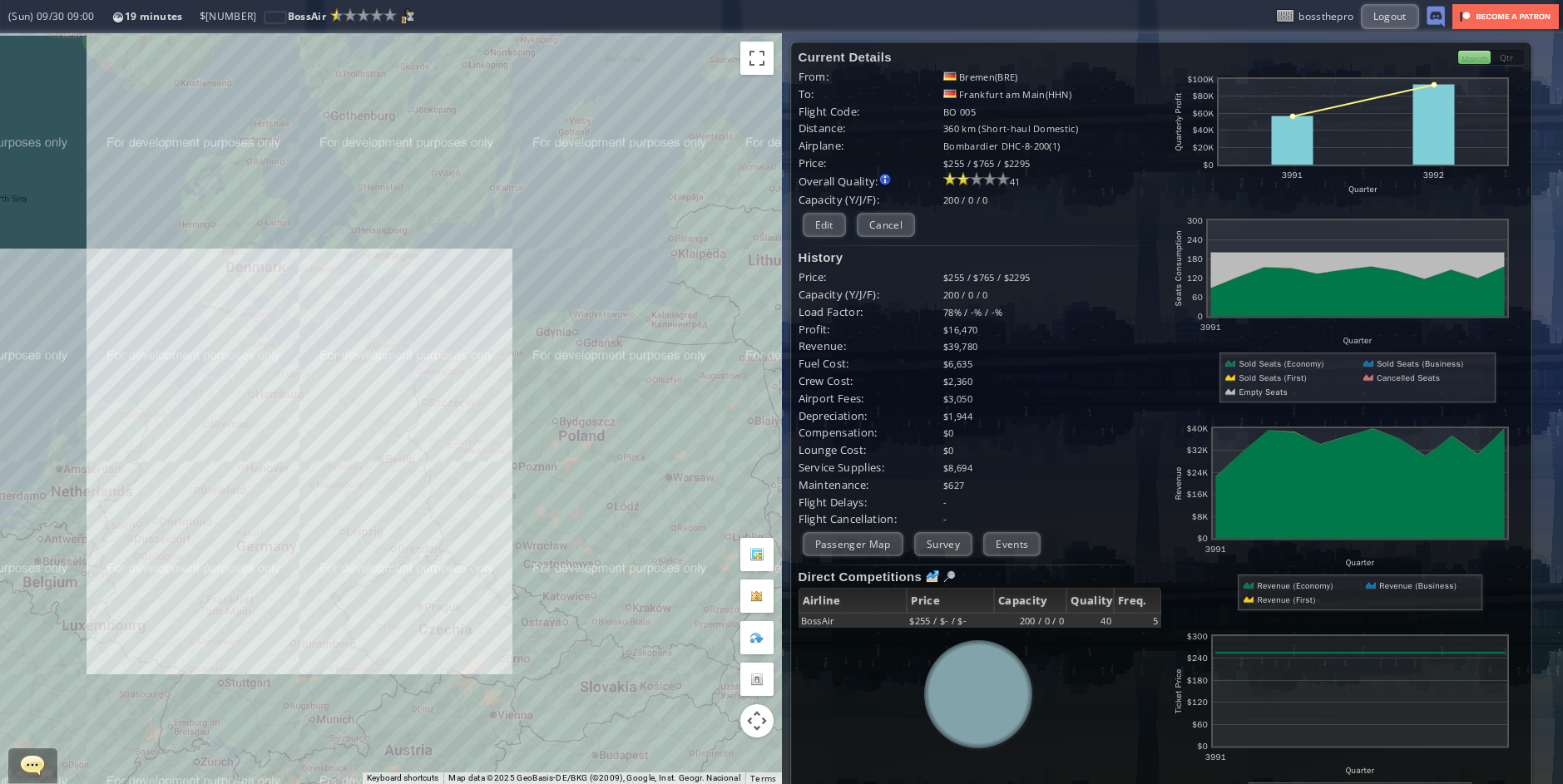 click on "To navigate, press the arrow keys." at bounding box center (391, 408) 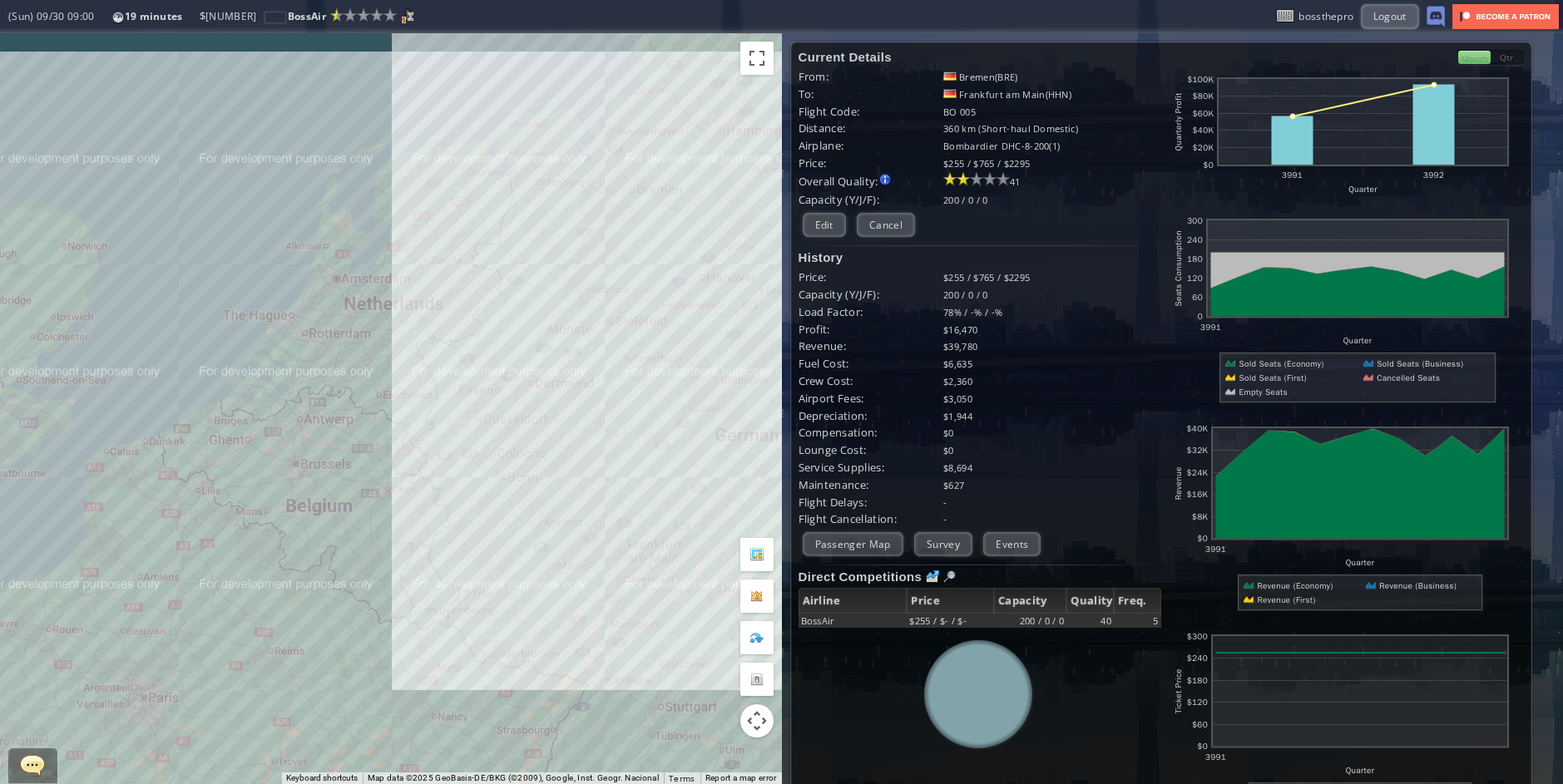 drag, startPoint x: 502, startPoint y: 429, endPoint x: 476, endPoint y: 431, distance: 26.07681 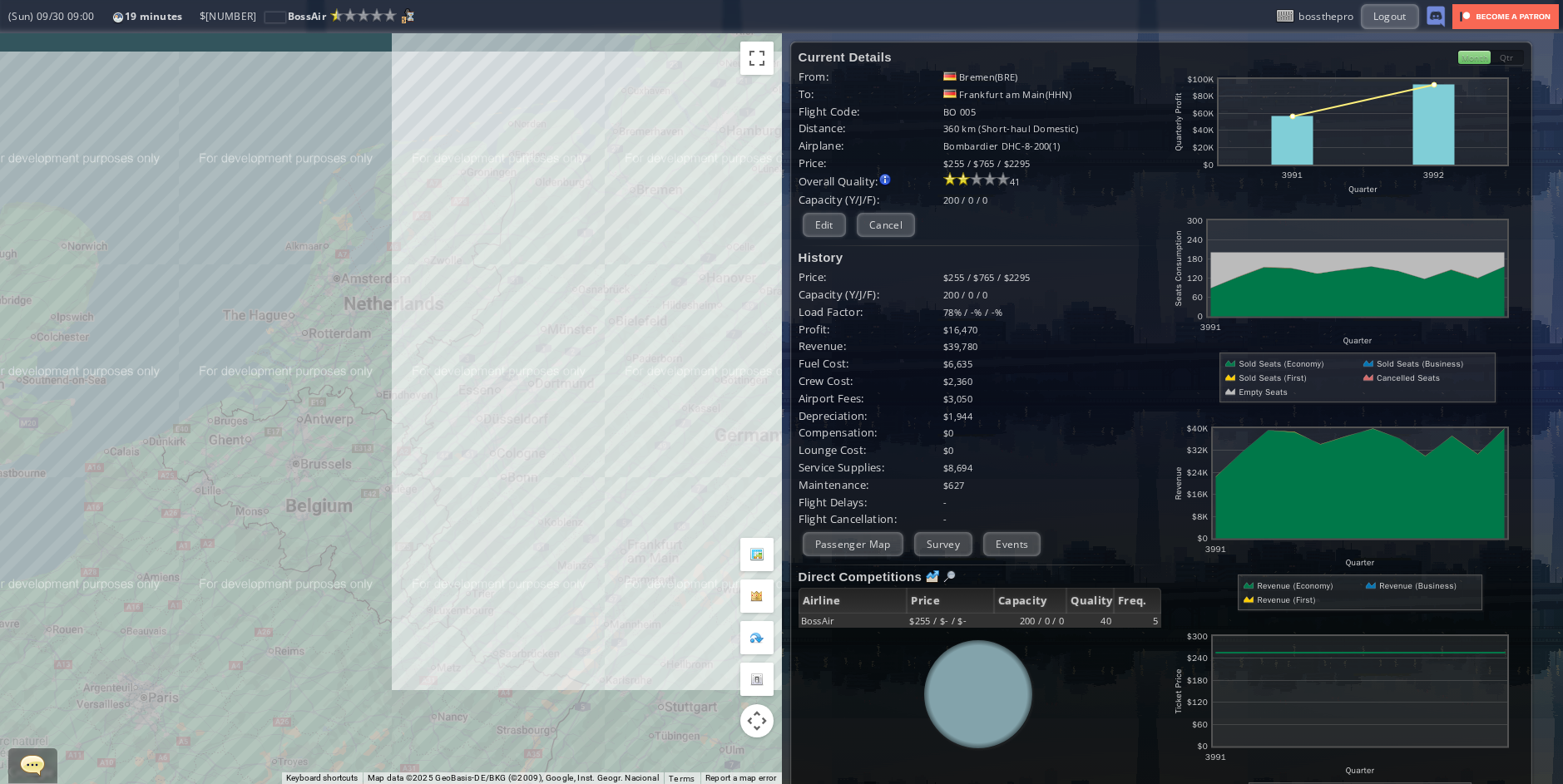 click on "To navigate, press the arrow keys." at bounding box center (391, 408) 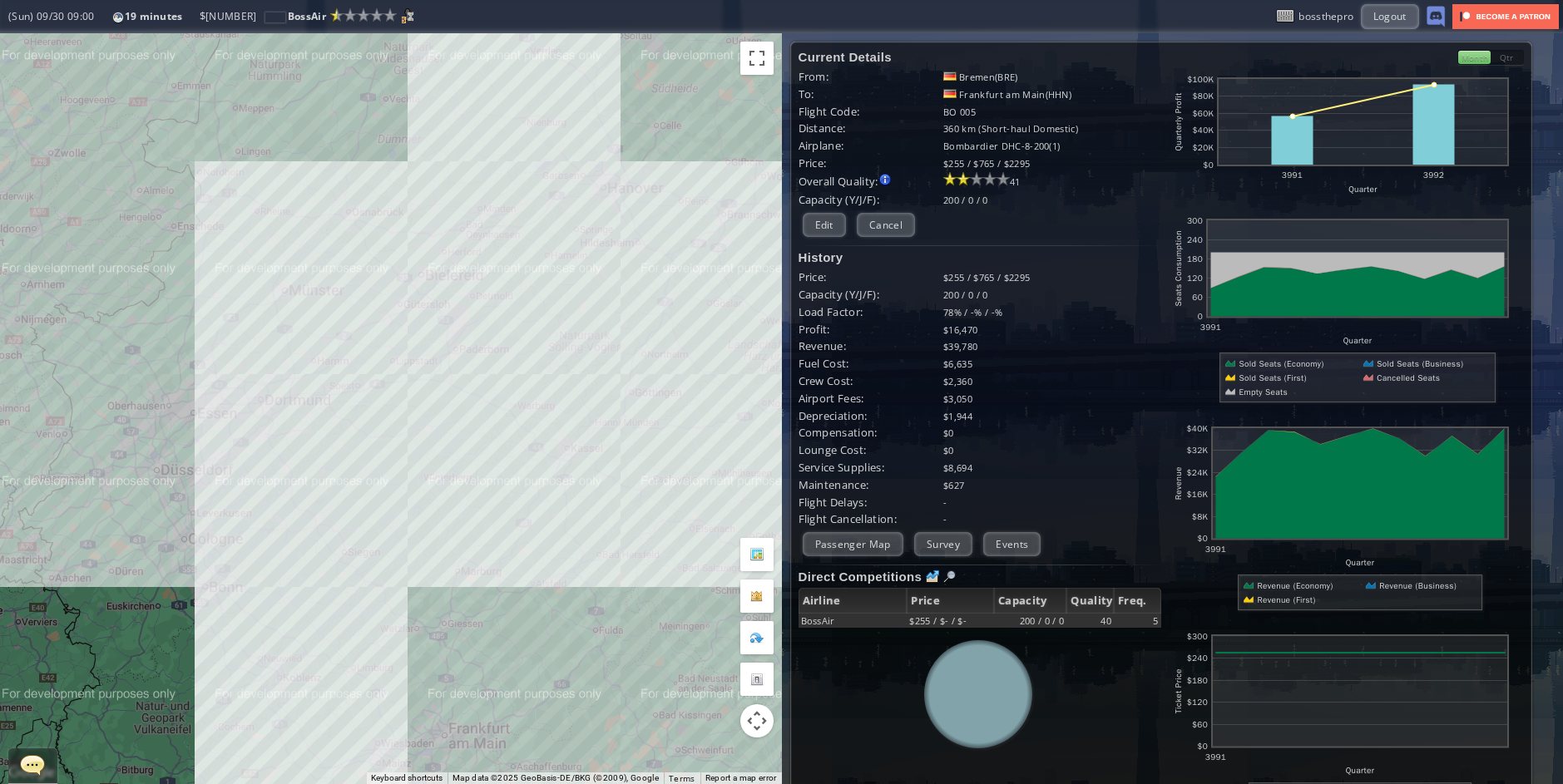 drag, startPoint x: 474, startPoint y: 278, endPoint x: 483, endPoint y: 425, distance: 147.27525 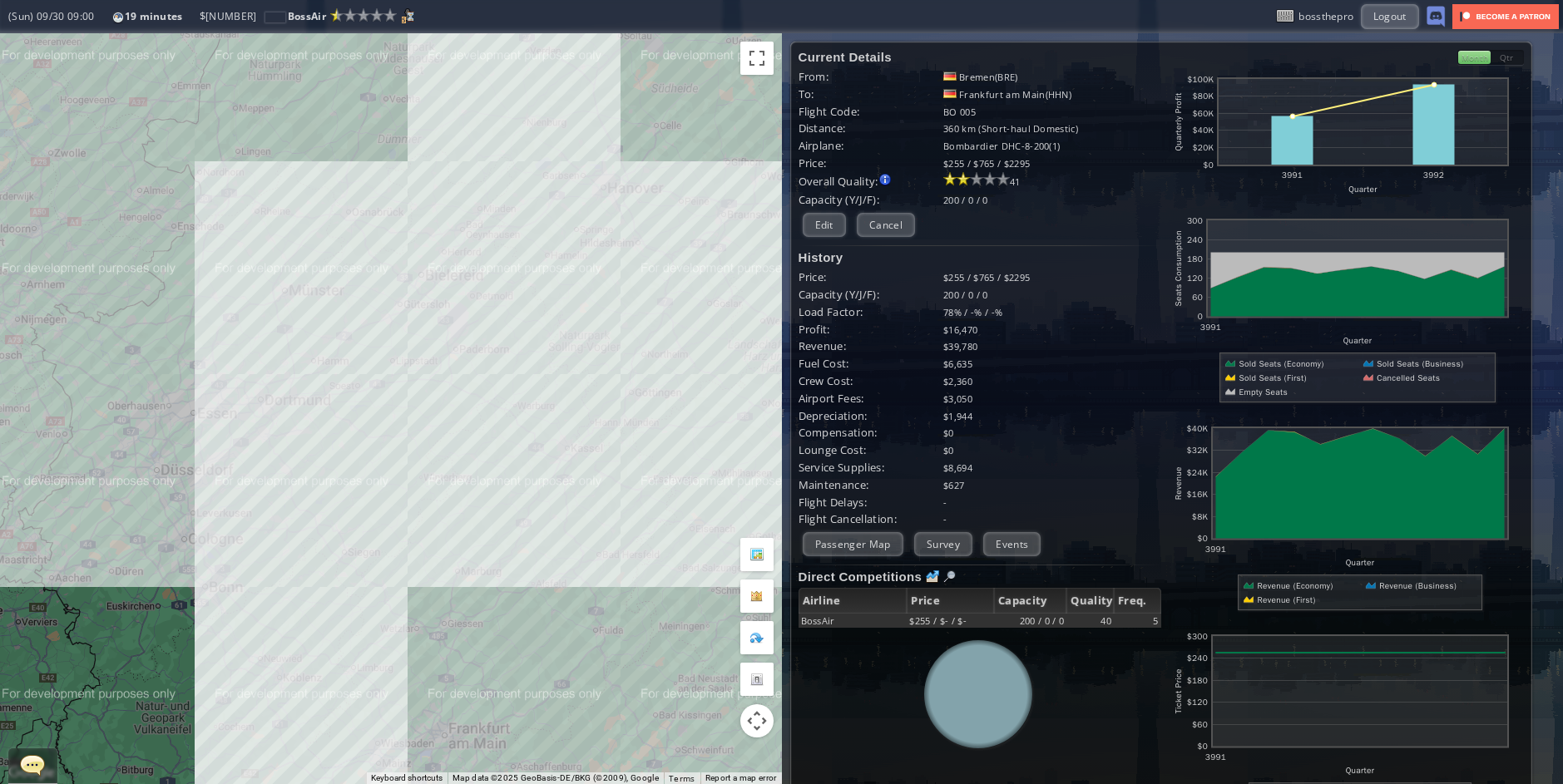 click on "To navigate, press the arrow keys." at bounding box center [391, 408] 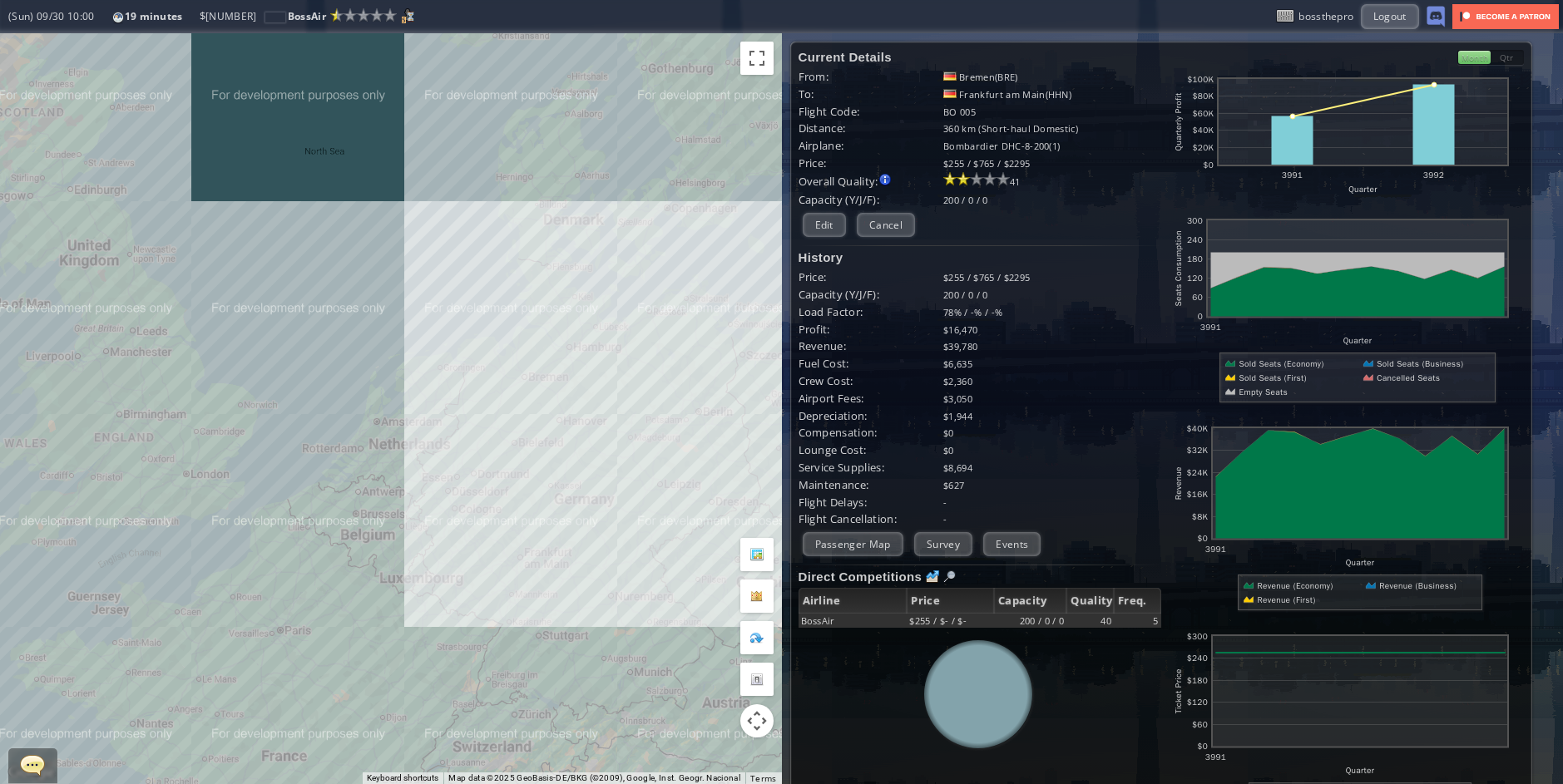 drag, startPoint x: 567, startPoint y: 273, endPoint x: 591, endPoint y: 377, distance: 106.73331 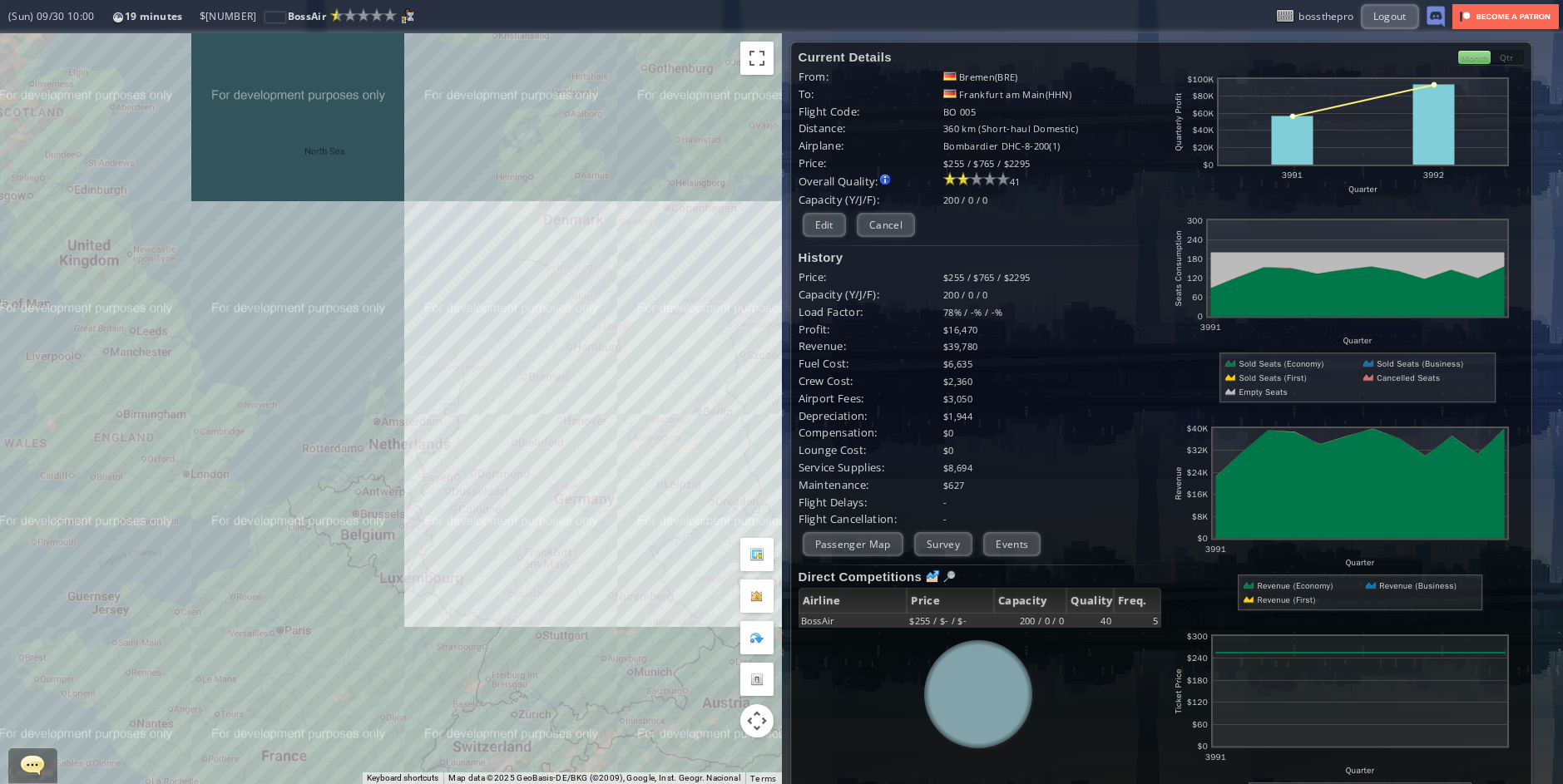 click on "To navigate, press the arrow keys." at bounding box center (391, 408) 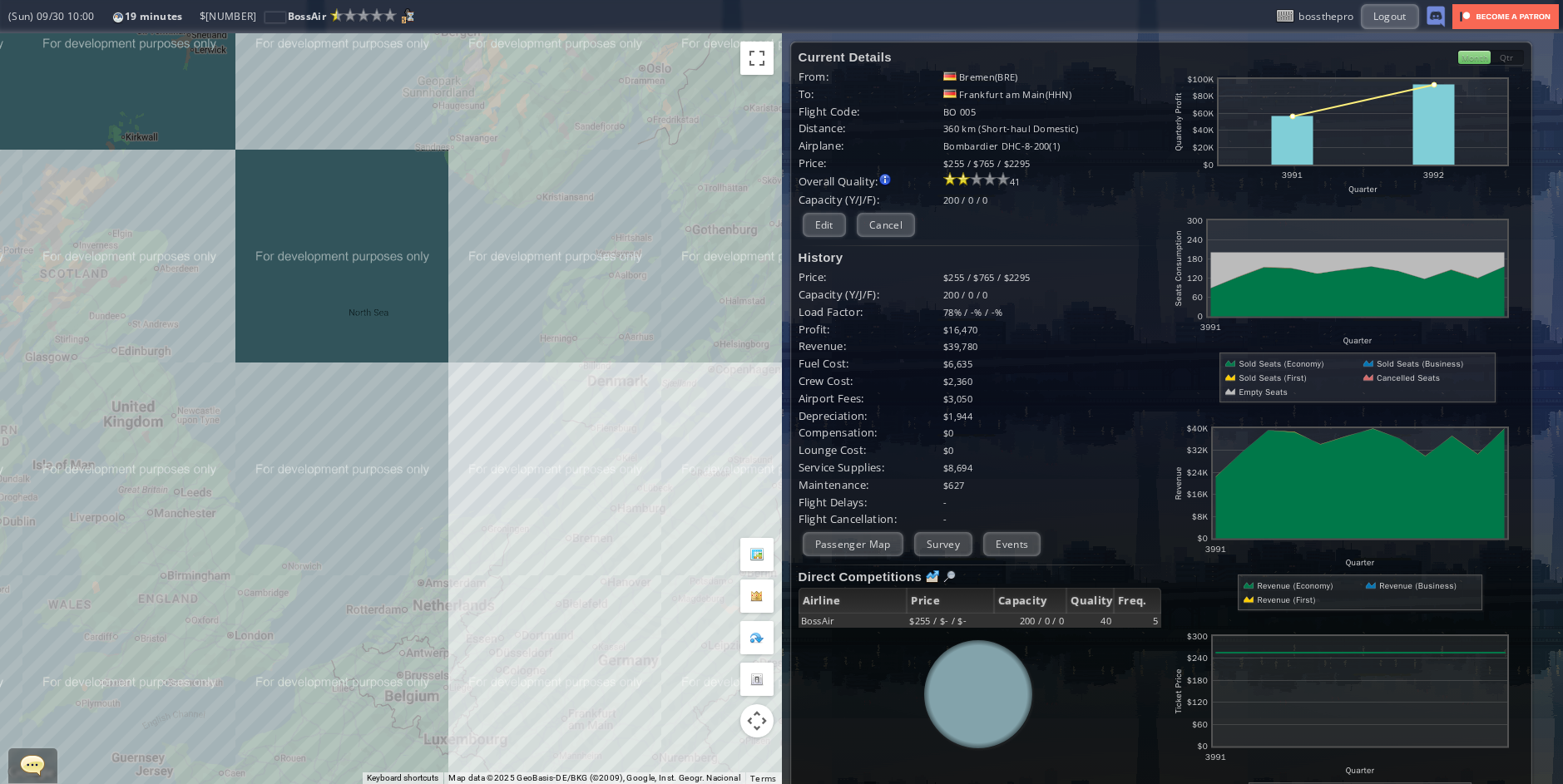drag, startPoint x: 597, startPoint y: 353, endPoint x: 612, endPoint y: 388, distance: 38.078866 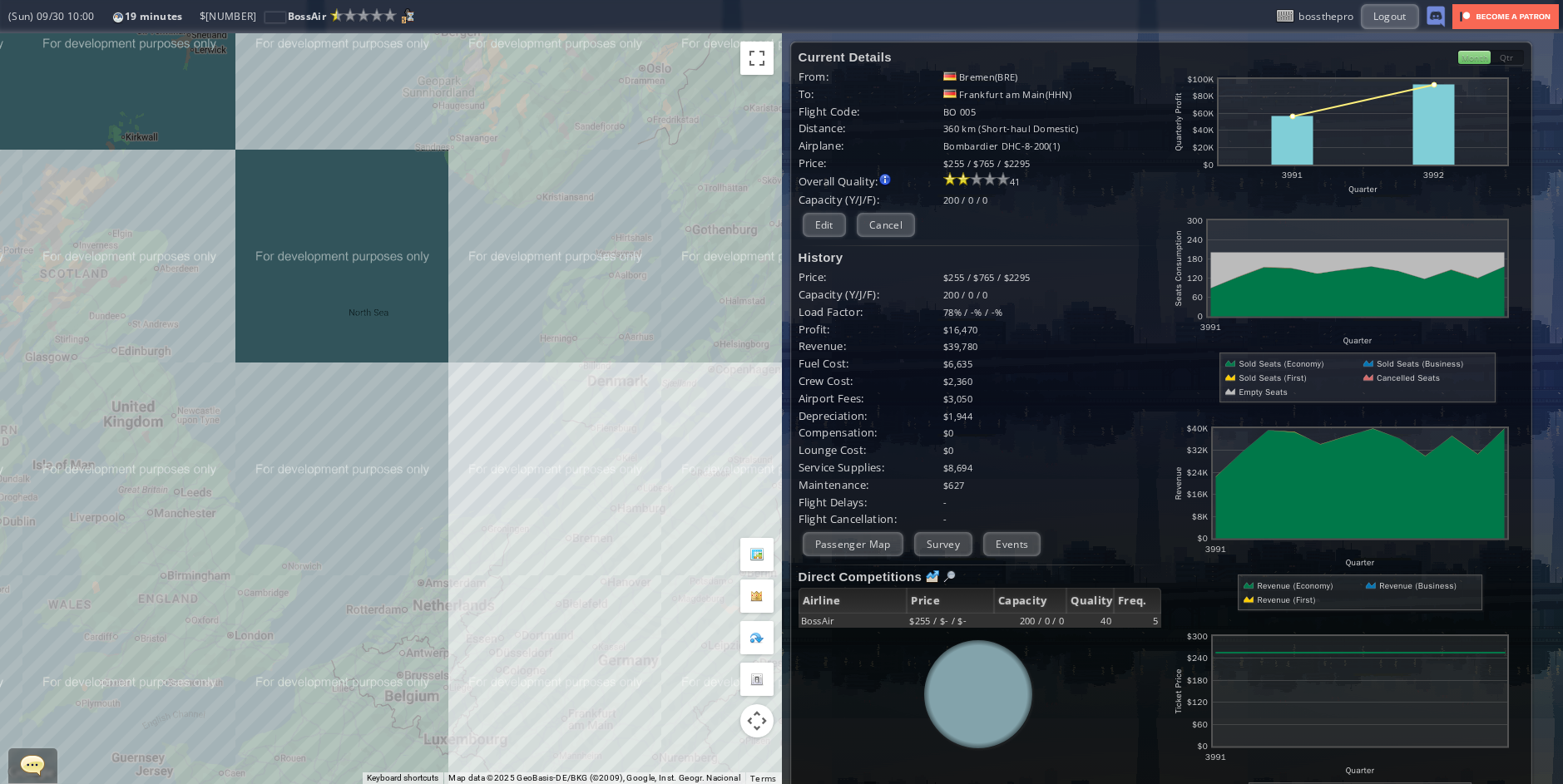 click on "To navigate, press the arrow keys." at bounding box center (391, 408) 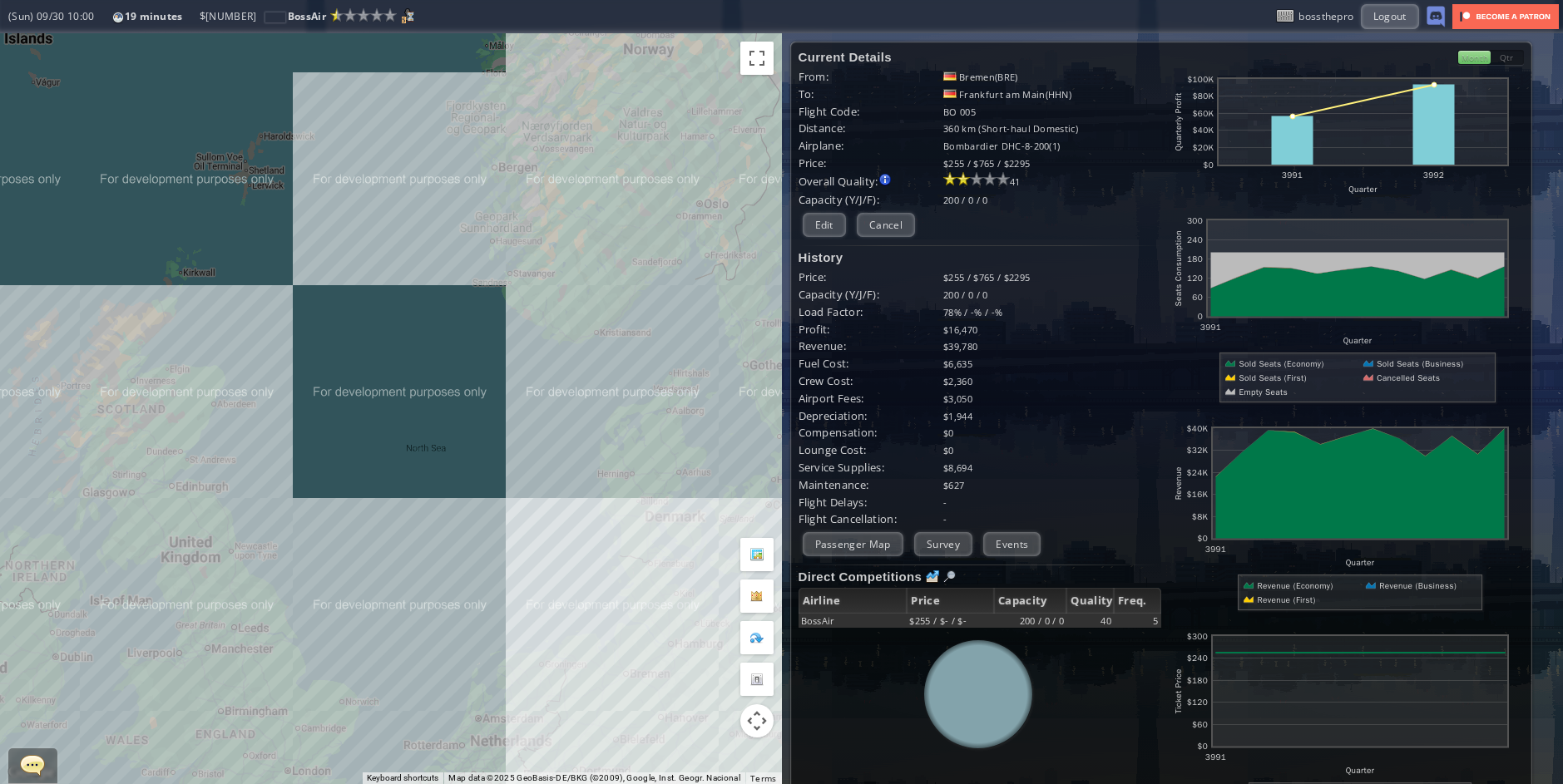 drag, startPoint x: 542, startPoint y: 238, endPoint x: 571, endPoint y: 309, distance: 76.694198 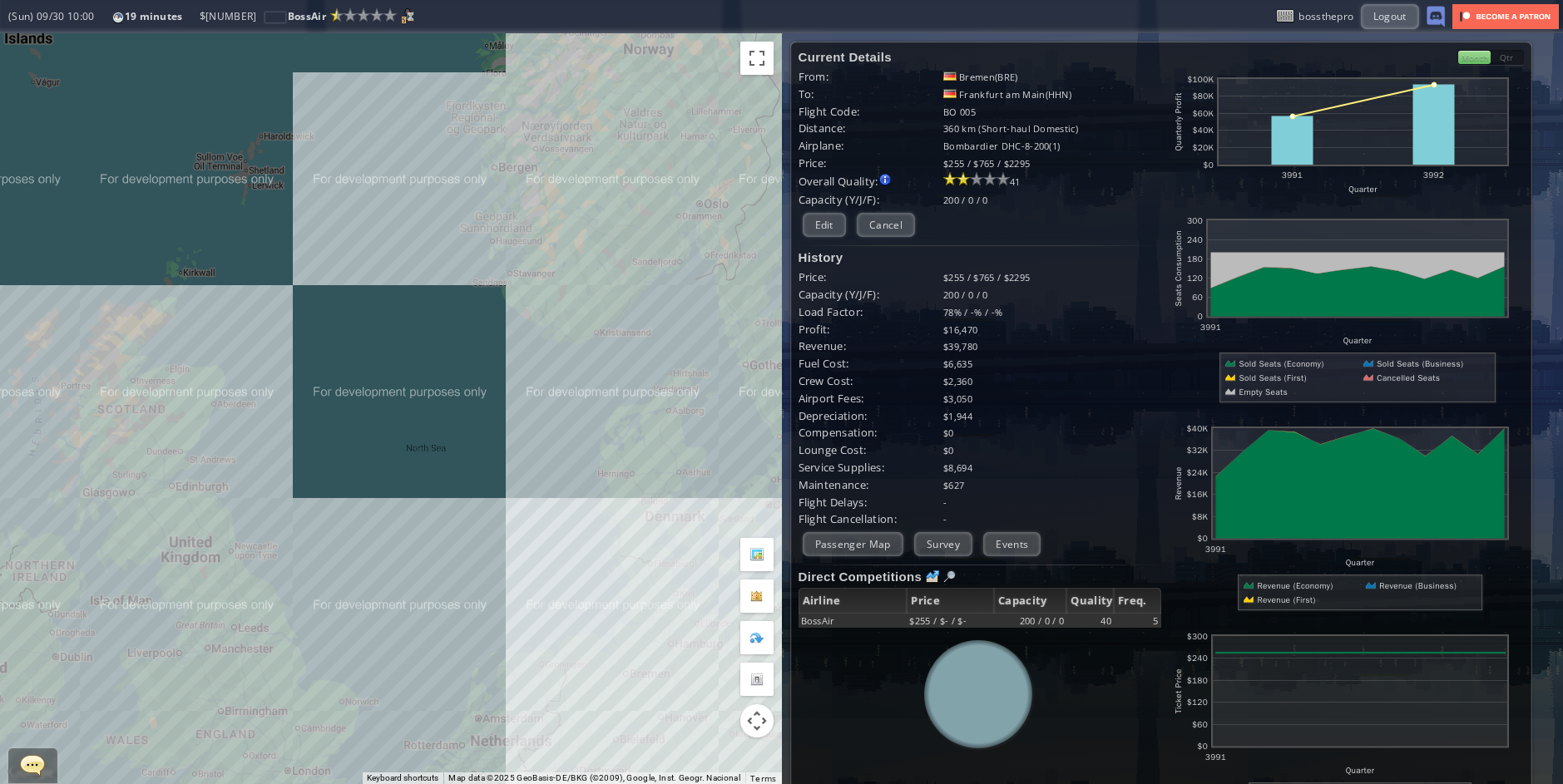 click on "To navigate, press the arrow keys." at bounding box center [391, 408] 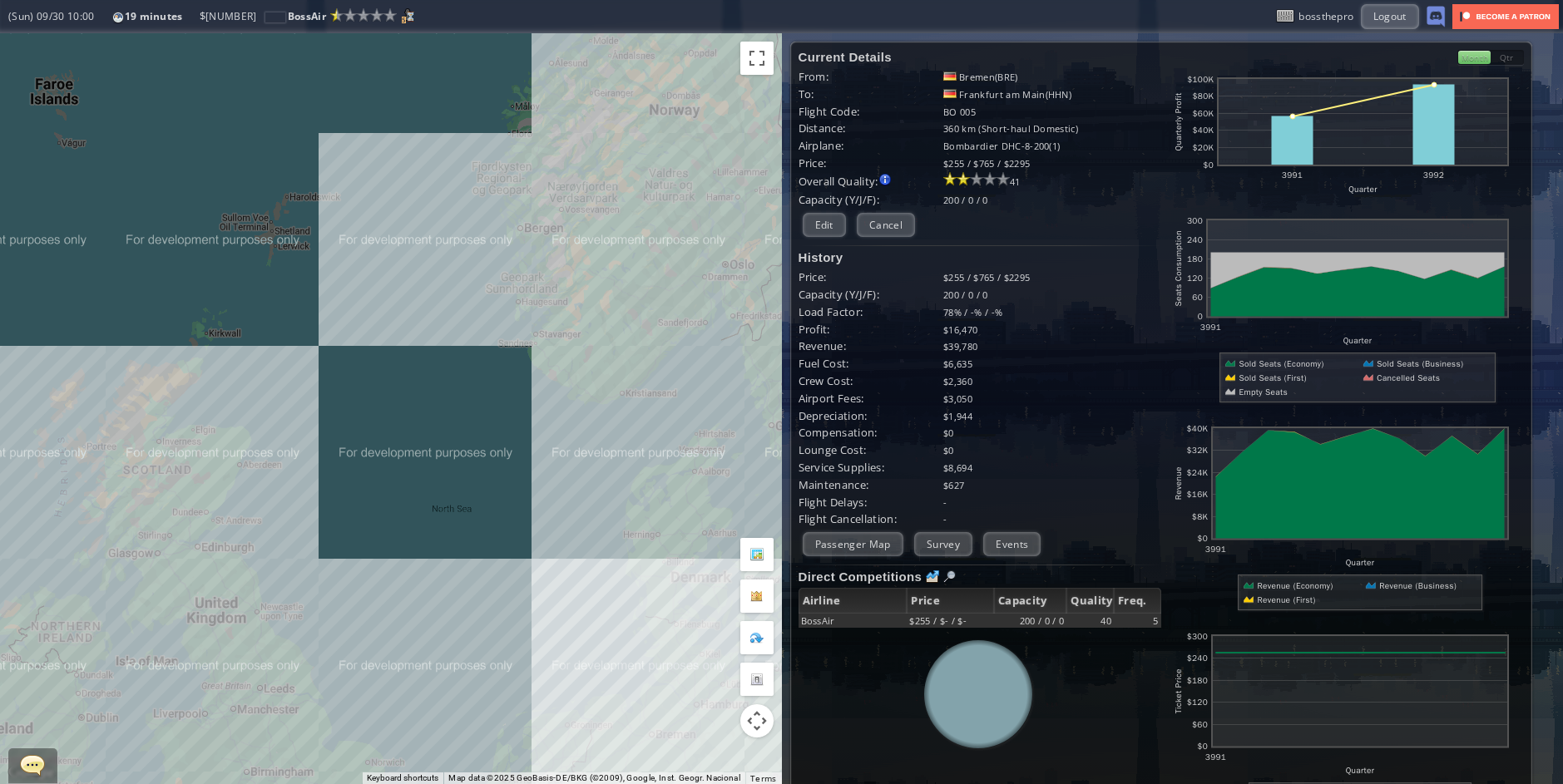 drag, startPoint x: 560, startPoint y: 289, endPoint x: 587, endPoint y: 357, distance: 73.1642 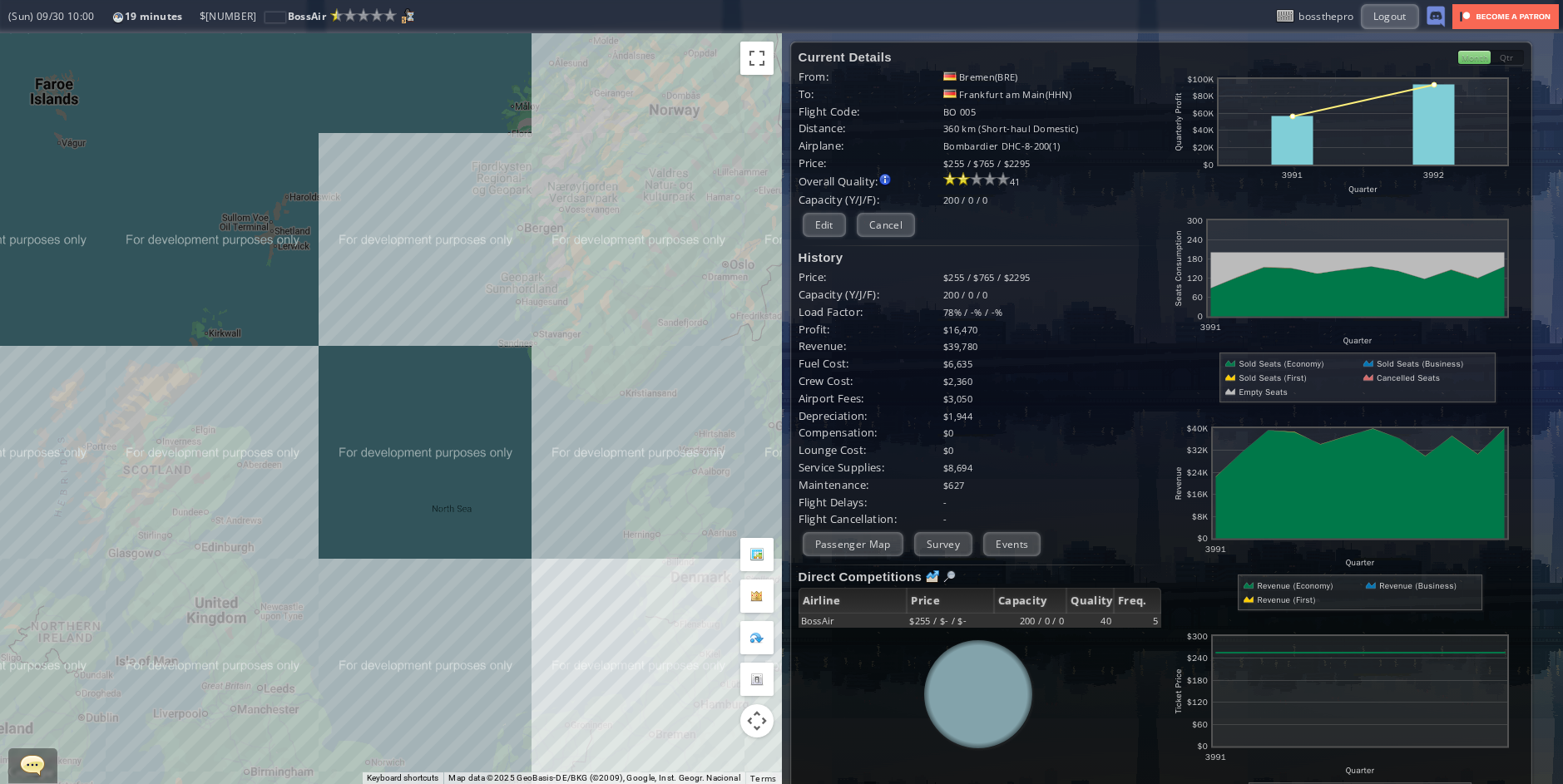 click on "To navigate, press the arrow keys." at bounding box center [391, 408] 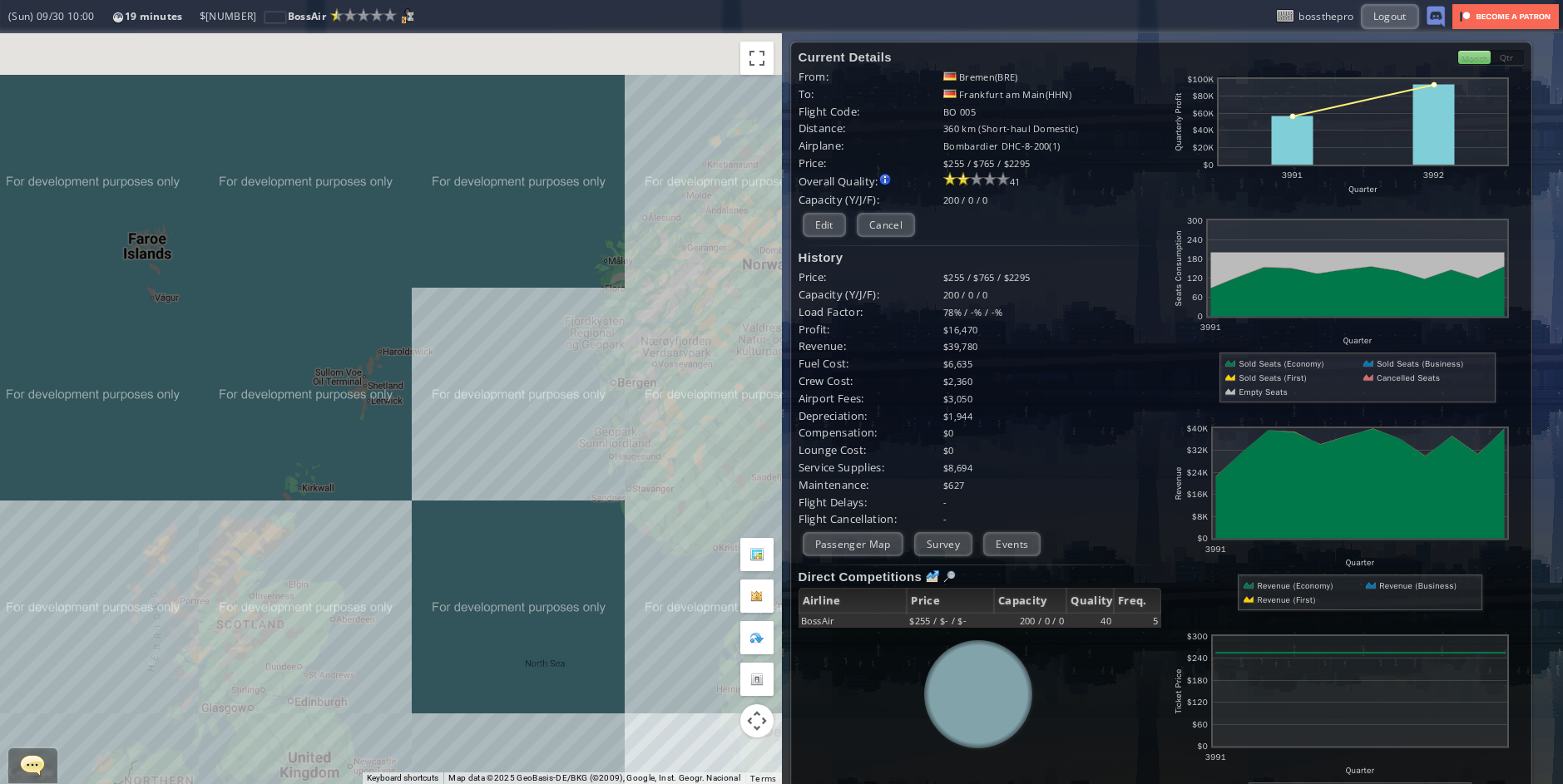 drag, startPoint x: 553, startPoint y: 282, endPoint x: 658, endPoint y: 390, distance: 150.62868 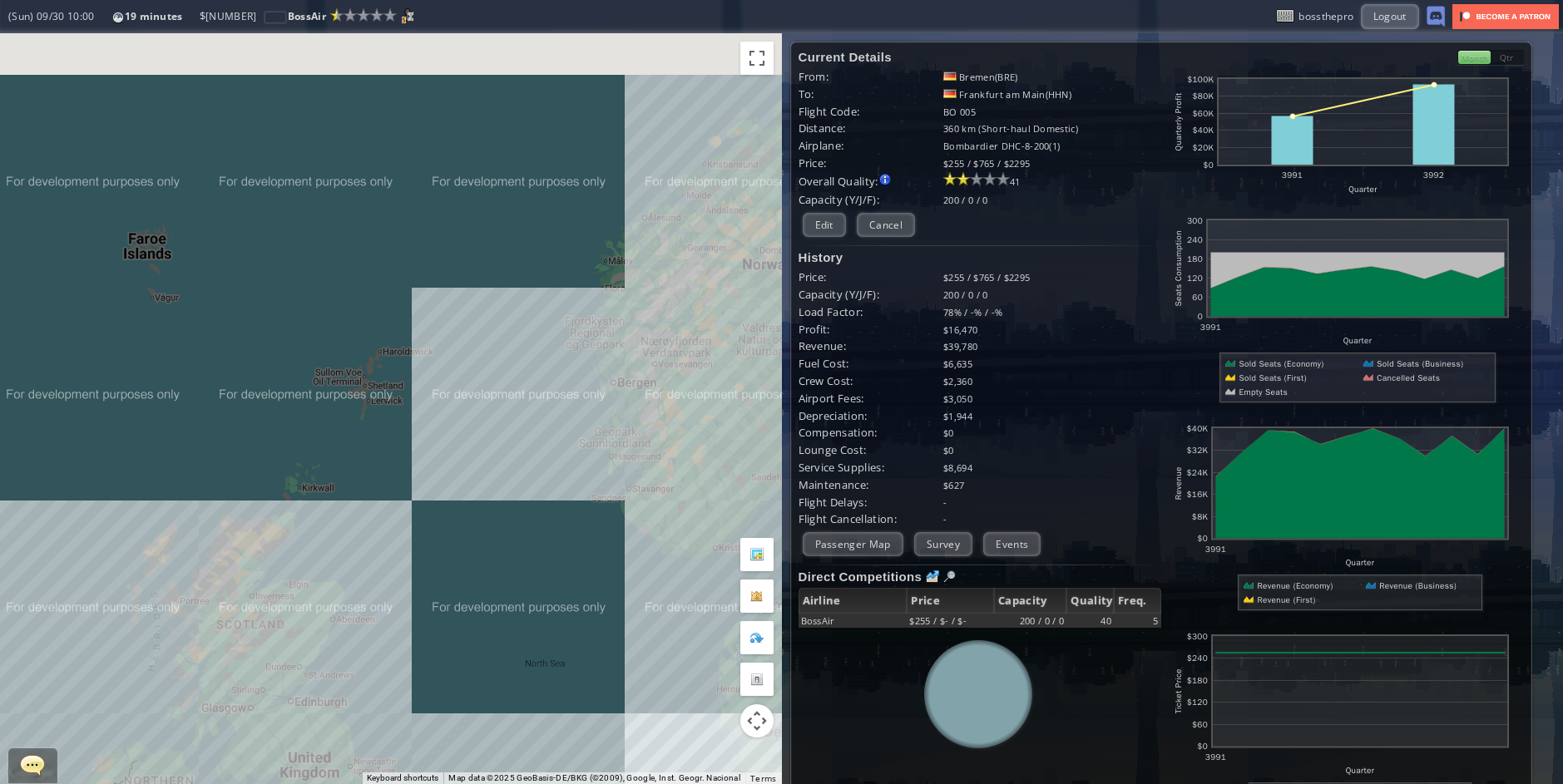 click on "To navigate, press the arrow keys." at bounding box center [391, 408] 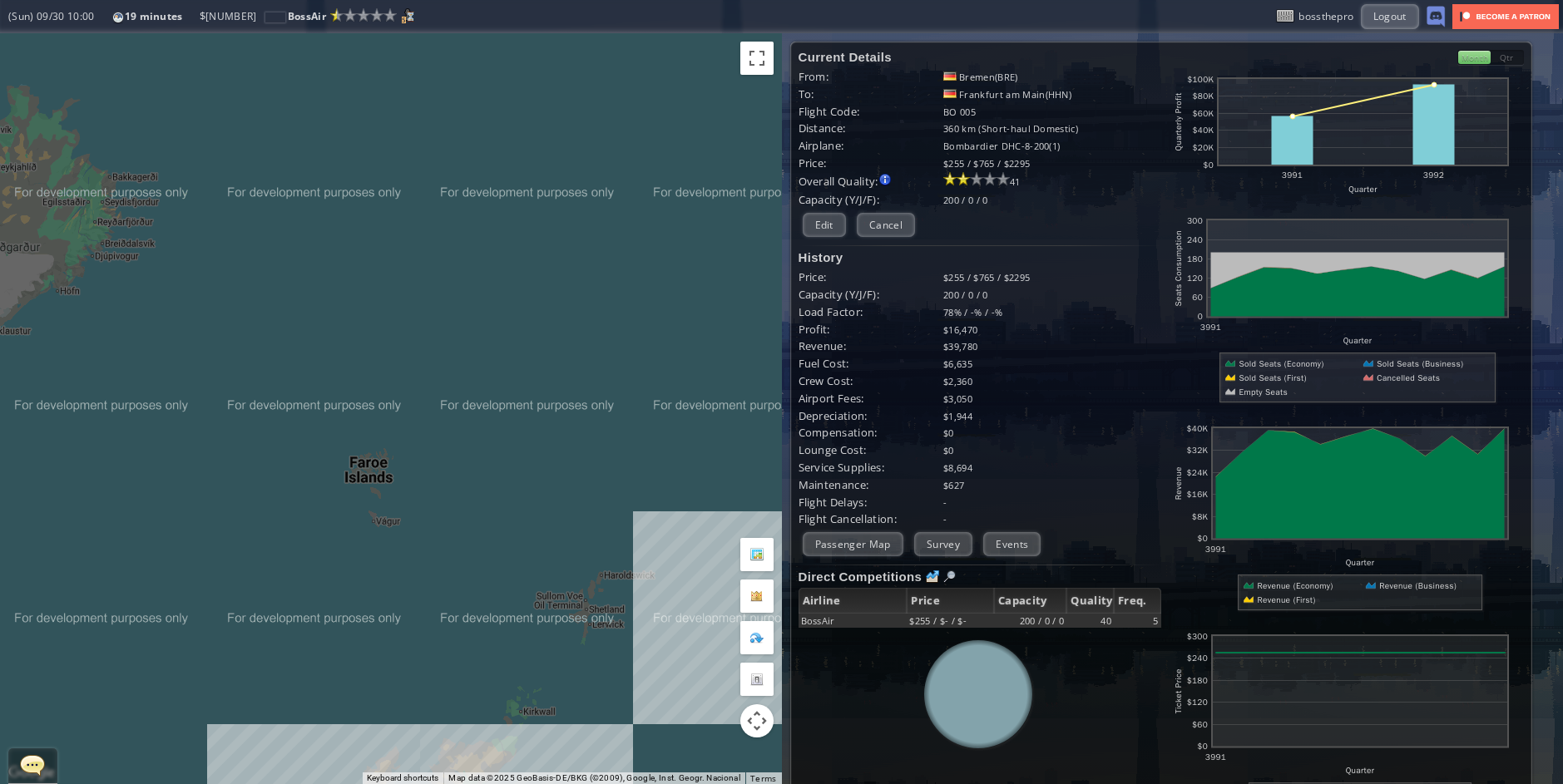 drag, startPoint x: 658, startPoint y: 390, endPoint x: 388, endPoint y: 221, distance: 318.52943 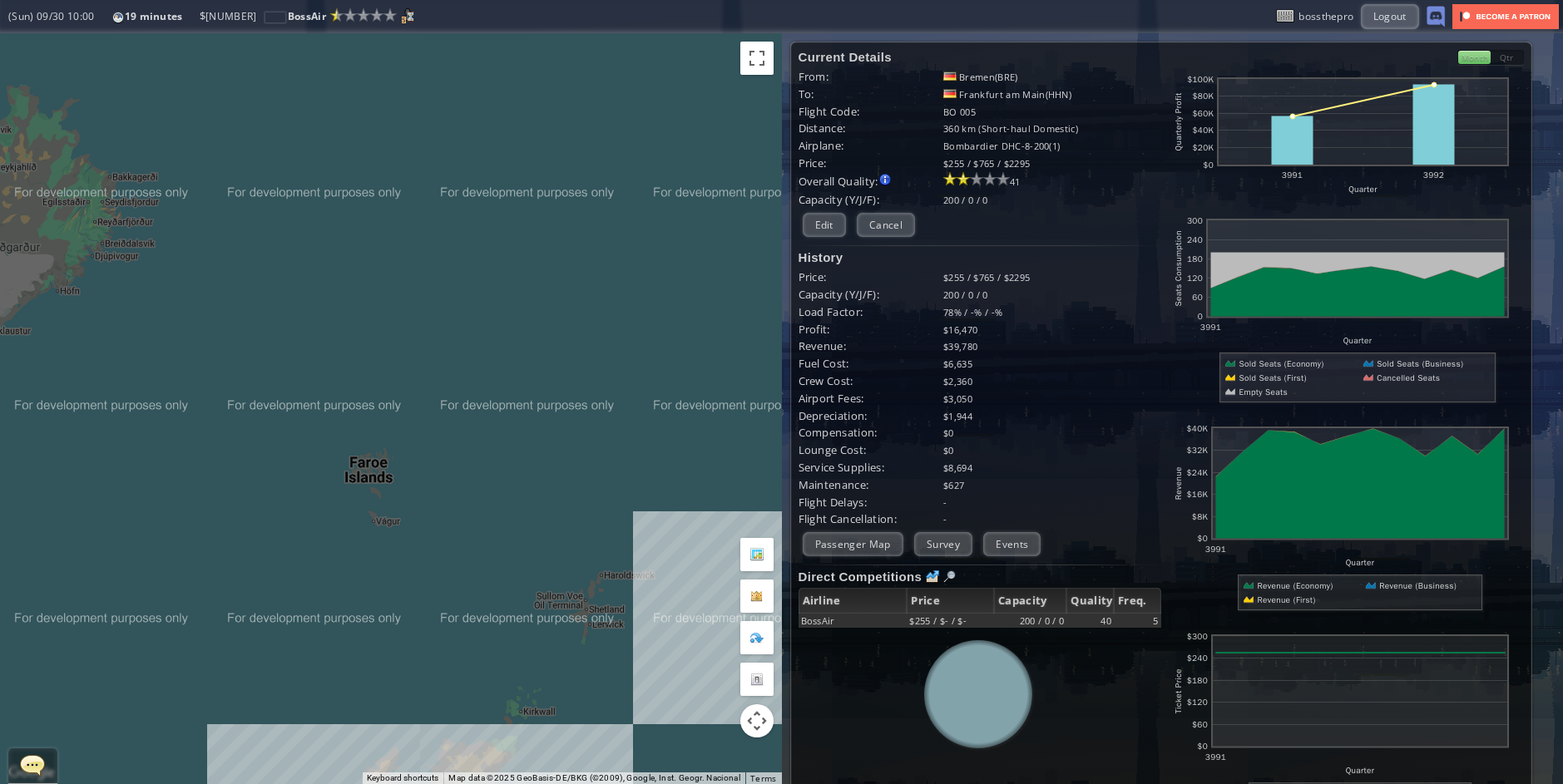 click on "To navigate, press the arrow keys." at bounding box center (391, 408) 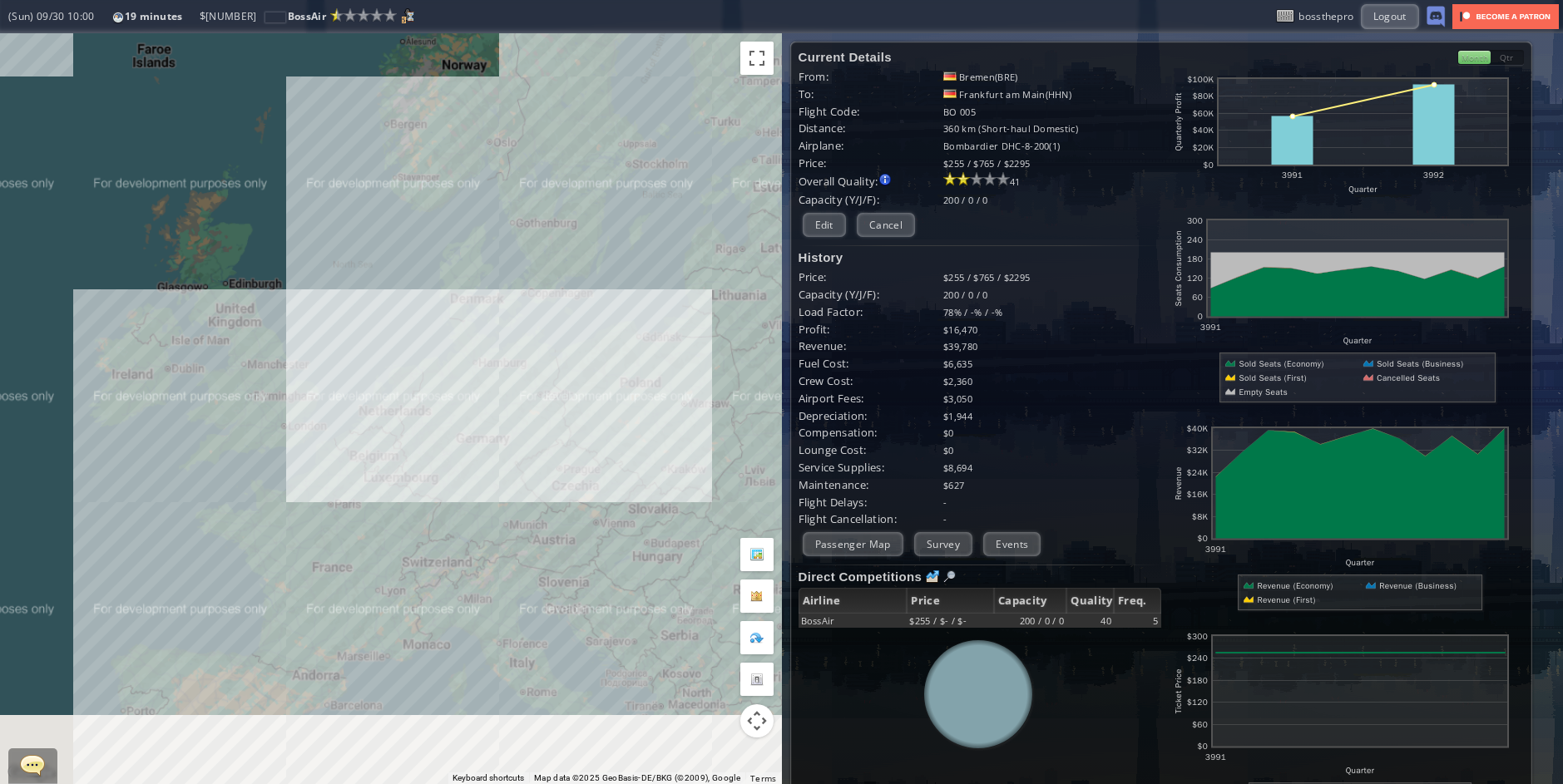 drag, startPoint x: 553, startPoint y: 253, endPoint x: 552, endPoint y: 226, distance: 27.01851 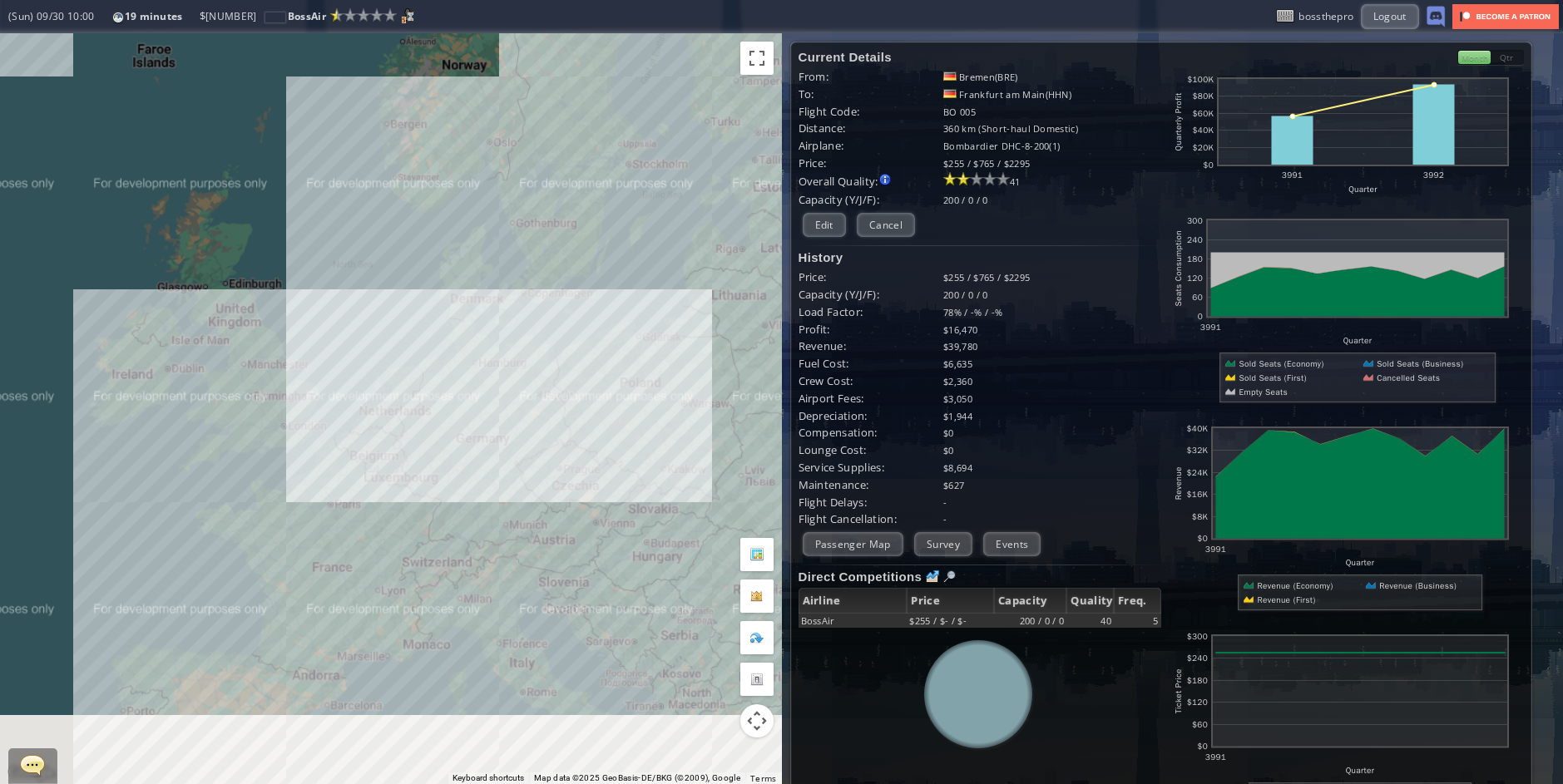 click on "To navigate, press the arrow keys." at bounding box center [391, 408] 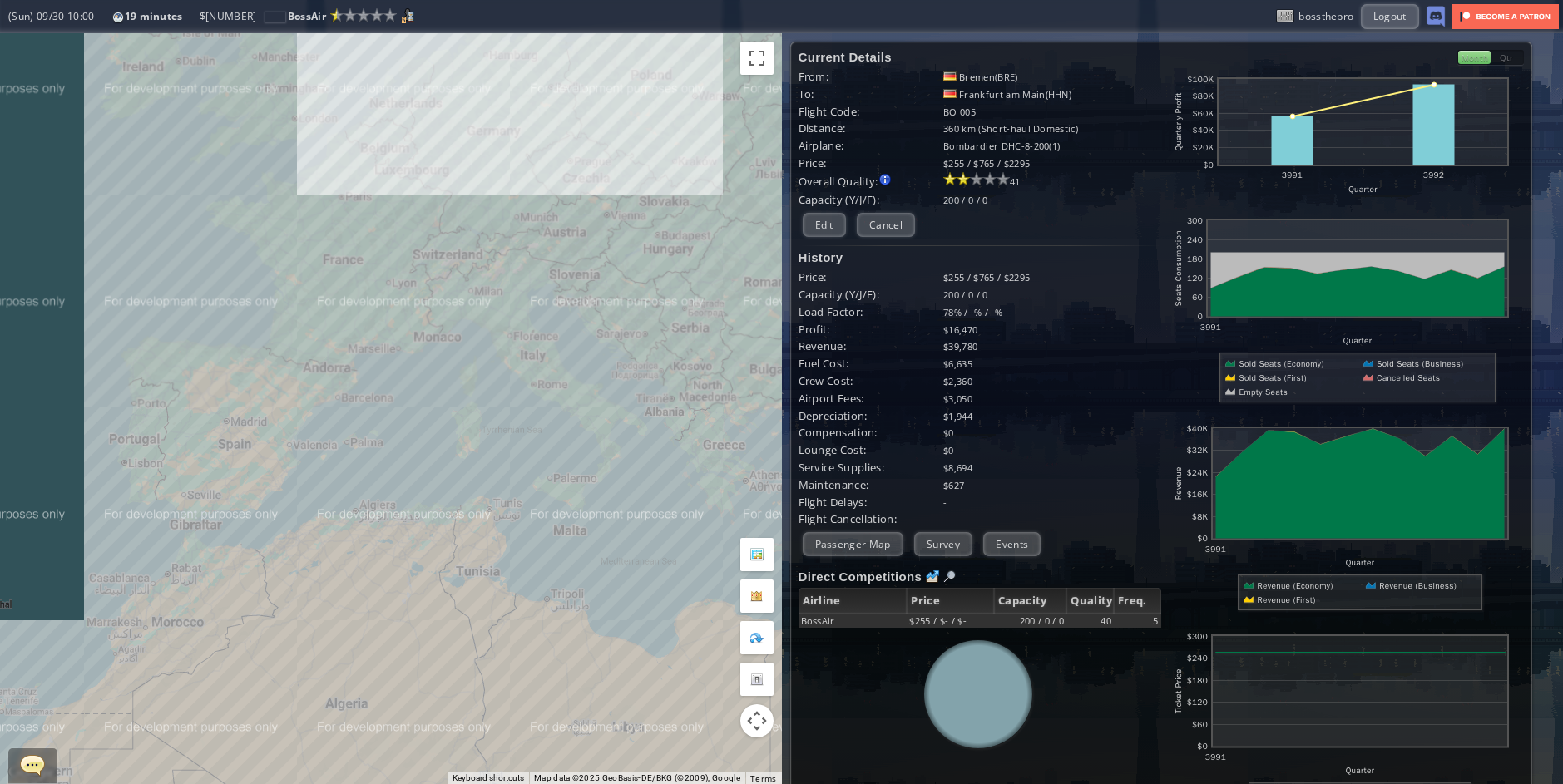 drag, startPoint x: 582, startPoint y: 361, endPoint x: 585, endPoint y: 369, distance: 8.544004 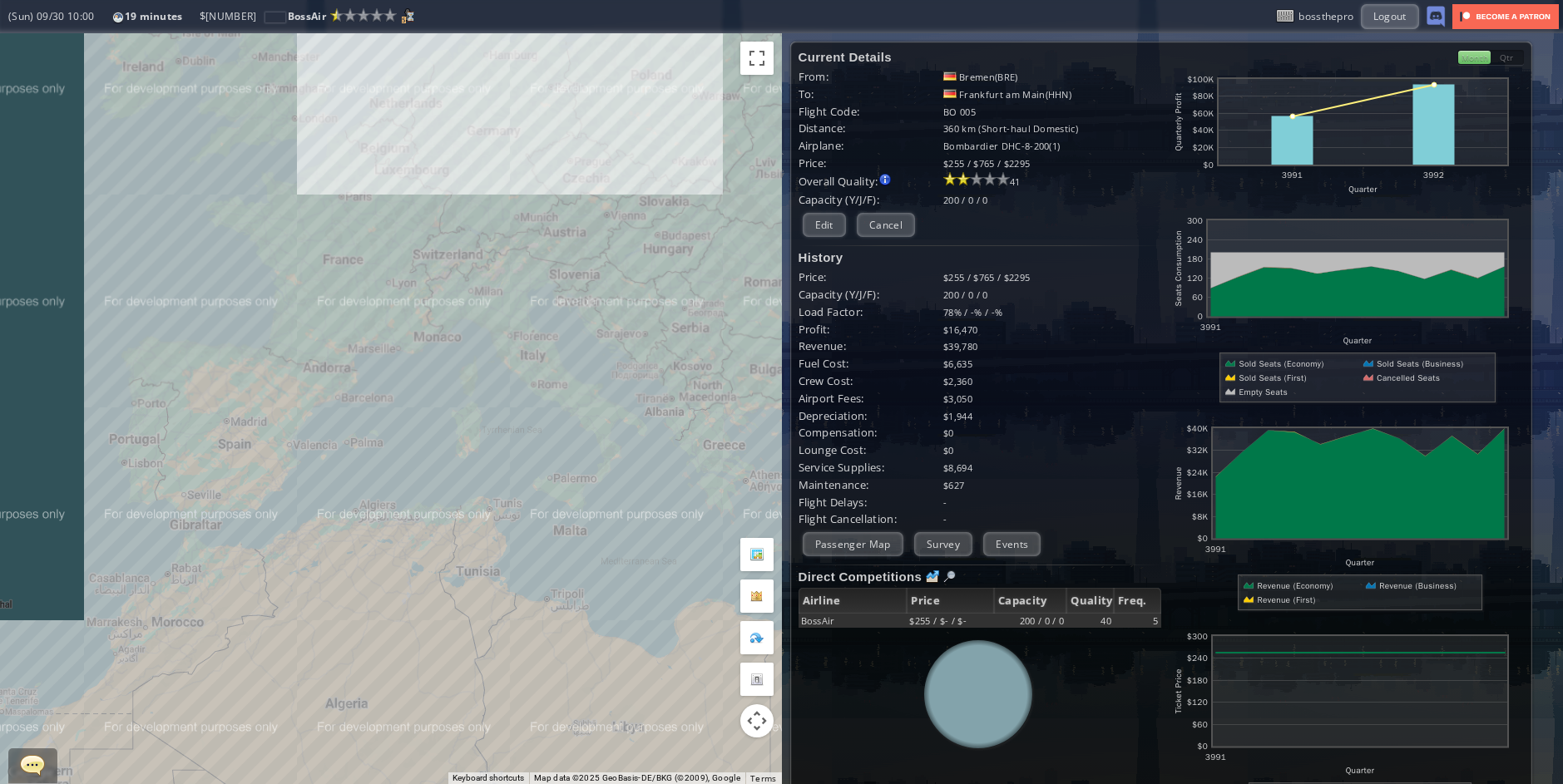 click on "To navigate, press the arrow keys." at bounding box center (391, 408) 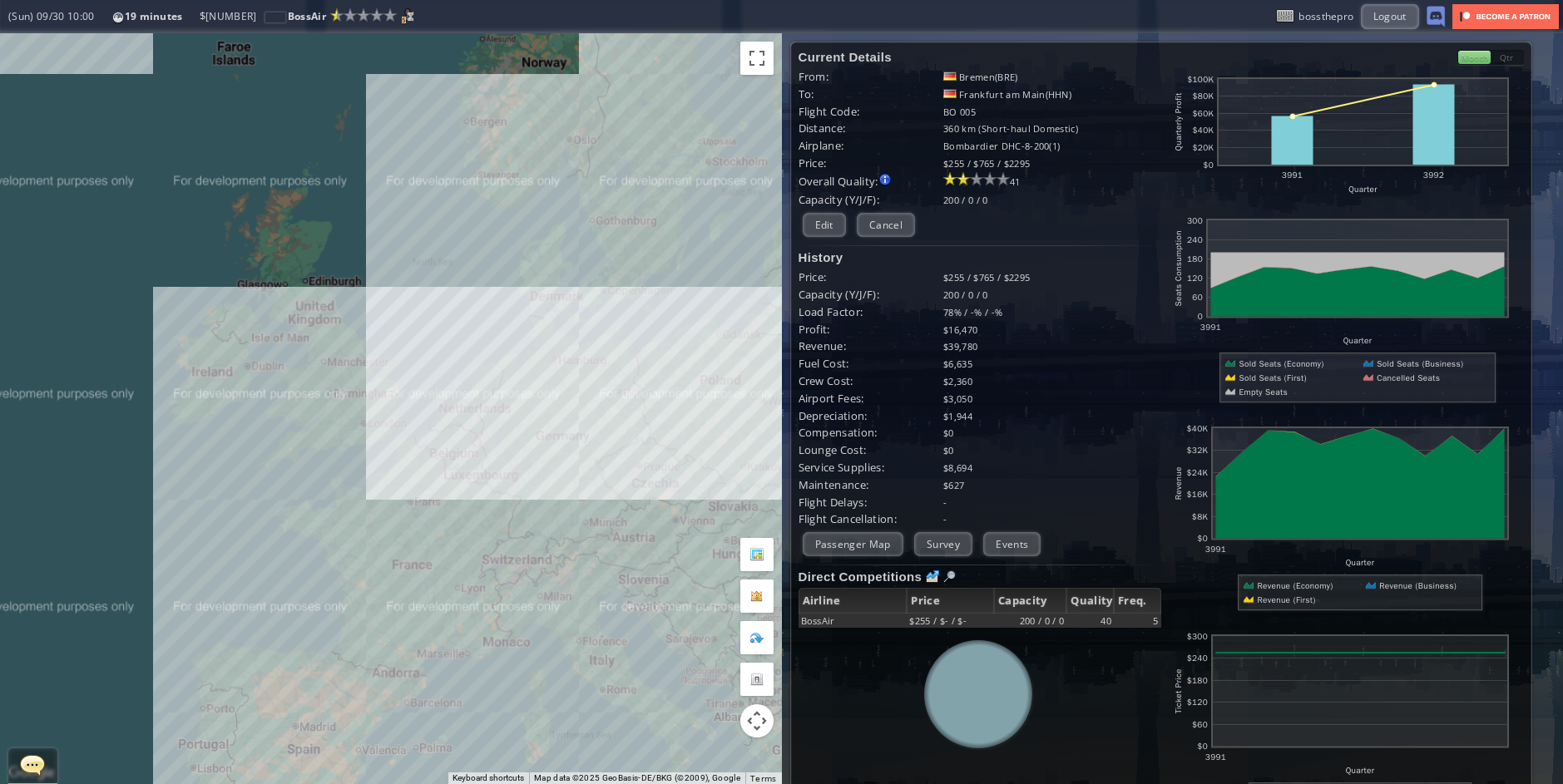 drag, startPoint x: 569, startPoint y: 259, endPoint x: 590, endPoint y: 392, distance: 134.64769 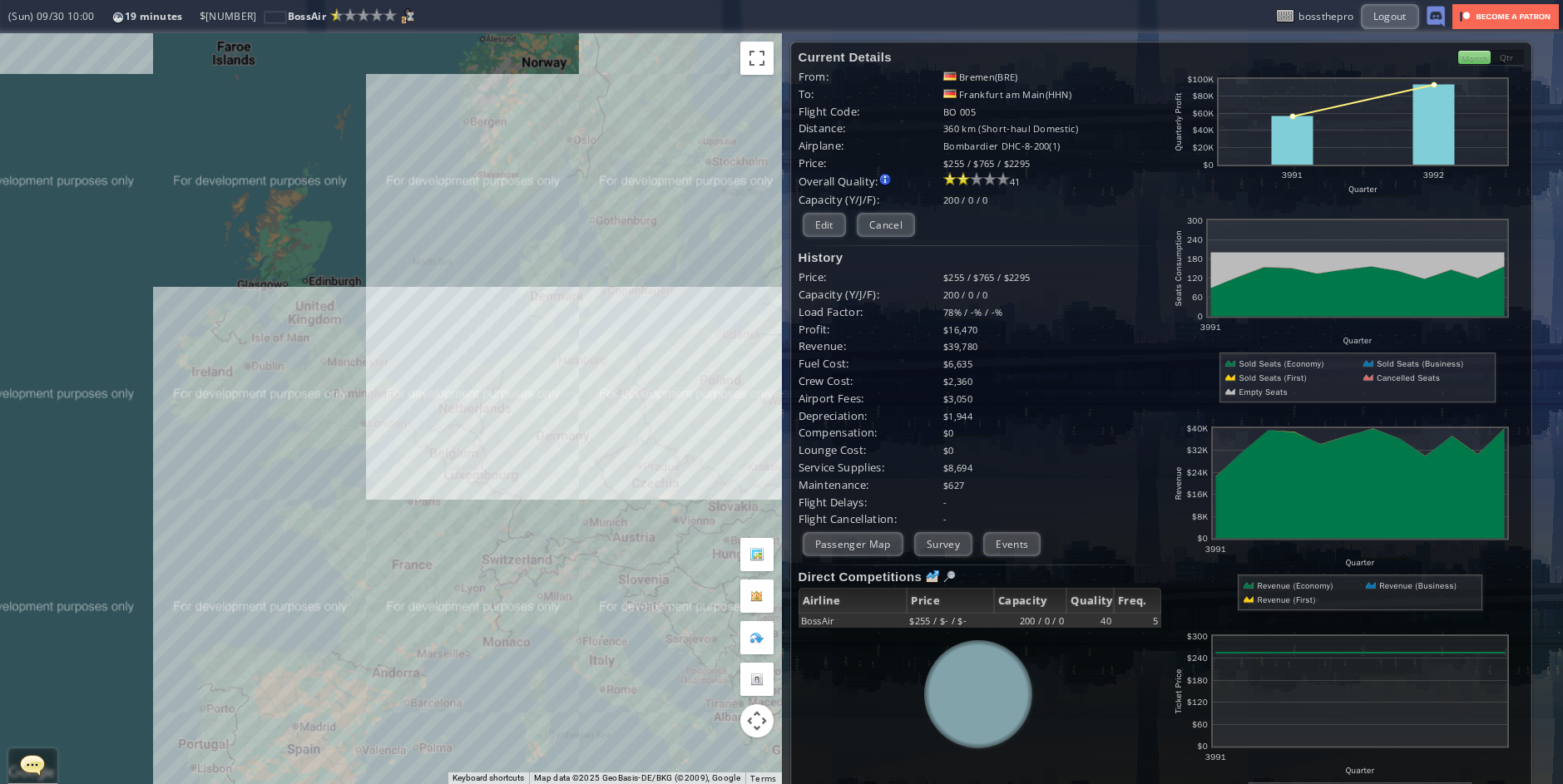 click on "To navigate, press the arrow keys." at bounding box center [391, 408] 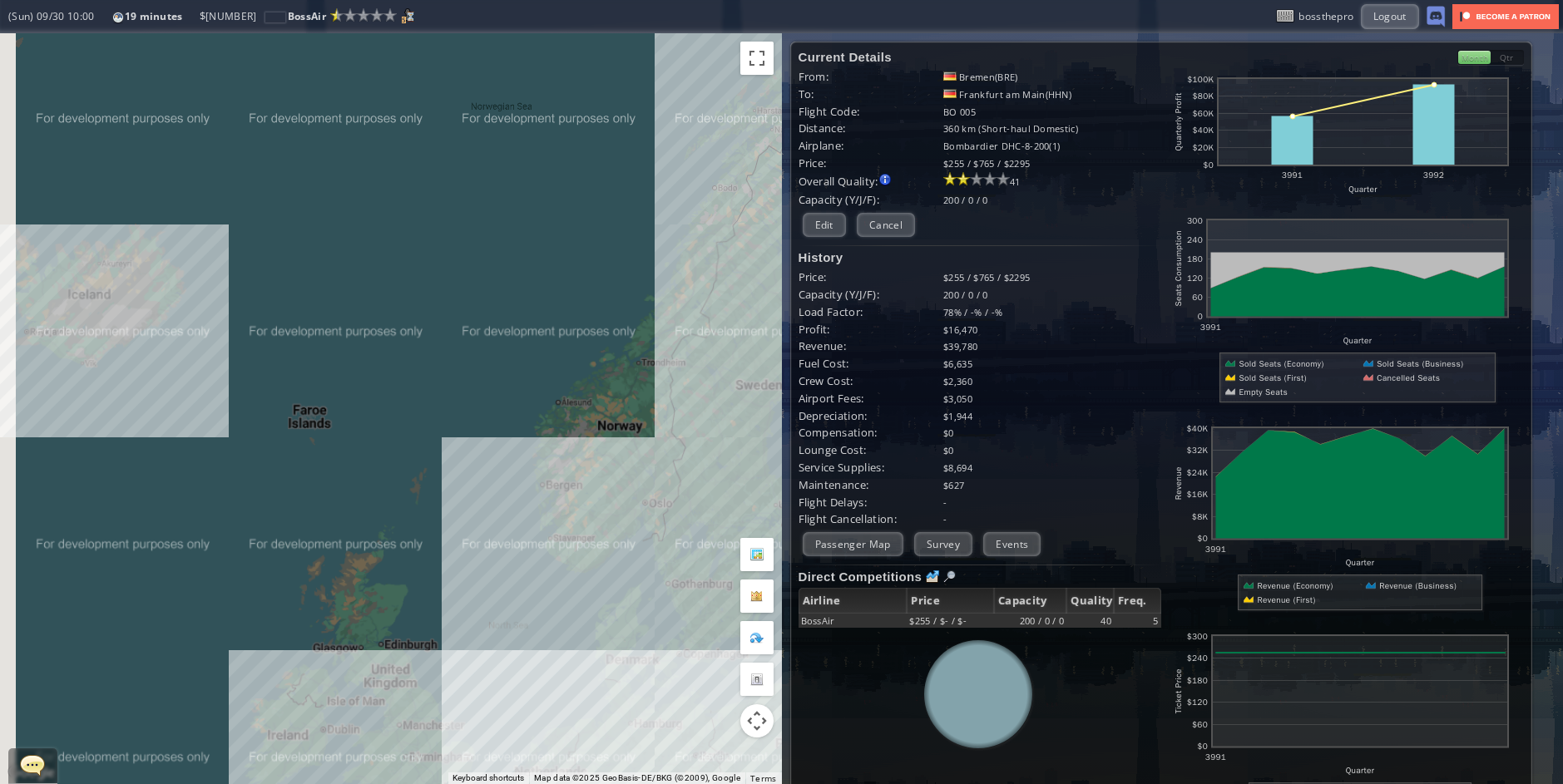 drag, startPoint x: 580, startPoint y: 317, endPoint x: 597, endPoint y: 382, distance: 67.18631 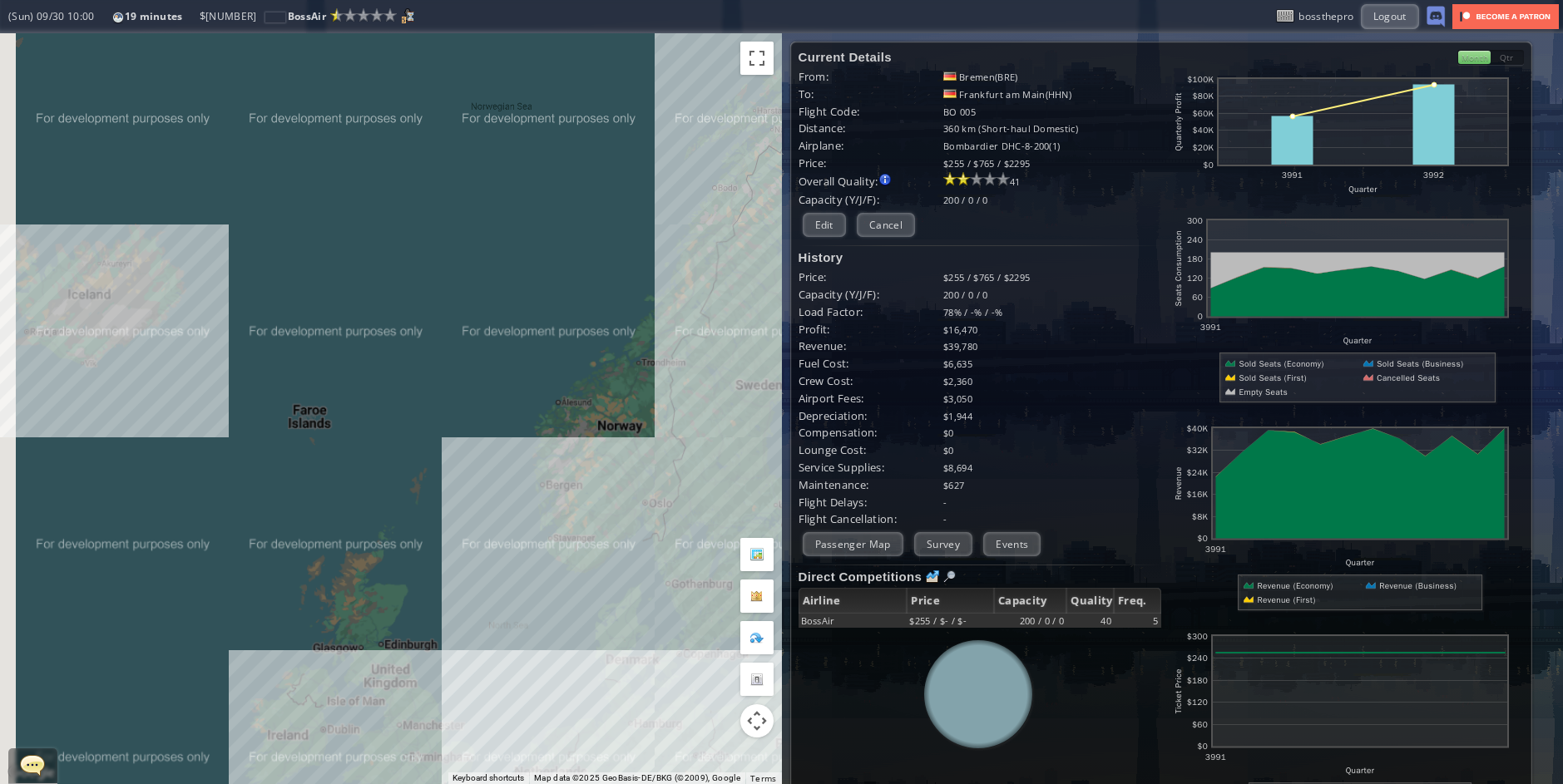click on "To navigate, press the arrow keys." at bounding box center [391, 408] 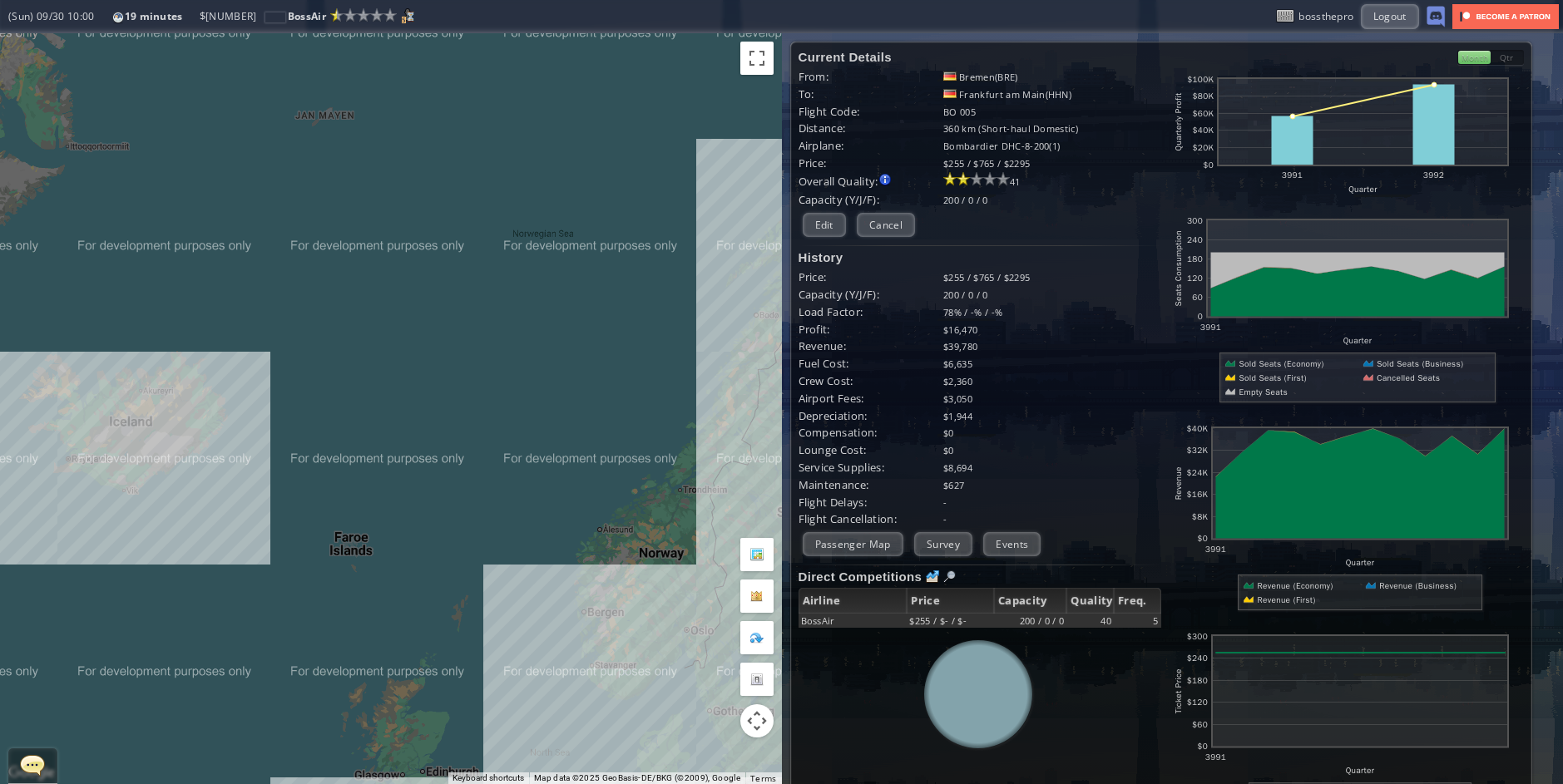 drag, startPoint x: 566, startPoint y: 309, endPoint x: 542, endPoint y: 430, distance: 123.3572 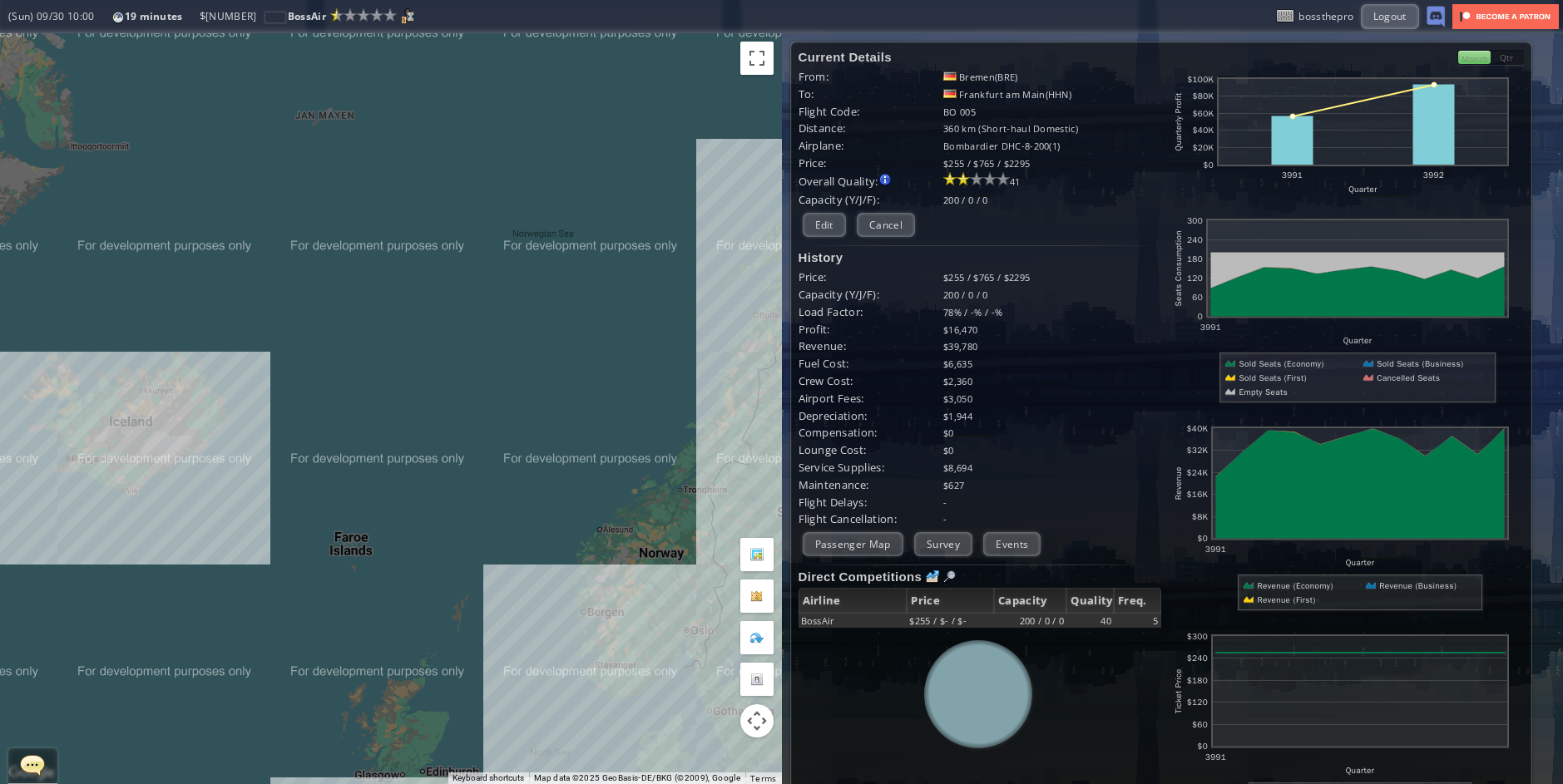 click on "To navigate, press the arrow keys." at bounding box center (391, 408) 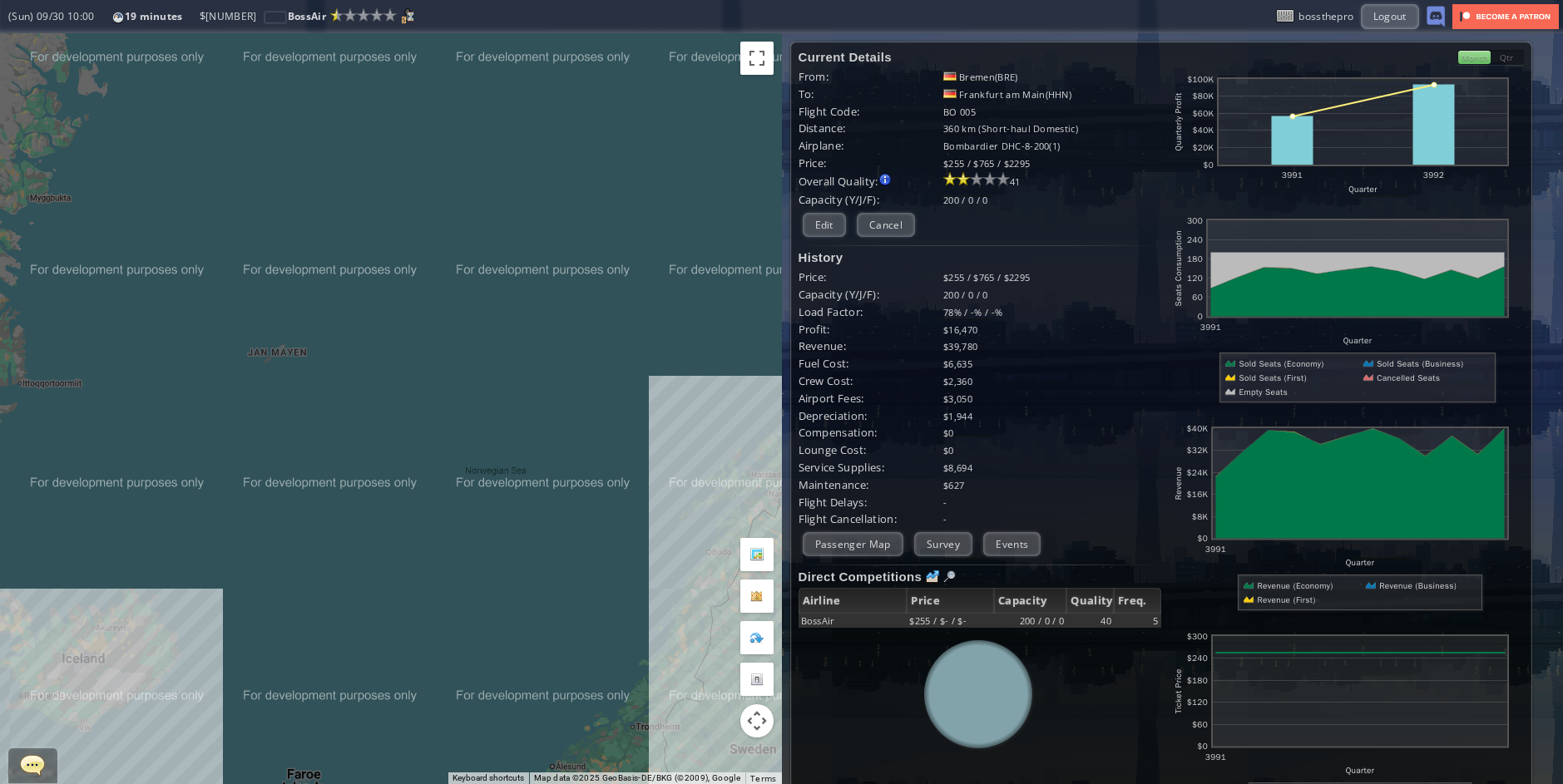 drag, startPoint x: 536, startPoint y: 380, endPoint x: 556, endPoint y: 298, distance: 84.40379 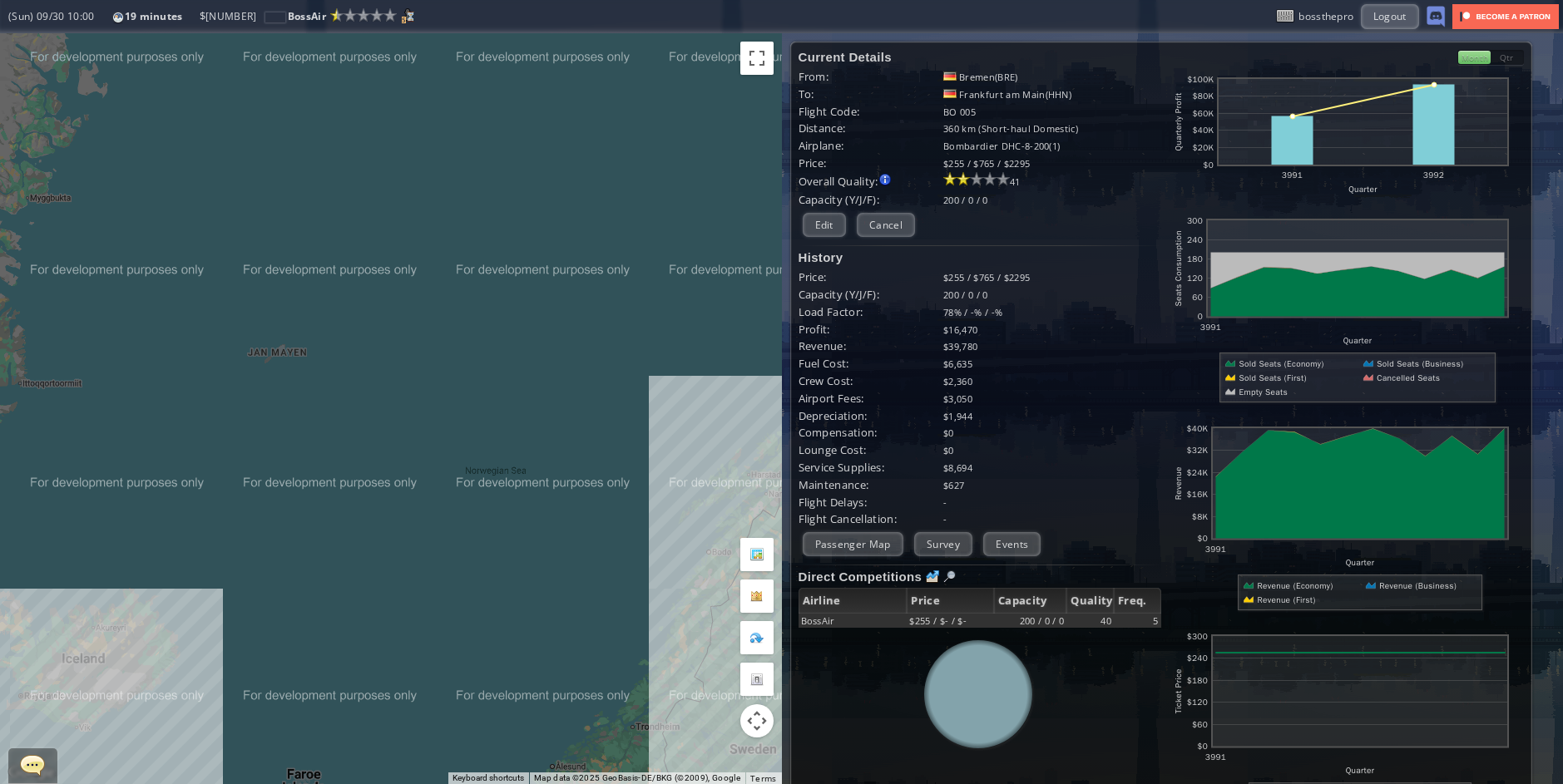 click on "To navigate, press the arrow keys." at bounding box center [391, 408] 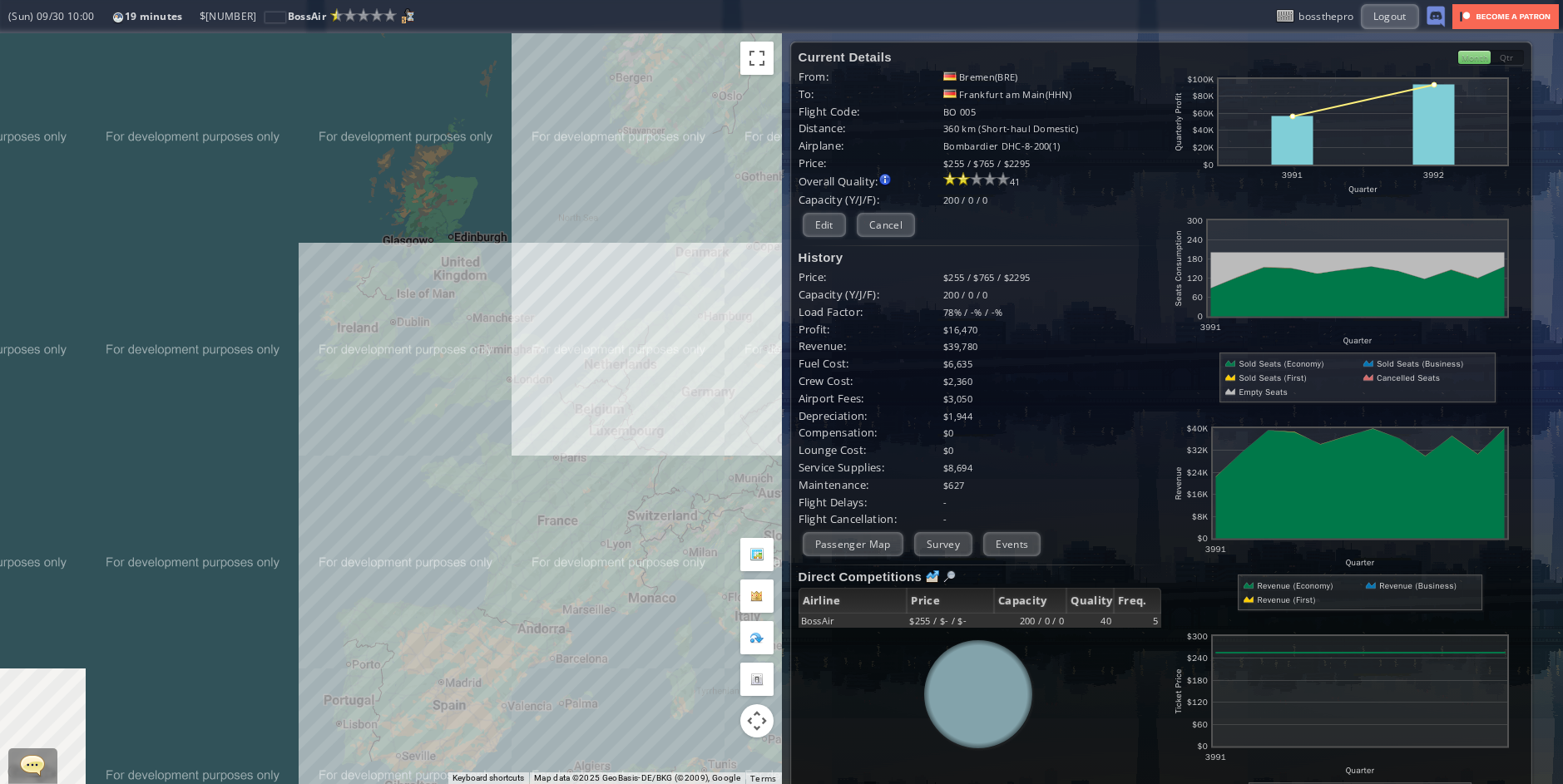 drag, startPoint x: 512, startPoint y: 431, endPoint x: 507, endPoint y: 200, distance: 231.05411 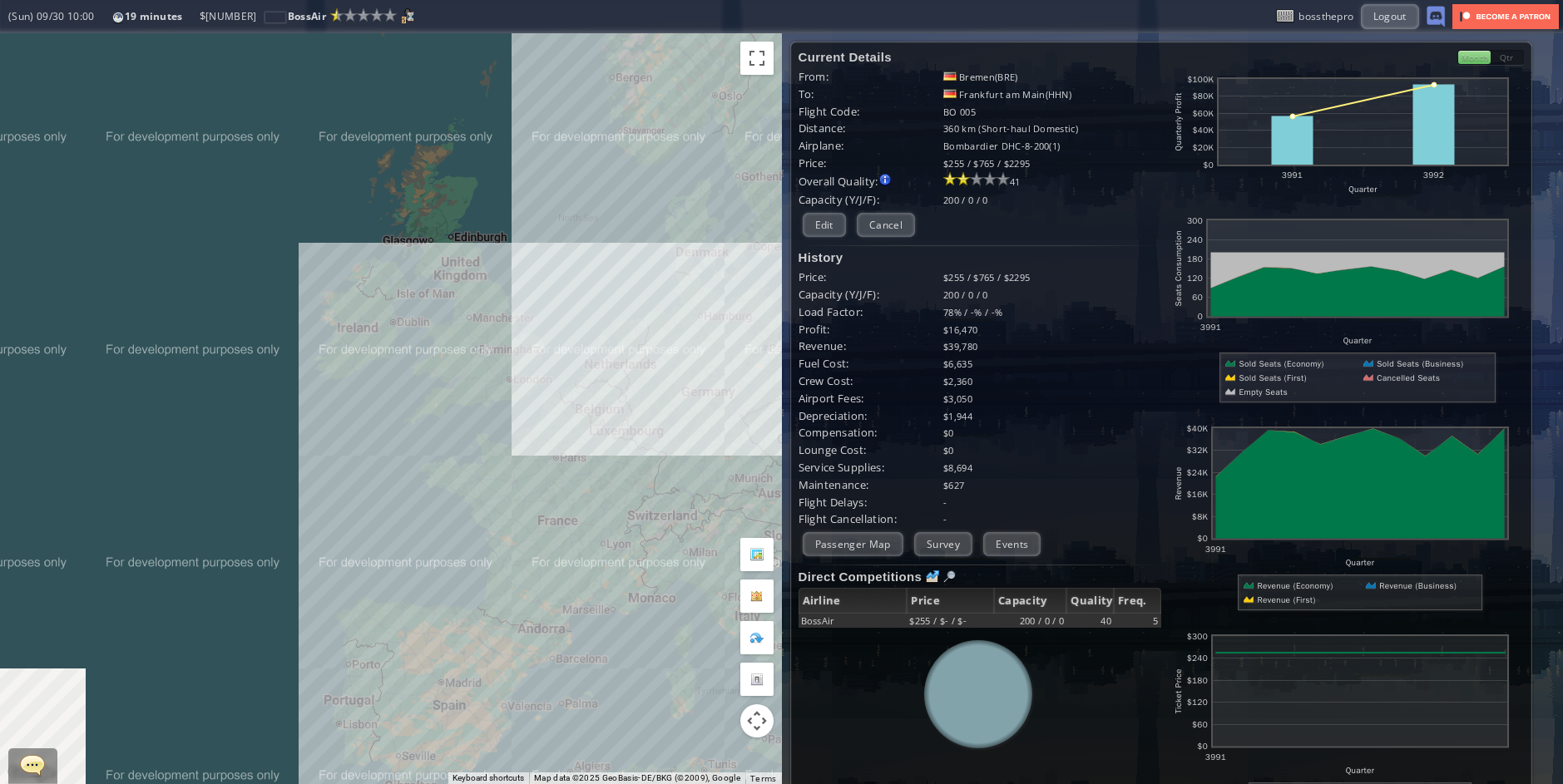 click on "To navigate, press the arrow keys." at bounding box center [391, 408] 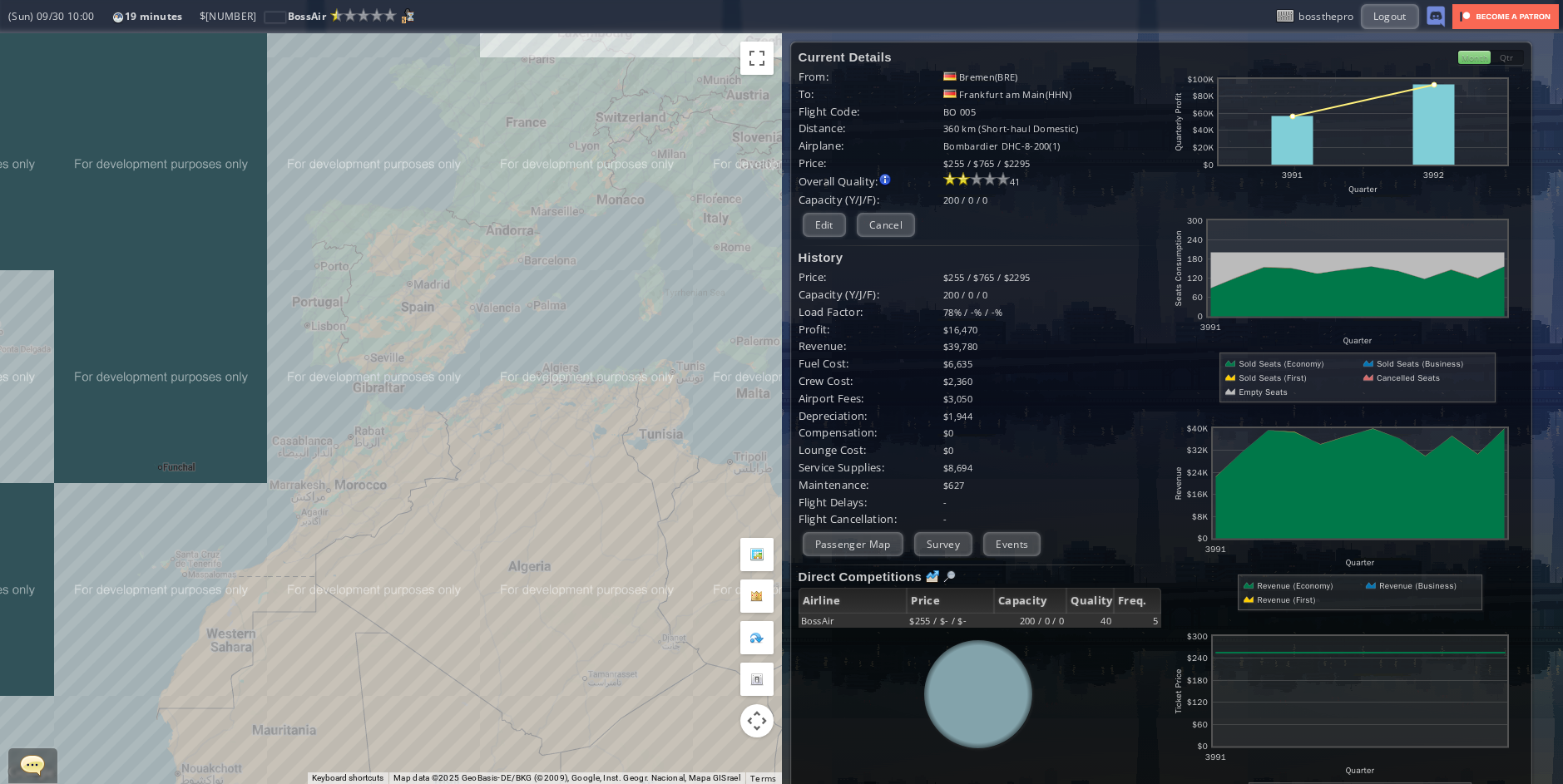drag, startPoint x: 525, startPoint y: 293, endPoint x: 450, endPoint y: 543, distance: 261.0077 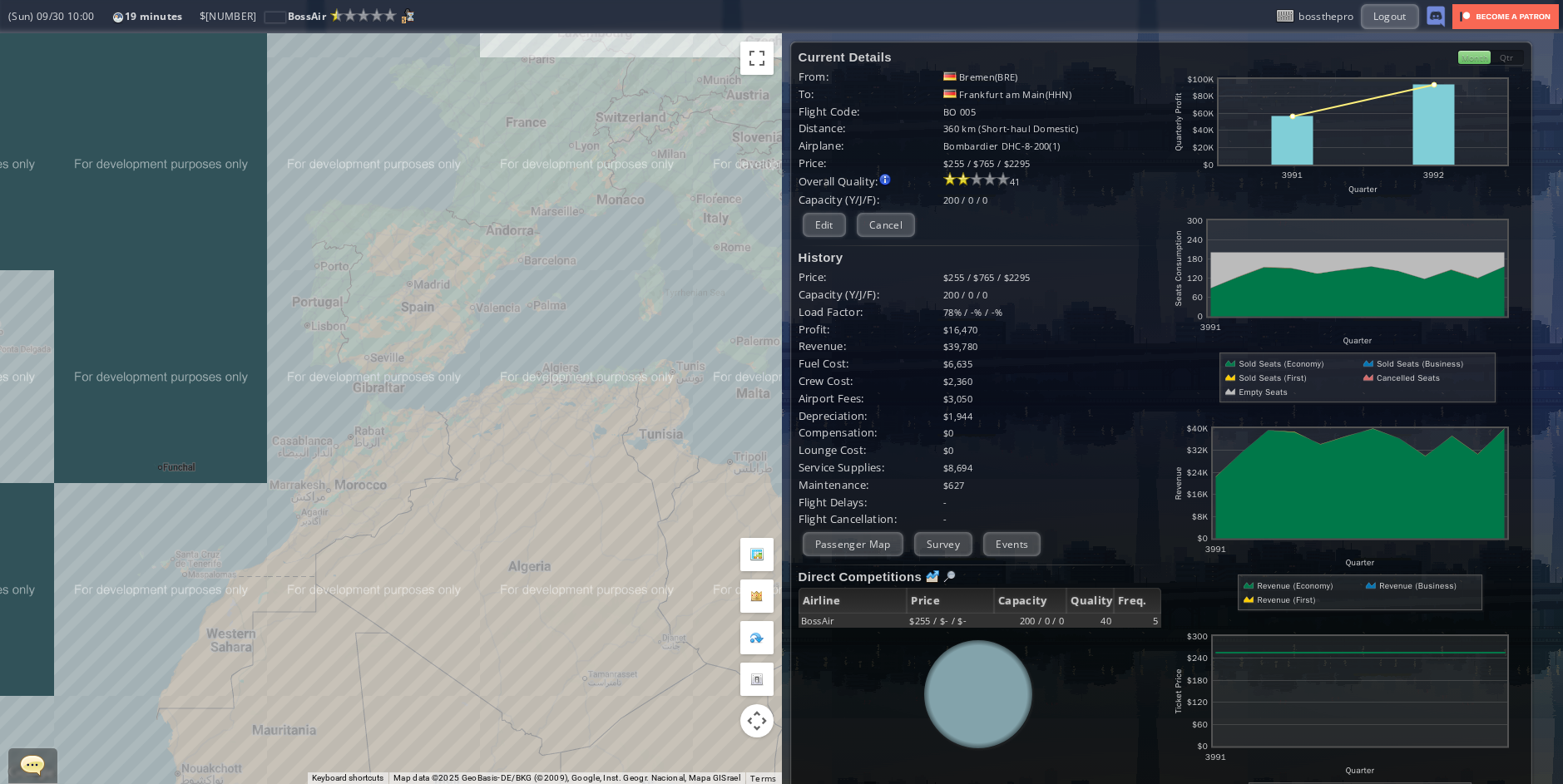 click on "To navigate, press the arrow keys." at bounding box center (391, 408) 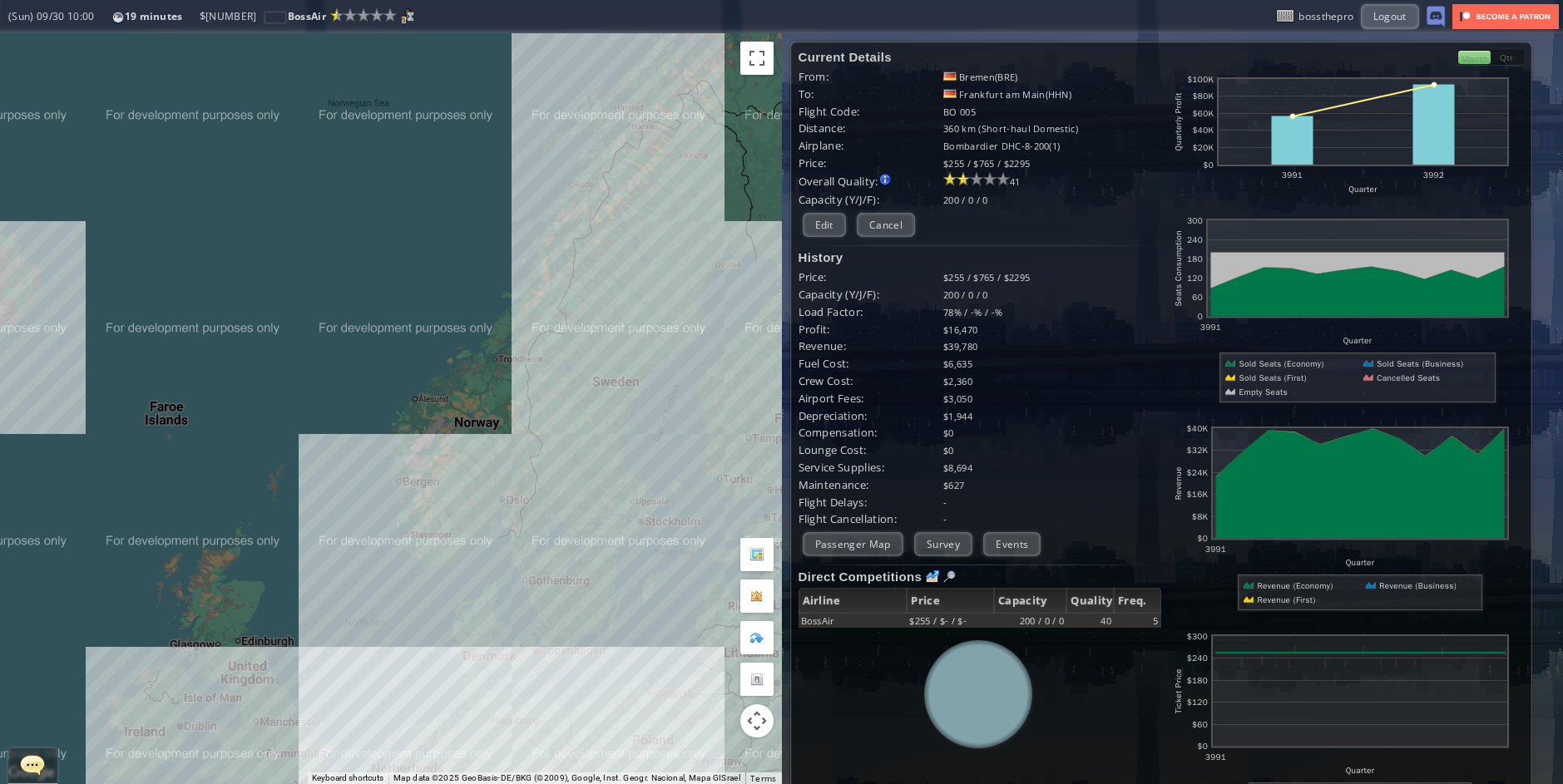 drag, startPoint x: 467, startPoint y: 400, endPoint x: 553, endPoint y: 551, distance: 173.77284 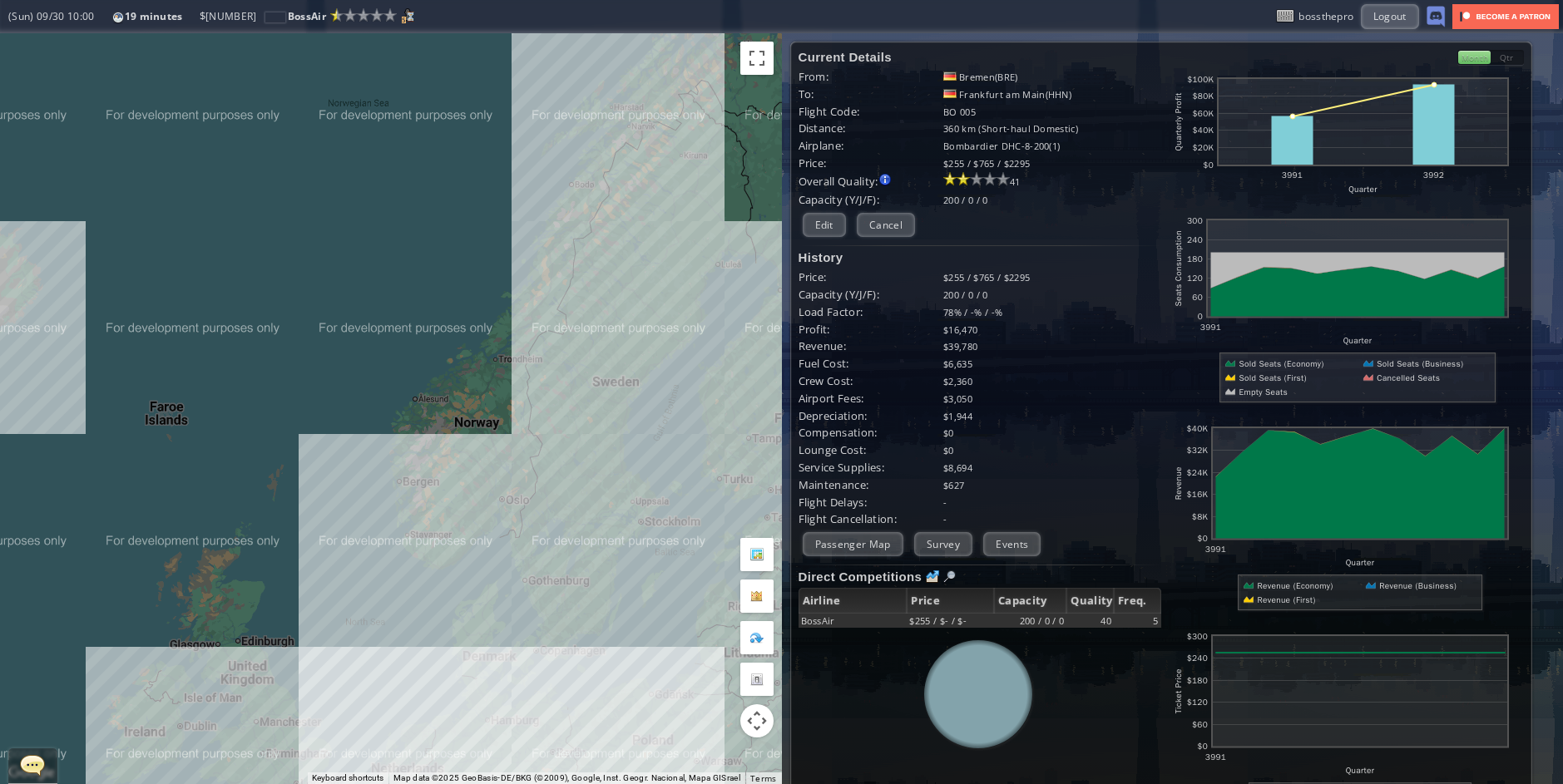 click on "To navigate, press the arrow keys." at bounding box center (391, 408) 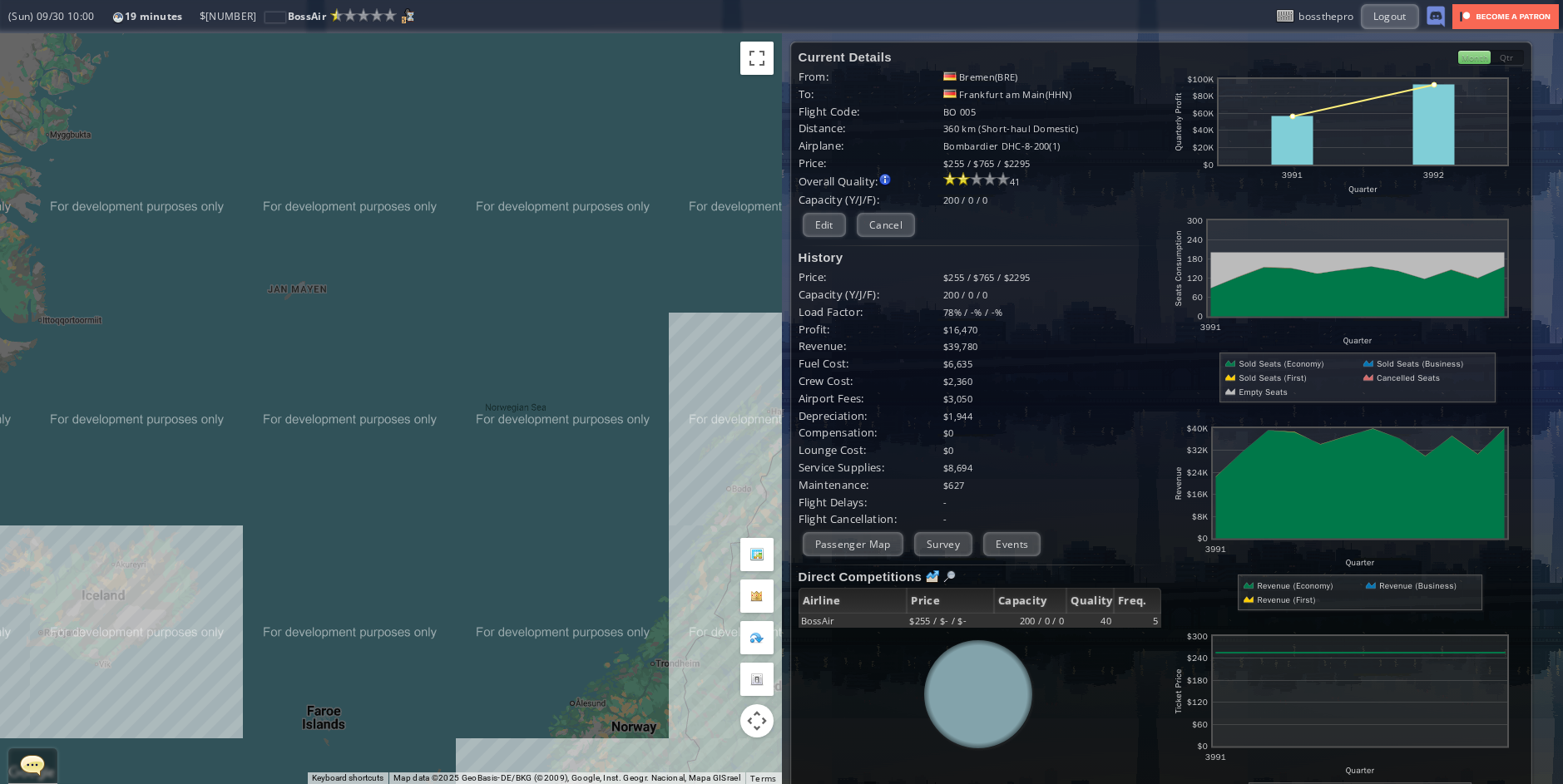 drag, startPoint x: 516, startPoint y: 111, endPoint x: 503, endPoint y: 96, distance: 19.84943 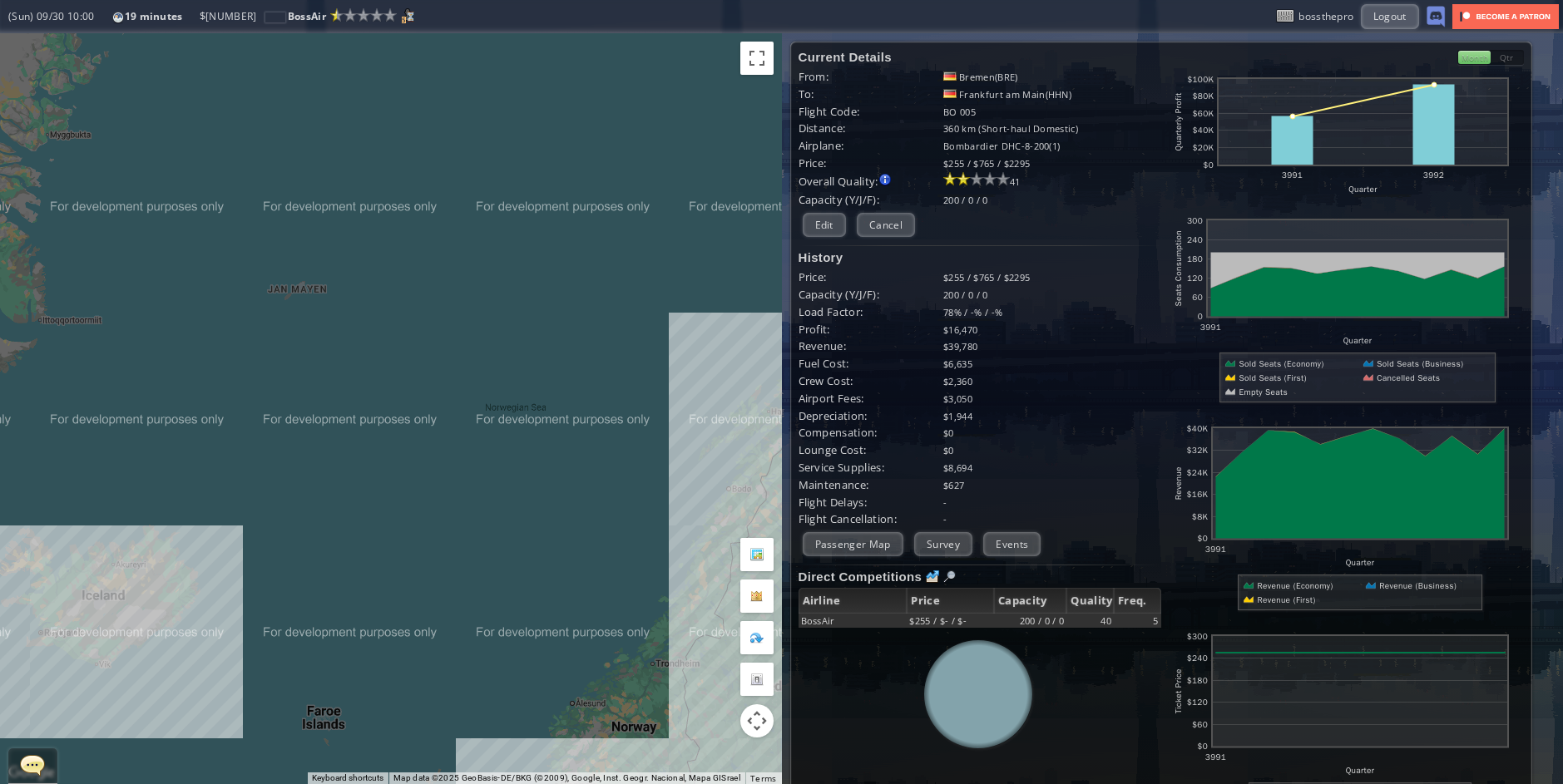 click on "To navigate, press the arrow keys." at bounding box center [391, 408] 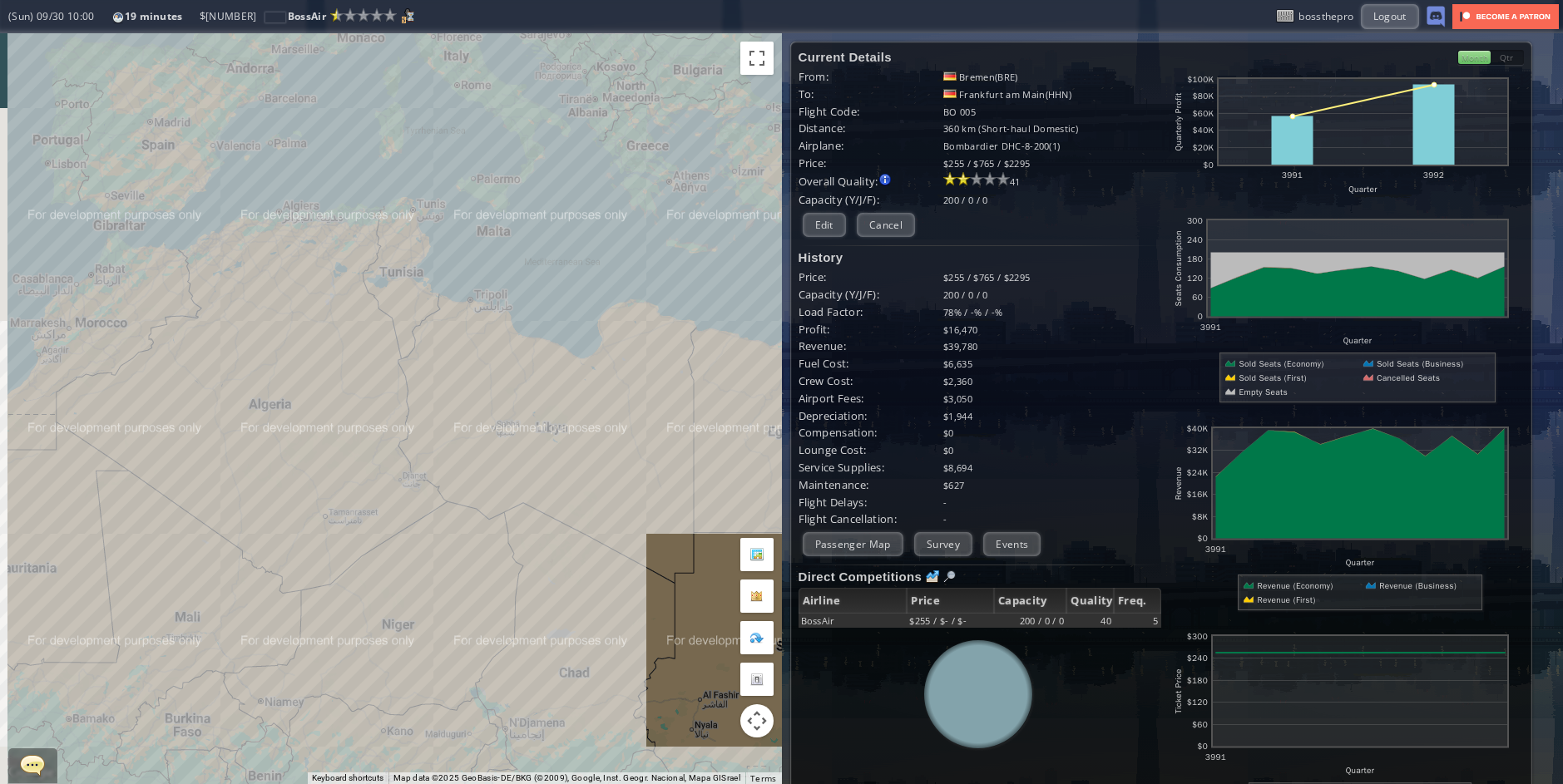 drag, startPoint x: 537, startPoint y: 224, endPoint x: 615, endPoint y: 470, distance: 258.0698 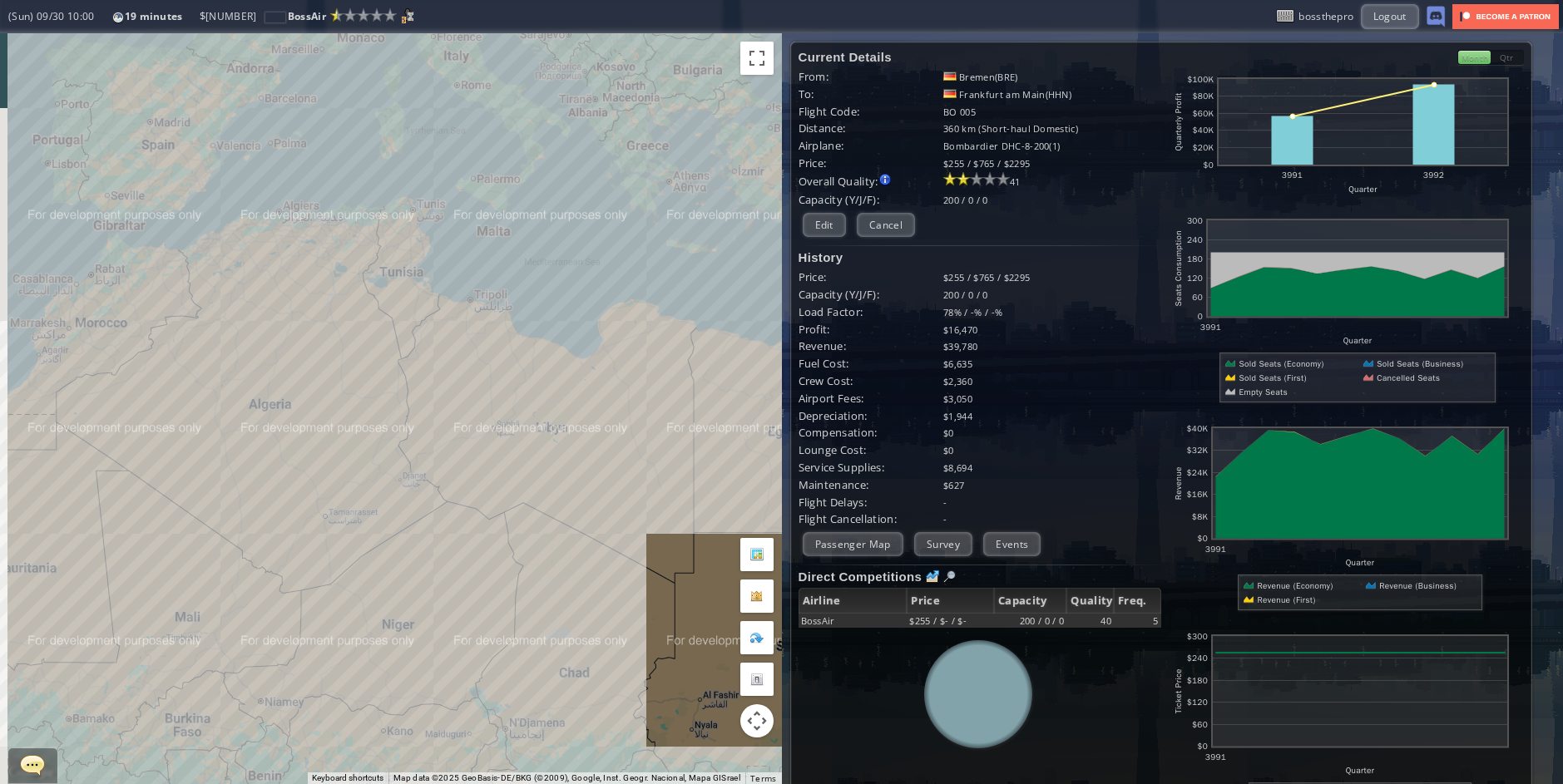 click on "To navigate, press the arrow keys." at bounding box center (391, 408) 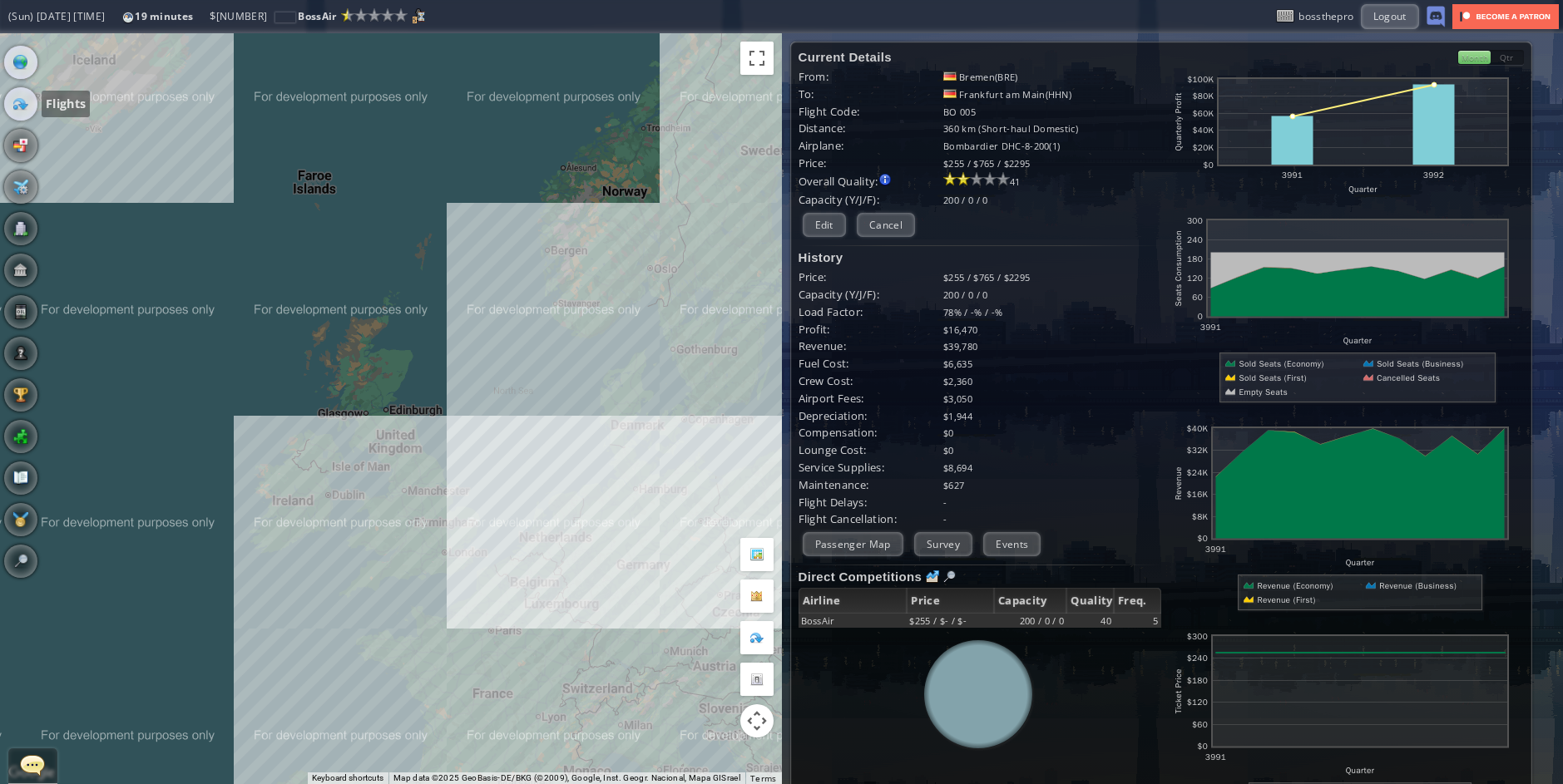click at bounding box center (21, 104) 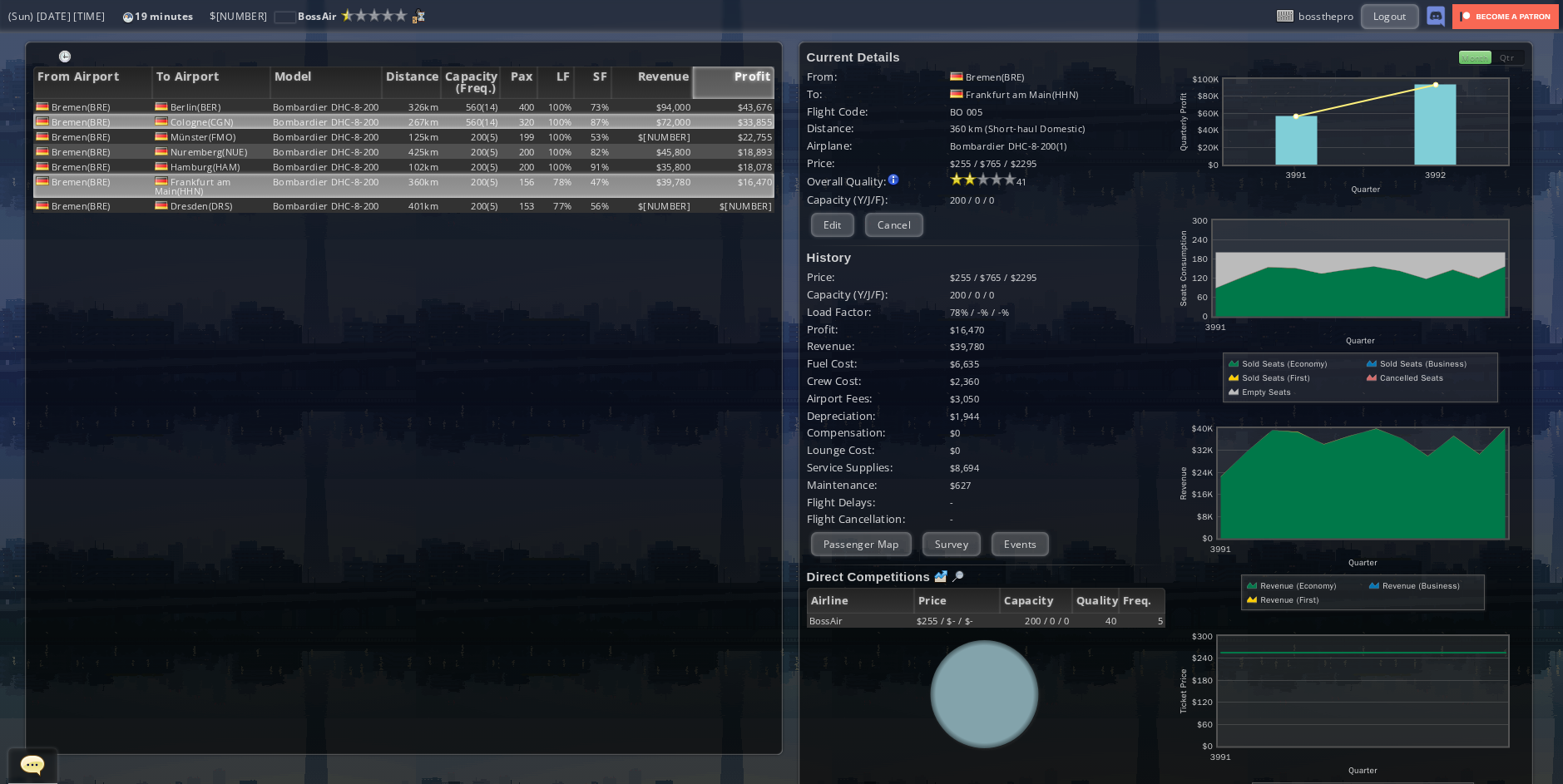 click on "320" at bounding box center (518, 106) 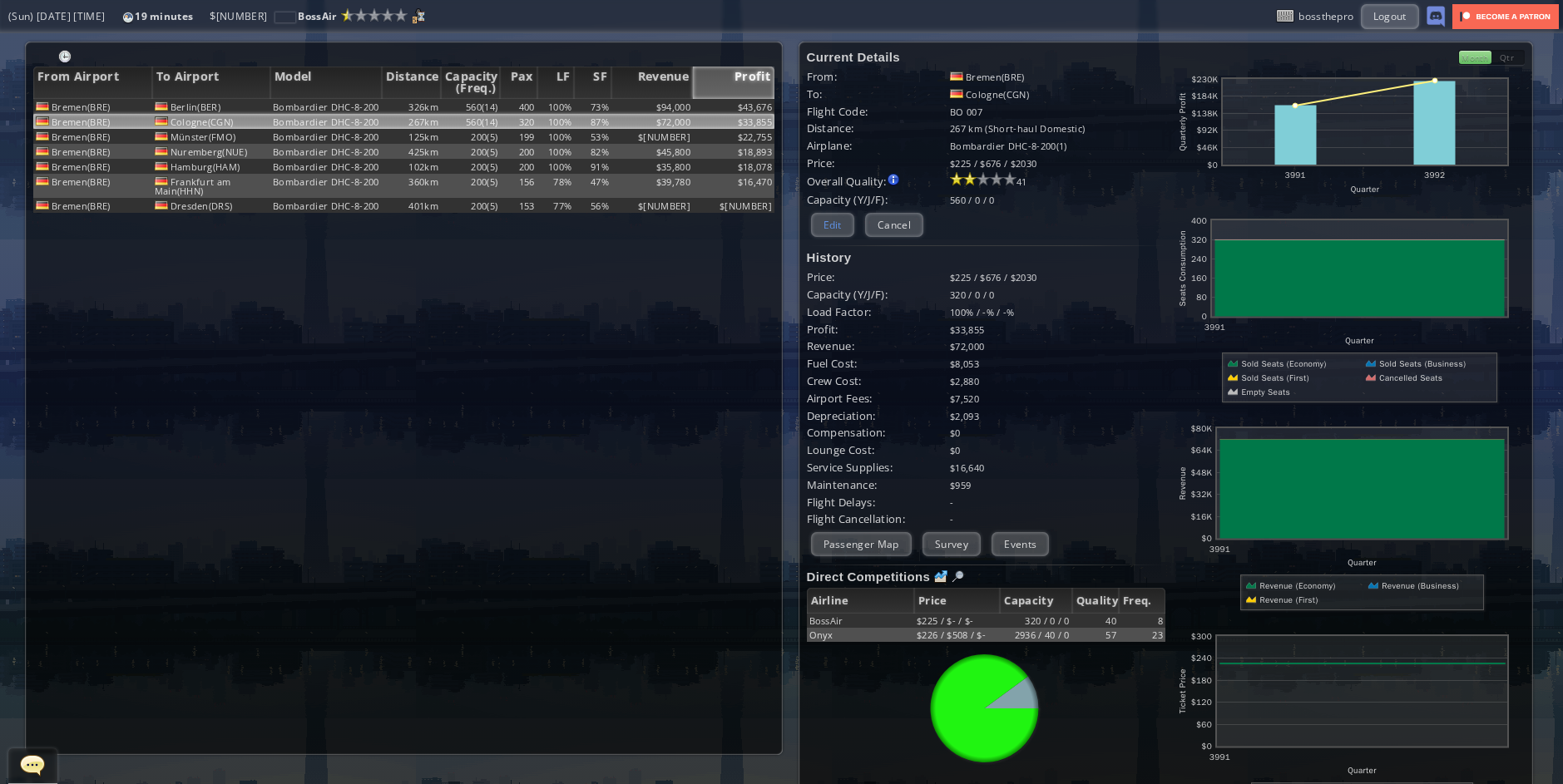 click on "Edit" at bounding box center (833, 224) 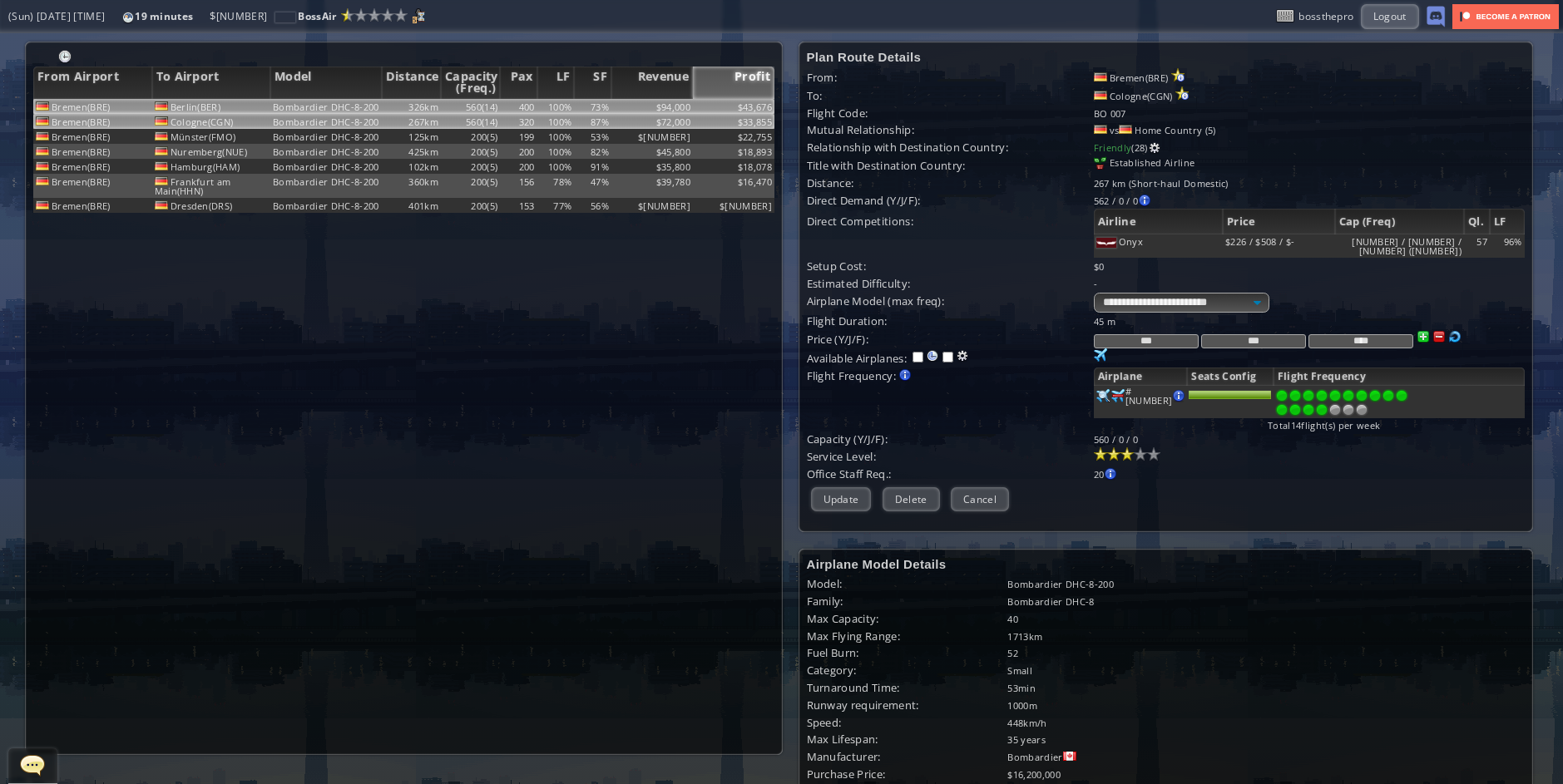 click on "$94,000" at bounding box center [652, 106] 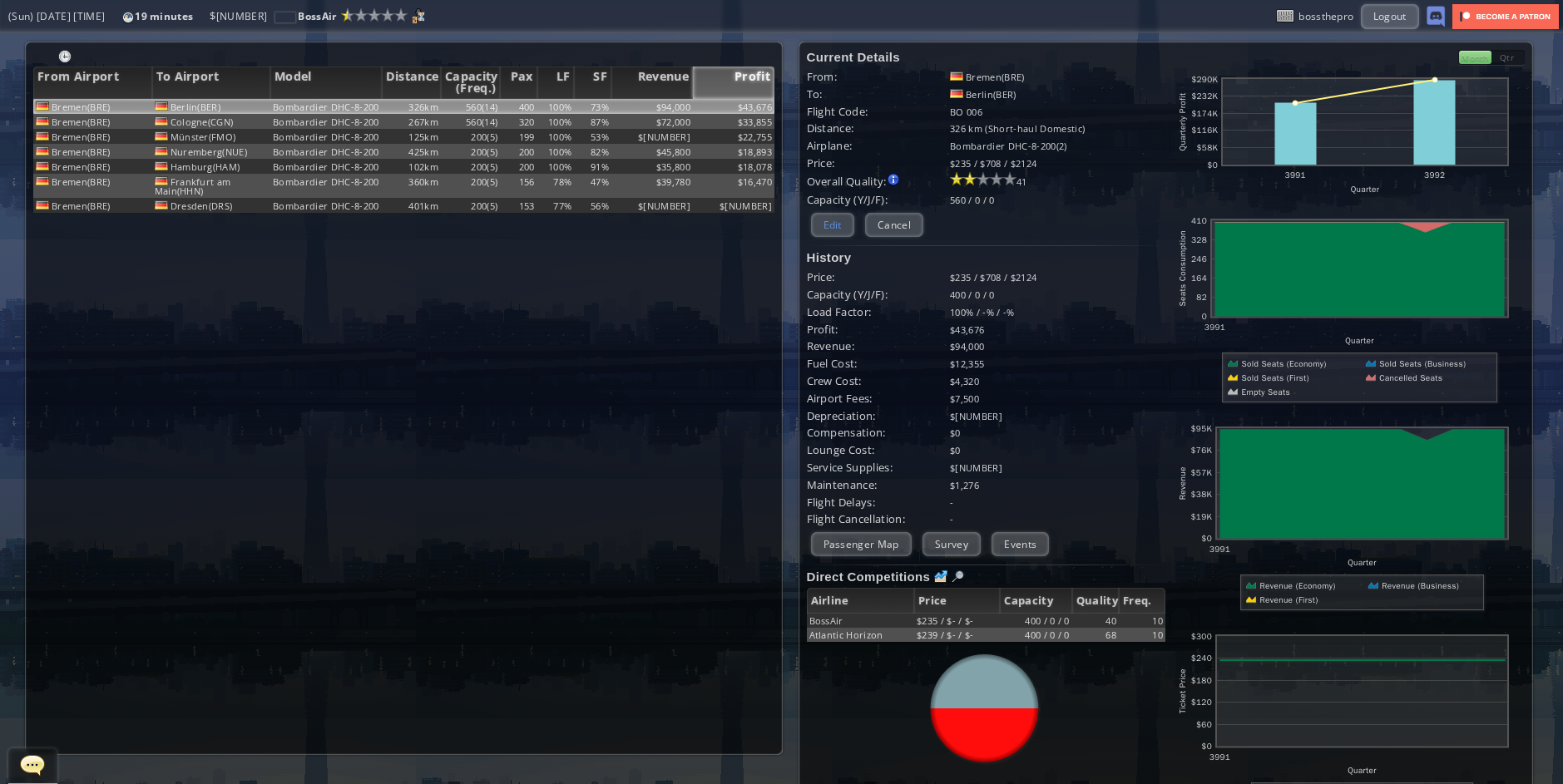 click on "Edit" at bounding box center (833, 224) 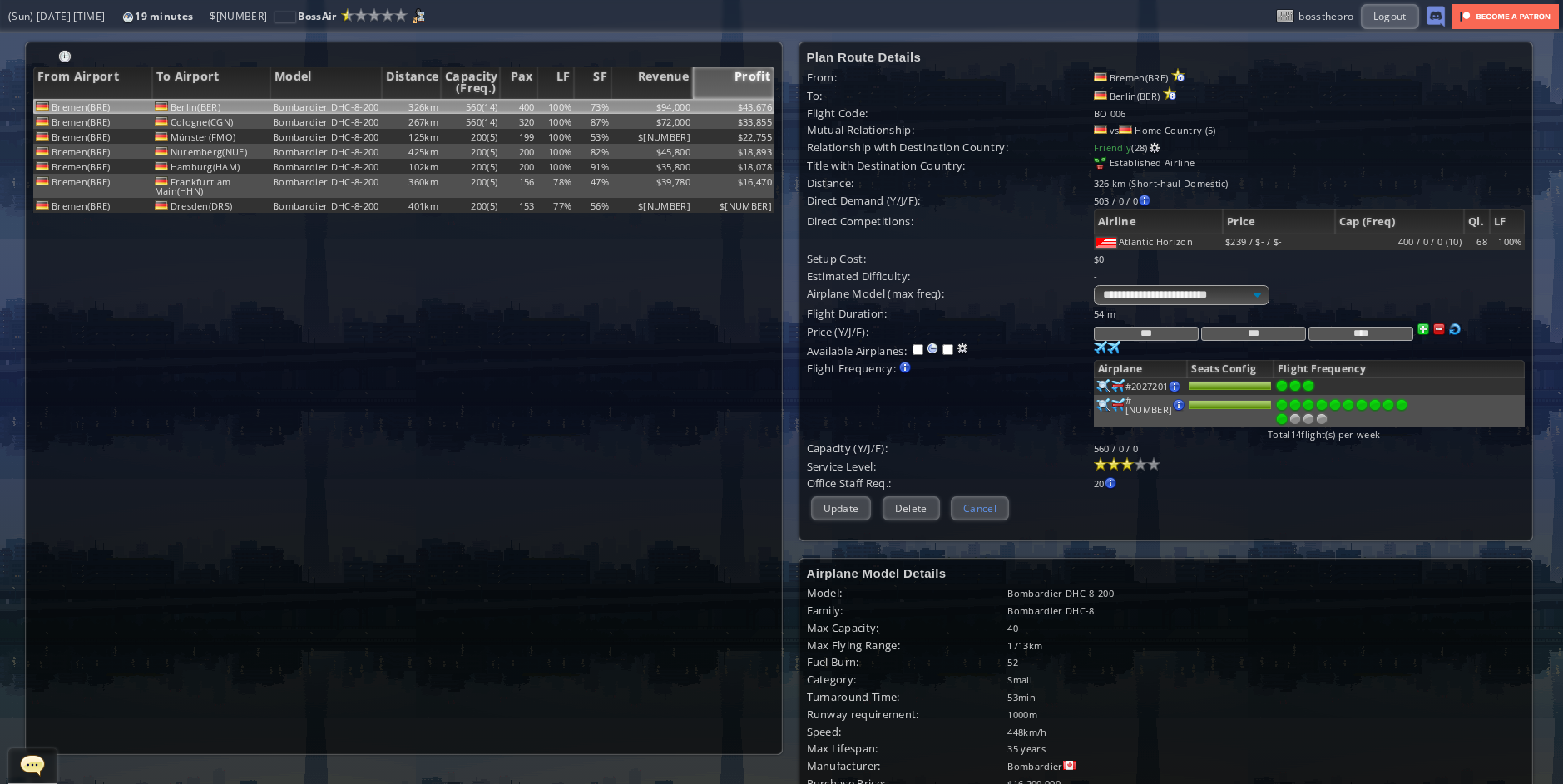 click on "Cancel" at bounding box center (980, 508) 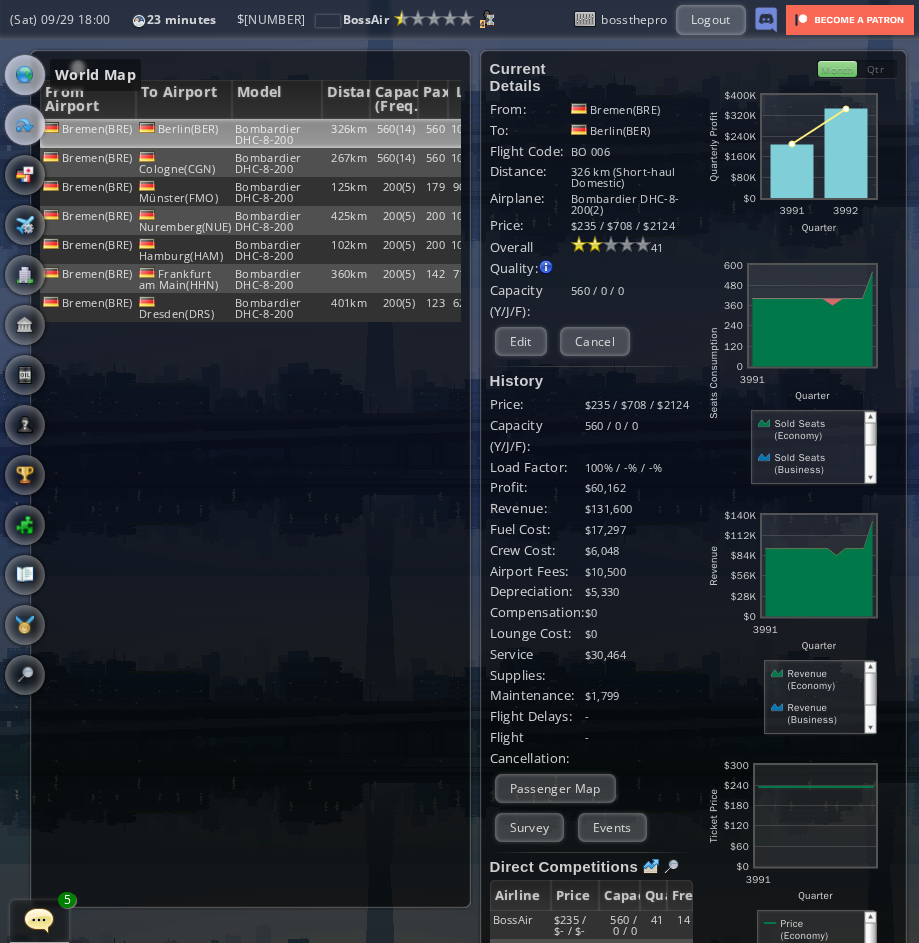 click at bounding box center (25, 75) 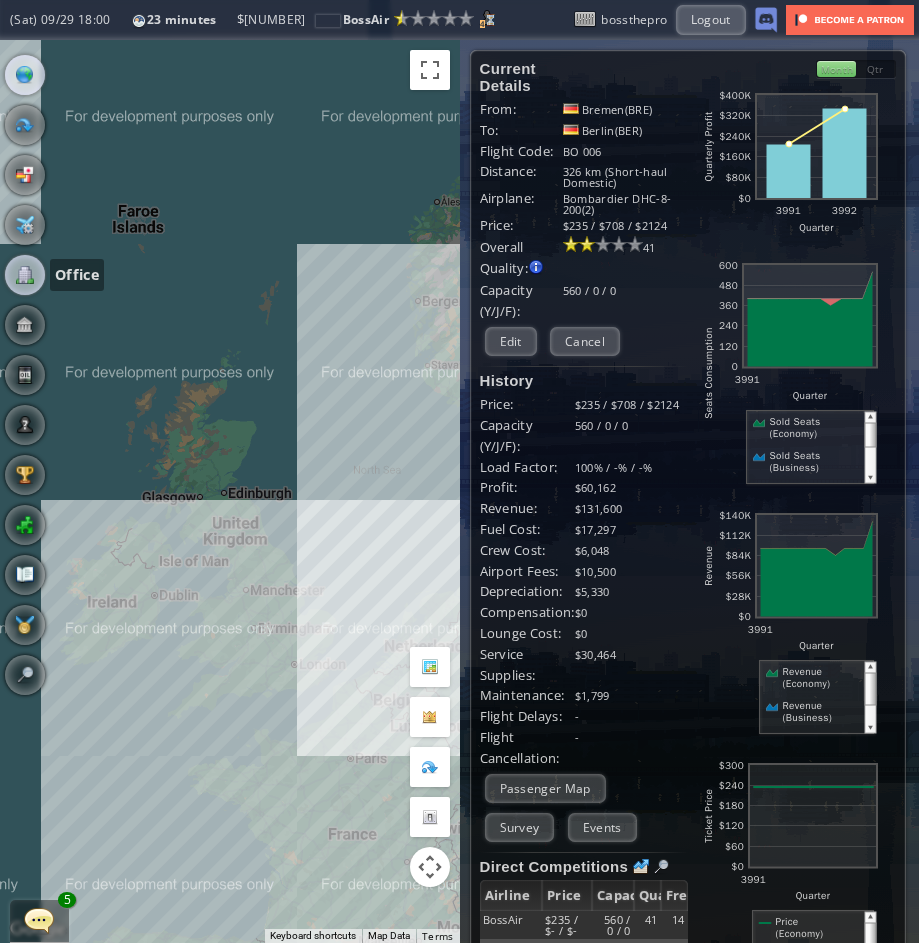 click at bounding box center [25, 275] 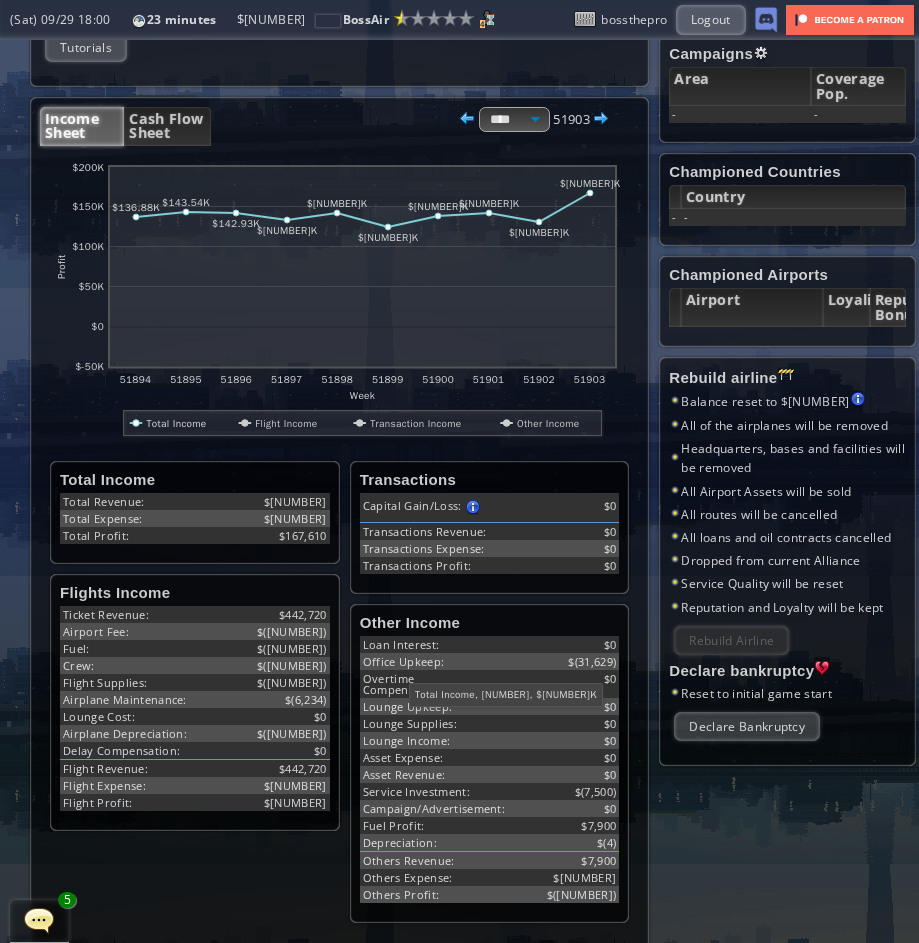 scroll, scrollTop: 360, scrollLeft: 0, axis: vertical 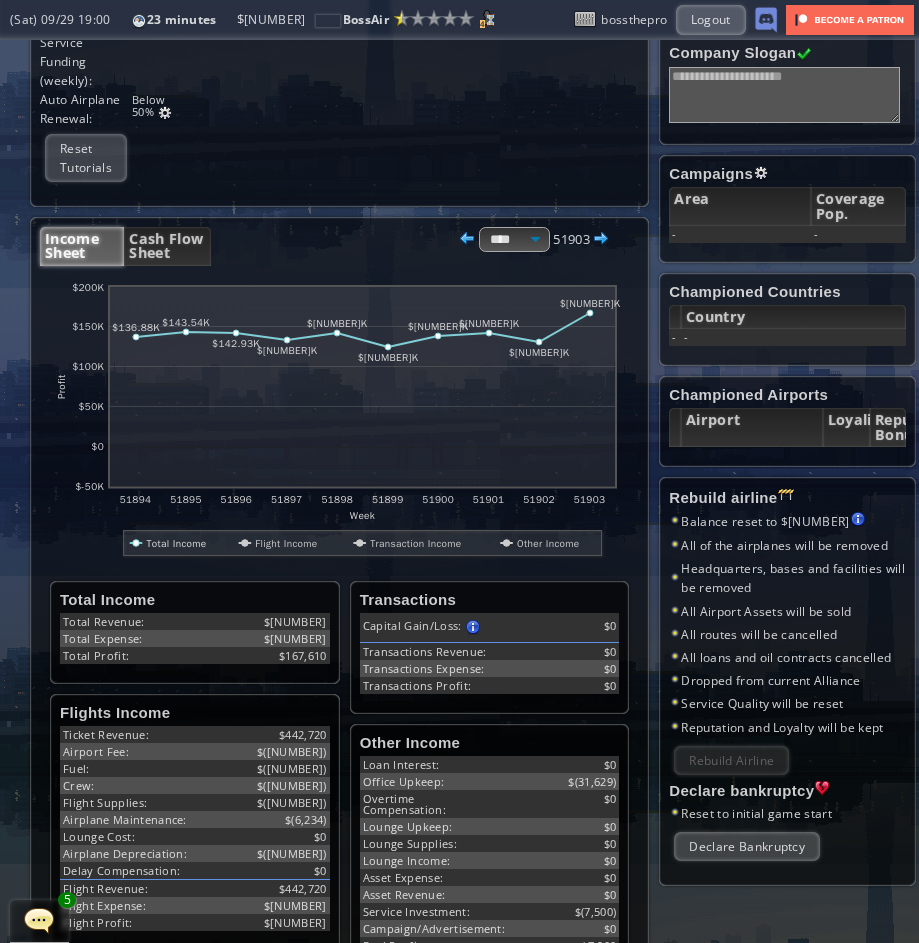 click at bounding box center (288, 543) 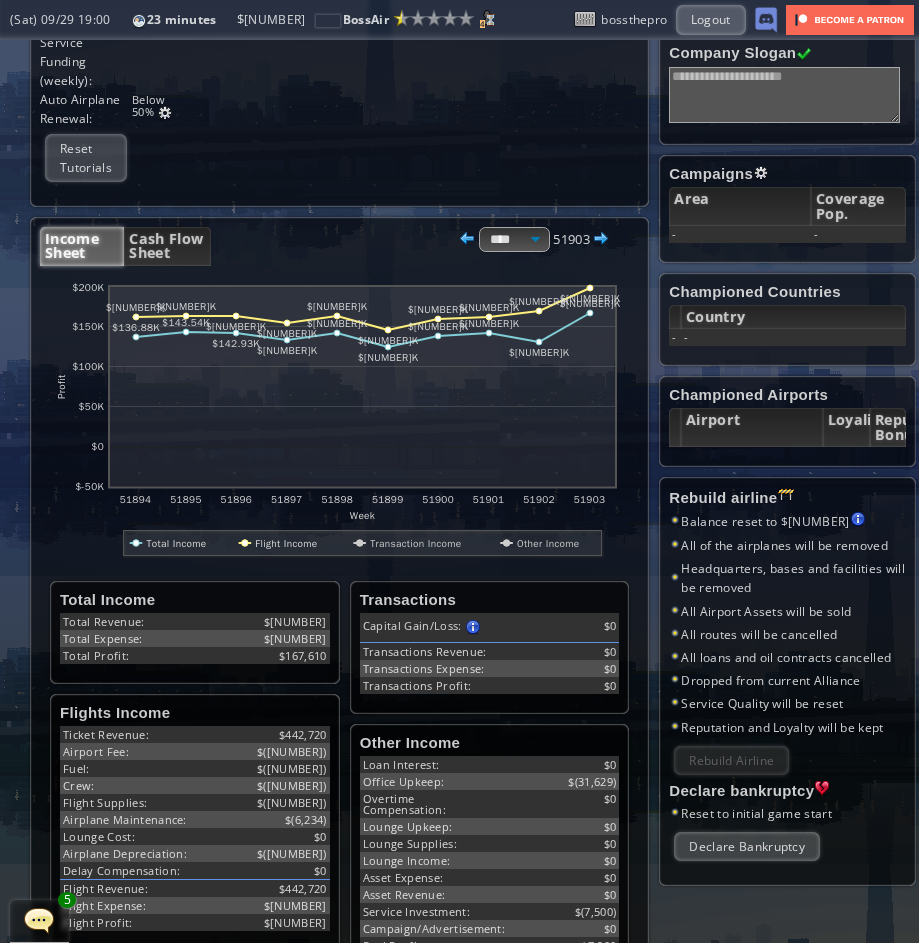 click at bounding box center (288, 543) 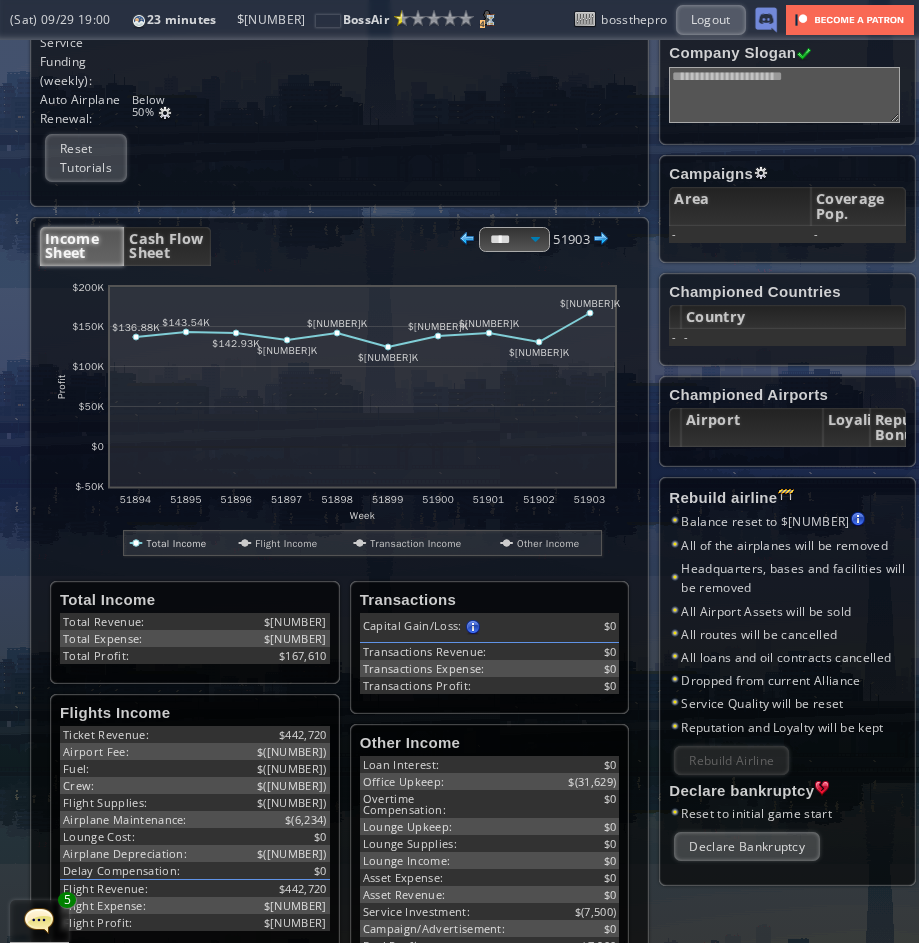 click at bounding box center [288, 543] 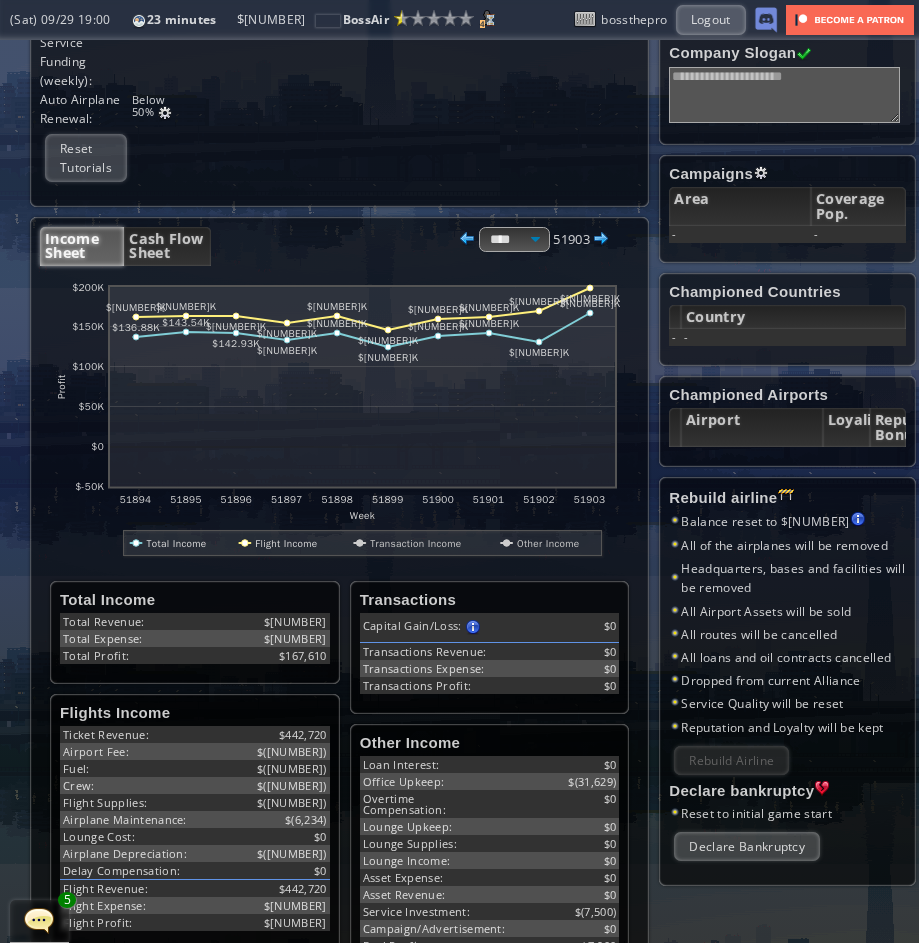click at bounding box center [288, 543] 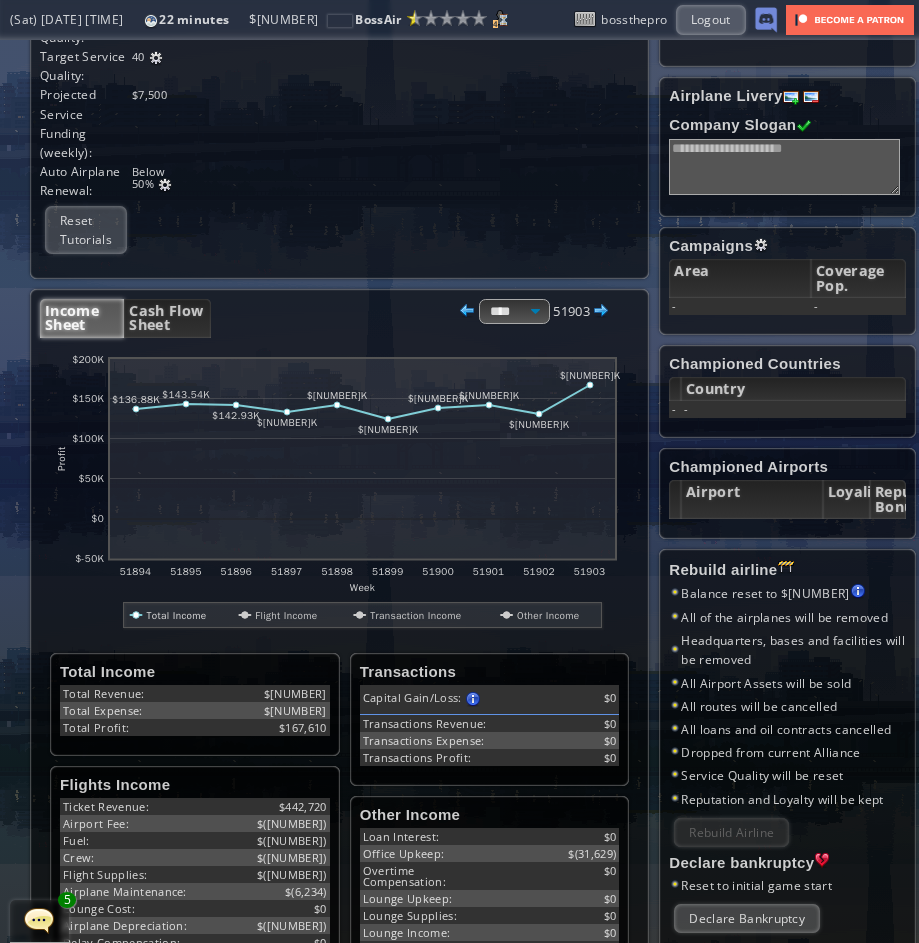 scroll, scrollTop: 0, scrollLeft: 0, axis: both 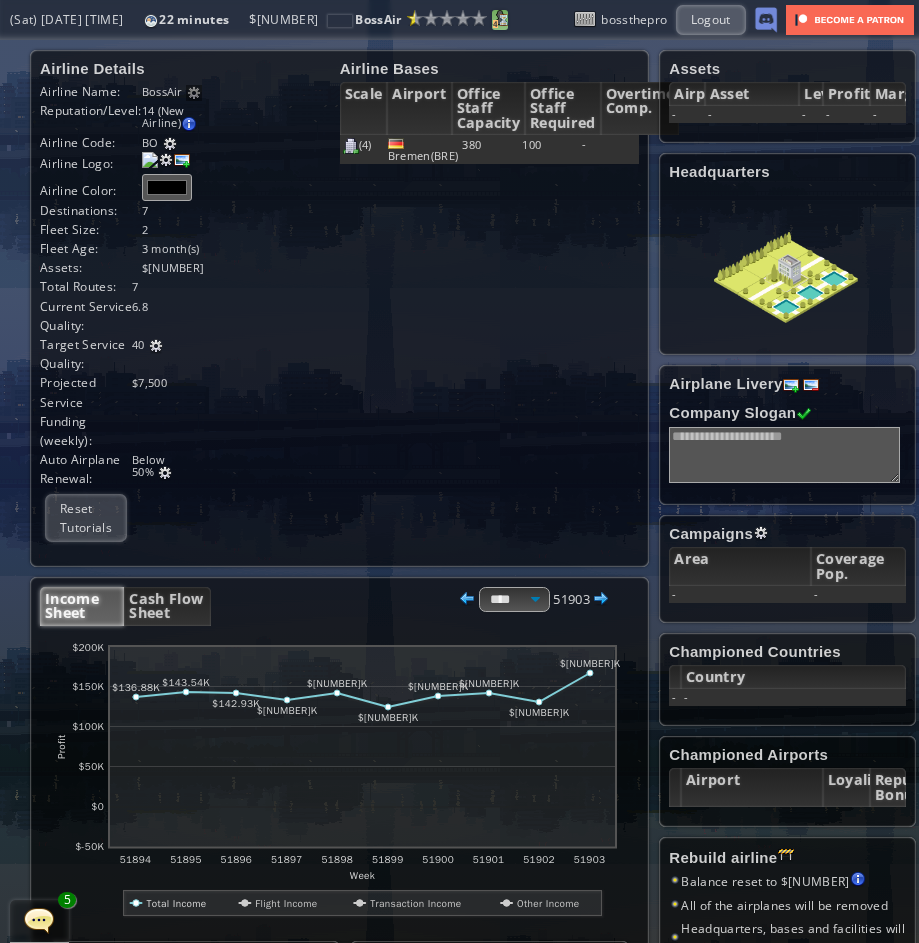 click at bounding box center [500, 18] 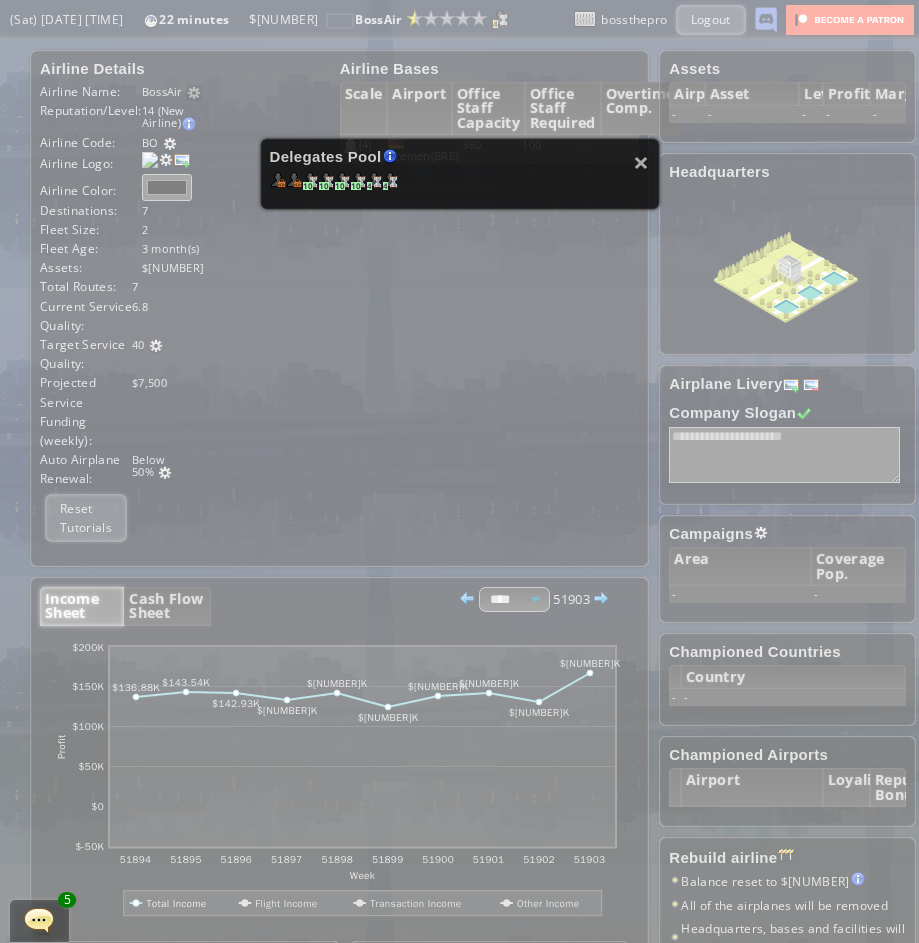 click on "×
Delegates Pool Gained by leveling up your airline. Airline grade is determined by reputation points. Delegates conduct various tasks, such as Flight negotiations, Country relationship improvements, Advertisement campaigns etc.
10 10 10 10 4 4" at bounding box center (459, 471) 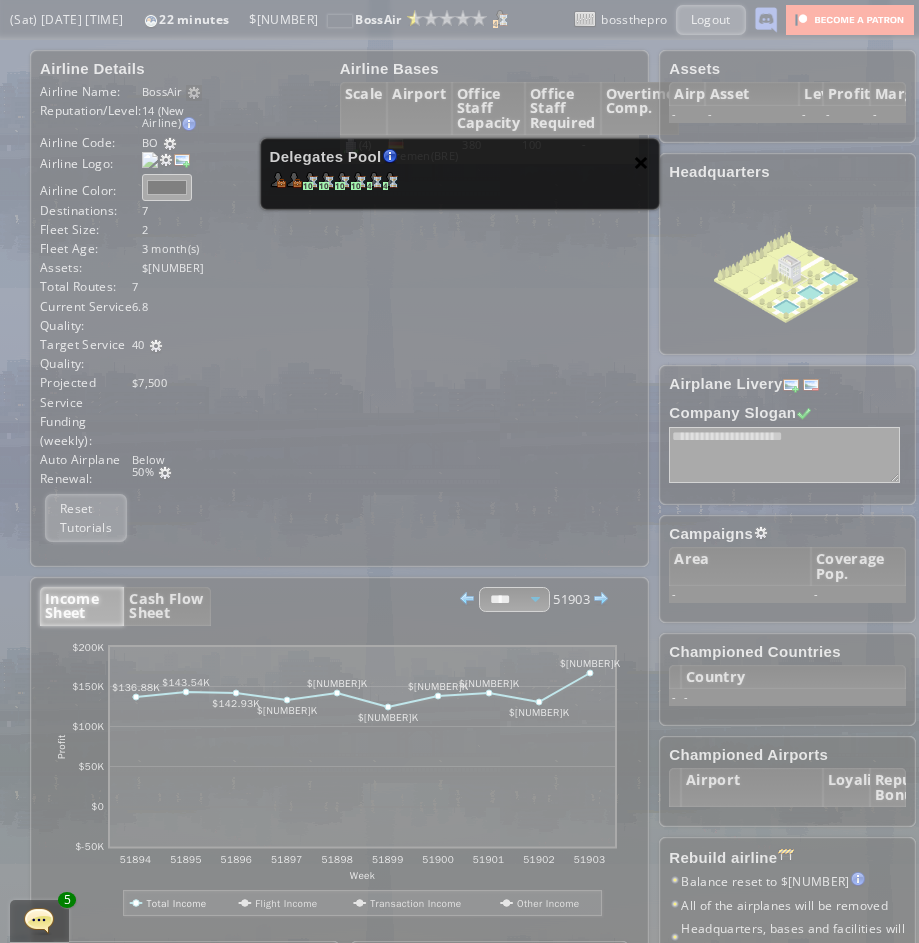 click on "×" at bounding box center (641, 162) 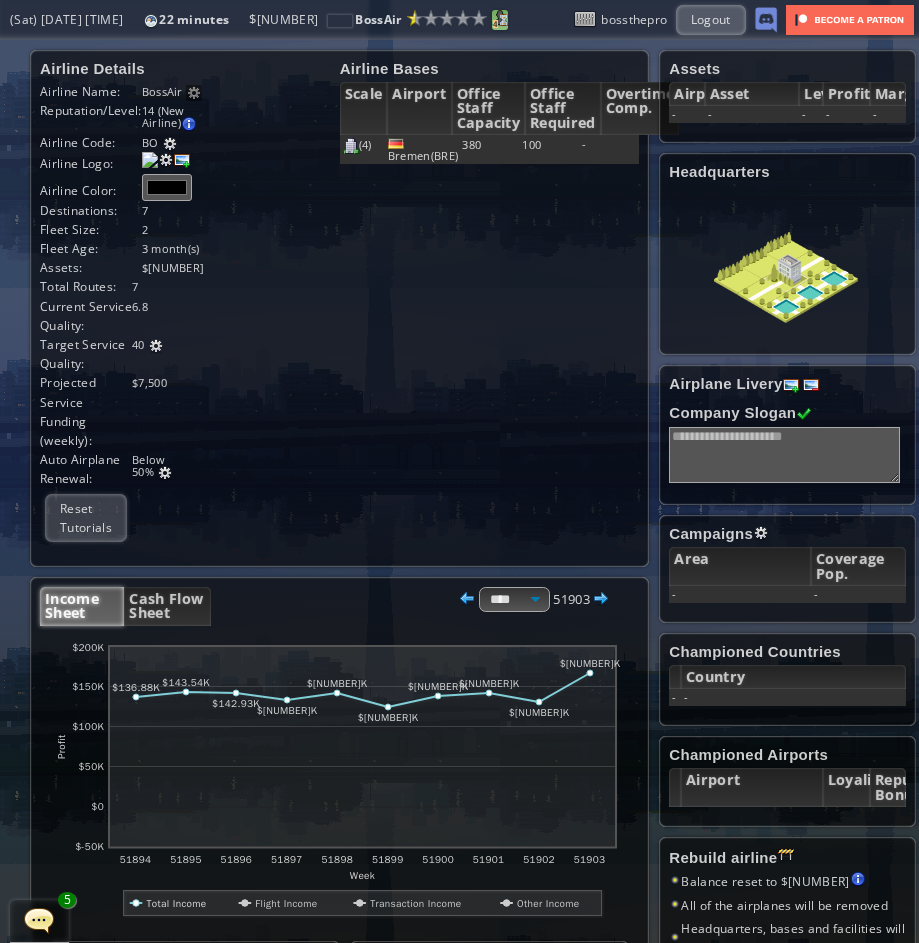 click at bounding box center (500, 18) 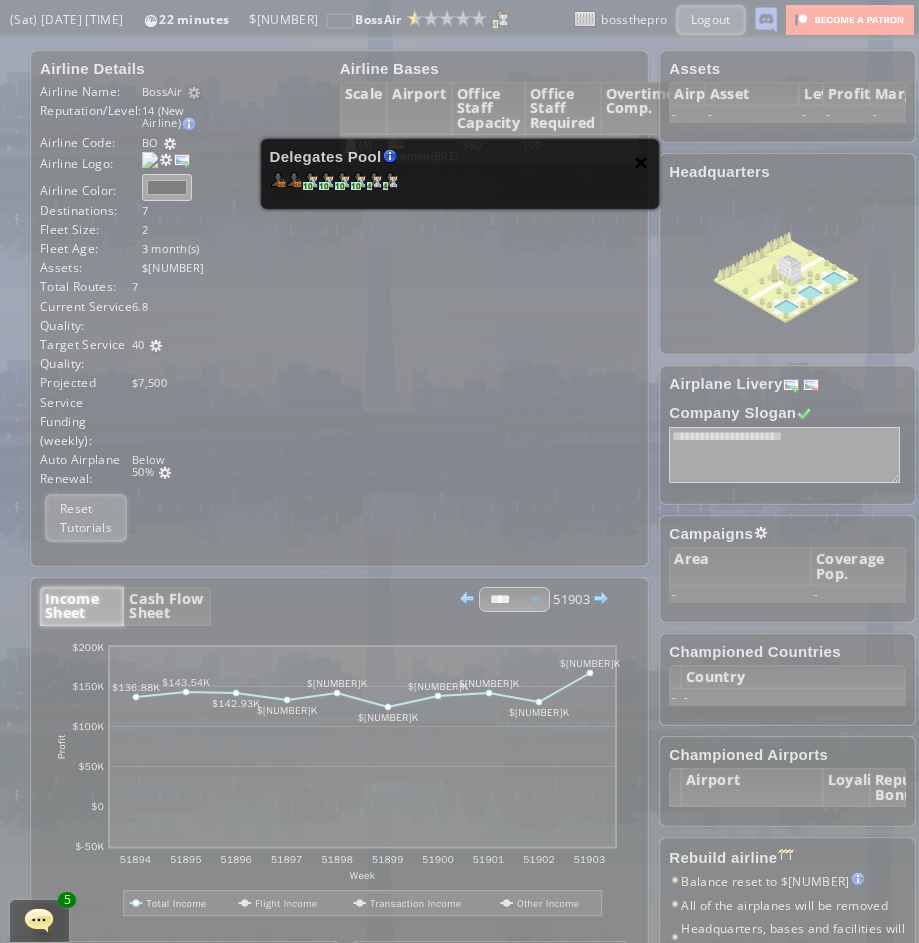click on "×" at bounding box center (641, 162) 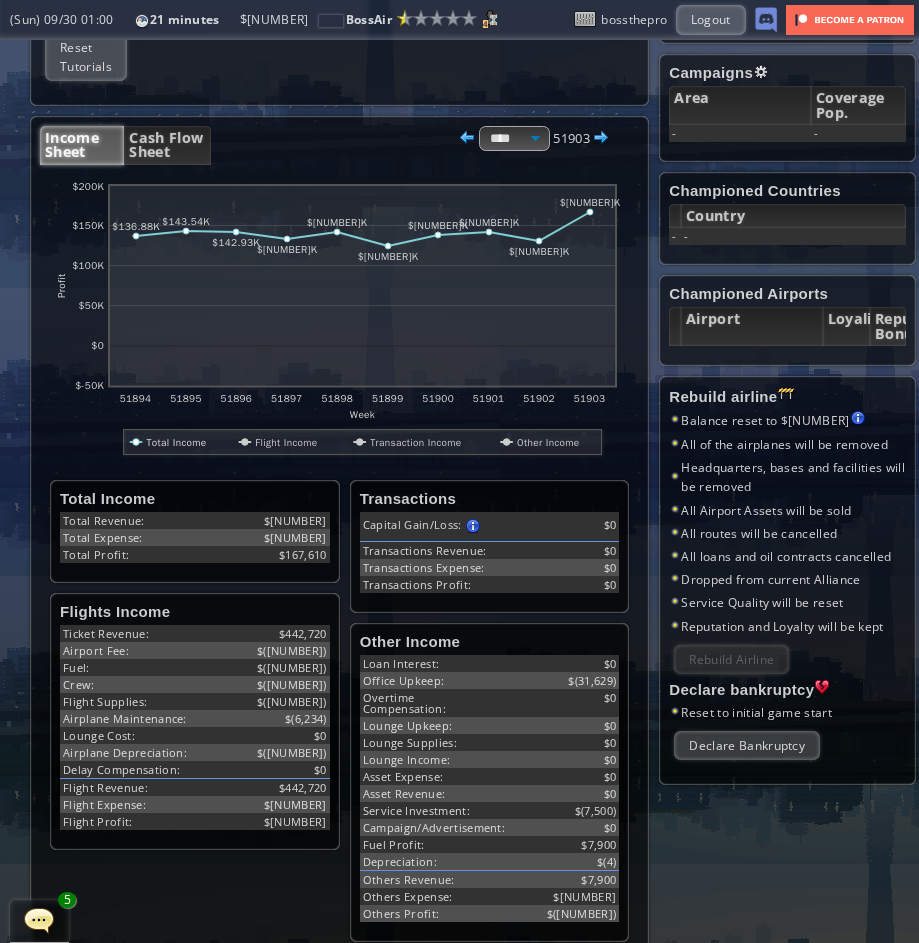 scroll, scrollTop: 413, scrollLeft: 0, axis: vertical 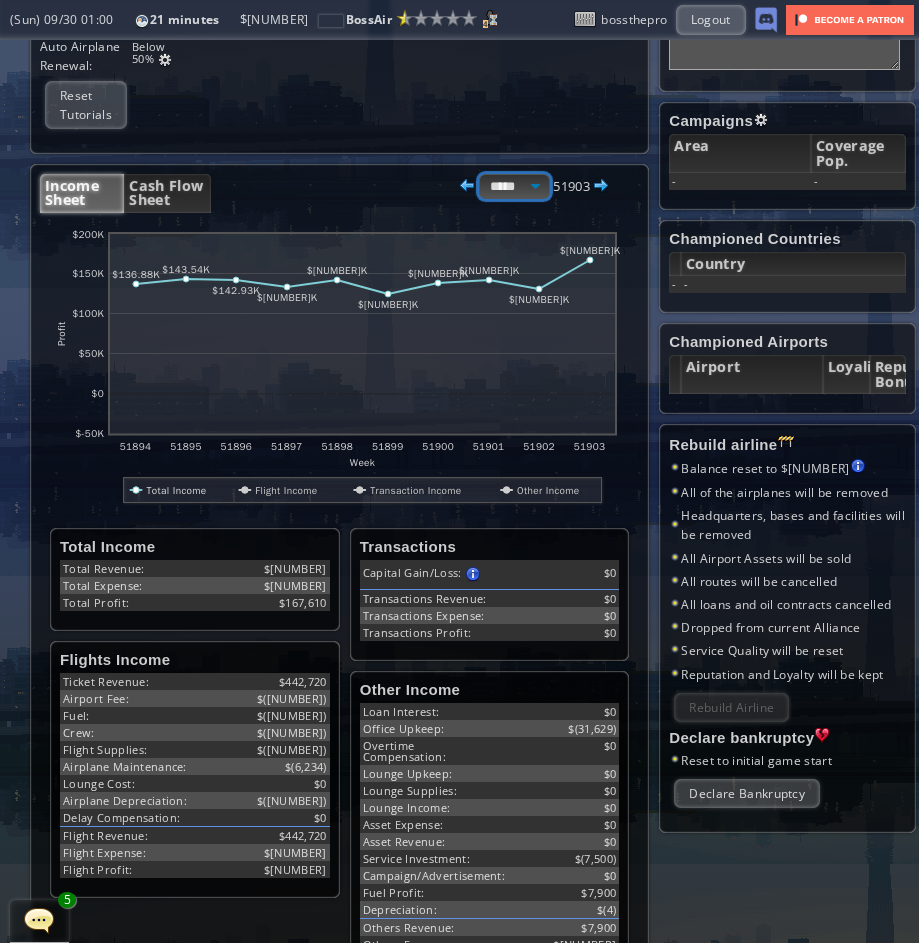 click on "****
*****
****" at bounding box center [514, 186] 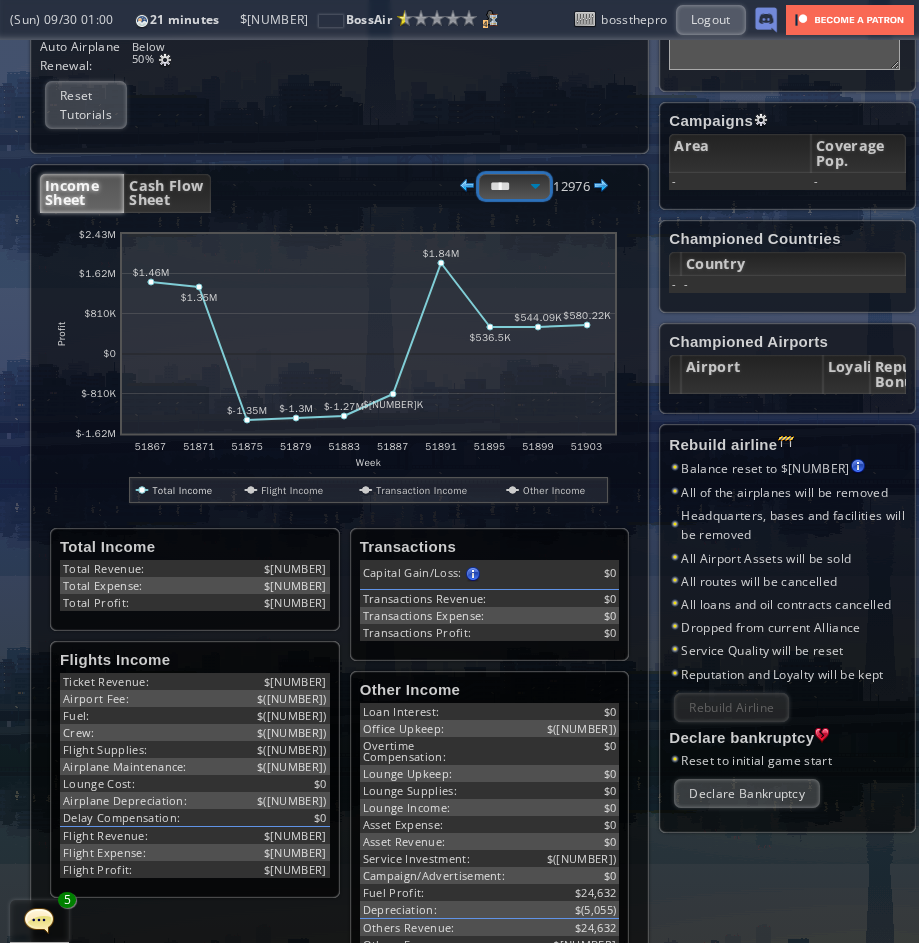 click on "****
*****
****" at bounding box center [514, 186] 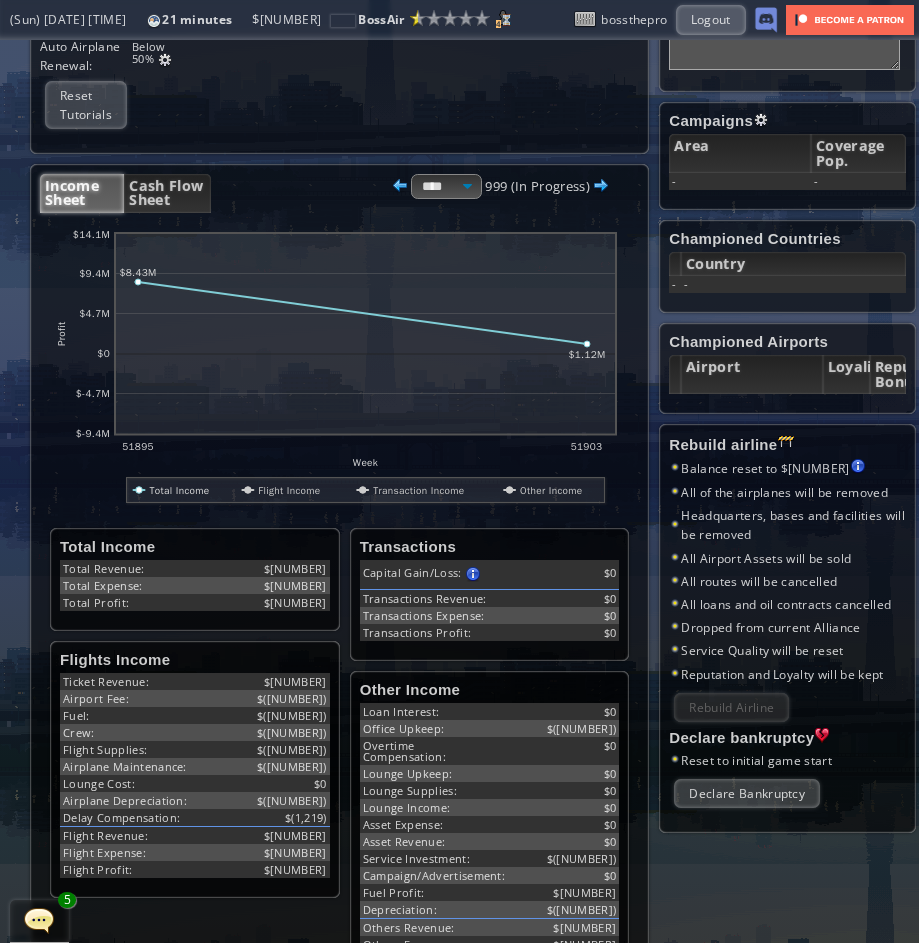 click on "Income Sheet
Cash Flow Sheet
****
*****
****
999 (In Progress)
abcdefhiklmnopqrstuvwxyz Loading chart. Please wait. abcdefhiklmnopqrstuvwxyz Week Profit $-9.4M $-4.7M $0 $4.7M $9.4M $14.1M 51895 51903 $8.43M $0" at bounding box center [339, 592] 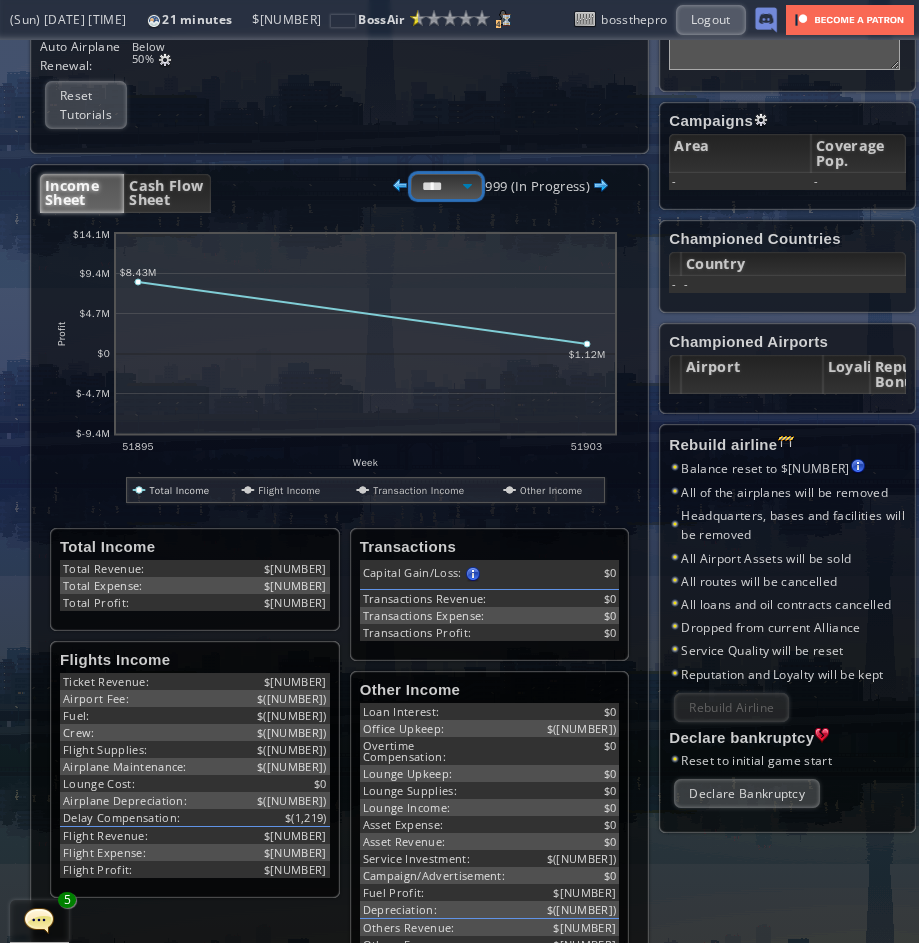 select on "******" 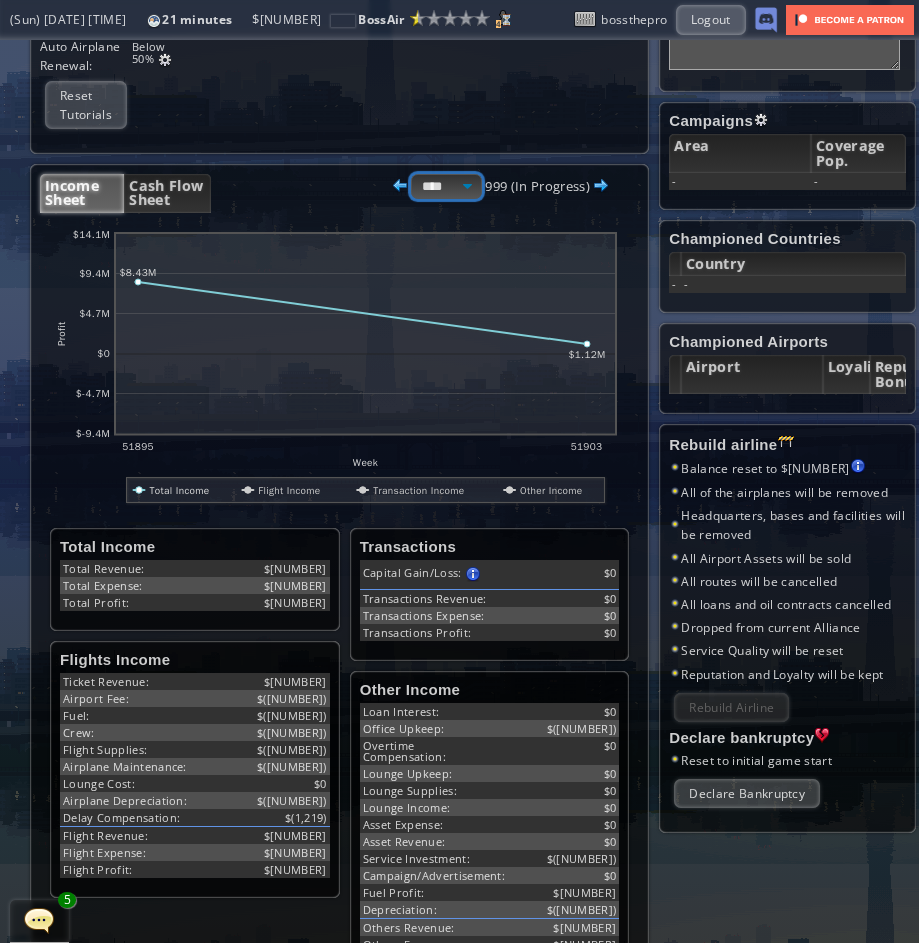 click on "****
*****
****" at bounding box center (446, 186) 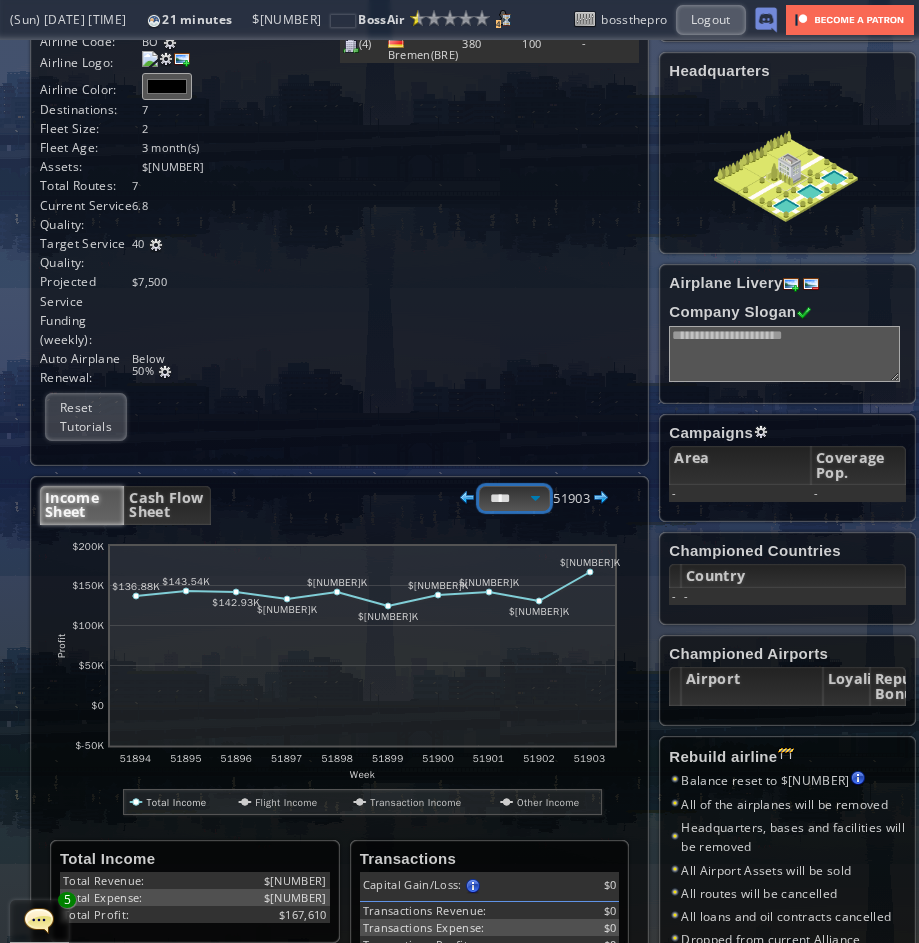 scroll, scrollTop: 0, scrollLeft: 0, axis: both 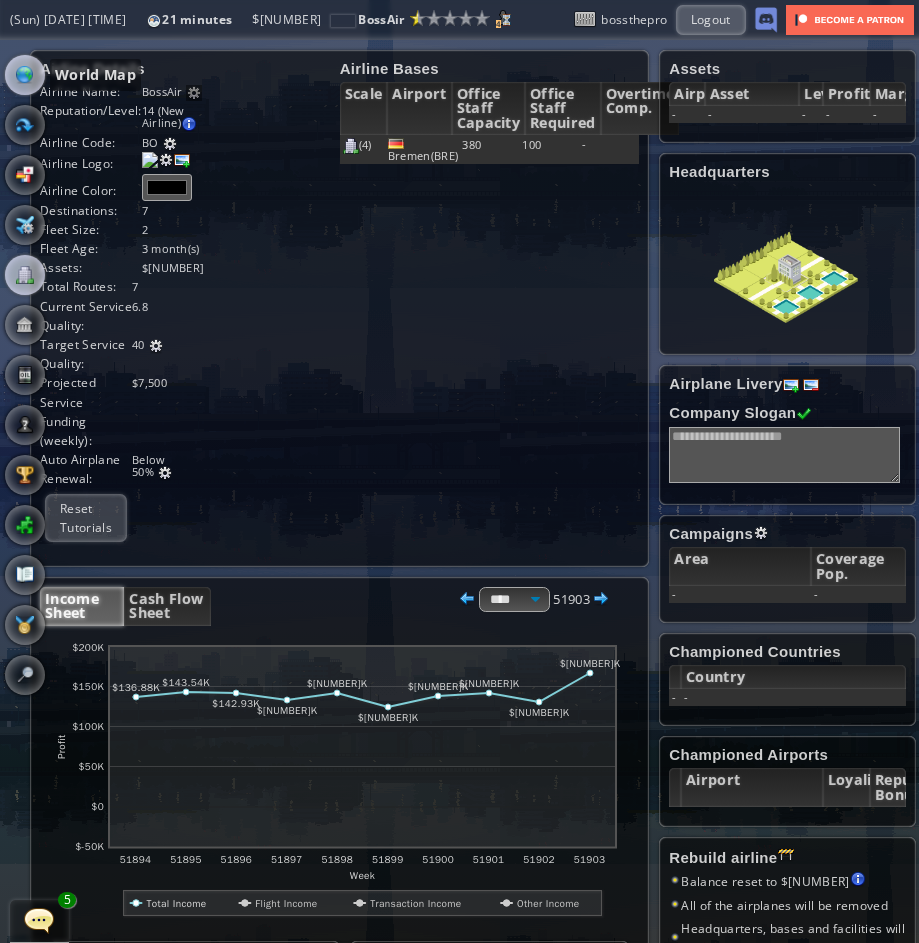 click at bounding box center [25, 75] 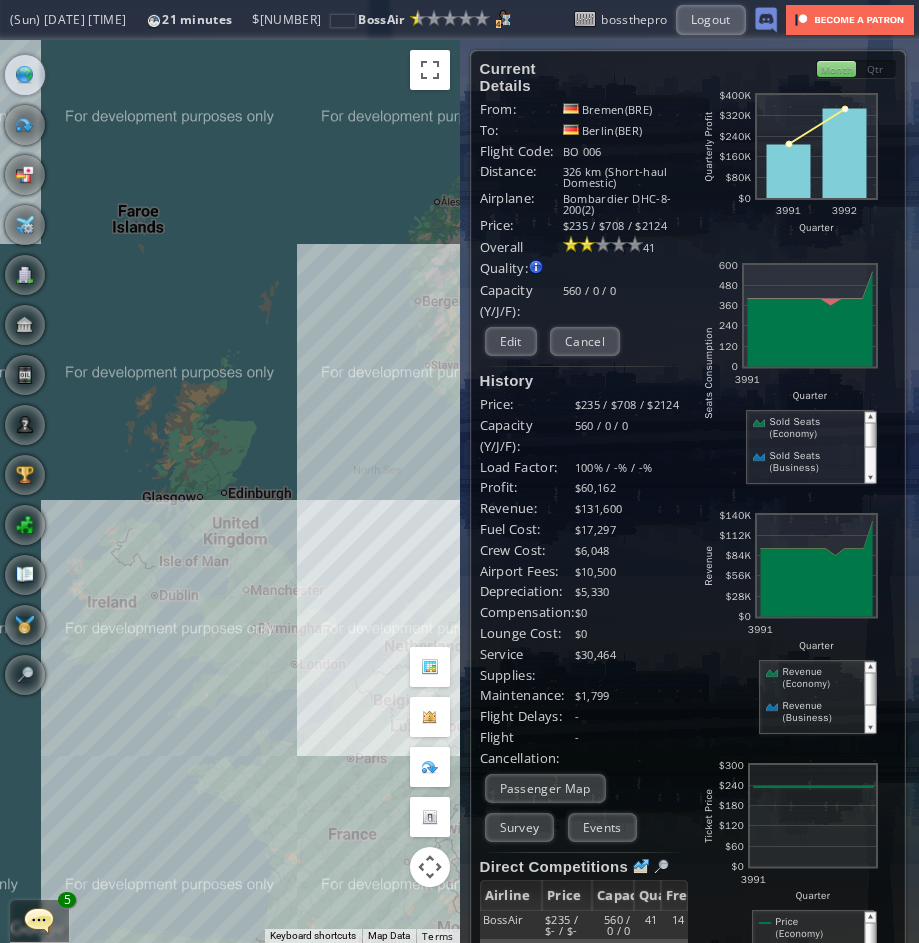 click on "Alliance" at bounding box center (25, 525) 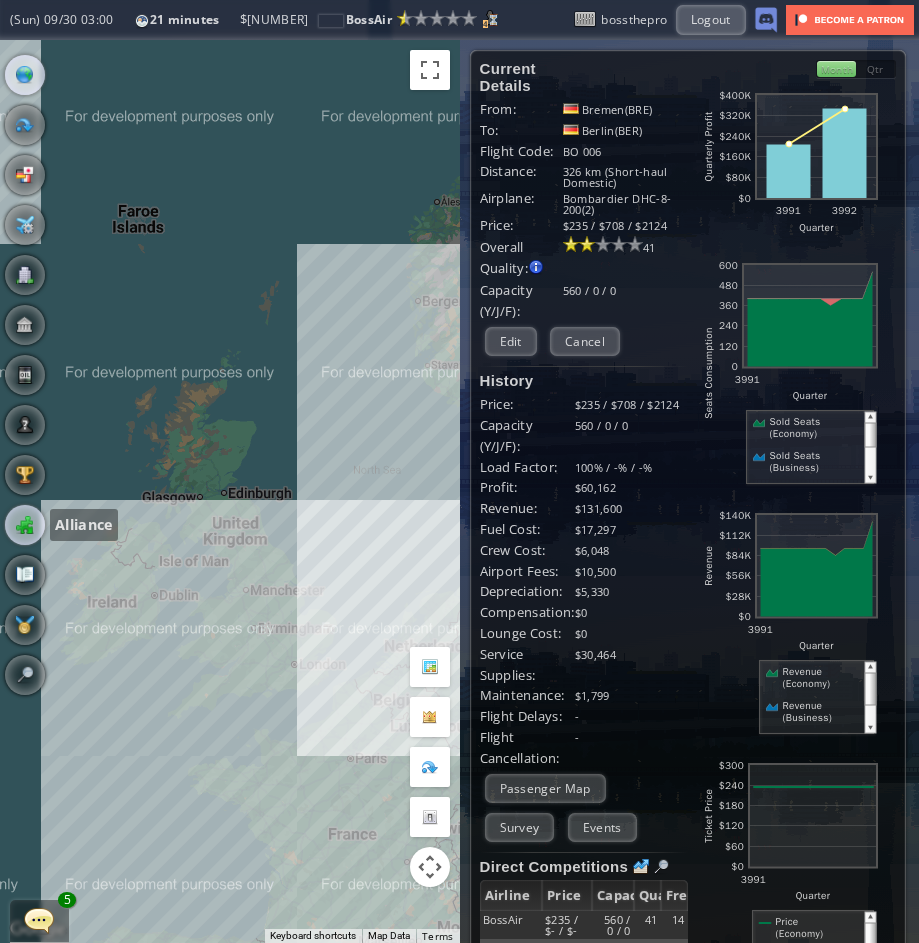 click at bounding box center (25, 525) 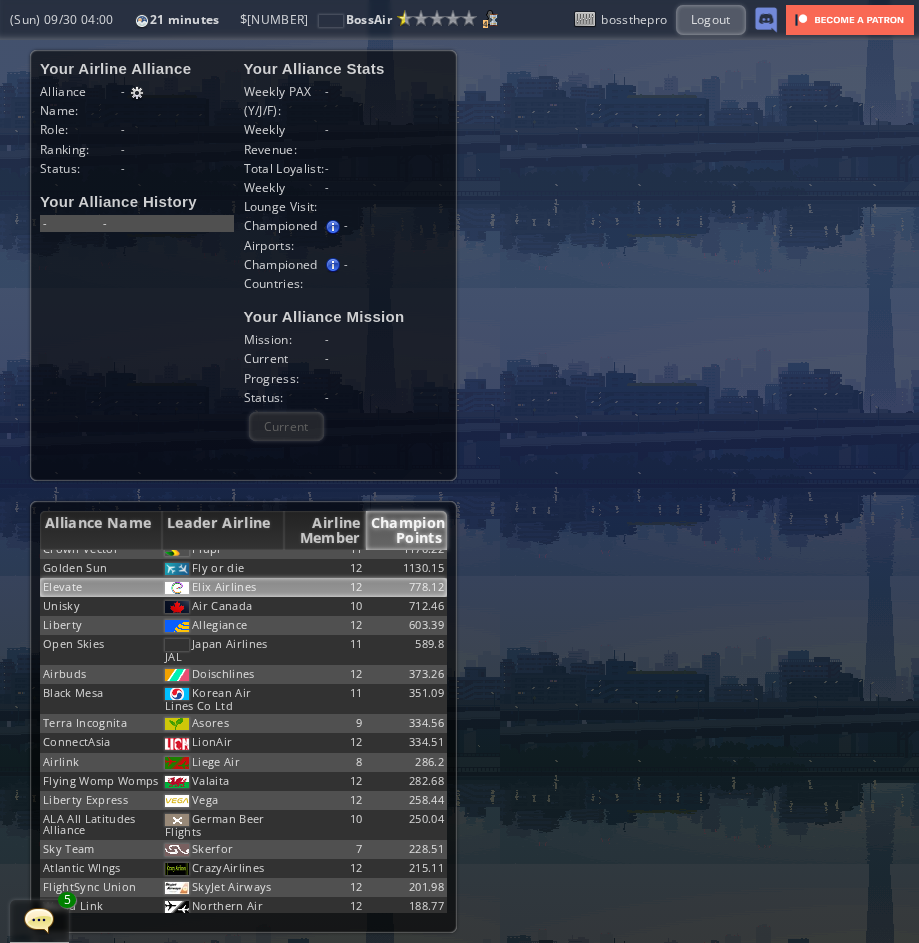 scroll, scrollTop: 0, scrollLeft: 0, axis: both 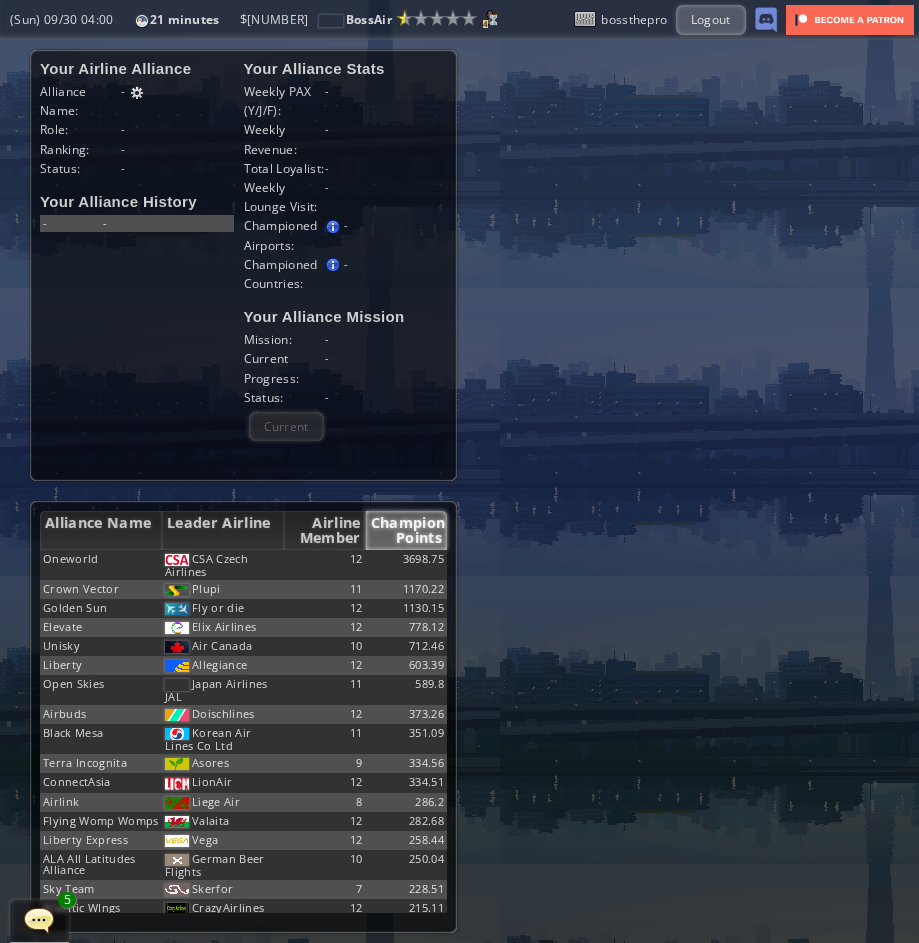 click on "Your Airline Alliance
Alliance Name:
-
Role:
-
Ranking:
-
Status:
-" at bounding box center (142, 119) 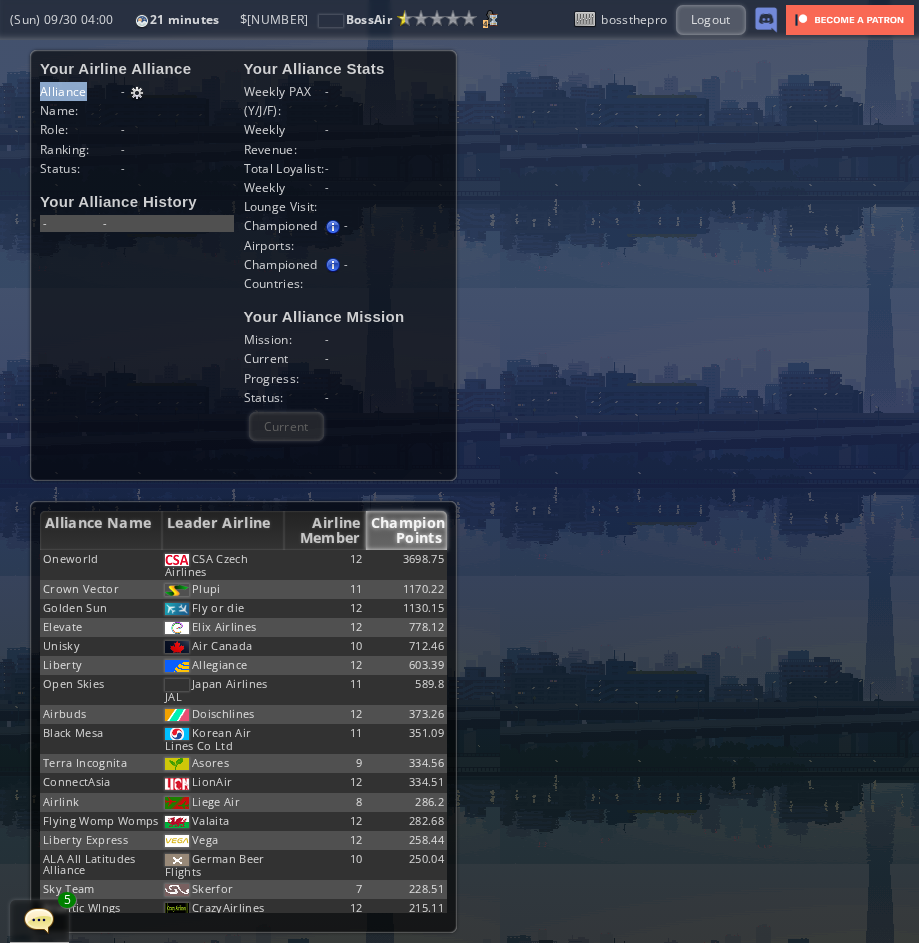 click on "Your Airline Alliance
Alliance Name:
-
Role:
-
Ranking:
-
Status:
-" at bounding box center (142, 119) 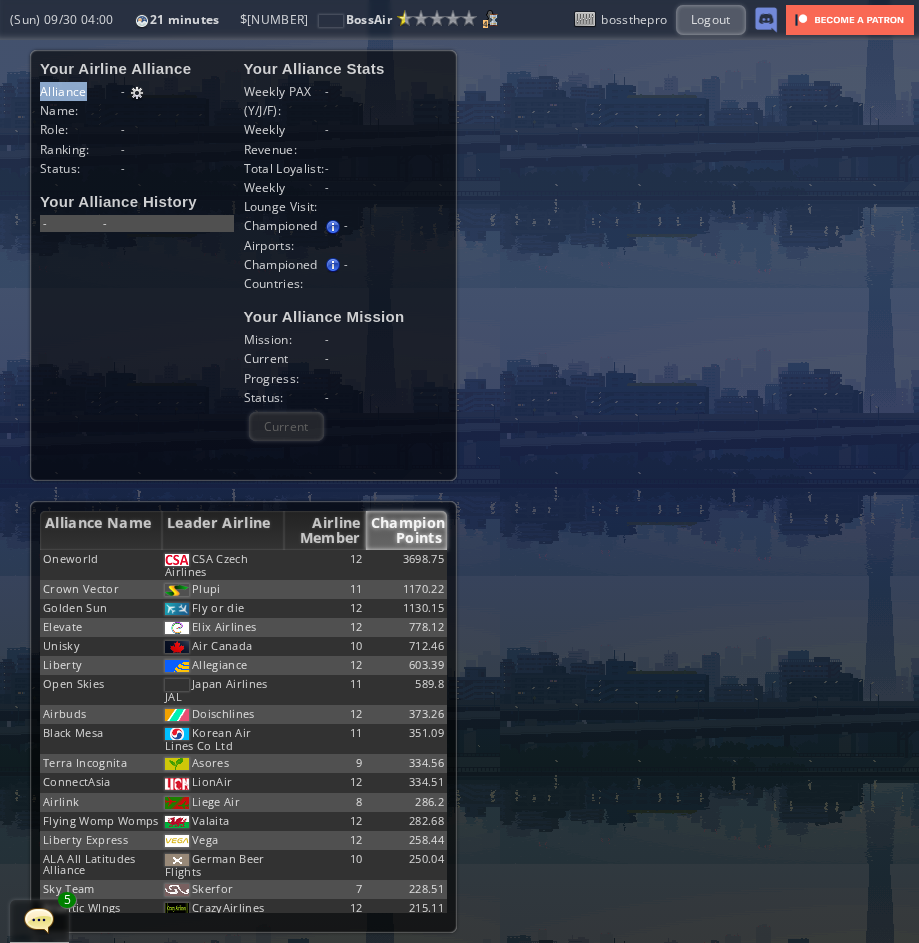 click at bounding box center [137, 93] 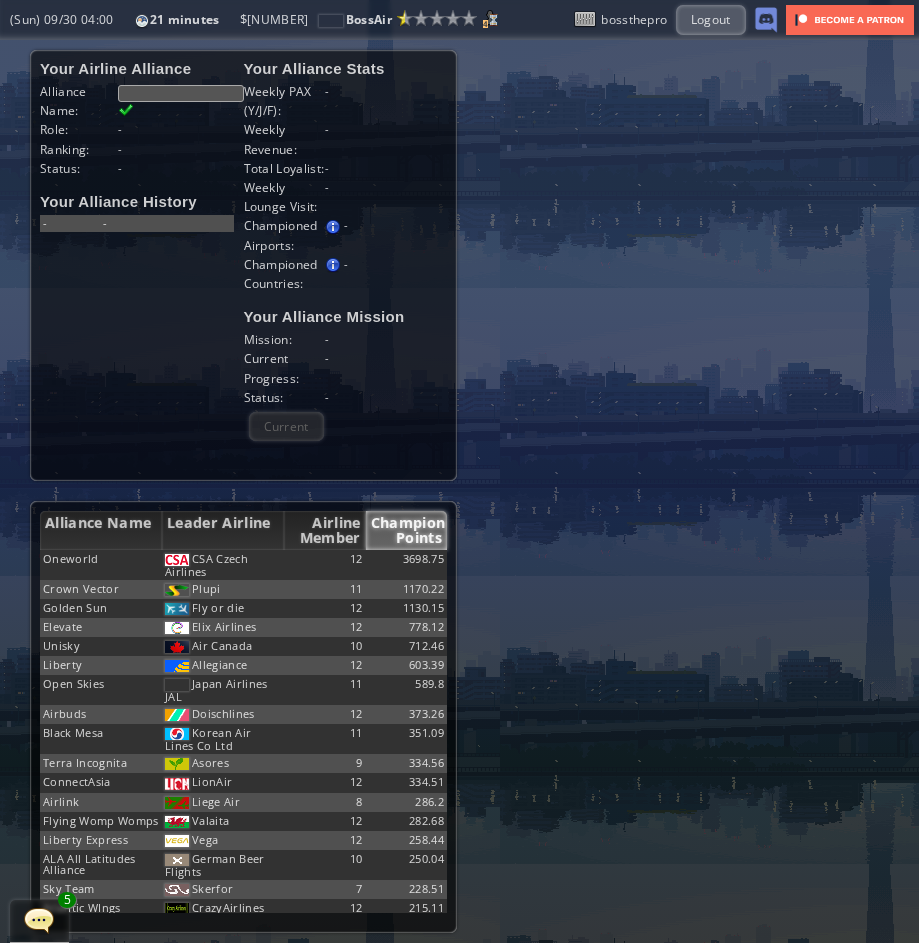 click on "-" at bounding box center [181, 168] 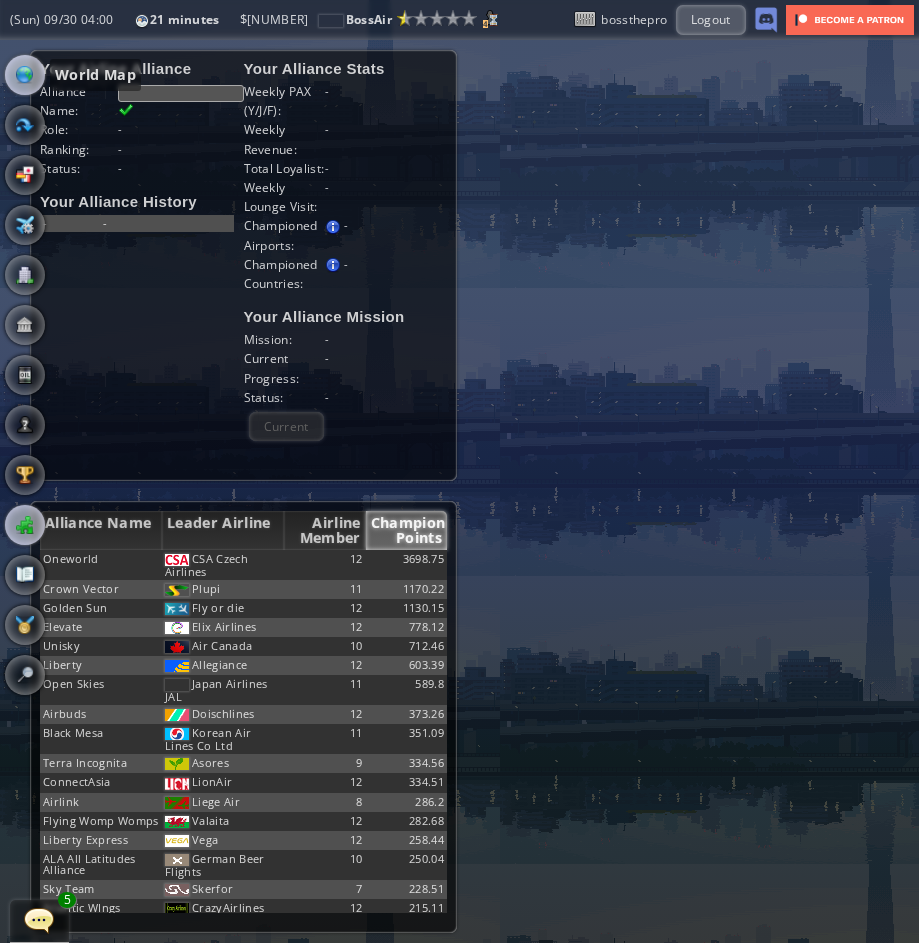click at bounding box center (25, 75) 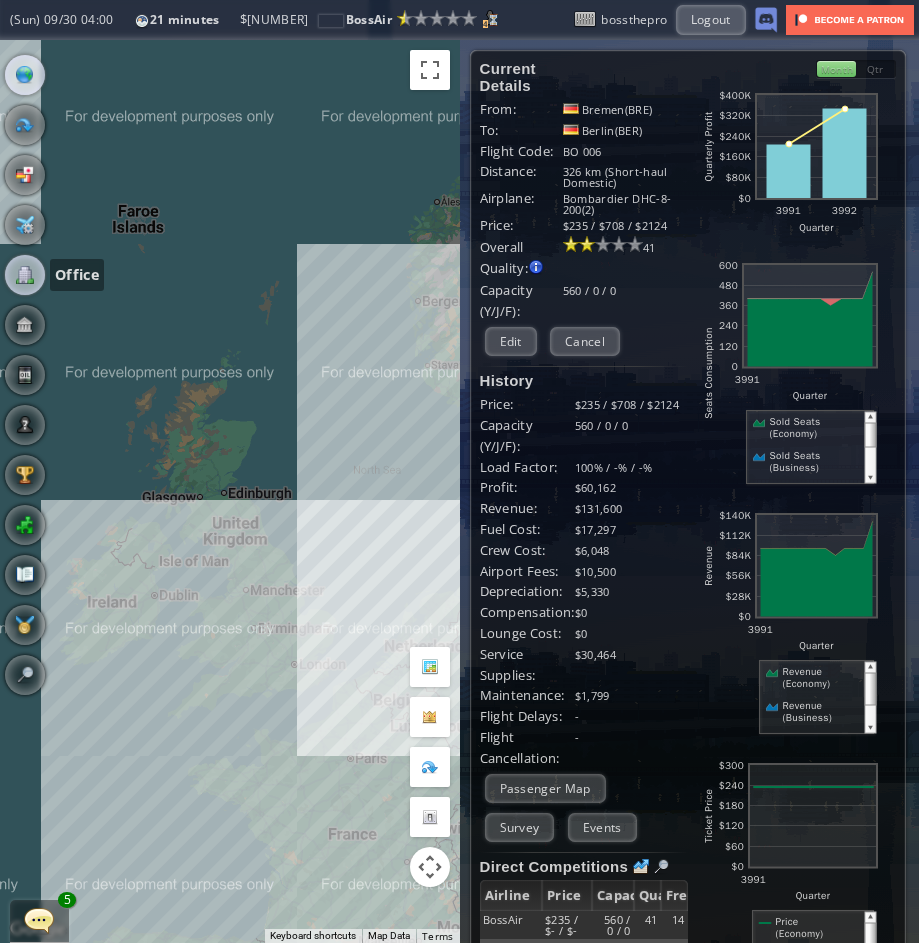 click at bounding box center (25, 275) 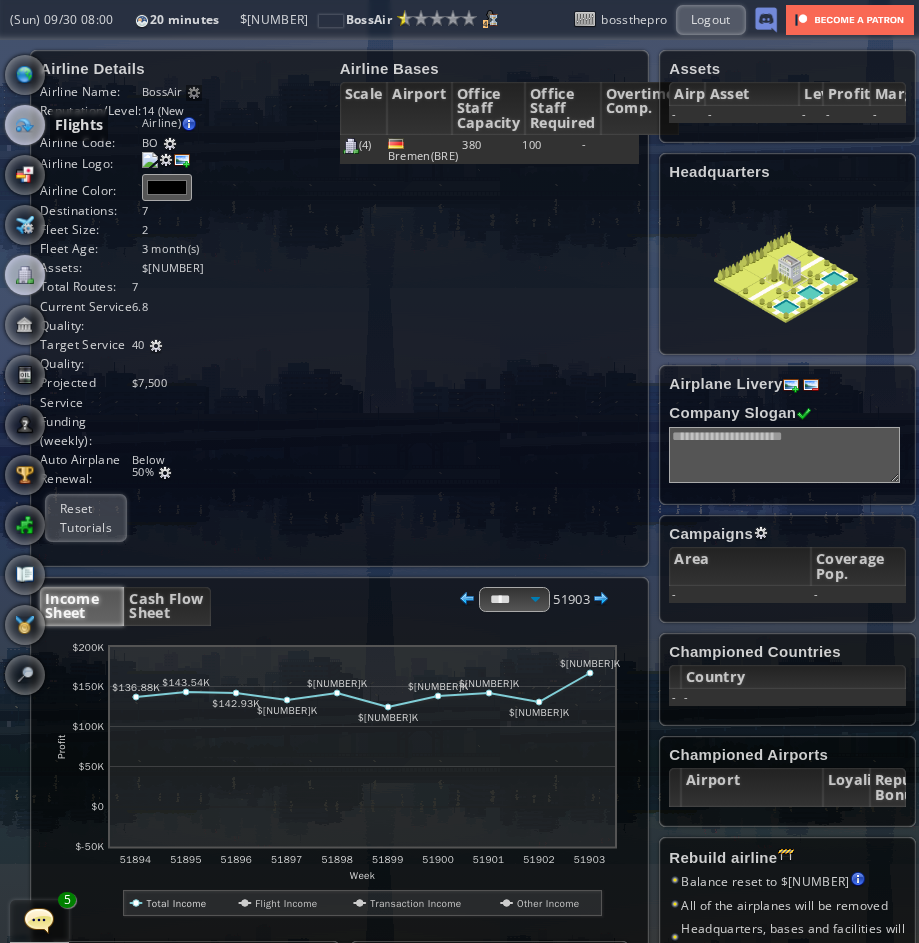 click at bounding box center (25, 125) 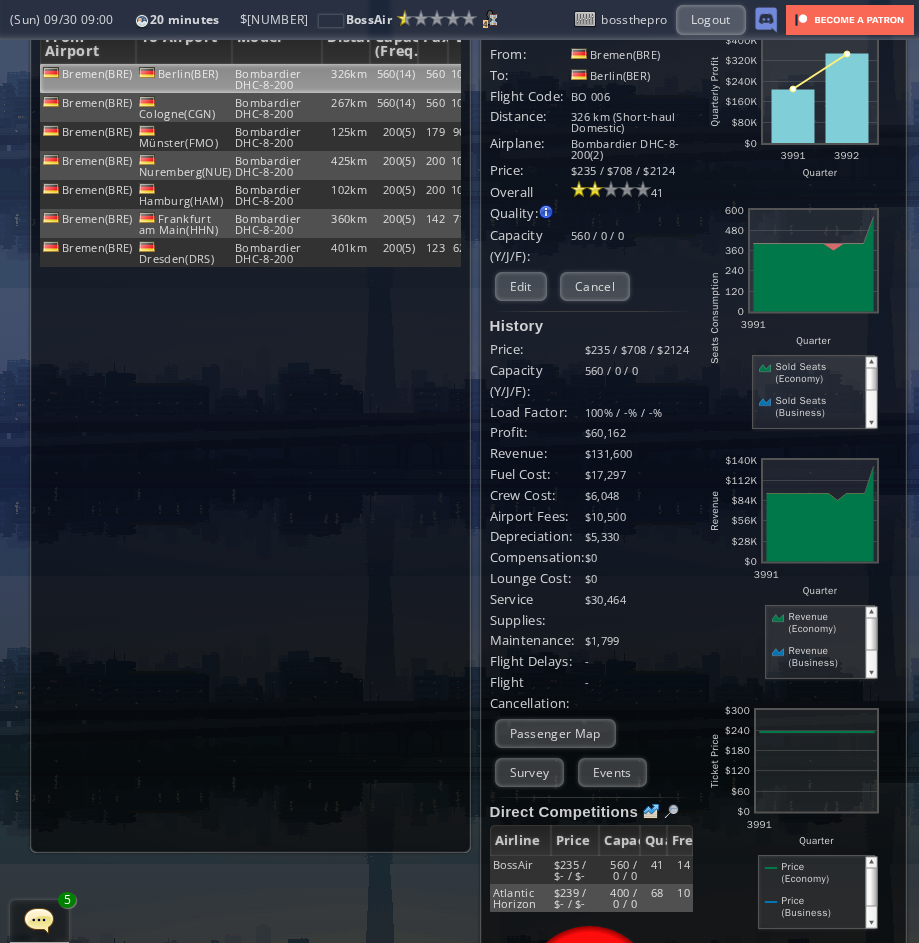 scroll, scrollTop: 0, scrollLeft: 0, axis: both 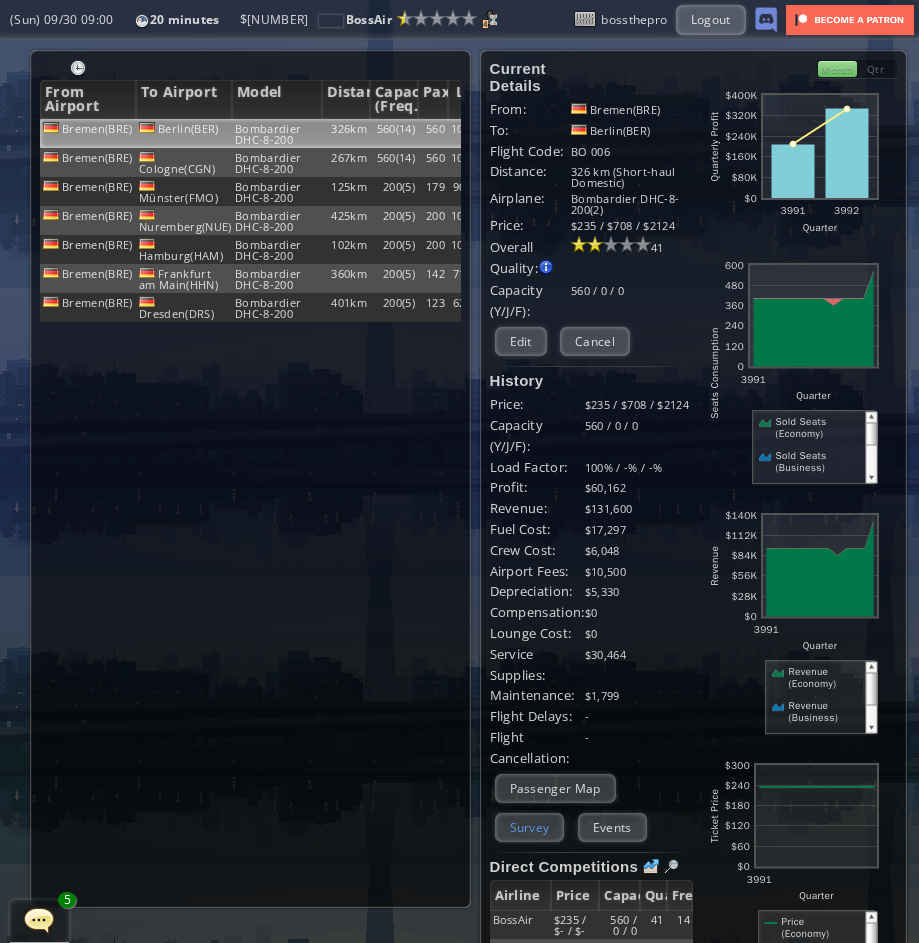 click on "Survey" at bounding box center [530, 827] 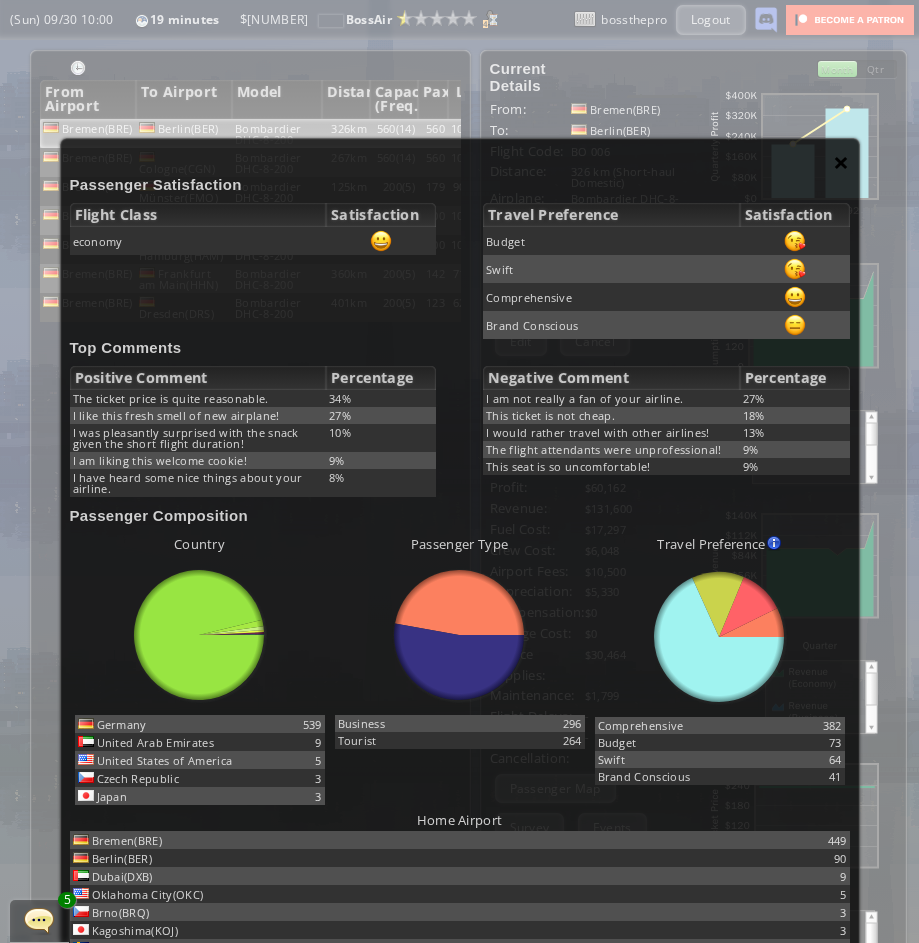 click on "×" at bounding box center (841, 162) 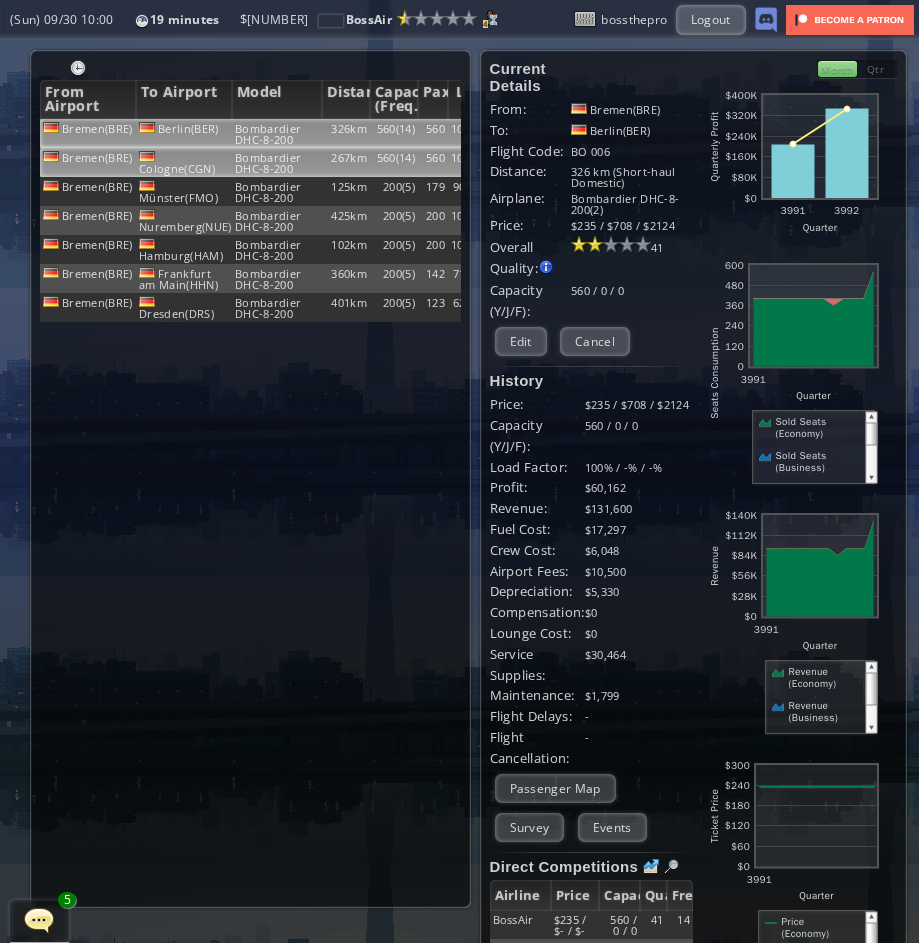 click on "560(14)" at bounding box center (394, 133) 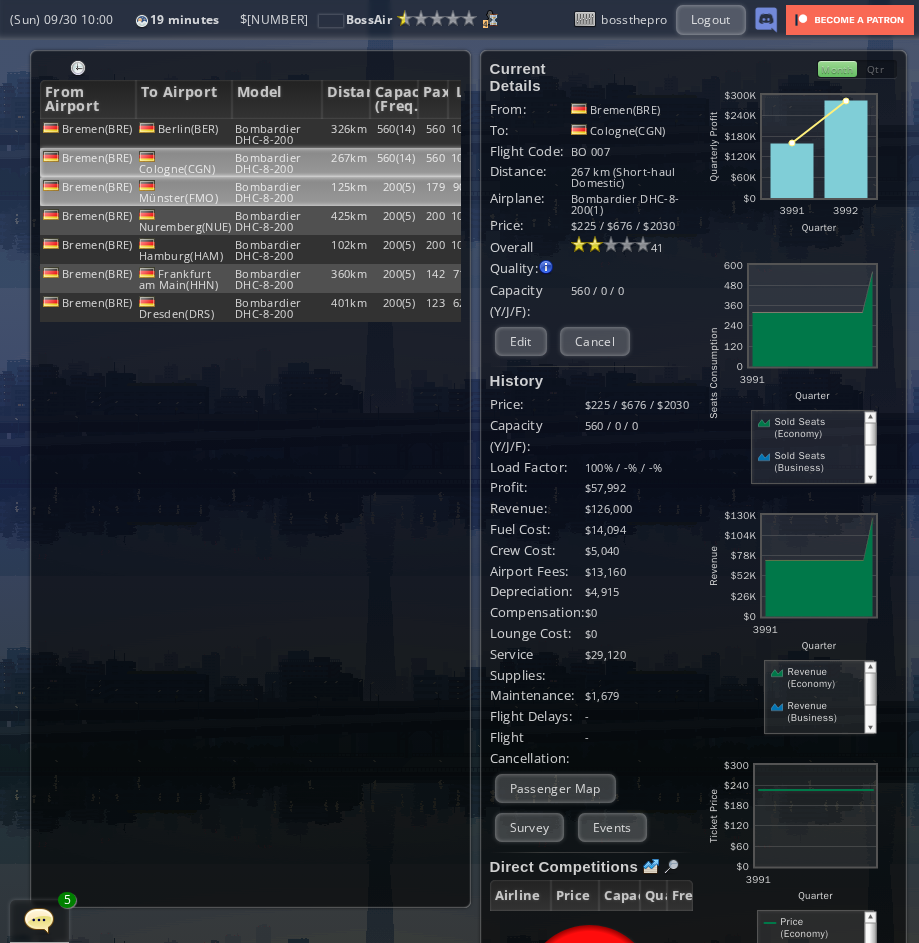 click on "200(5)" at bounding box center (394, 133) 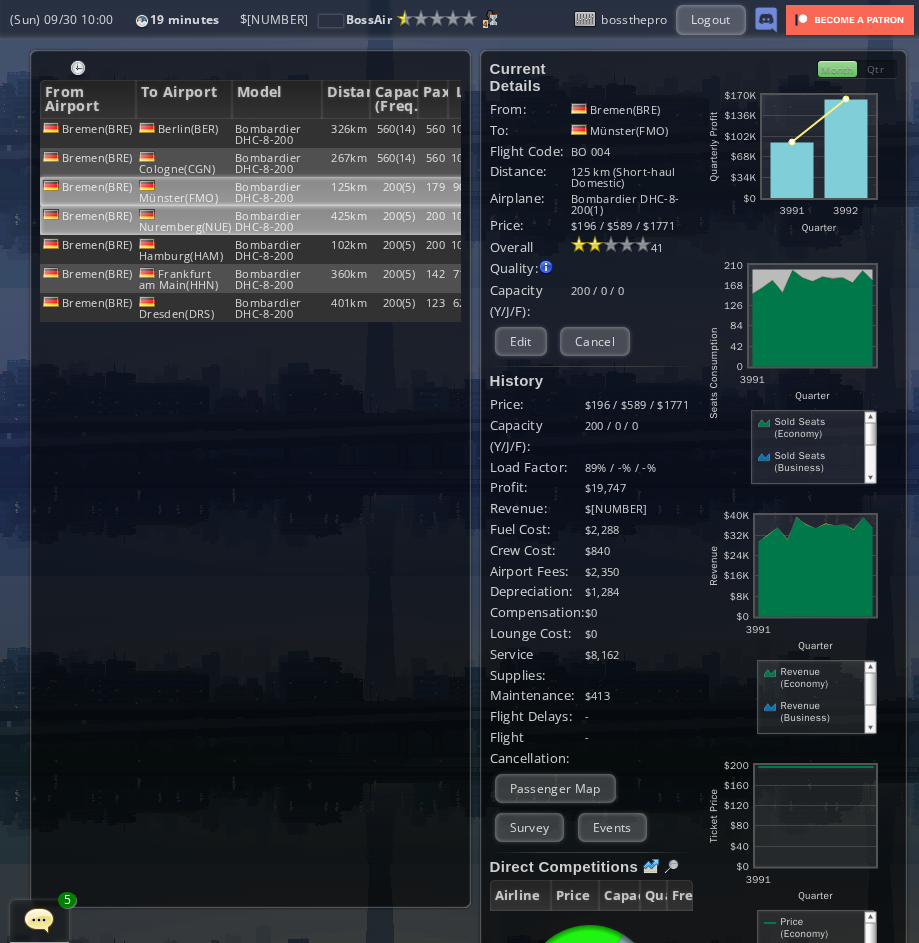 click on "200(5)" at bounding box center (394, 133) 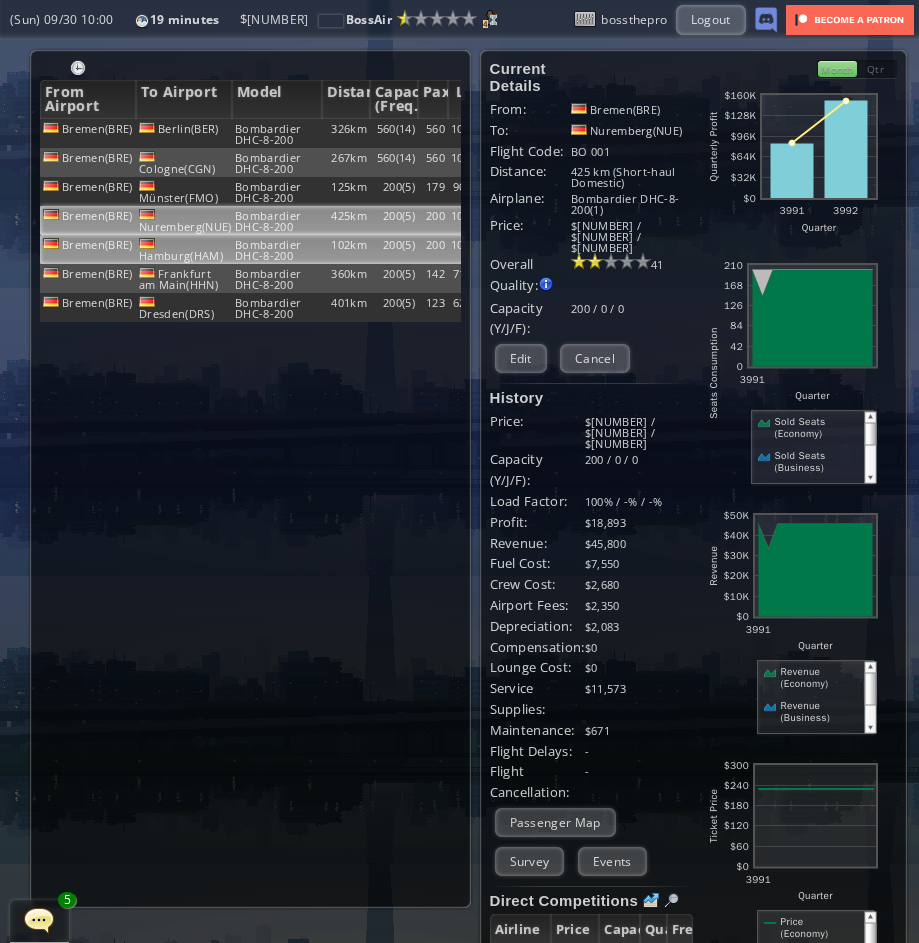 click on "200(5)" at bounding box center [394, 133] 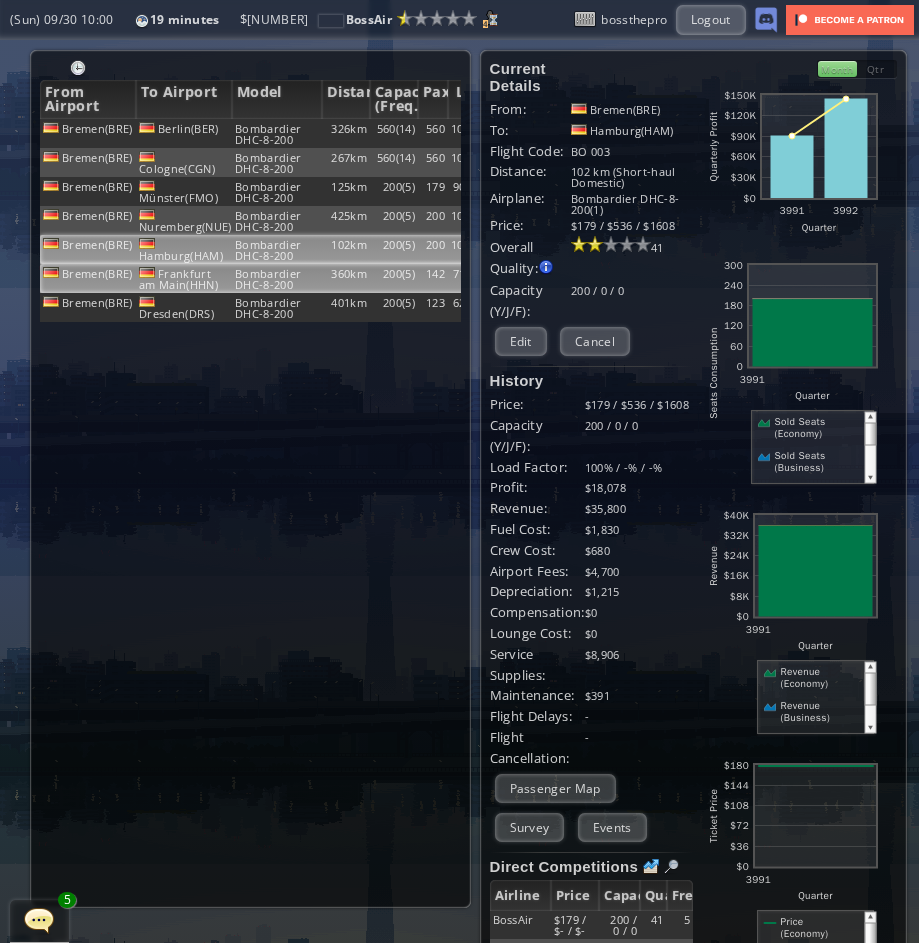 click on "200(5)" at bounding box center [394, 133] 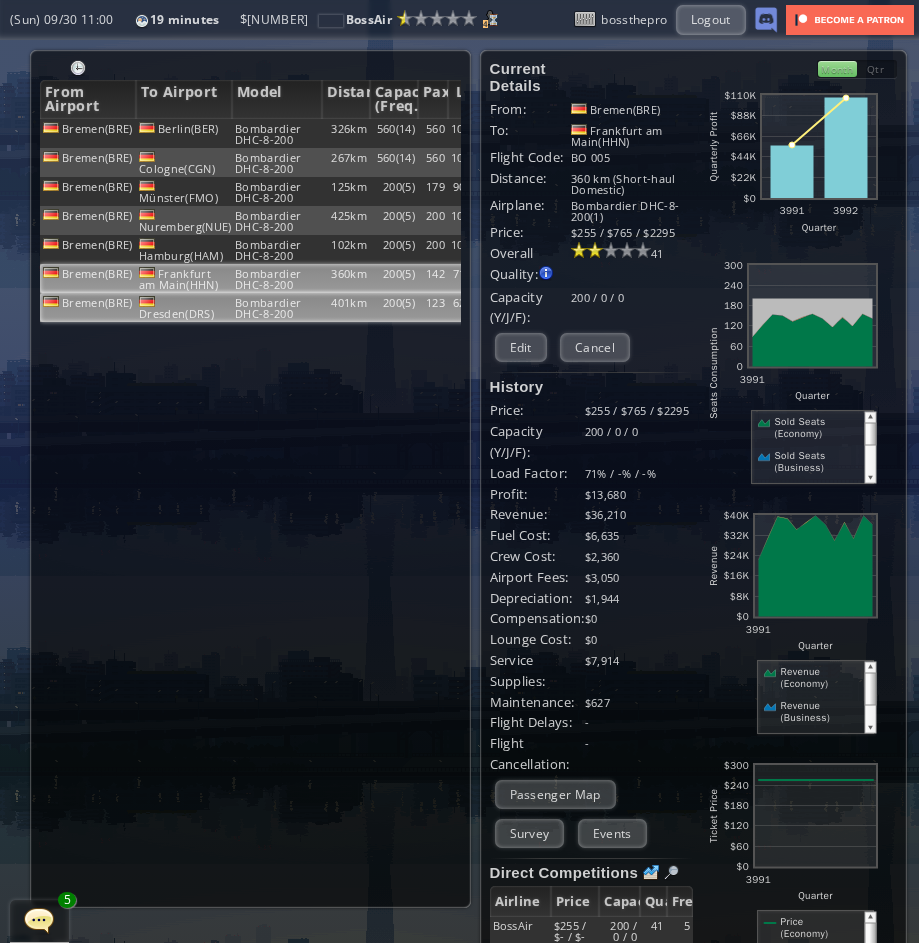 click on "200(5)" at bounding box center (394, 133) 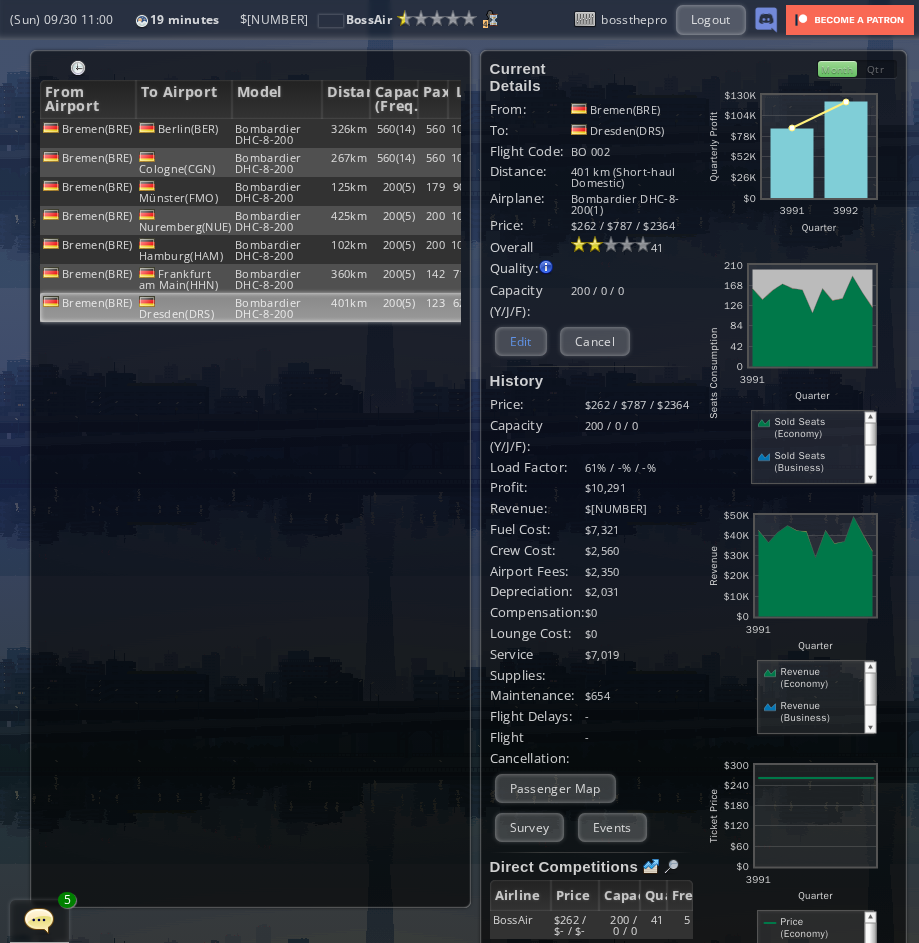 click on "Edit" at bounding box center [521, 341] 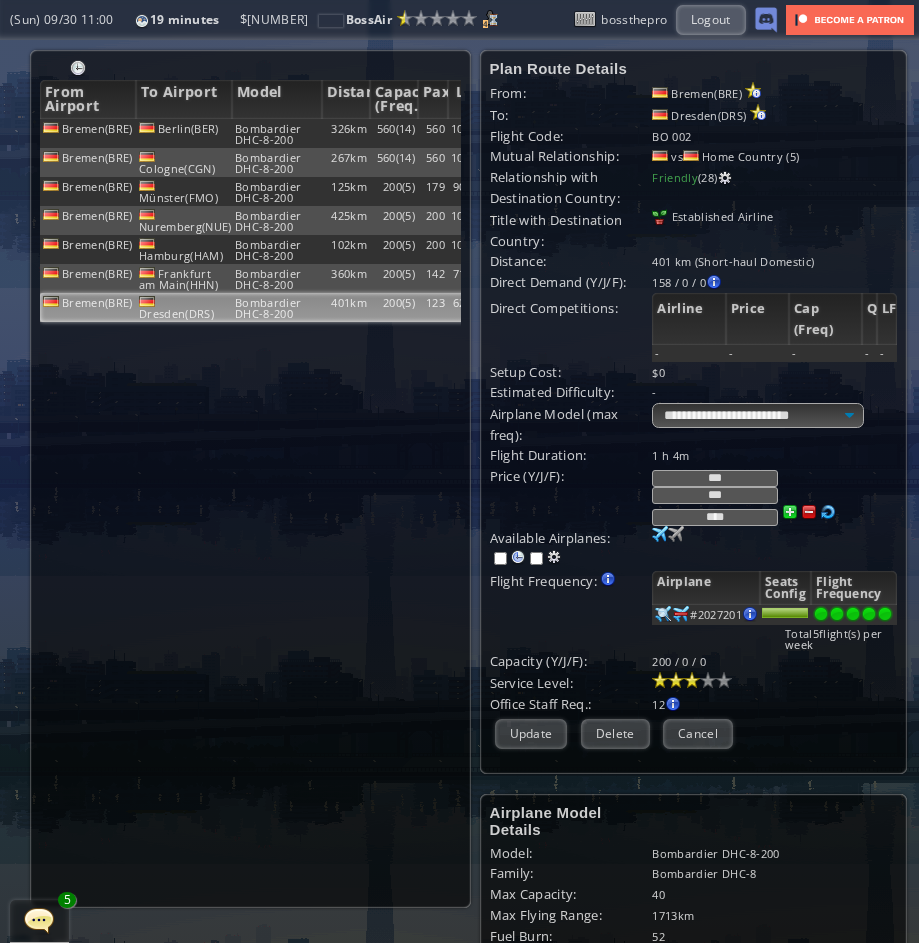 click on "401km" at bounding box center (346, 307) 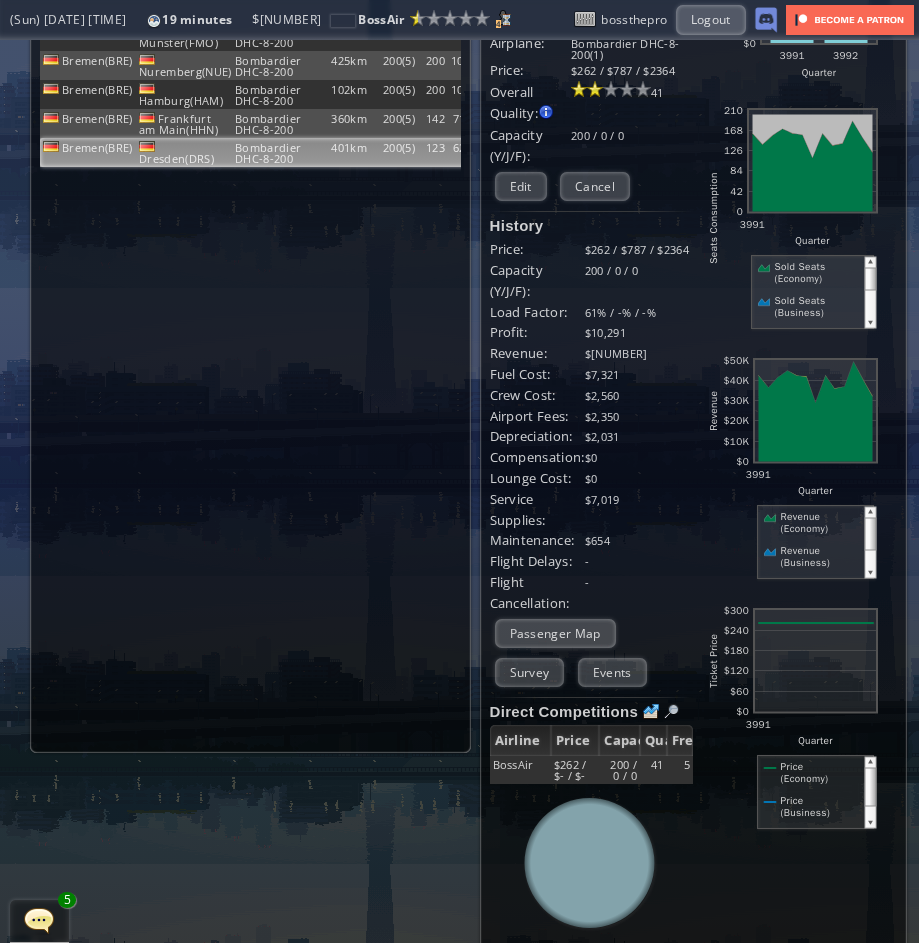 scroll, scrollTop: 0, scrollLeft: 0, axis: both 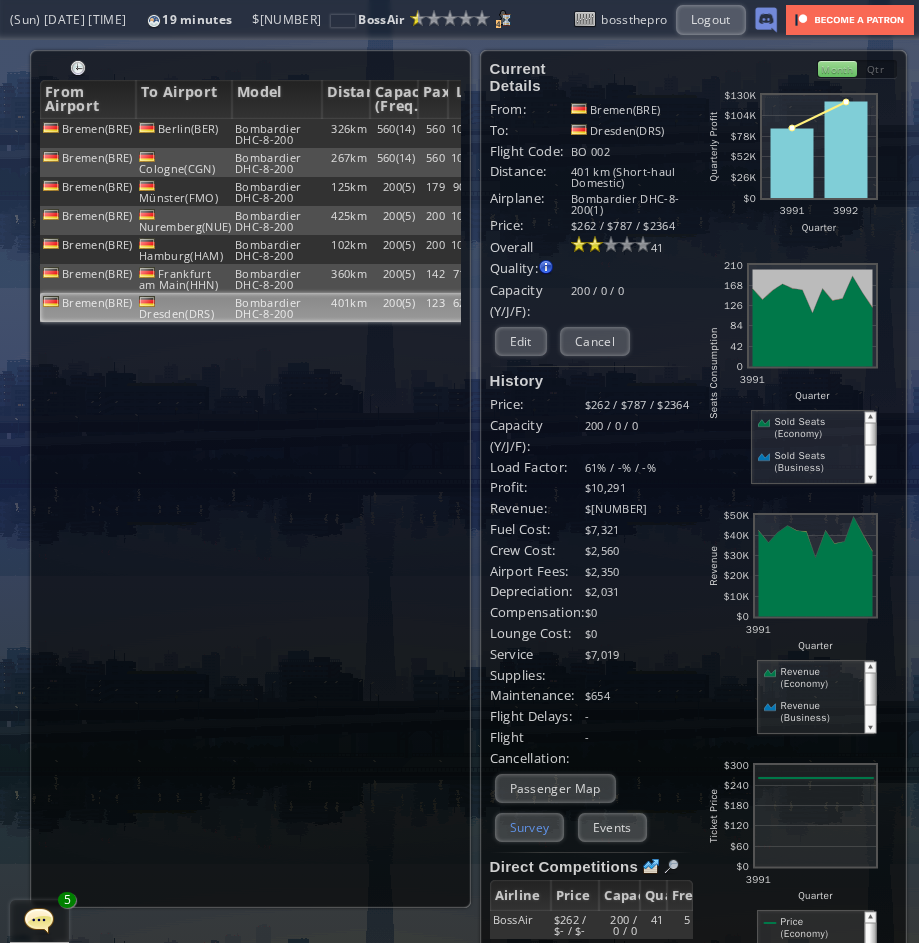 click on "Survey" at bounding box center [530, 827] 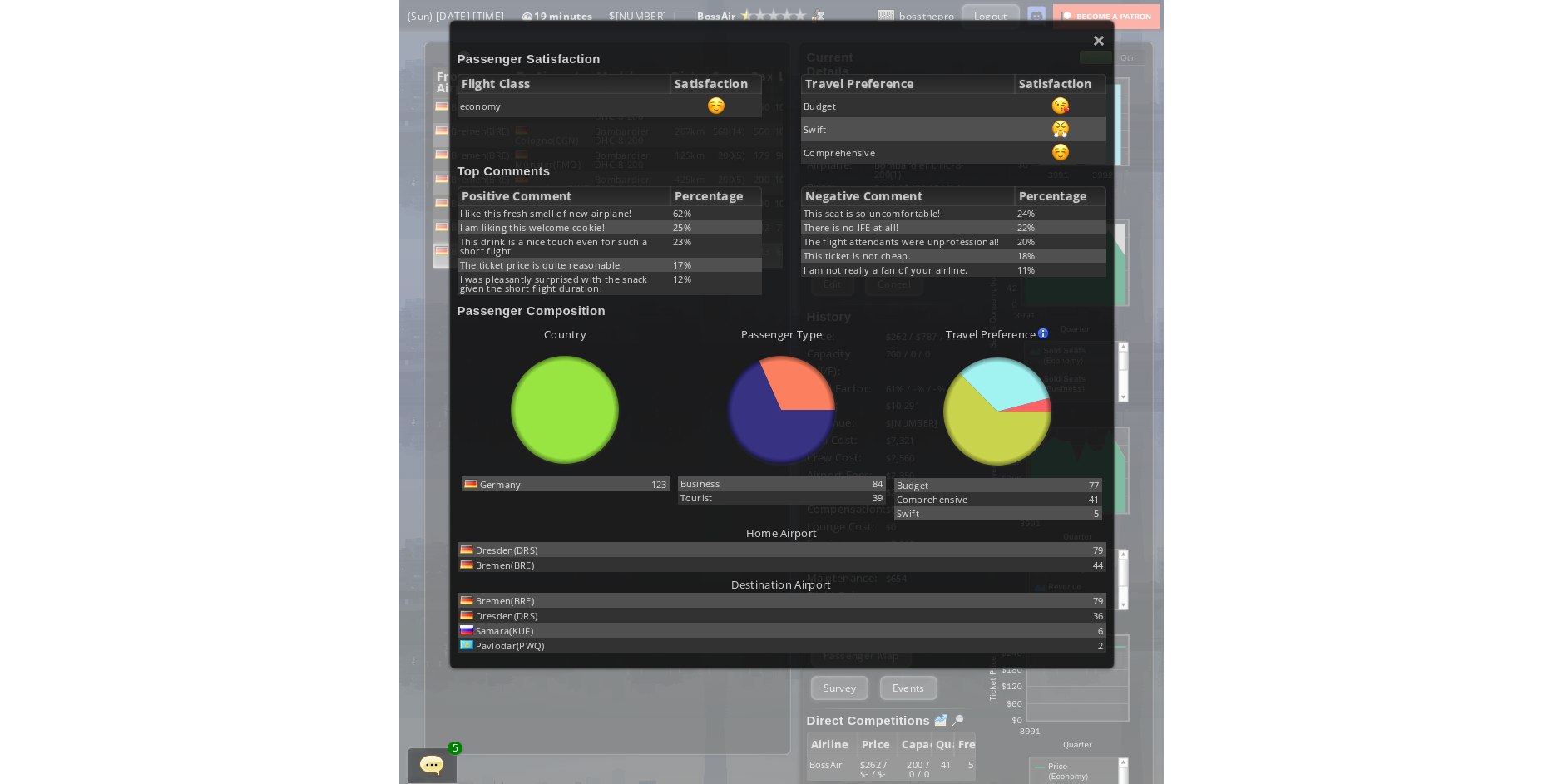 scroll, scrollTop: 103, scrollLeft: 0, axis: vertical 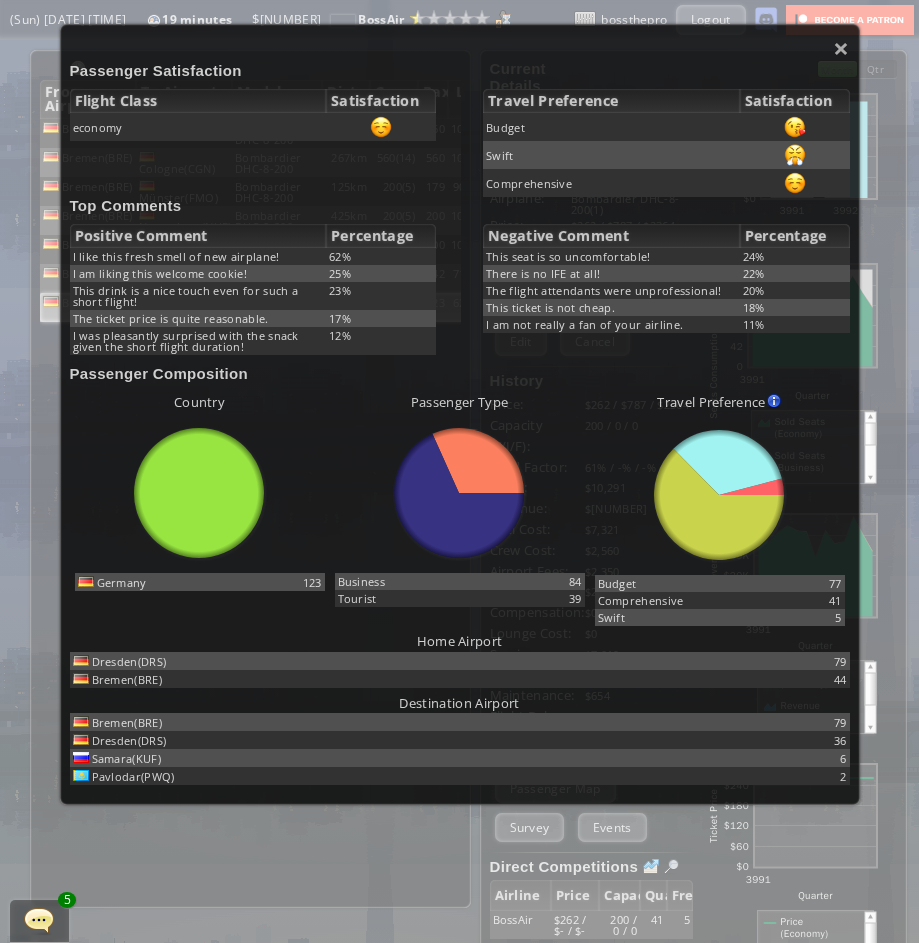 click on "×
Passenger Satisfaction
Flight Class
Satisfaction
economy
Travel Preference
Satisfaction
Budget Swift Comprehensive
Top Comments
Positive Comment
Percentage
I like this fresh smell of new airplane! 62% I am liking this welcome cookie! 25% This drink is a nice touch even for such a short flight! 23% The ticket price is quite reasonable. 17% I was pleasantly surprised with the snack given the short flight duration! 12%
Negative Comment
Percentage
This seat is so uncomfortable! 24% There is no IFE at all! 22% The flight attendants were unprofessional! 20% This ticket is not cheap. 18% I am not really a fan of your airline. 11%
Passenger Composition
Country
abcdefhiklmnopqrstuvwxyz Loading chart. Please wait. abcdefhiklmnopqrstuvwxyz Germany" at bounding box center [460, 415] 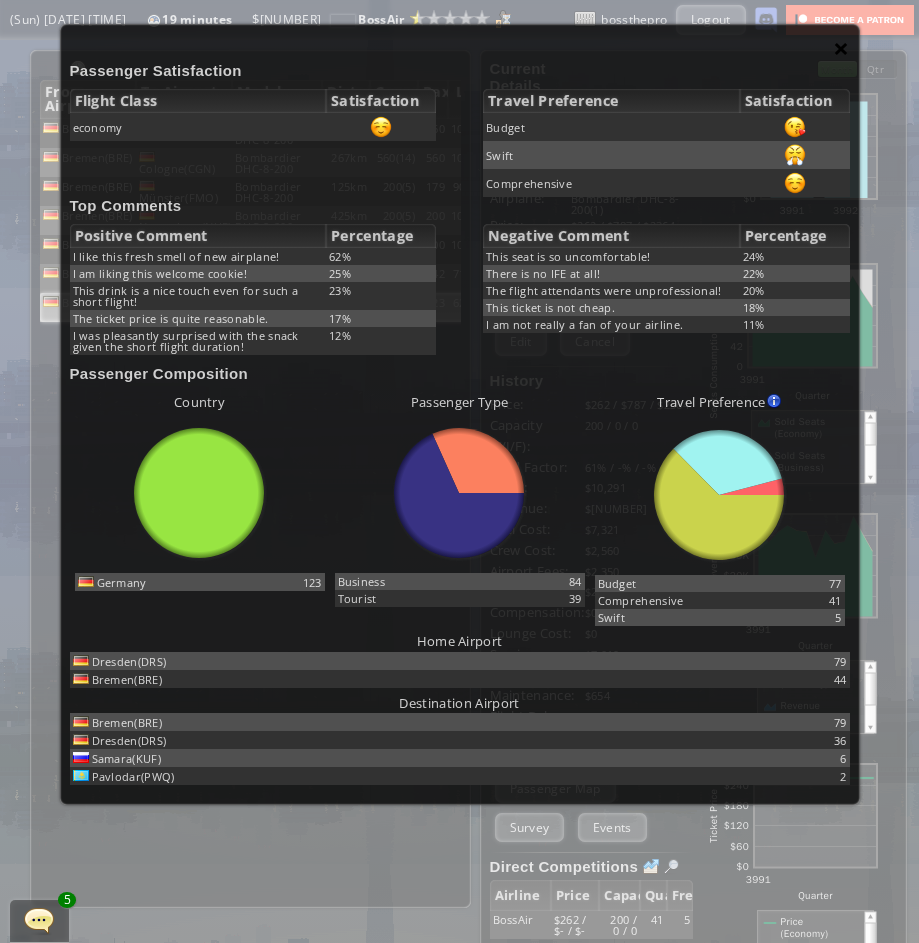click on "×" at bounding box center (841, 48) 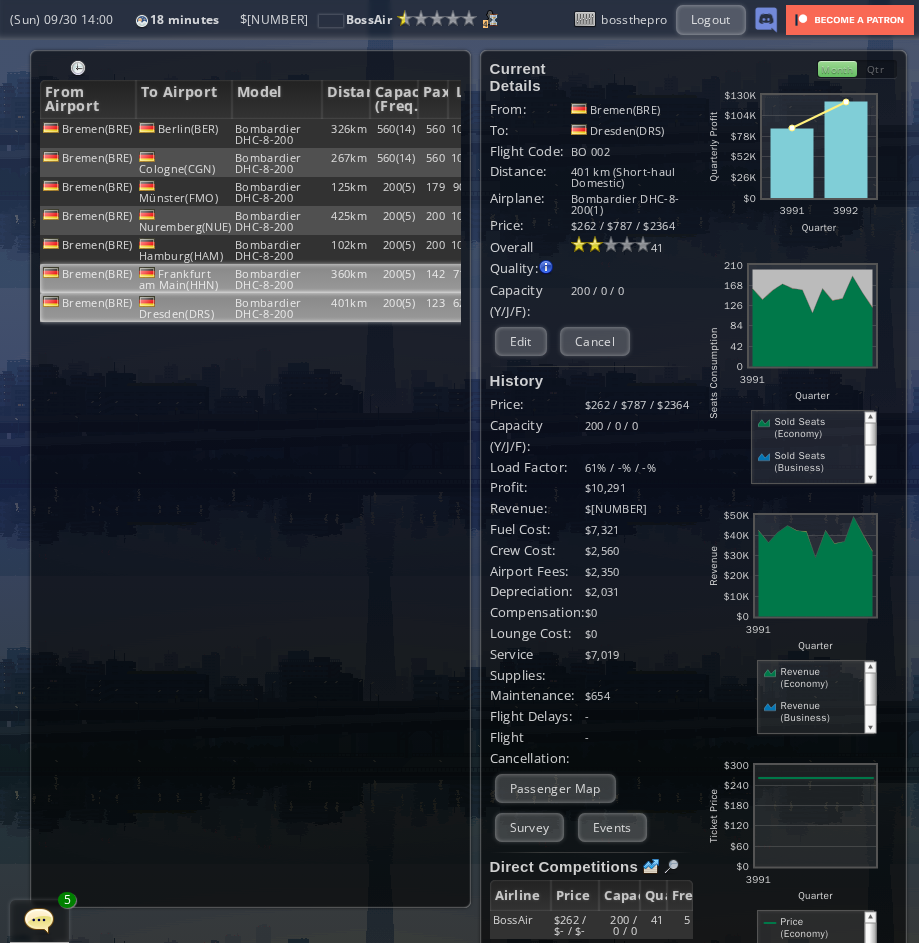 click on "Bombardier DHC-8-200" at bounding box center (277, 133) 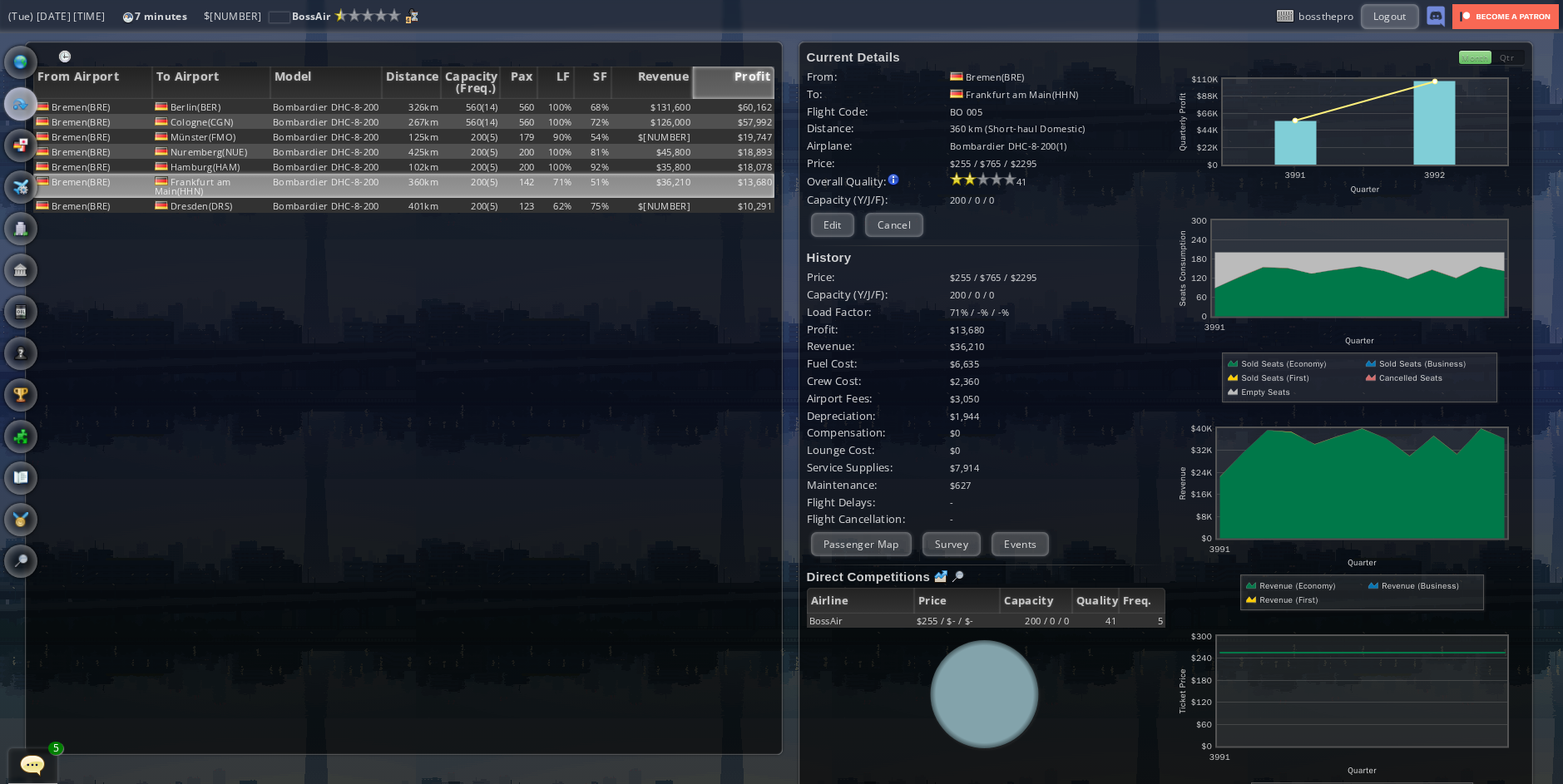 click at bounding box center [32, 765] 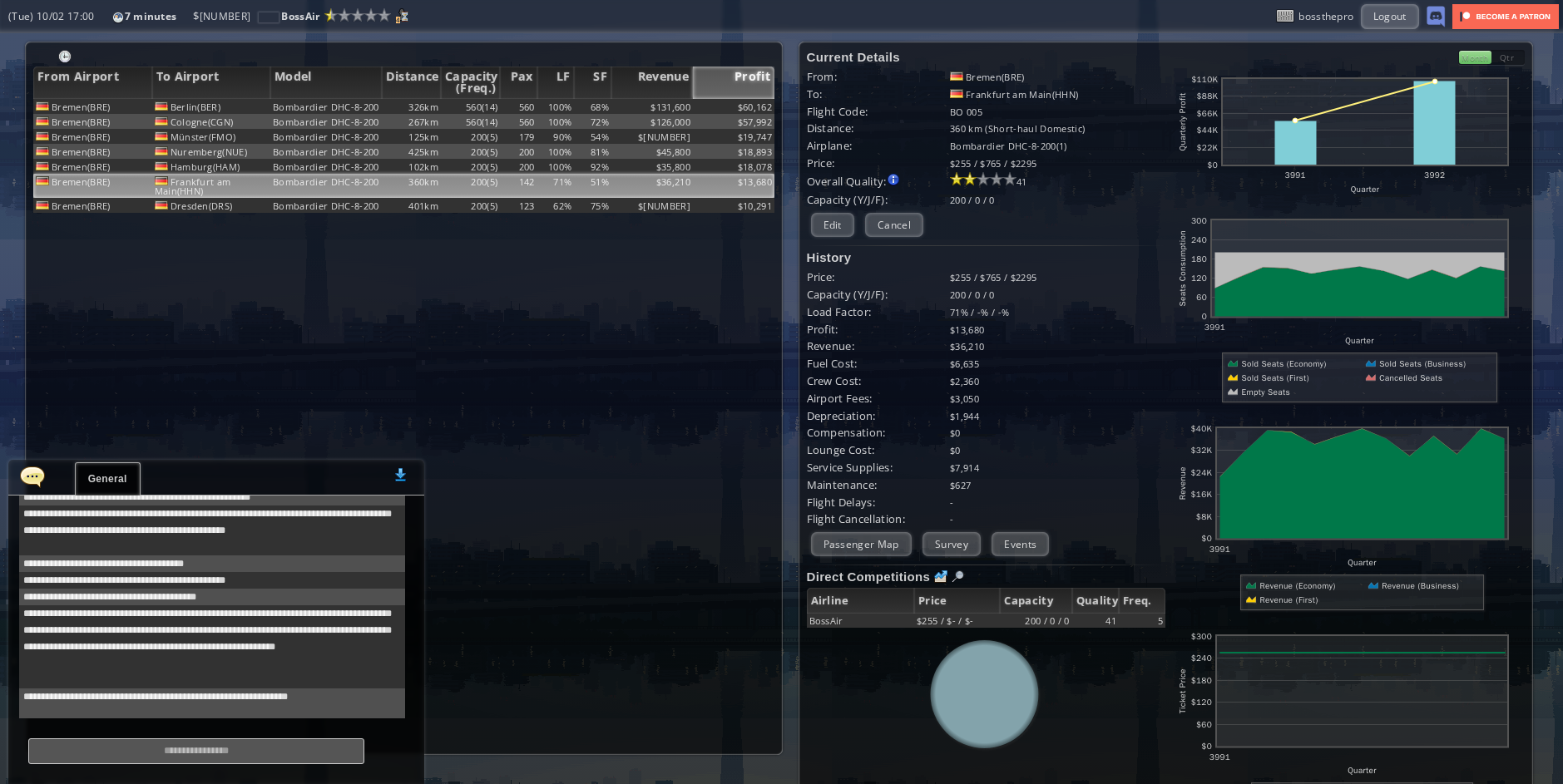 scroll, scrollTop: 830, scrollLeft: 0, axis: vertical 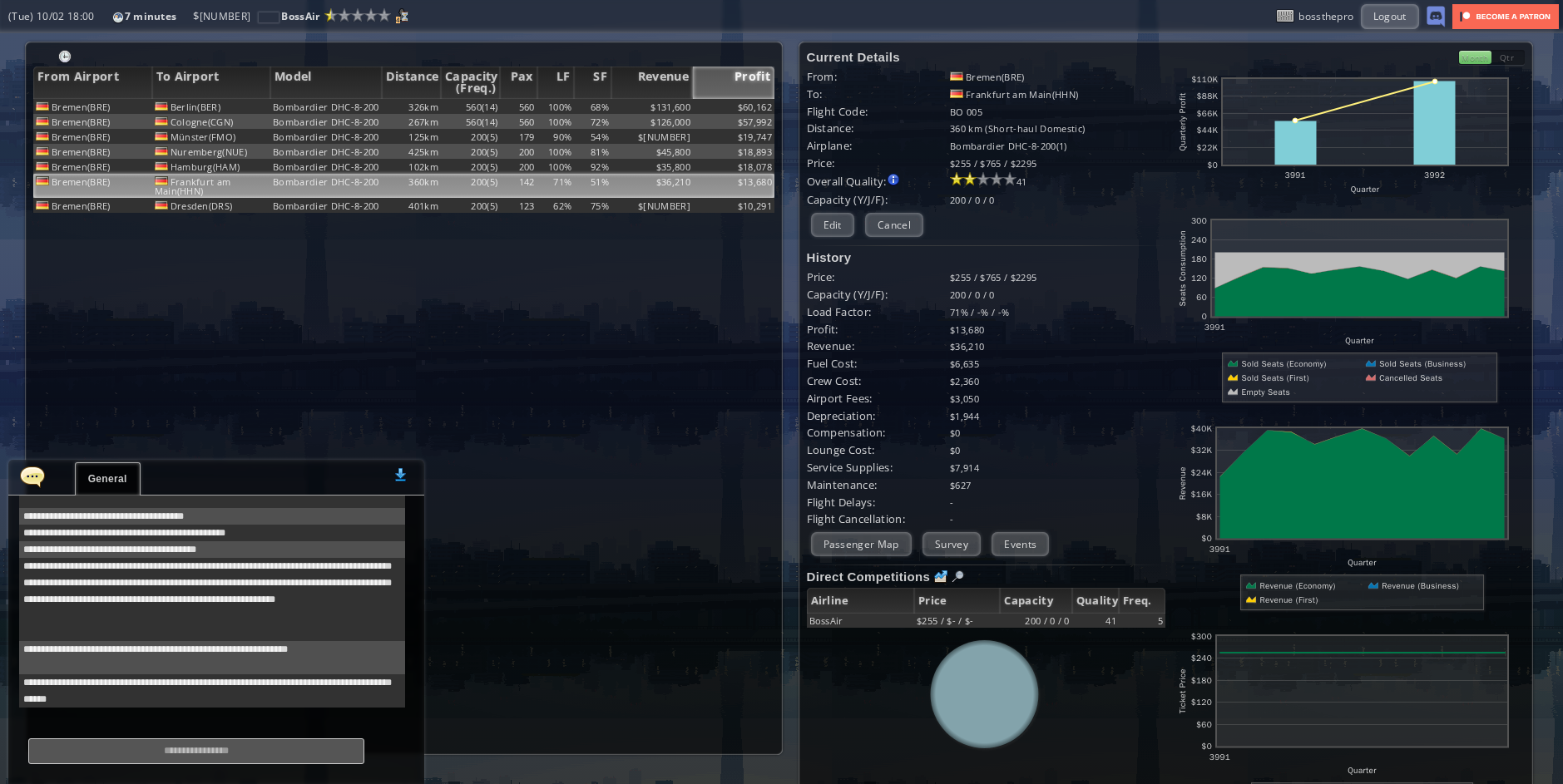 click on "General" at bounding box center (96, 479) 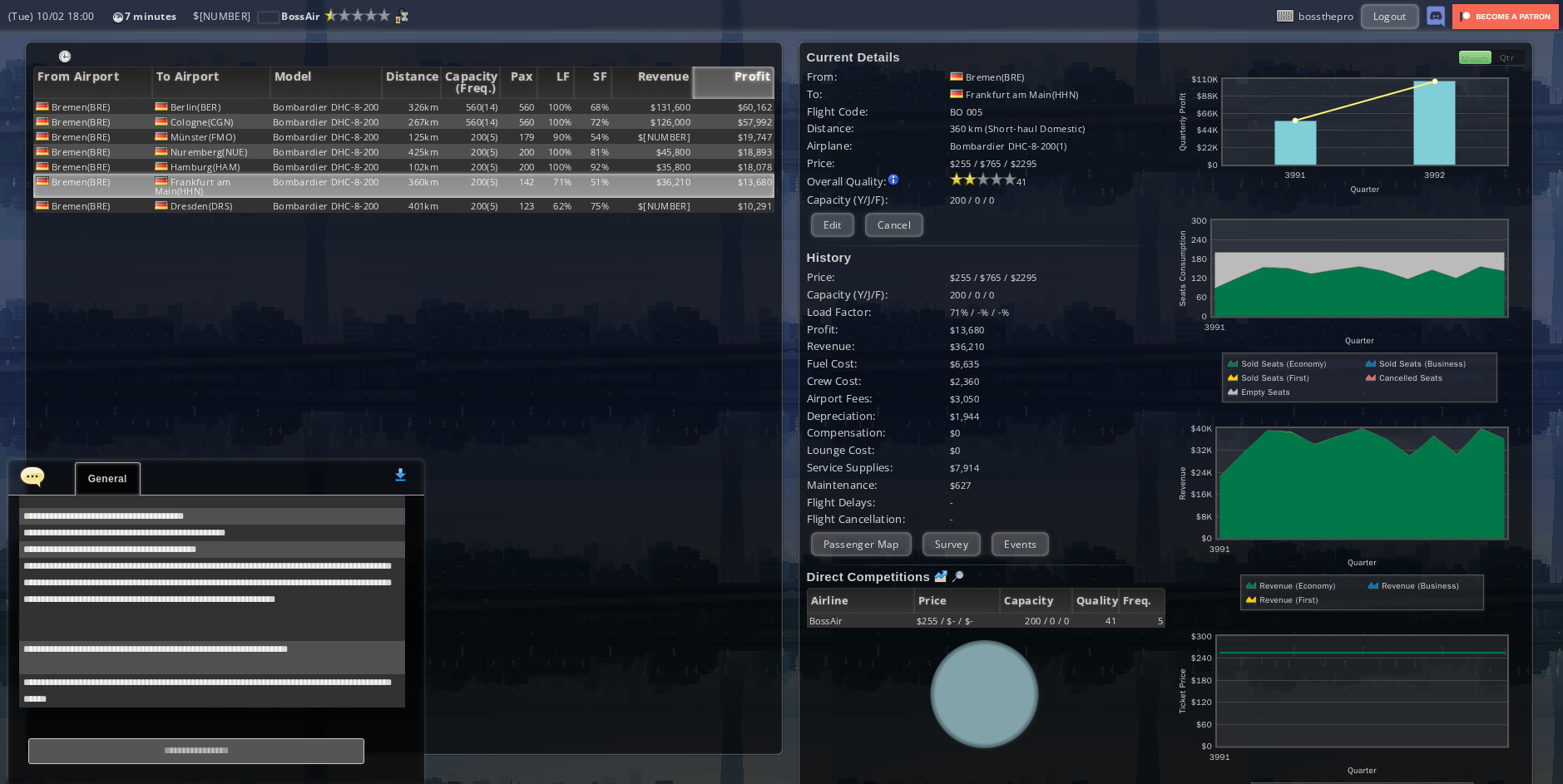 click at bounding box center (32, 476) 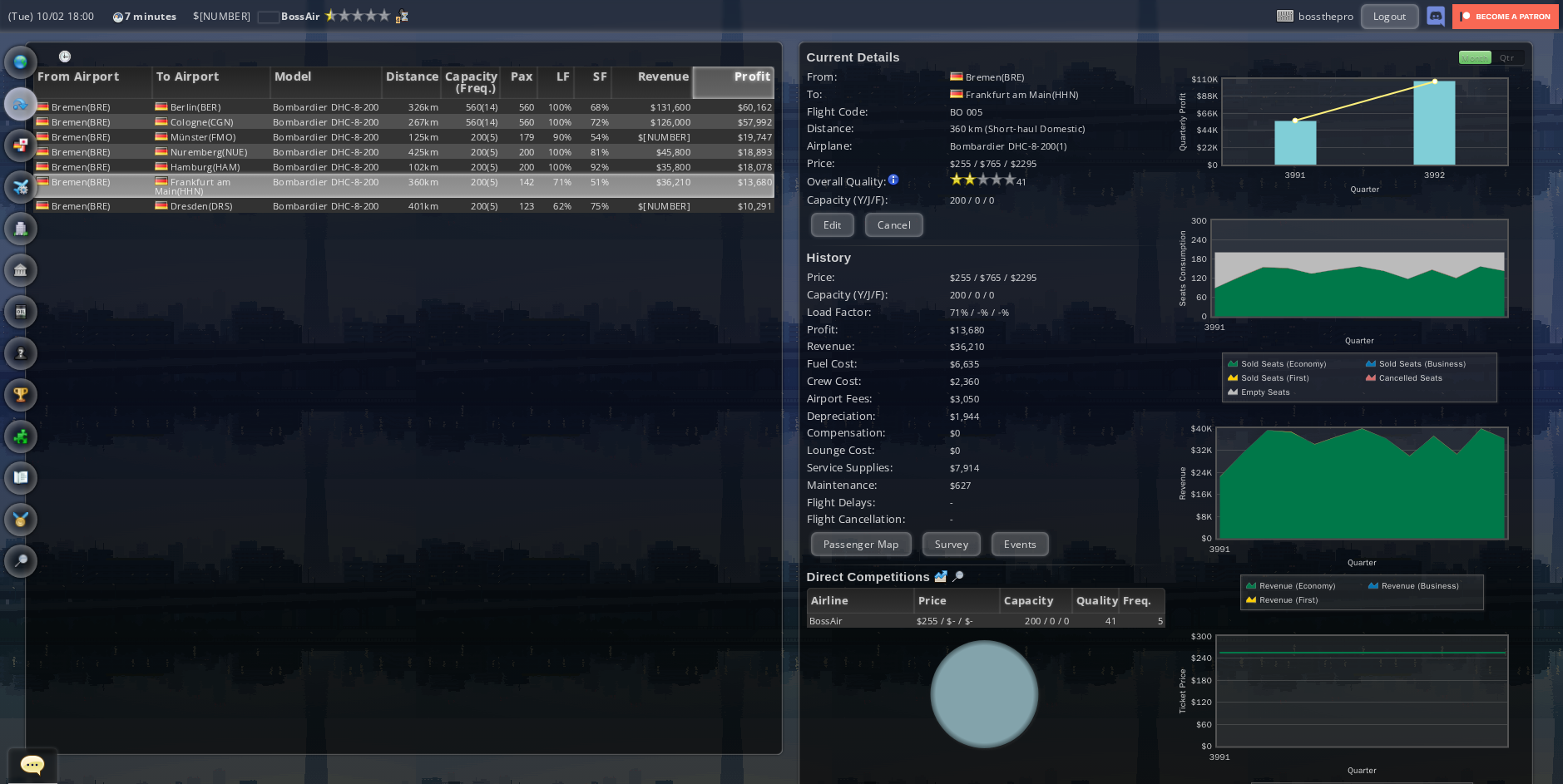 click at bounding box center [6, 392] 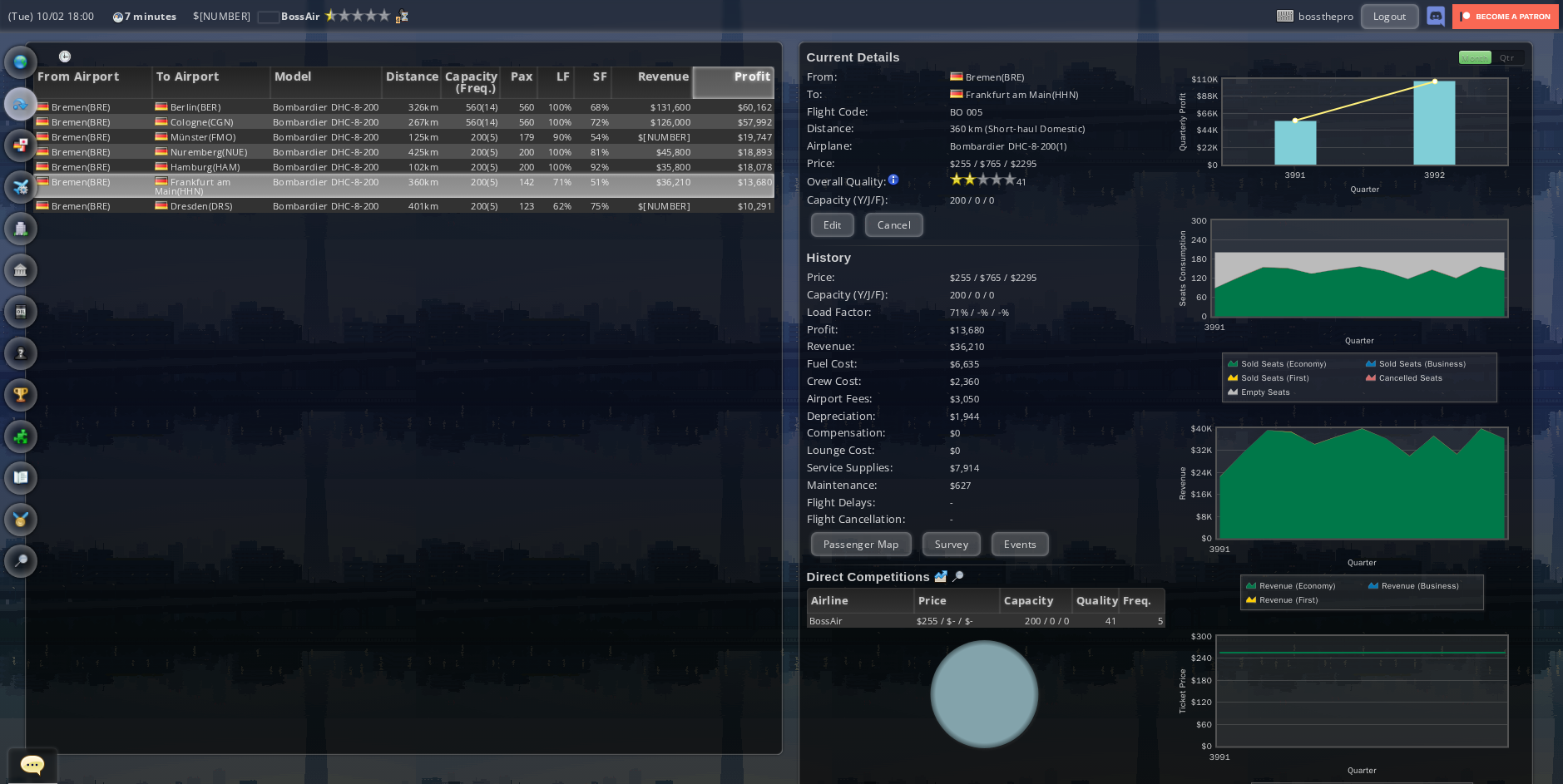 click at bounding box center (6, 392) 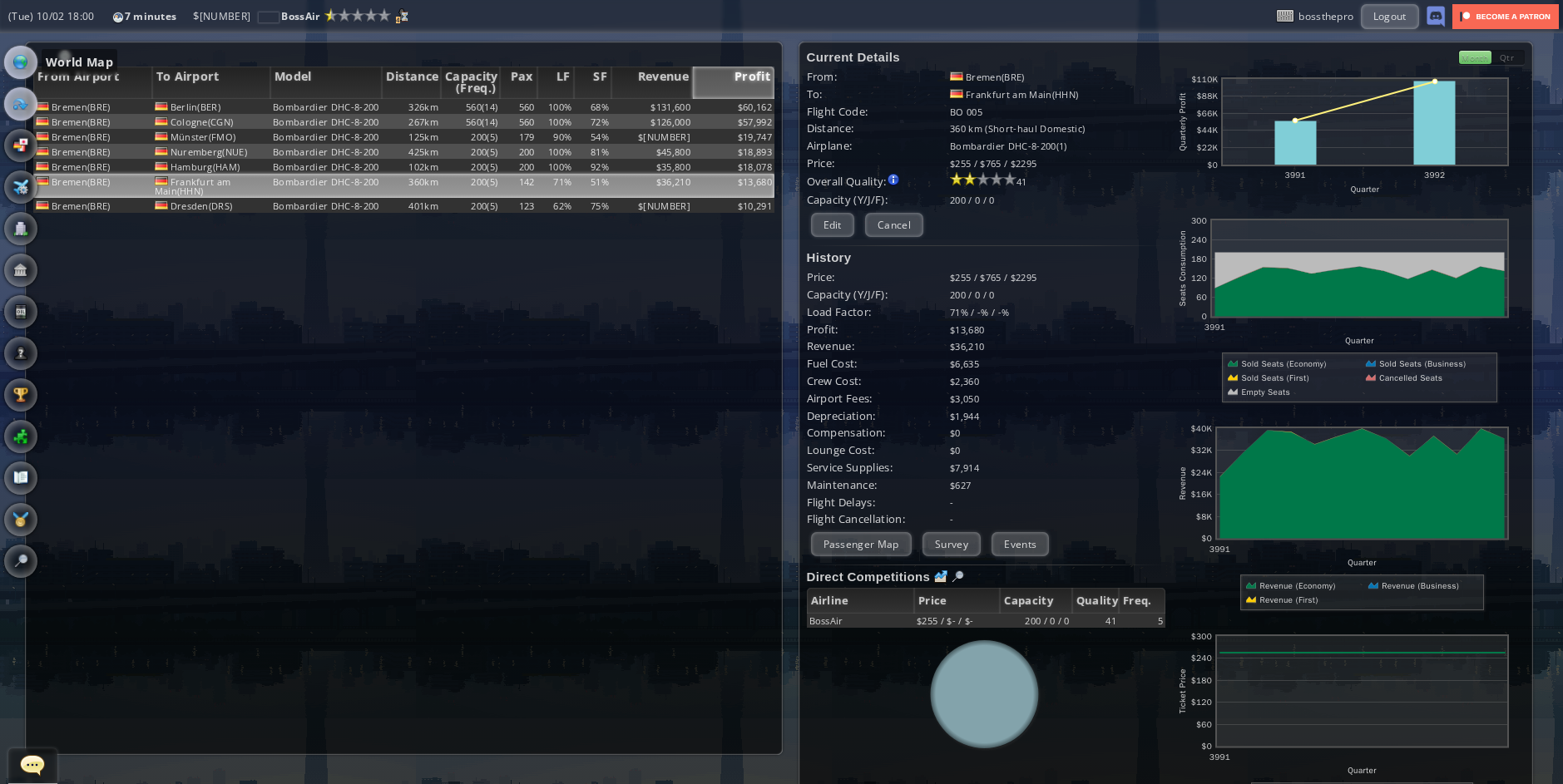 click at bounding box center [21, 62] 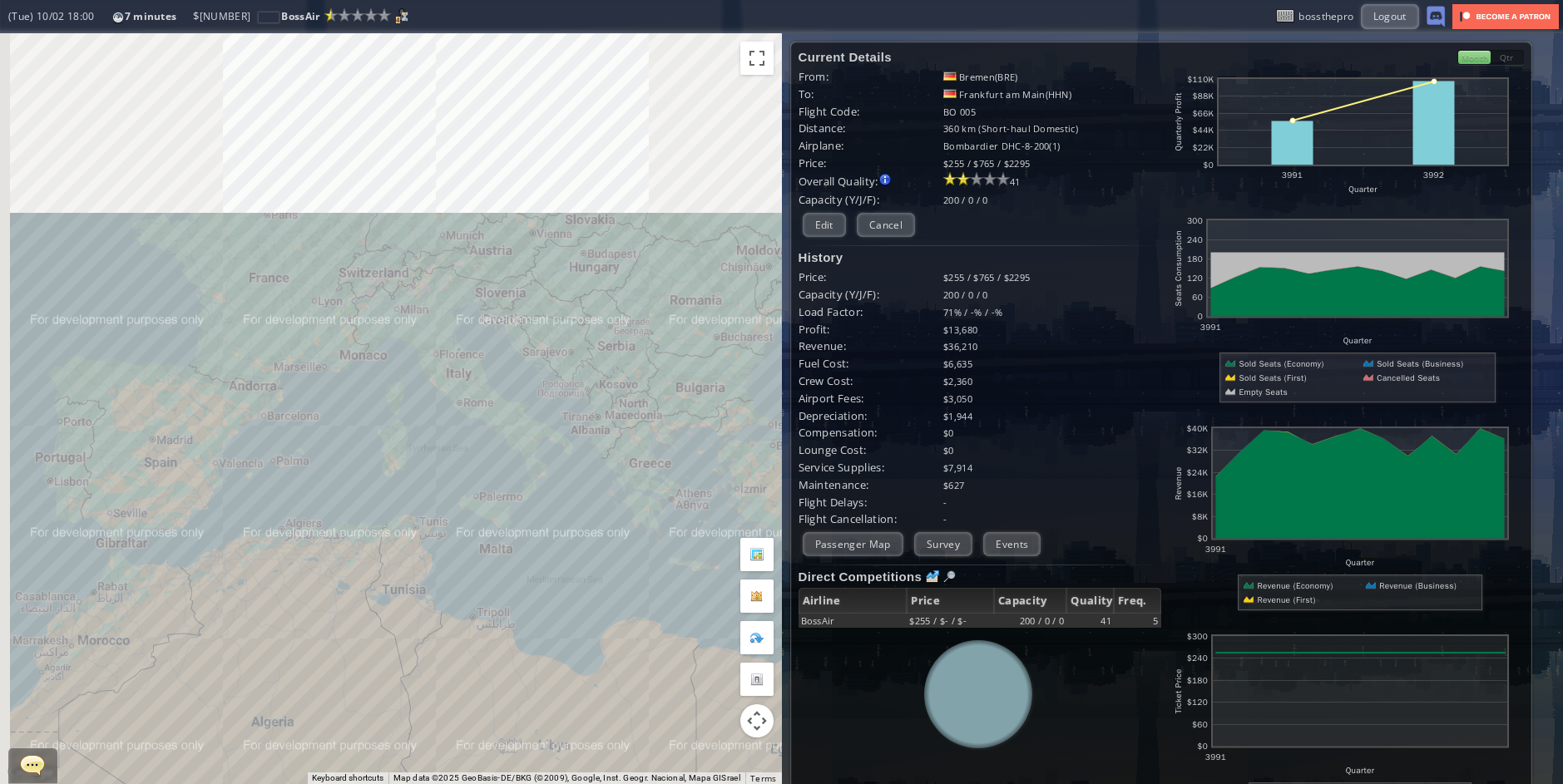 drag, startPoint x: 473, startPoint y: 331, endPoint x: 641, endPoint y: 572, distance: 293.7771 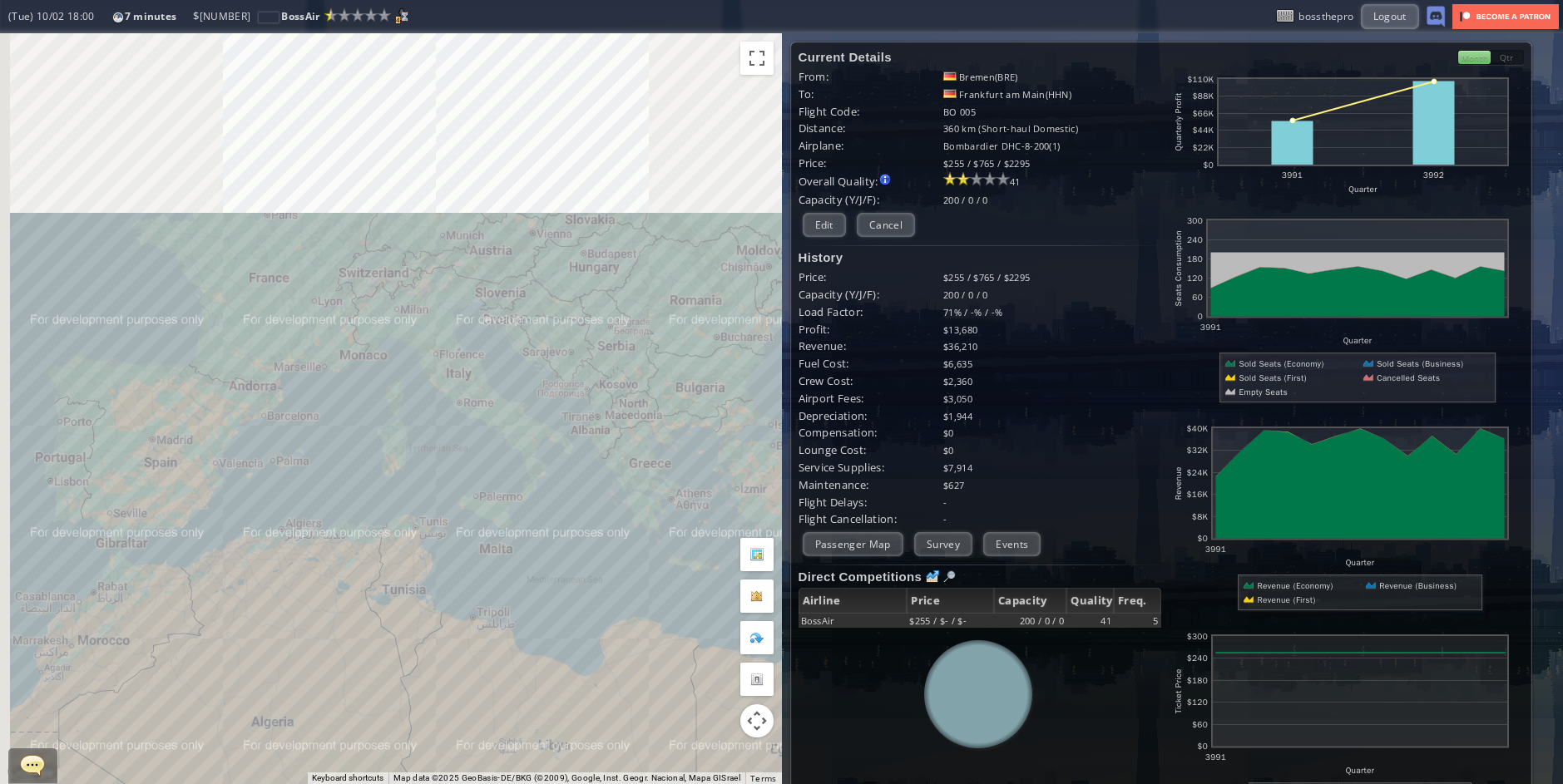 click on "To navigate, press the arrow keys." at bounding box center (391, 408) 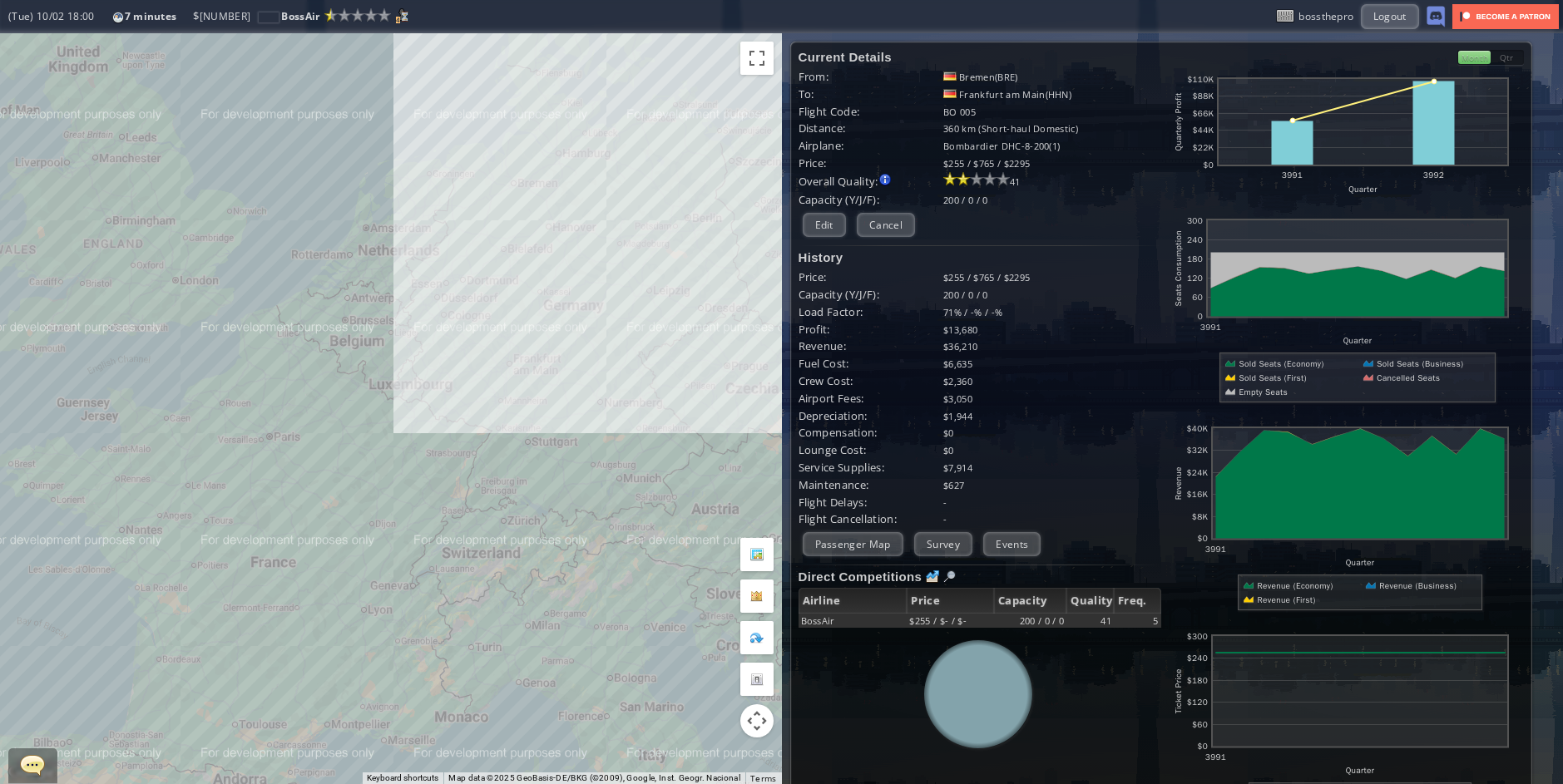 drag, startPoint x: 650, startPoint y: 306, endPoint x: 678, endPoint y: 464, distance: 160.46183 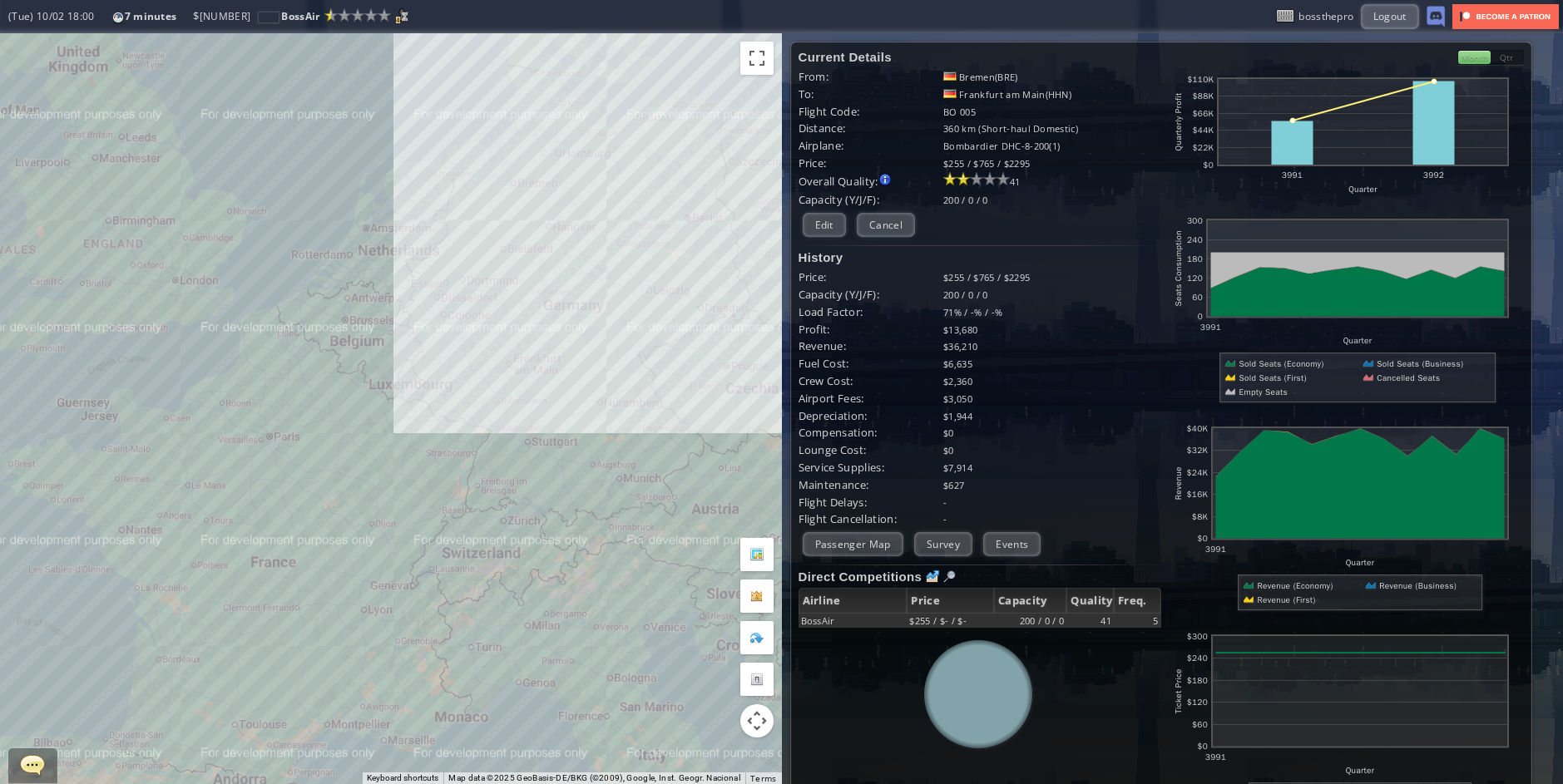 click on "To navigate, press the arrow keys." at bounding box center (391, 408) 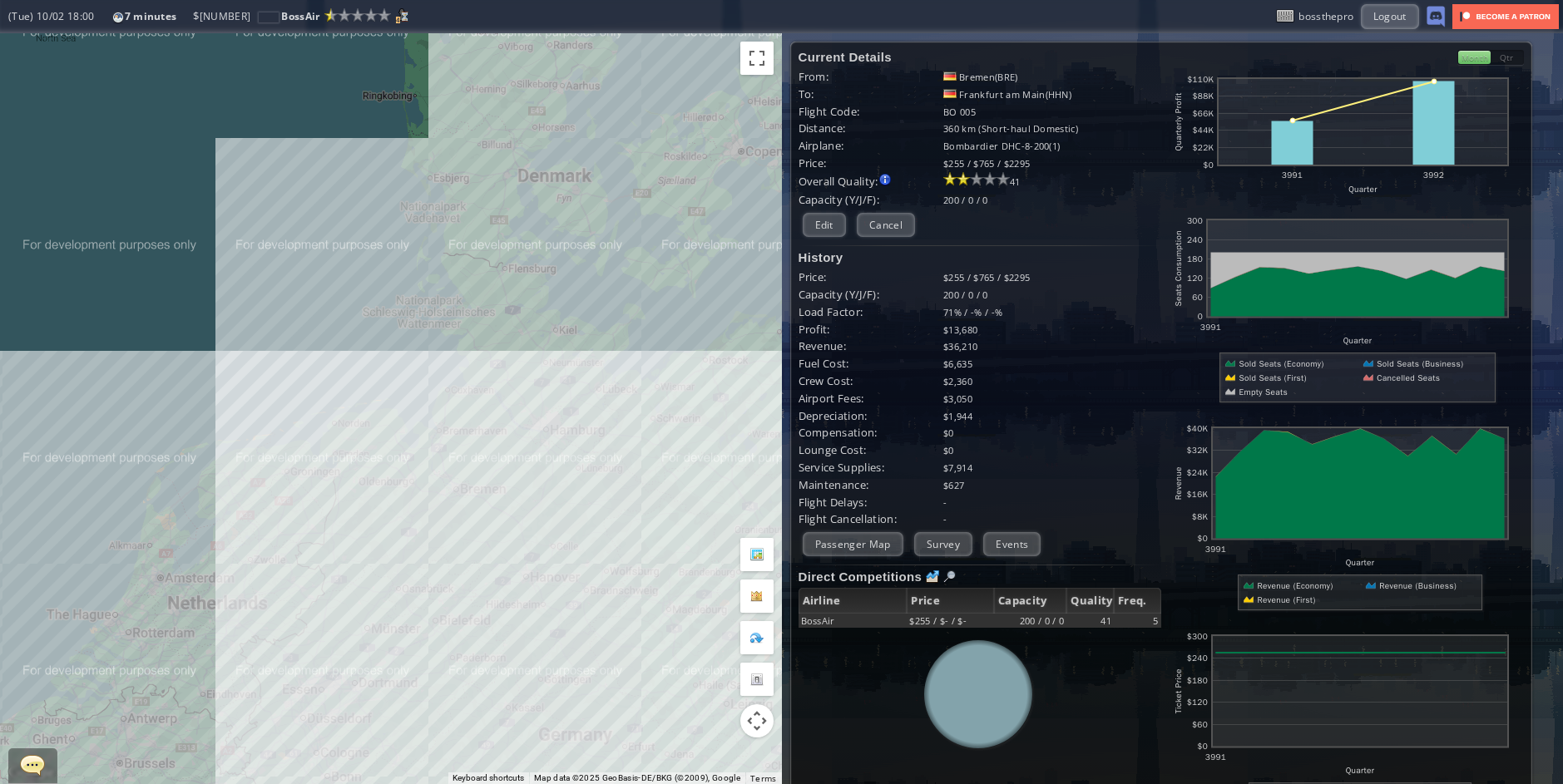 drag, startPoint x: 609, startPoint y: 417, endPoint x: 628, endPoint y: 589, distance: 173.05 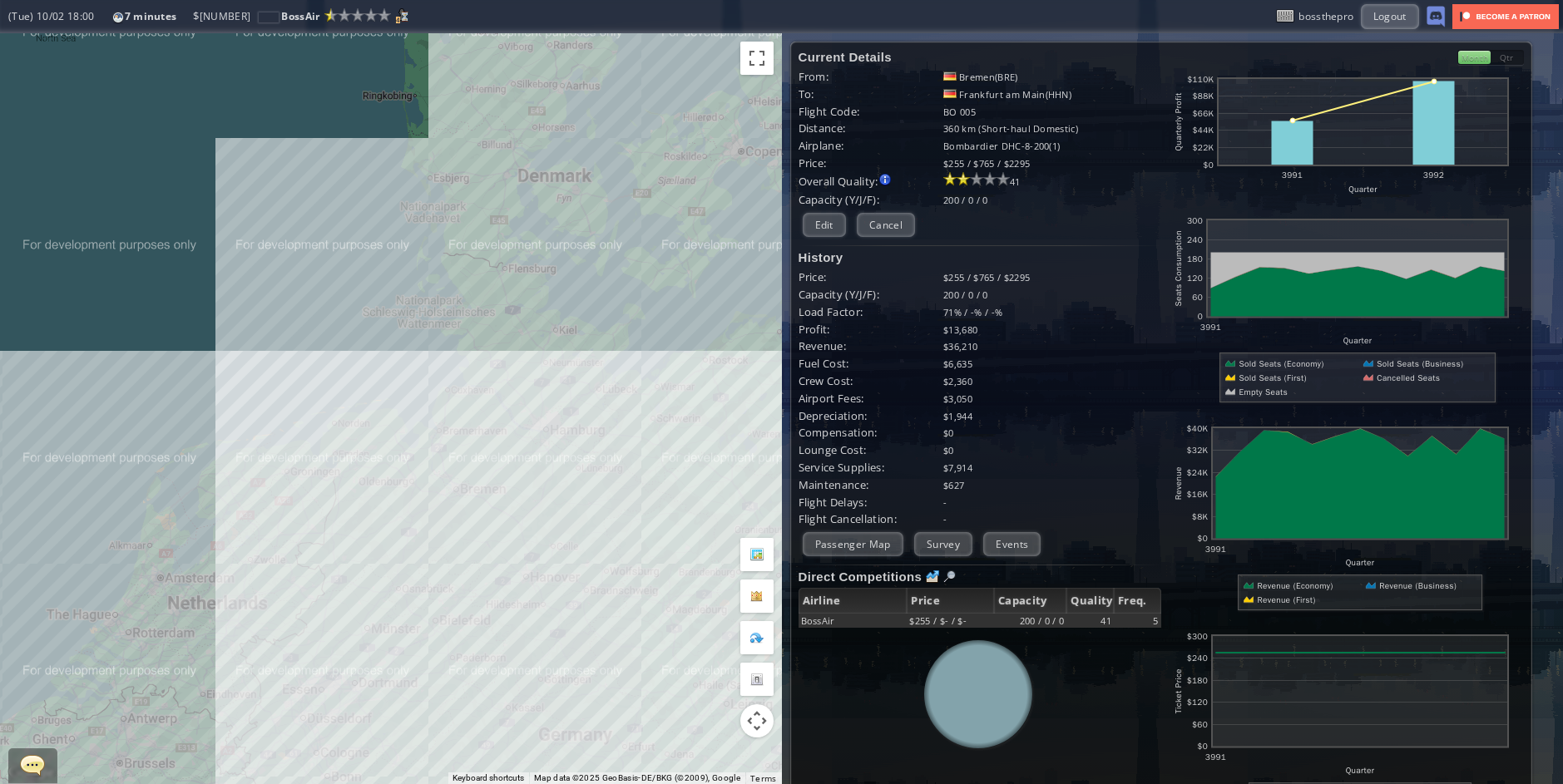 click on "To navigate, press the arrow keys." at bounding box center [391, 408] 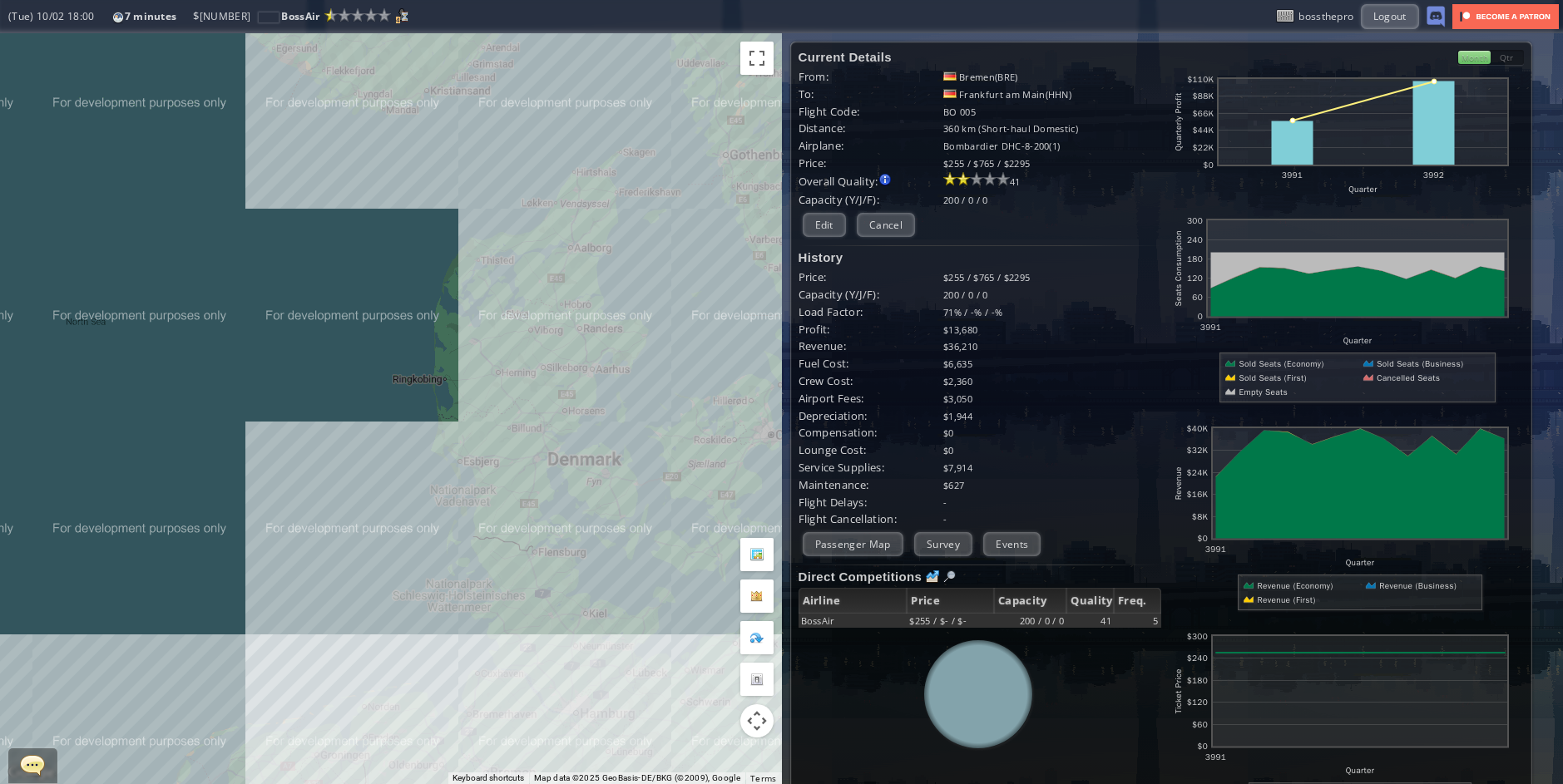 drag, startPoint x: 630, startPoint y: 412, endPoint x: 629, endPoint y: 606, distance: 194.00258 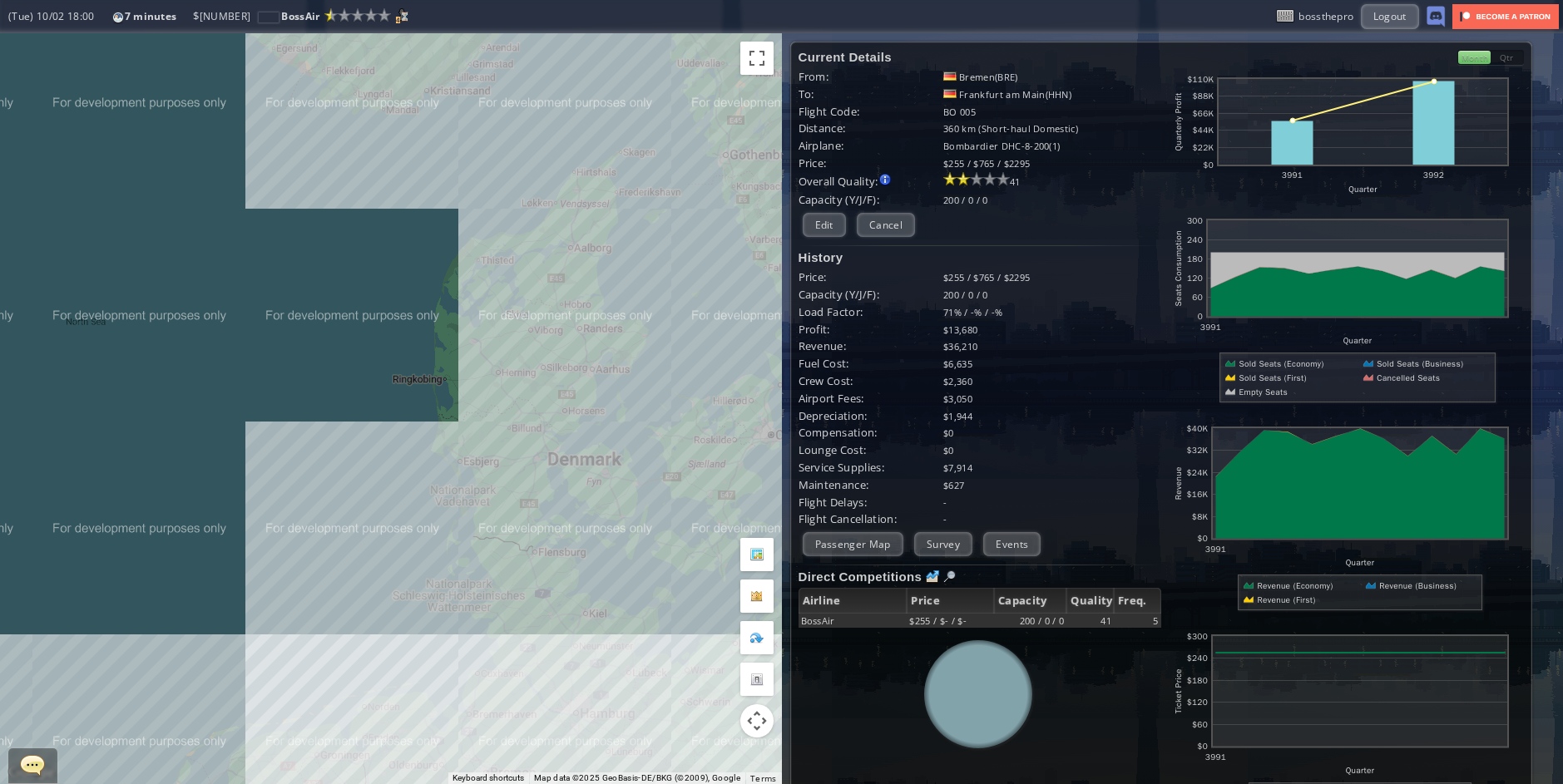 click on "To navigate, press the arrow keys." at bounding box center [391, 408] 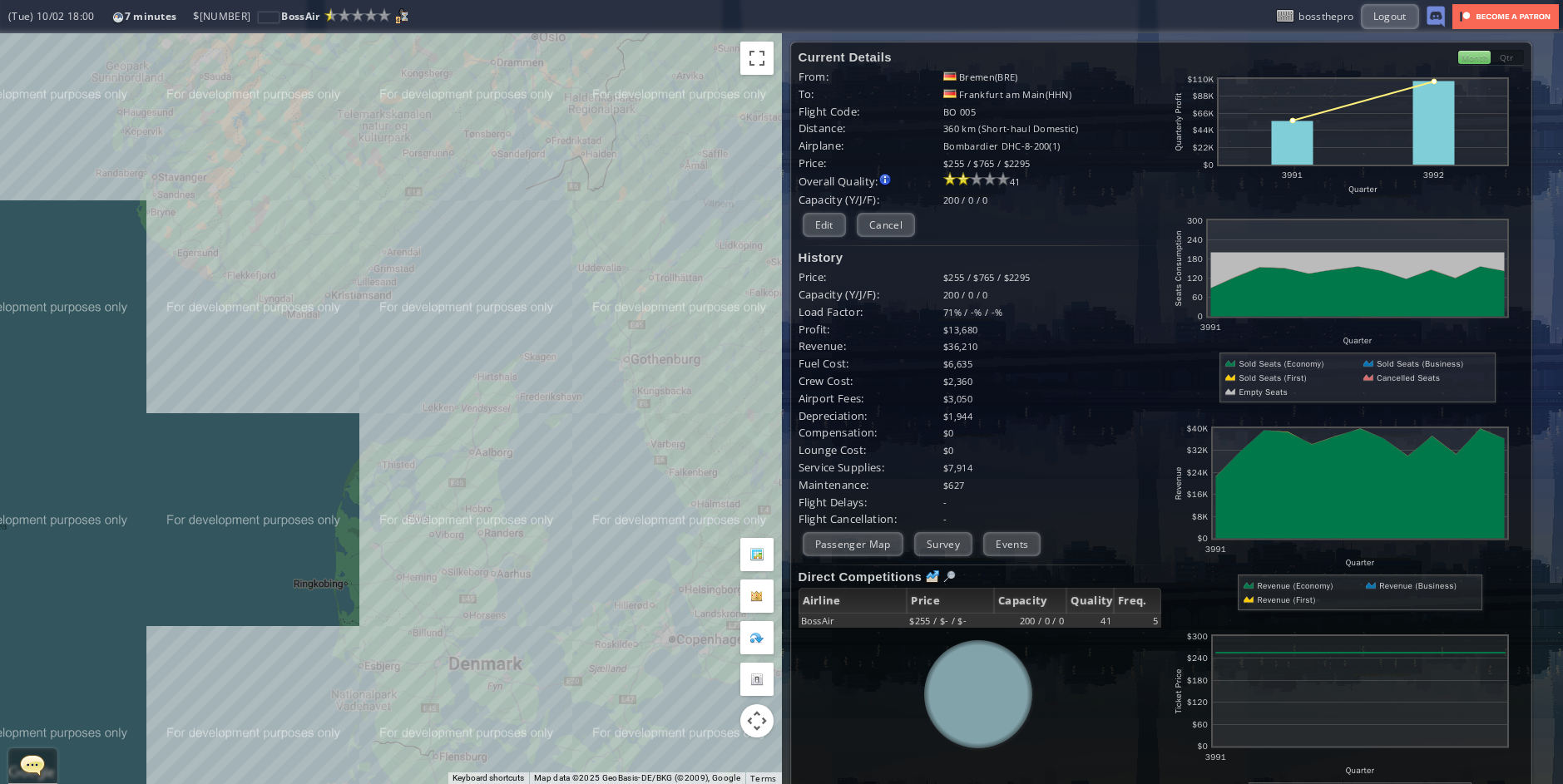 drag, startPoint x: 513, startPoint y: 238, endPoint x: 740, endPoint y: 408, distance: 283.60007 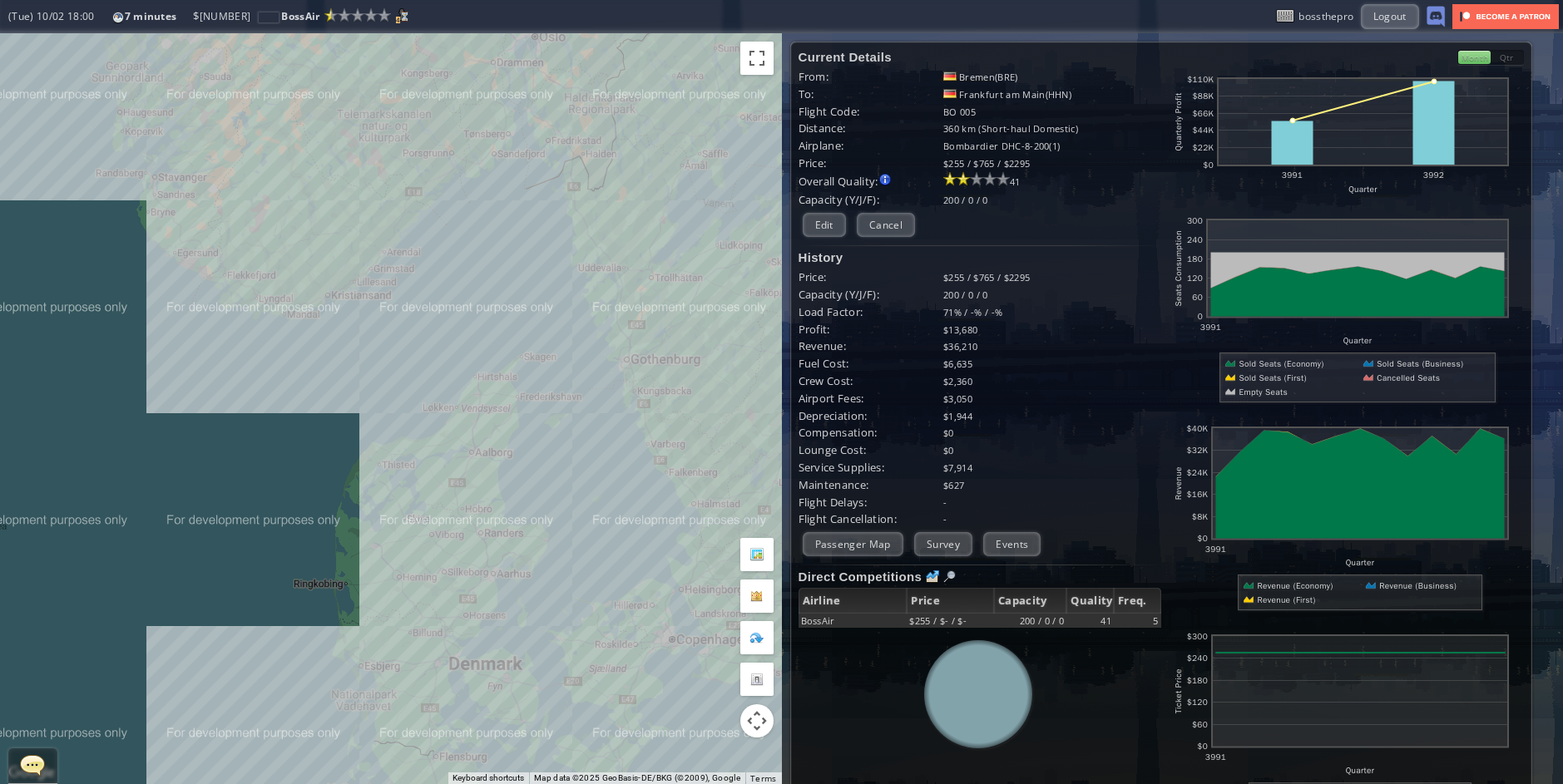 click on "To navigate, press the arrow keys." at bounding box center (391, 408) 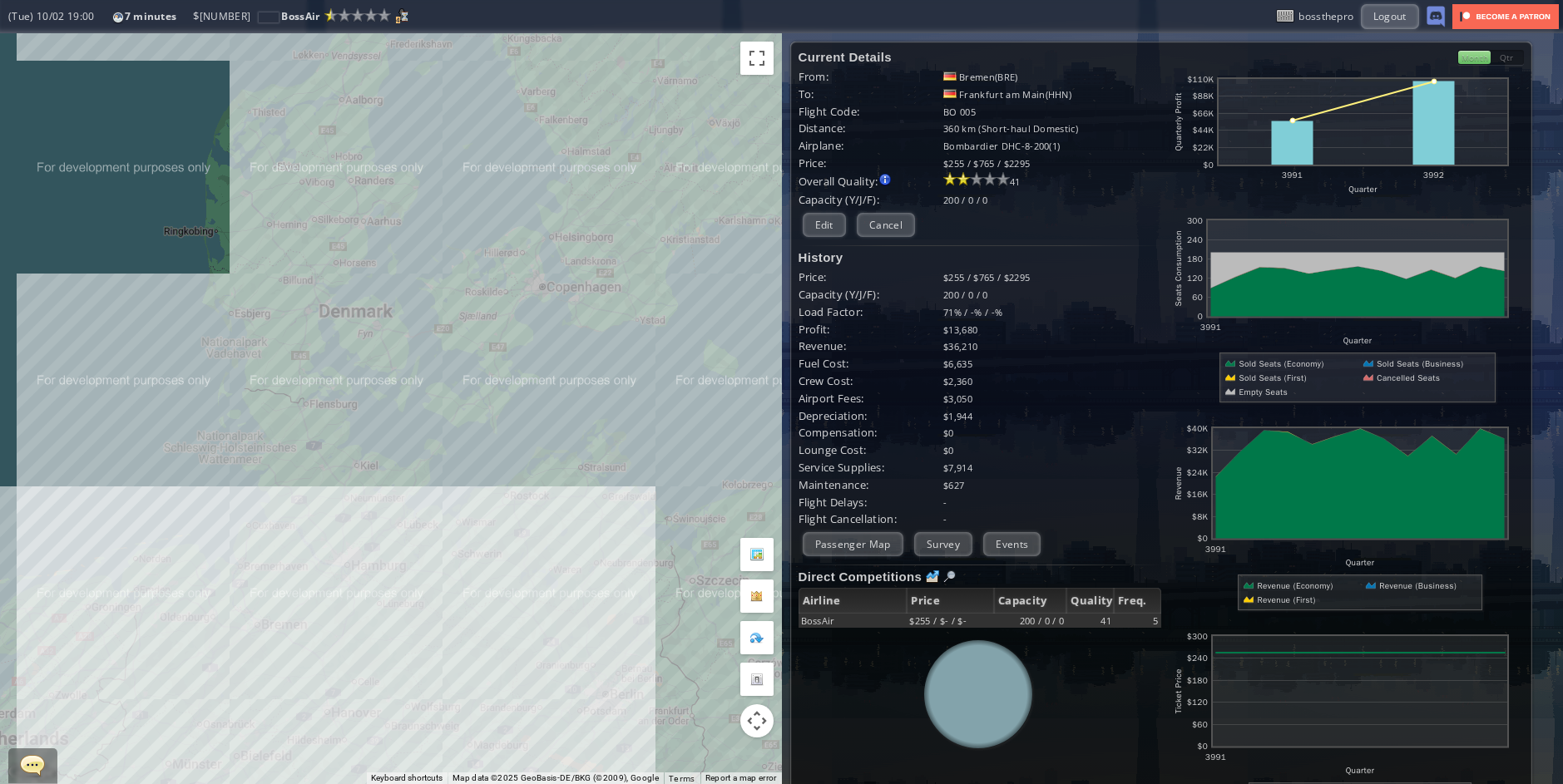 click at bounding box center [757, 596] 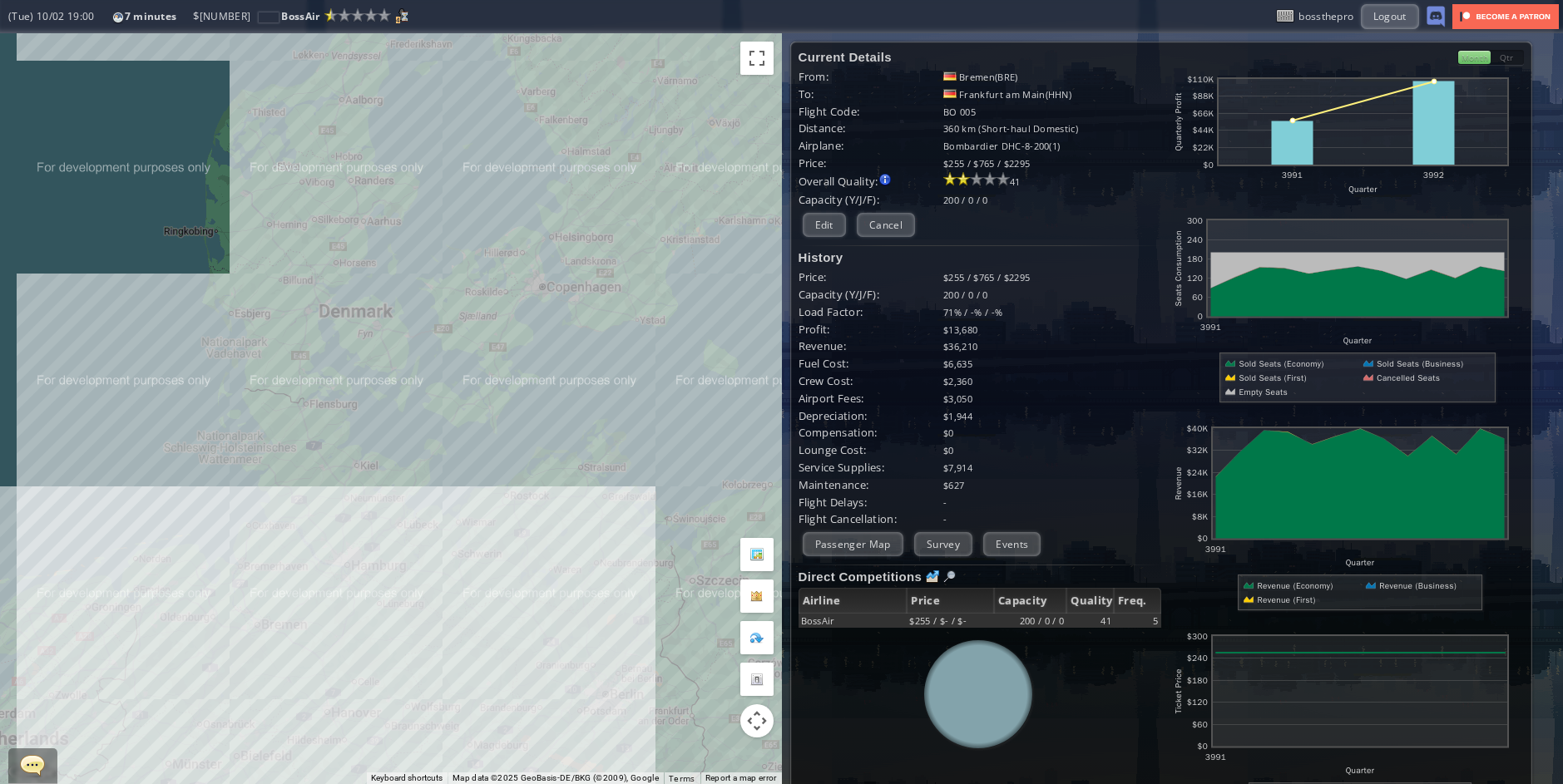 click at bounding box center [757, 596] 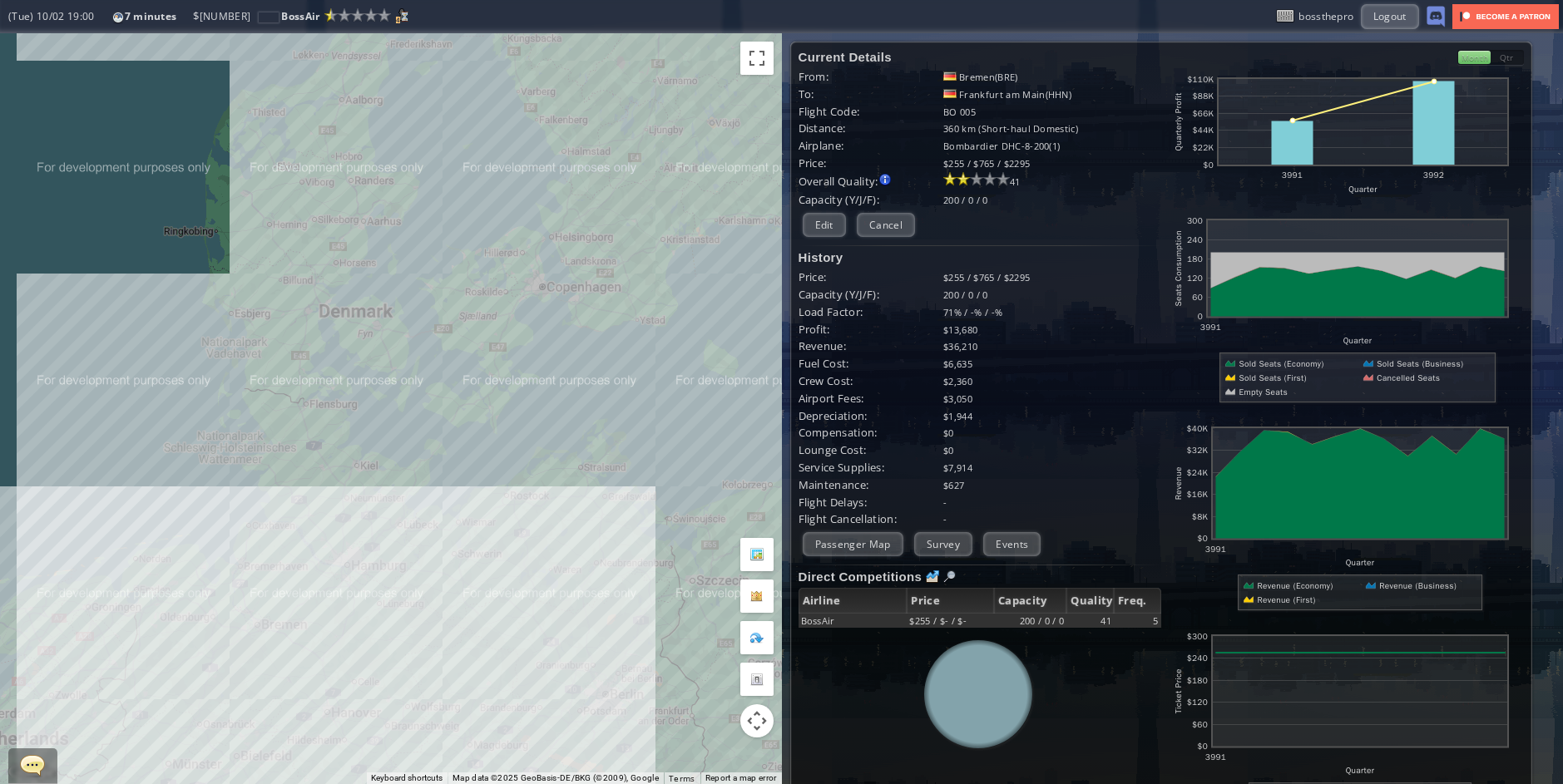 click at bounding box center [757, 638] 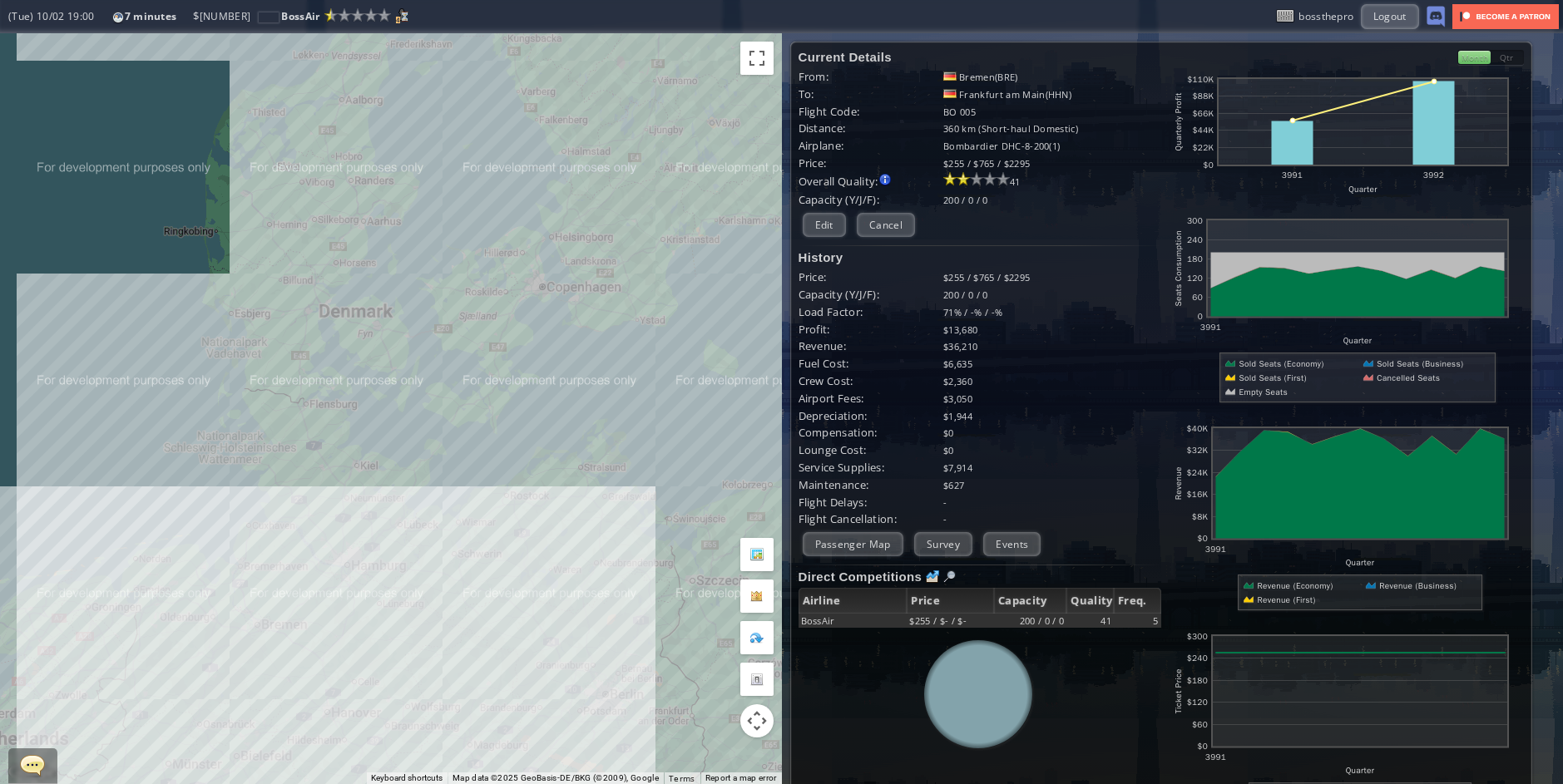 click at bounding box center (757, 638) 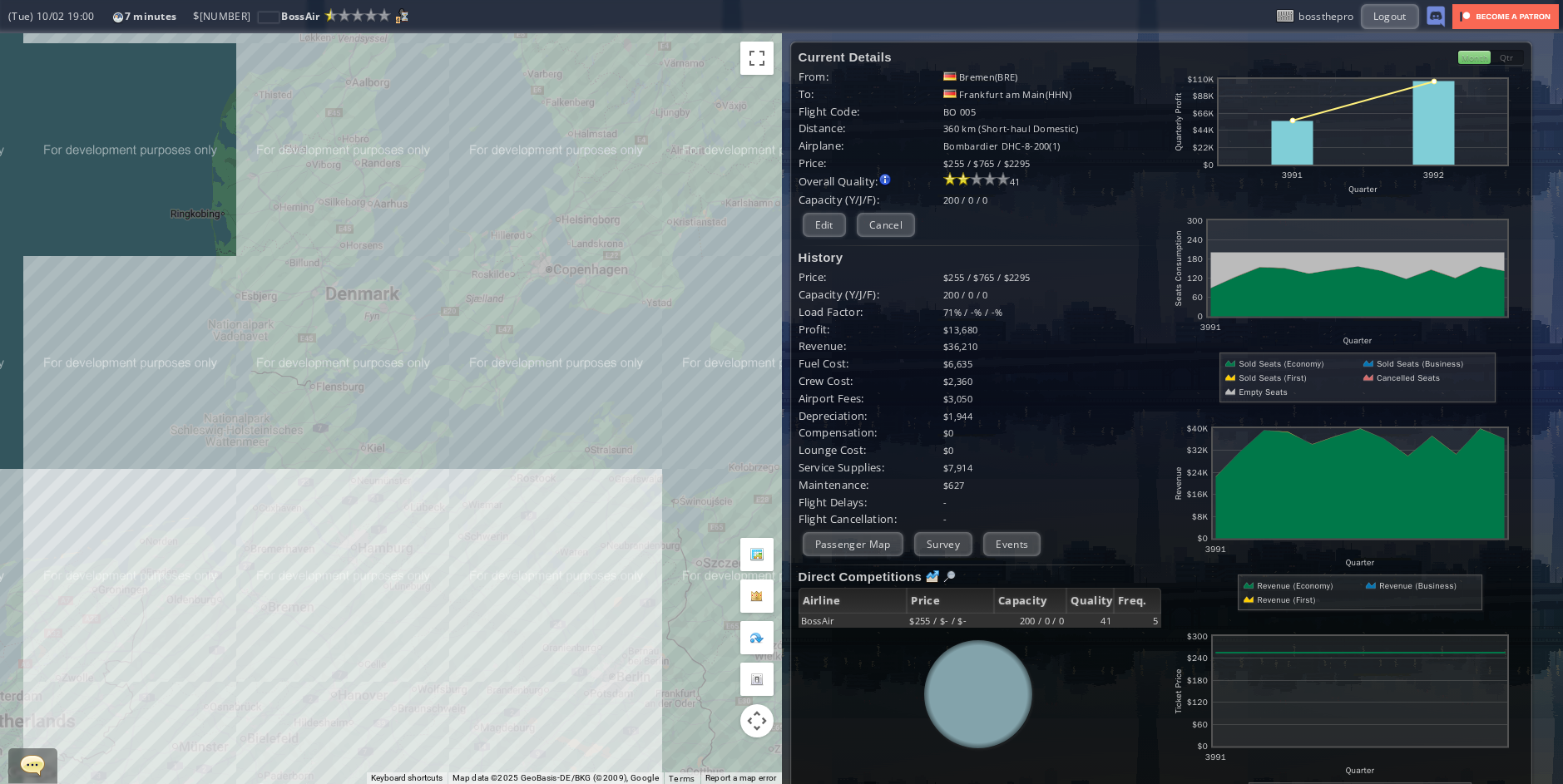 drag, startPoint x: 477, startPoint y: 599, endPoint x: 561, endPoint y: 322, distance: 289.45639 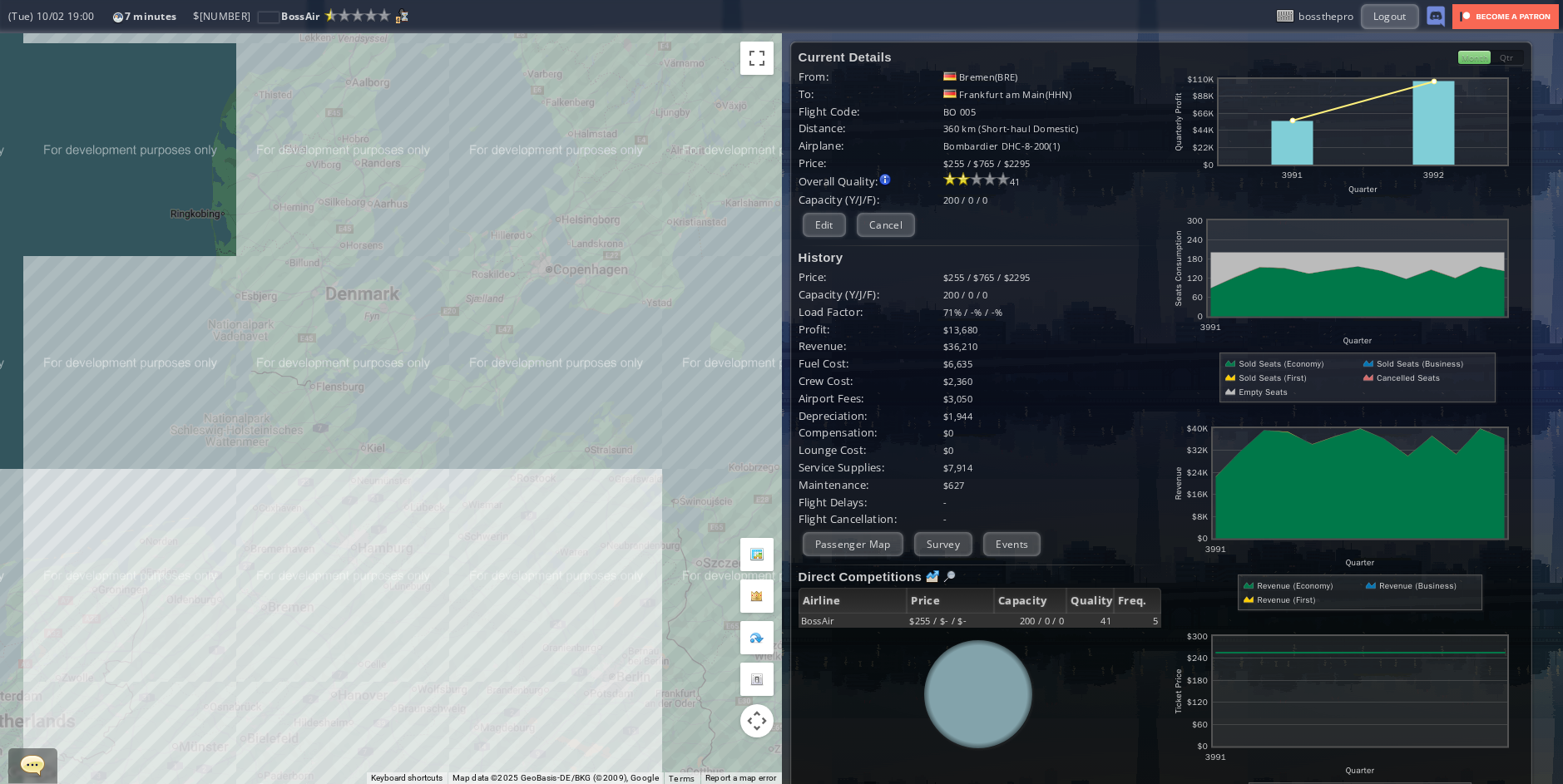 click on "To navigate, press the arrow keys." at bounding box center (391, 408) 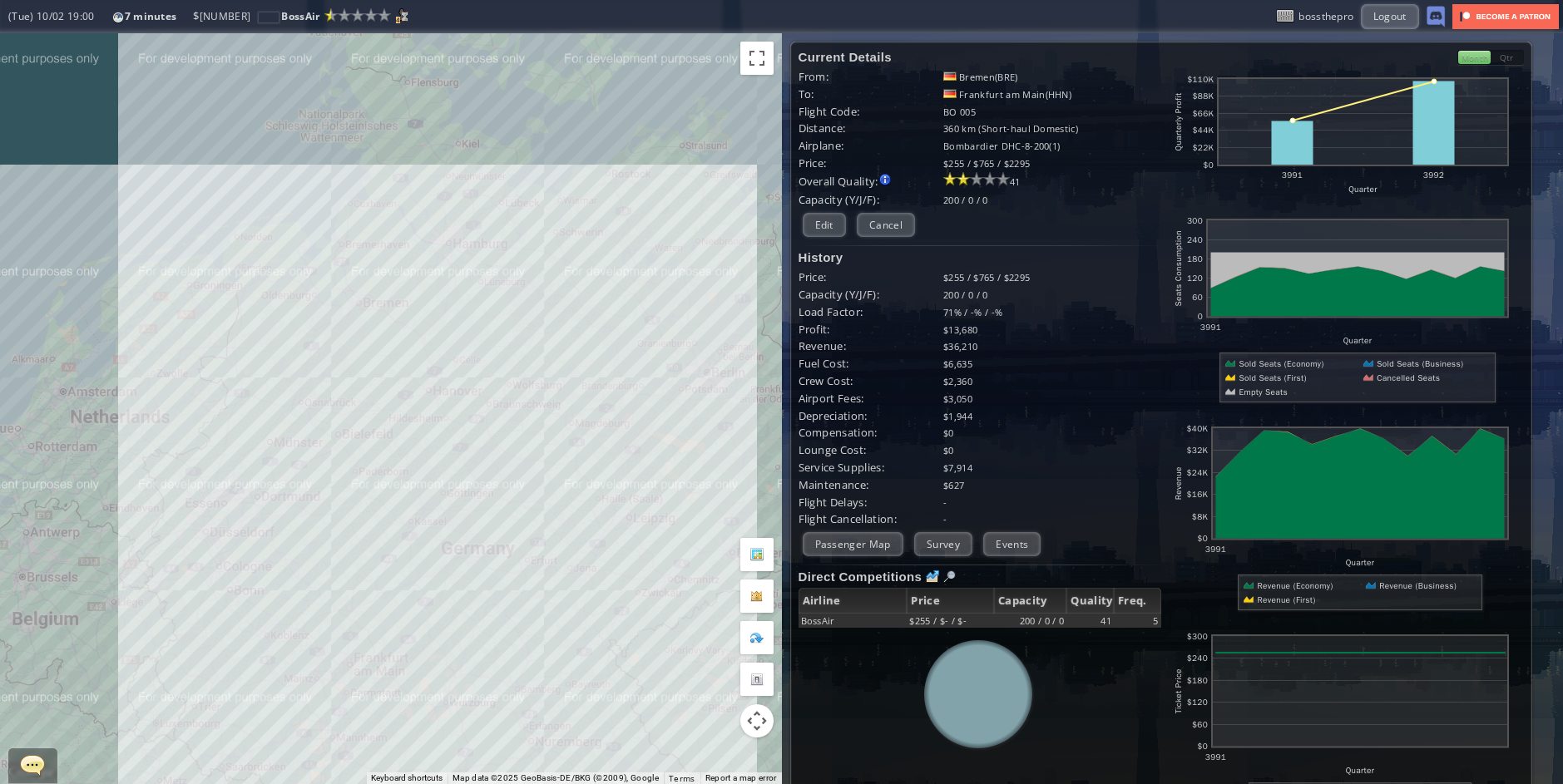 click at bounding box center [757, 638] 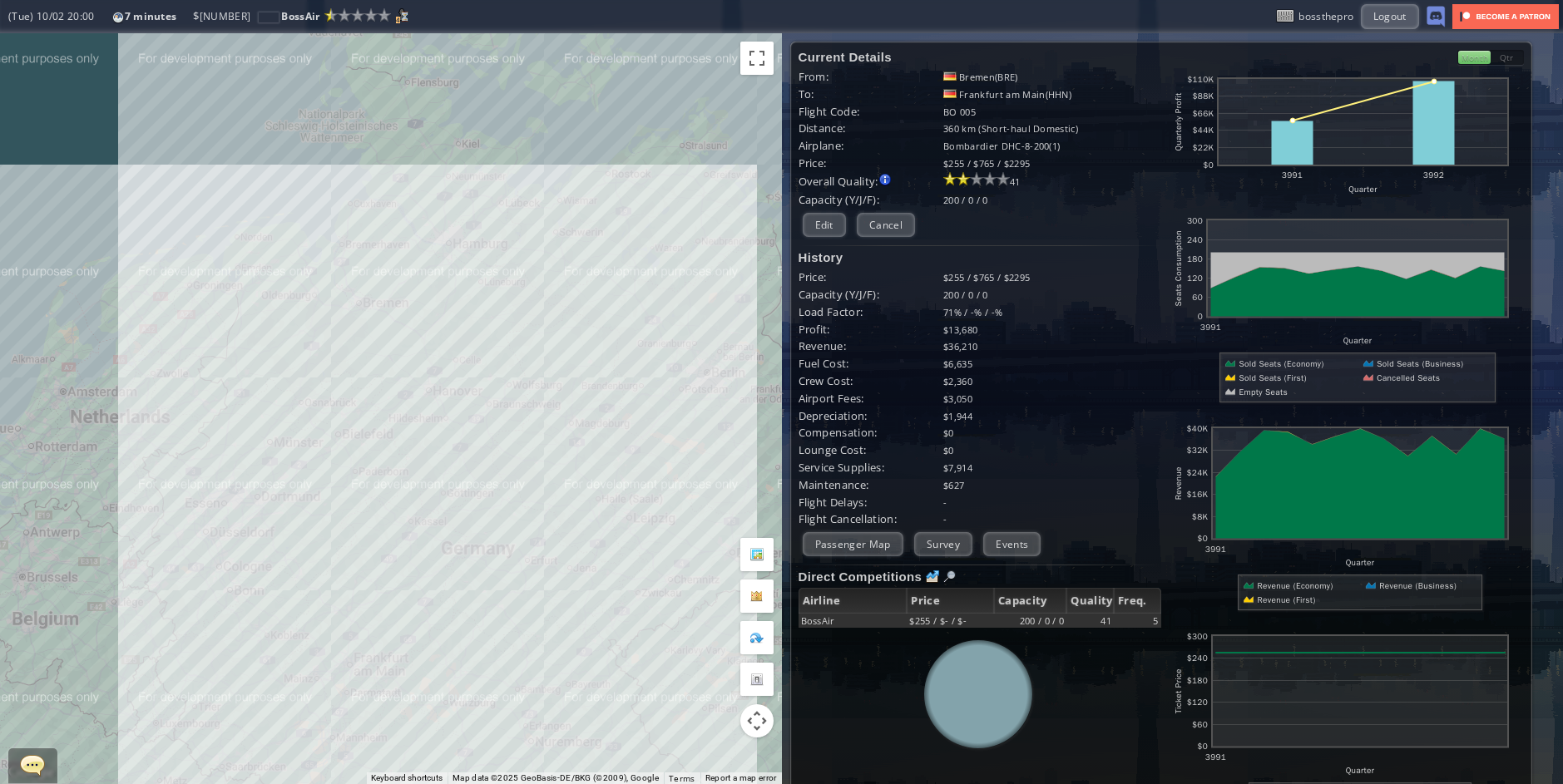 click at bounding box center [757, 638] 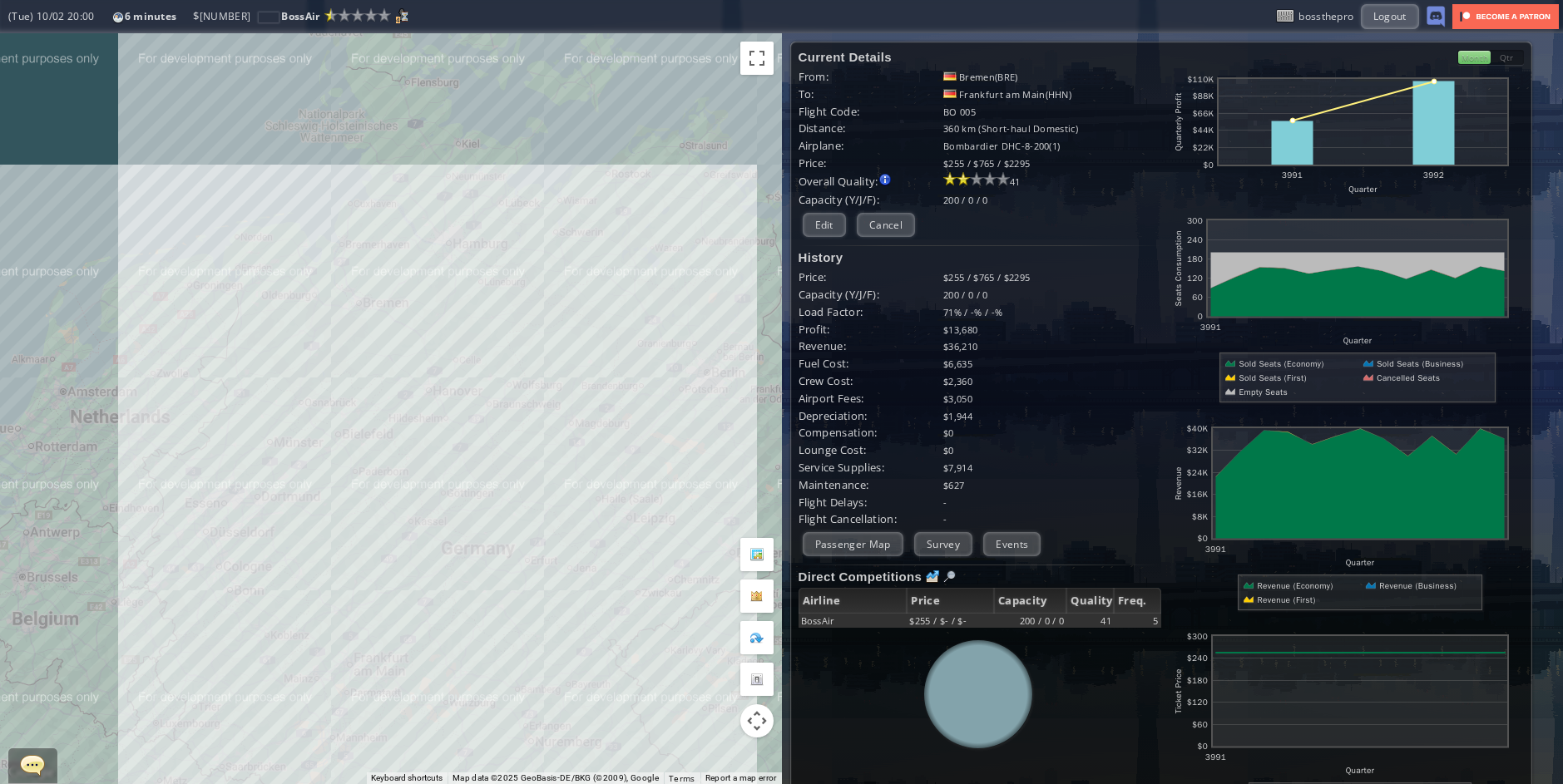 click at bounding box center [757, 555] 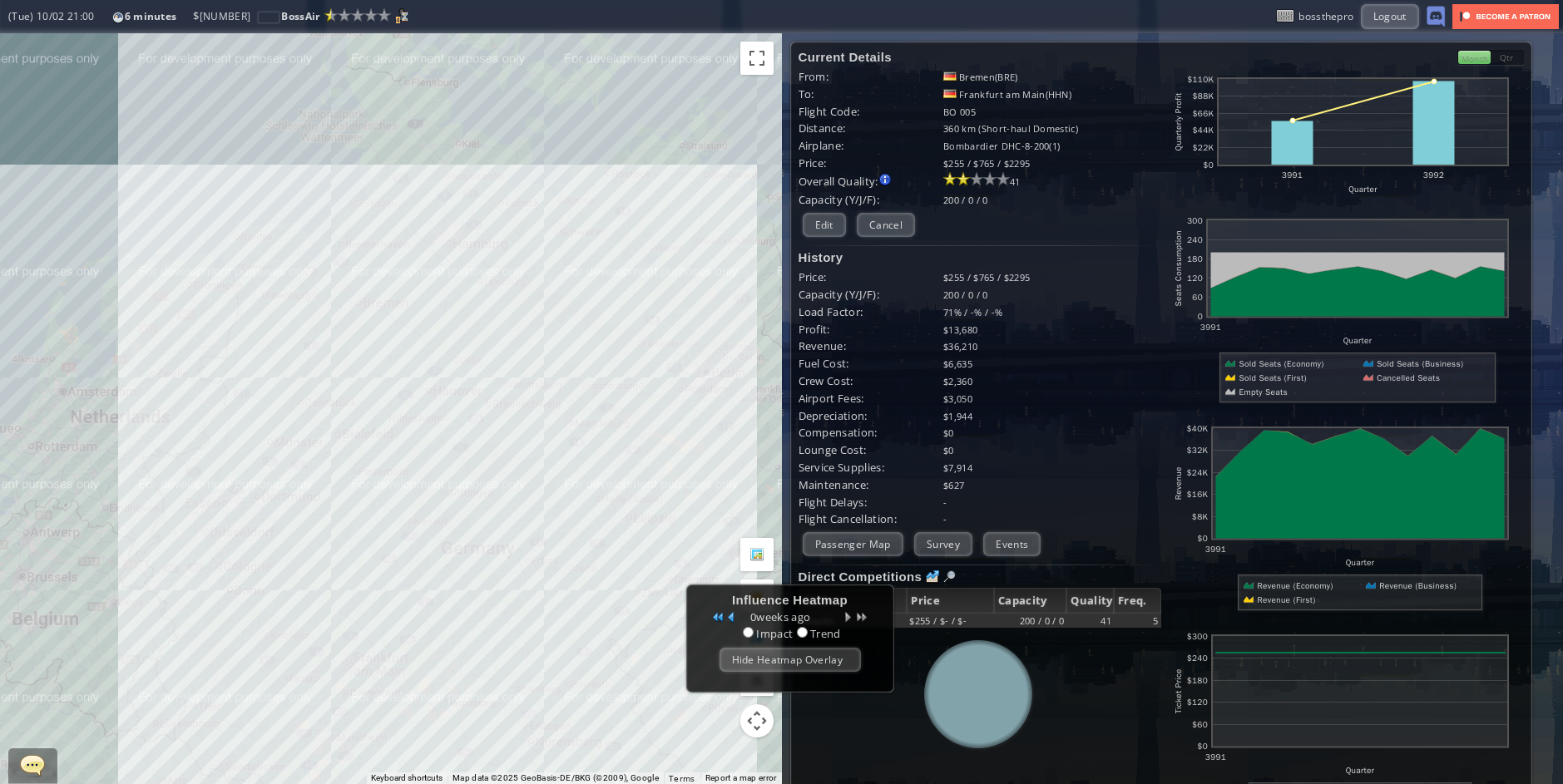 click at bounding box center [848, 618] 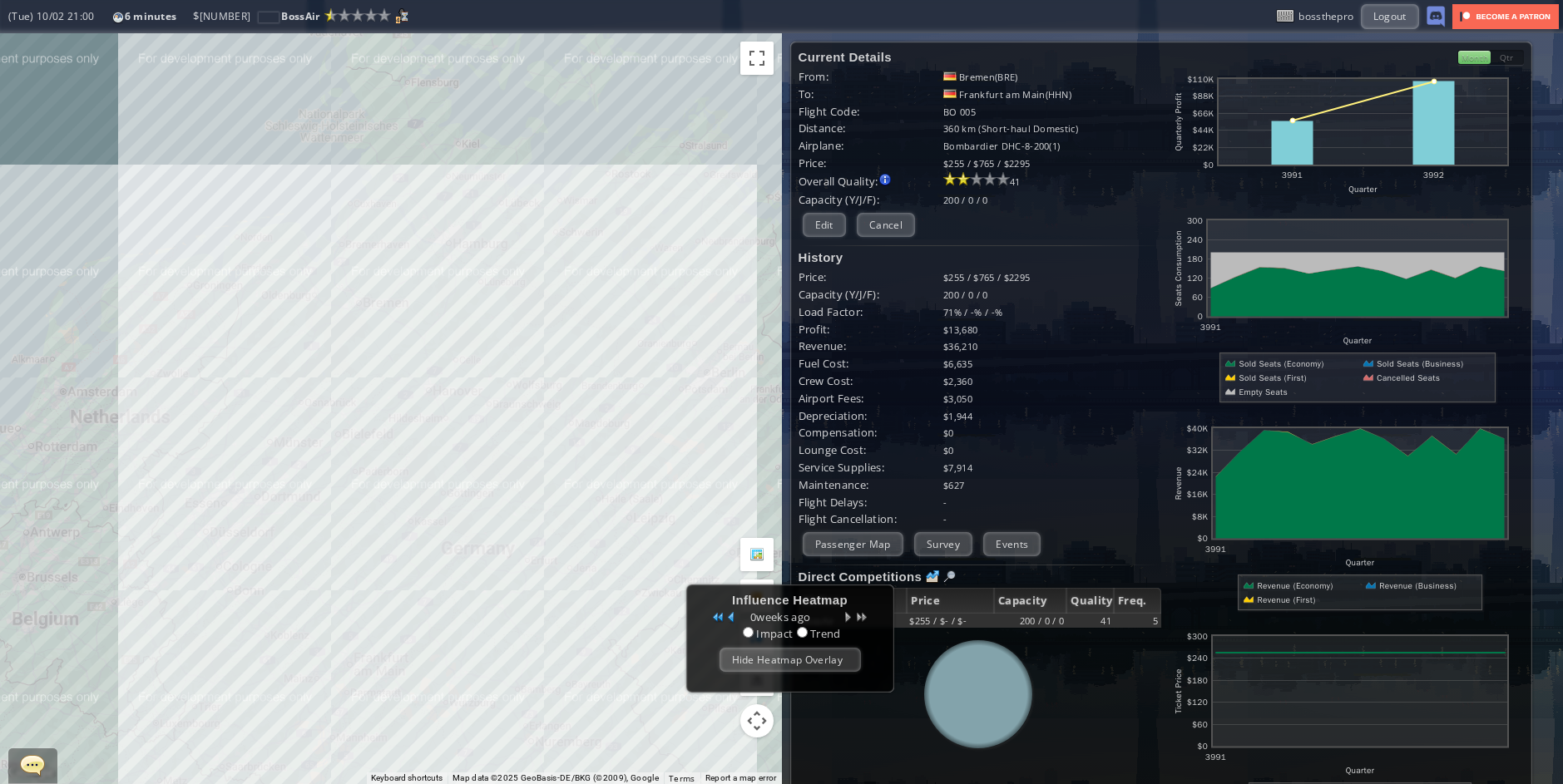 click at bounding box center [848, 618] 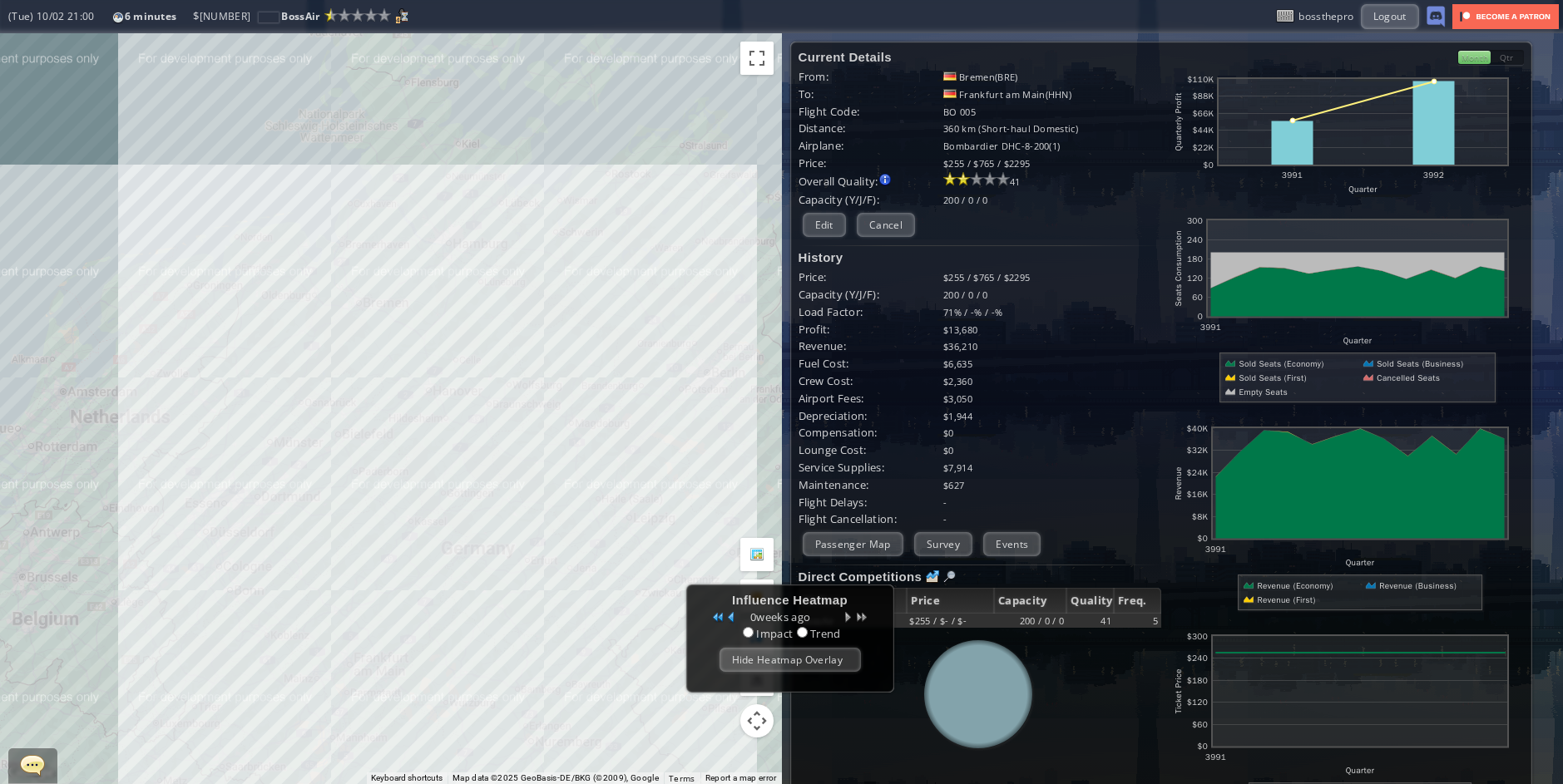 click at bounding box center [848, 618] 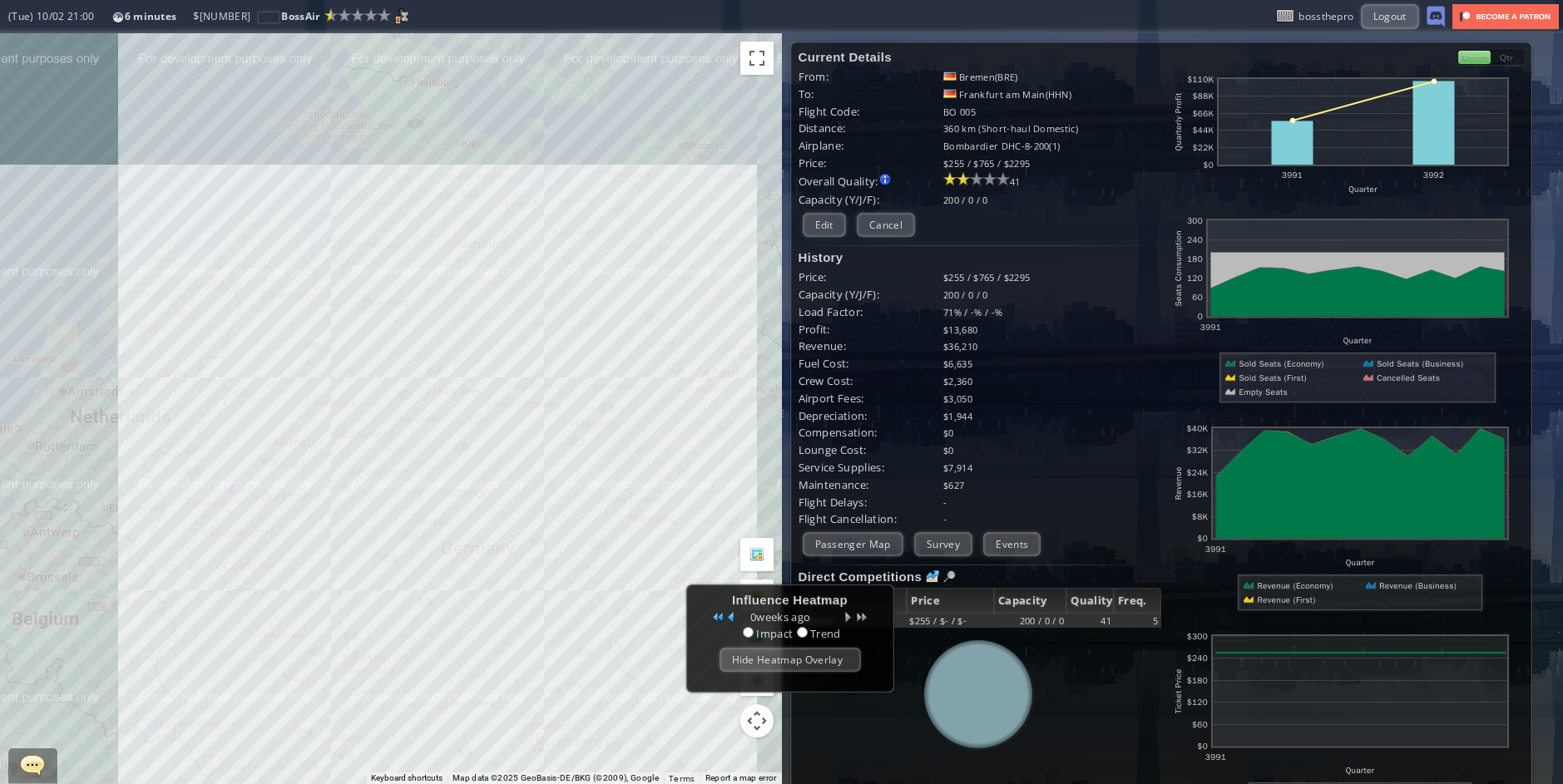 click at bounding box center (848, 618) 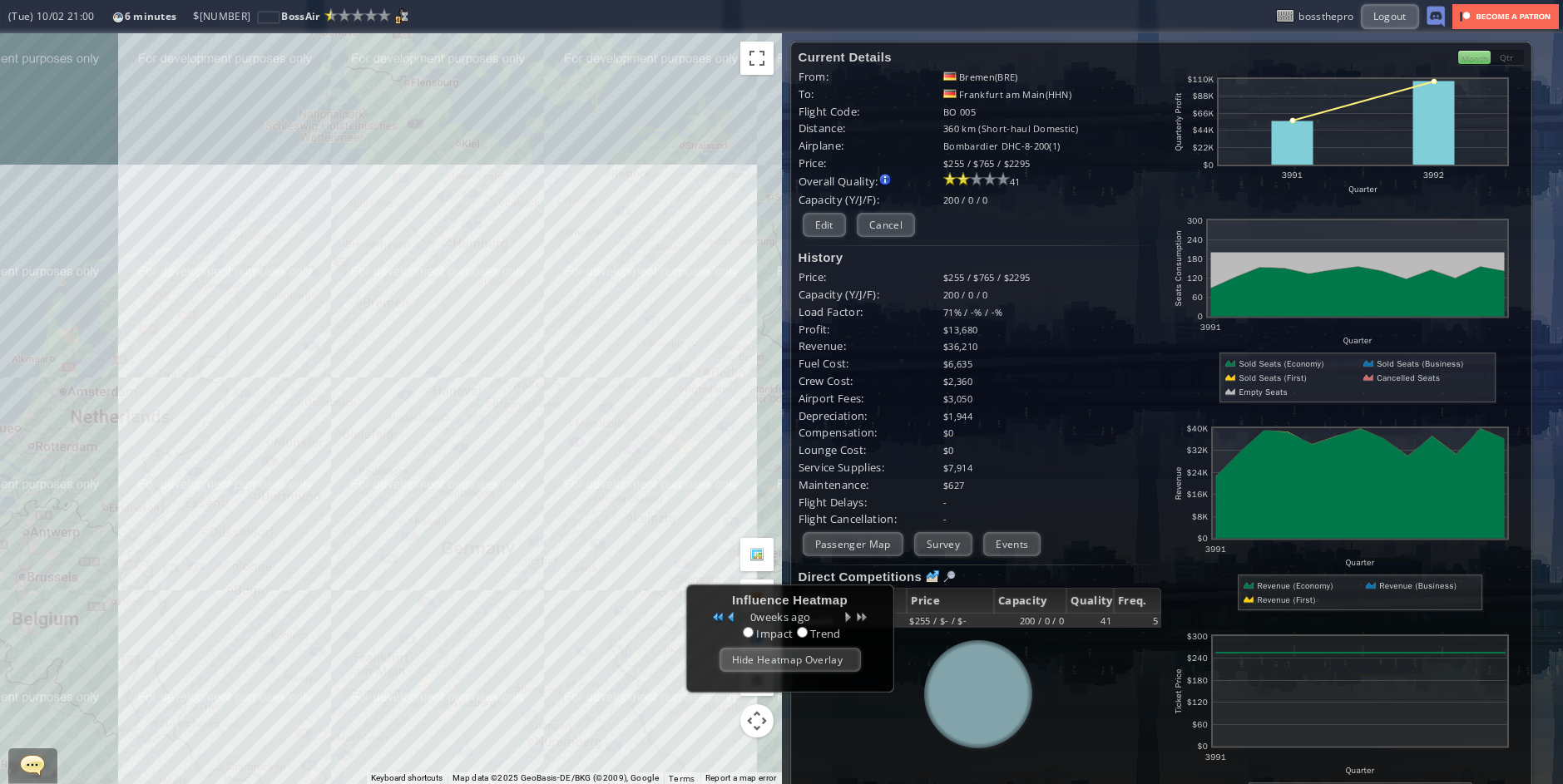 click at bounding box center [848, 618] 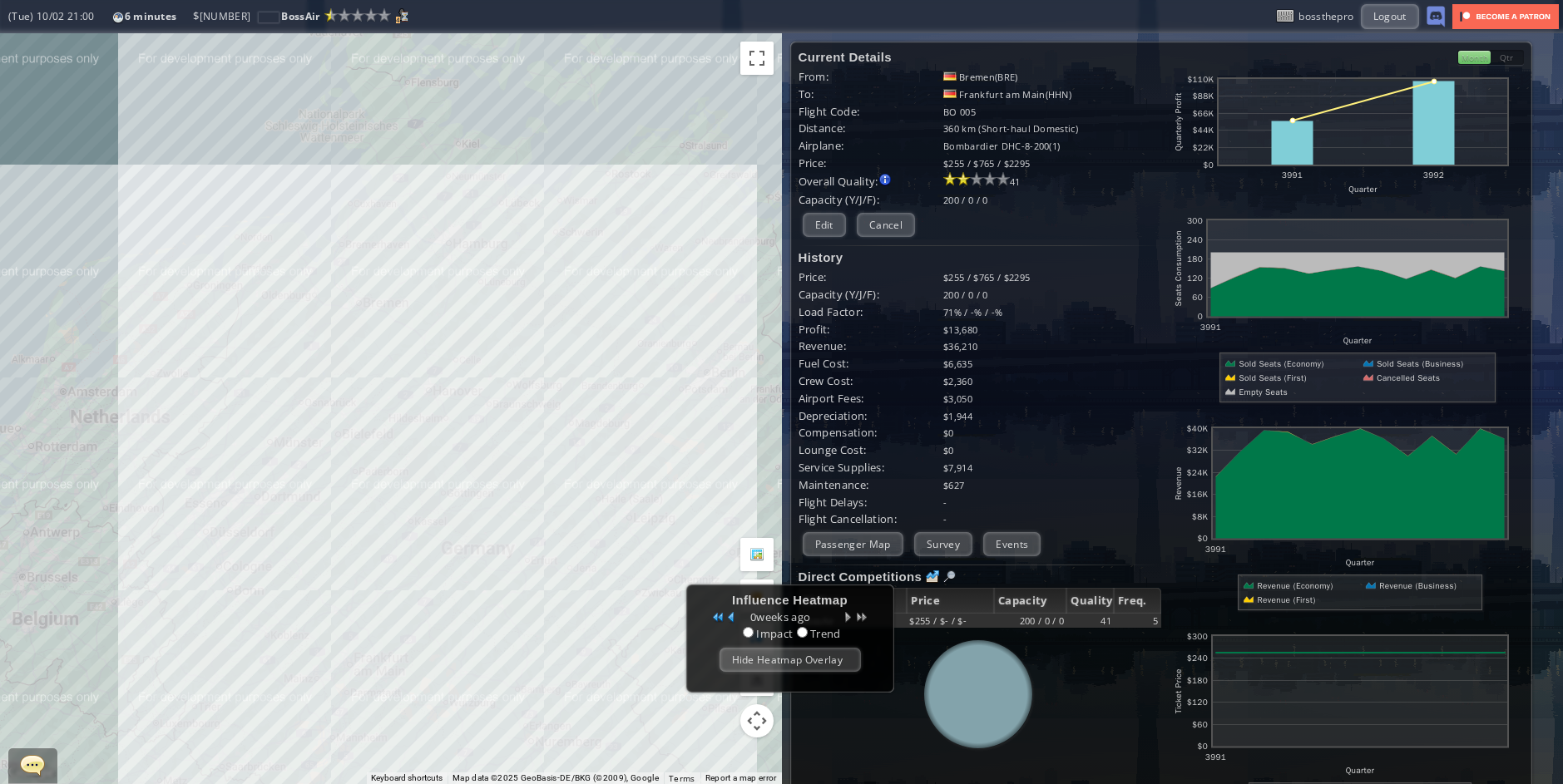 click at bounding box center [862, 618] 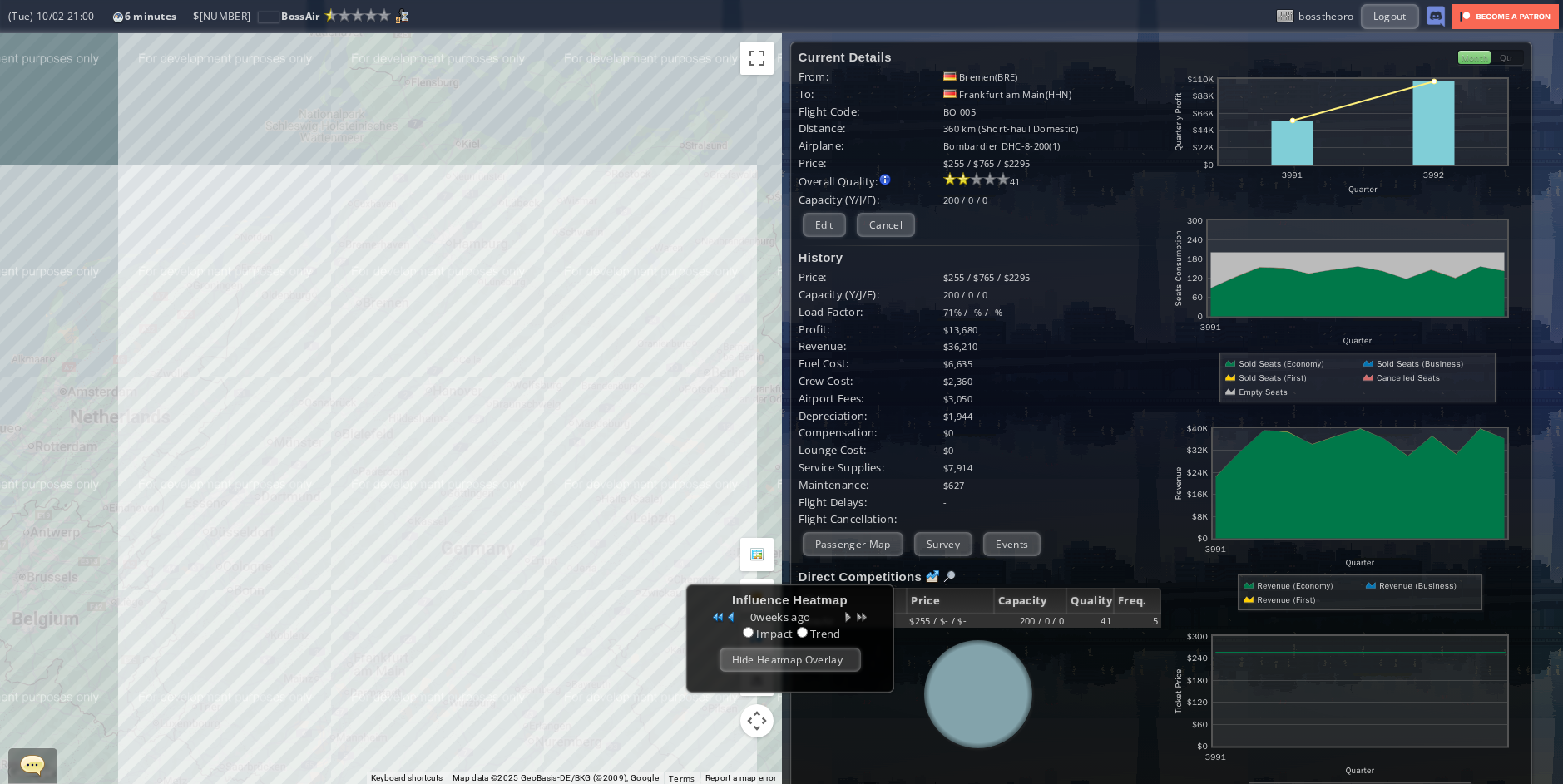 click on "0  weeks ago" at bounding box center (789, 618) 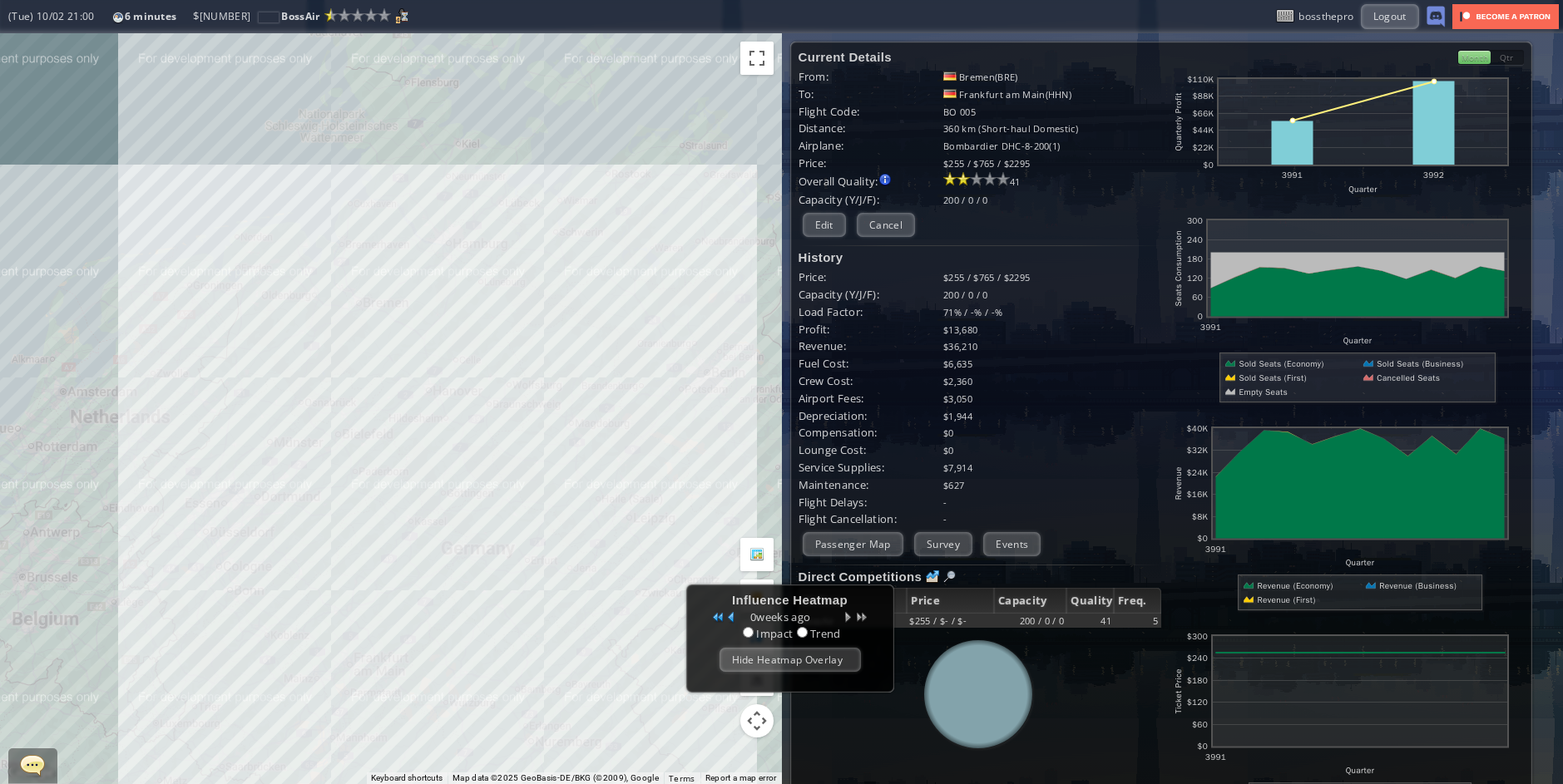 click on "0  weeks ago" at bounding box center [789, 618] 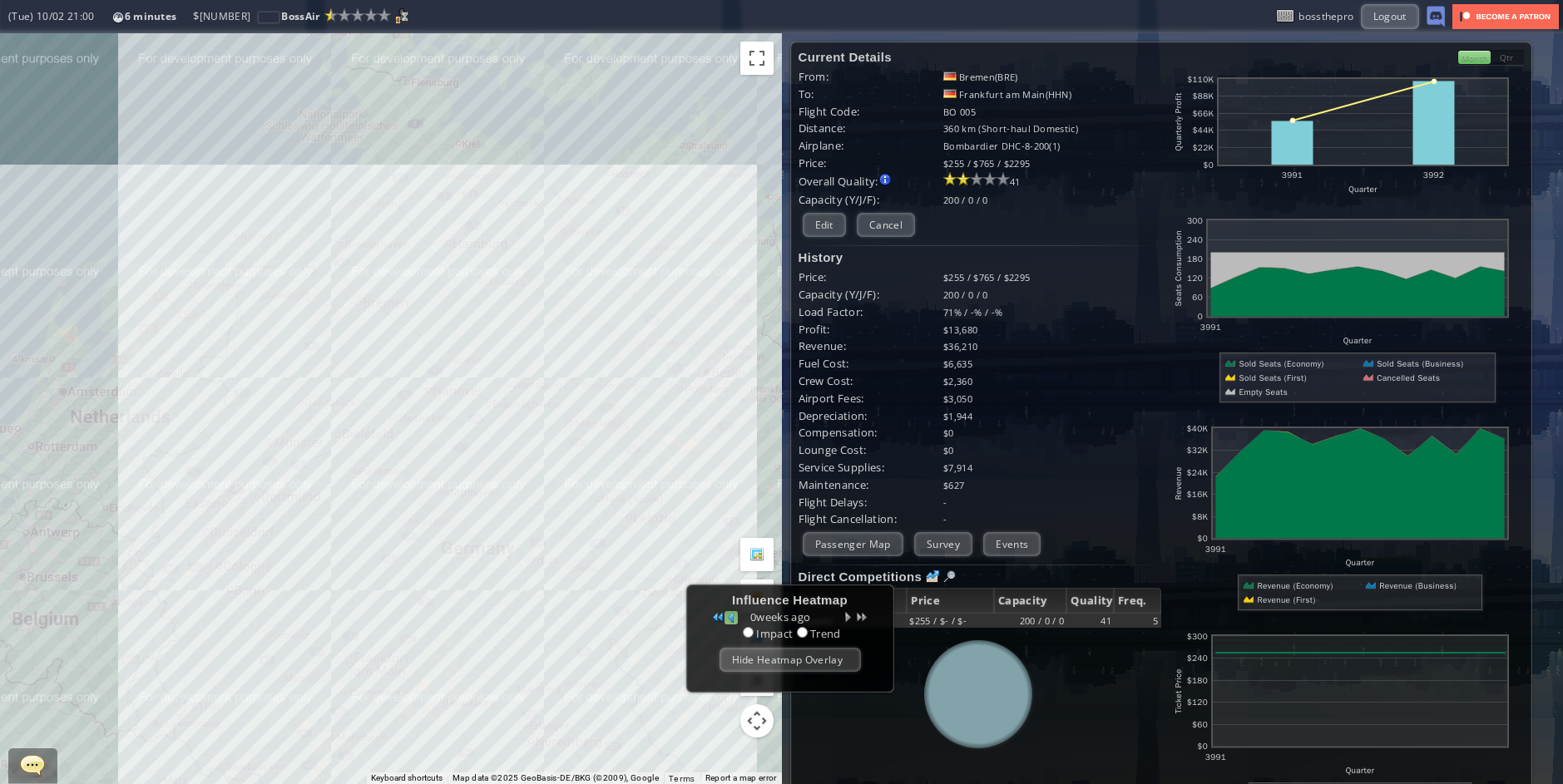 click at bounding box center [731, 618] 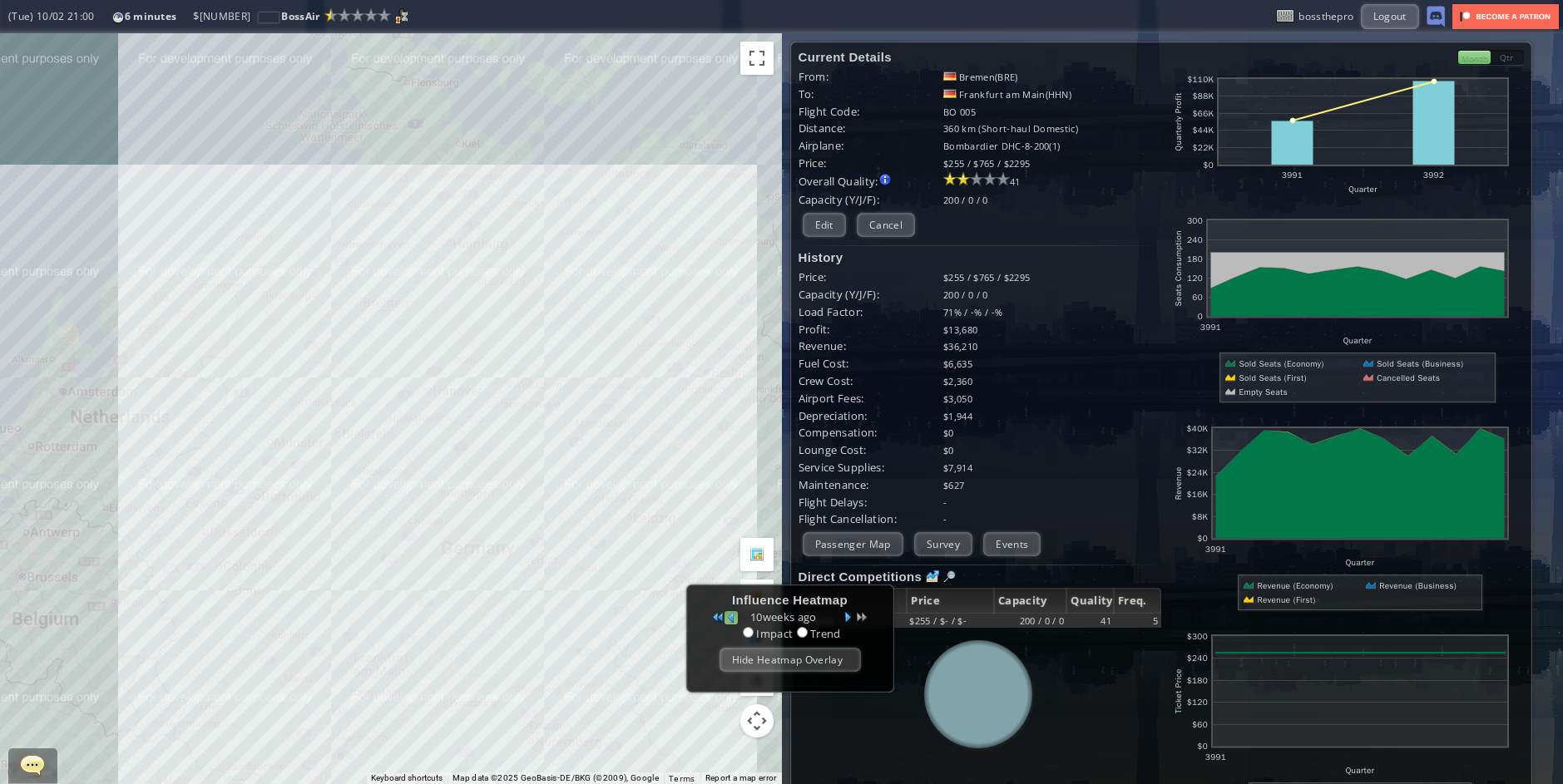 click at bounding box center [731, 618] 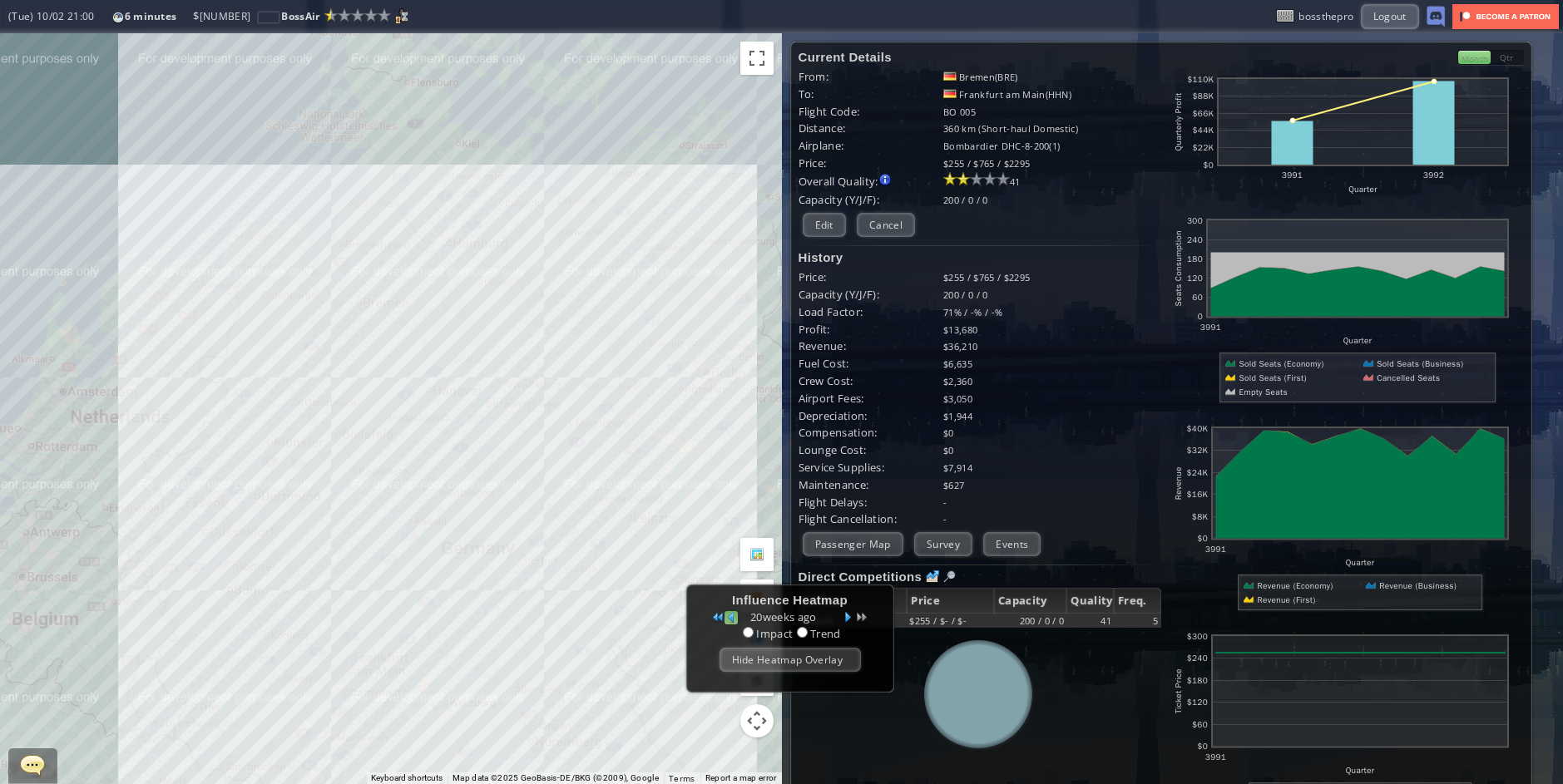 click at bounding box center [731, 618] 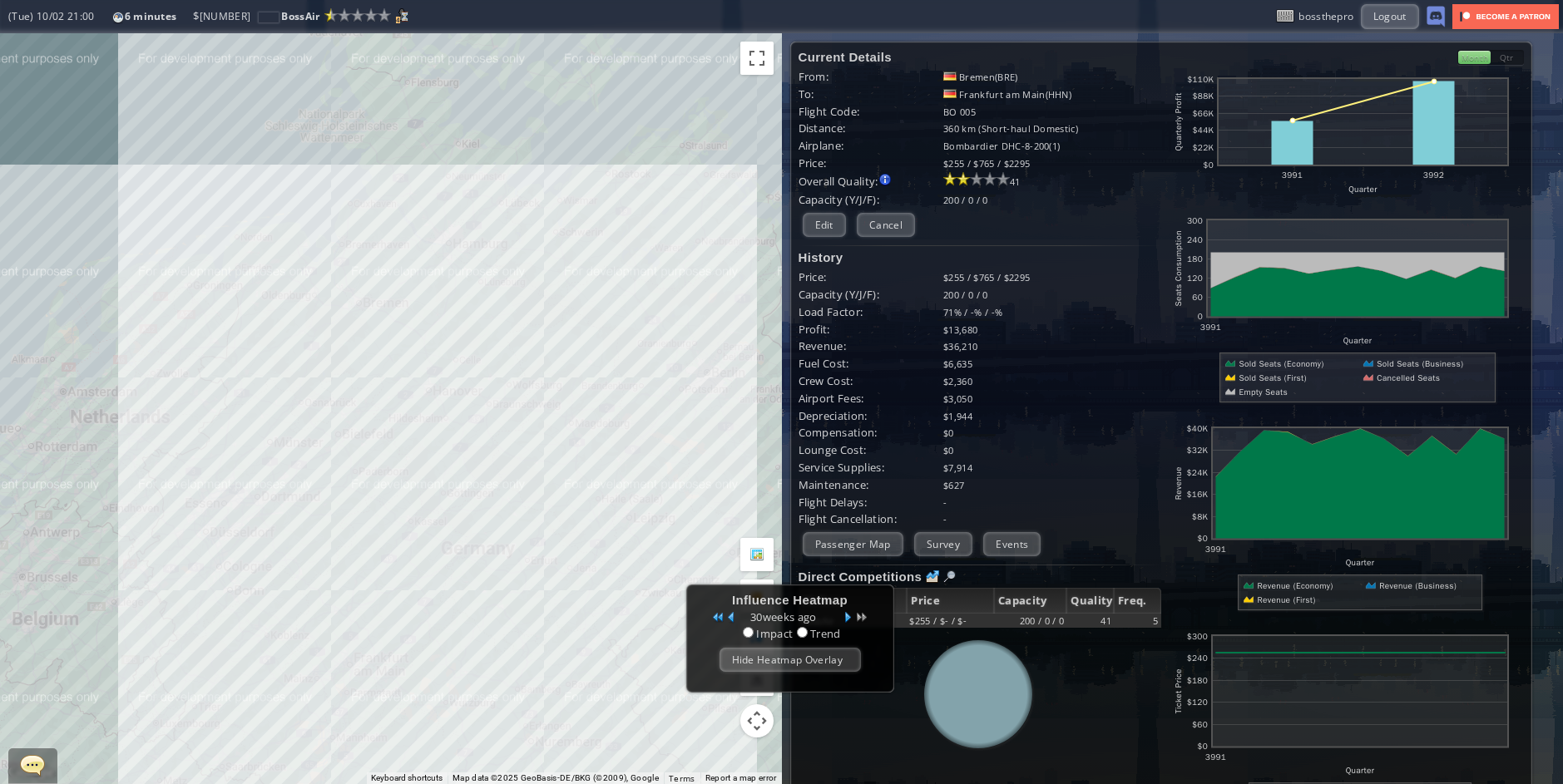 click on "30  weeks ago" at bounding box center (789, 618) 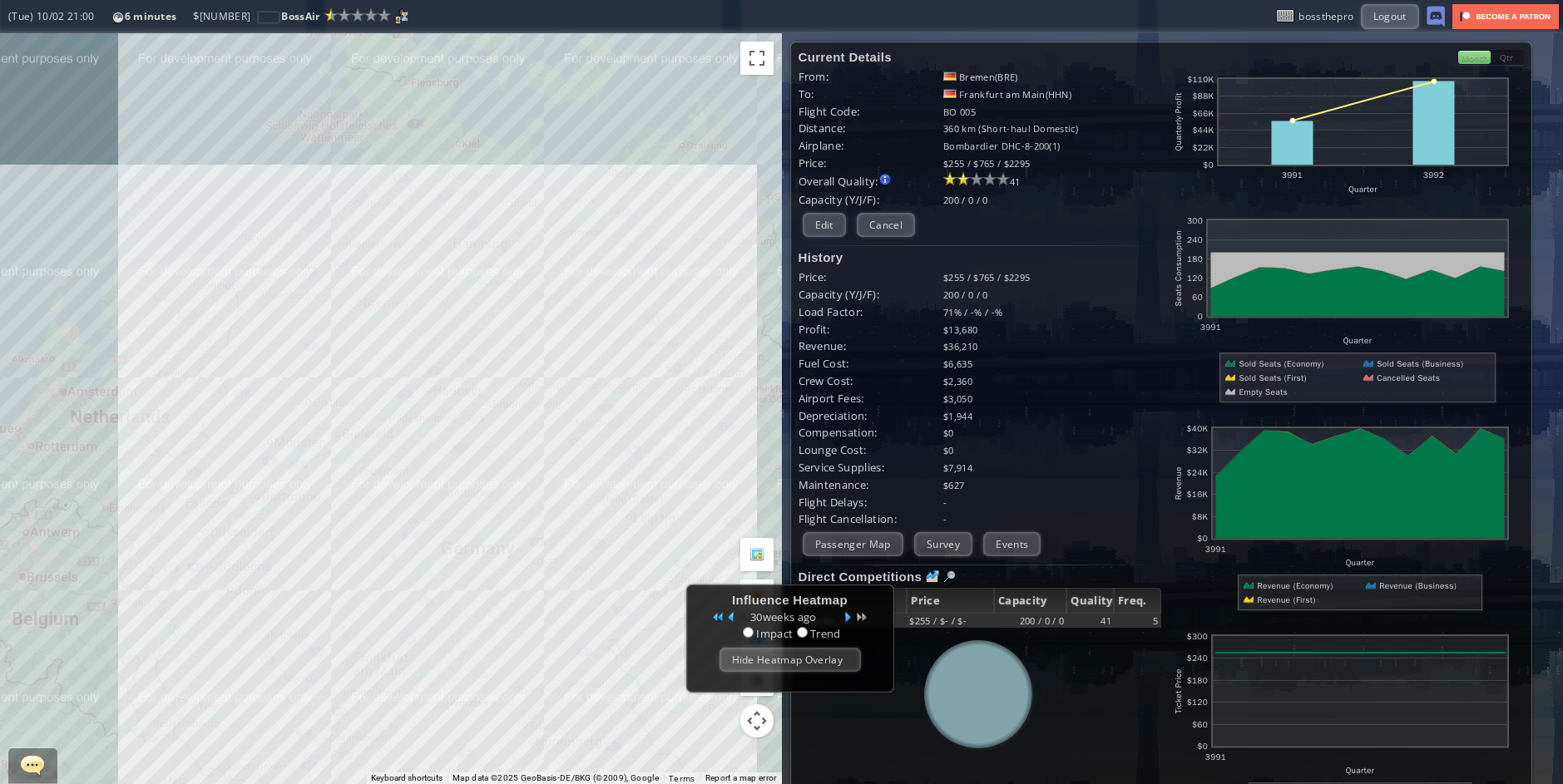 click on "30  weeks ago" at bounding box center [789, 618] 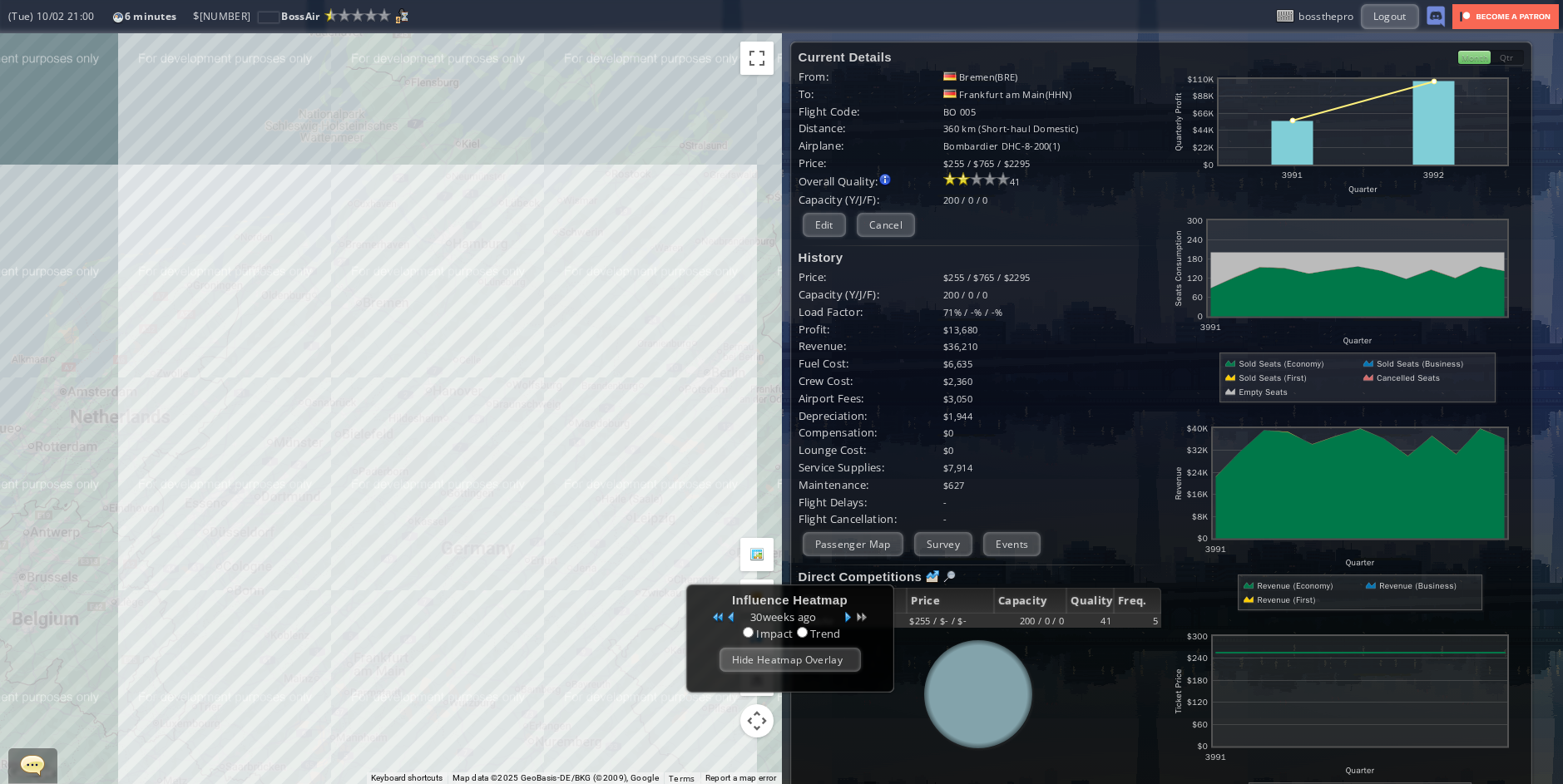 click on "30  weeks ago" at bounding box center (789, 618) 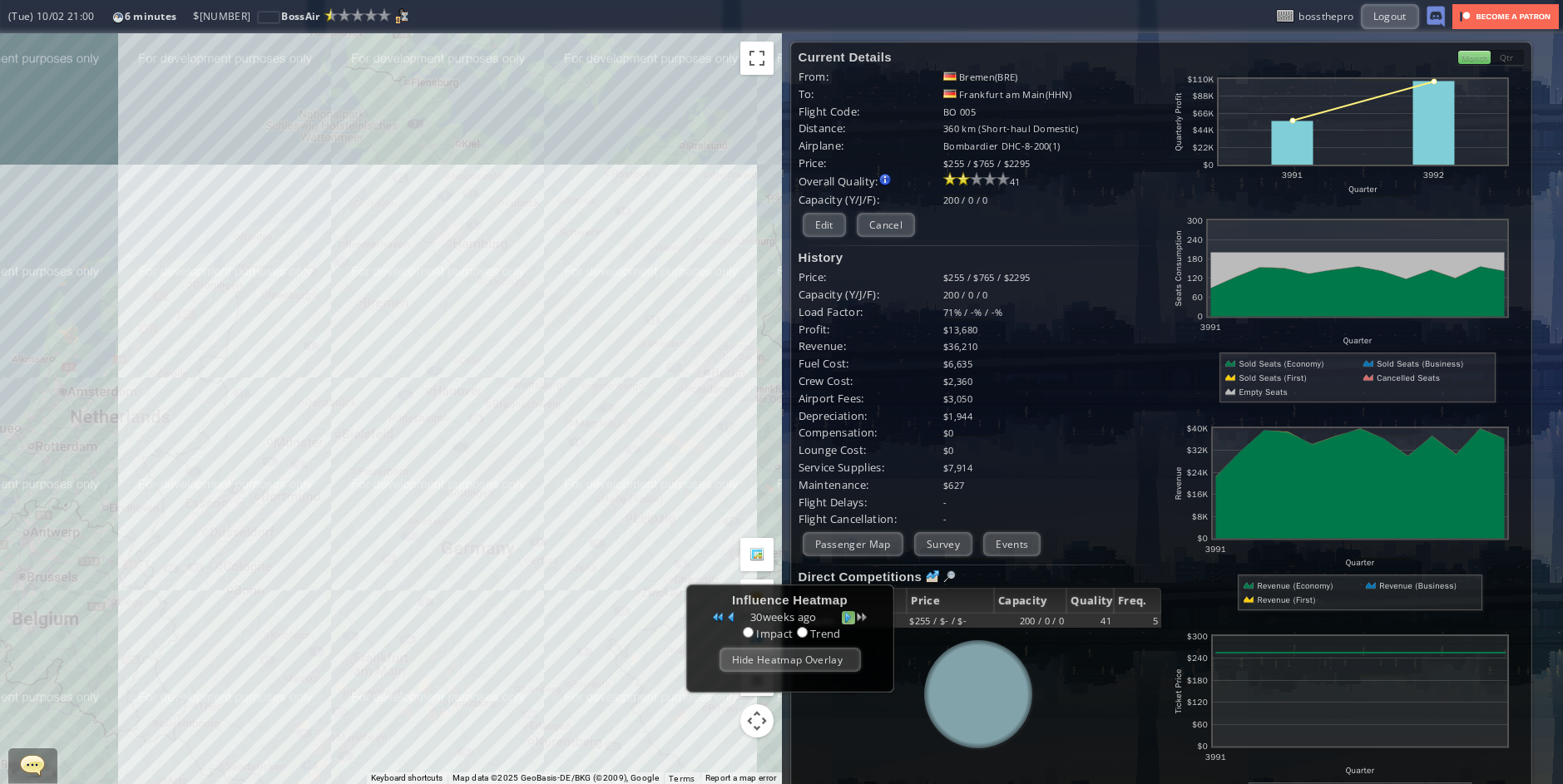 click at bounding box center [848, 618] 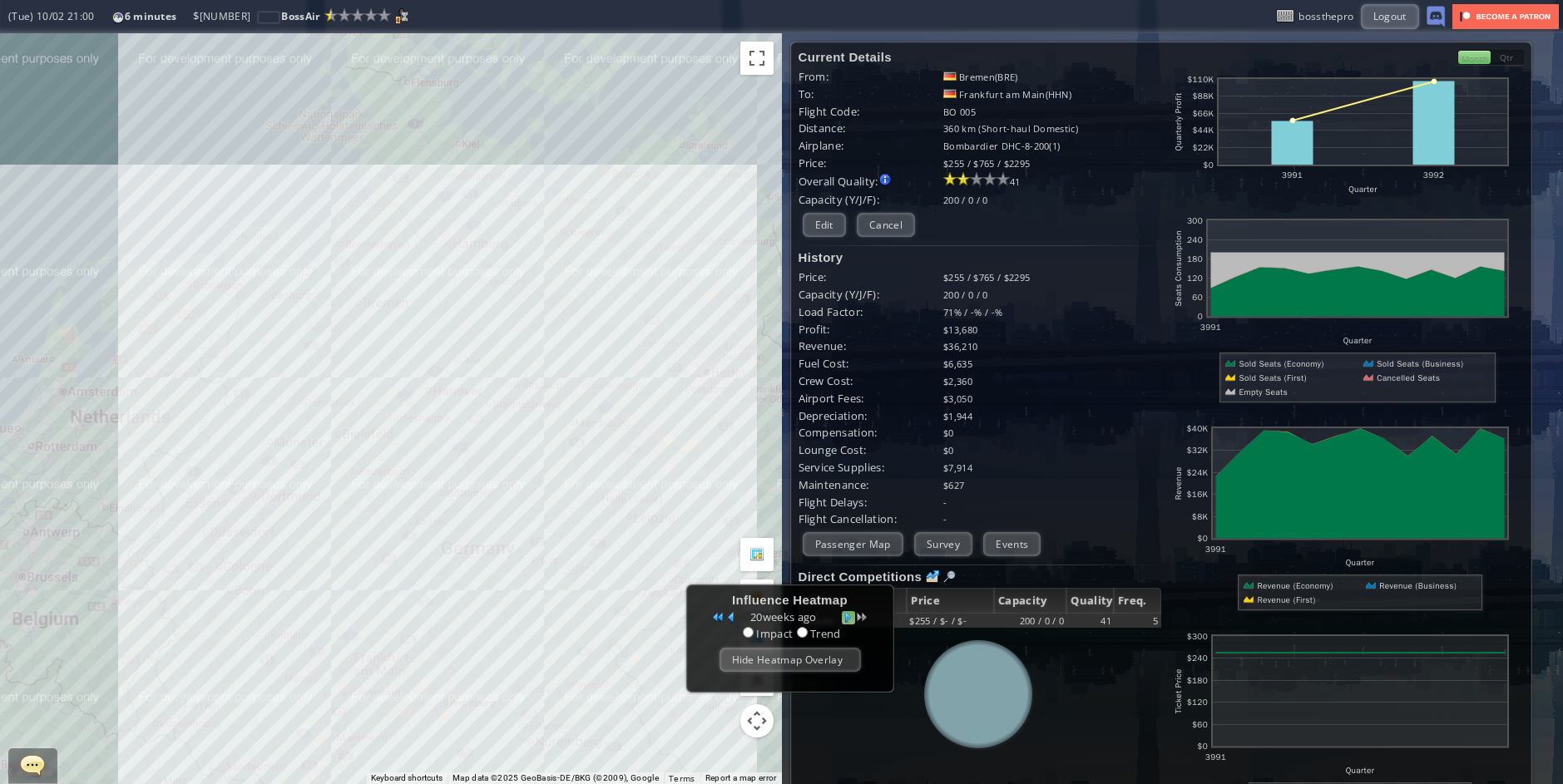 click at bounding box center (848, 618) 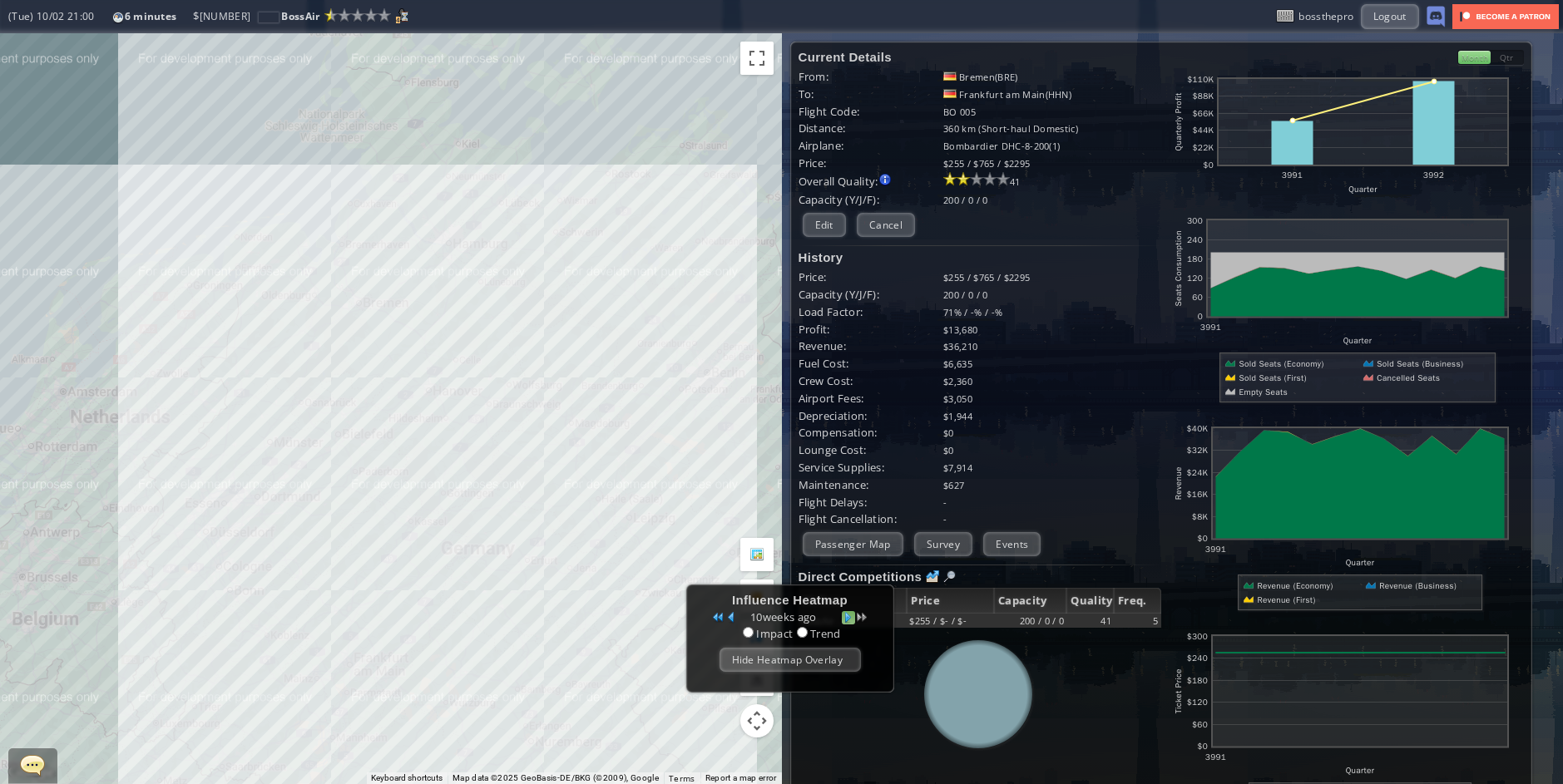 click at bounding box center (848, 618) 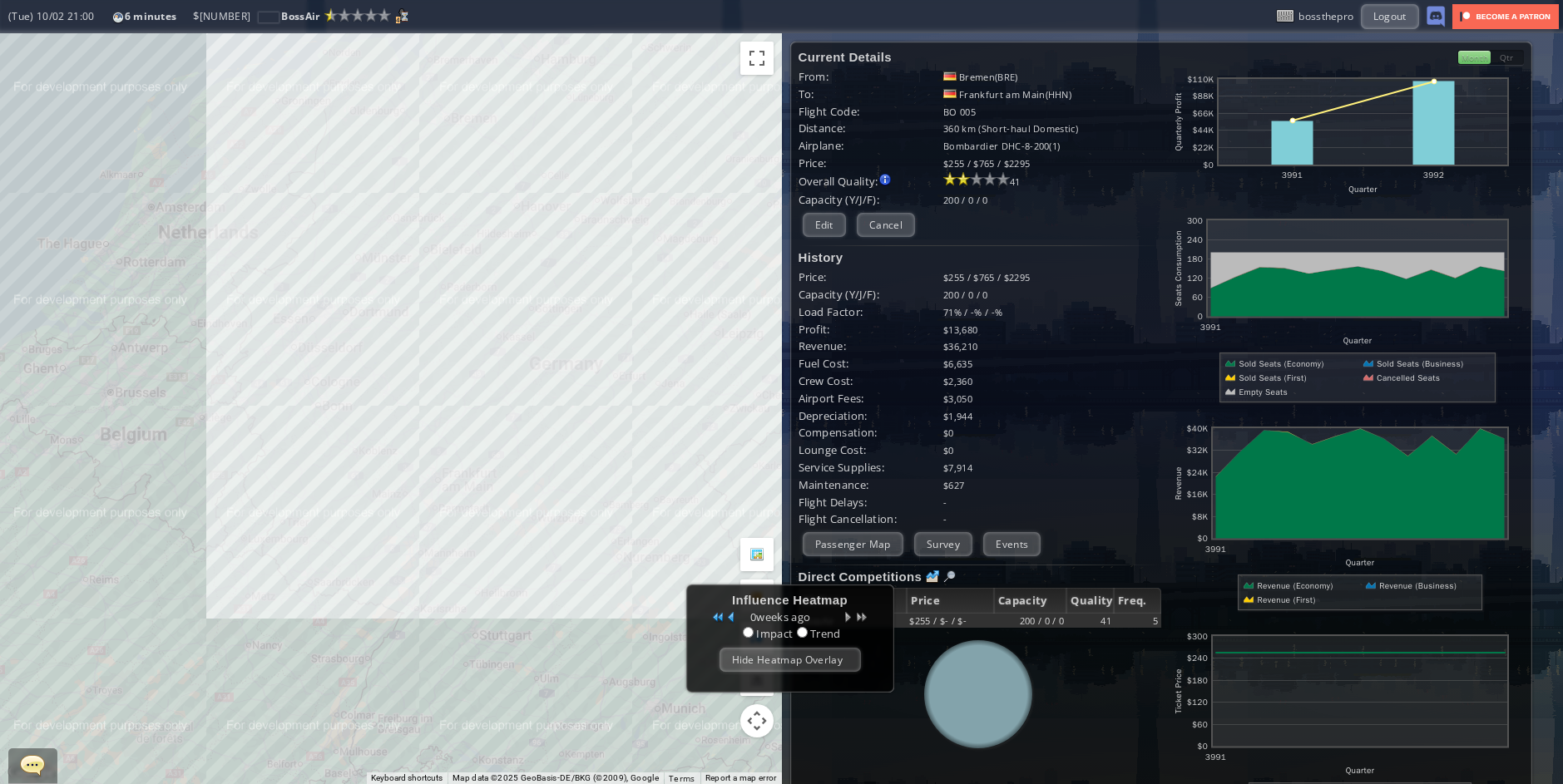 drag, startPoint x: 449, startPoint y: 486, endPoint x: 529, endPoint y: 362, distance: 147.56693 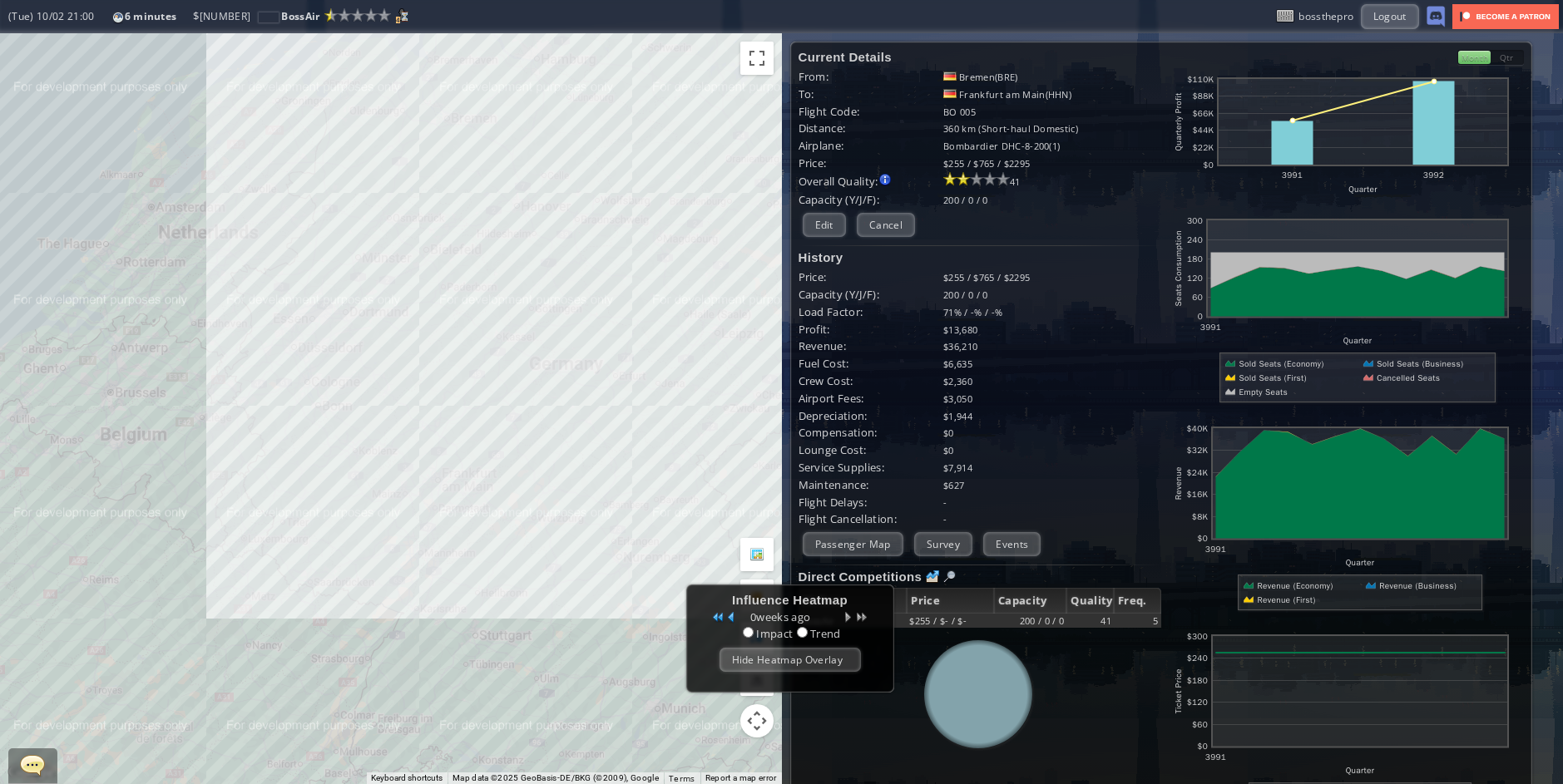 click on "To navigate, press the arrow keys." at bounding box center (391, 408) 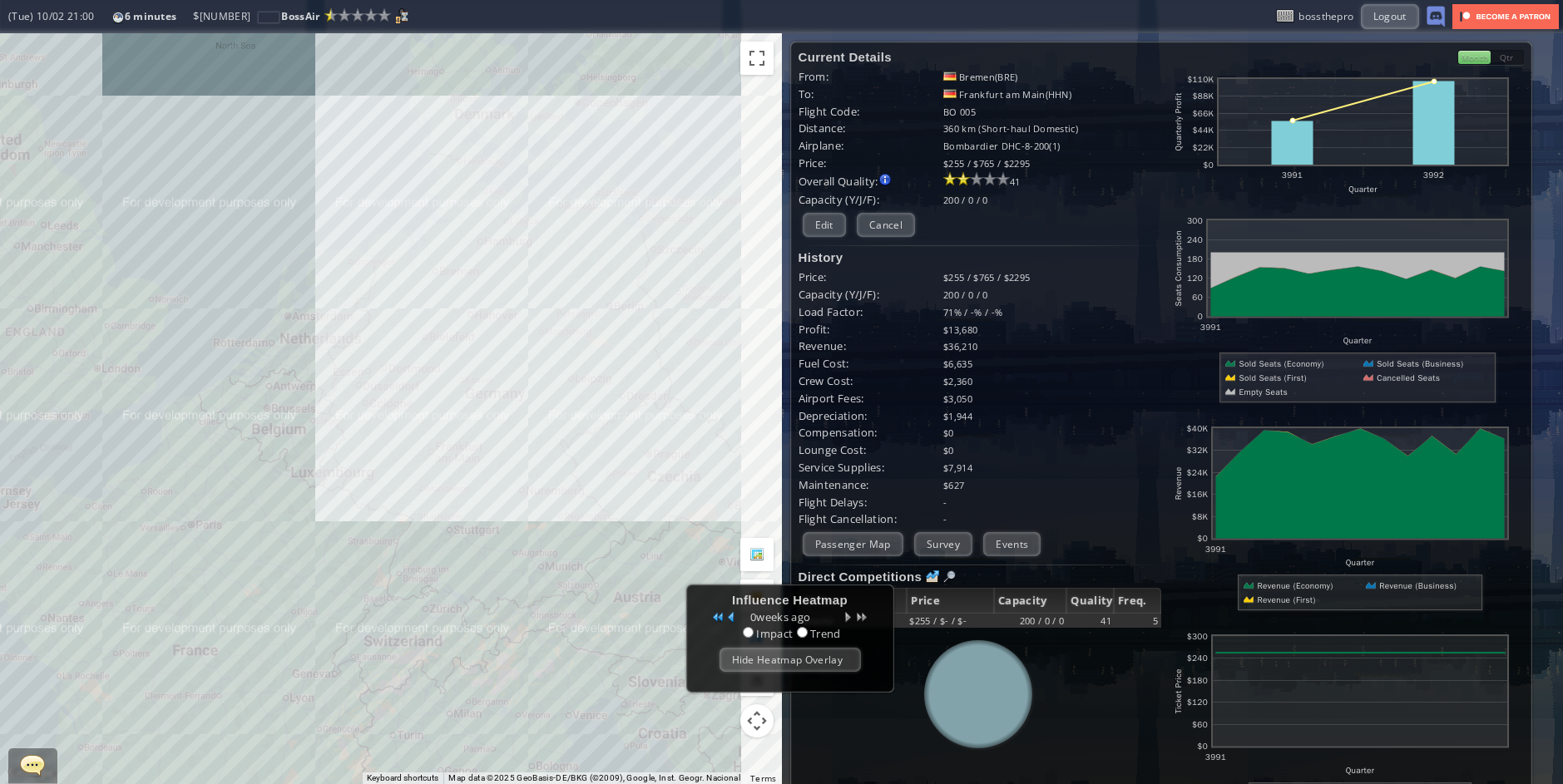 drag, startPoint x: 631, startPoint y: 425, endPoint x: 530, endPoint y: 458, distance: 106.254412 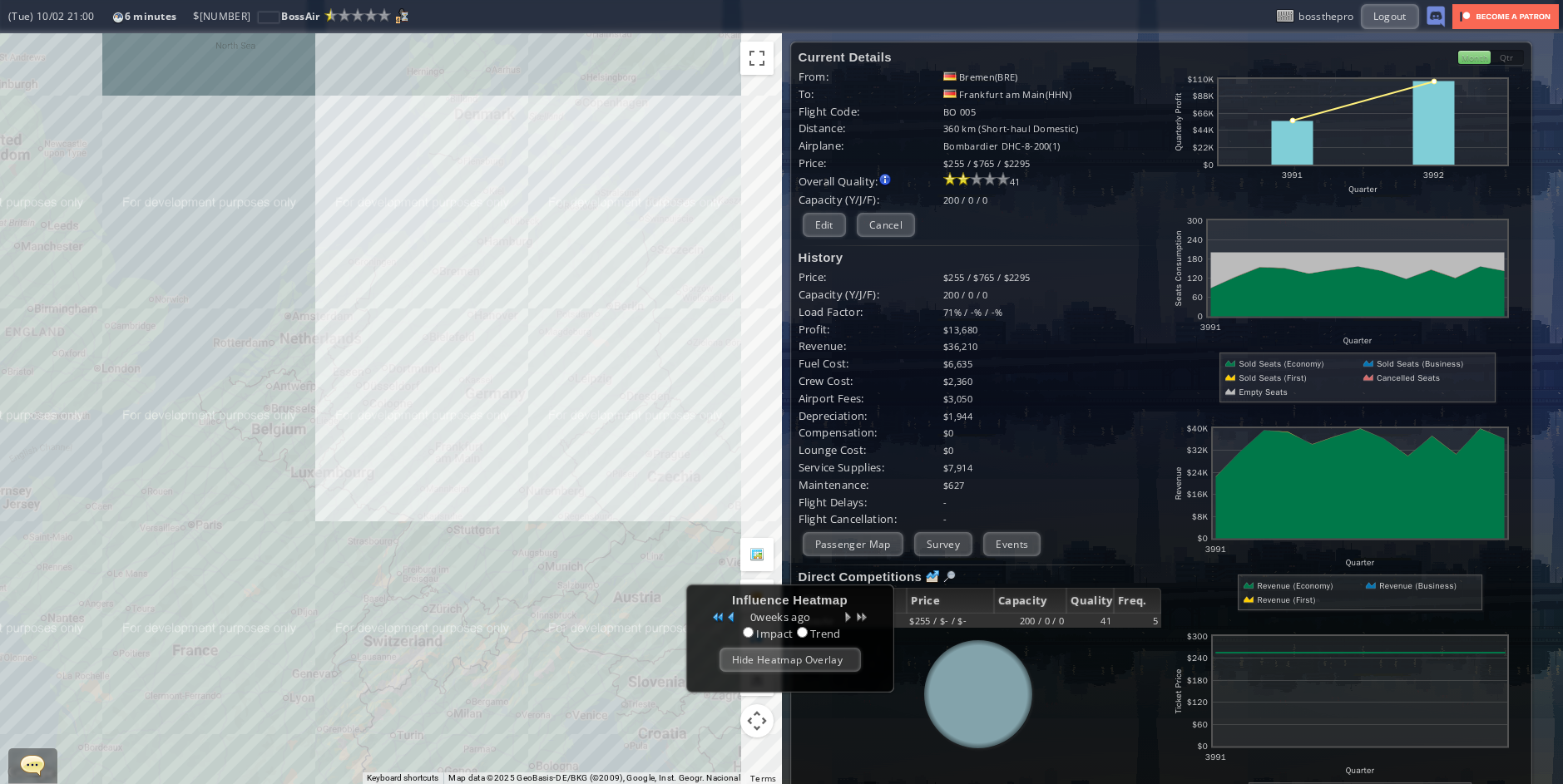 click on "To navigate, press the arrow keys." at bounding box center [391, 408] 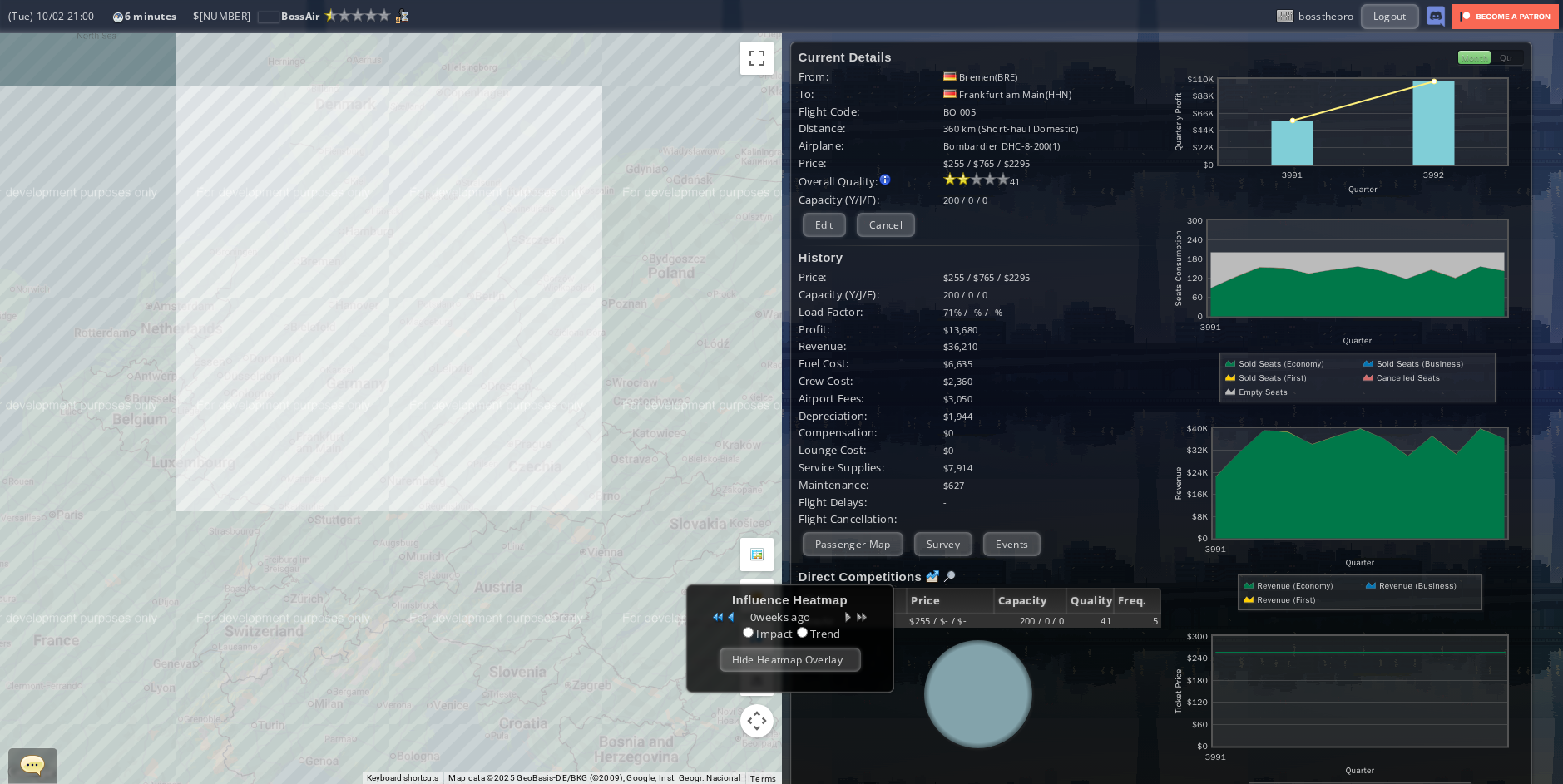click on "To navigate, press the arrow keys." at bounding box center (391, 408) 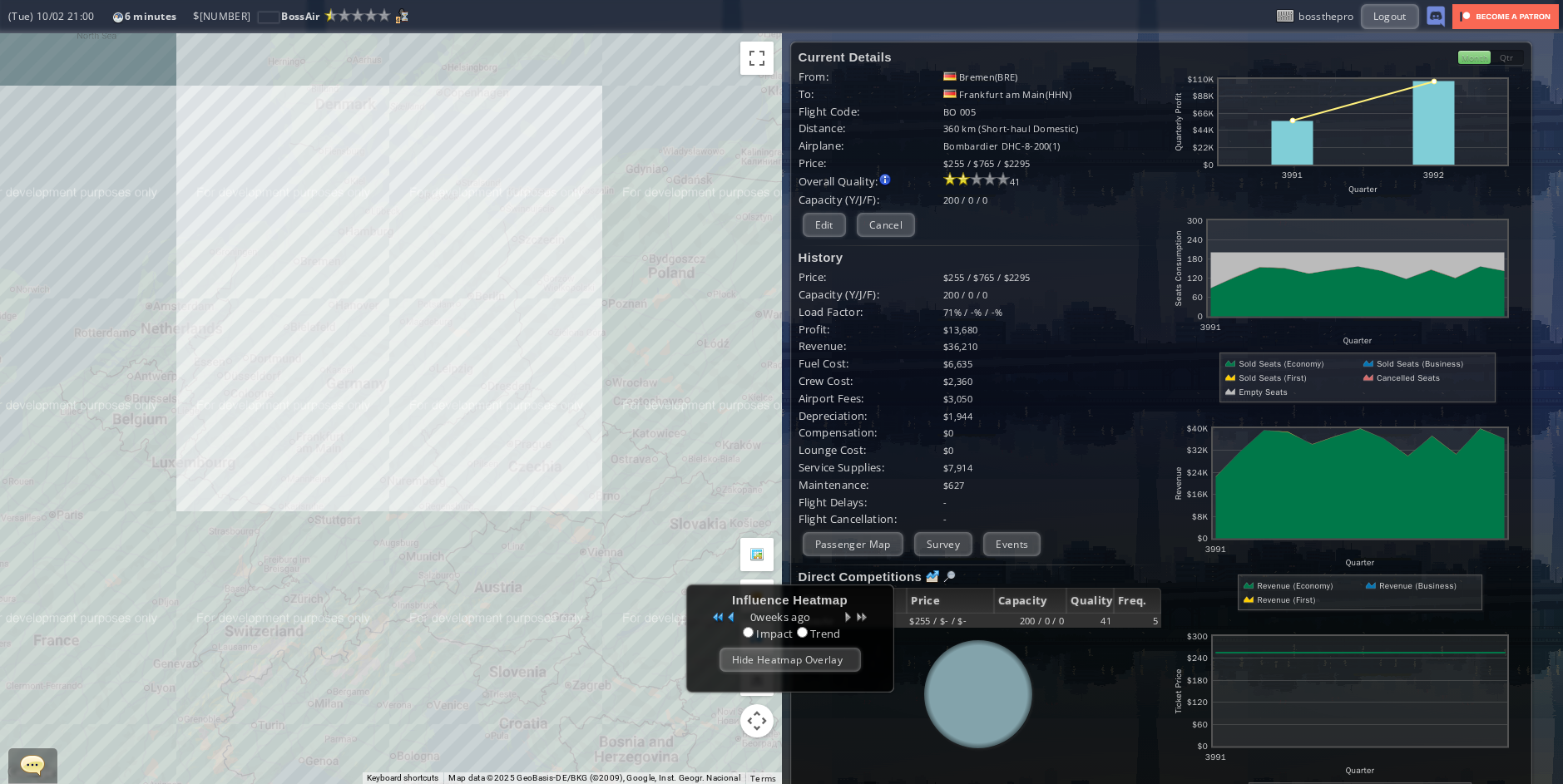 click at bounding box center (757, 555) 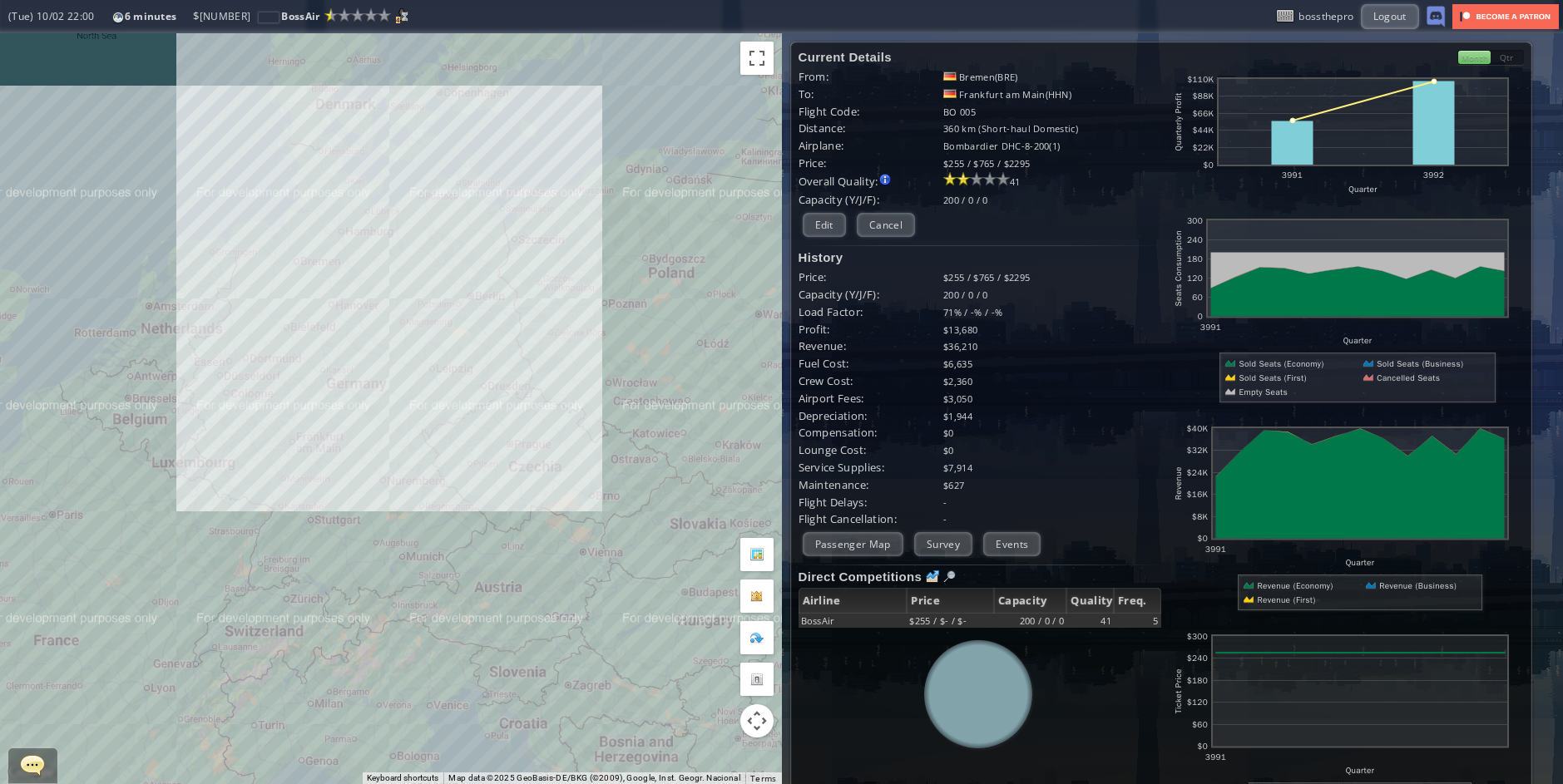 click at bounding box center [757, 555] 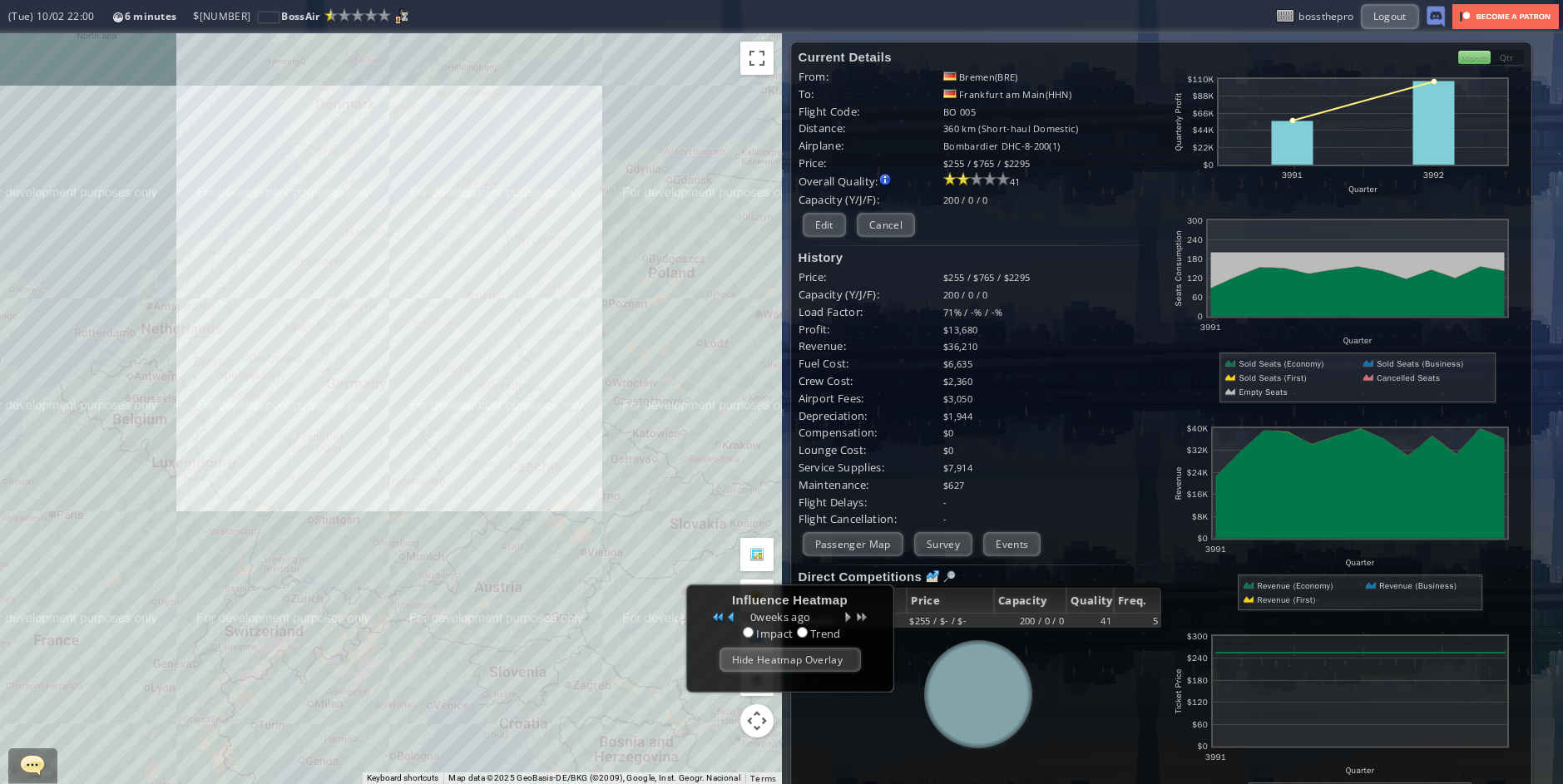 click at bounding box center [757, 555] 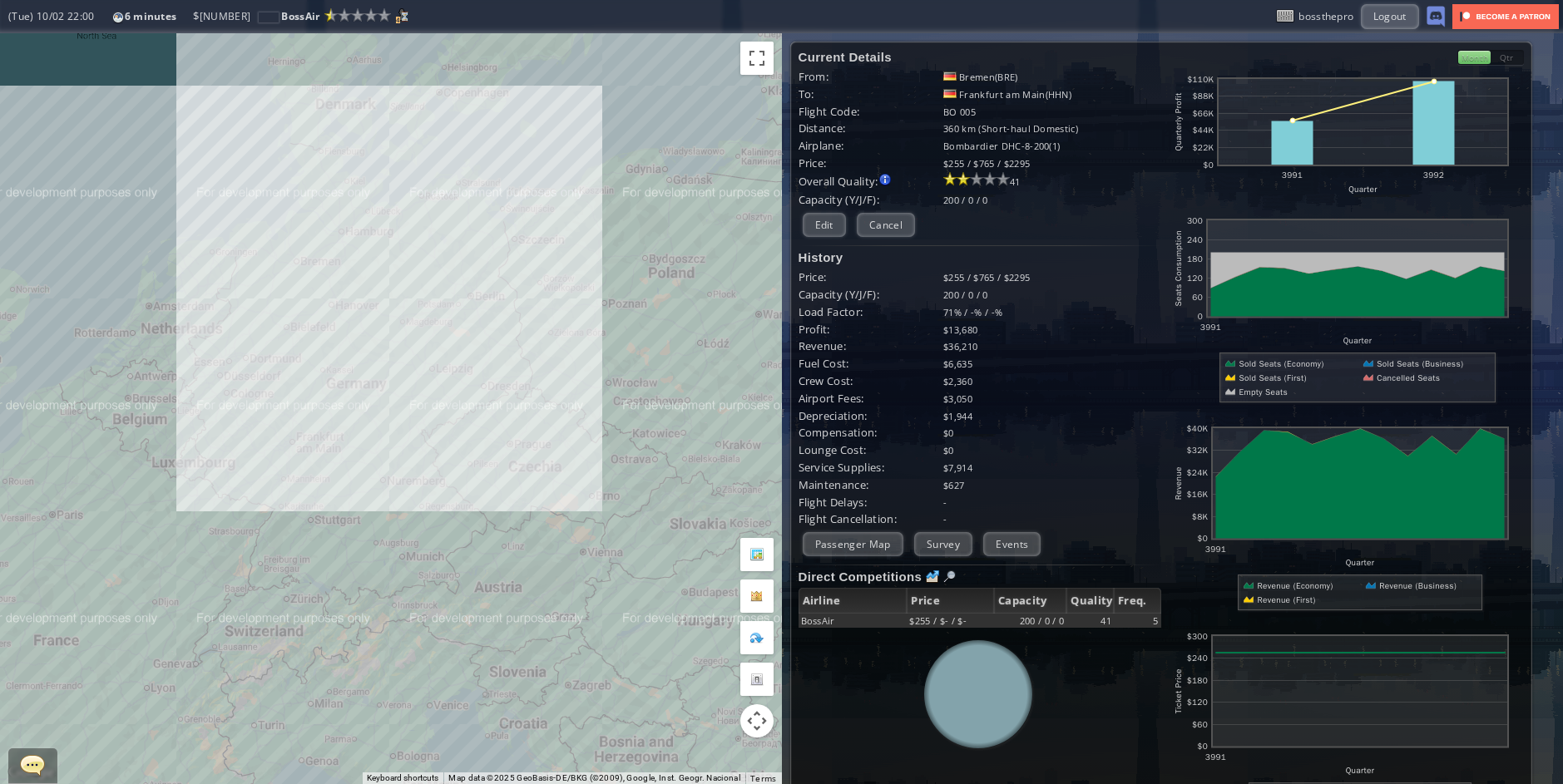 click at bounding box center [757, 555] 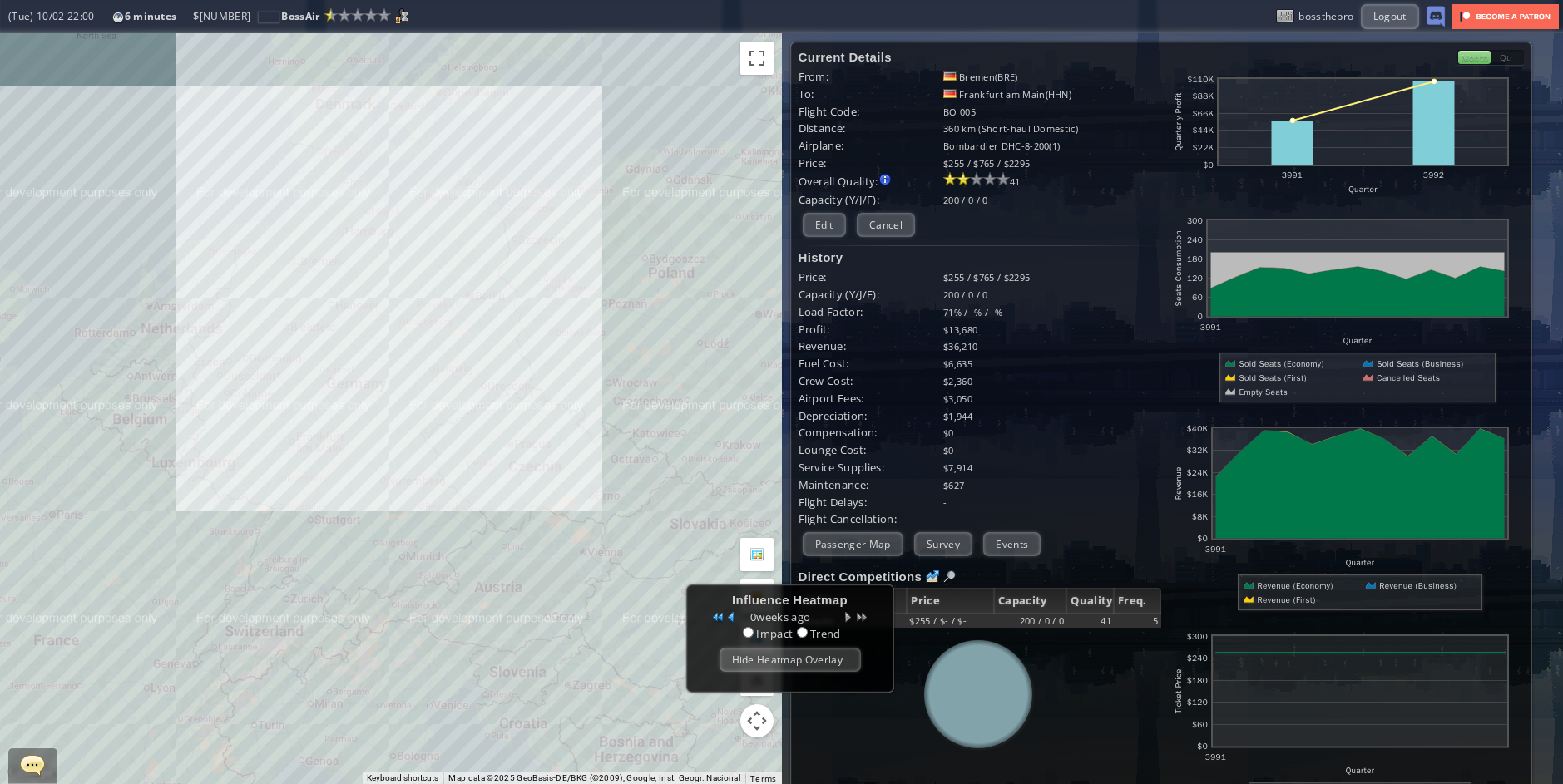 click at bounding box center (757, 555) 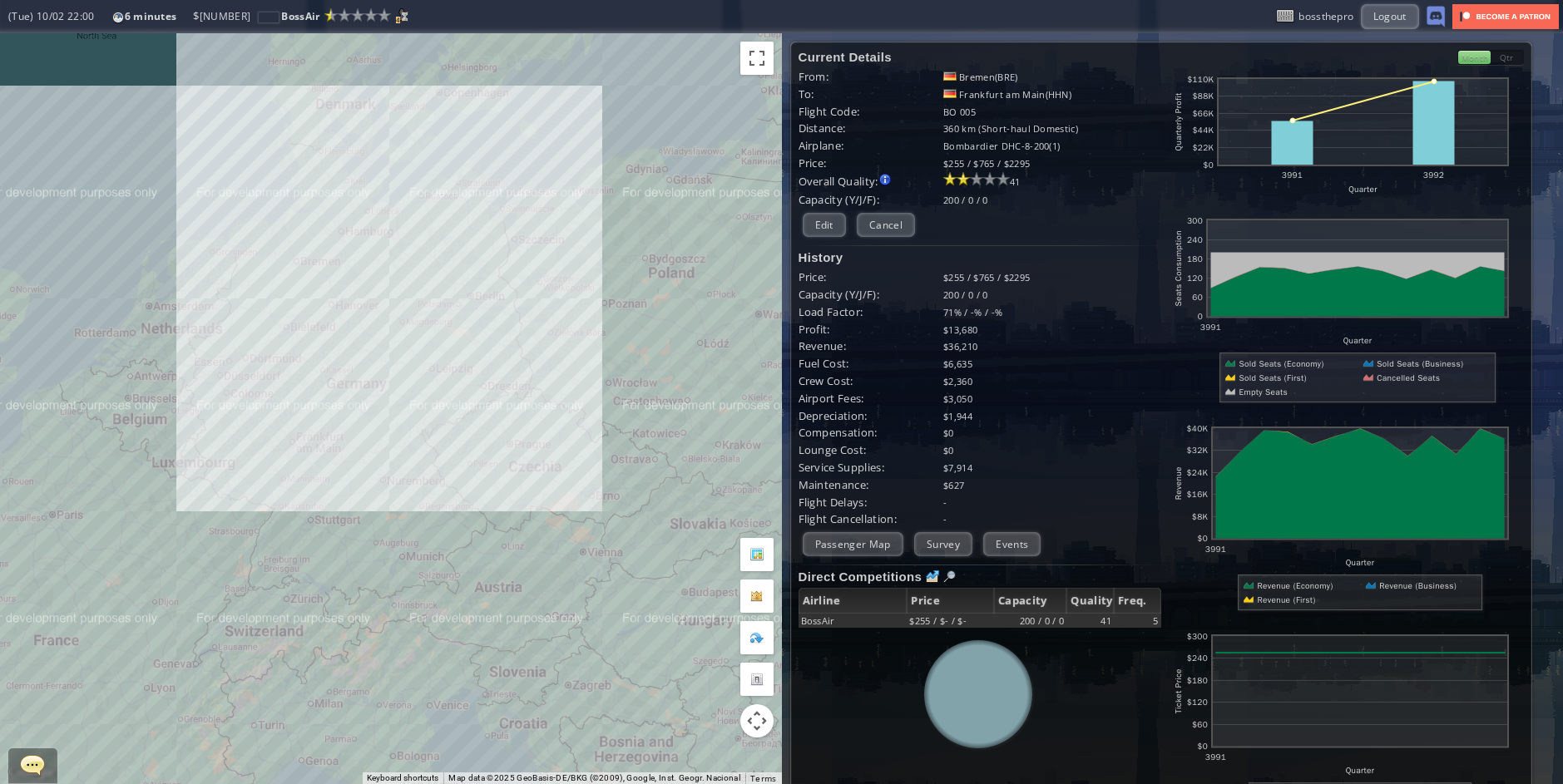 click at bounding box center [757, 555] 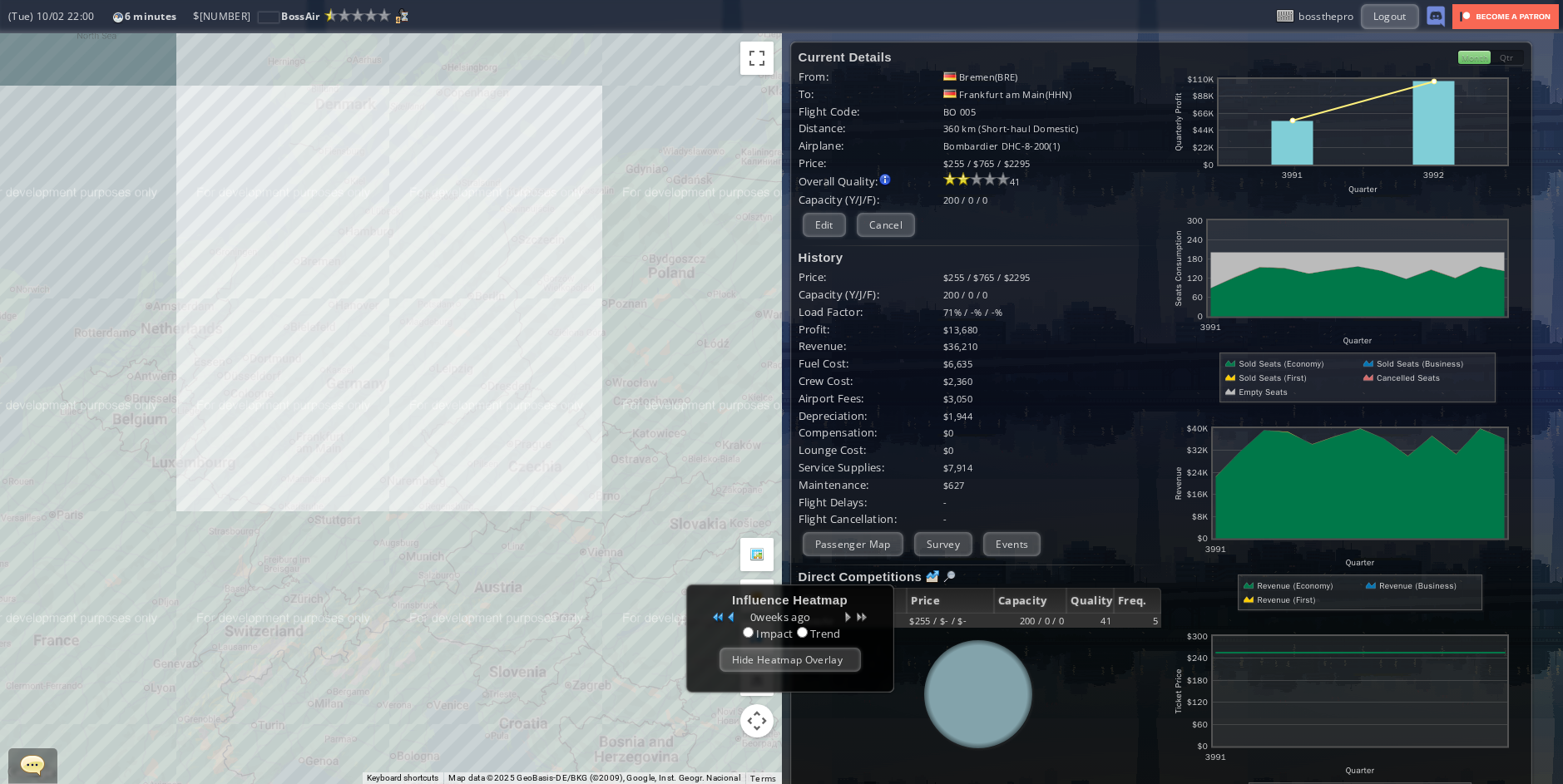 click at bounding box center [757, 555] 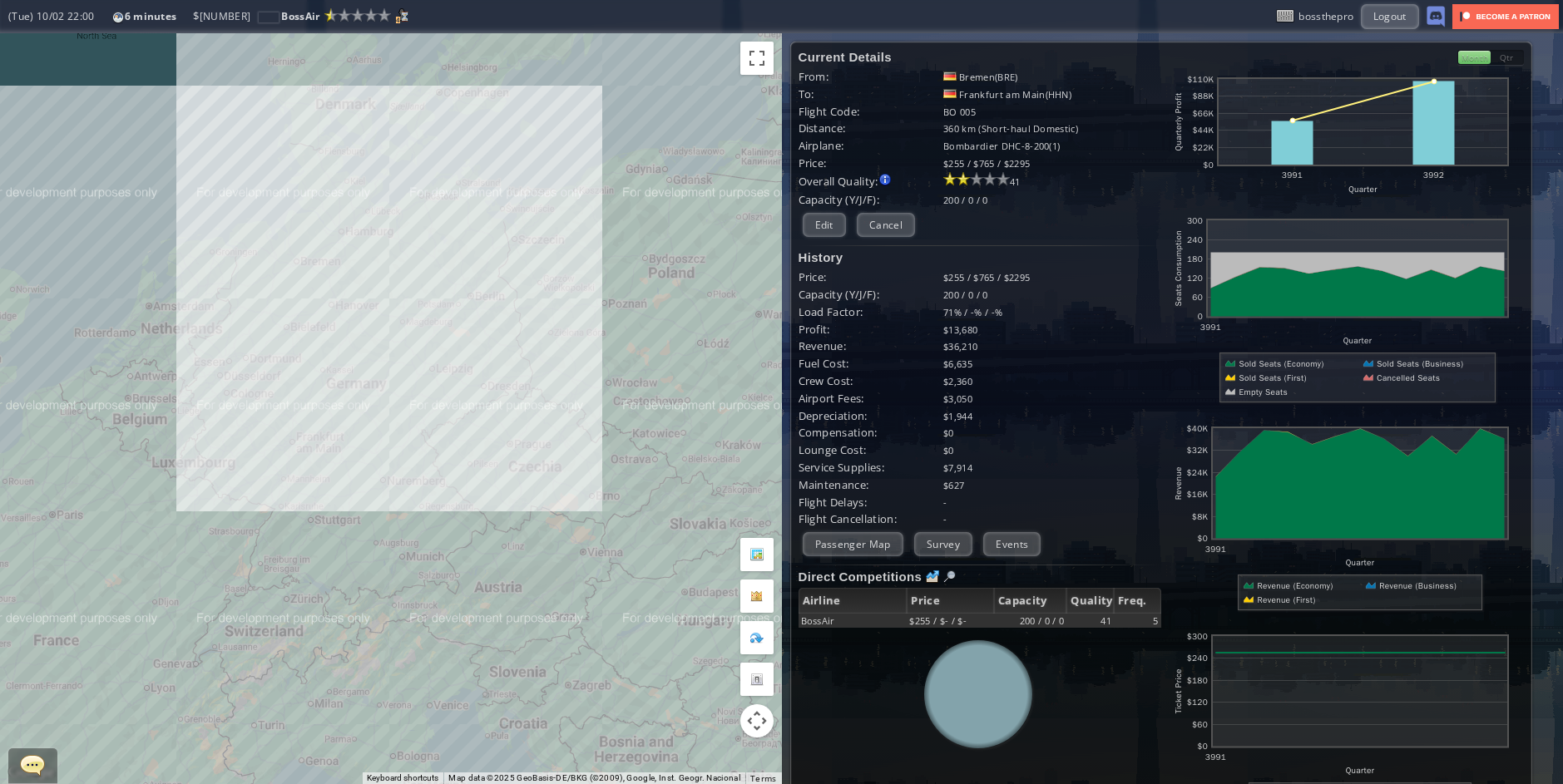 click at bounding box center (757, 555) 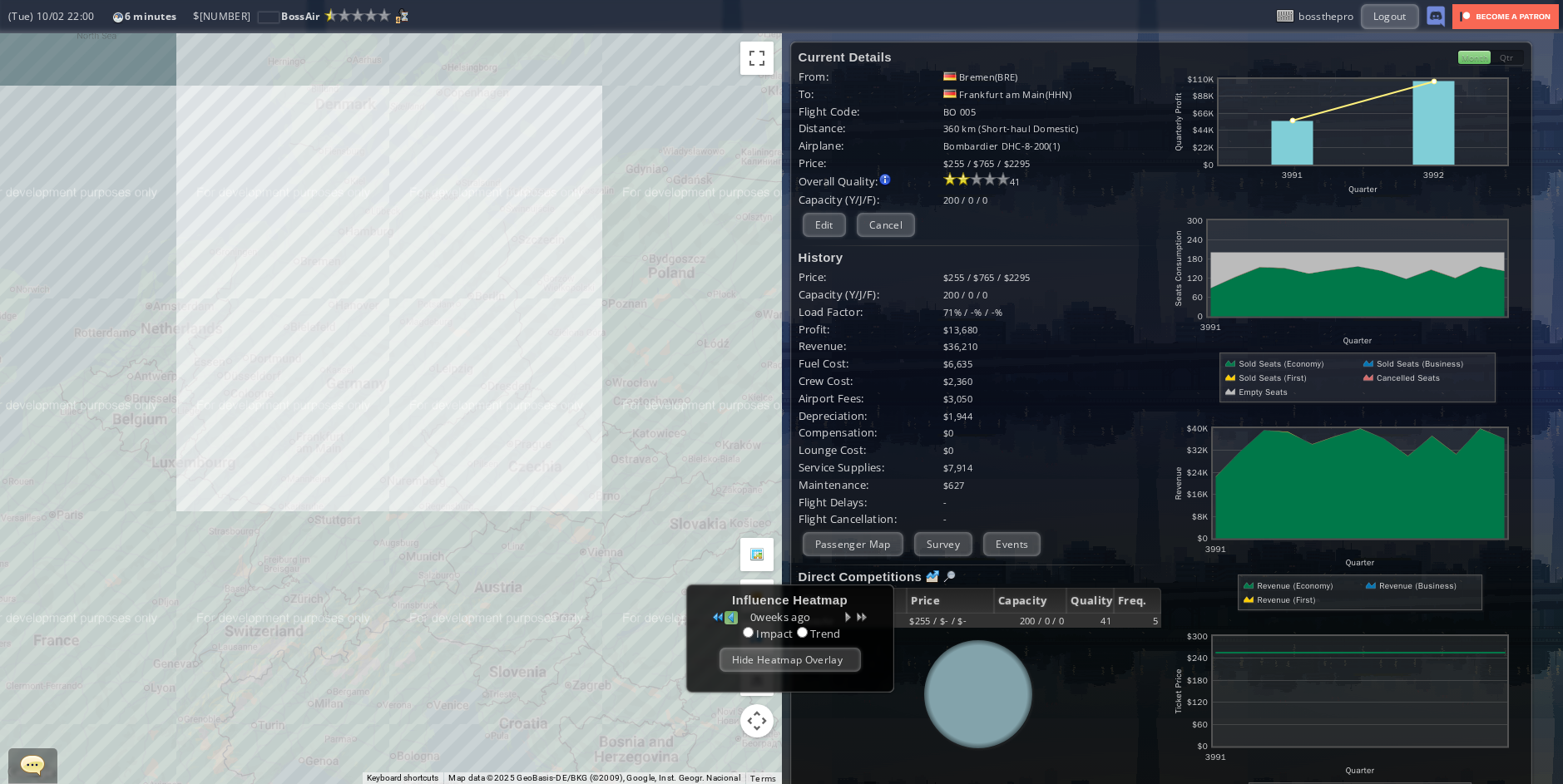 click at bounding box center (731, 618) 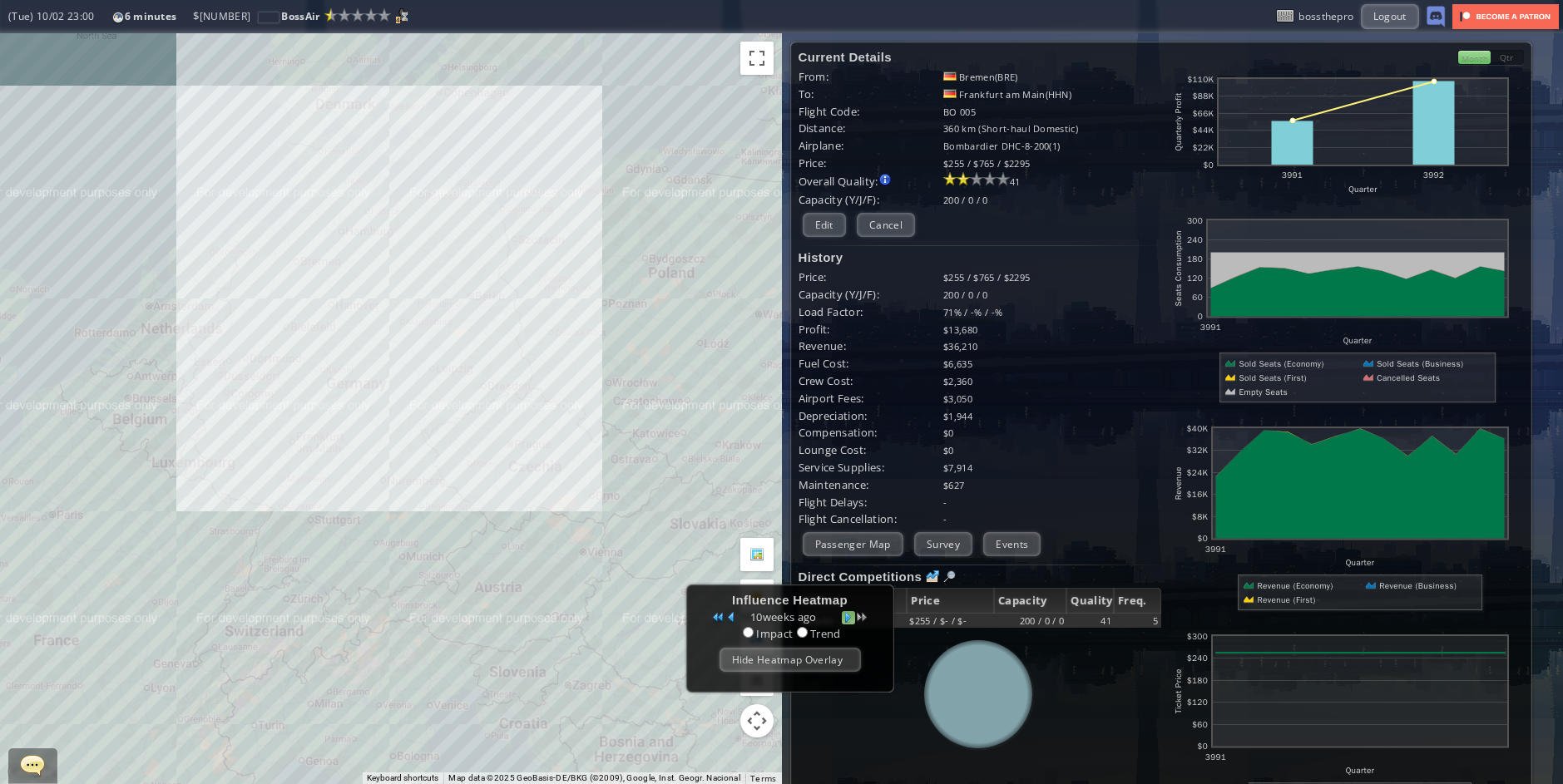 click at bounding box center (848, 618) 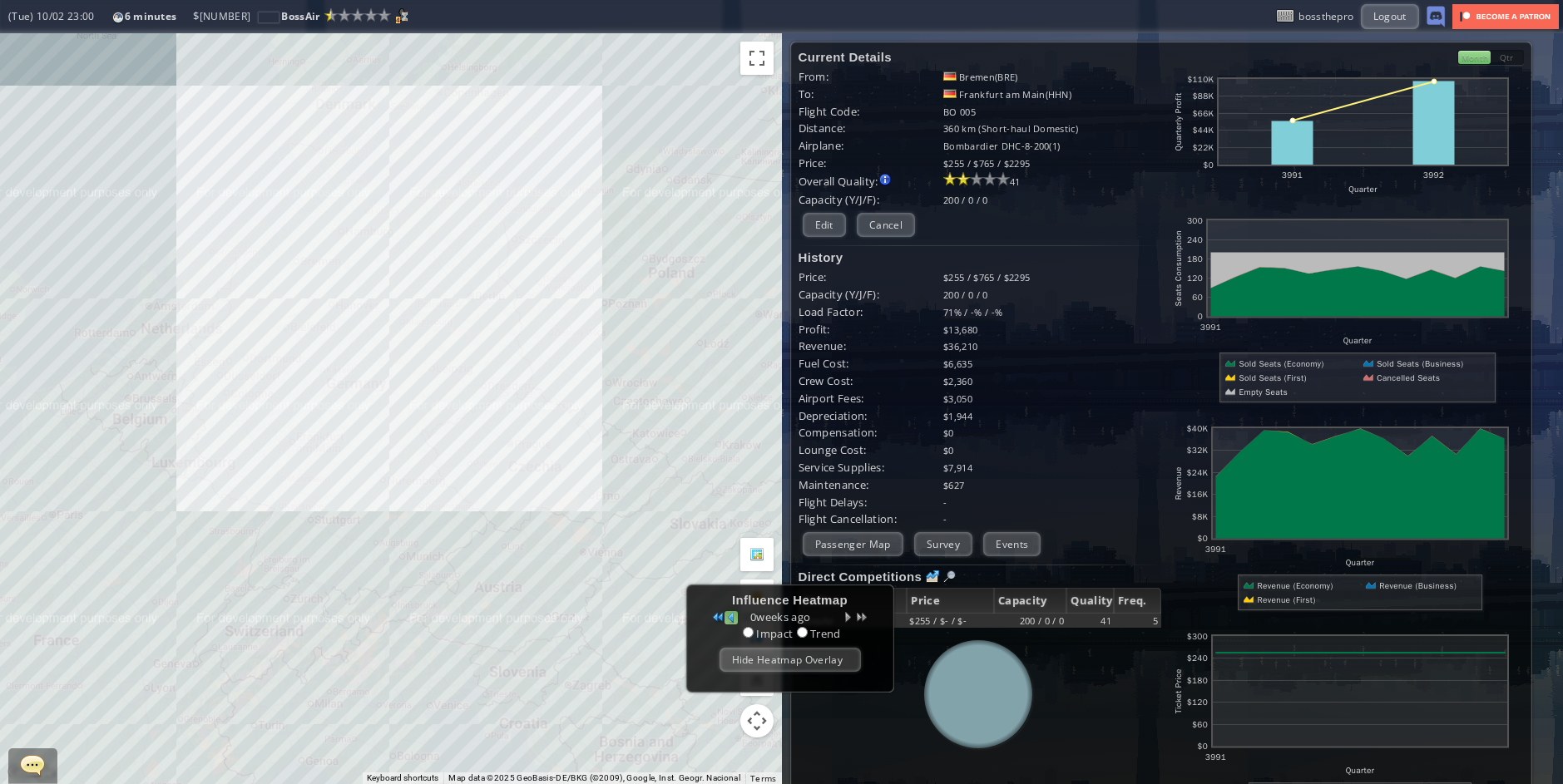 click at bounding box center (731, 618) 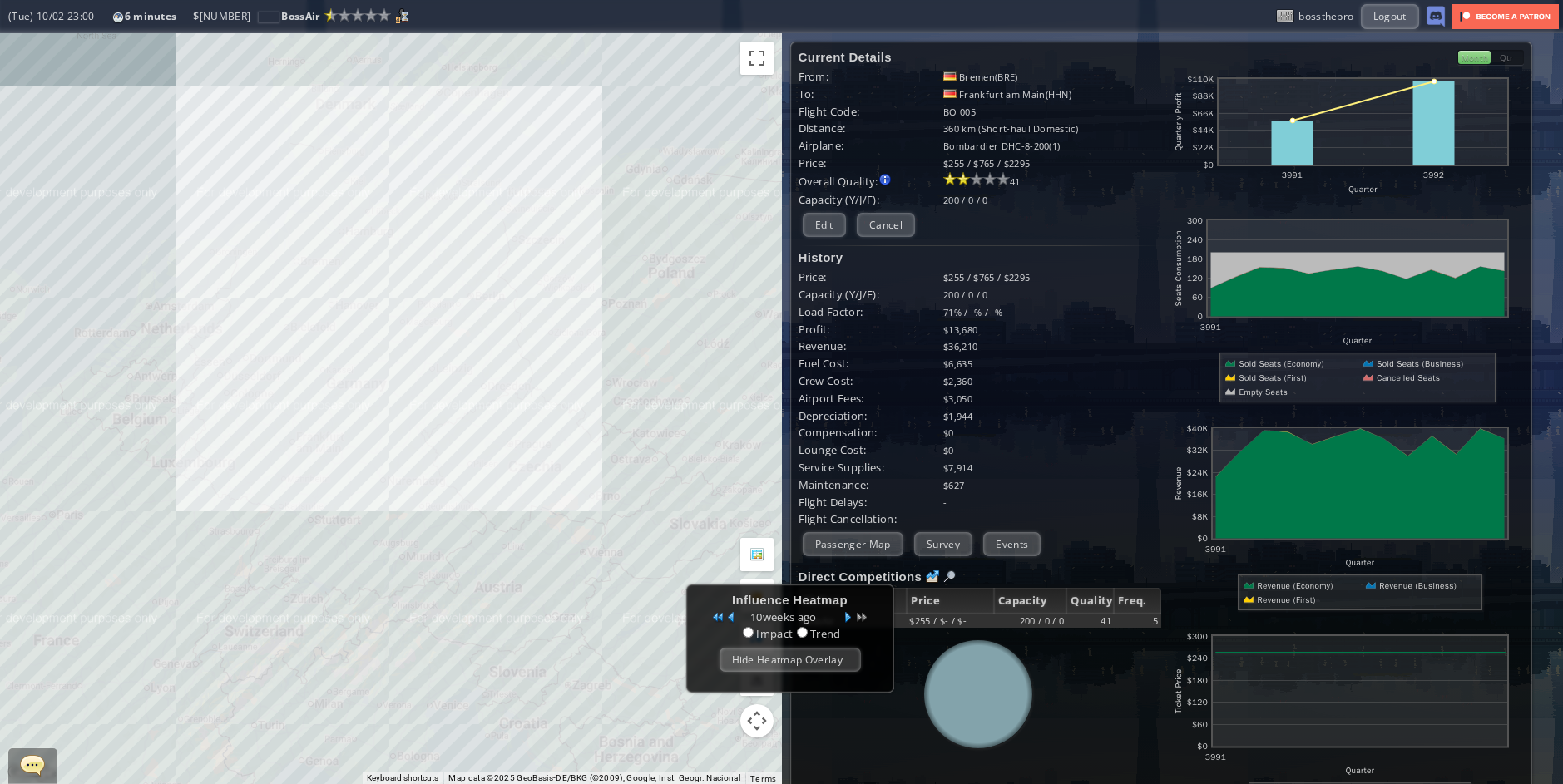 click on "10  weeks ago" at bounding box center [789, 618] 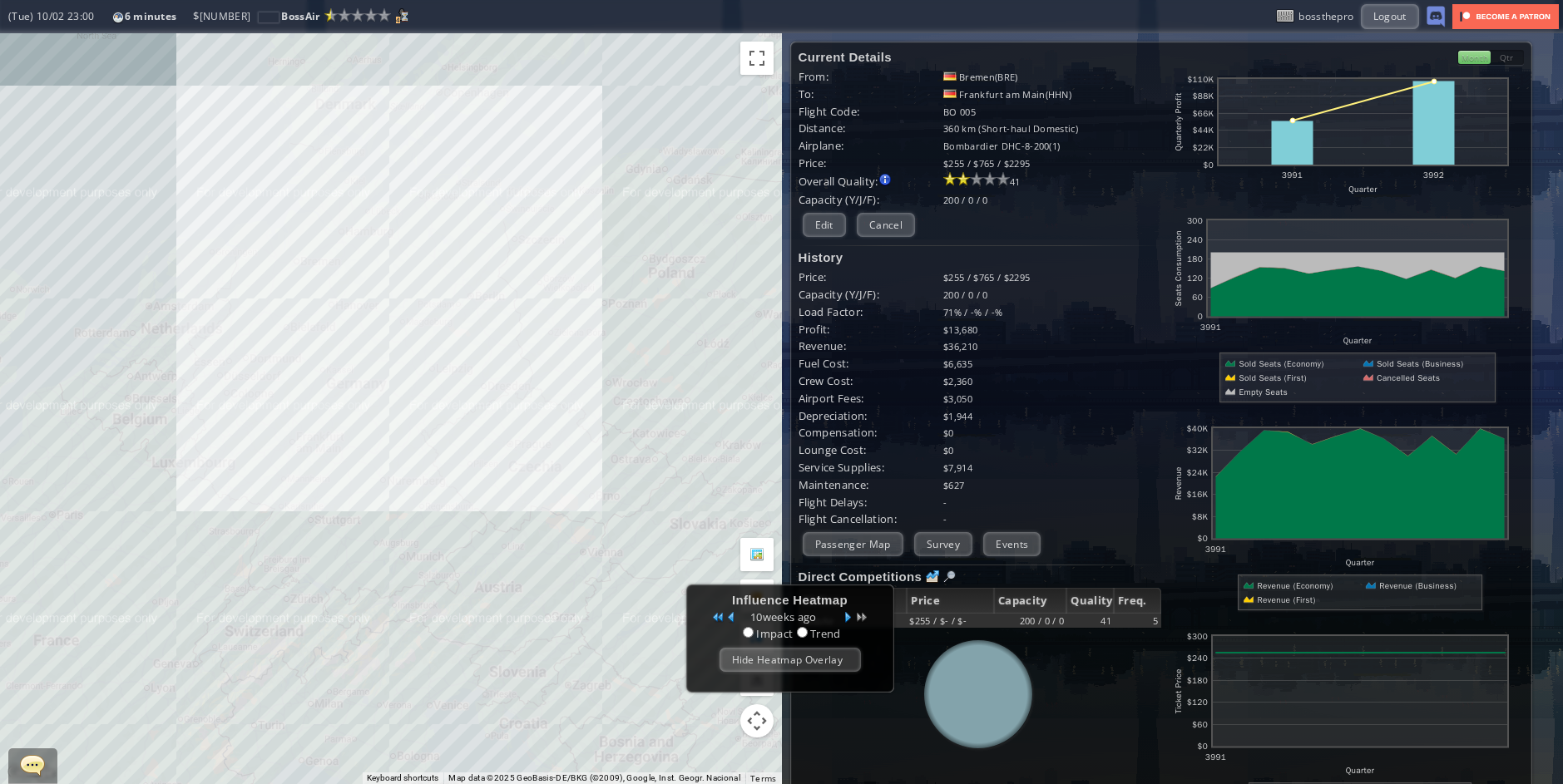 click on "10  weeks ago" at bounding box center (789, 618) 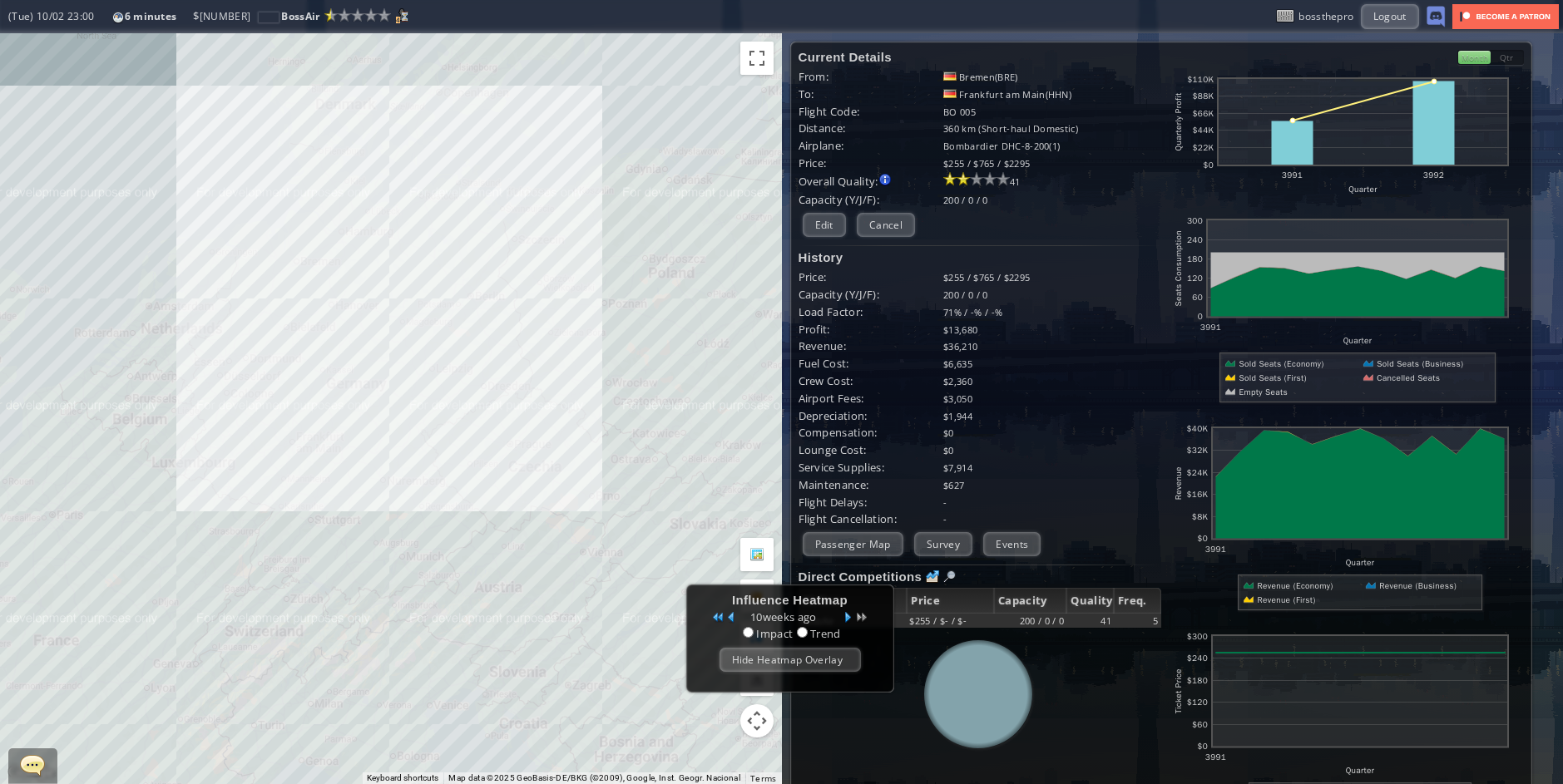 click on "10  weeks ago" at bounding box center [789, 618] 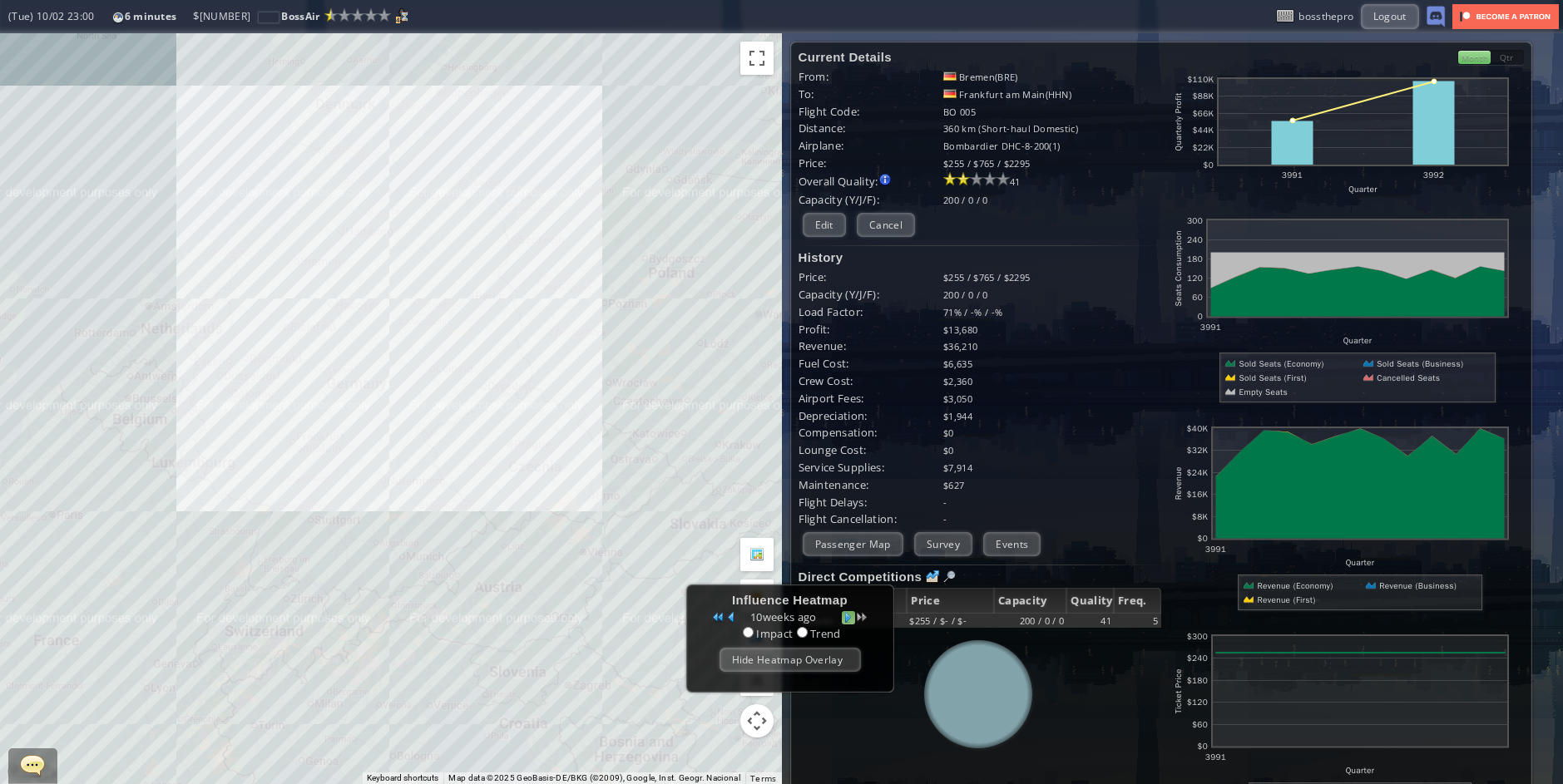 click at bounding box center [848, 618] 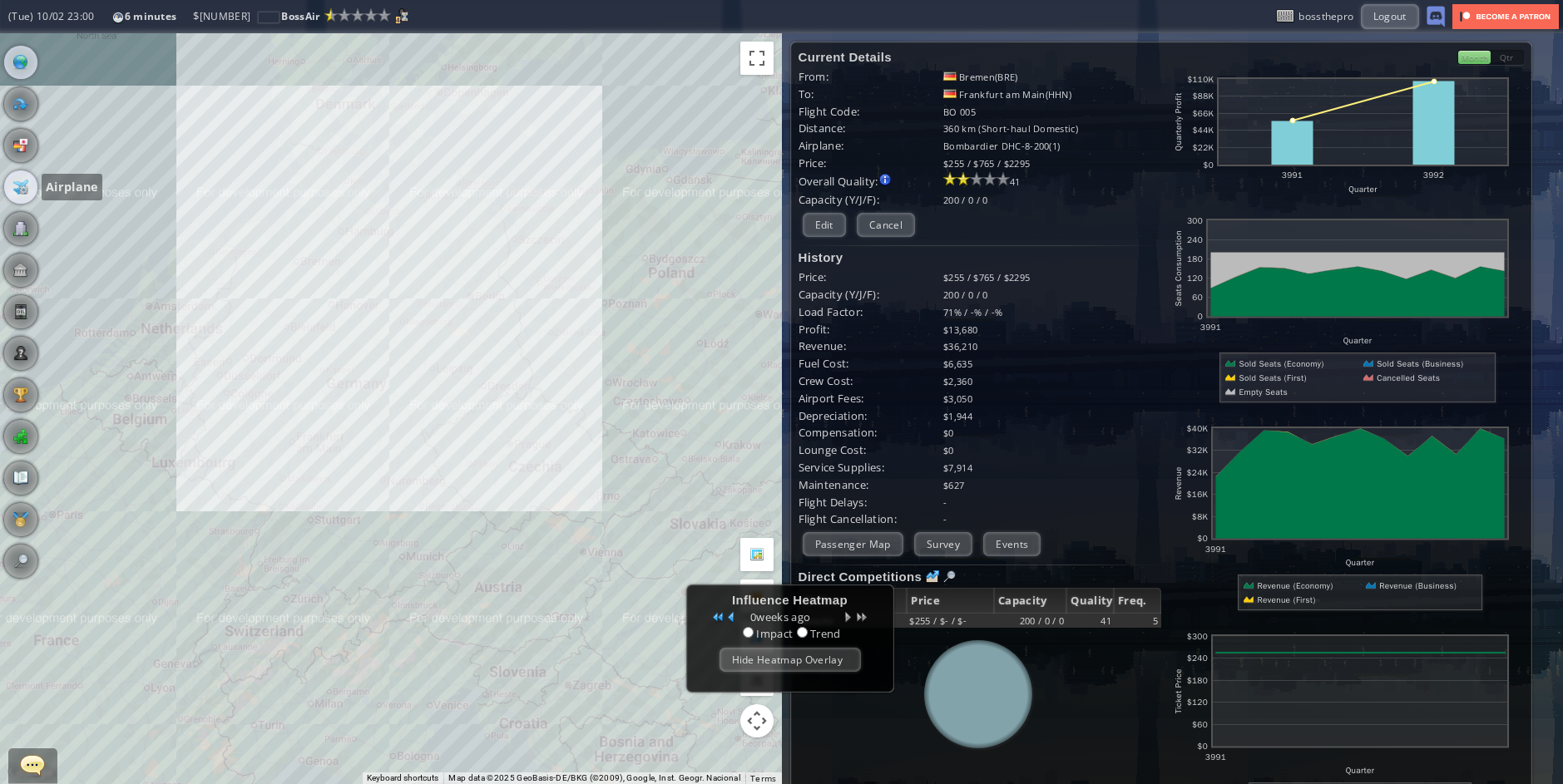 click at bounding box center [21, 187] 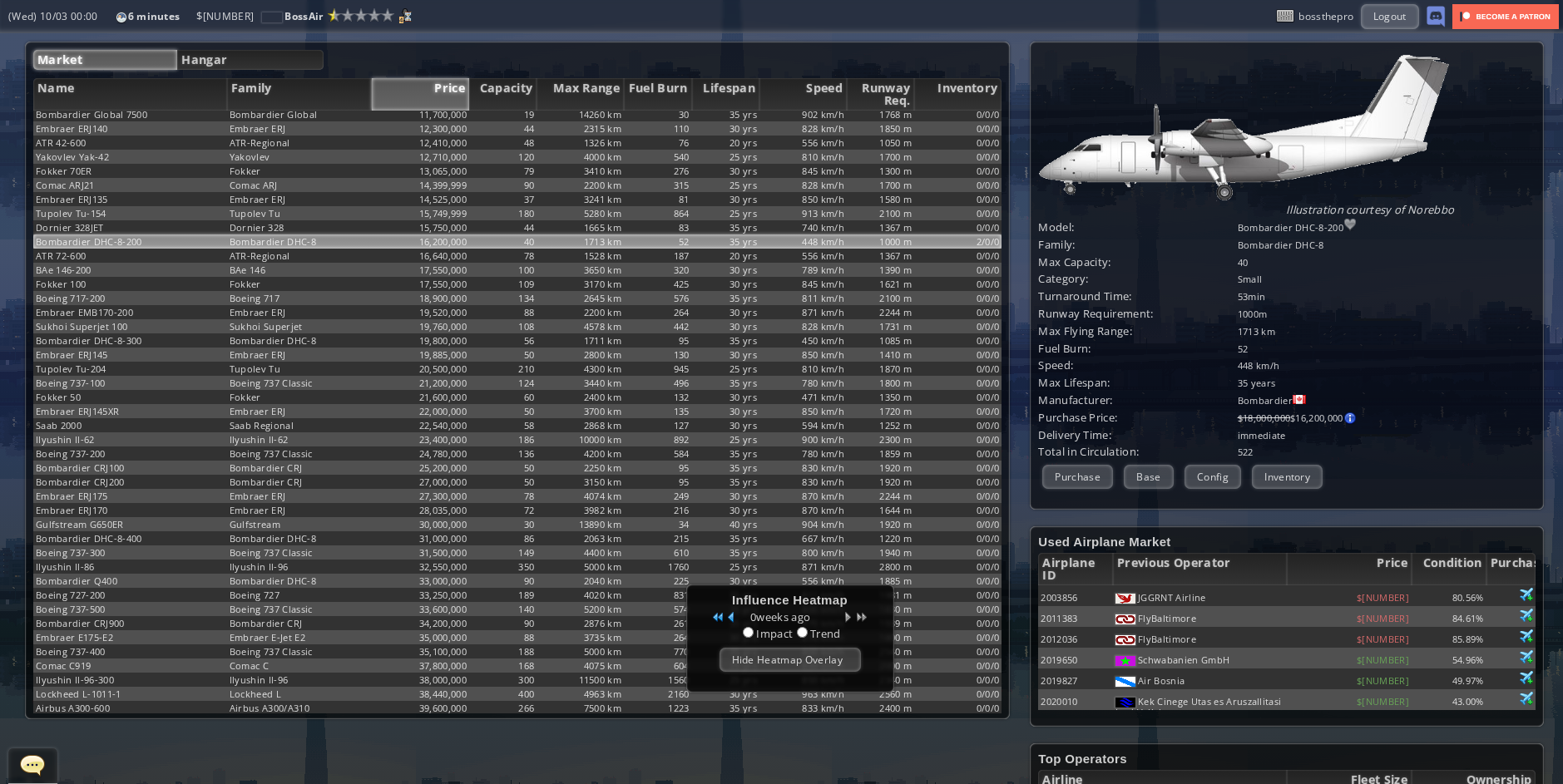 scroll, scrollTop: 0, scrollLeft: 0, axis: both 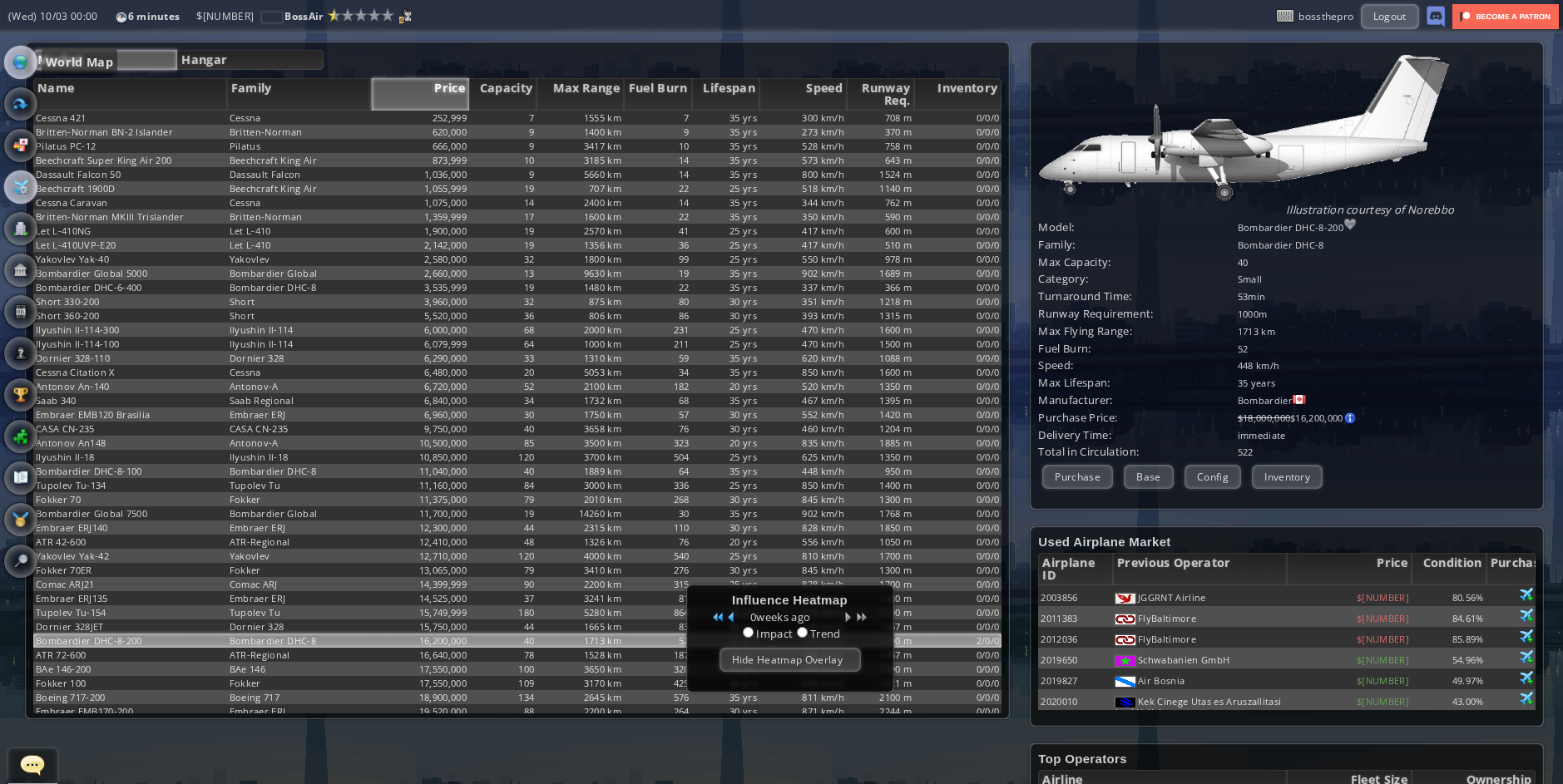 click at bounding box center [21, 62] 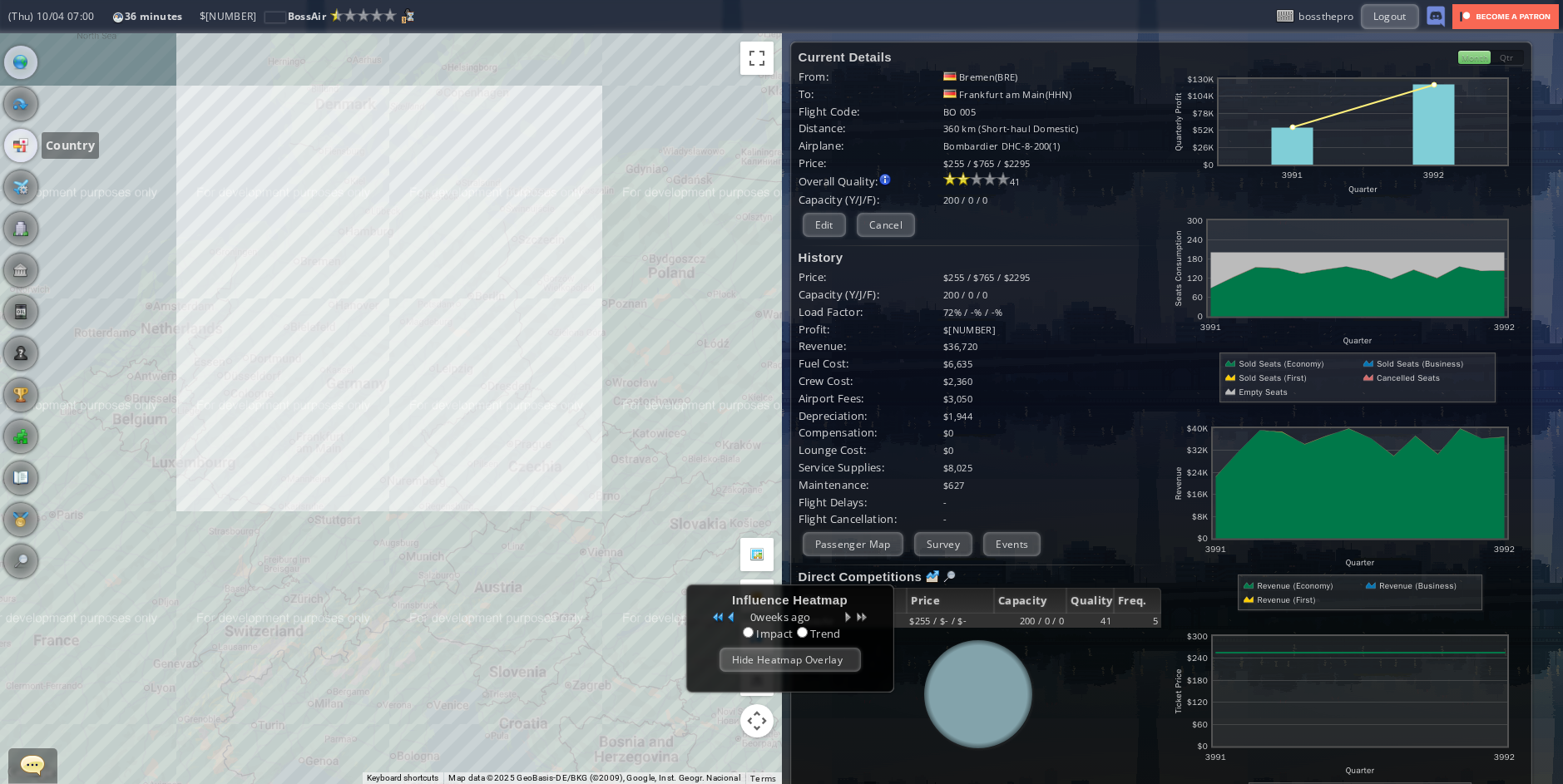 click at bounding box center (21, 145) 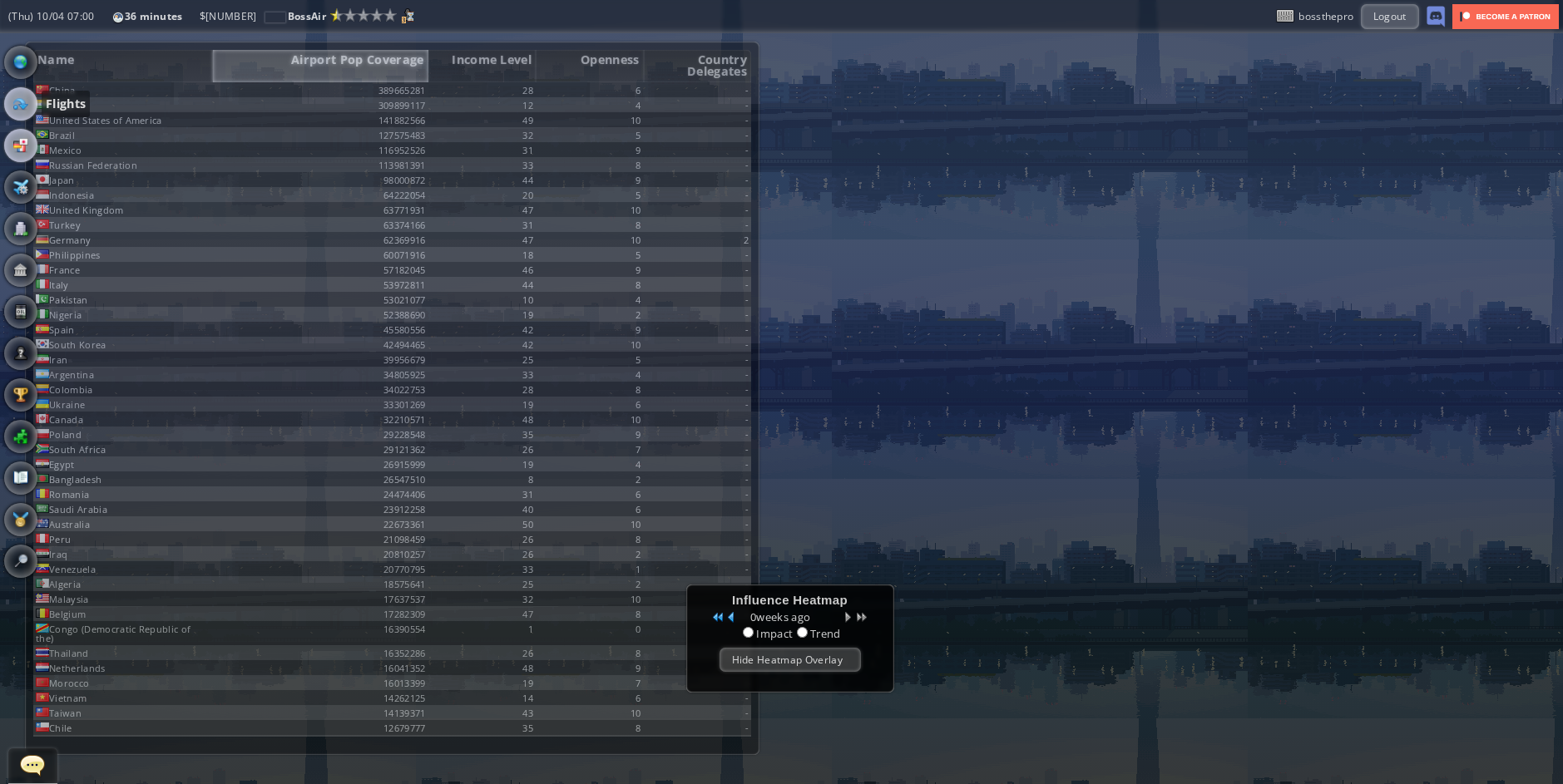 click at bounding box center (21, 104) 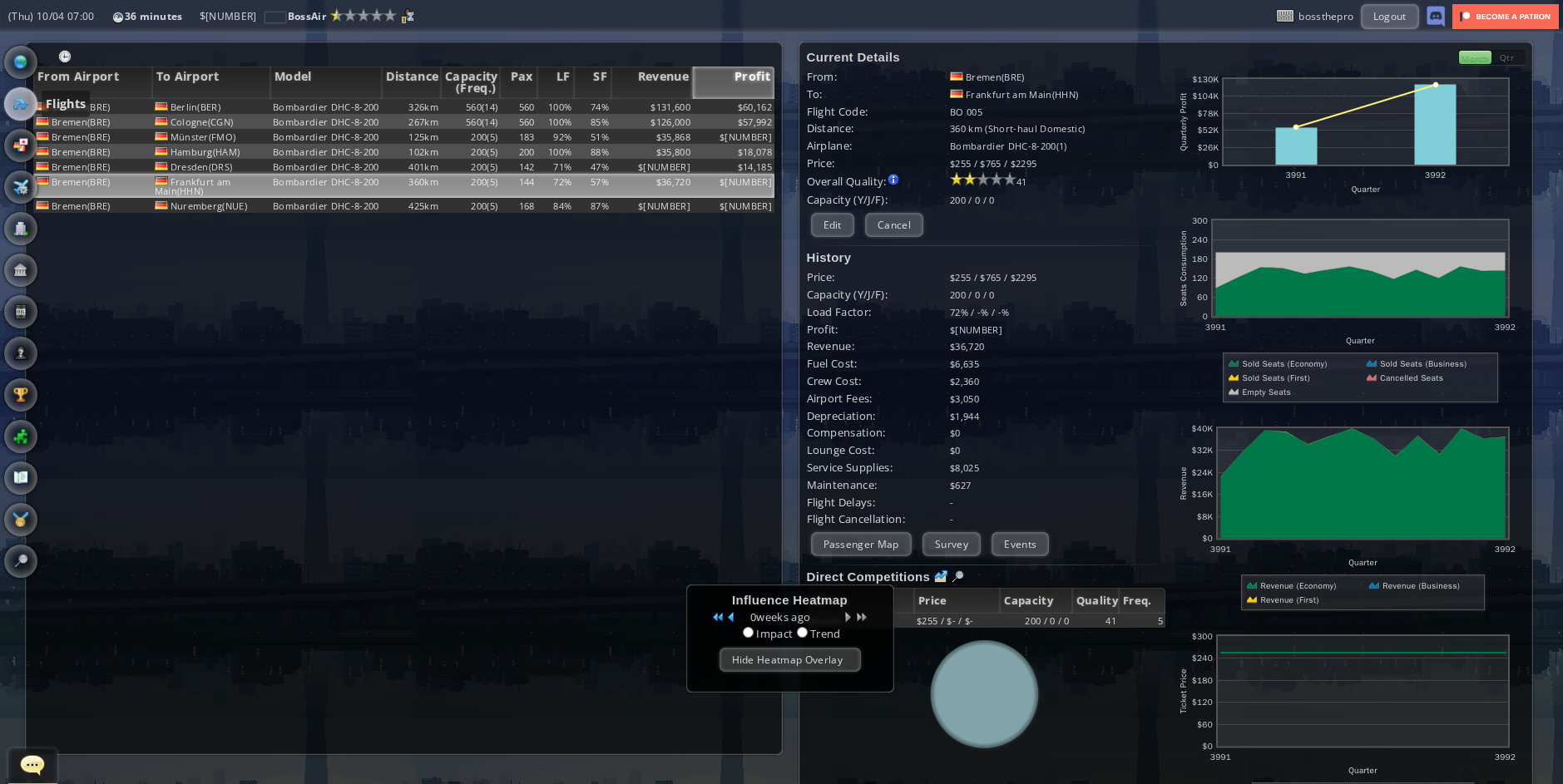 click at bounding box center (21, 104) 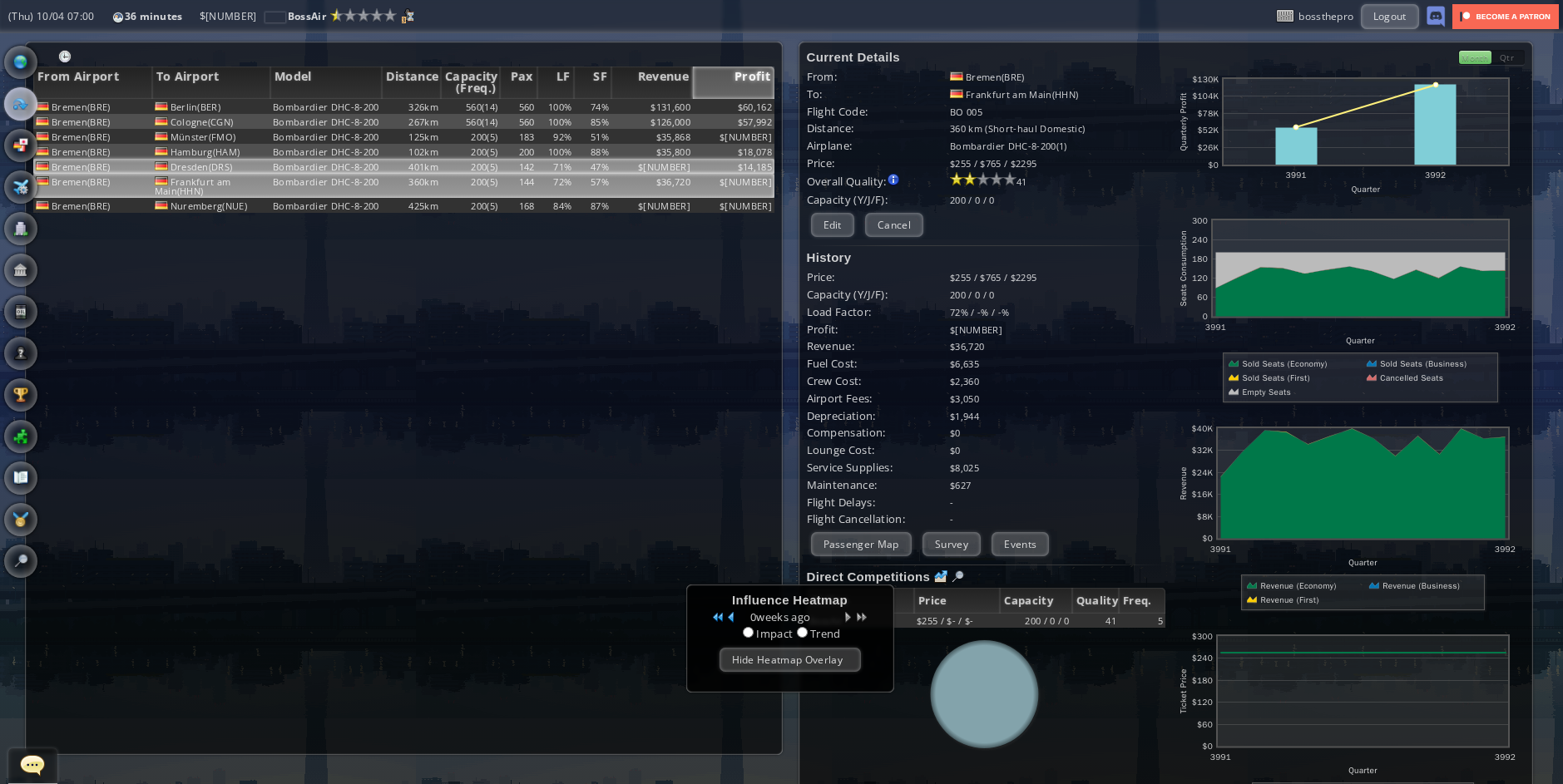 click on "47%" at bounding box center [592, 106] 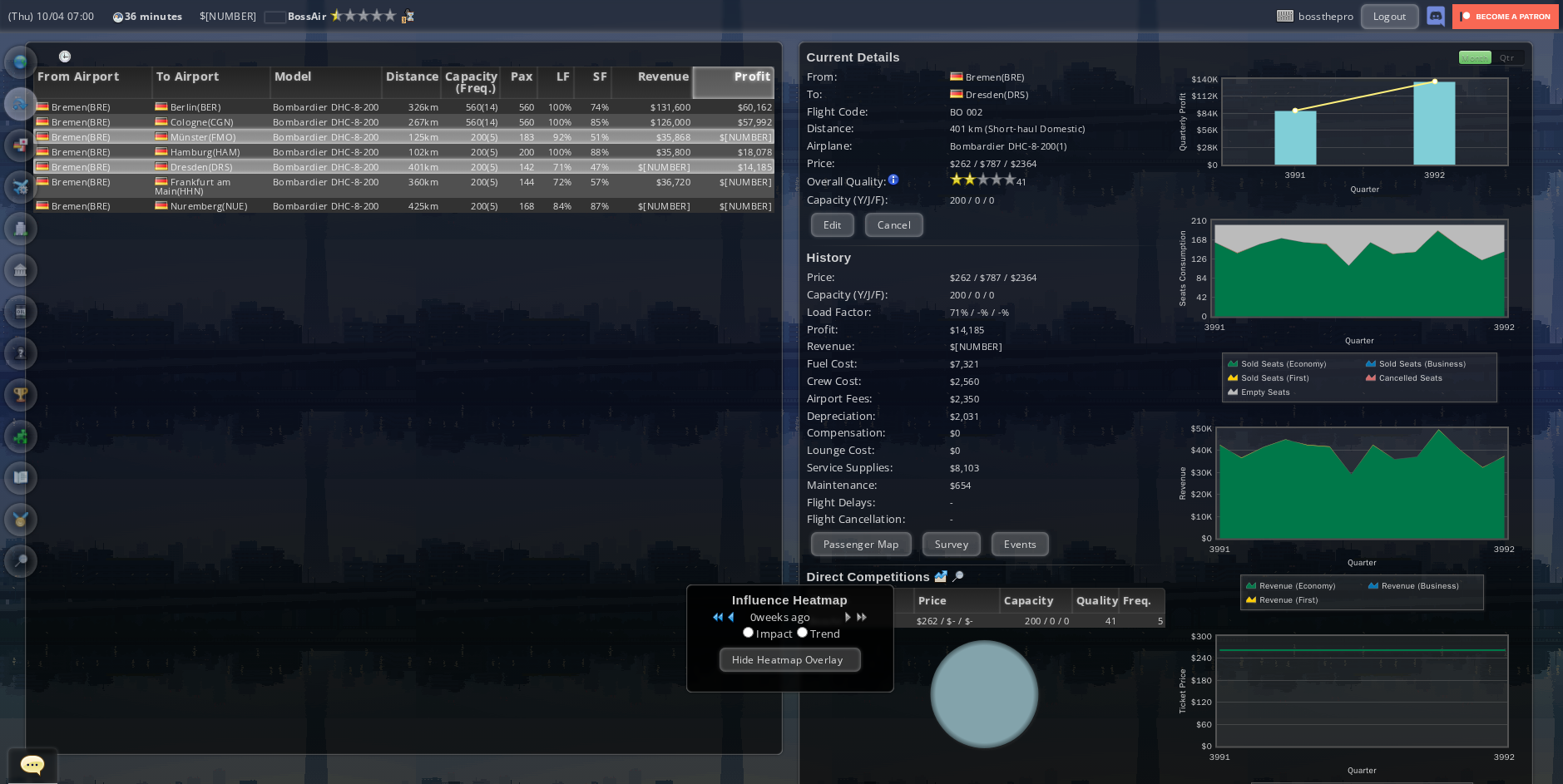 click on "51%" at bounding box center [592, 106] 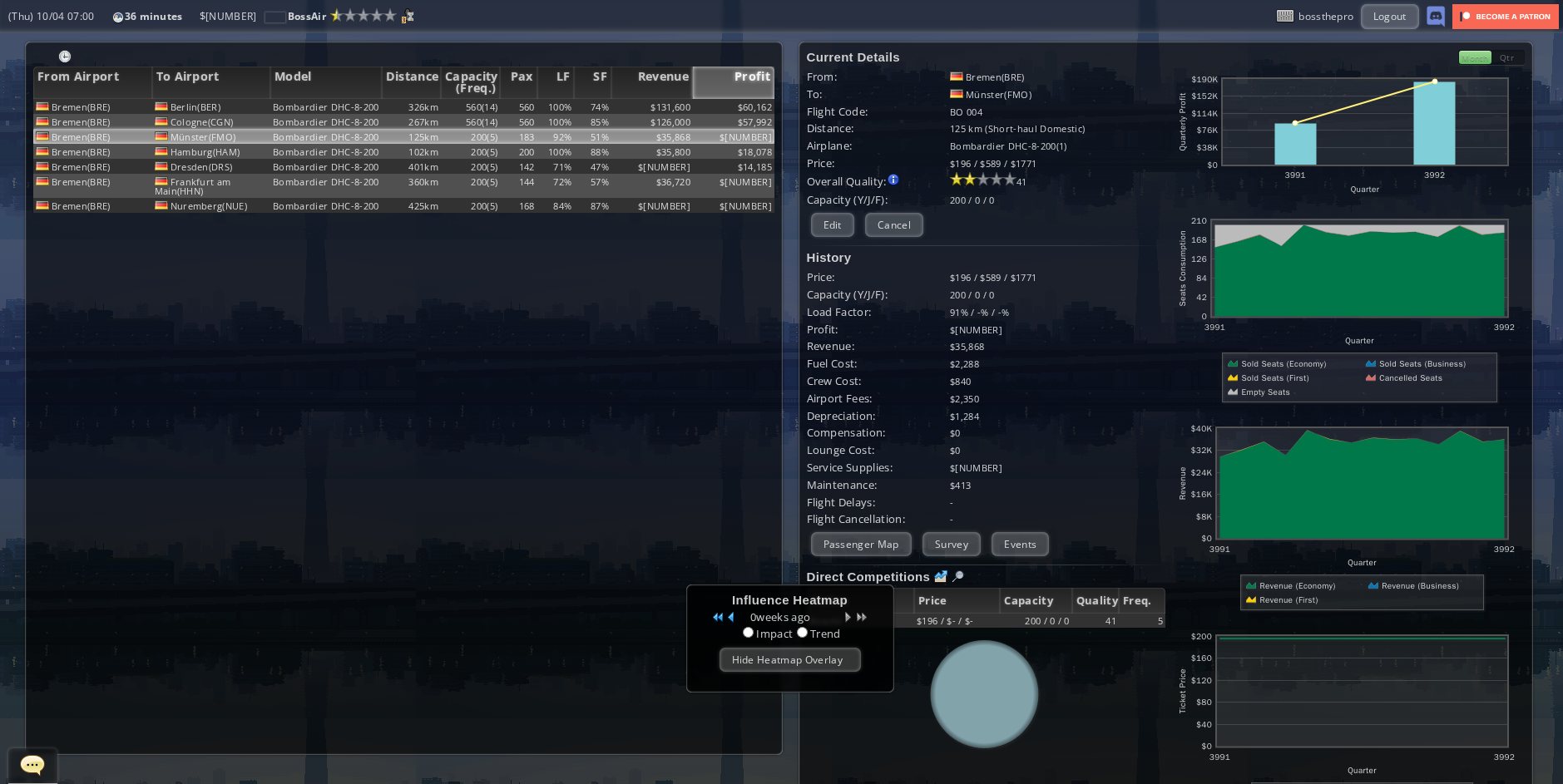 click on "51%" at bounding box center [592, 136] 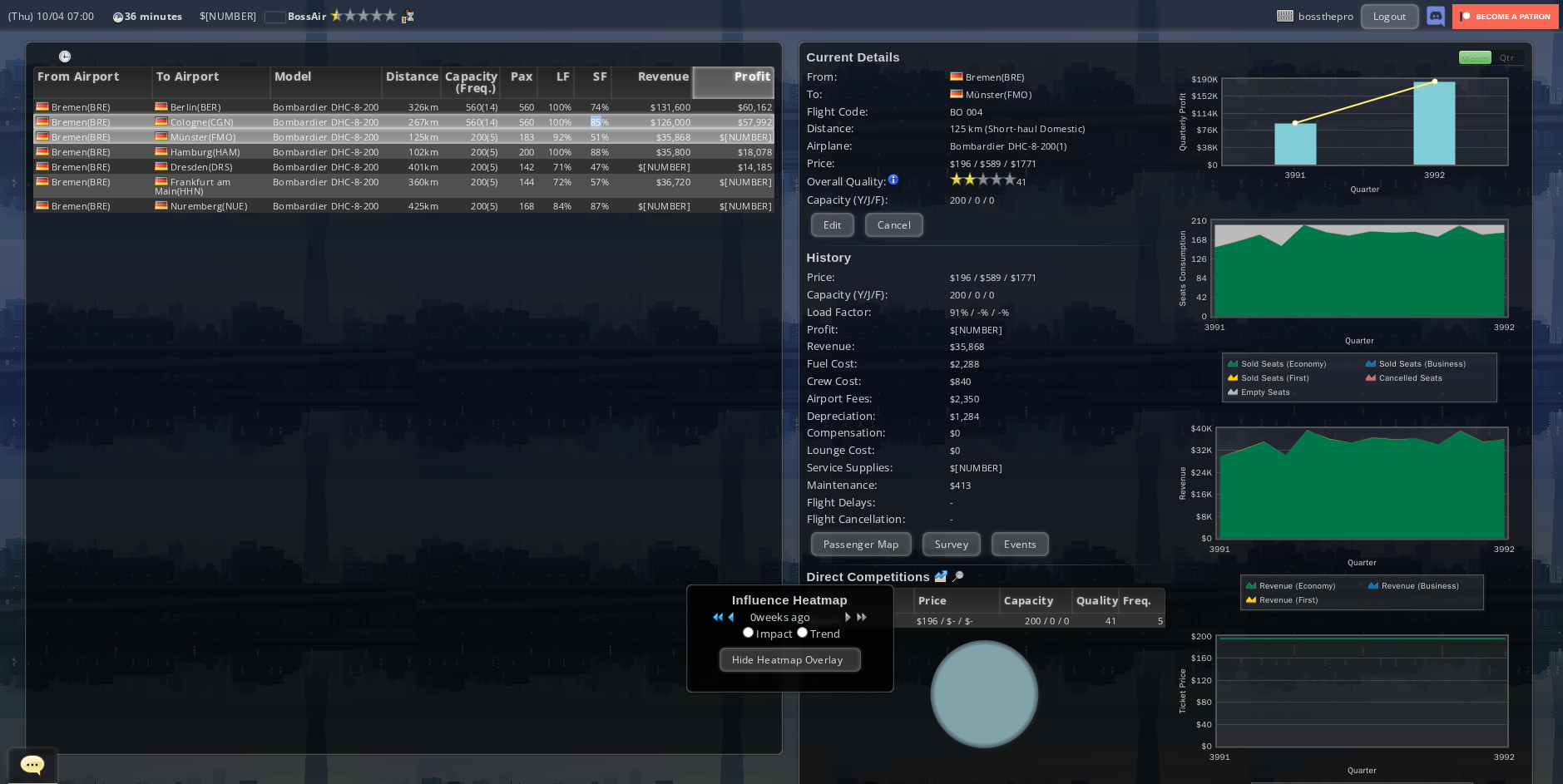 click on "85%" at bounding box center (592, 106) 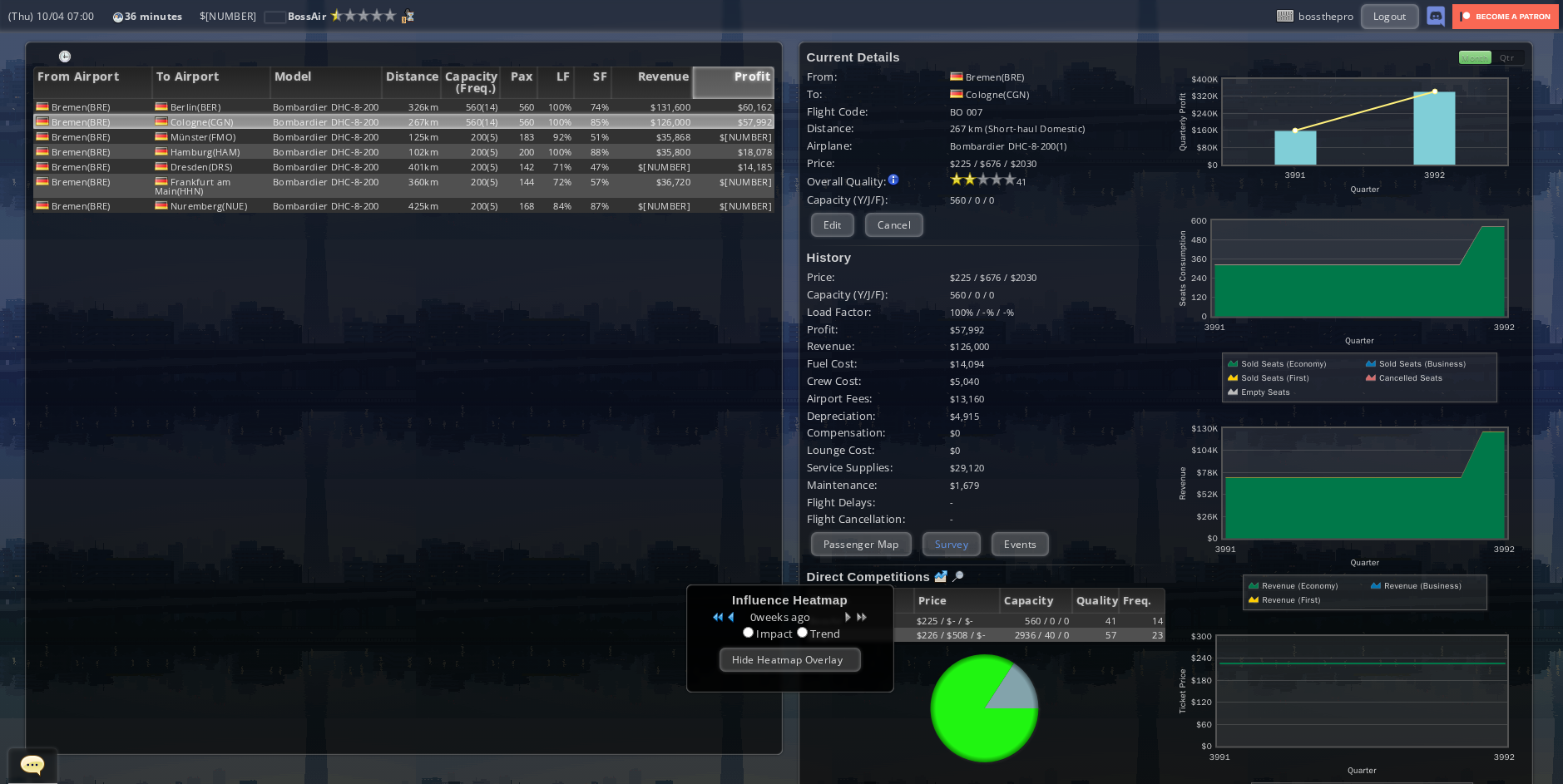 click on "Survey" at bounding box center (952, 544) 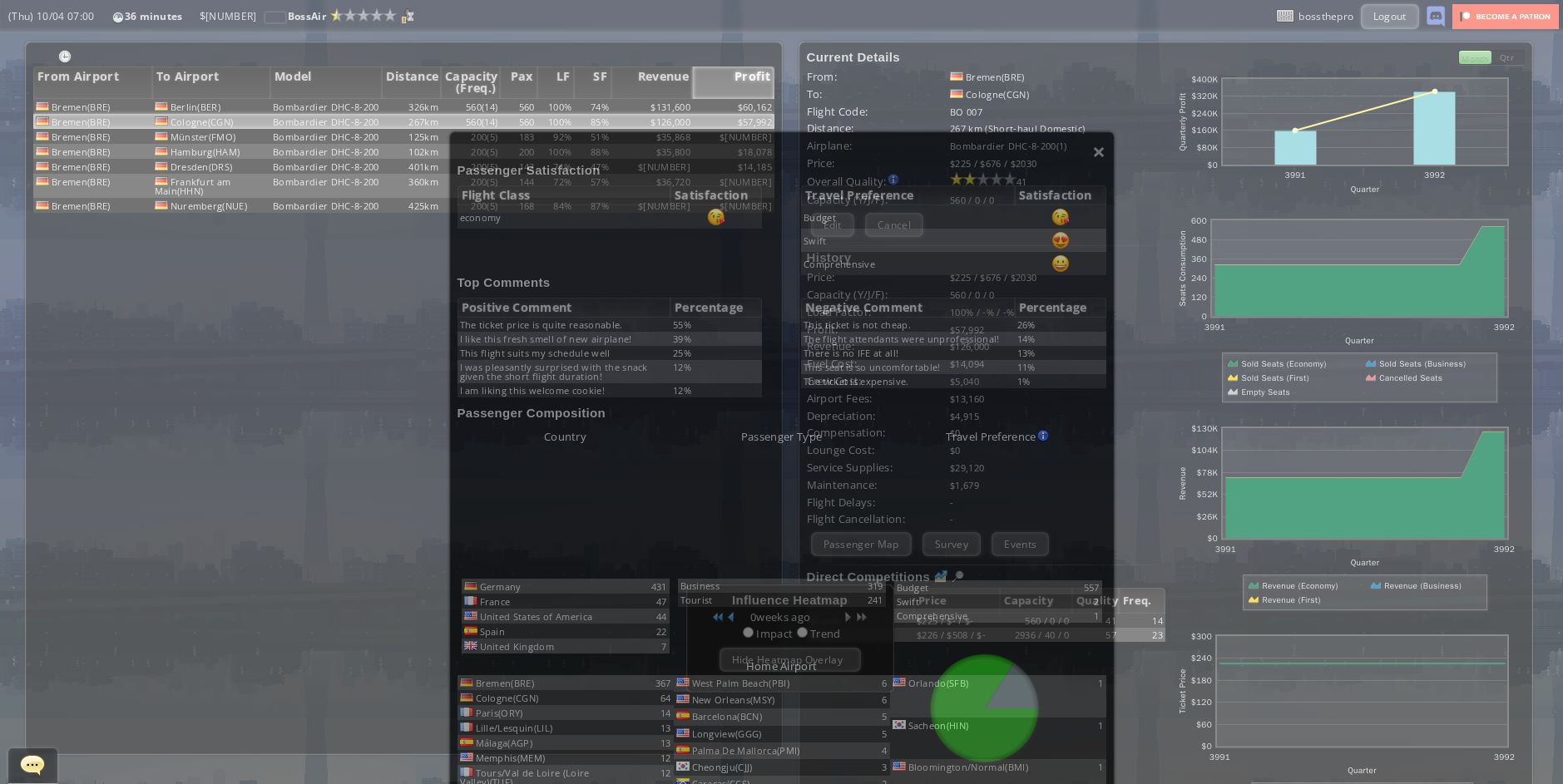 scroll, scrollTop: 103, scrollLeft: 0, axis: vertical 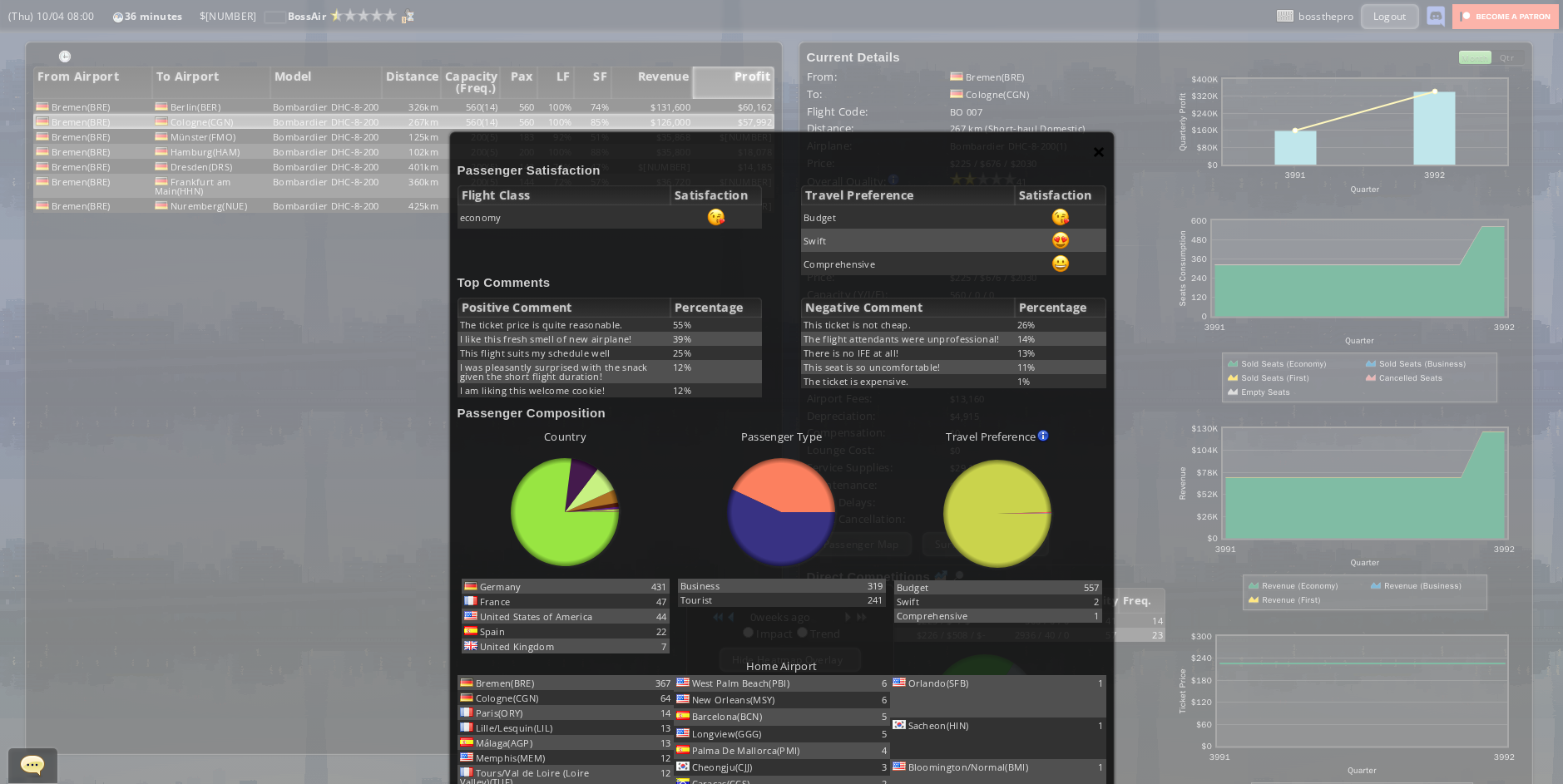 click on "×" at bounding box center [1099, 151] 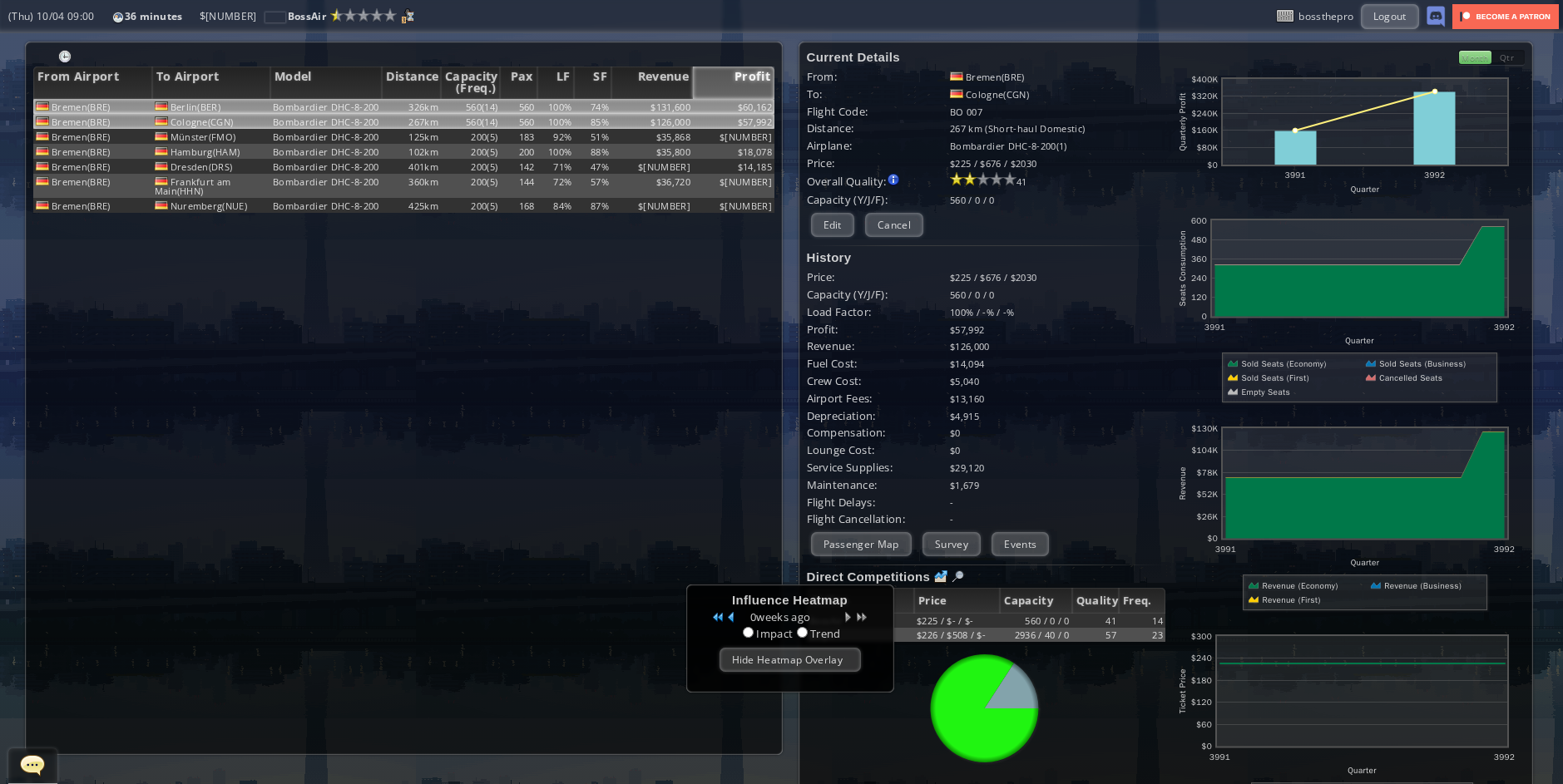click on "100%" at bounding box center [556, 106] 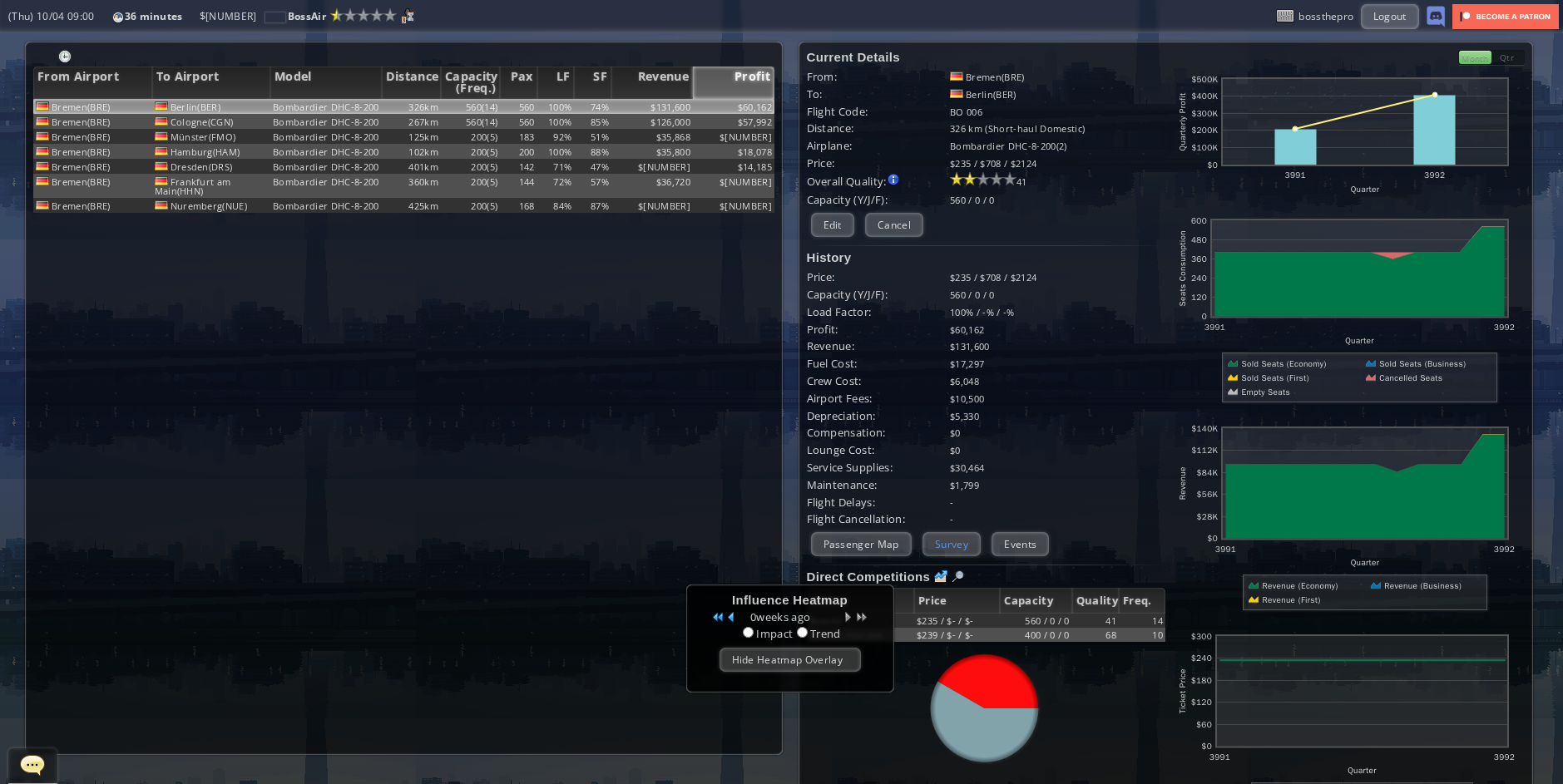 click on "Survey" at bounding box center (952, 544) 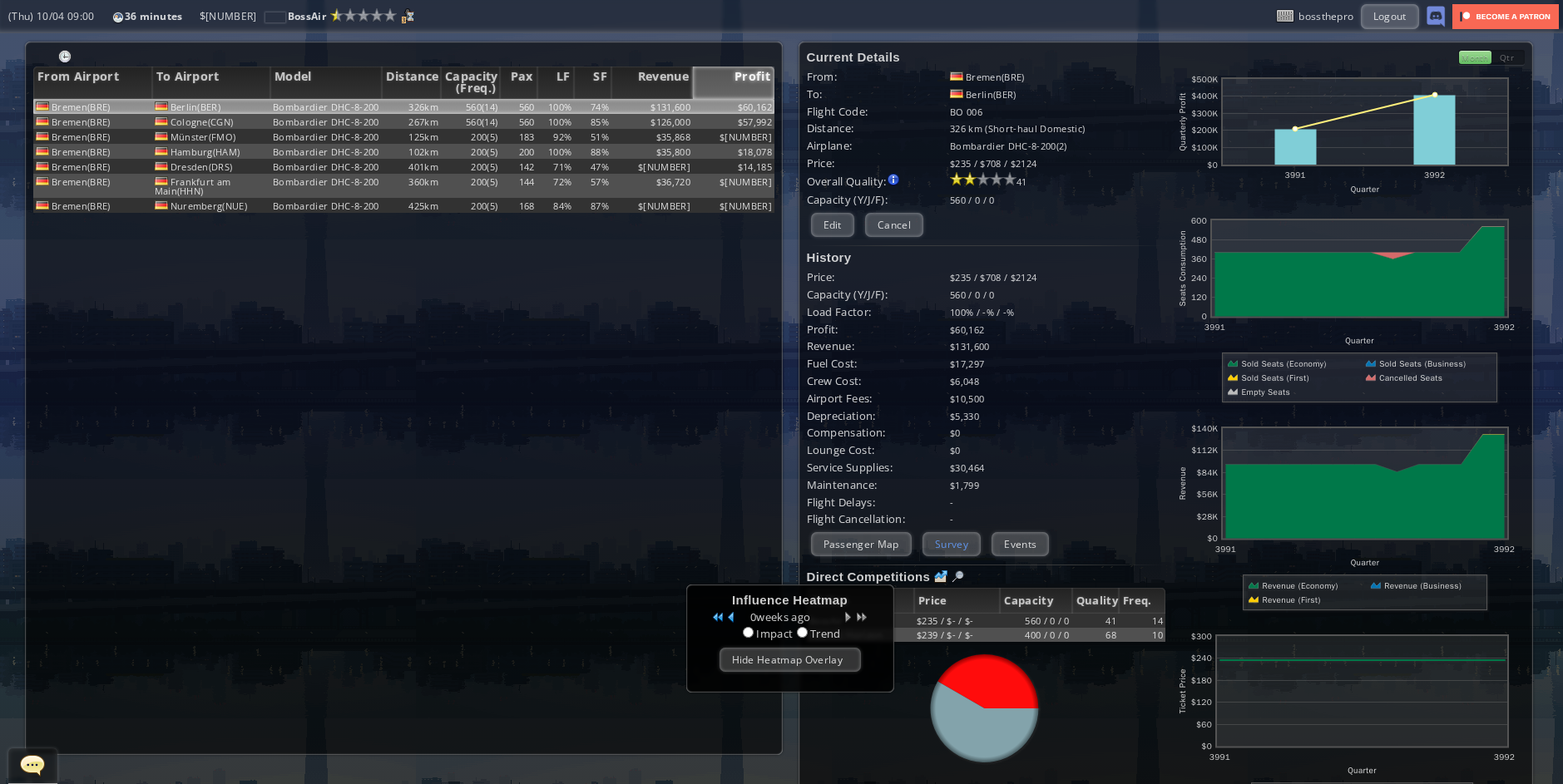 scroll, scrollTop: 103, scrollLeft: 0, axis: vertical 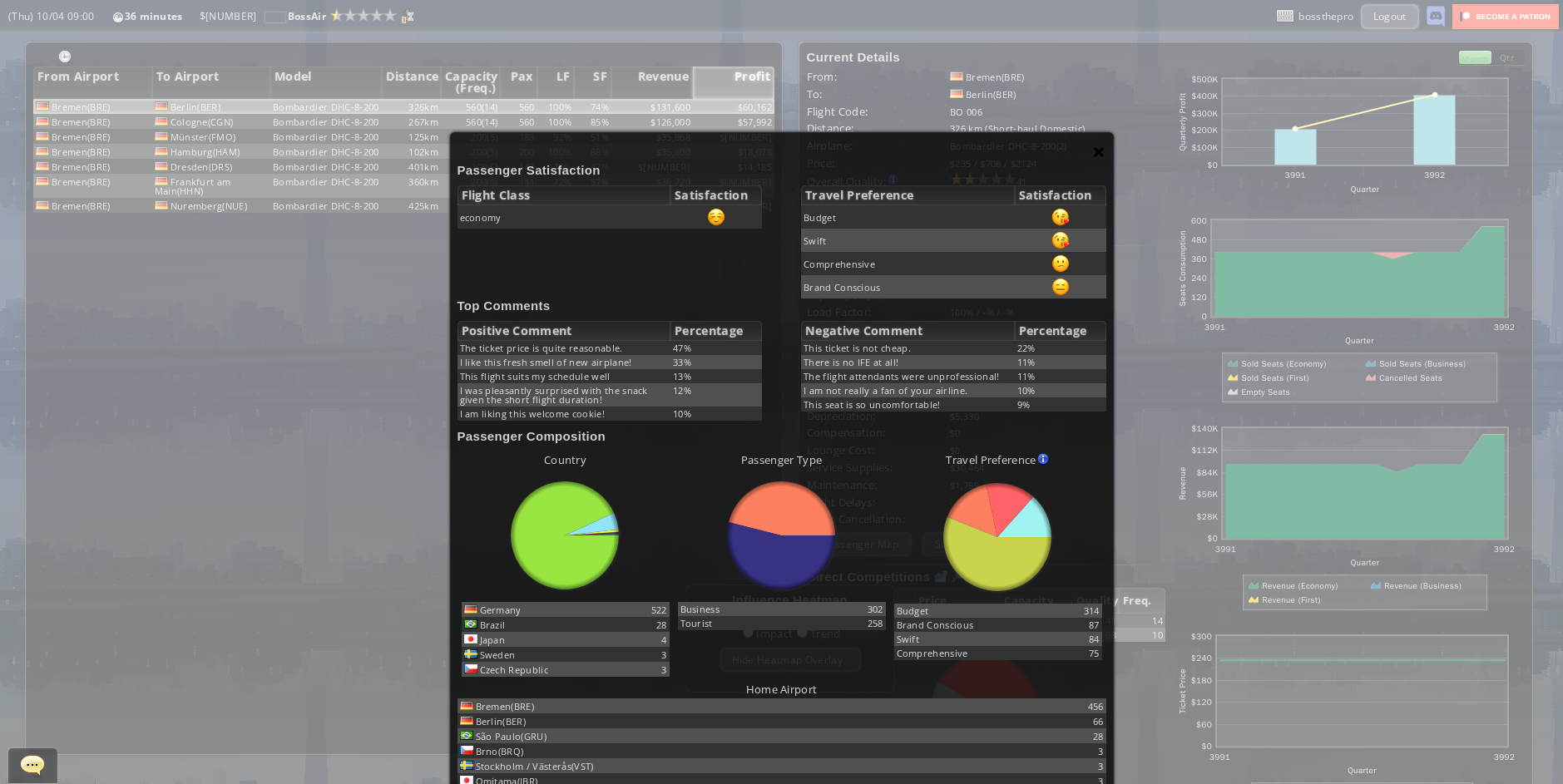 click on "×" at bounding box center (1099, 151) 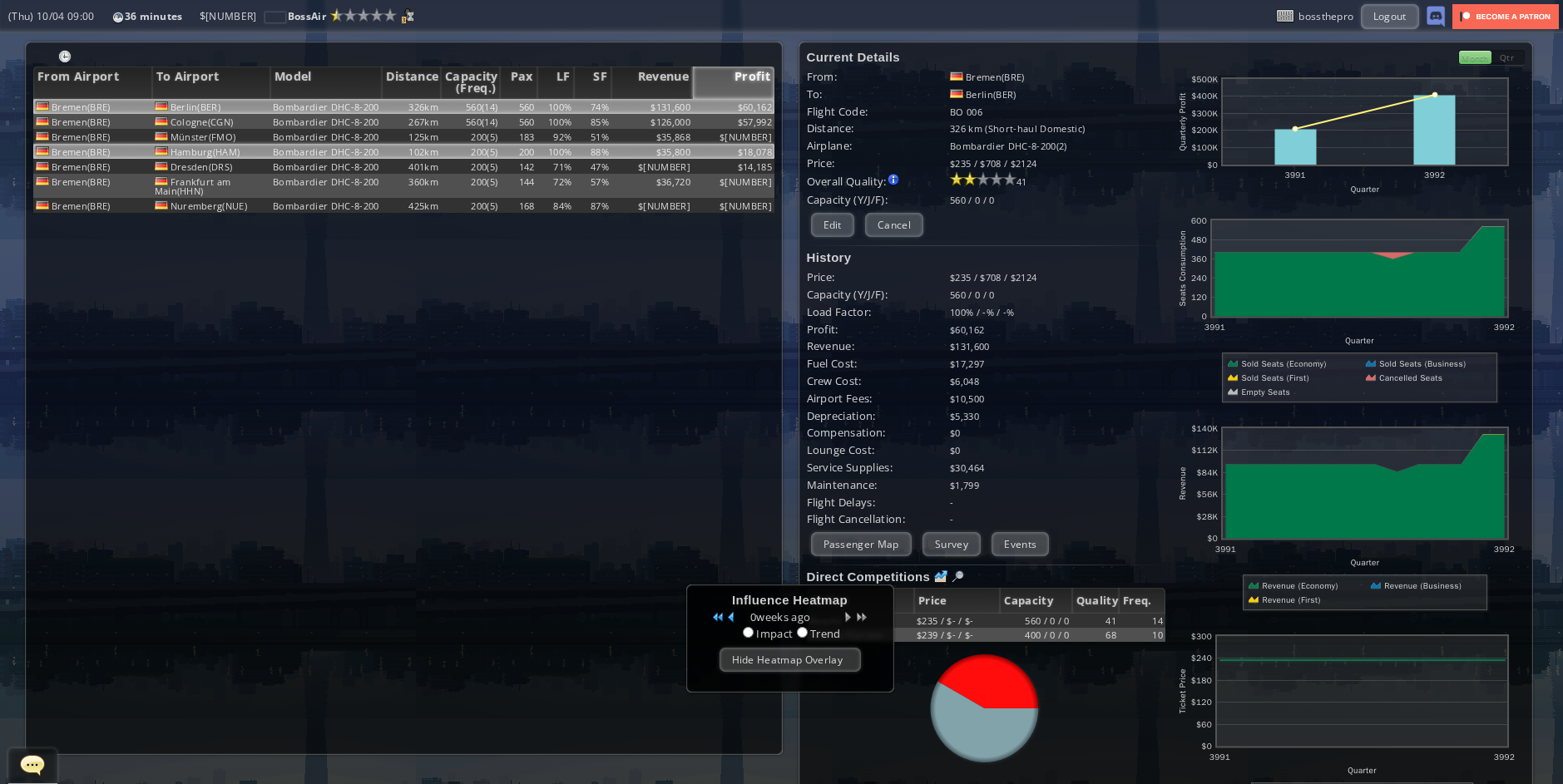 click on "$18,078" at bounding box center (734, 106) 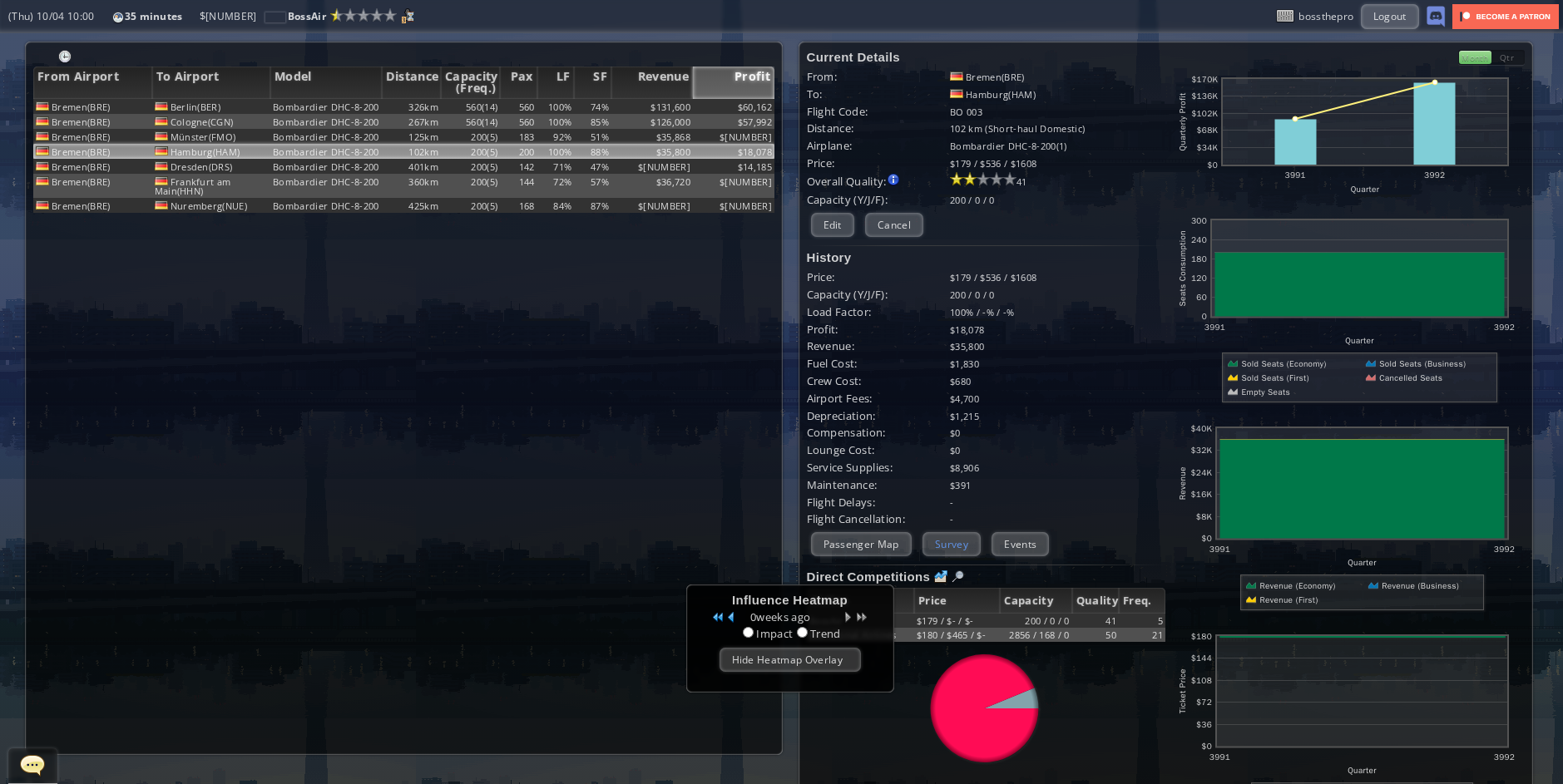 click on "Survey" at bounding box center (952, 544) 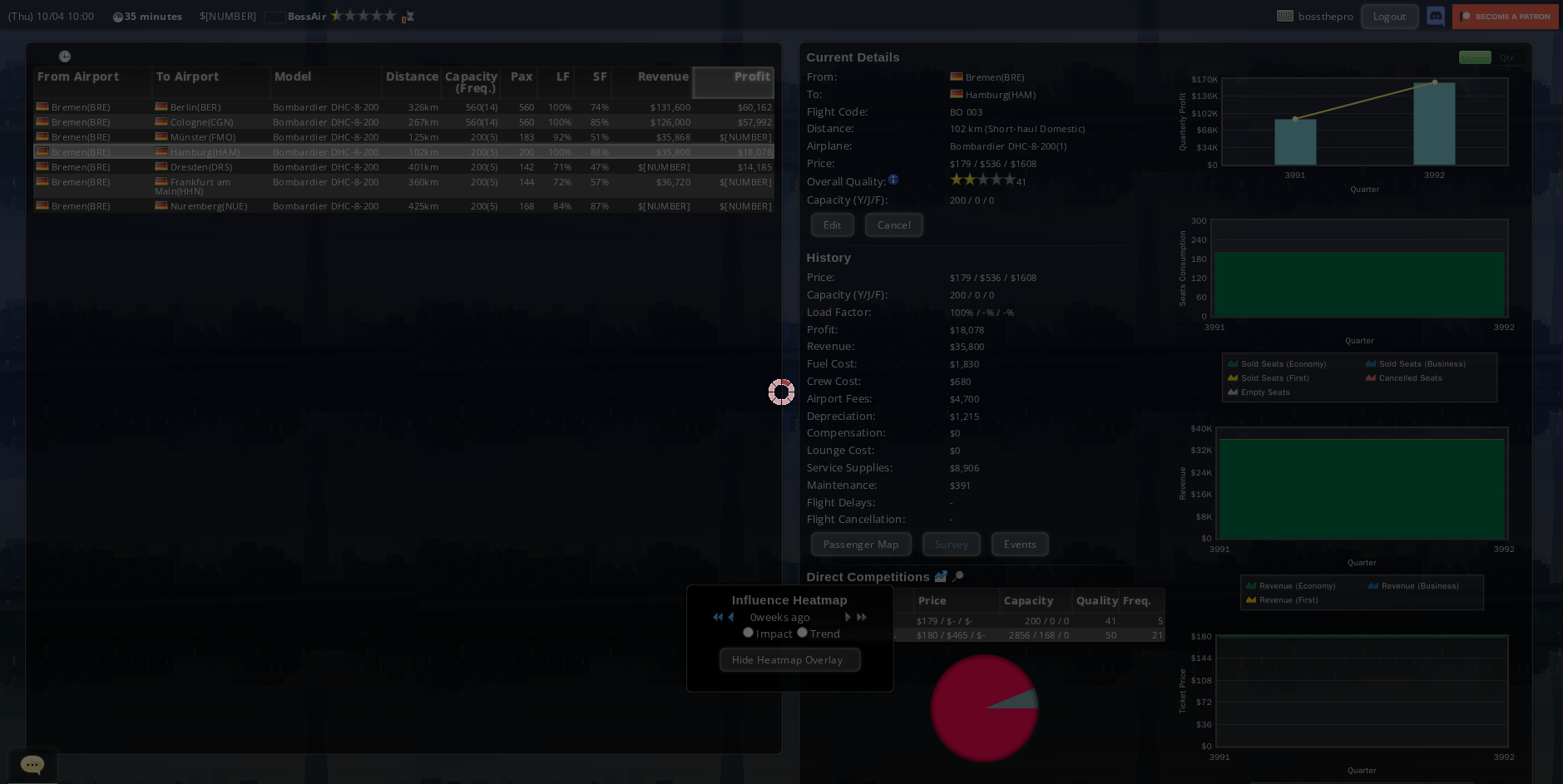 scroll, scrollTop: 103, scrollLeft: 0, axis: vertical 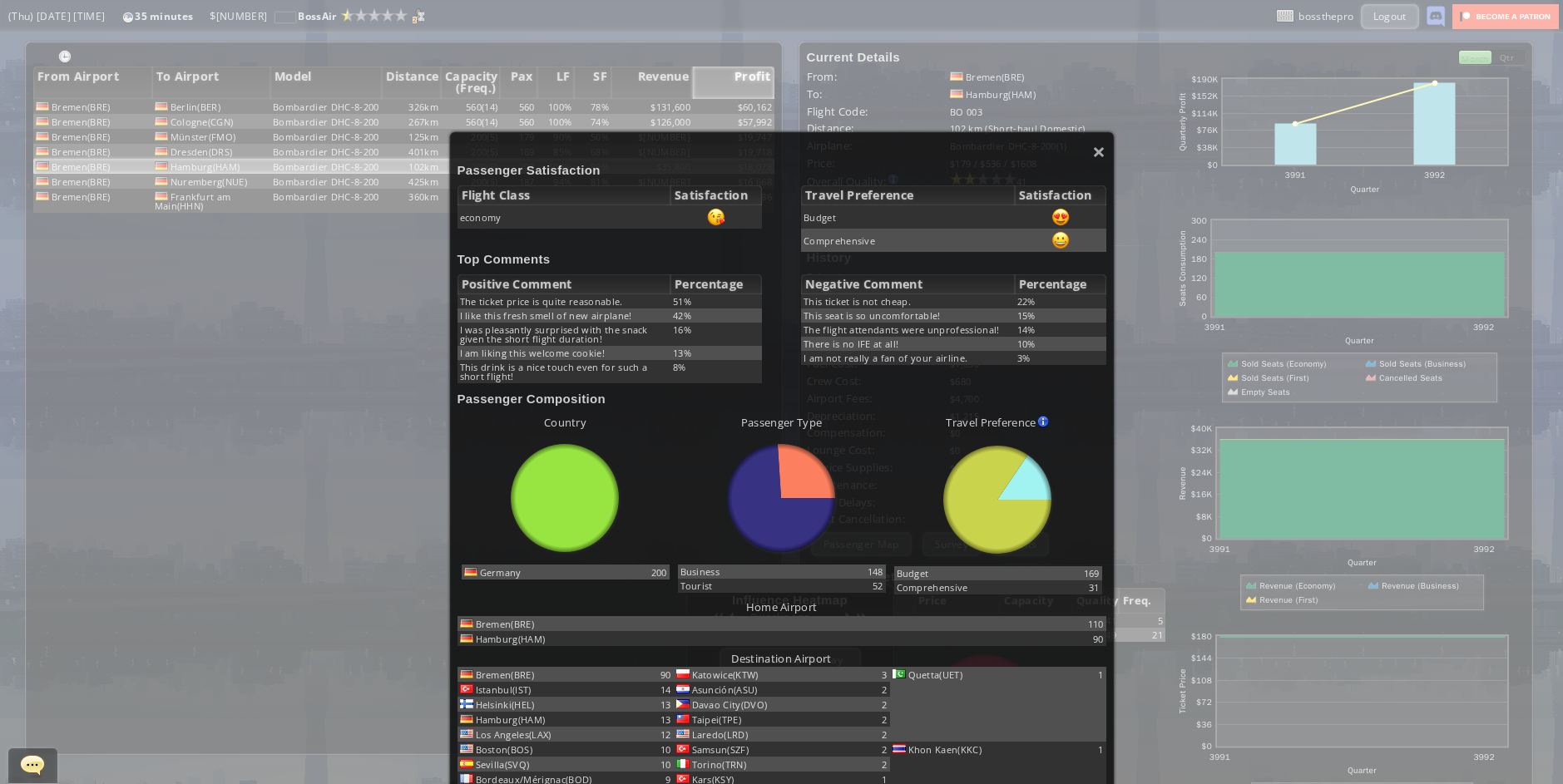 click on "×
Passenger Satisfaction
Flight Class
Satisfaction
economy
Travel Preference
Satisfaction
Budget Comprehensive
Top Comments
Positive Comment
Percentage
The ticket price is quite reasonable. 51% I like this fresh smell of new airplane! 42% I was pleasantly surprised with the snack given the short flight duration! 16% I am liking this welcome cookie! 13% This drink is a nice touch even for such a short flight! 8%
Negative Comment
Percentage
This ticket is not cheap. 22% This seat is so uncomfortable! 15% The flight attendants were unprofessional! 14% There is no IFE at all! 10% I am not really a fan of your airline. 3%
Passenger Composition
Country
abcdefhiklmnopqrstuvwxyz Loading chart. Please wait. abcdefhiklmnopqrstuvwxyz 200 9" at bounding box center [781, 392] 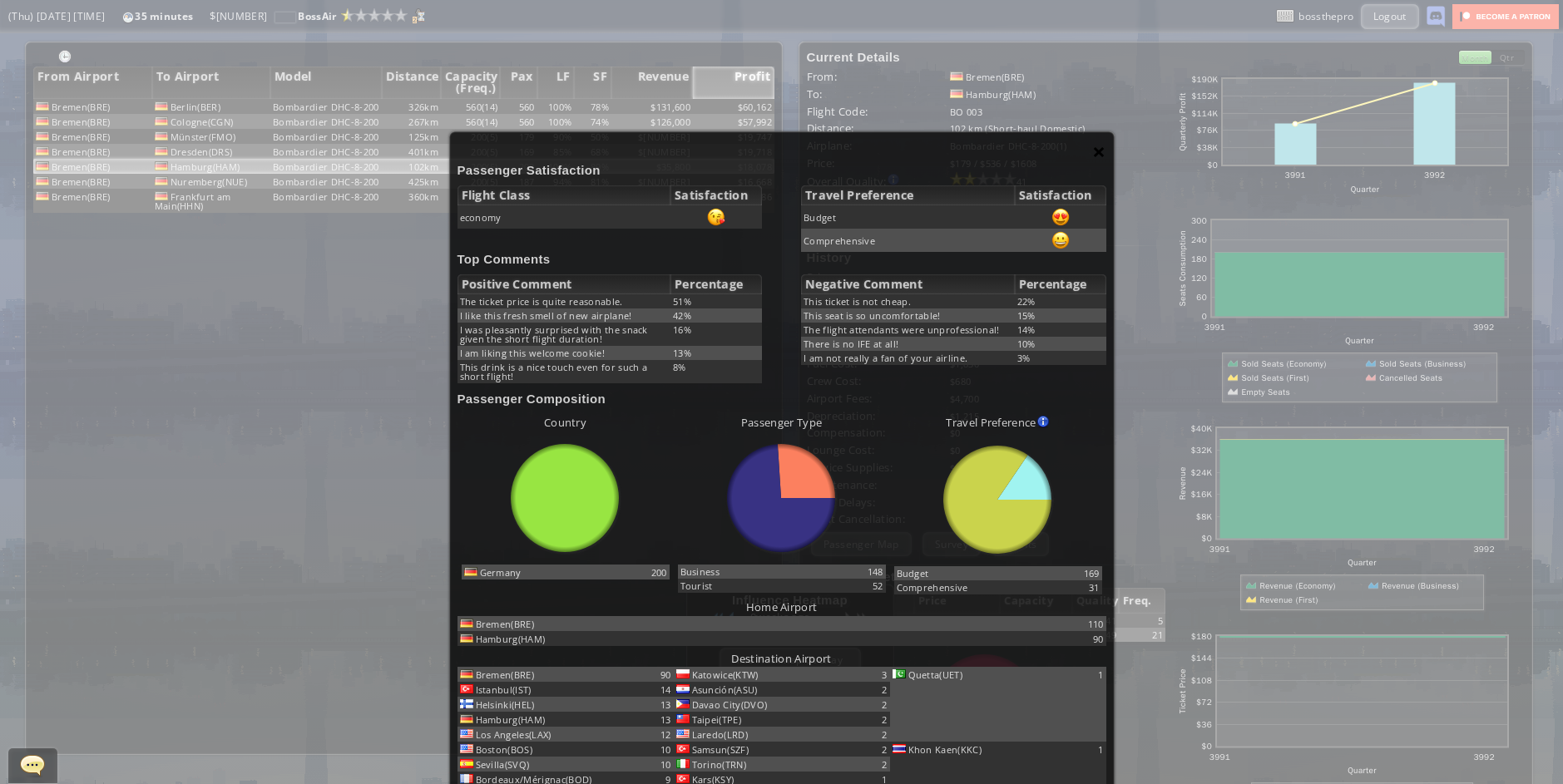 click on "×" at bounding box center (1099, 151) 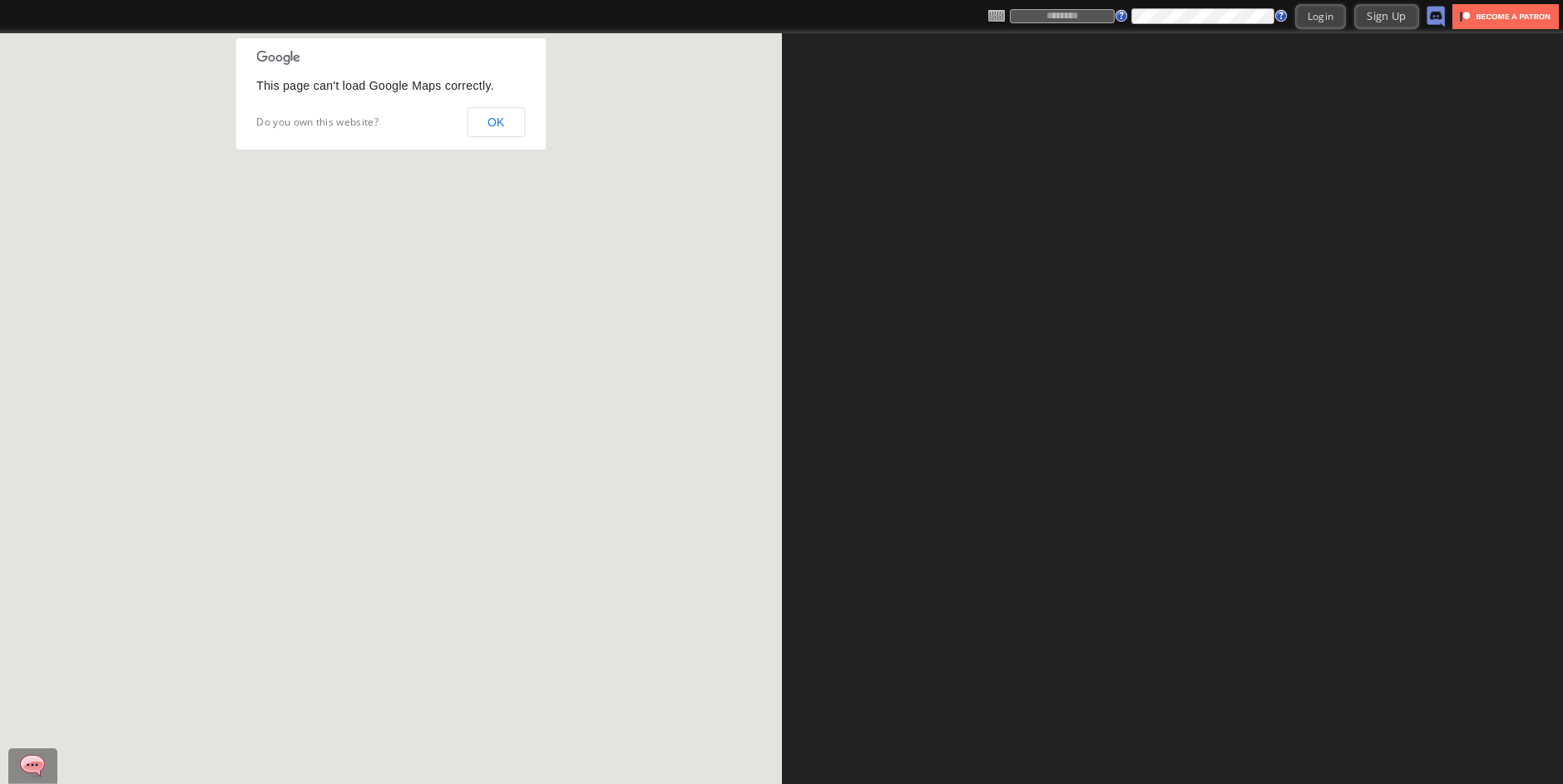 scroll, scrollTop: 0, scrollLeft: 0, axis: both 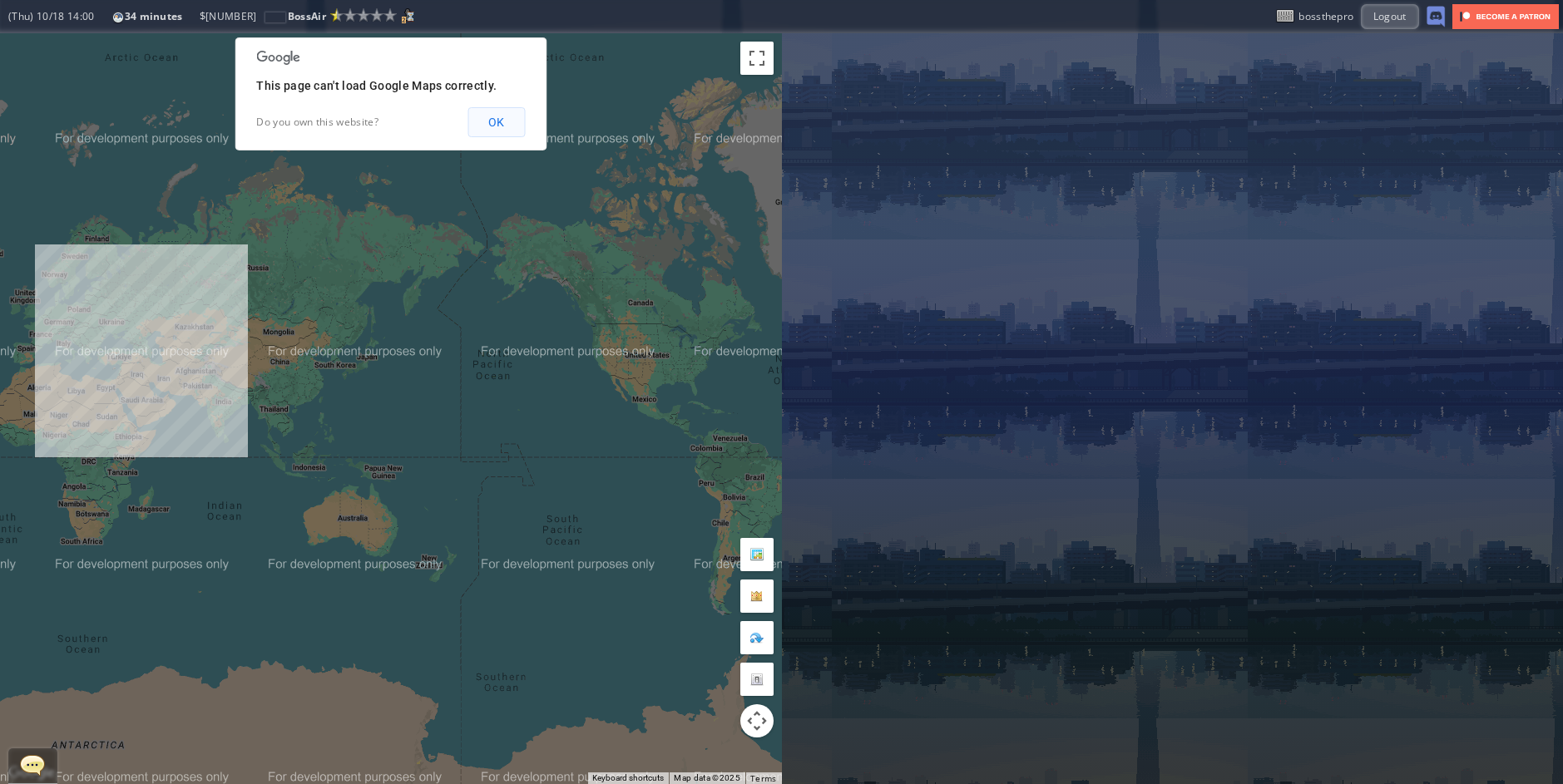 click on "OK" at bounding box center [496, 122] 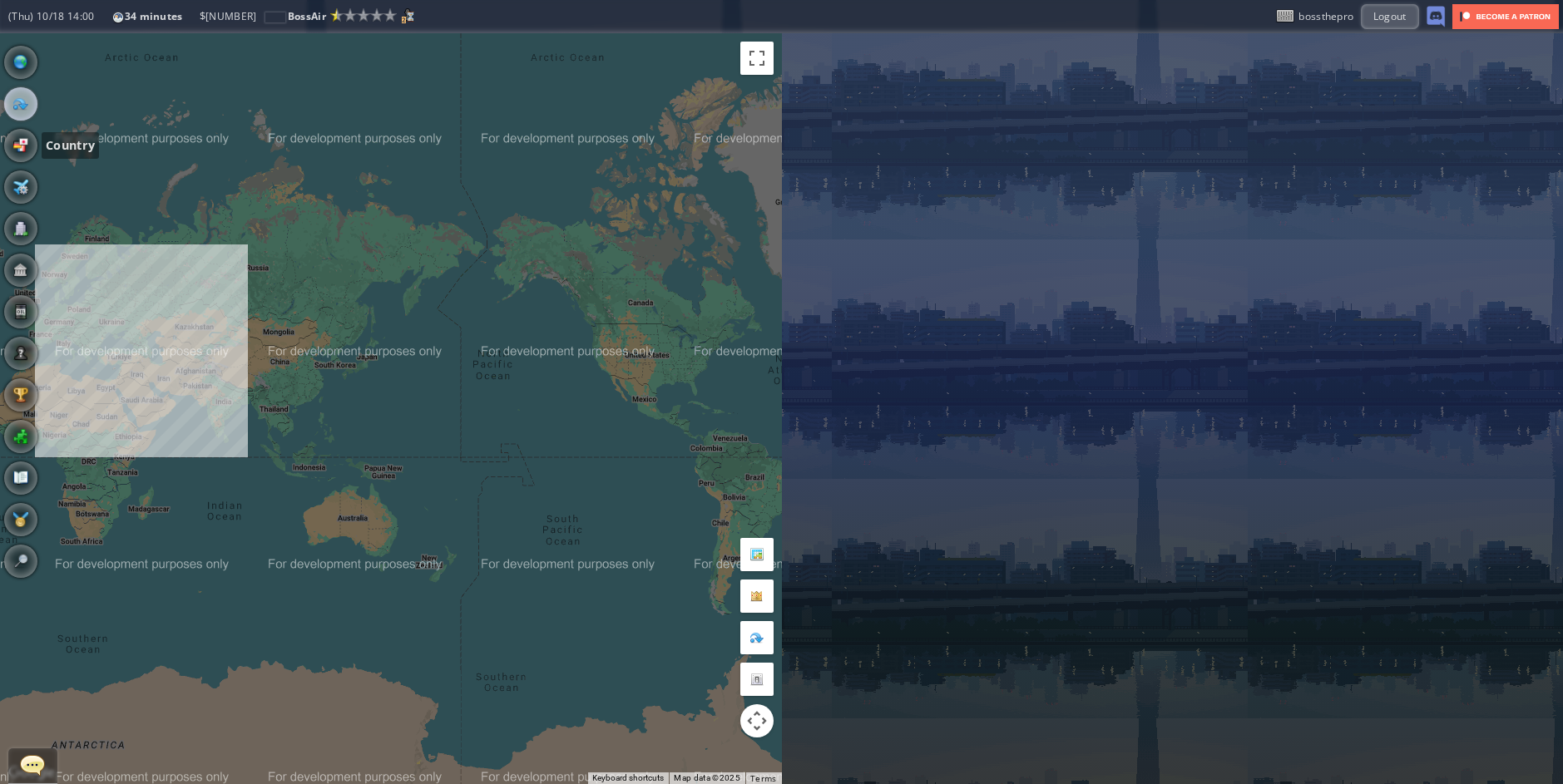 click at bounding box center (21, 104) 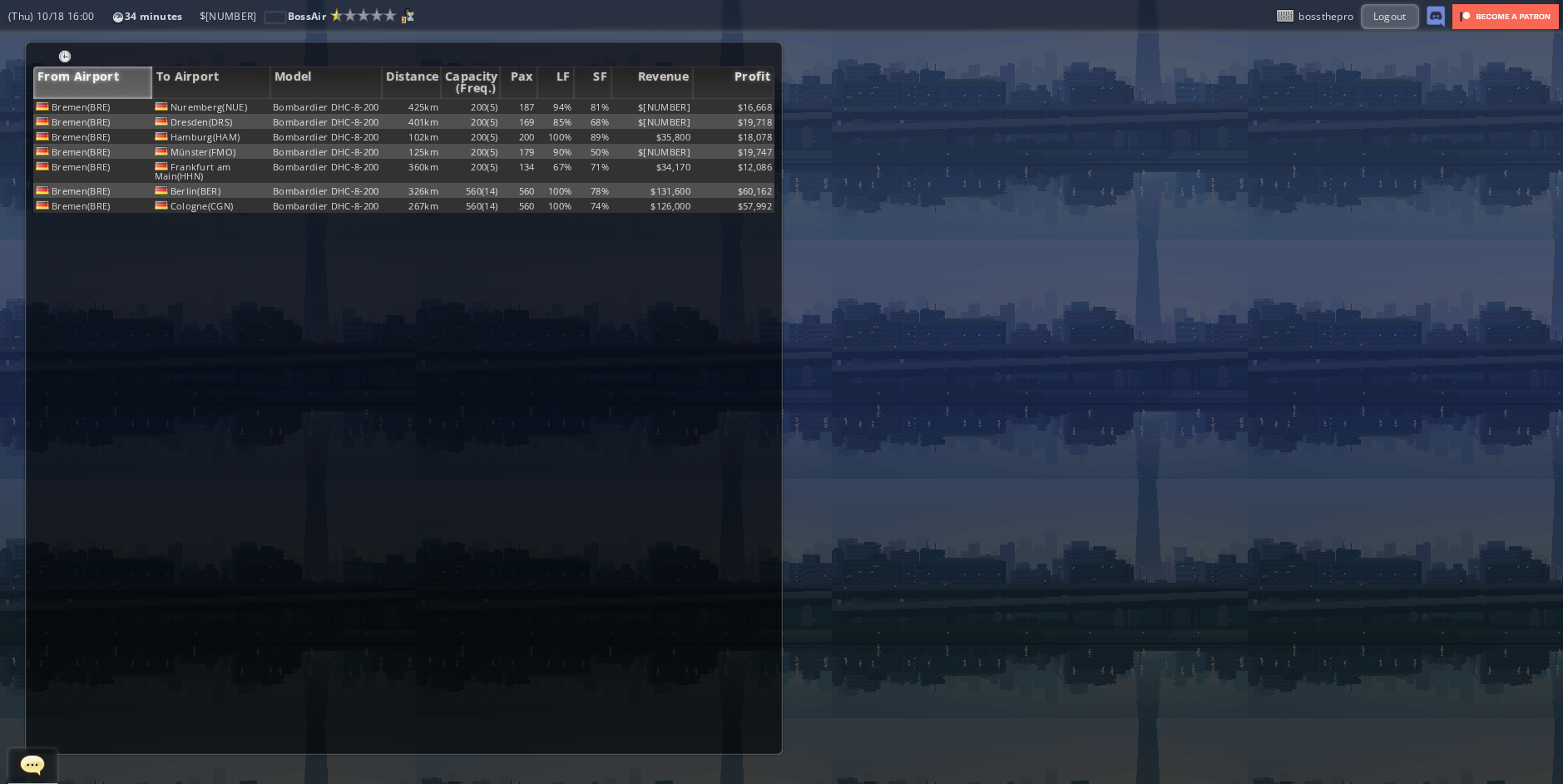 click on "Profit" at bounding box center (734, 82) 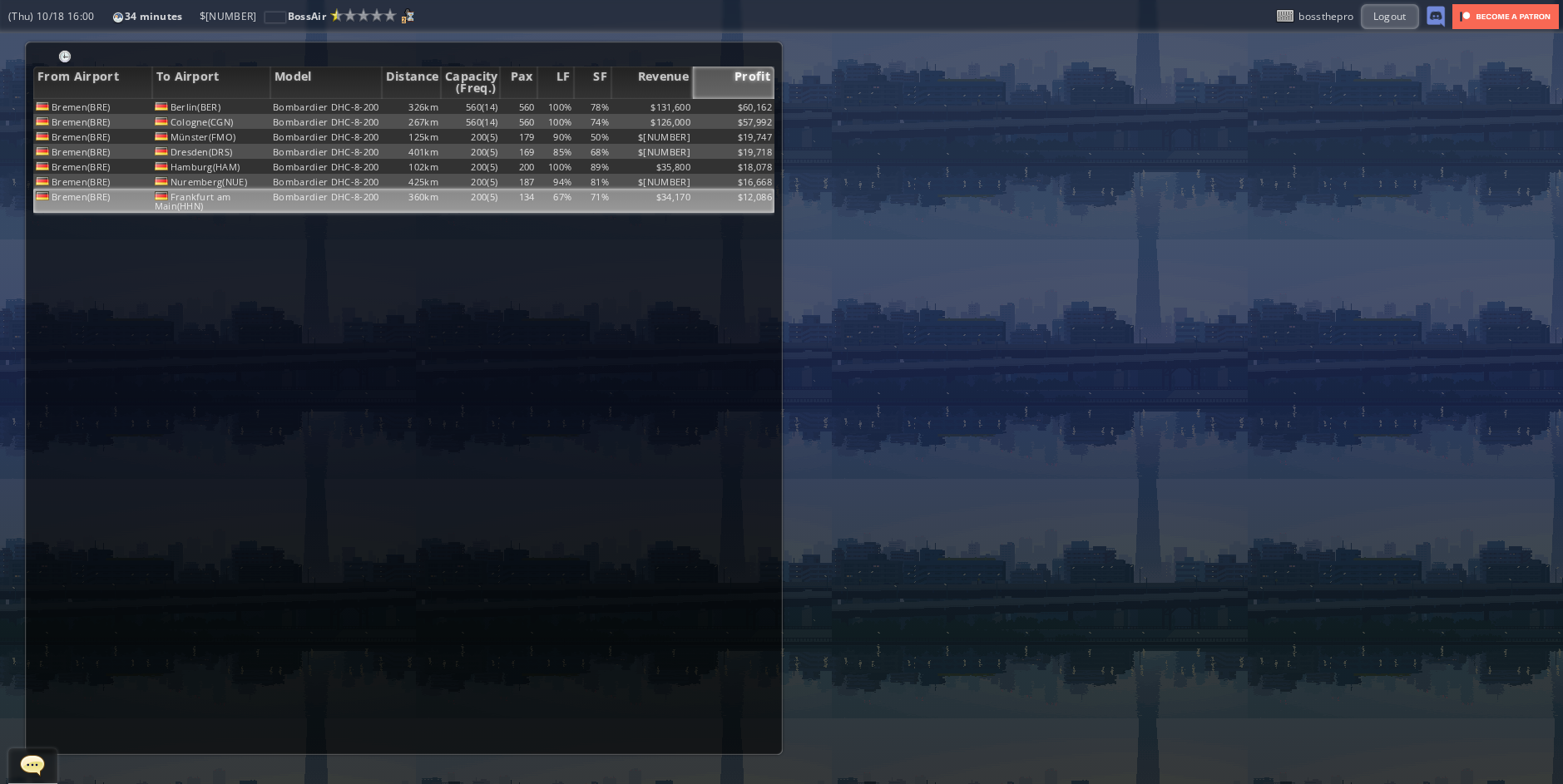 click on "$12,086" at bounding box center [734, 106] 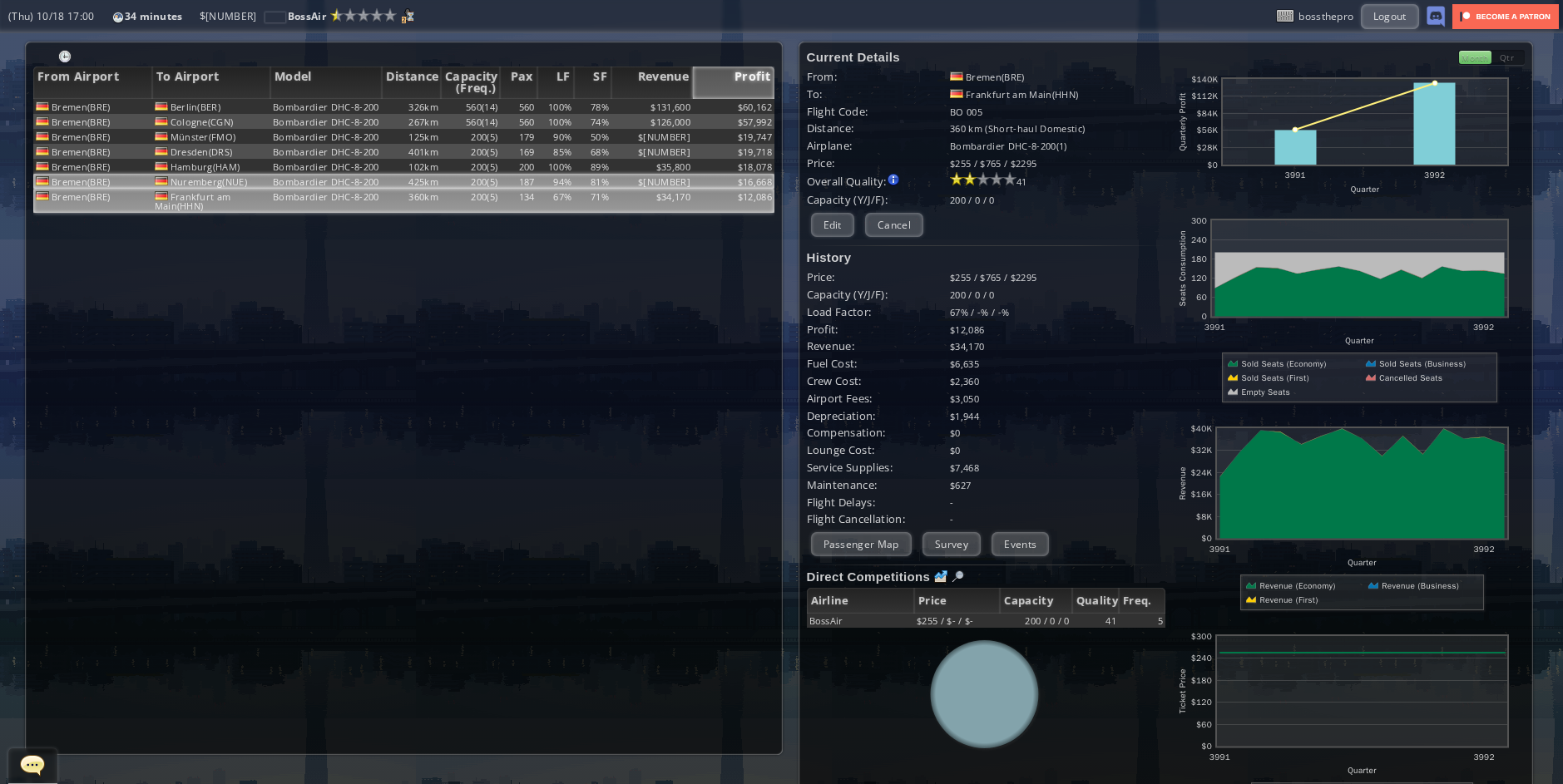 click on "$16,668" at bounding box center (734, 106) 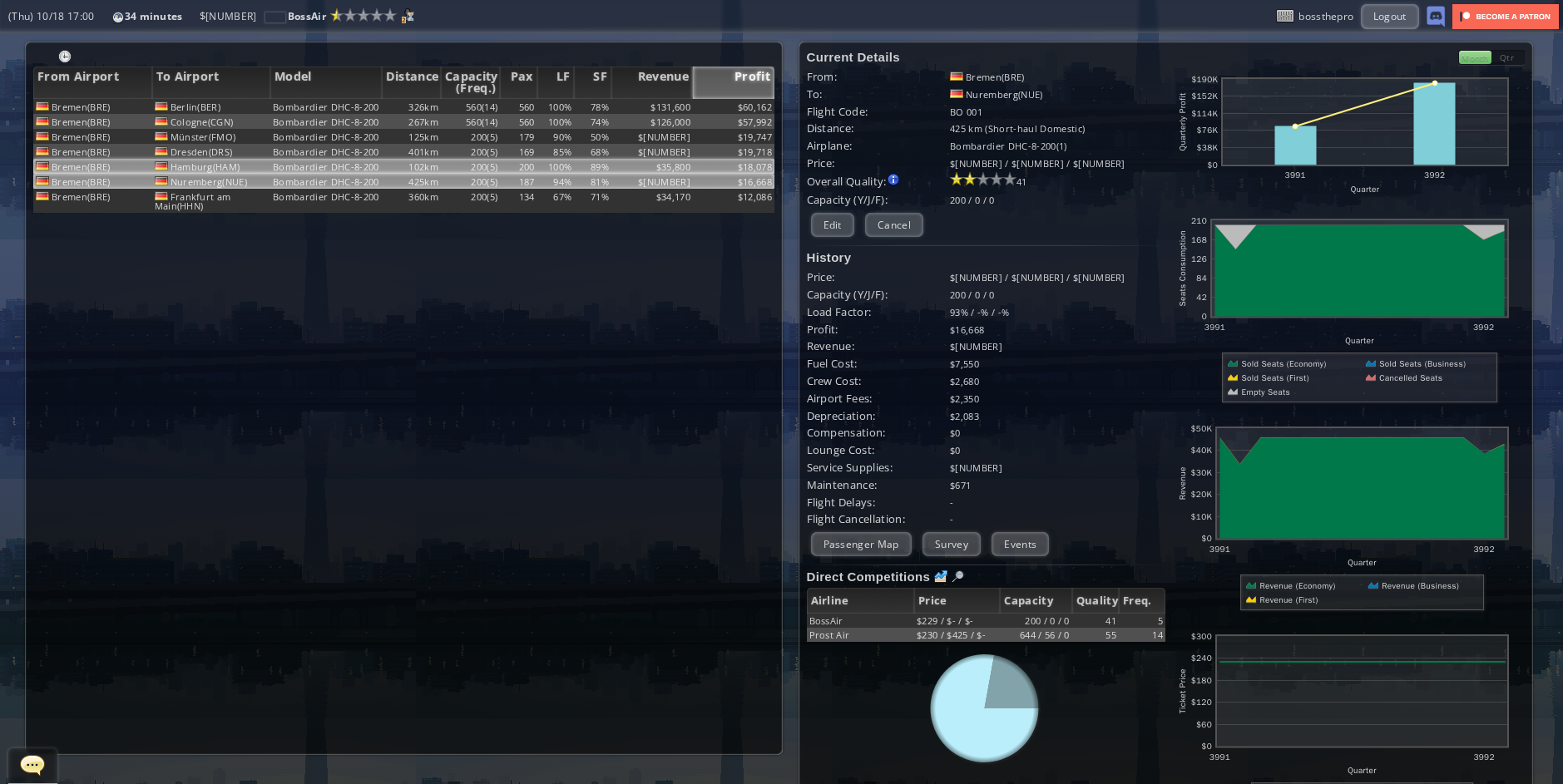 click on "$18,078" at bounding box center (734, 106) 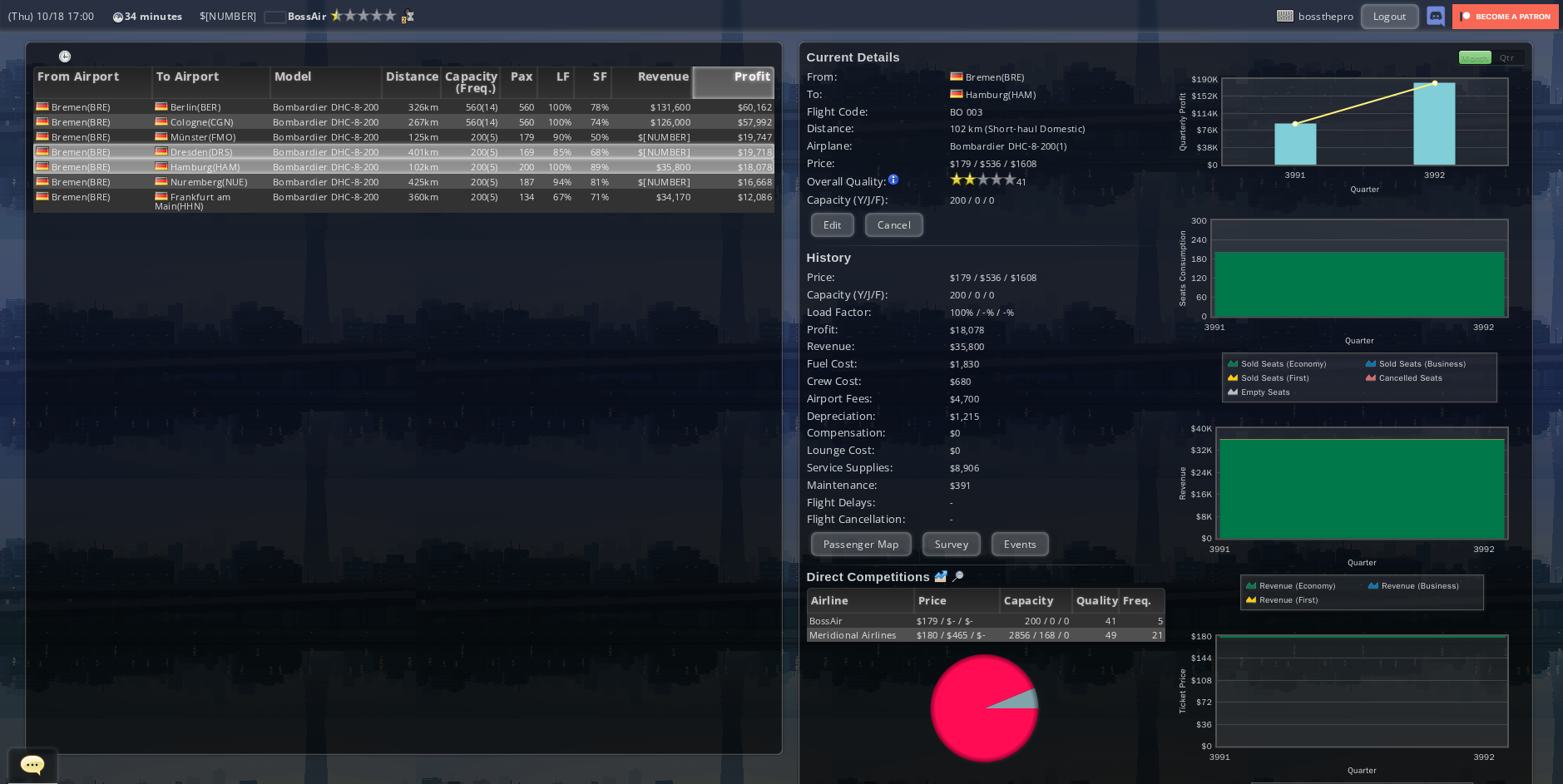 click on "$19,718" at bounding box center (734, 106) 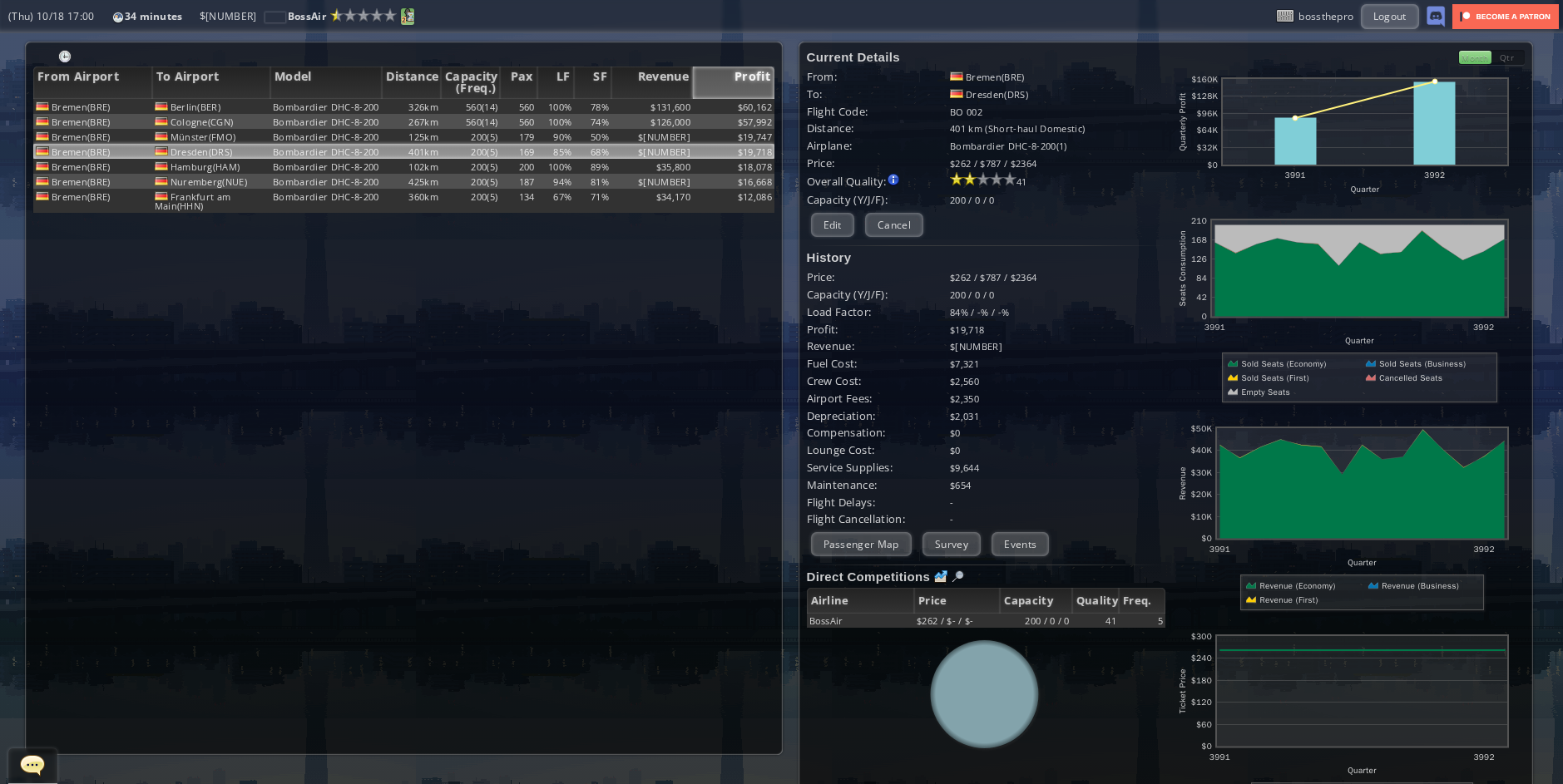click at bounding box center [408, 15] 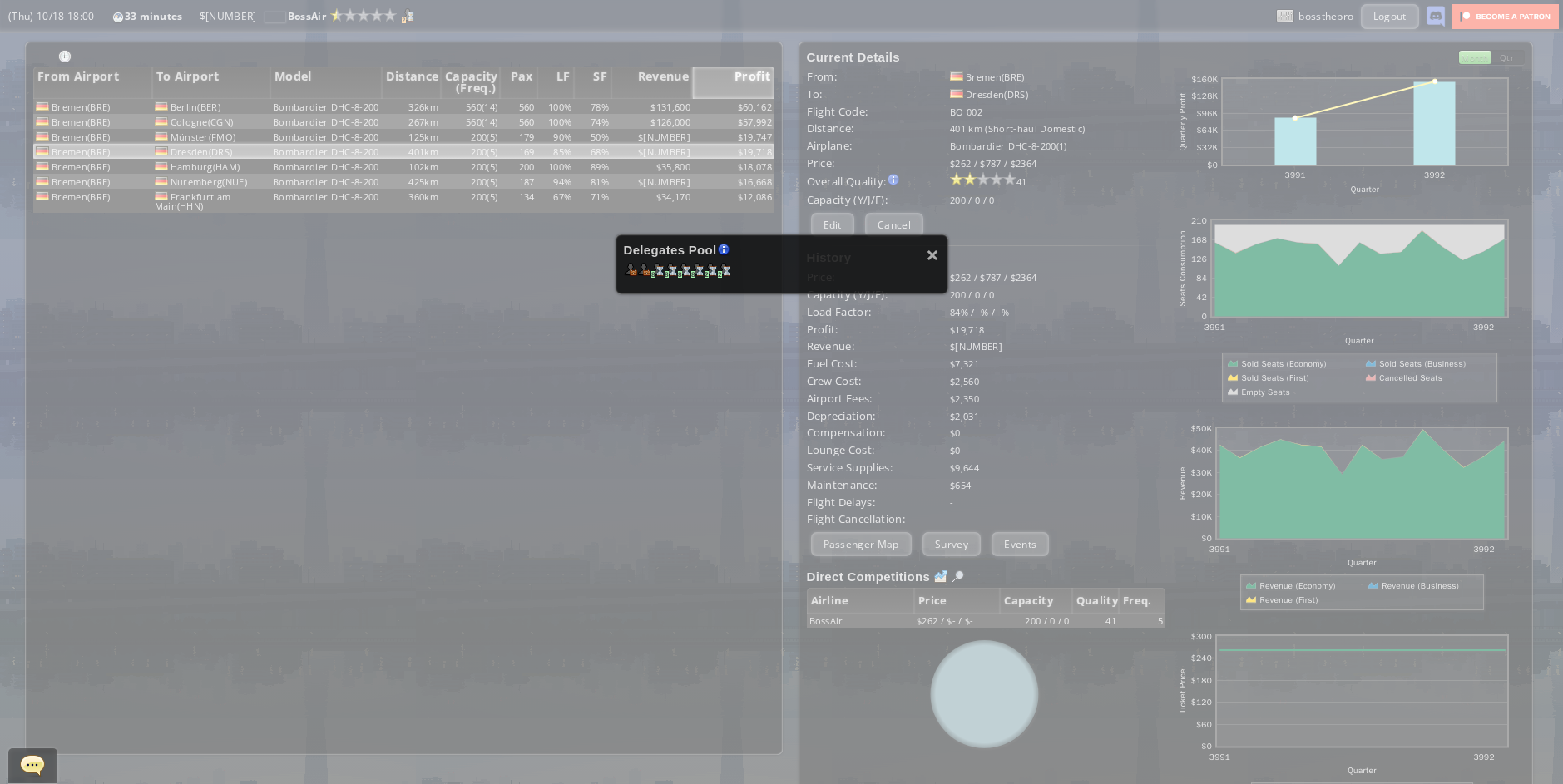 click on "×
Delegates Pool Gained by leveling up your airline. Airline grade is determined by reputation points. Delegates conduct various tasks, such as Flight negotiations, Country relationship improvements, Advertisement campaigns etc.
8 8 8 8 2 2" at bounding box center [781, 392] 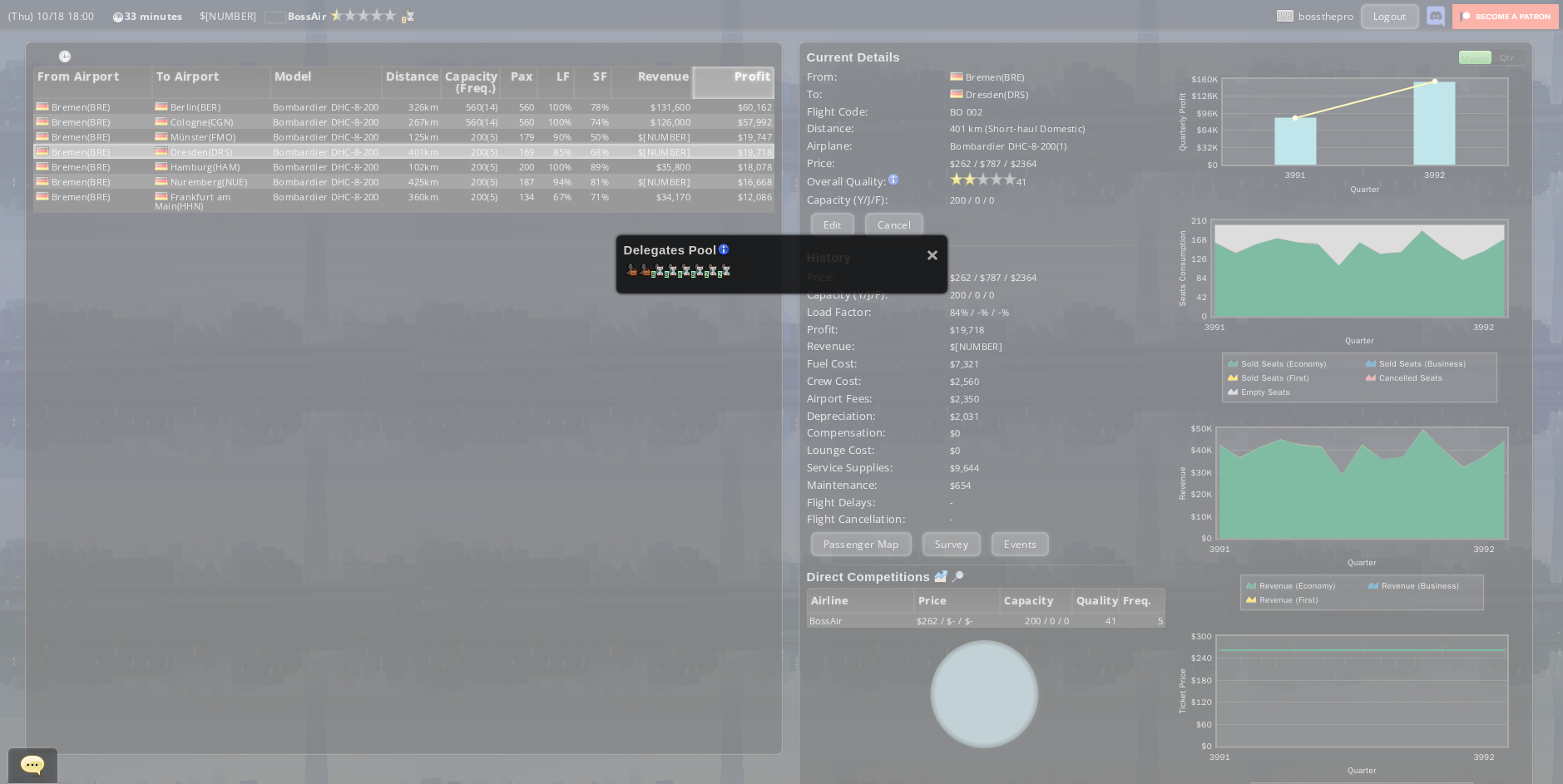 click on "×
Delegates Pool Gained by leveling up your airline. Airline grade is determined by reputation points. Delegates conduct various tasks, such as Flight negotiations, Country relationship improvements, Advertisement campaigns etc.
8 8 8 8 2 2" at bounding box center [781, 392] 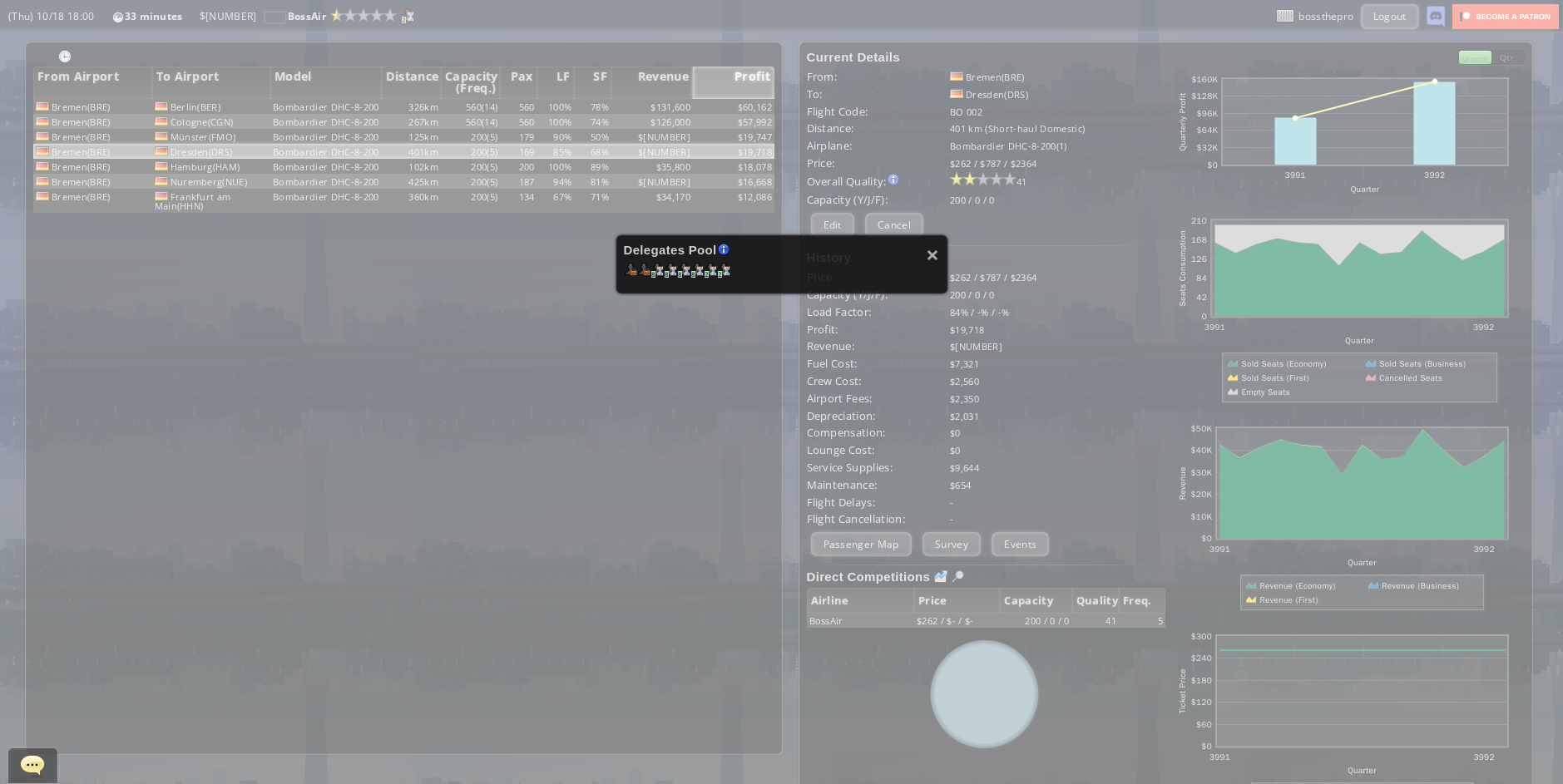 click on "Delegates Pool Gained by leveling up your airline. Airline grade is determined by reputation points. Delegates conduct various tasks, such as Flight negotiations, Country relationship improvements, Advertisement campaigns etc." at bounding box center [782, 251] 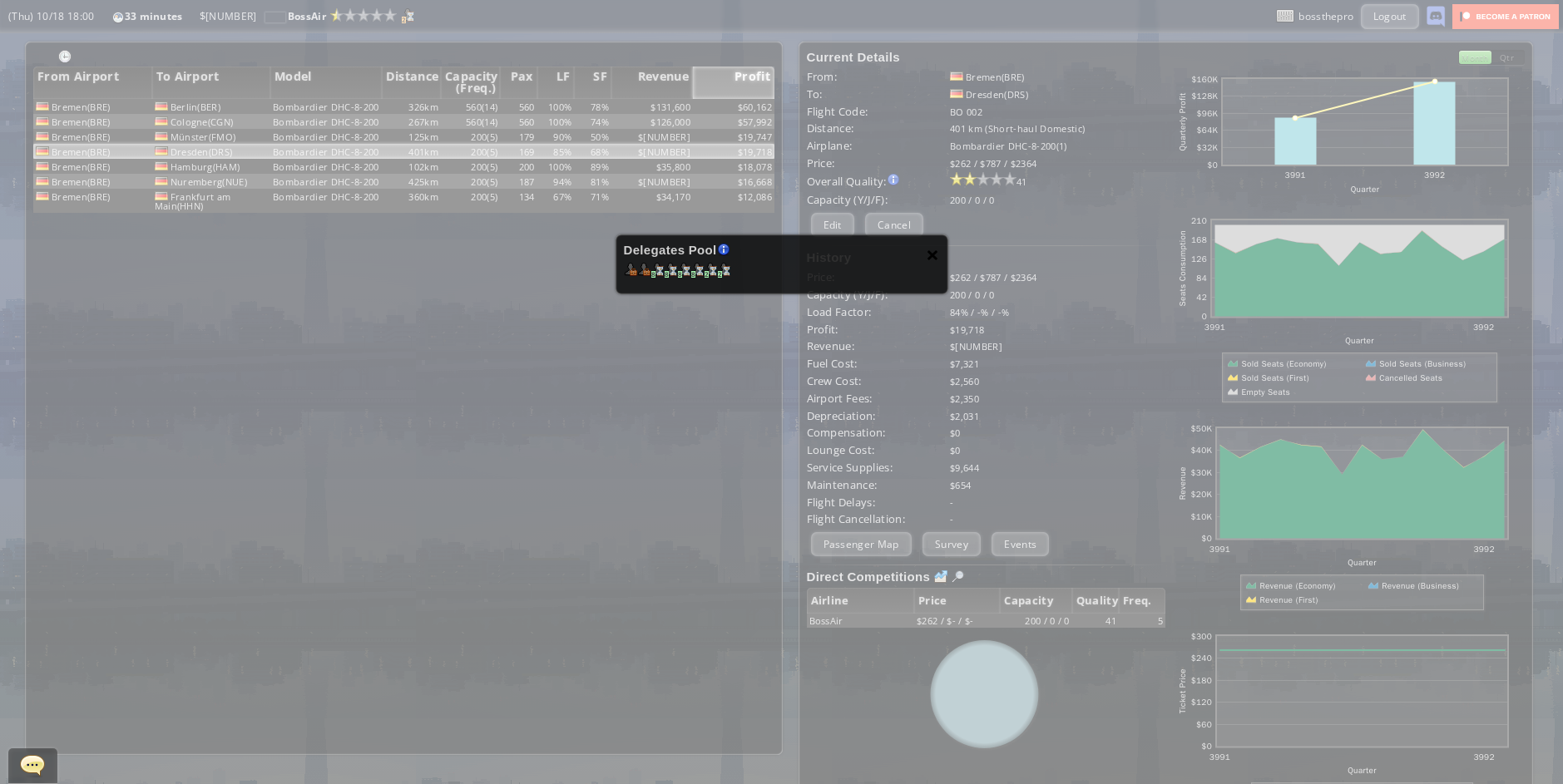click on "×" at bounding box center [932, 254] 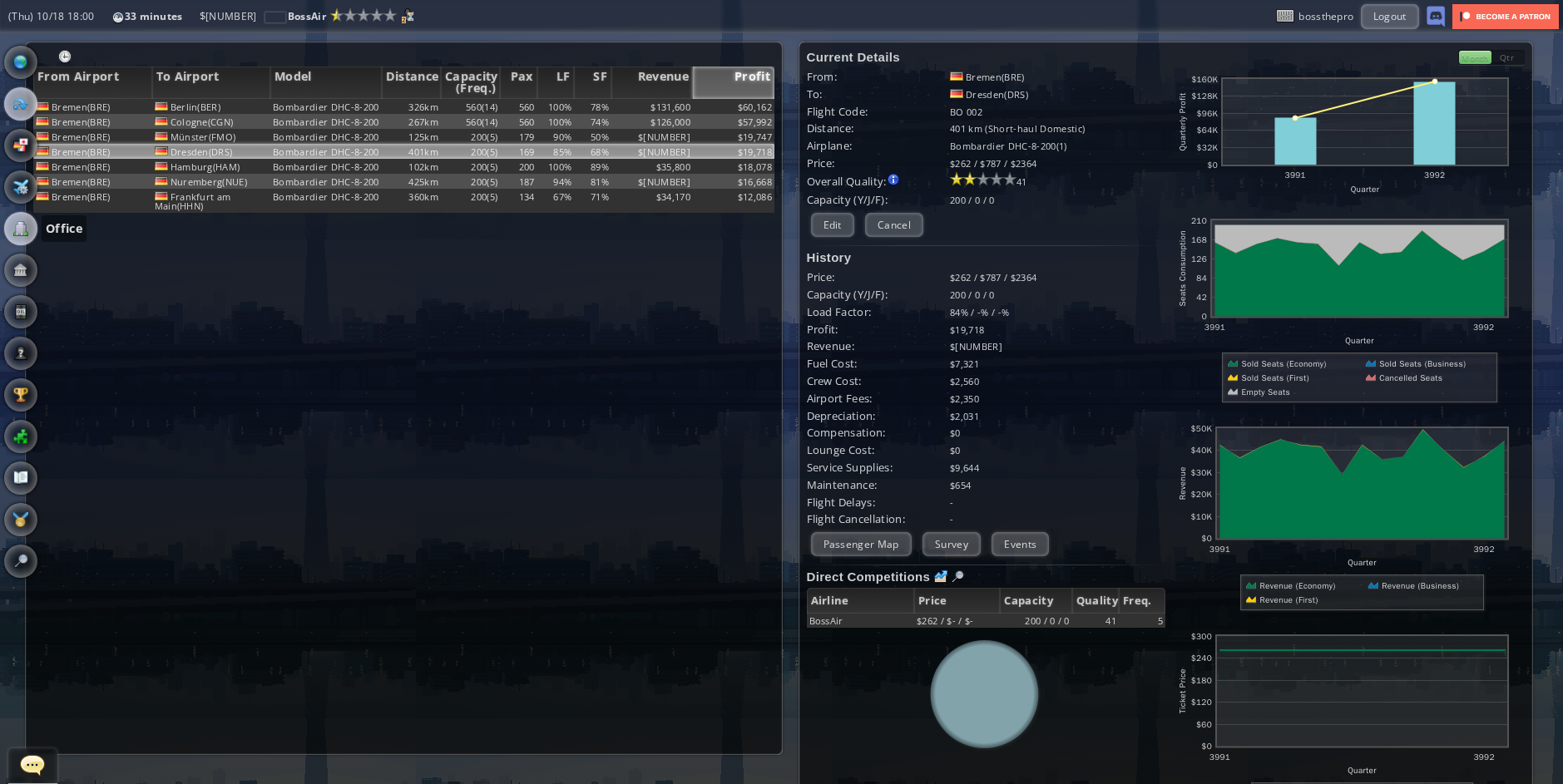 click at bounding box center (21, 229) 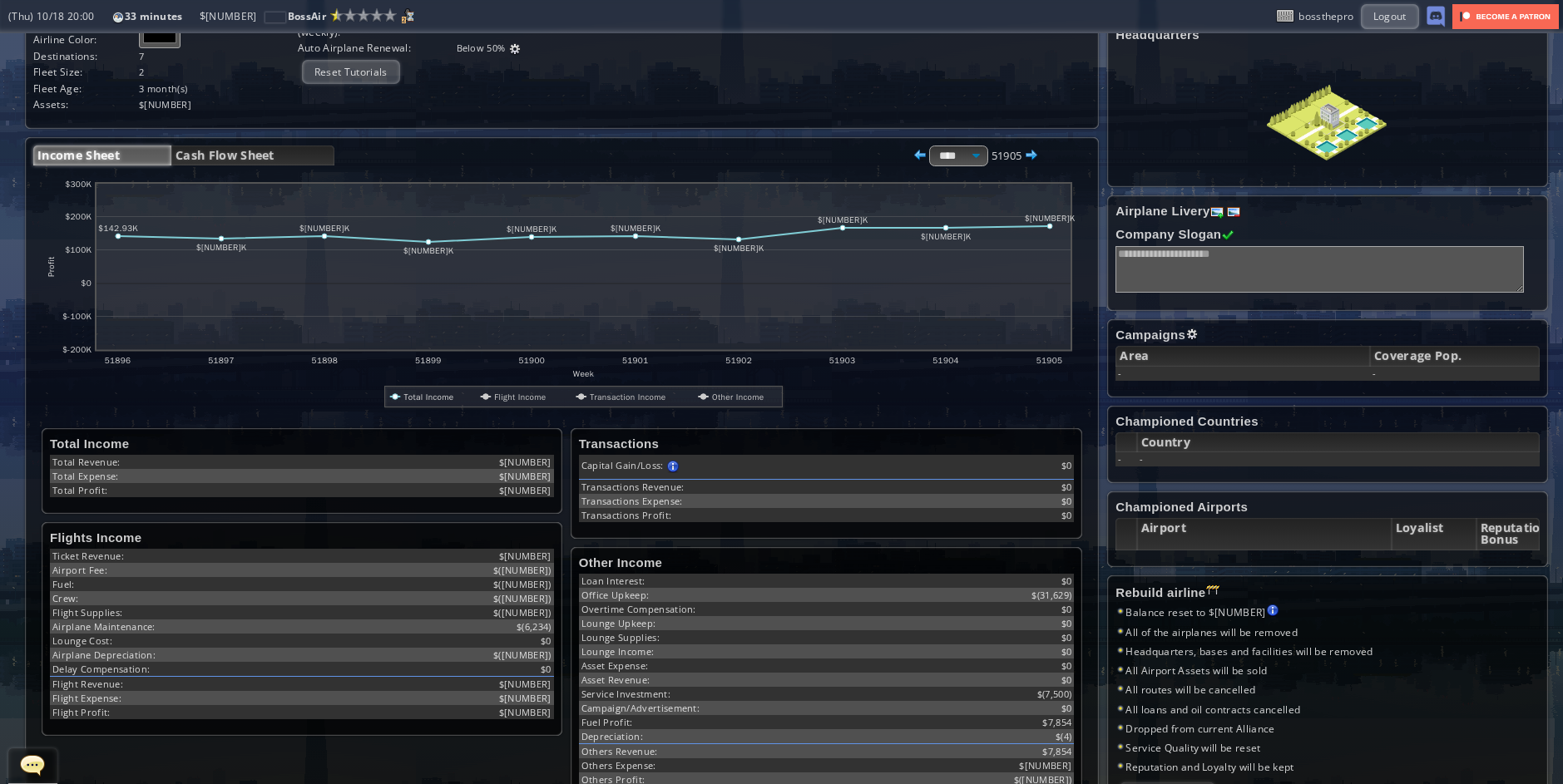 scroll, scrollTop: 0, scrollLeft: 0, axis: both 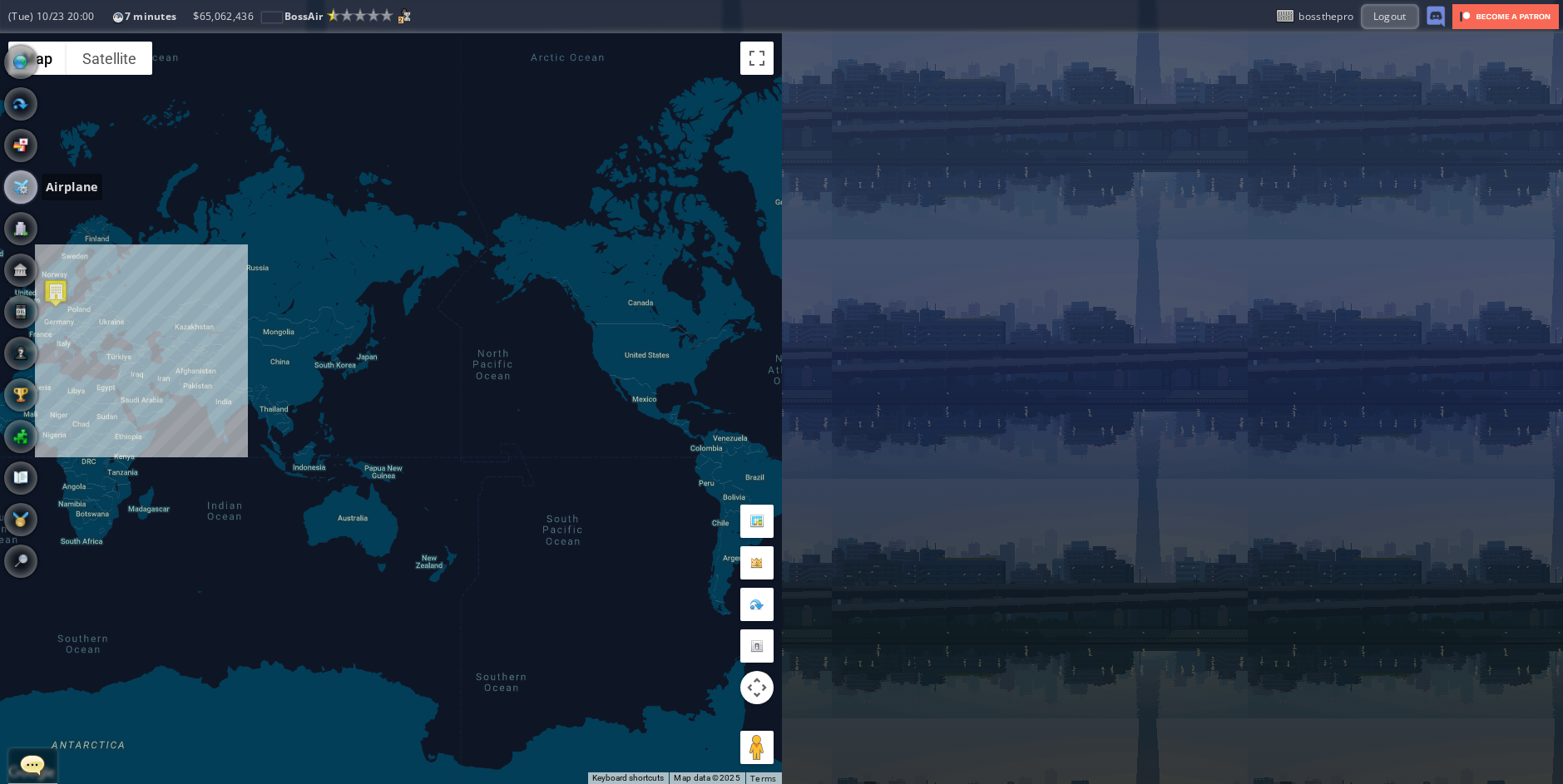 click at bounding box center (21, 187) 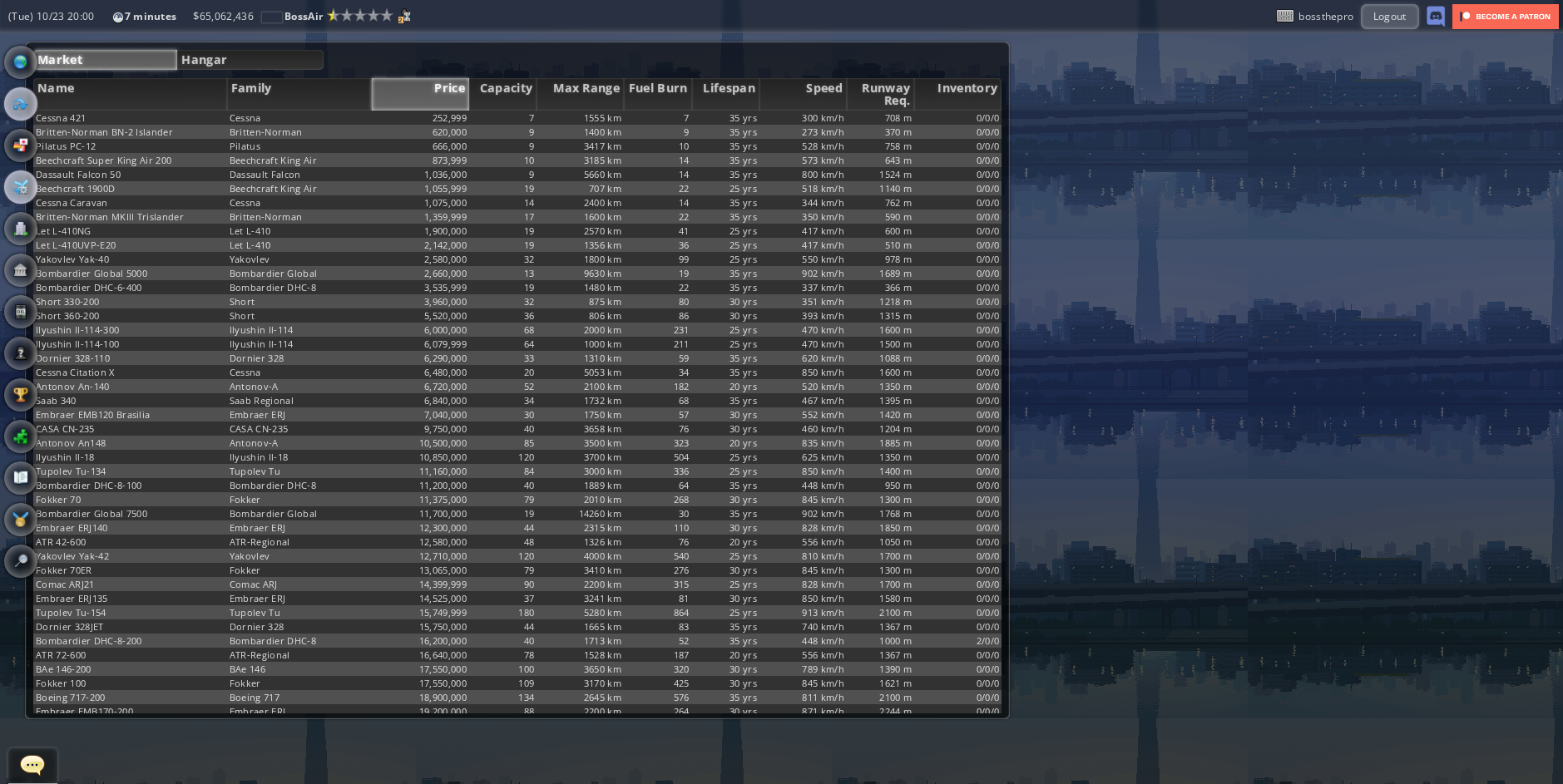 click at bounding box center (21, 104) 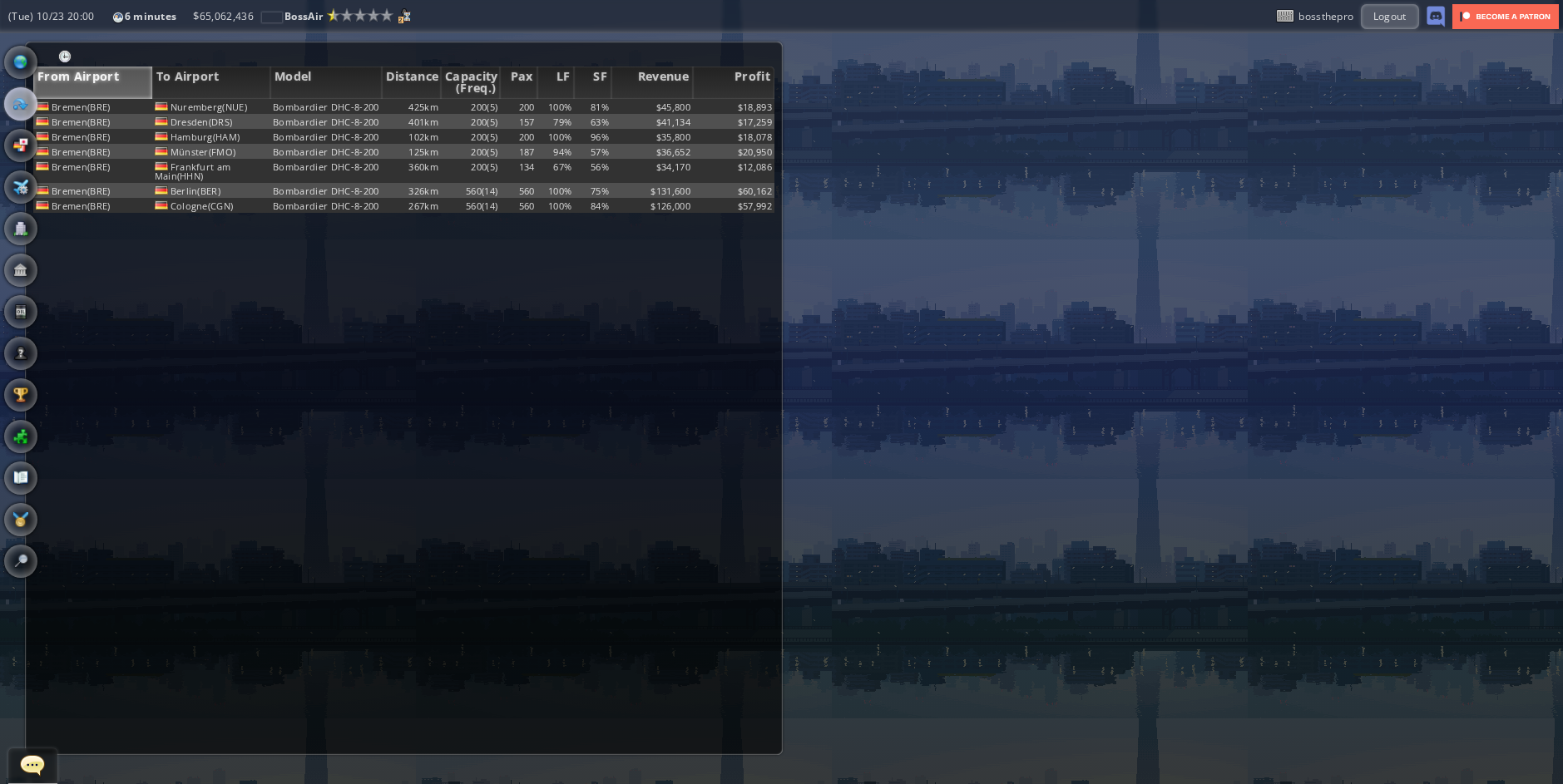 drag, startPoint x: 705, startPoint y: 62, endPoint x: 748, endPoint y: 63, distance: 43.011626 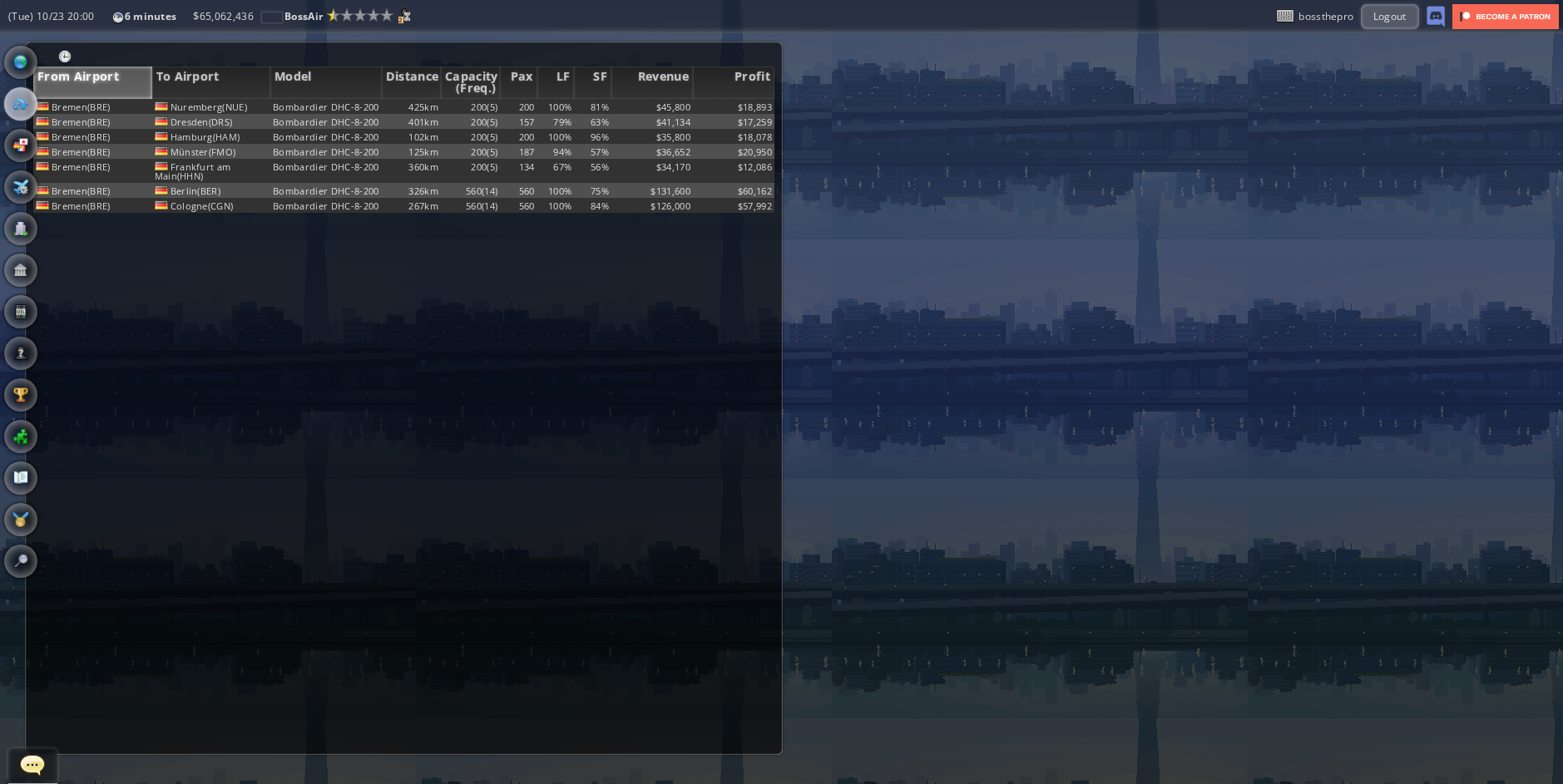 click at bounding box center (403, 58) 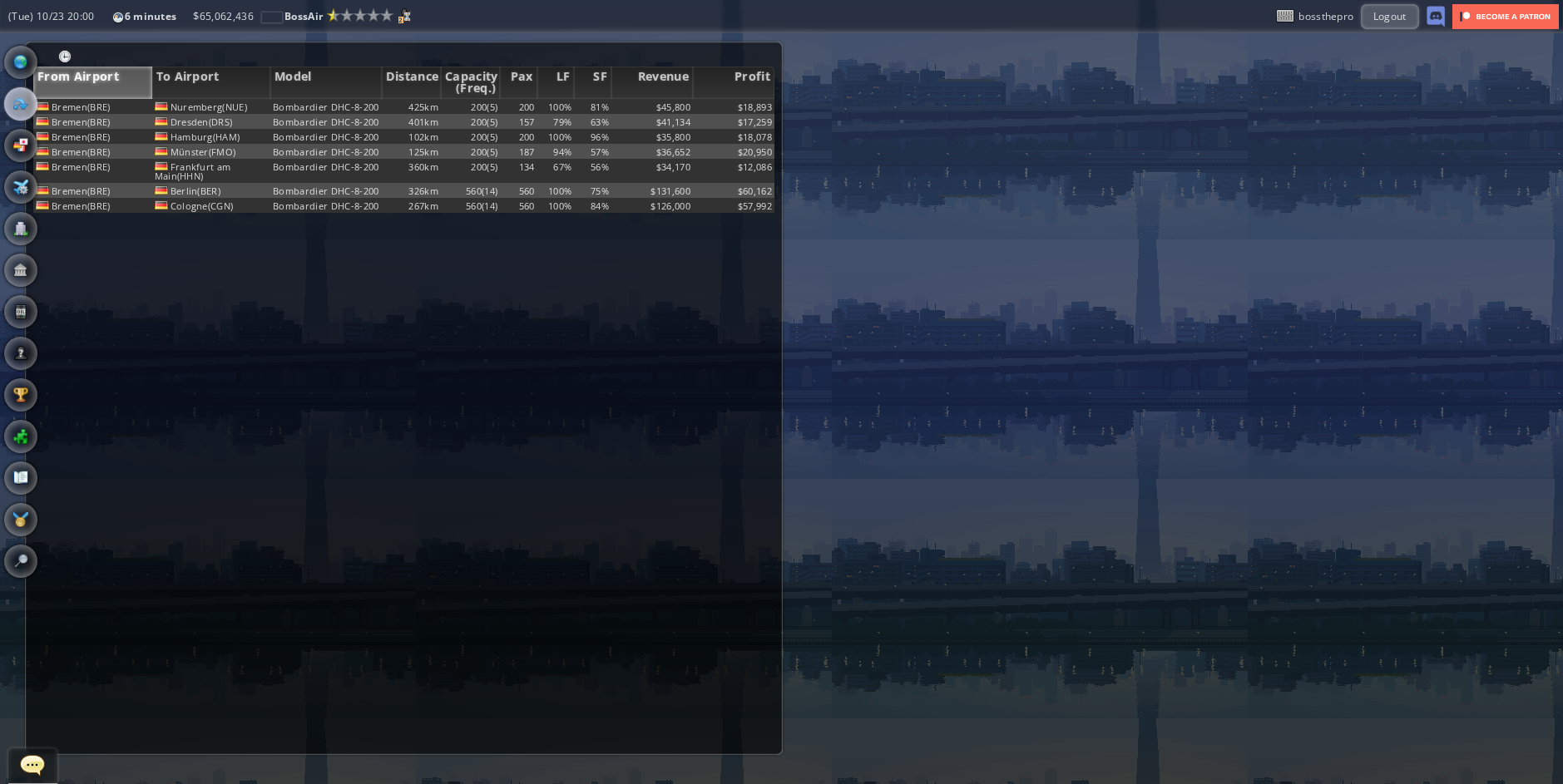 click at bounding box center [403, 58] 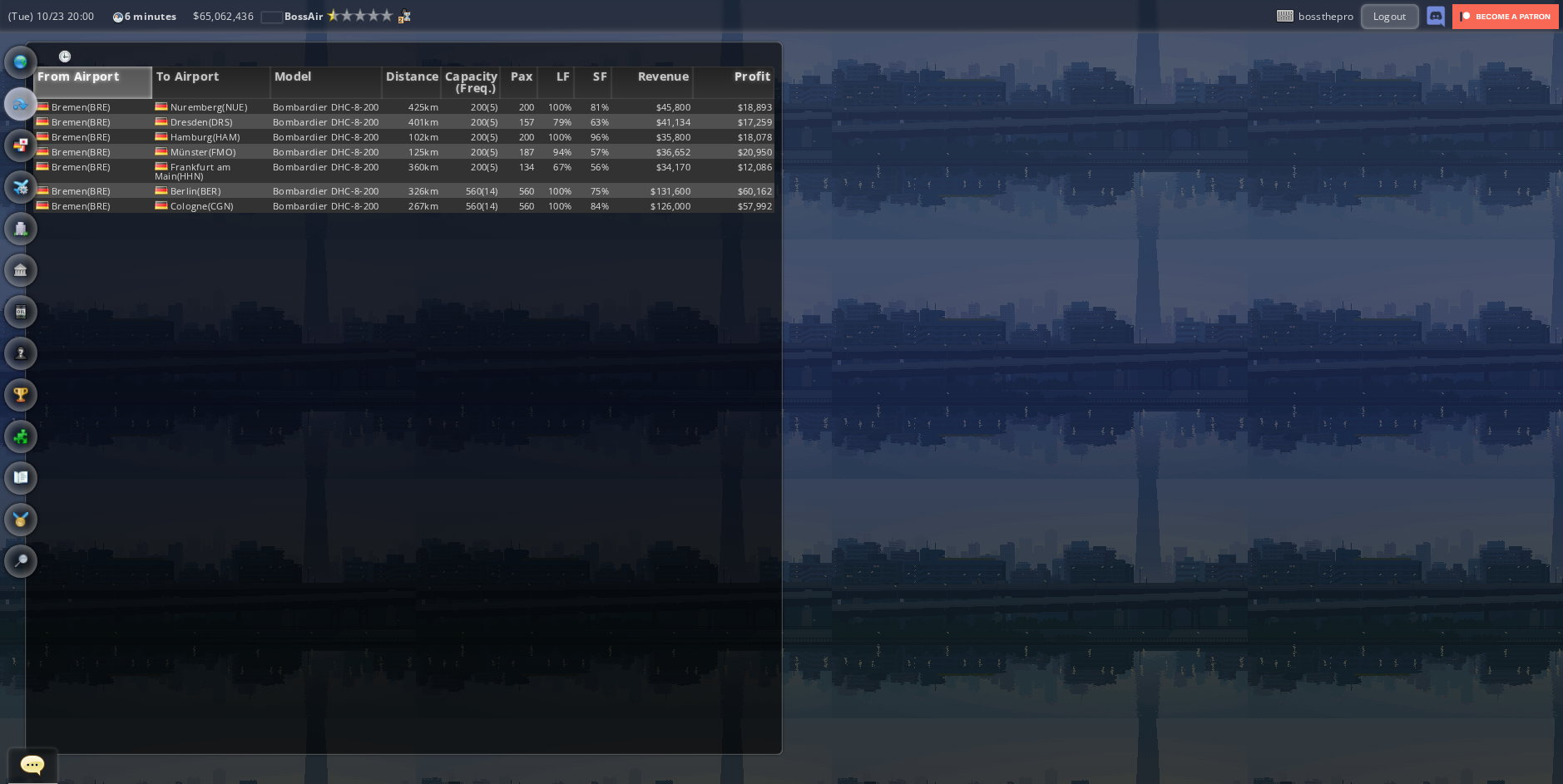 click on "Profit" at bounding box center (734, 82) 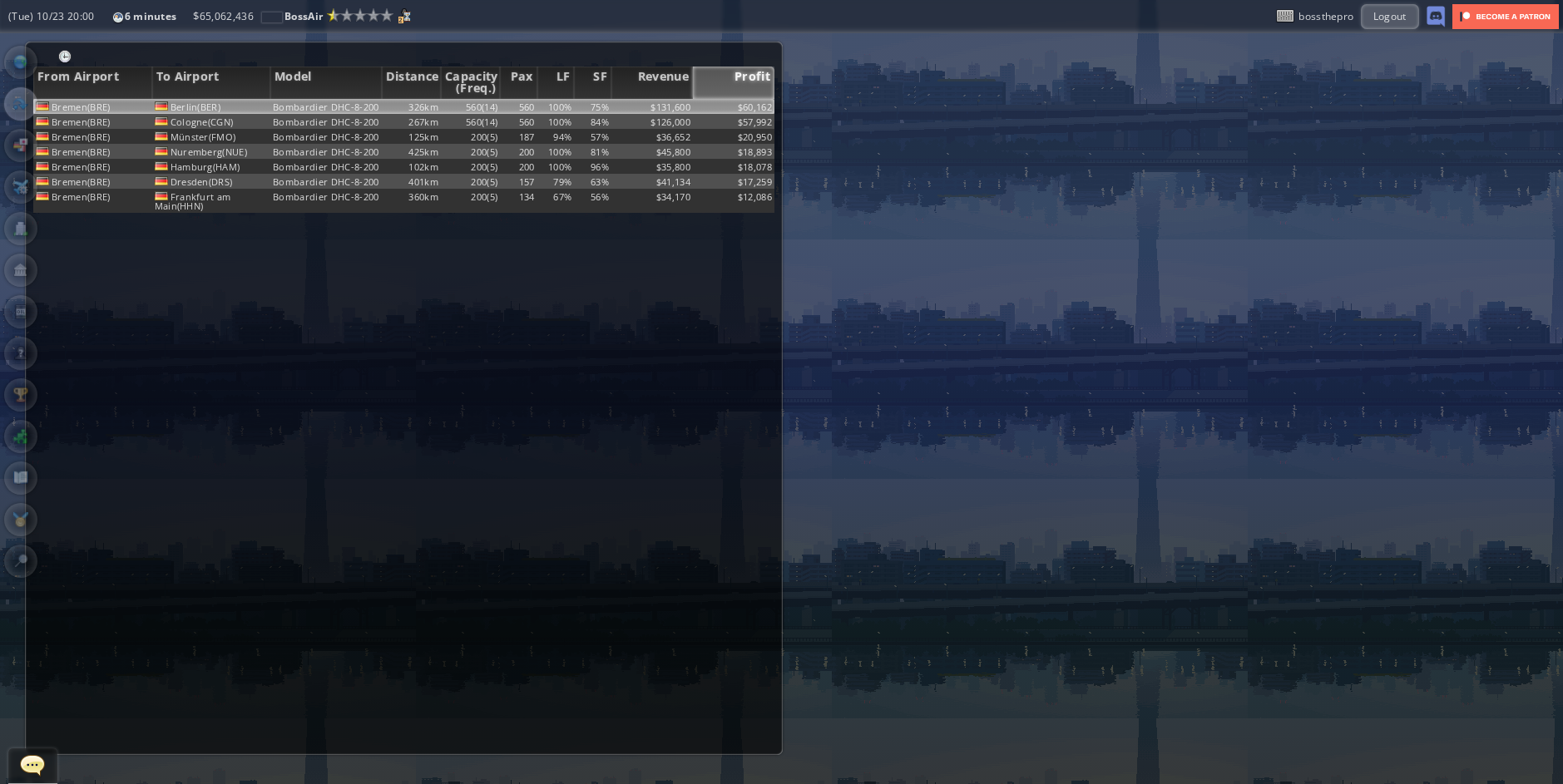 click on "$60,162" at bounding box center (734, 106) 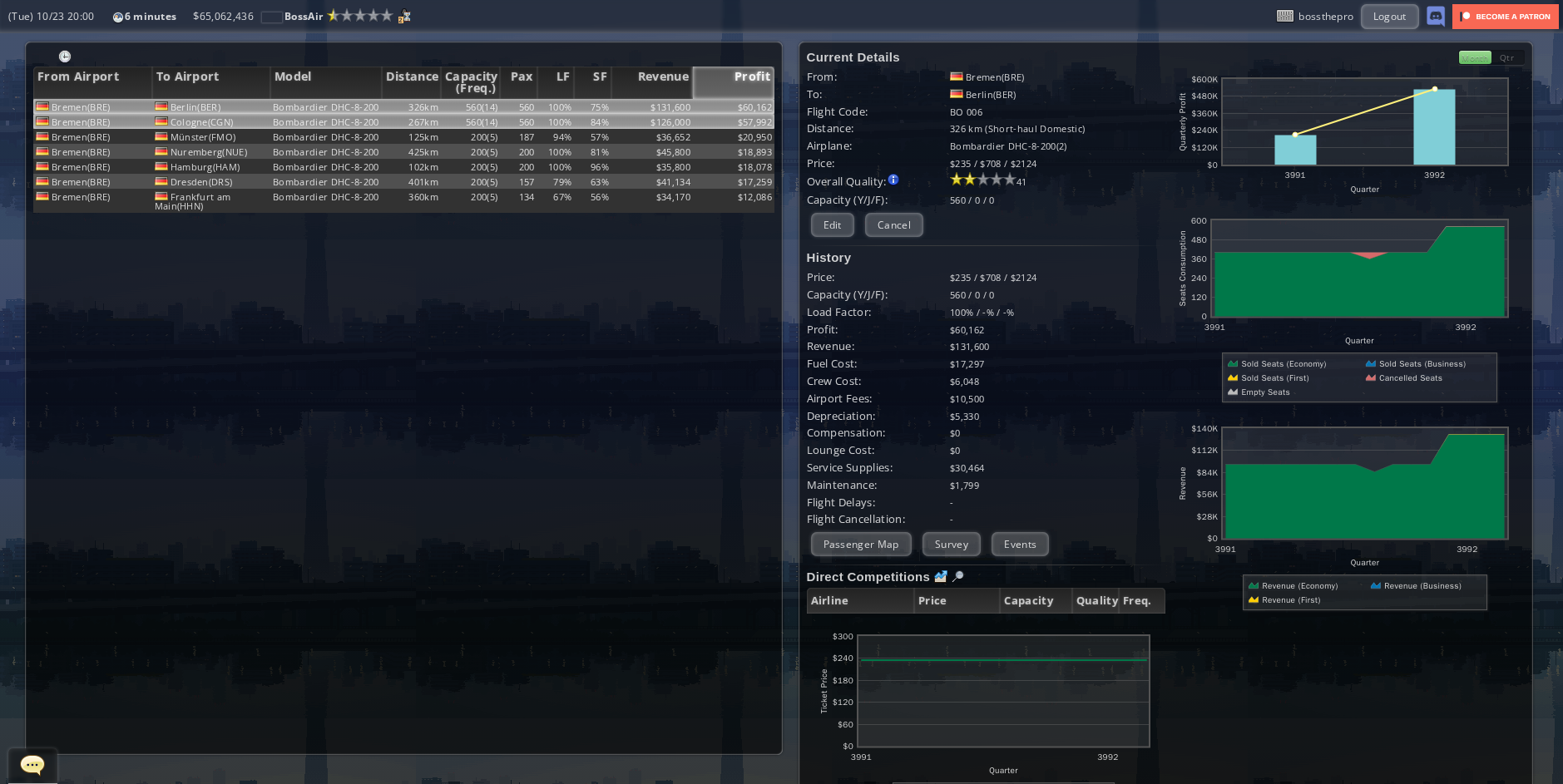 click on "$57,992" at bounding box center [734, 106] 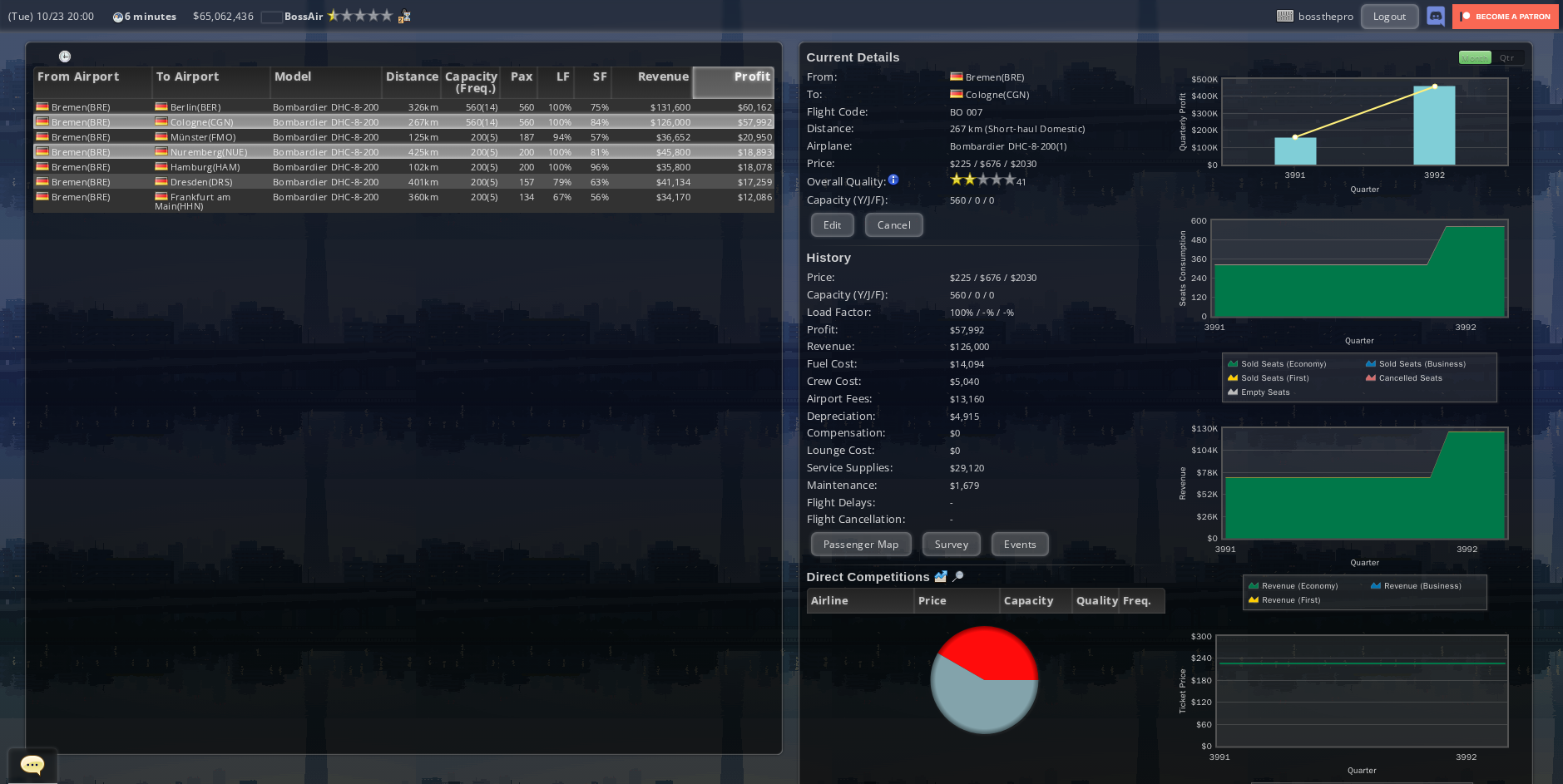 click on "$18,893" at bounding box center [734, 106] 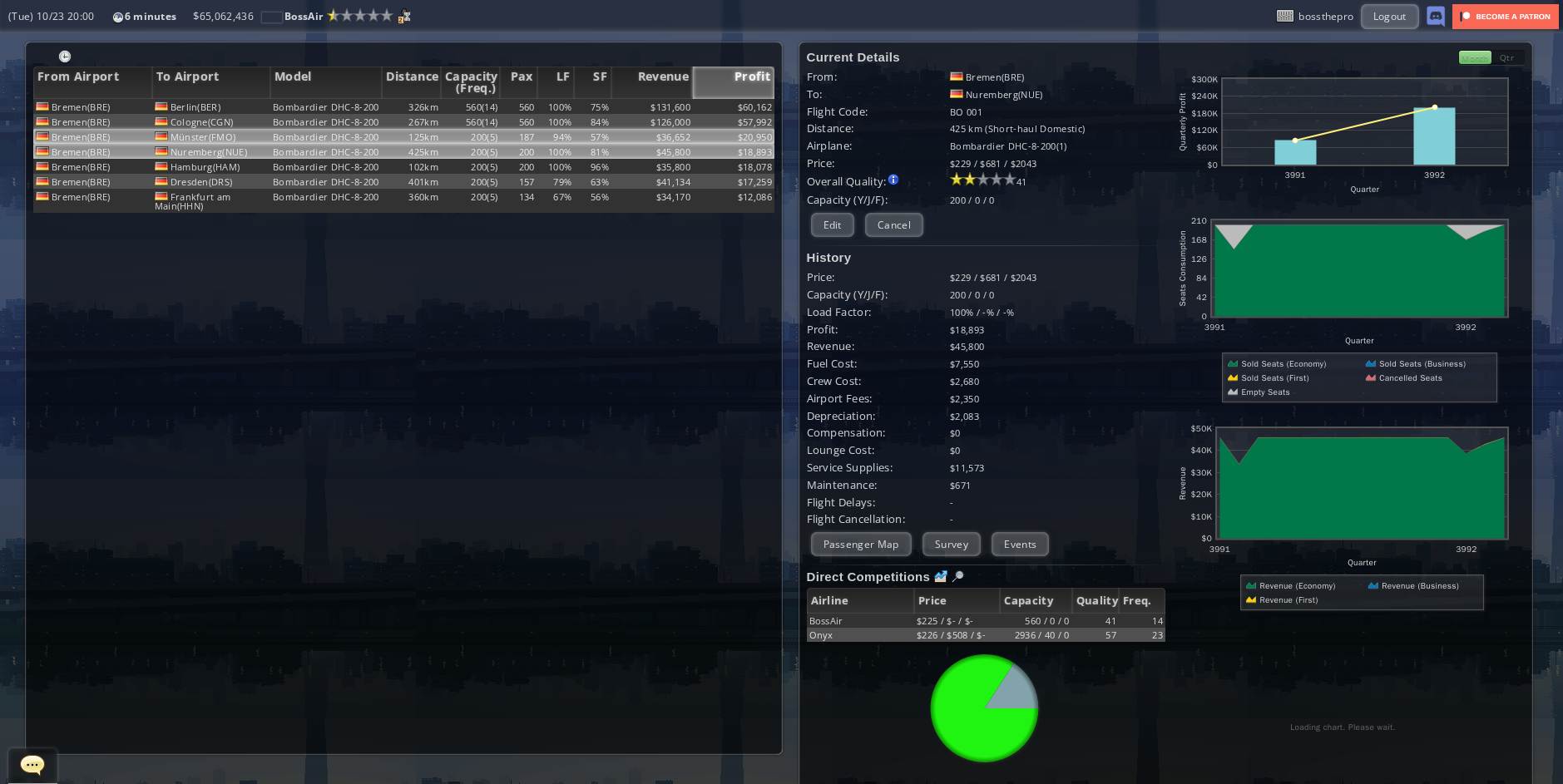 click on "$20,950" at bounding box center [734, 106] 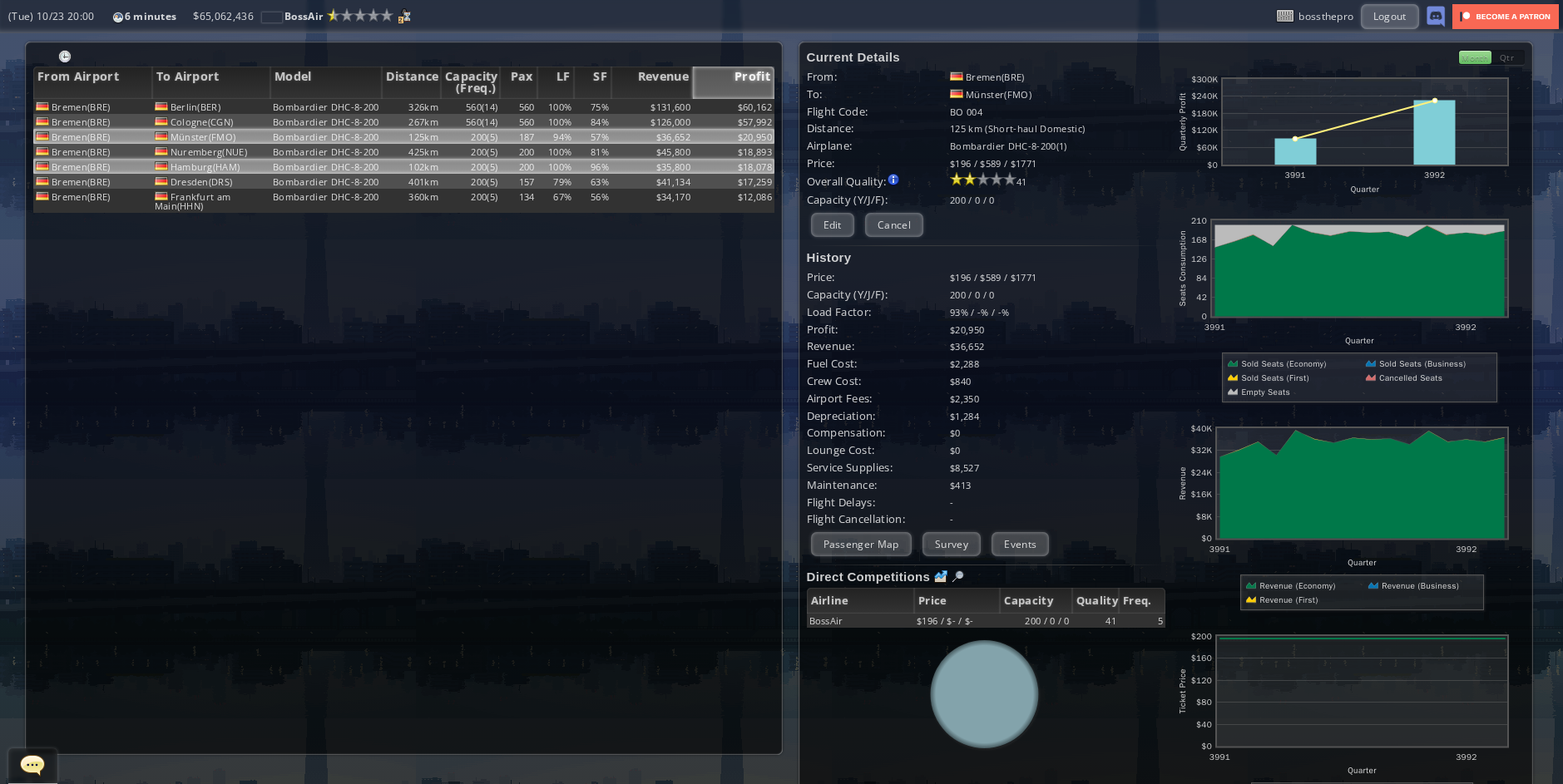 click on "$18,078" at bounding box center (734, 106) 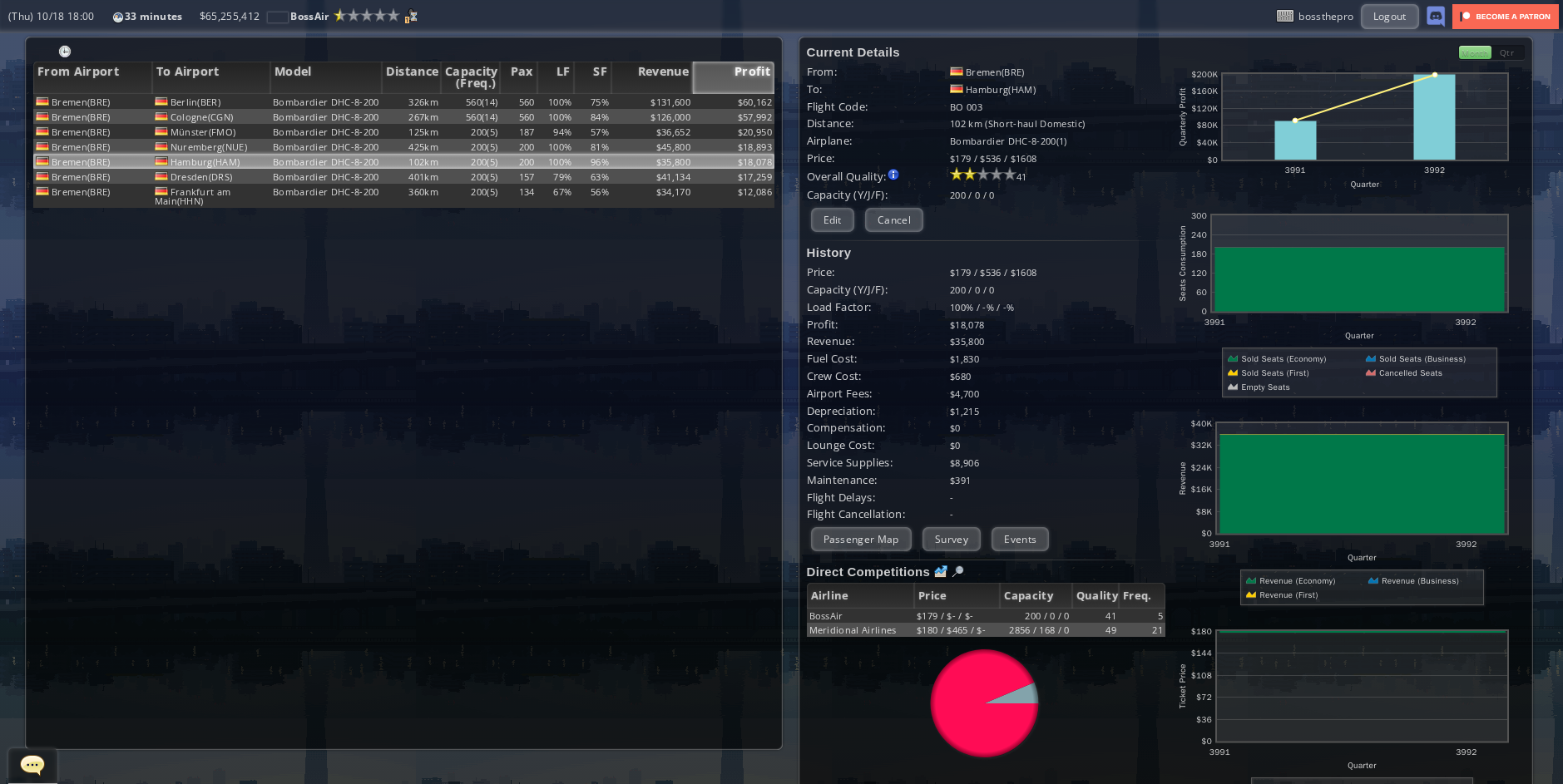 scroll, scrollTop: 0, scrollLeft: 0, axis: both 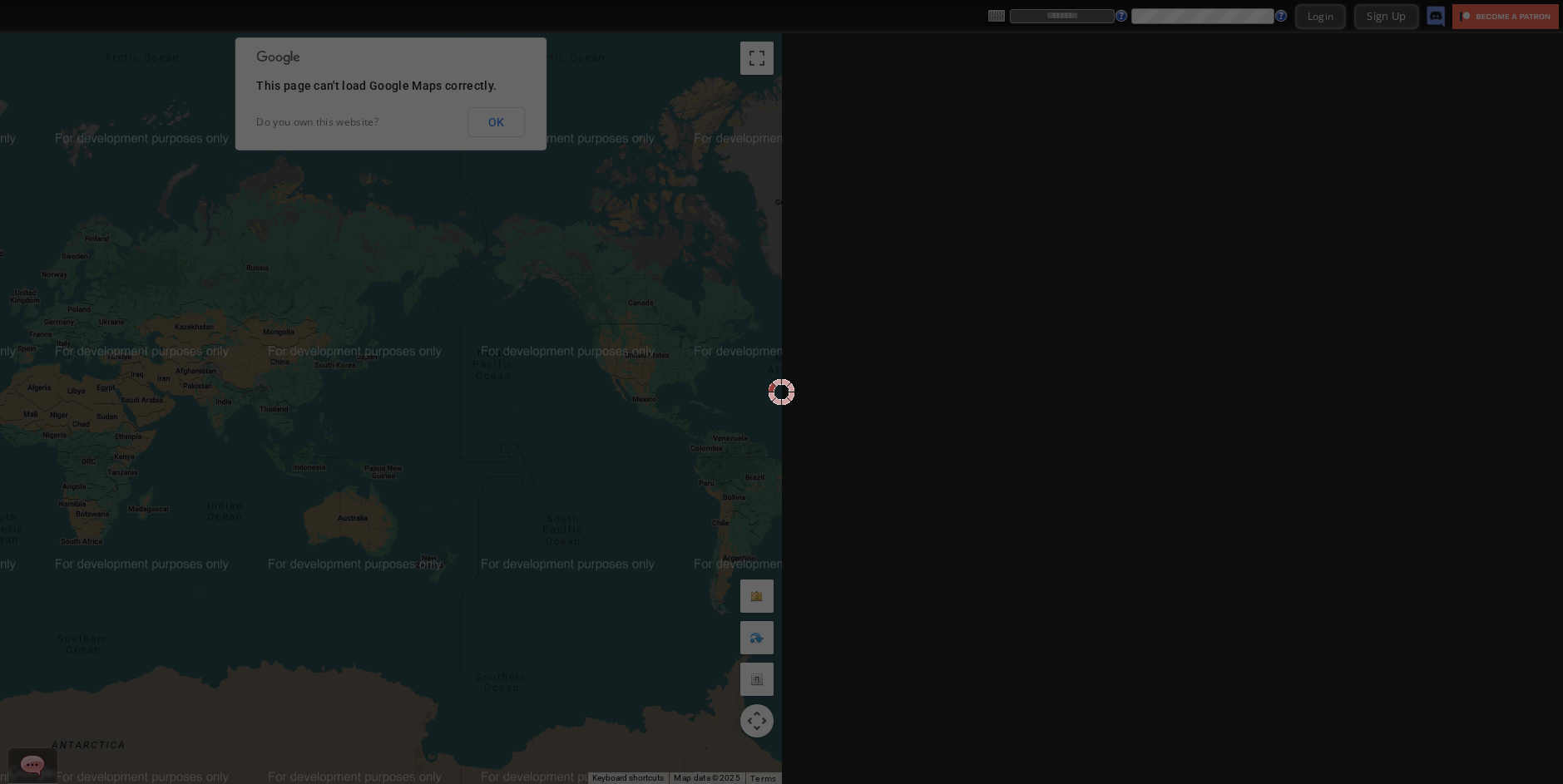 click at bounding box center (781, 392) 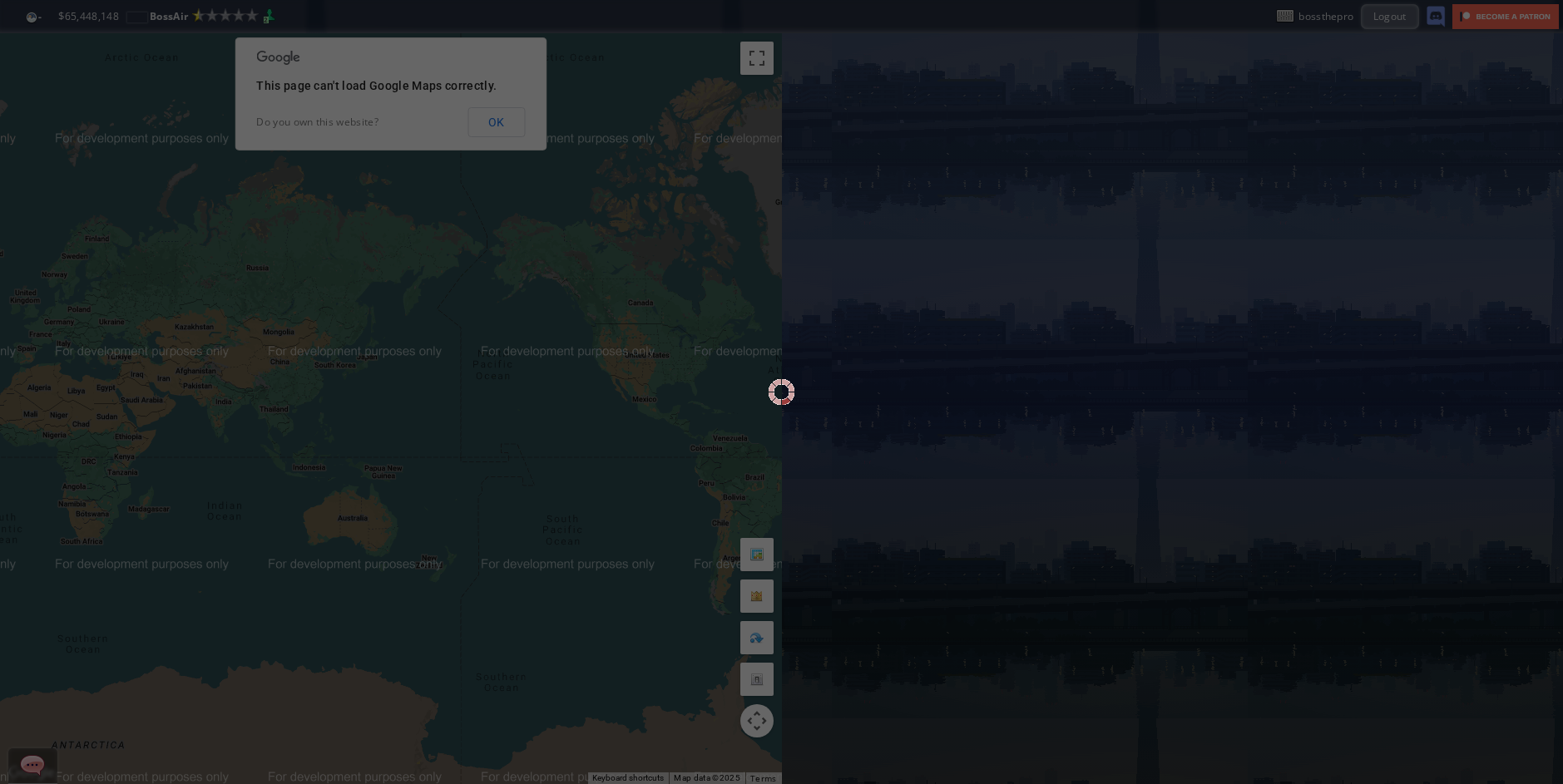 click at bounding box center (781, 392) 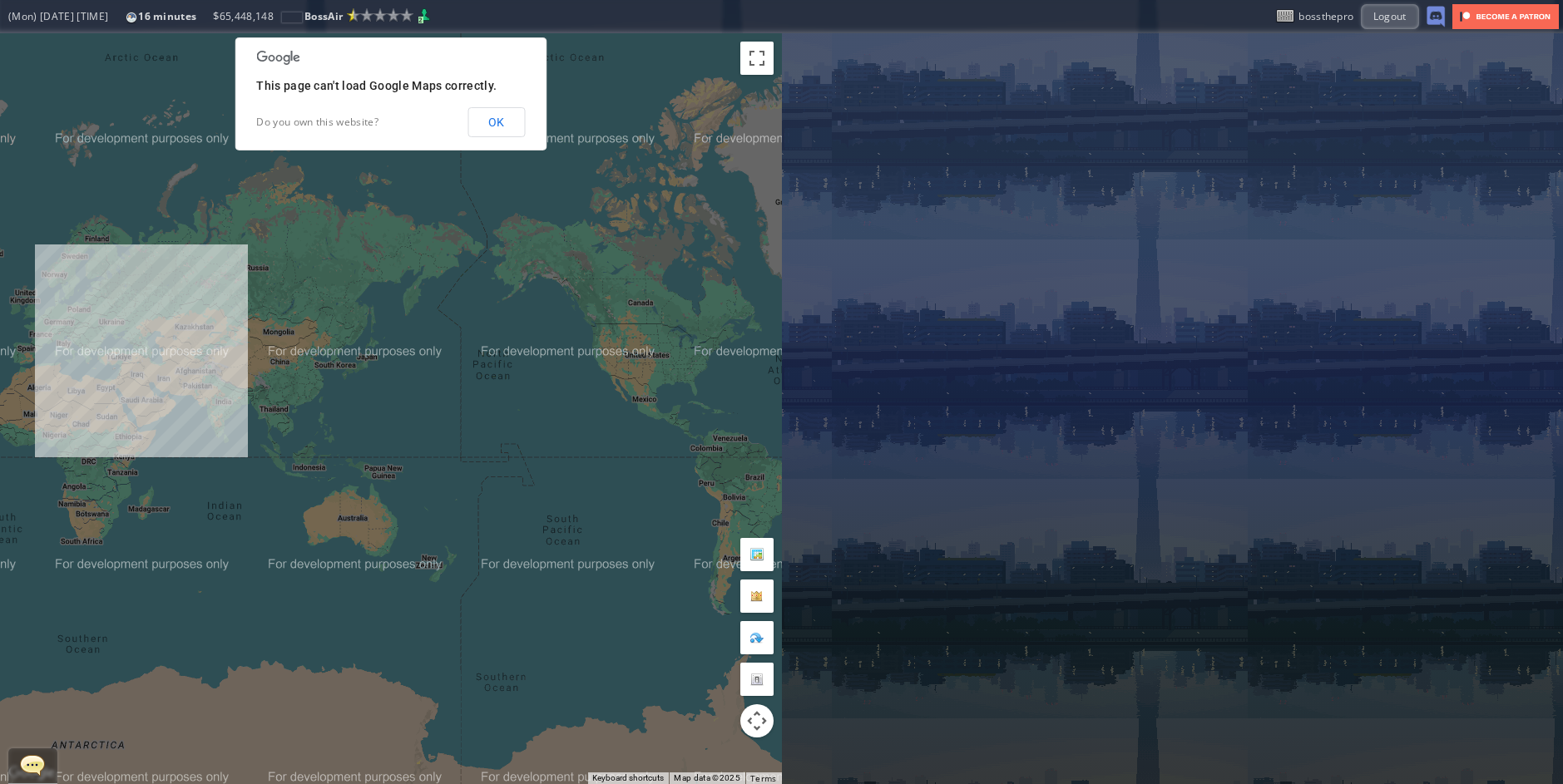 click on "OK" at bounding box center [0, 0] 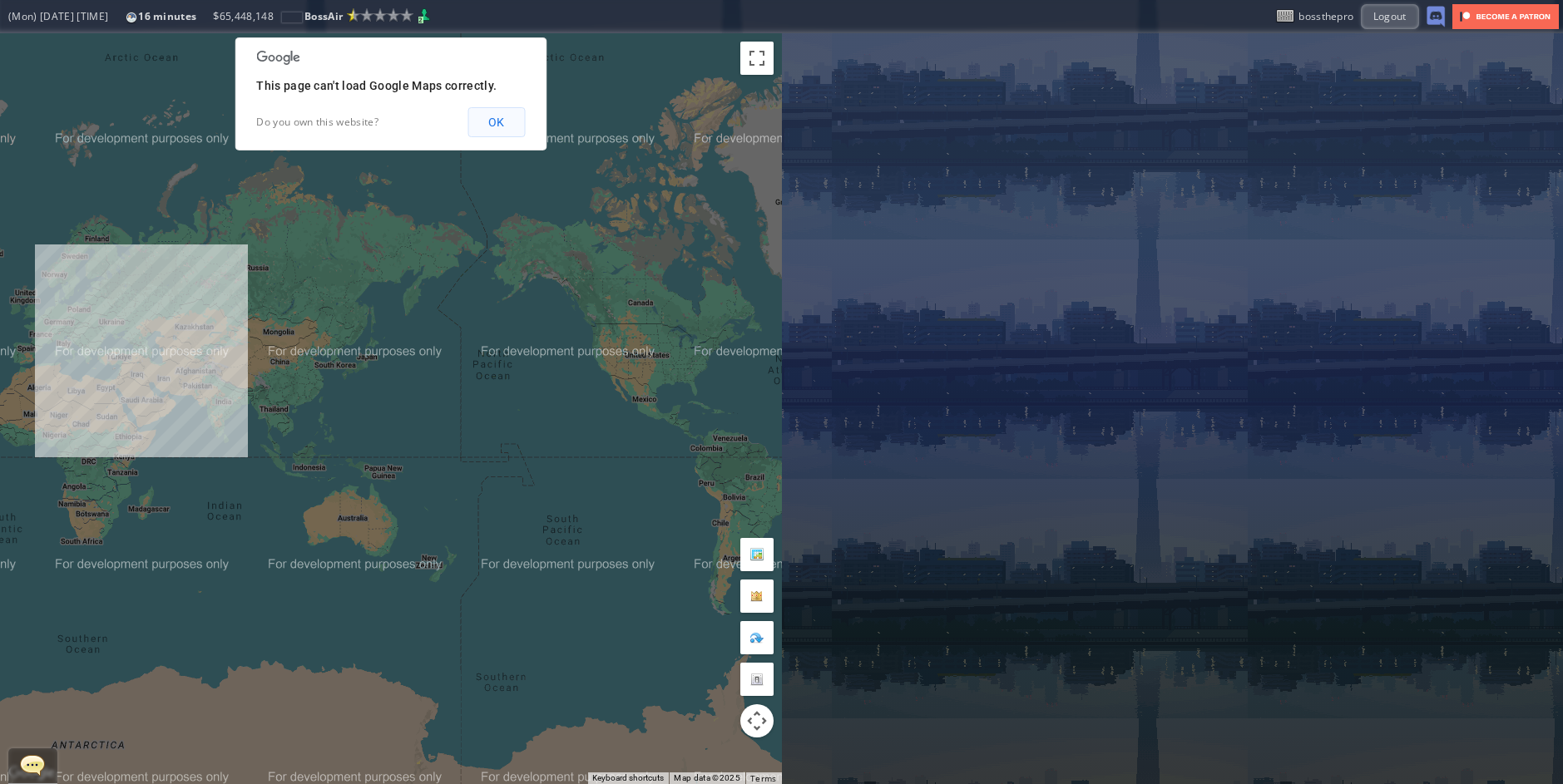 click on "OK" at bounding box center (496, 122) 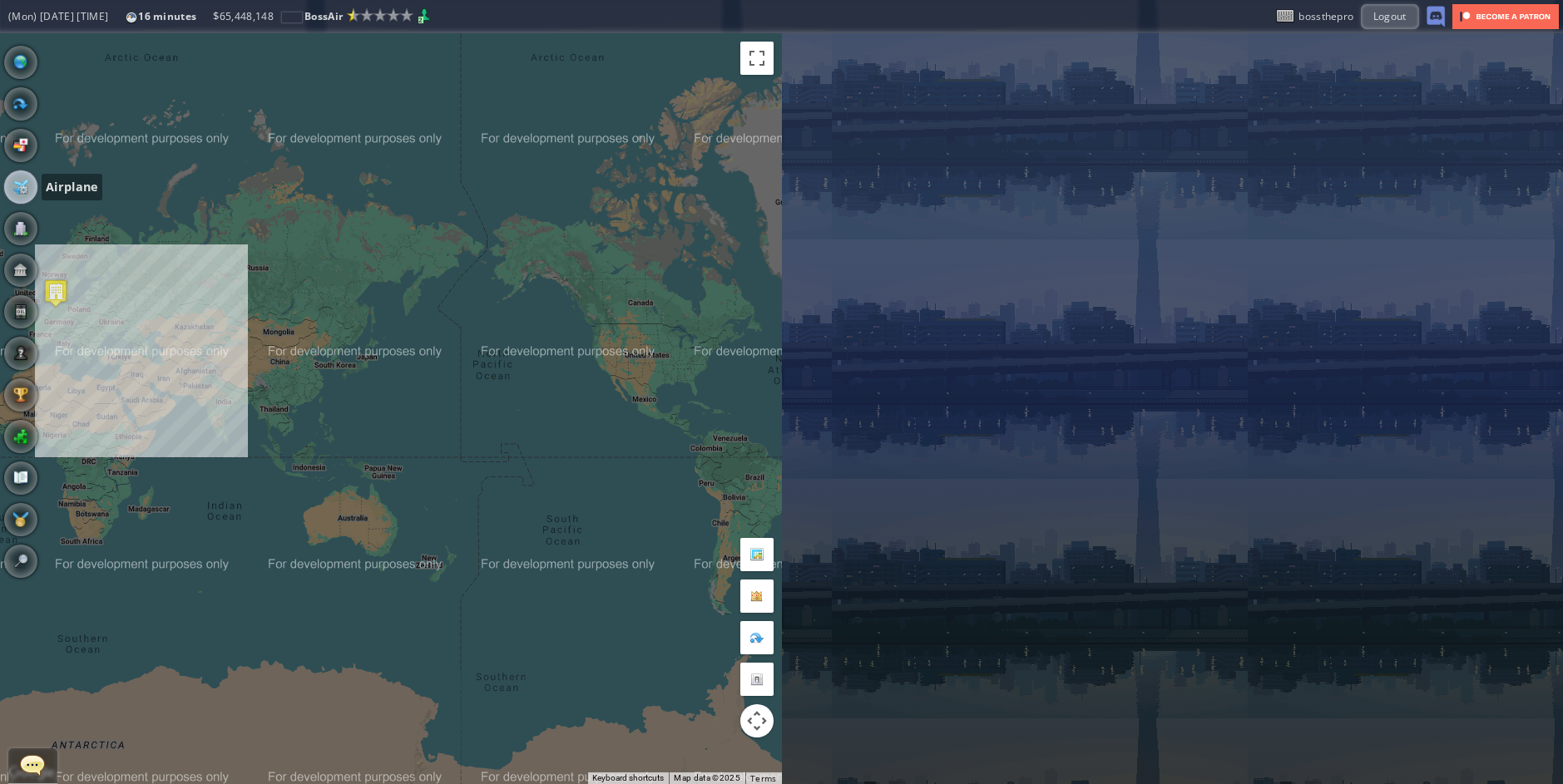click at bounding box center [21, 187] 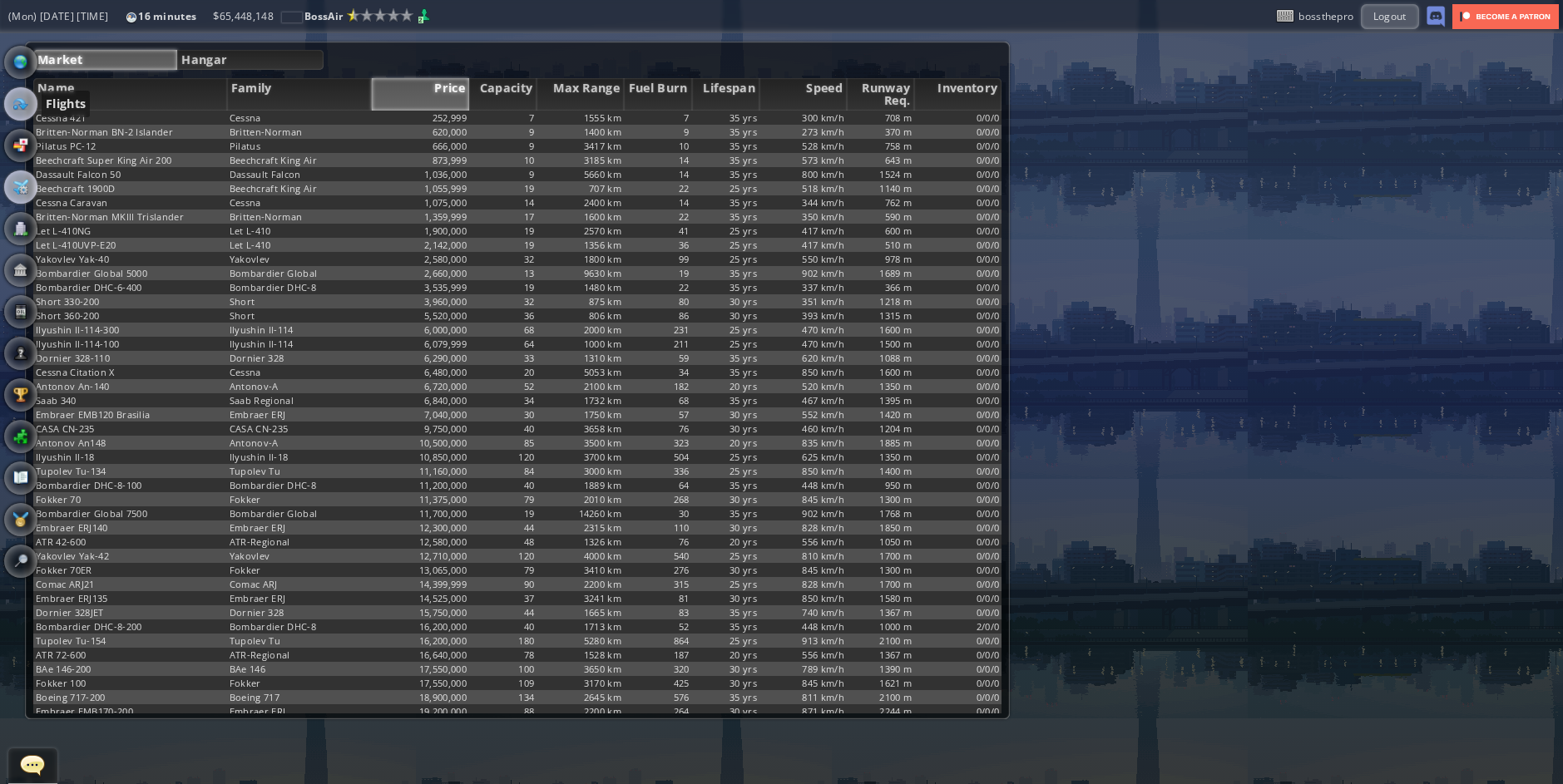 click at bounding box center (21, 104) 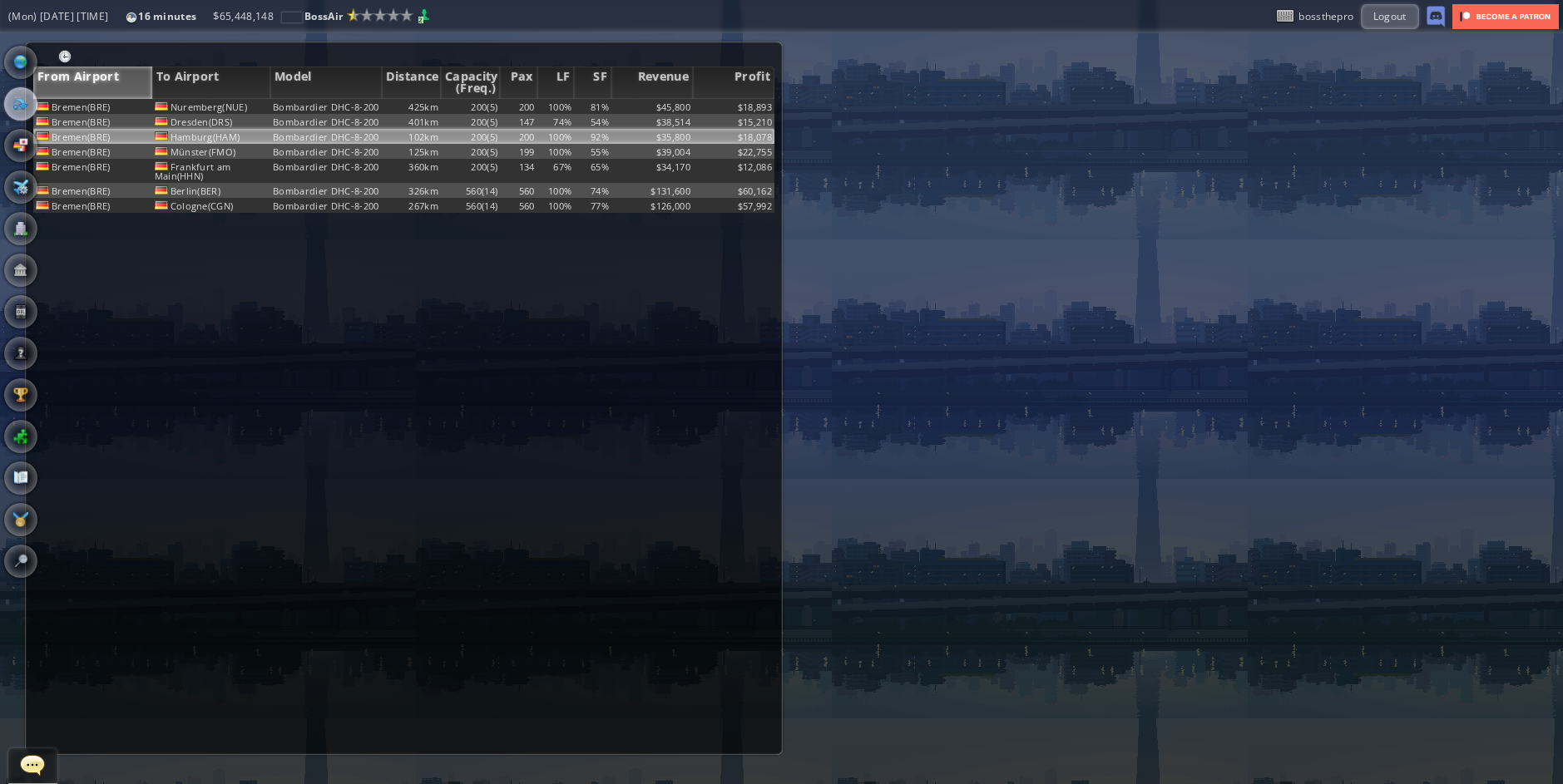 click on "200" at bounding box center [518, 106] 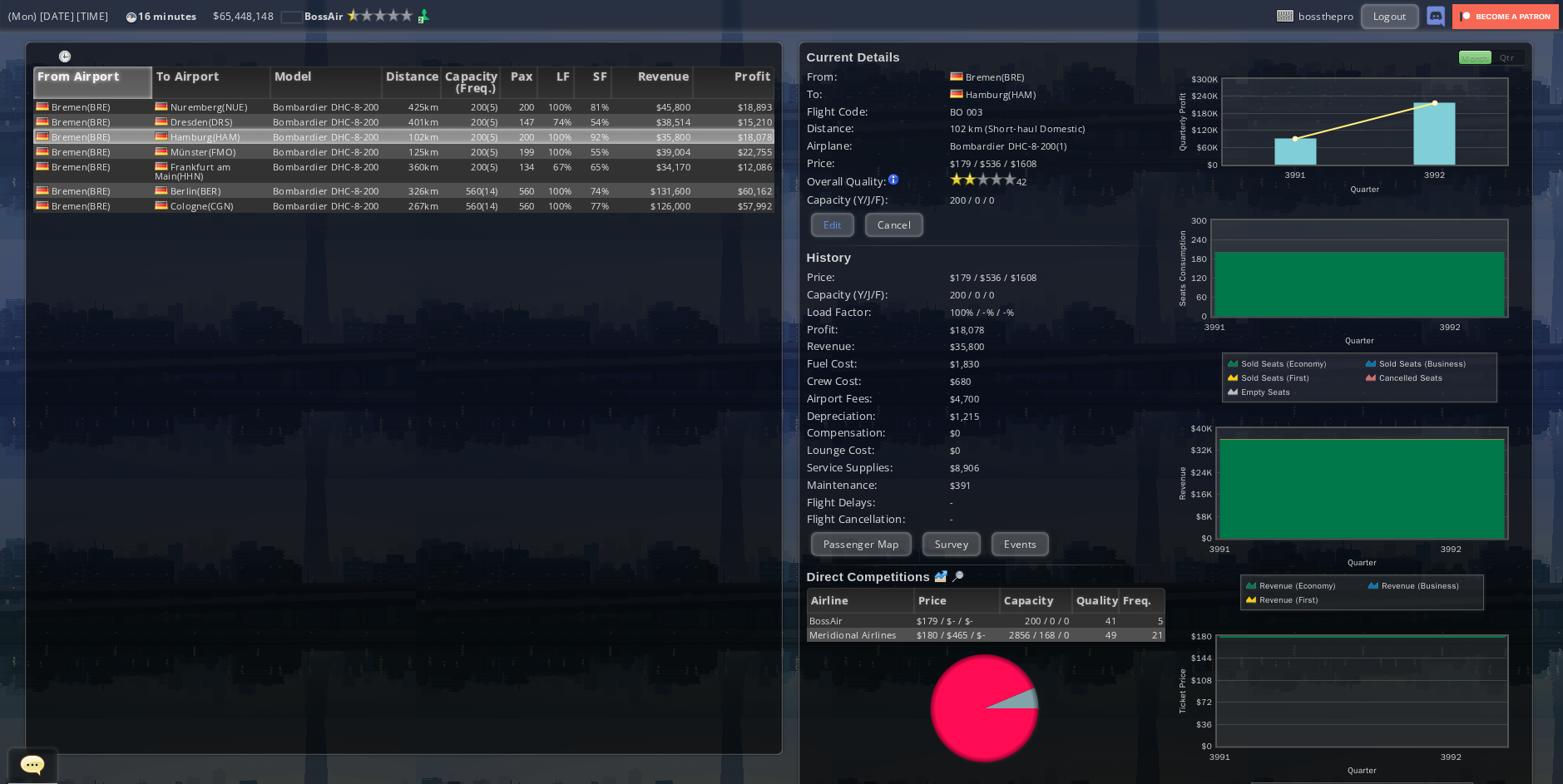 click on "Edit" at bounding box center (833, 224) 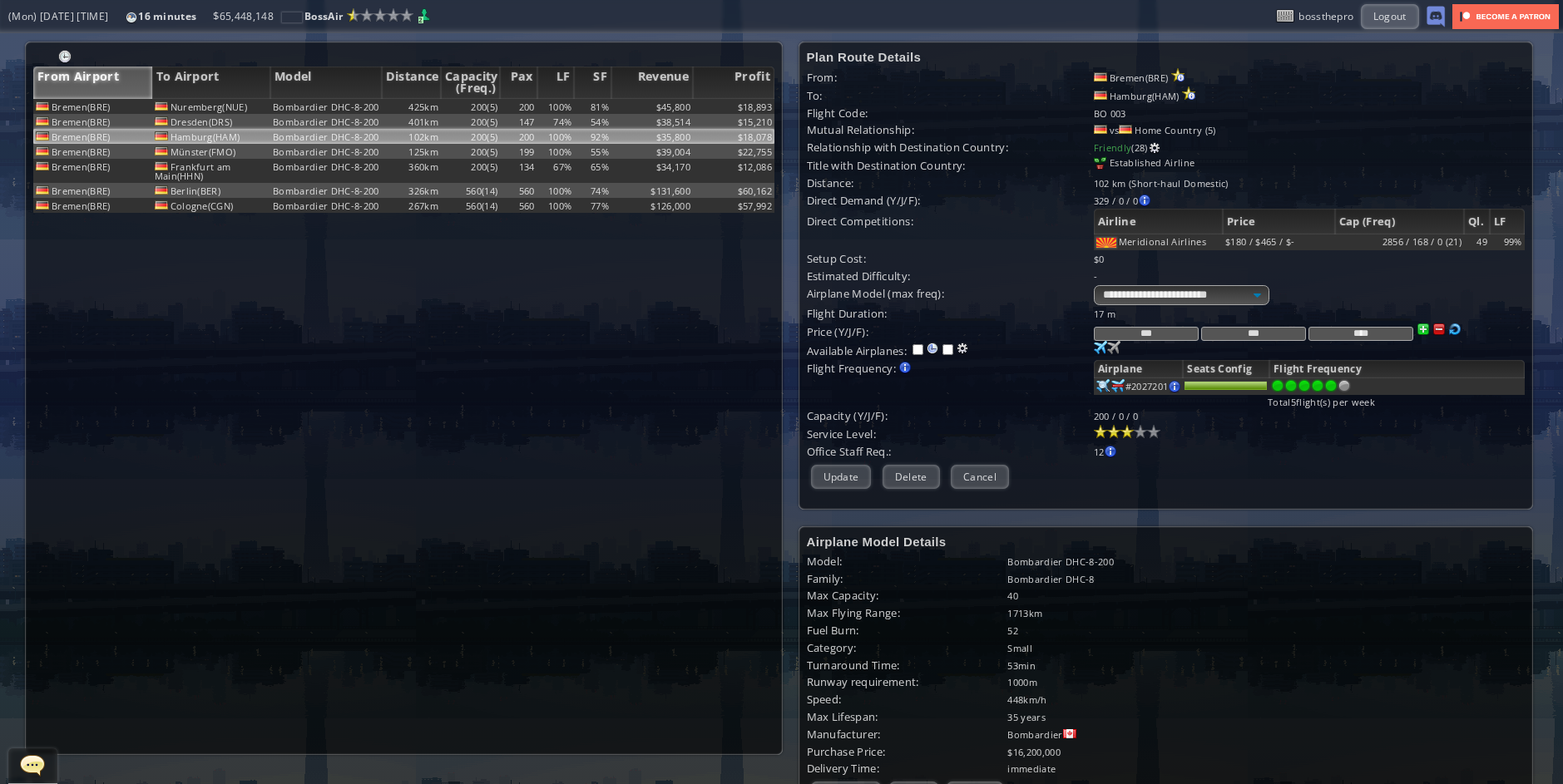 click at bounding box center [1397, 387] 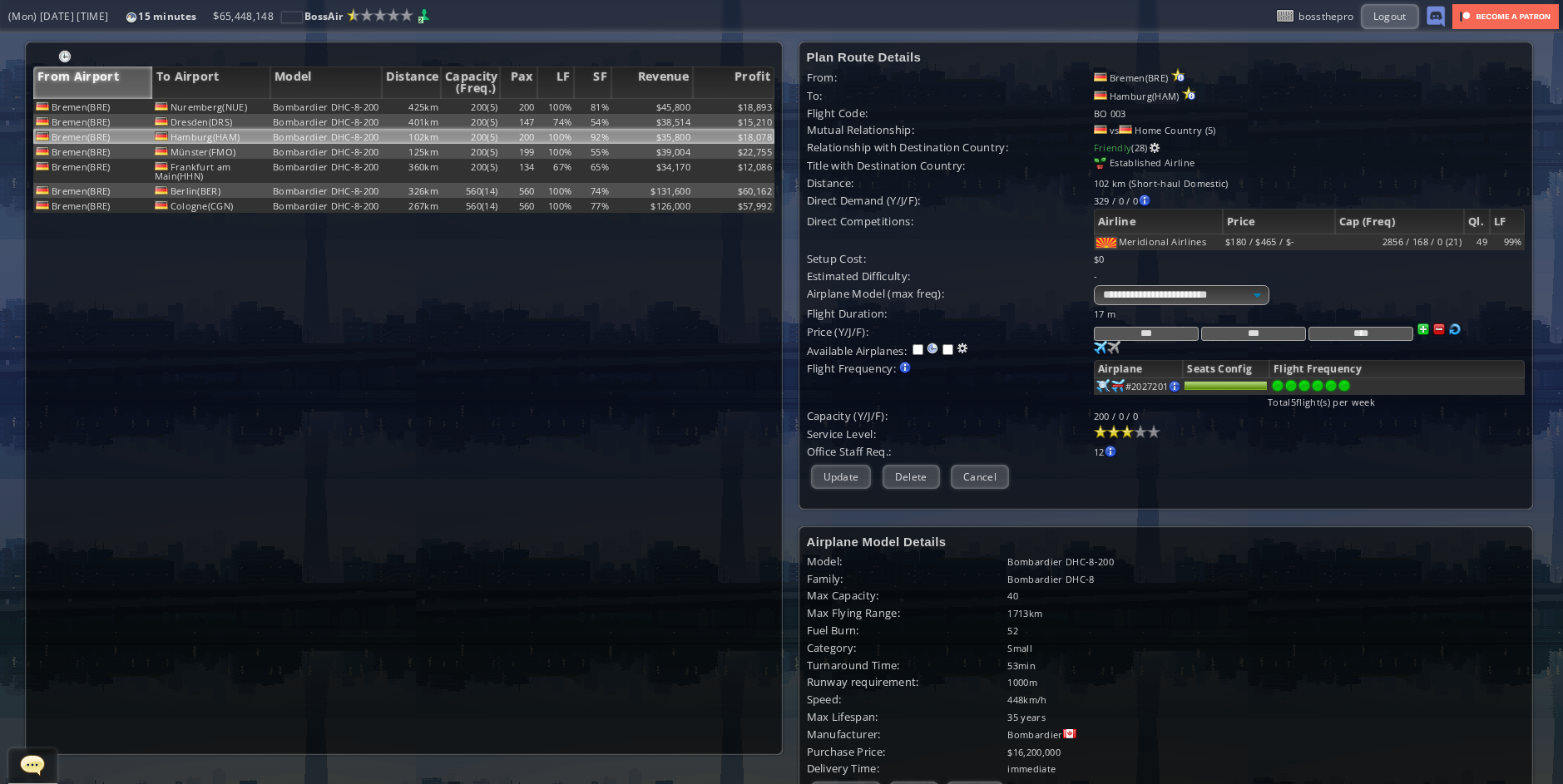 click at bounding box center [1344, 386] 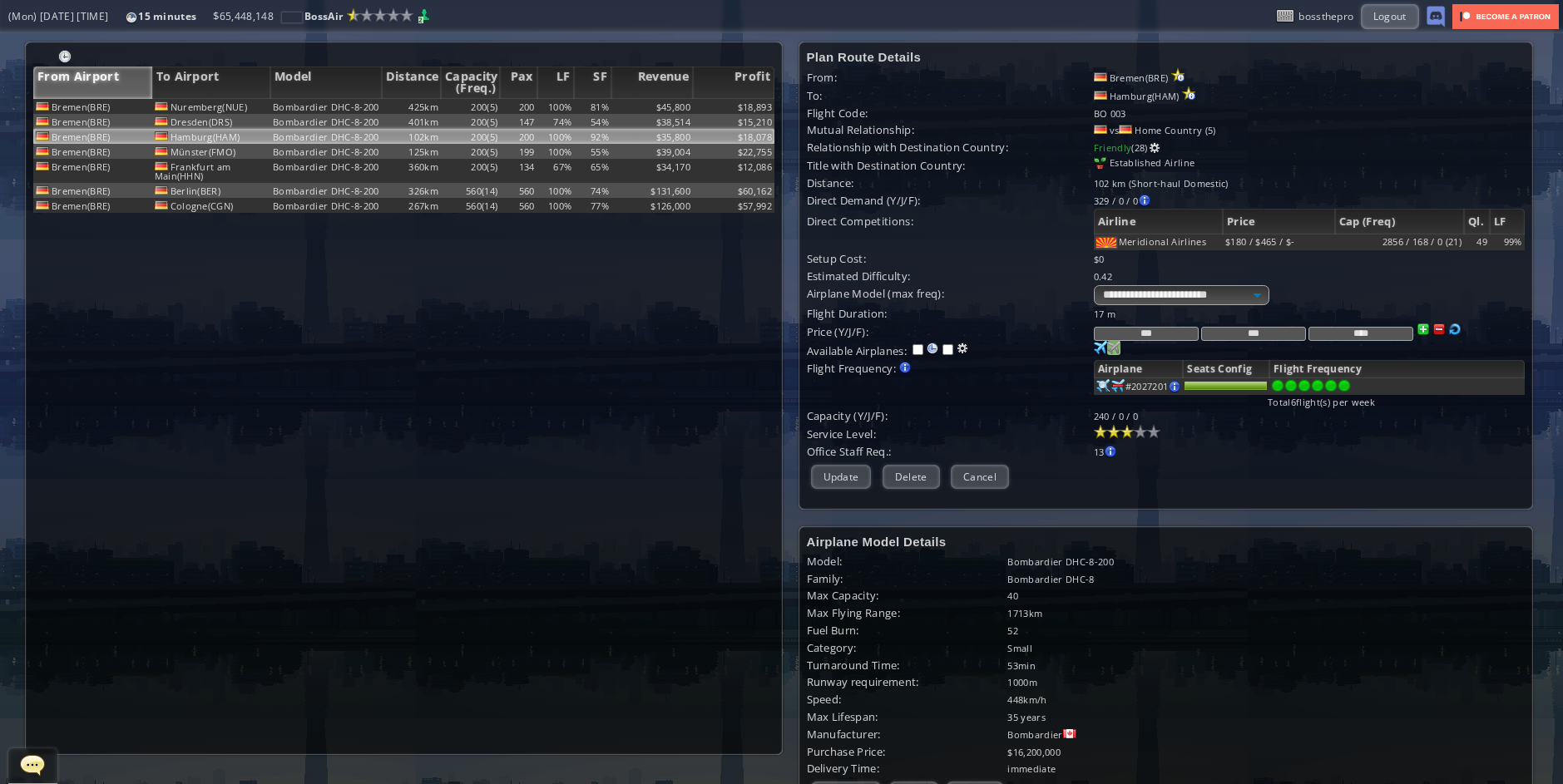 click at bounding box center (1101, 348) 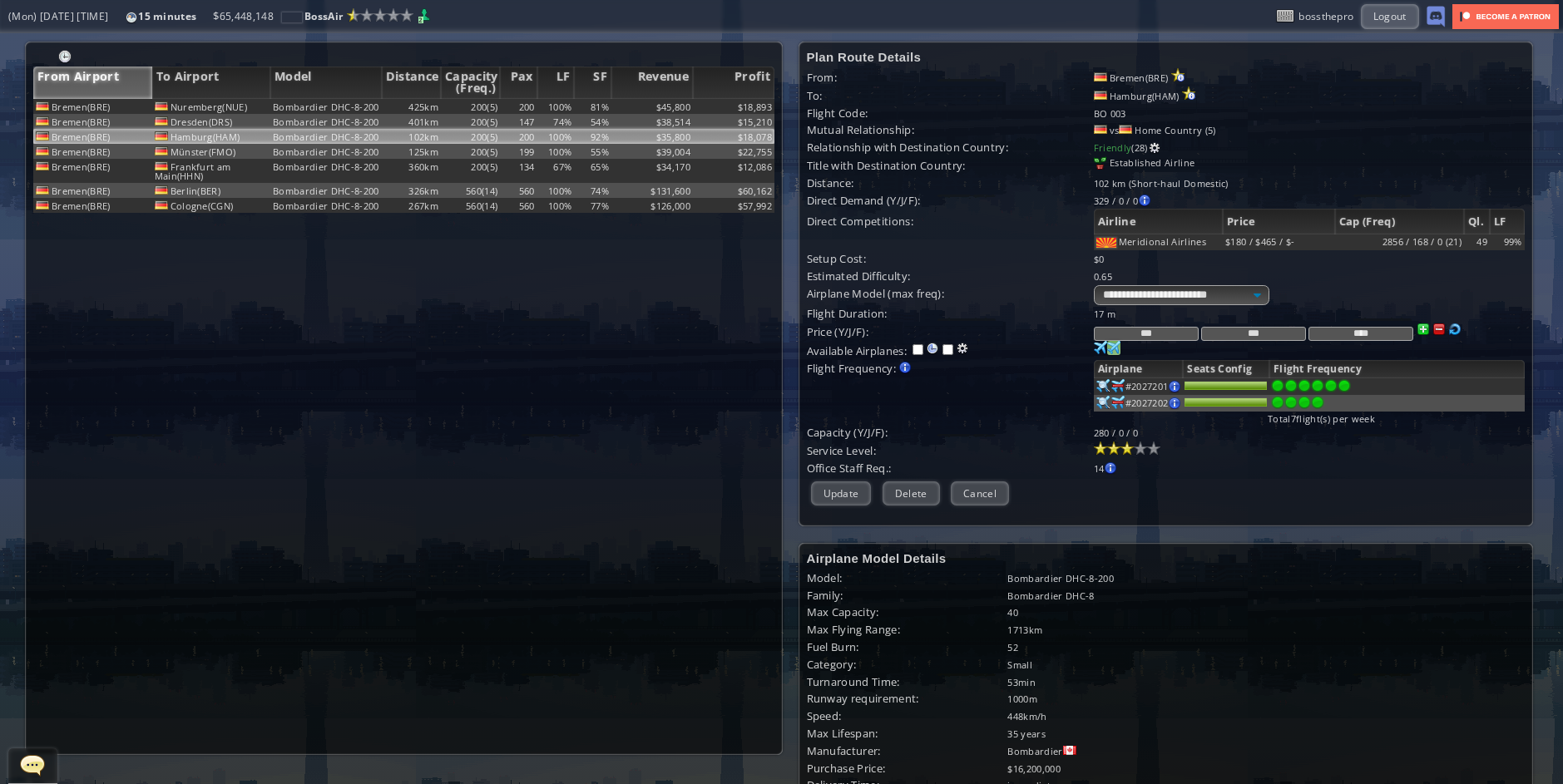 click at bounding box center (1318, 386) 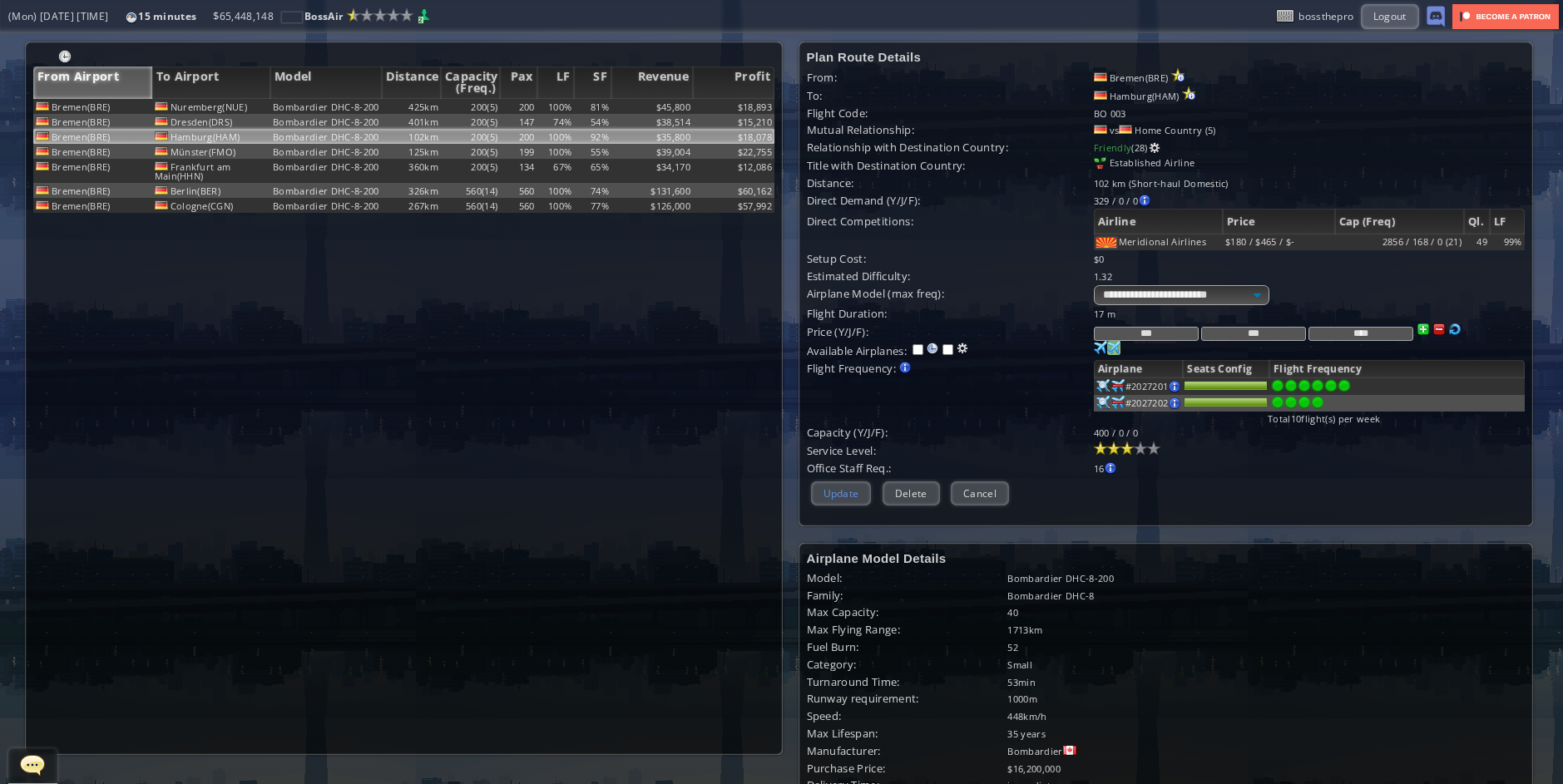 click on "Update" at bounding box center [841, 493] 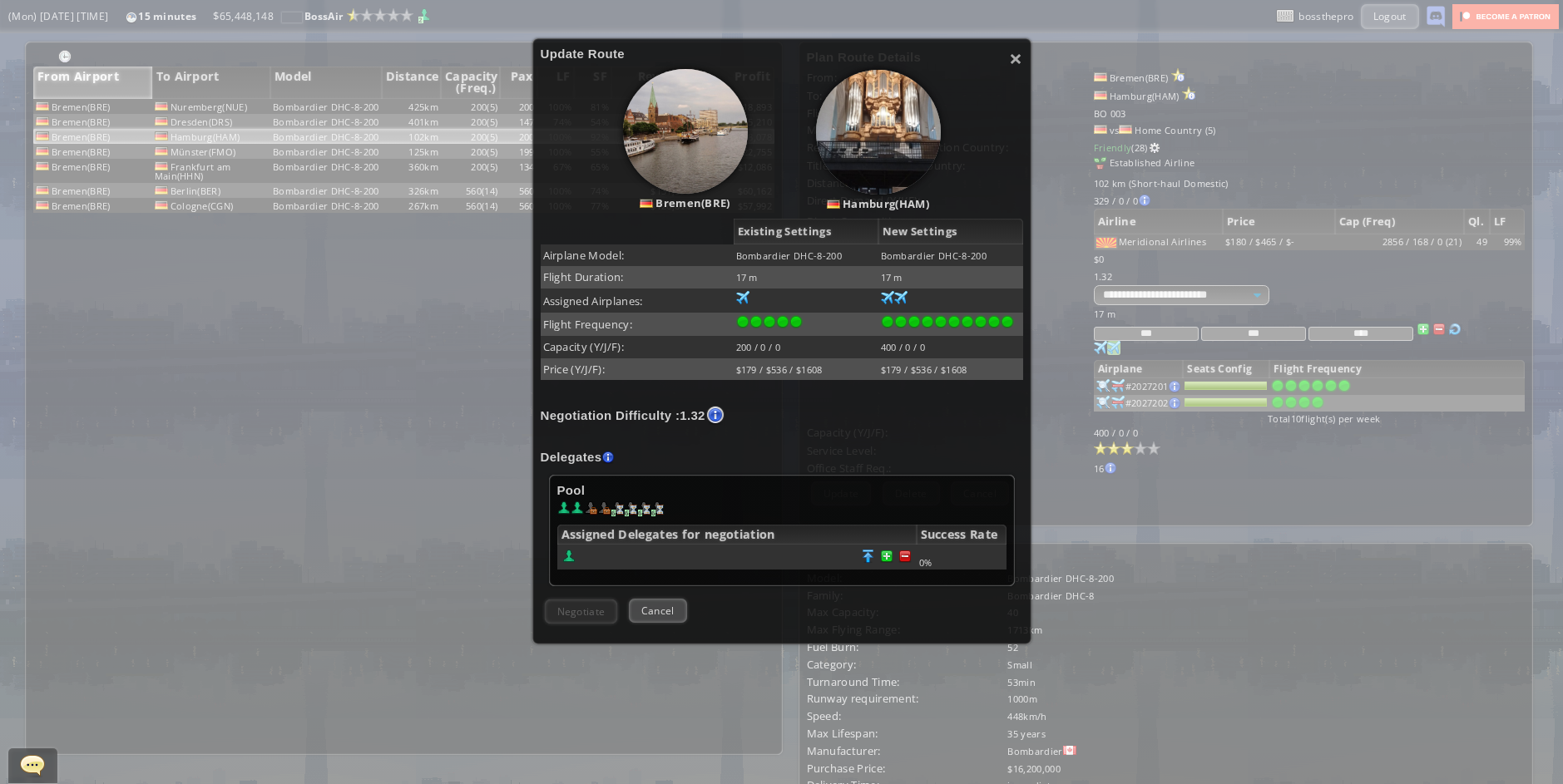 scroll, scrollTop: 200, scrollLeft: 0, axis: vertical 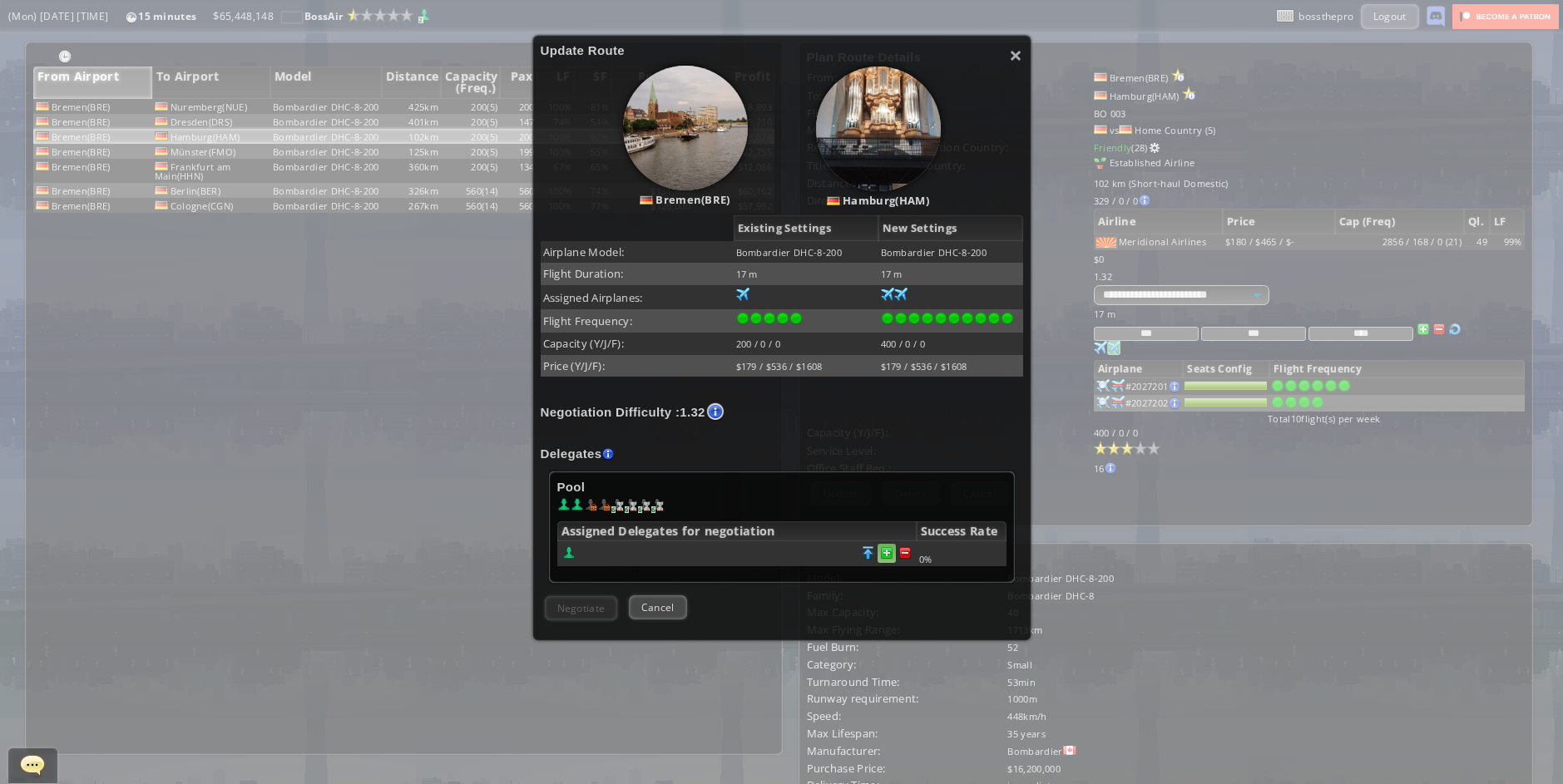 click at bounding box center [905, 553] 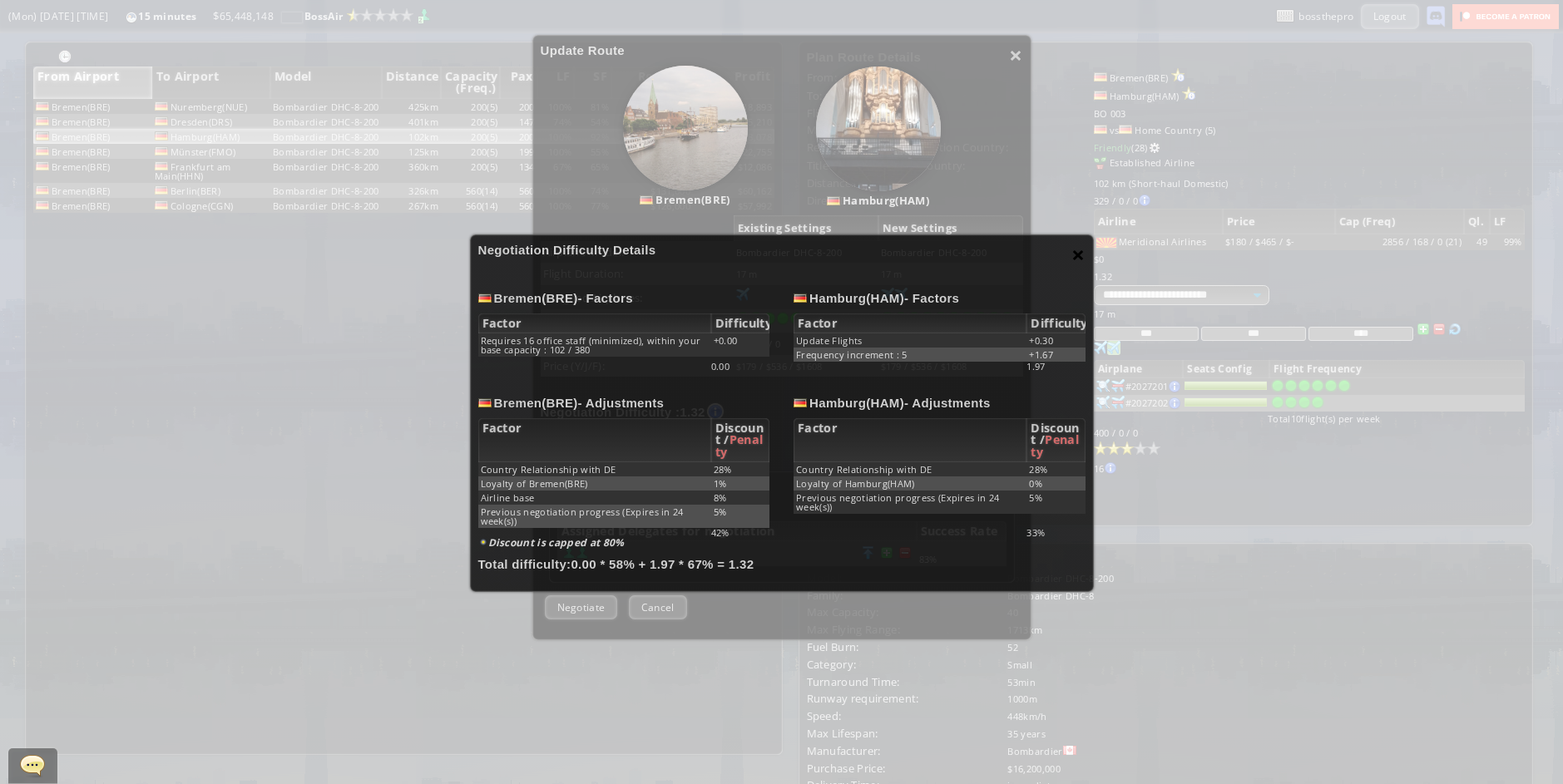 click on "×" at bounding box center (1078, 254) 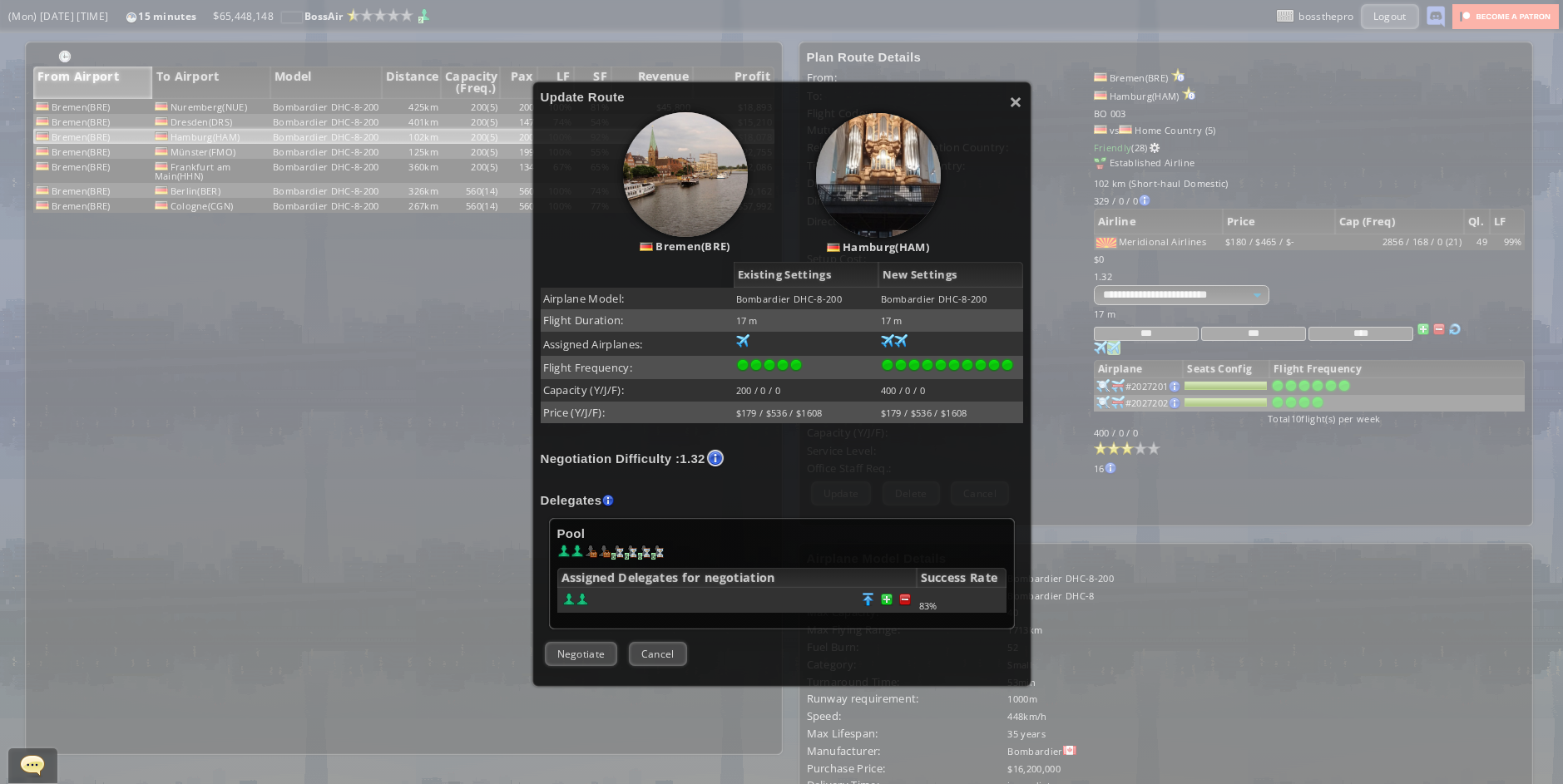 scroll, scrollTop: 200, scrollLeft: 0, axis: vertical 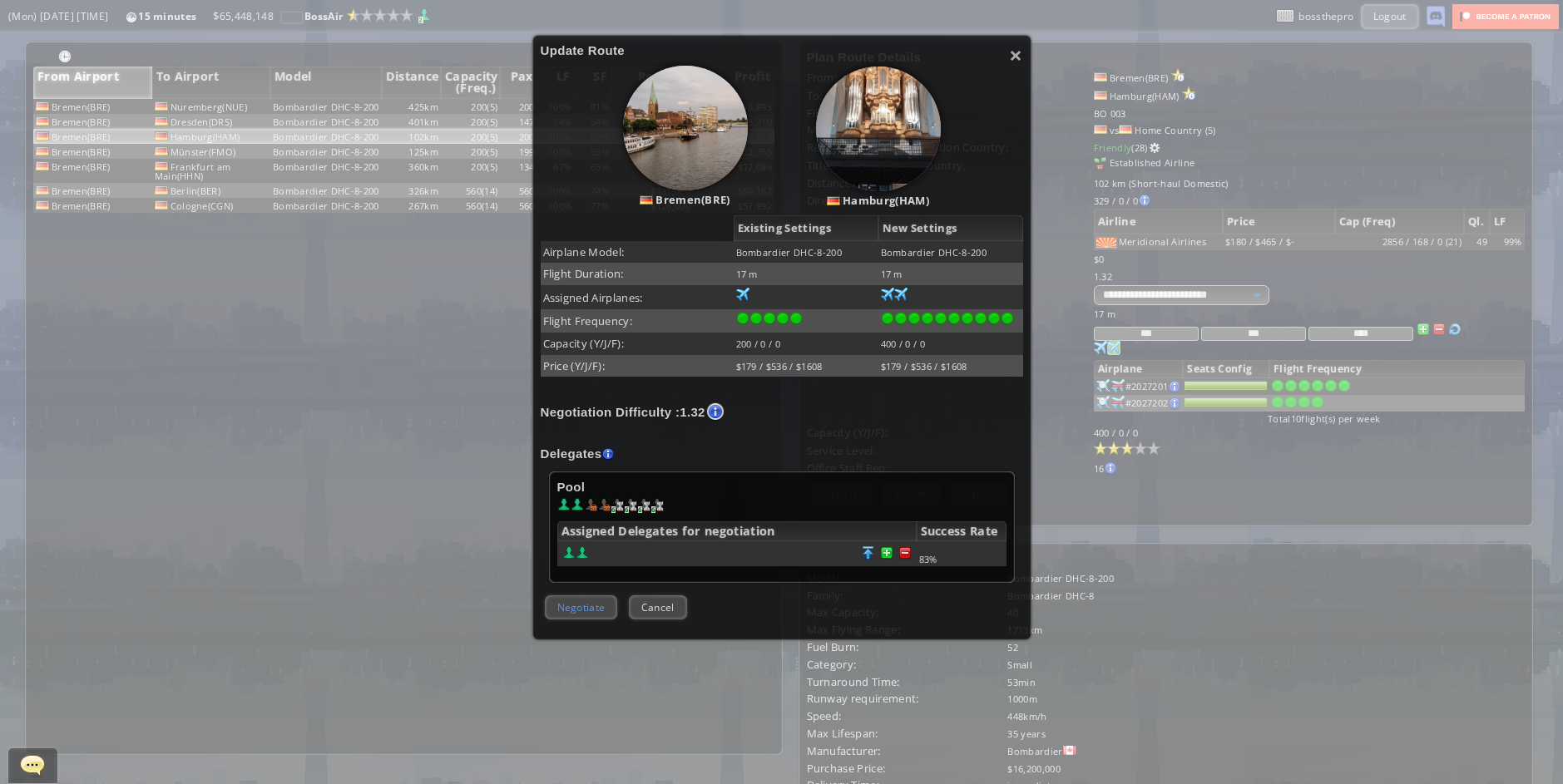 click on "Negotiate" at bounding box center (581, 607) 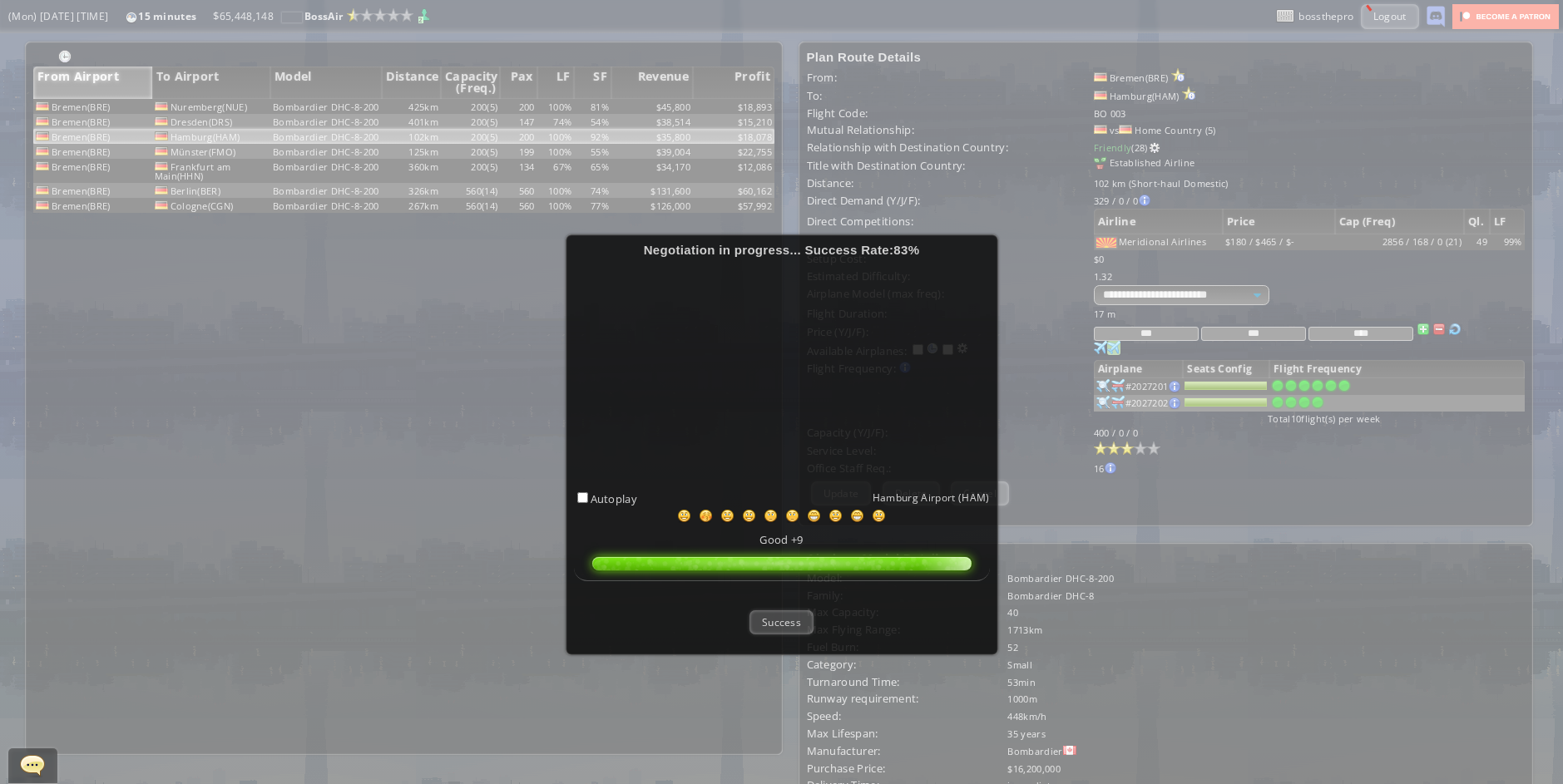 drag, startPoint x: 805, startPoint y: 597, endPoint x: 792, endPoint y: 608, distance: 17.029386 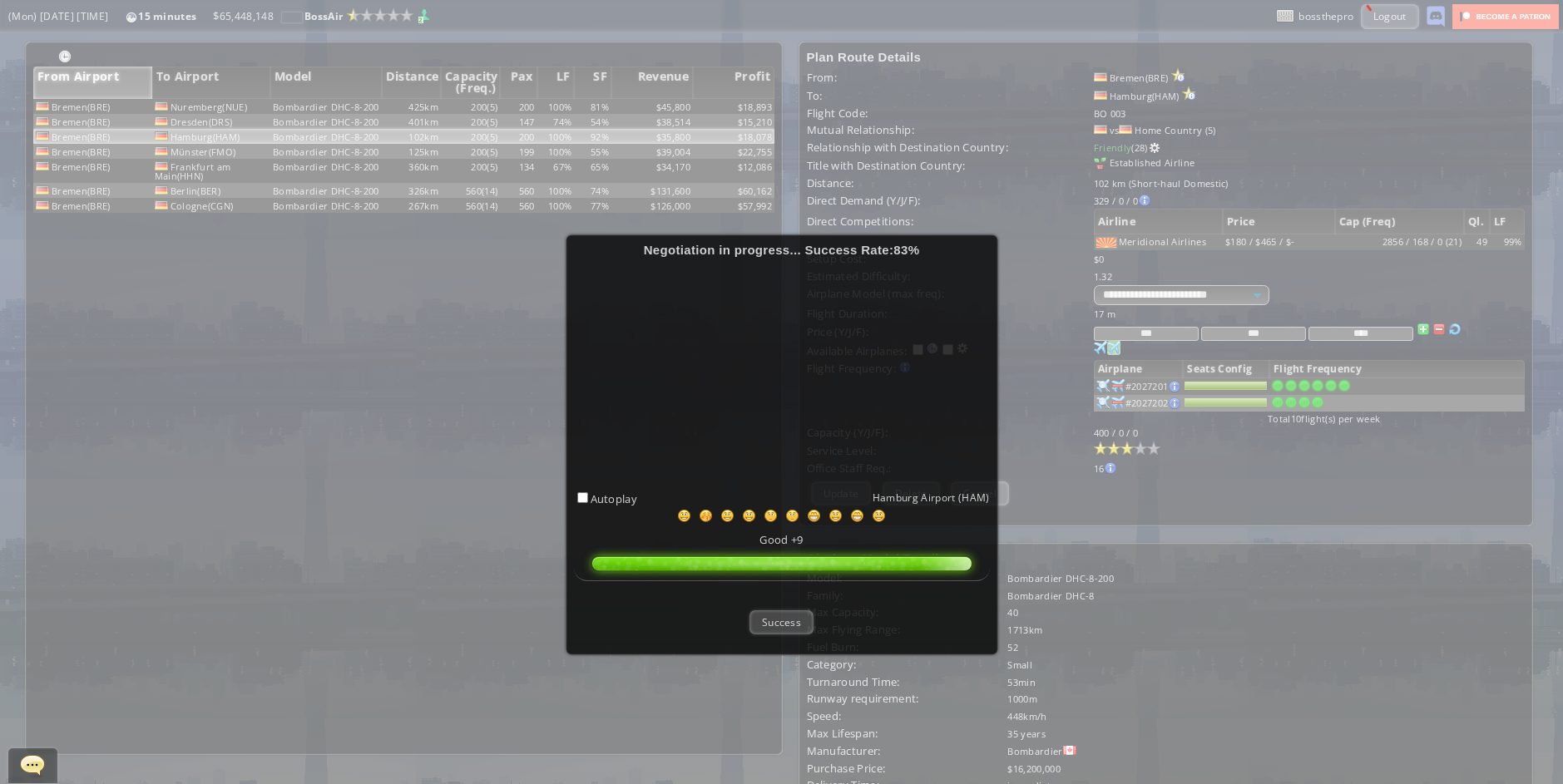 click at bounding box center [782, 594] 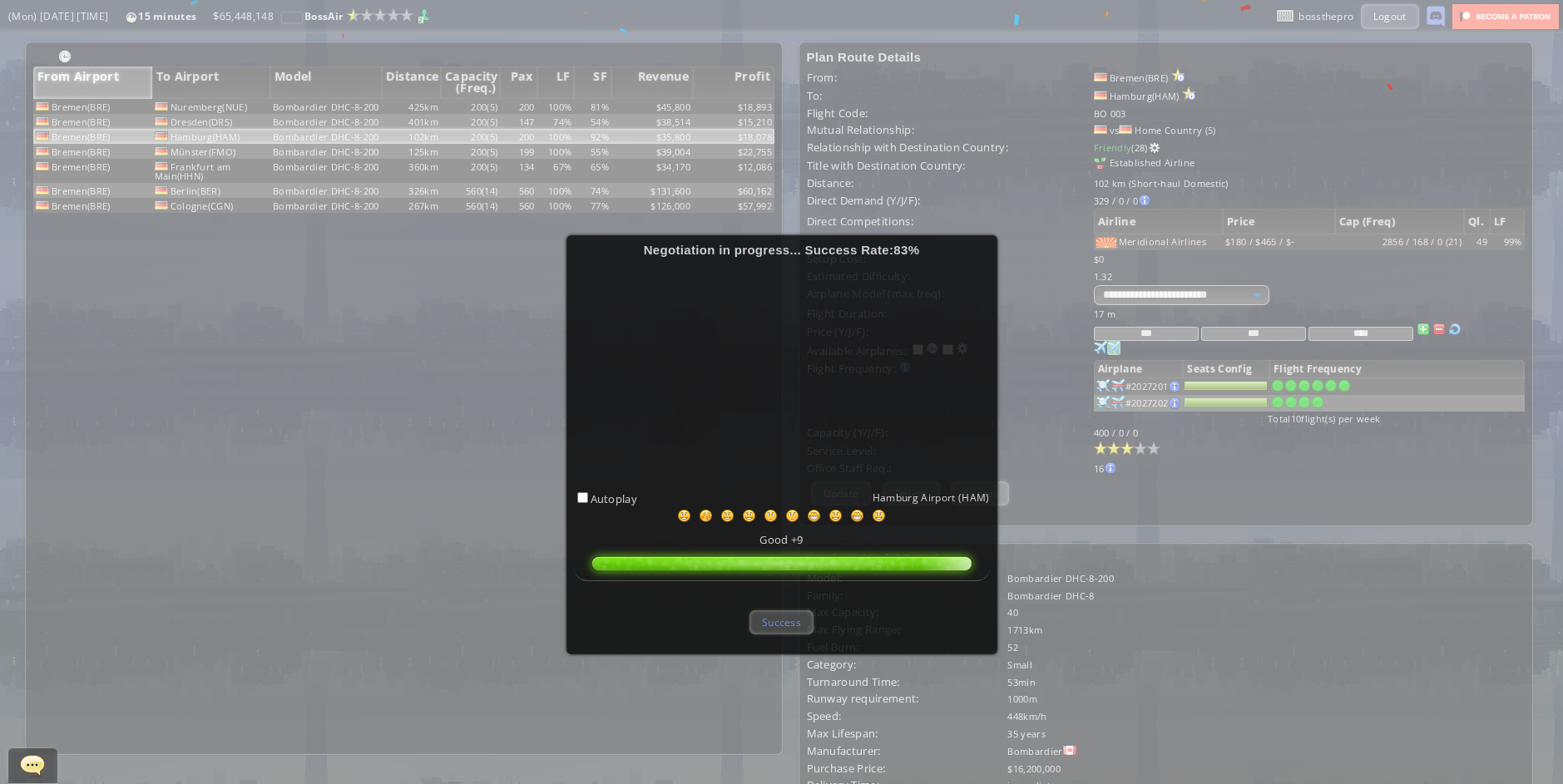 click on "Success" at bounding box center (781, 622) 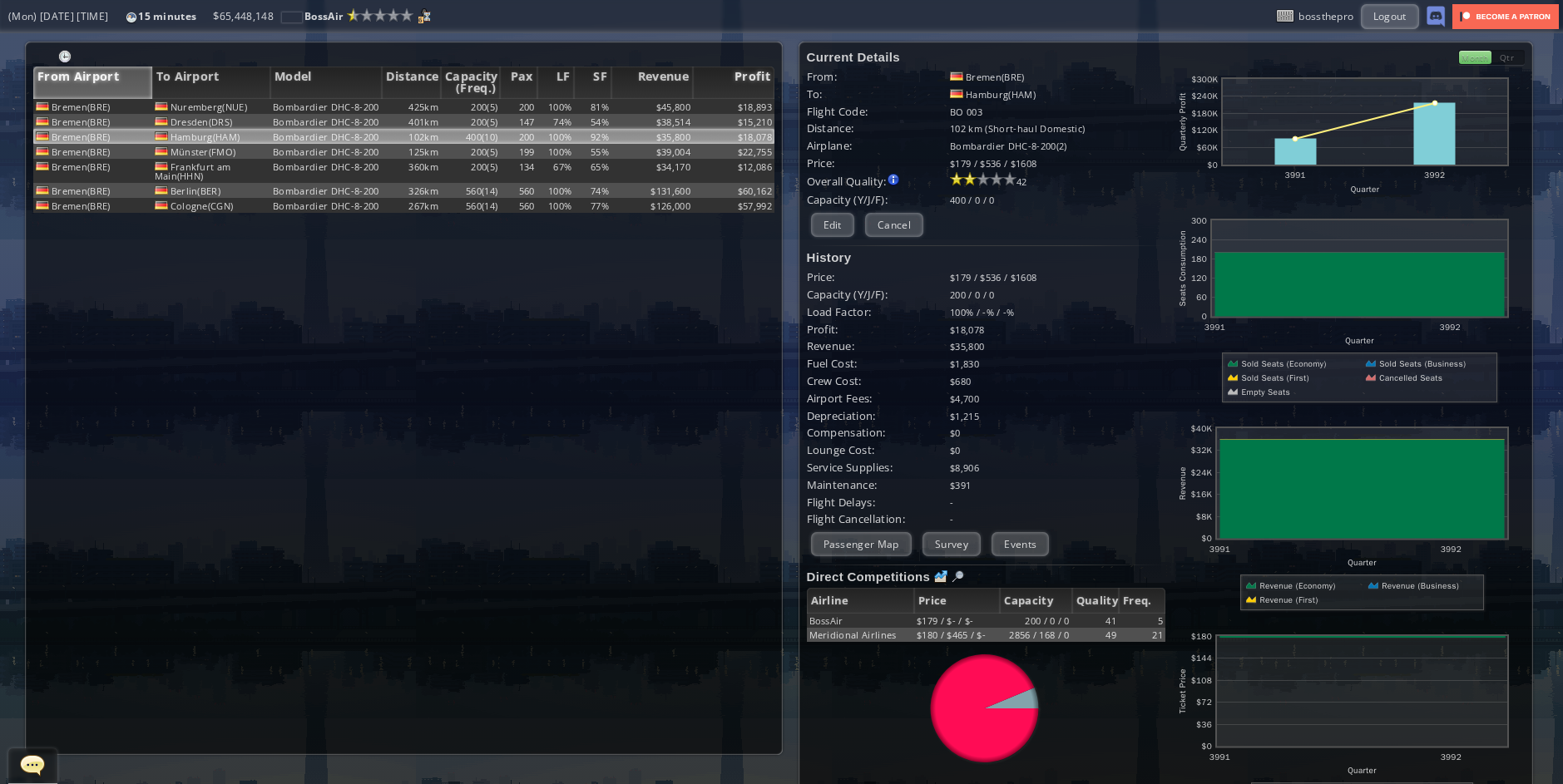 click on "Profit" at bounding box center [734, 82] 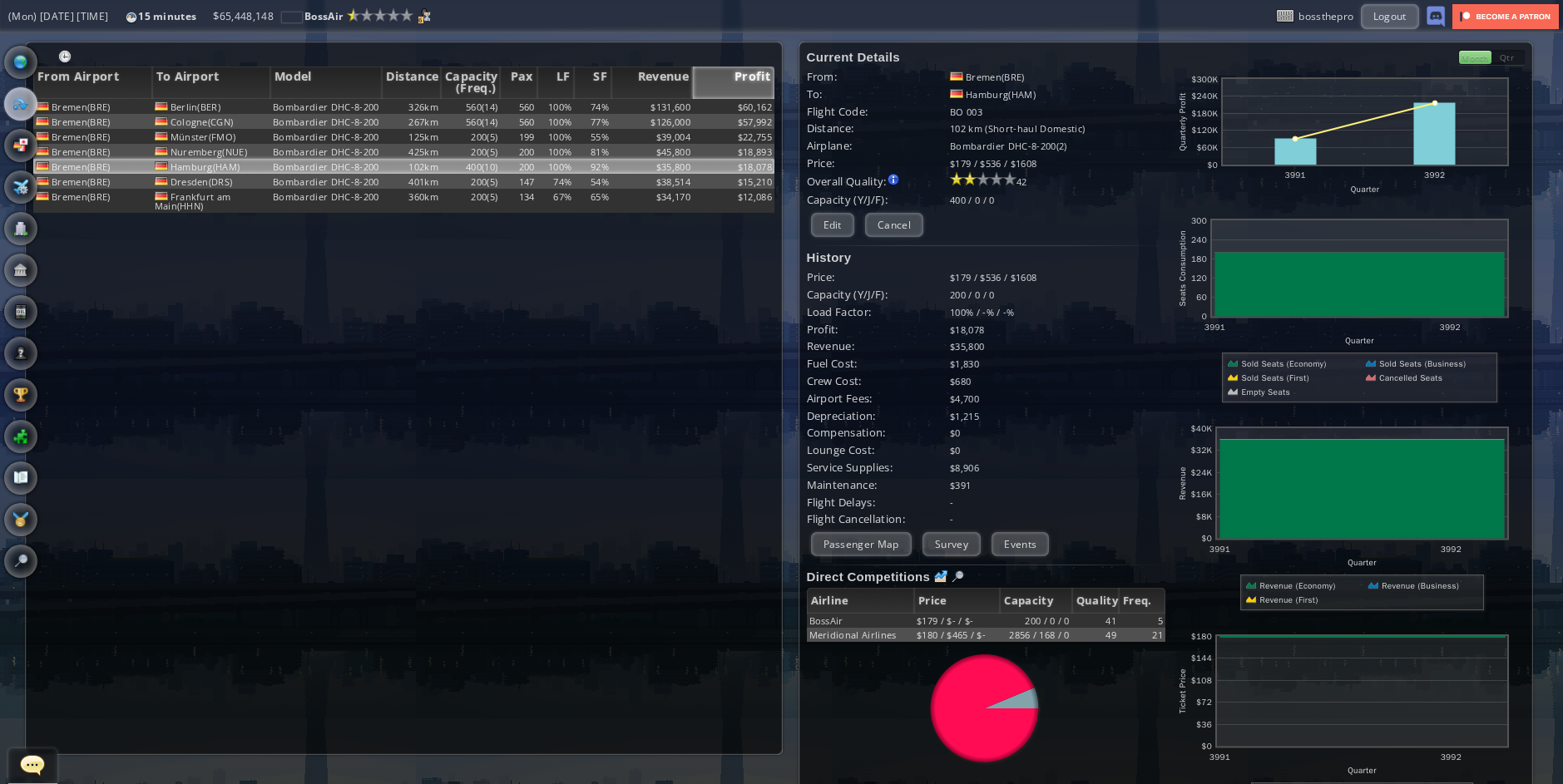 click at bounding box center (6, 392) 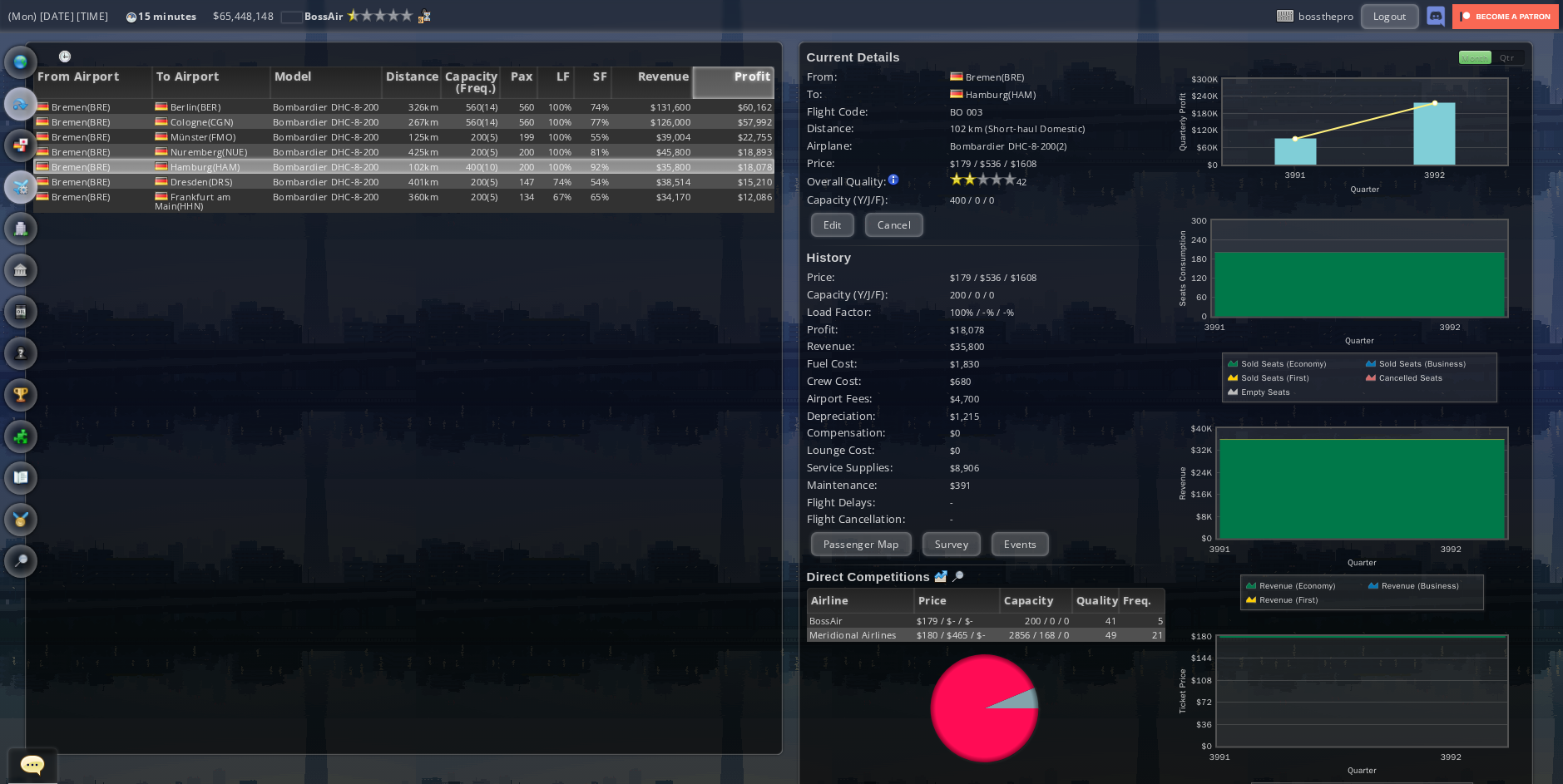 click at bounding box center [21, 187] 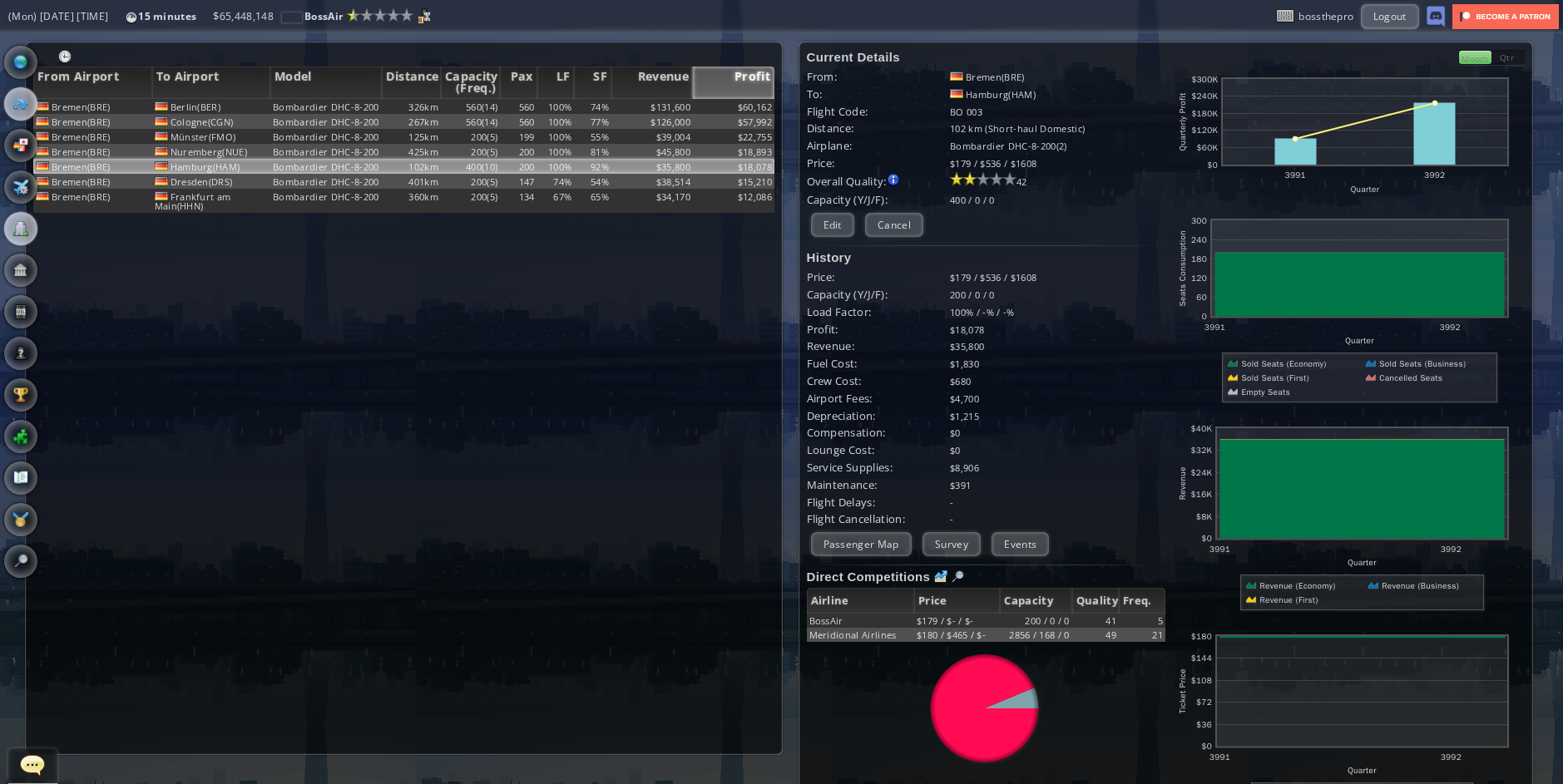 click at bounding box center [21, 229] 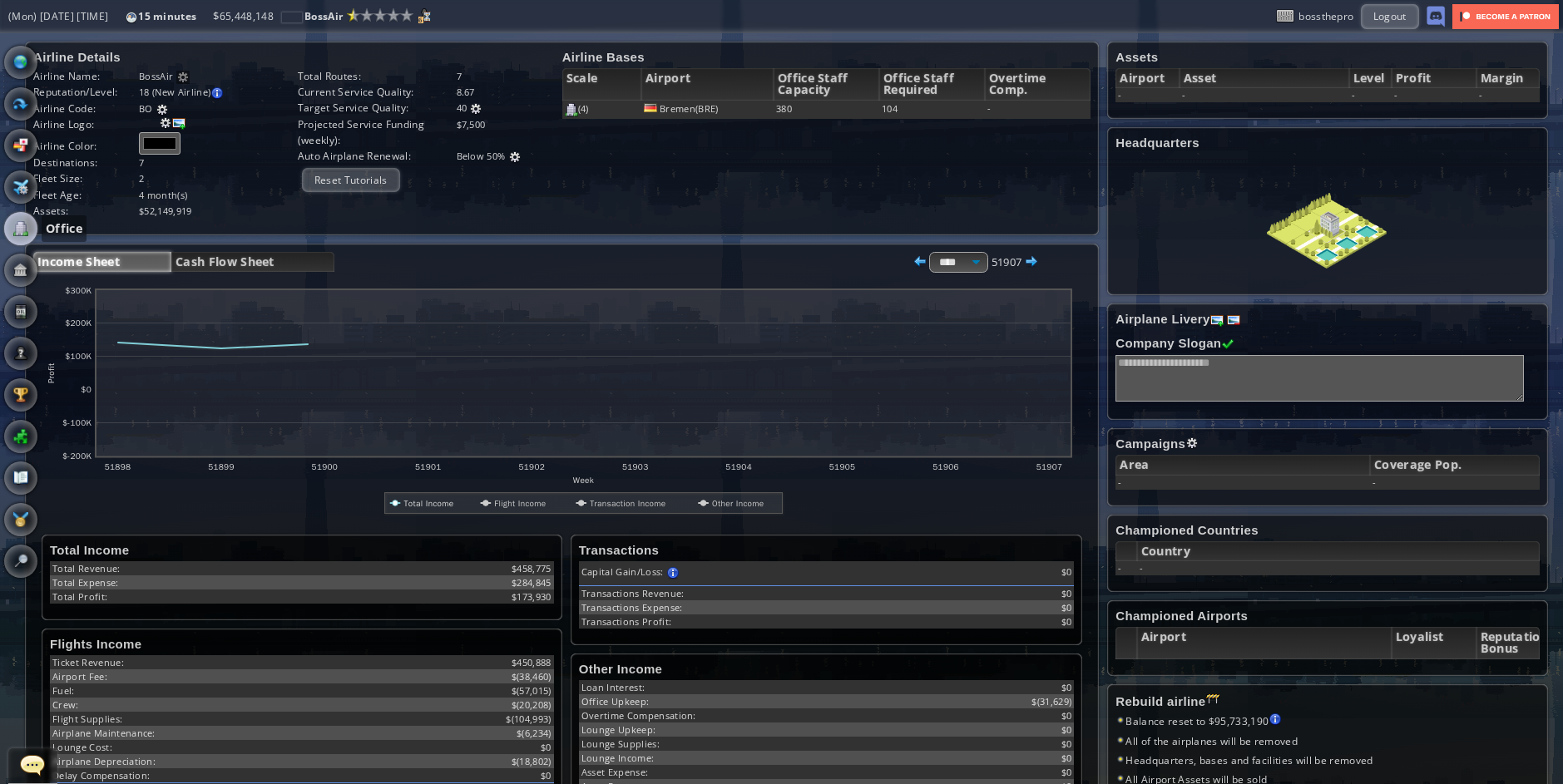 click at bounding box center [21, 229] 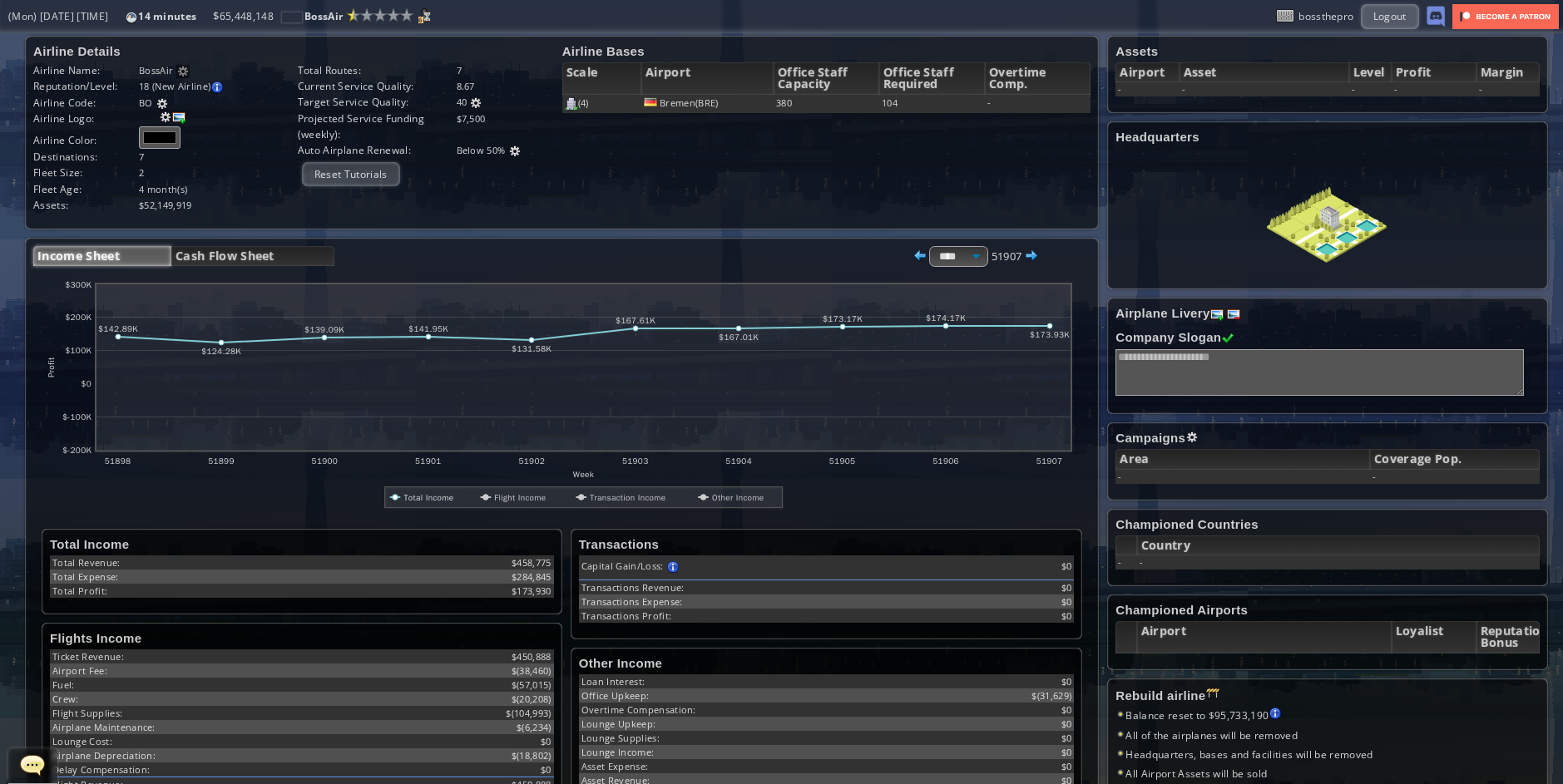 scroll, scrollTop: 0, scrollLeft: 0, axis: both 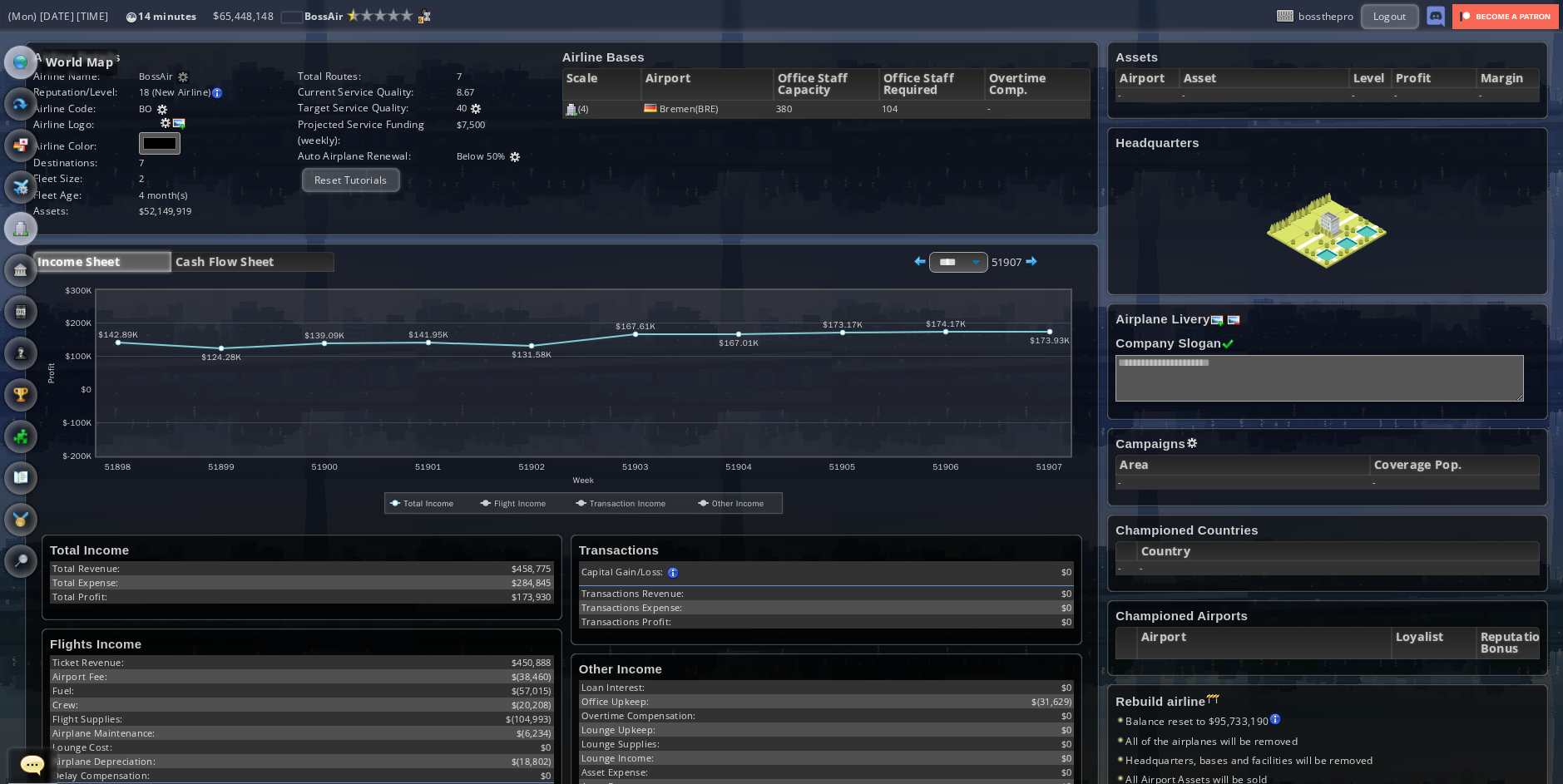 click at bounding box center (21, 62) 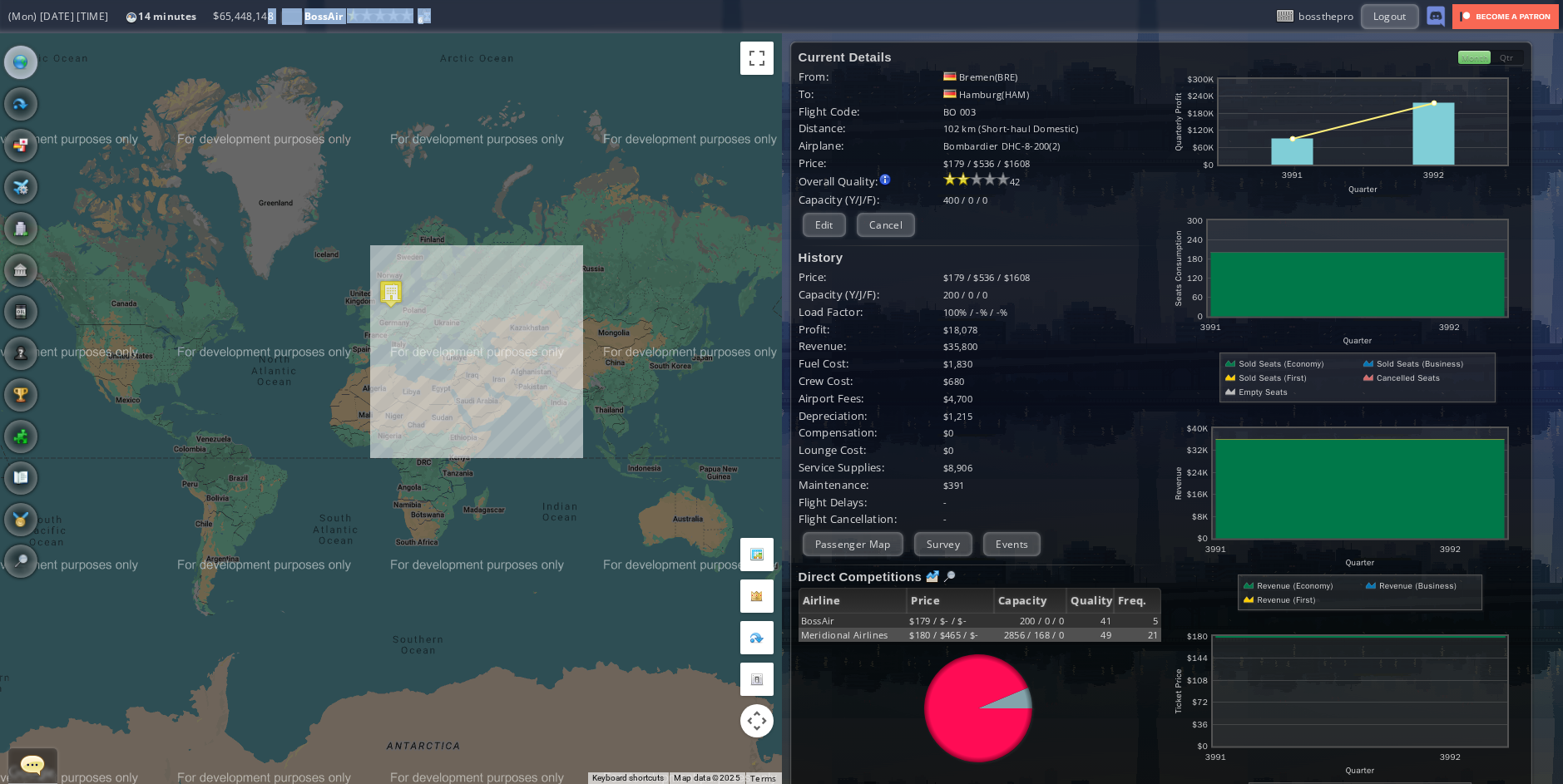 click on "(Mon) 11/05 06:00
14 minutes
$ 65,448,148
BossAir
Reputation: 18 (New Airline) Next Grade: 20
6
BossAir
$ 65,448,148
6
Login
Sign Up
bossthepro
Logout" at bounding box center (781, 17) 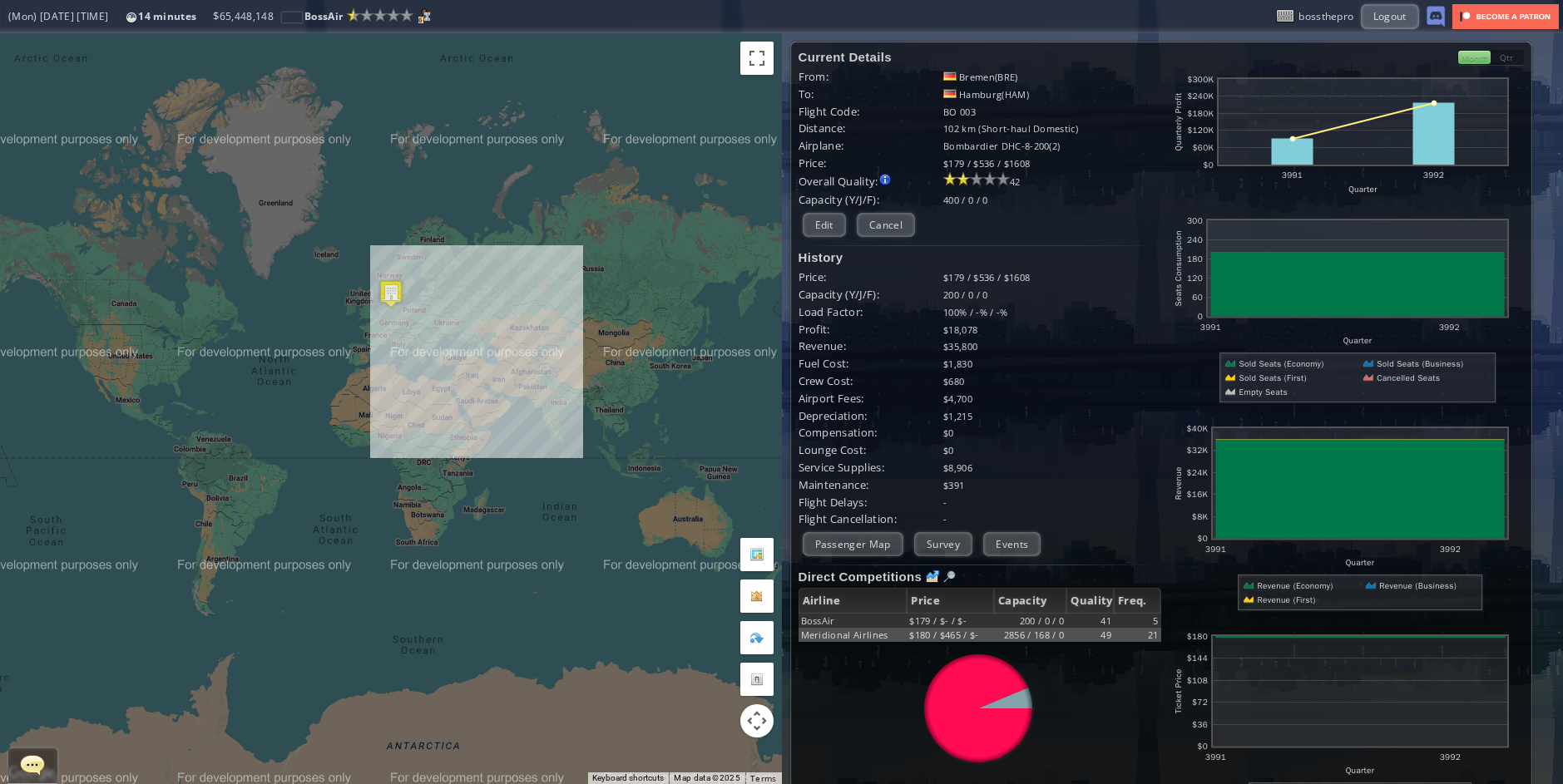 click on "(Mon) 11/05 07:00
14 minutes
$ 65,448,148
BossAir
Reputation: 18 (New Airline) Next Grade: 20
6
BossAir
$ 65,448,148
6
Login
Sign Up
bossthepro
Logout" at bounding box center [781, 17] 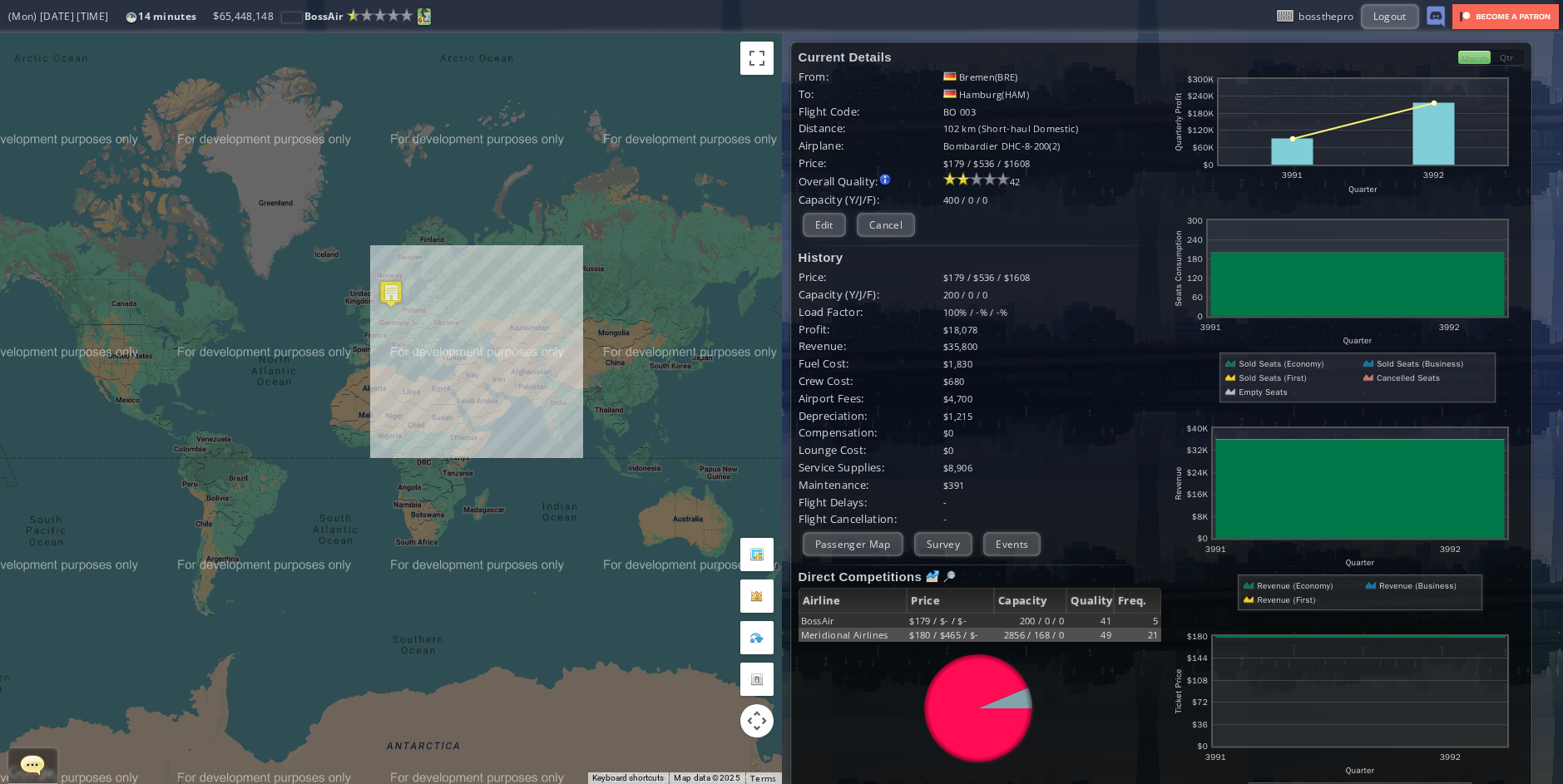 click at bounding box center (424, 15) 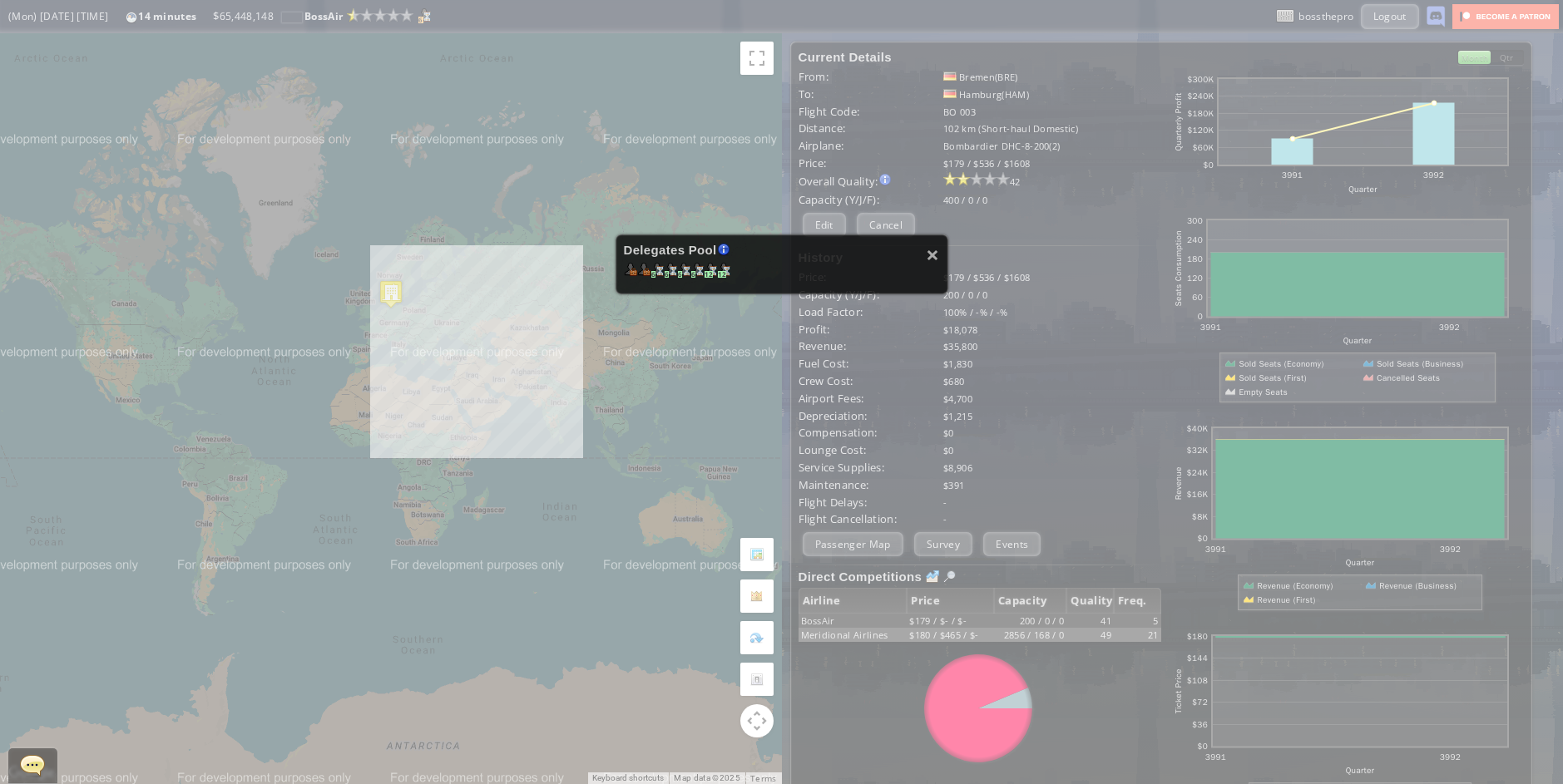 click on "×
Delegates Pool Gained by leveling up your airline. Airline grade is determined by reputation points. Delegates conduct various tasks, such as Flight negotiations, Country relationship improvements, Advertisement campaigns etc.
6 6 6 6 12 12" at bounding box center (781, 392) 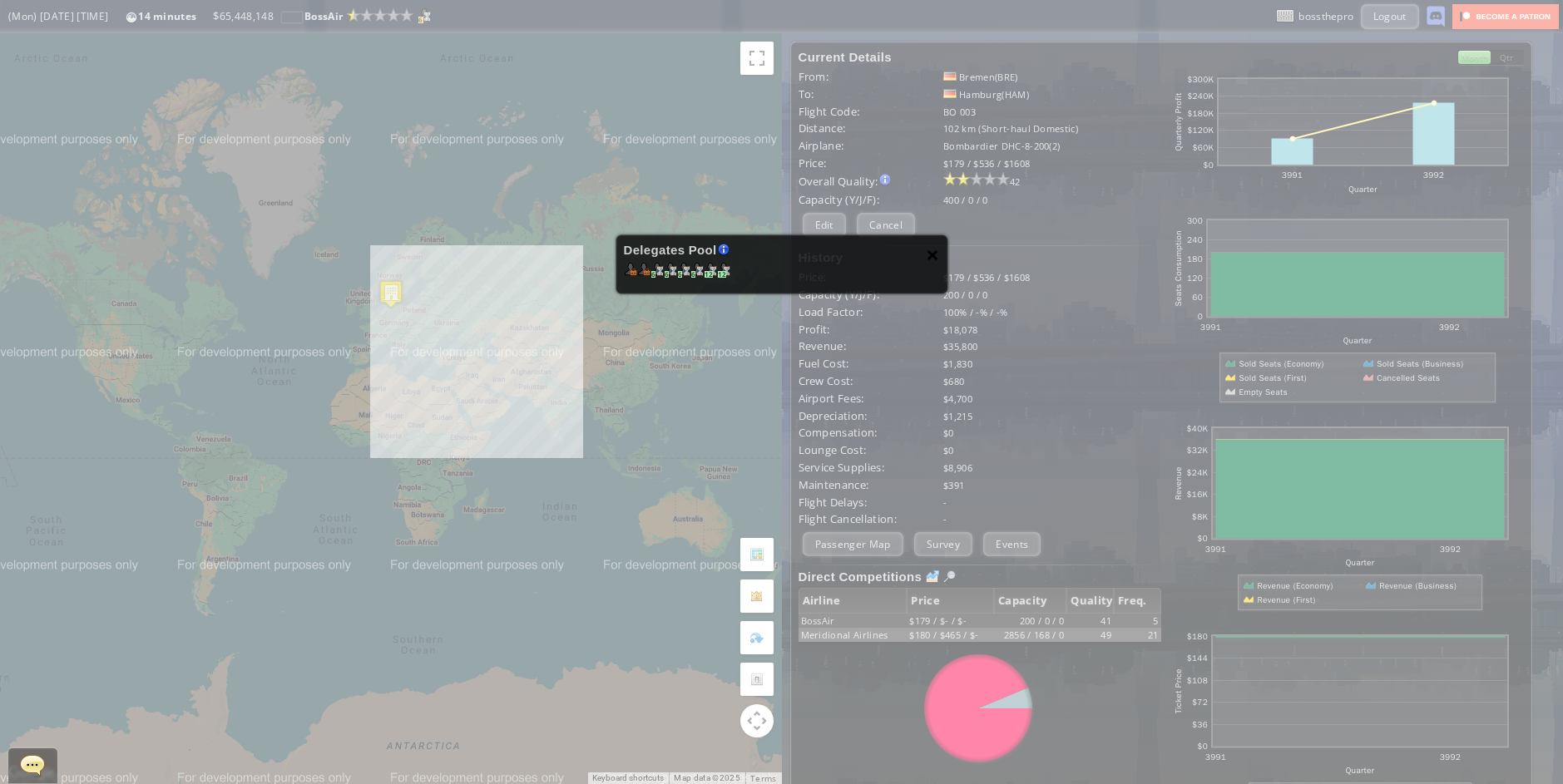click on "×" at bounding box center (932, 254) 